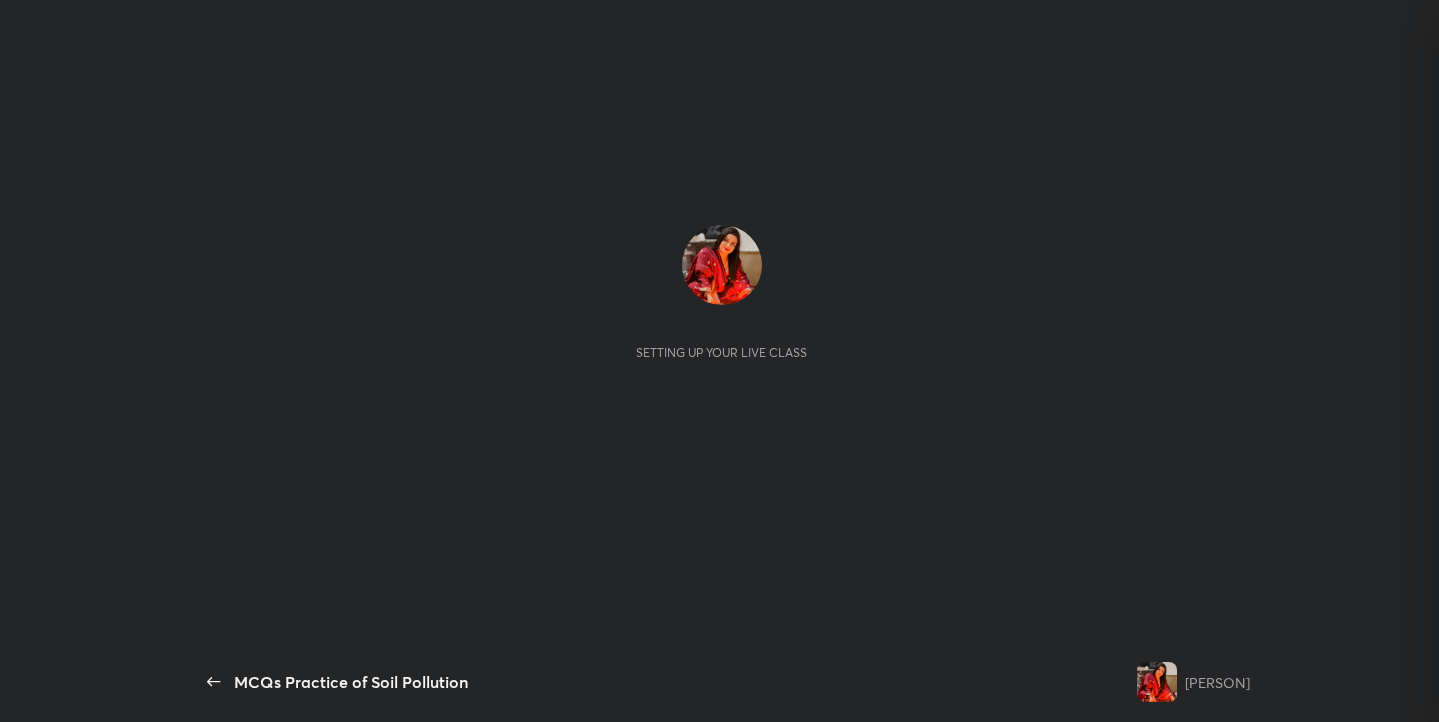 scroll, scrollTop: 0, scrollLeft: 0, axis: both 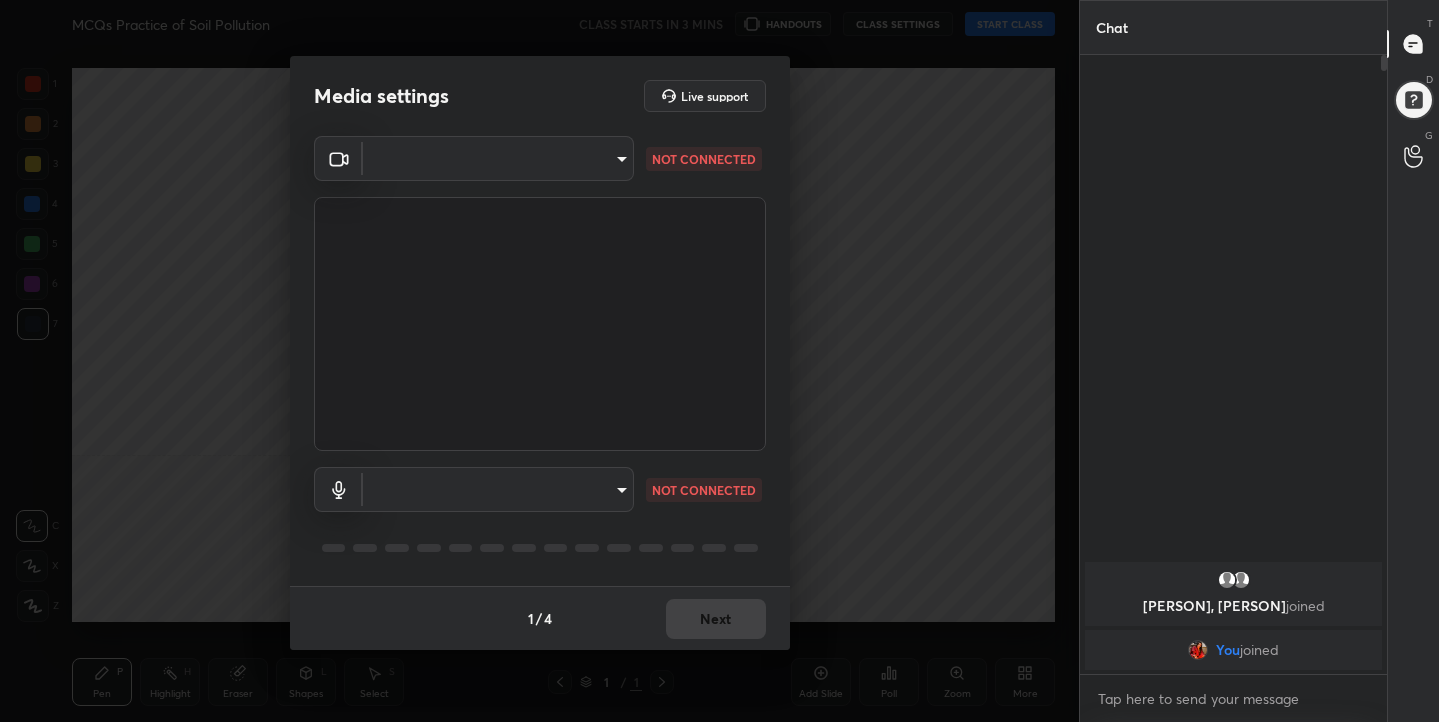 click on "1 2 3 4 5 6 7 C X Z C X Z E E Erase all   H H MCQs Practice of Soil Pollution CLASS STARTS IN 3 MINS HANDOUTS CLASS SETTINGS START CLASS Setting up your live class Back MCQs Practice of Soil Pollution [PERSON] Pen P Highlight H Eraser Shapes L Select S 1 / 1 Add Slide Poll Zoom More Chat [PERSON], [PERSON]  joined You  joined 1 NEW MESSAGE Enable hand raising Enable raise hand to speak to learners. Once enabled, chat will be turned off temporarily. Enable x   introducing Raise a hand with a doubt Now learners can raise their hand along with a doubt  How it works? Doubts asked by learners will show up here Raise hand disabled You have disabled Raise hand currently. Enable it to invite learners to speak Enable Can't raise hand Looks like educator just invited you to speak. Please wait before you can raise your hand again. Got it T Messages (T) D Doubts (D) G Raise Hand (G) Report an issue Reason for reporting Buffering Chat not working Audio - Video sync issue Educator video quality low ​ Attach an image Report" at bounding box center (719, 361) 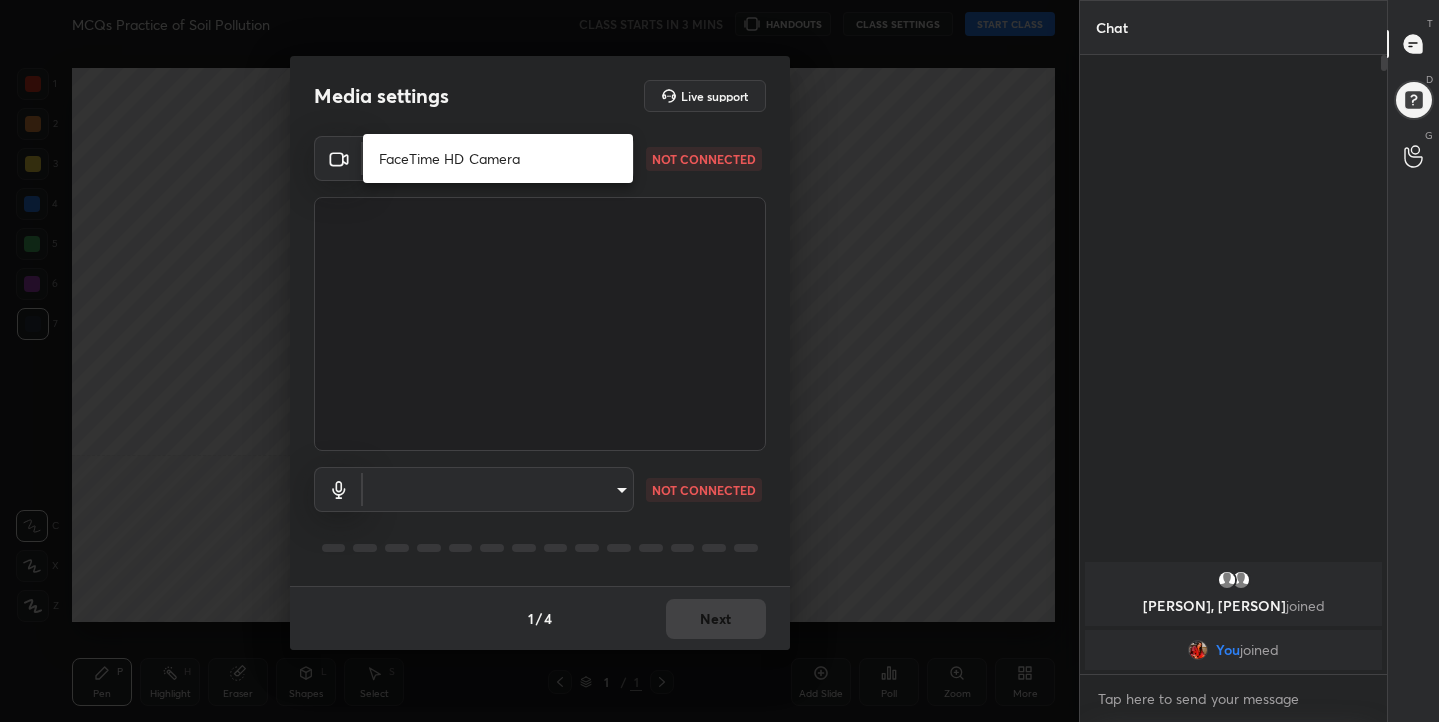 click on "FaceTime HD Camera" at bounding box center [498, 158] 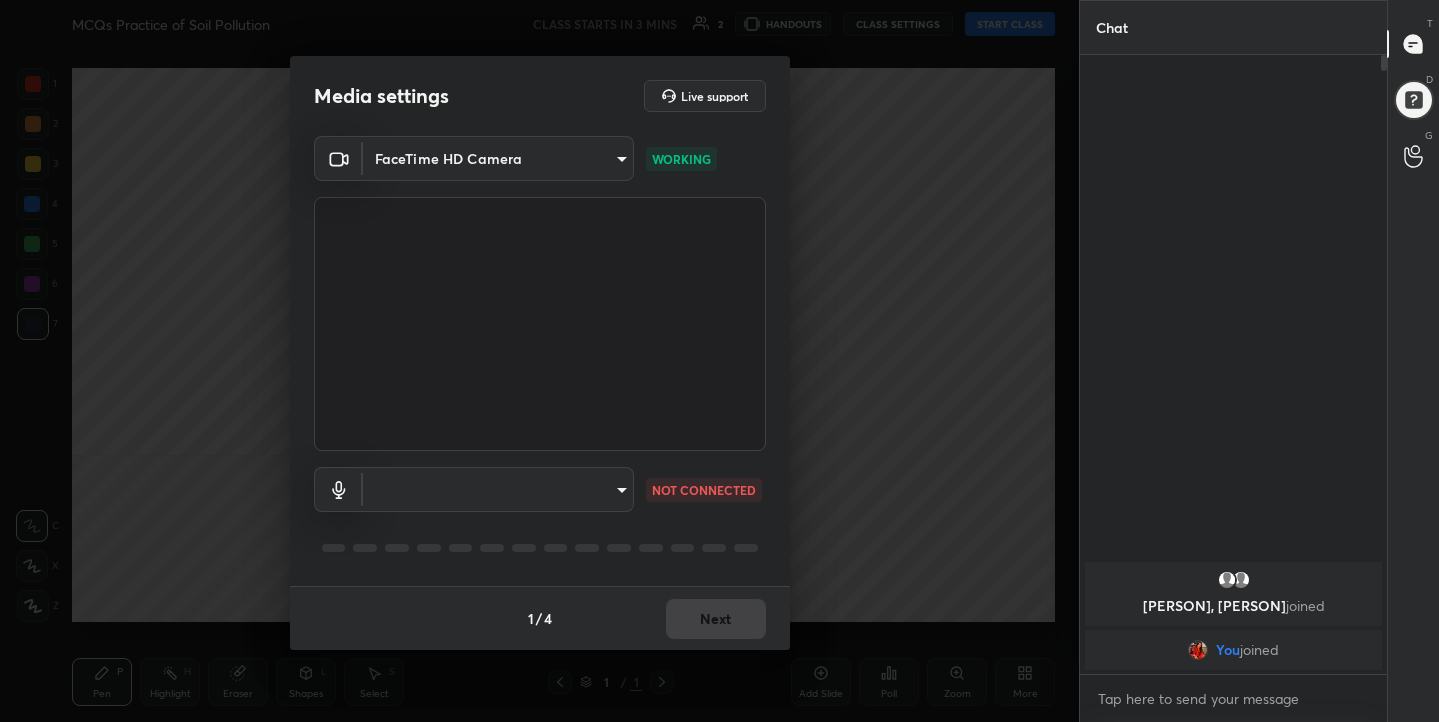 click on "1 2 3 4 5 6 7 C X Z C X Z E E Erase all   H H MCQs Practice of Soil Pollution CLASS STARTS IN 3 MINS 2 HANDOUTS CLASS SETTINGS START CLASS Setting up your live class Back MCQs Practice of Soil Pollution [PERSON] Pen P Highlight H Eraser Shapes L Select S 1 / 1 Add Slide Poll Zoom More Chat [PERSON], [PERSON]  joined You  joined 1 NEW MESSAGE Enable hand raising Enable raise hand to speak to learners. Once enabled, chat will be turned off temporarily. Enable x   introducing Raise a hand with a doubt Now learners can raise their hand along with a doubt  How it works? Doubts asked by learners will show up here Raise hand disabled You have disabled Raise hand currently. Enable it to invite learners to speak Enable Can't raise hand Looks like educator just invited you to speak. Please wait before you can raise your hand again. Got it T Messages (T) D Doubts (D) G Raise Hand (G) Report an issue Reason for reporting Buffering Chat not working Audio - Video sync issue Educator video quality low ​ Attach an image ​ 1" at bounding box center (719, 361) 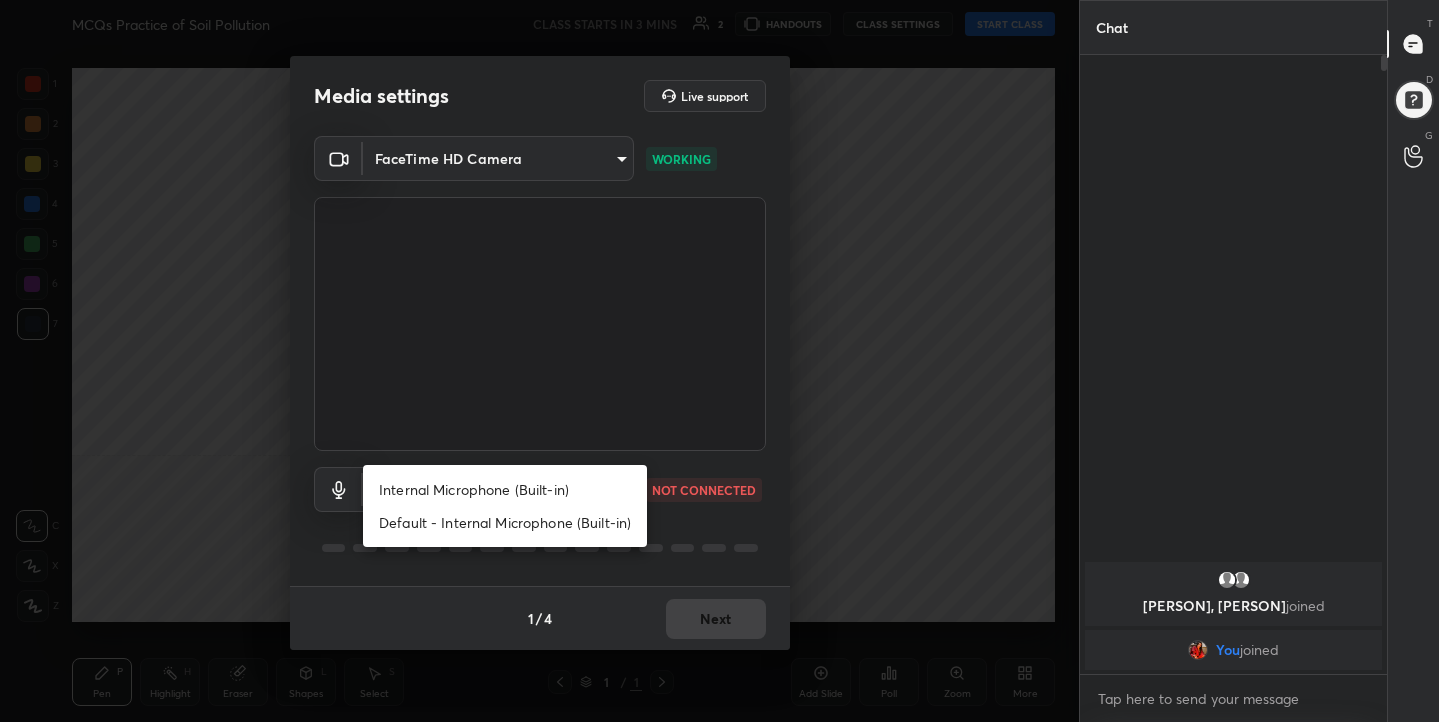 click on "Internal Microphone (Built-in)" at bounding box center (505, 489) 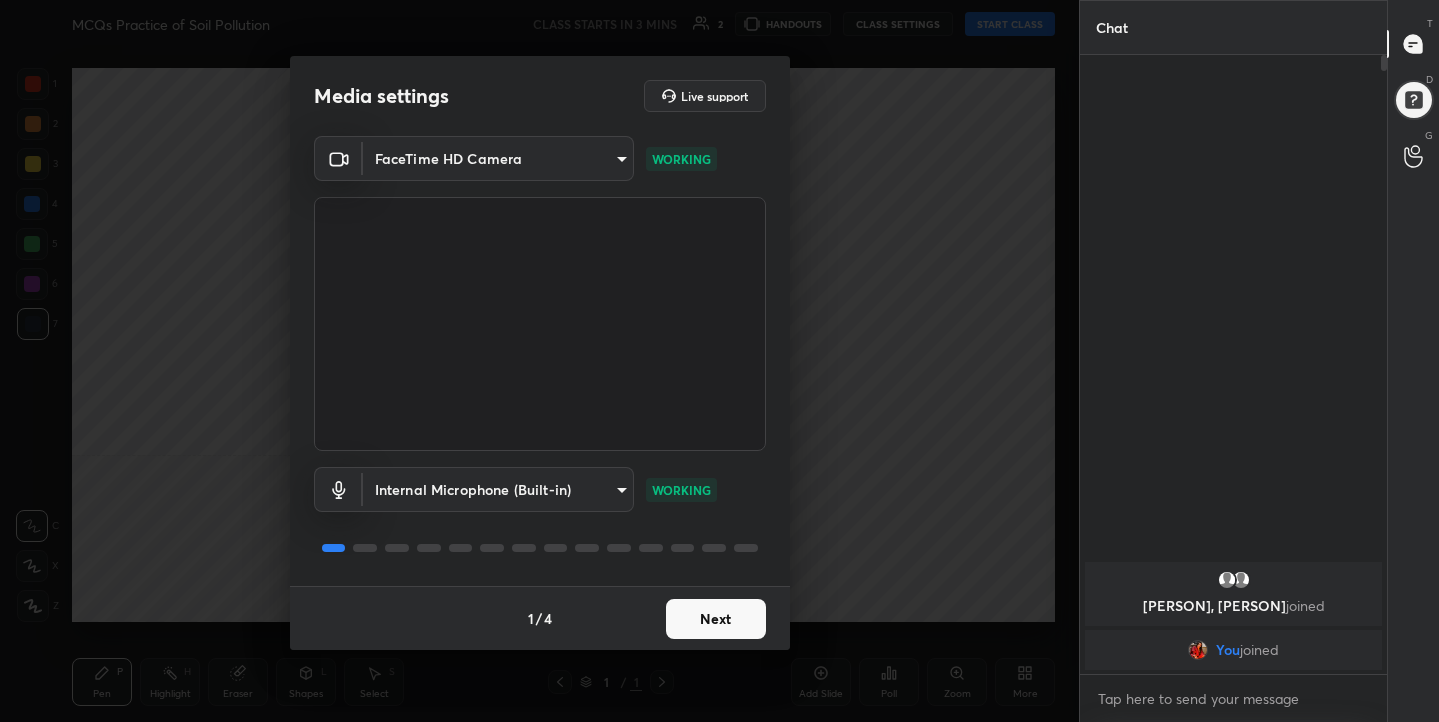 click on "Next" at bounding box center [716, 619] 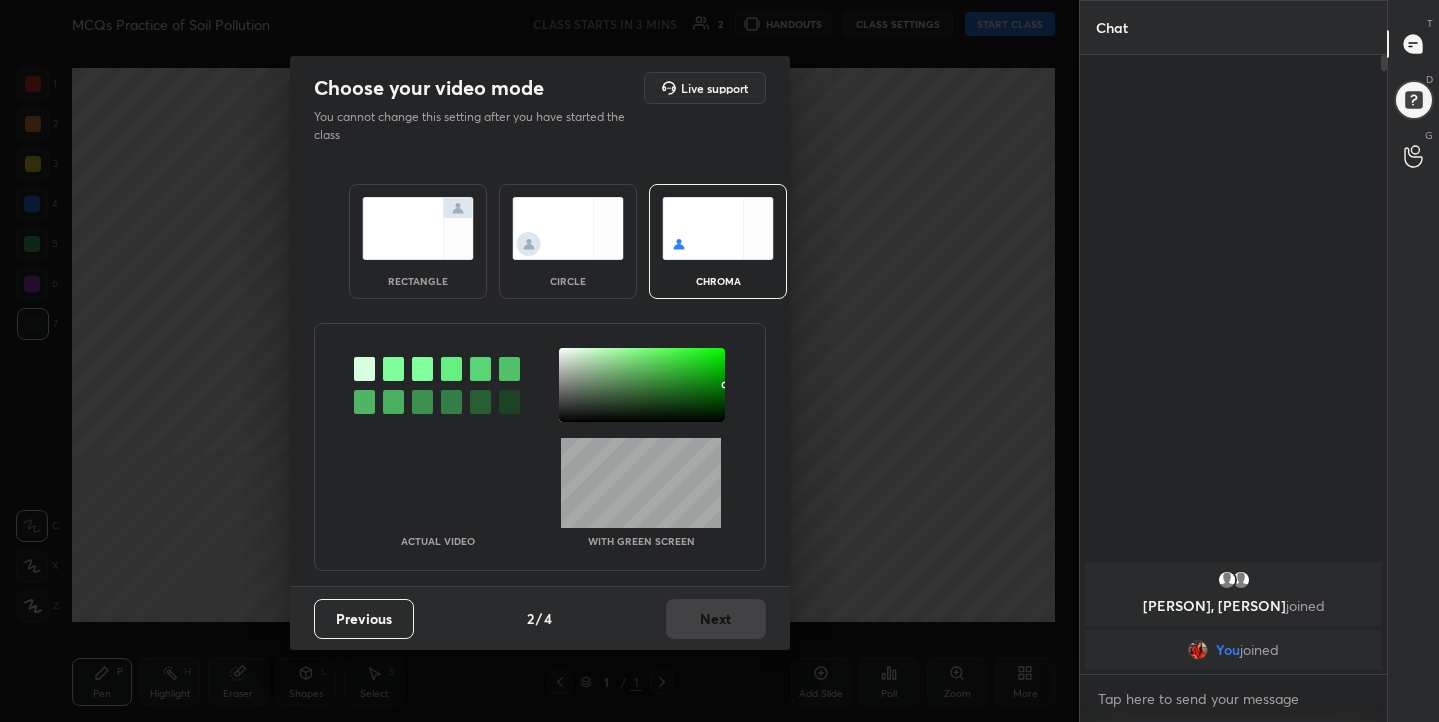 click at bounding box center (718, 228) 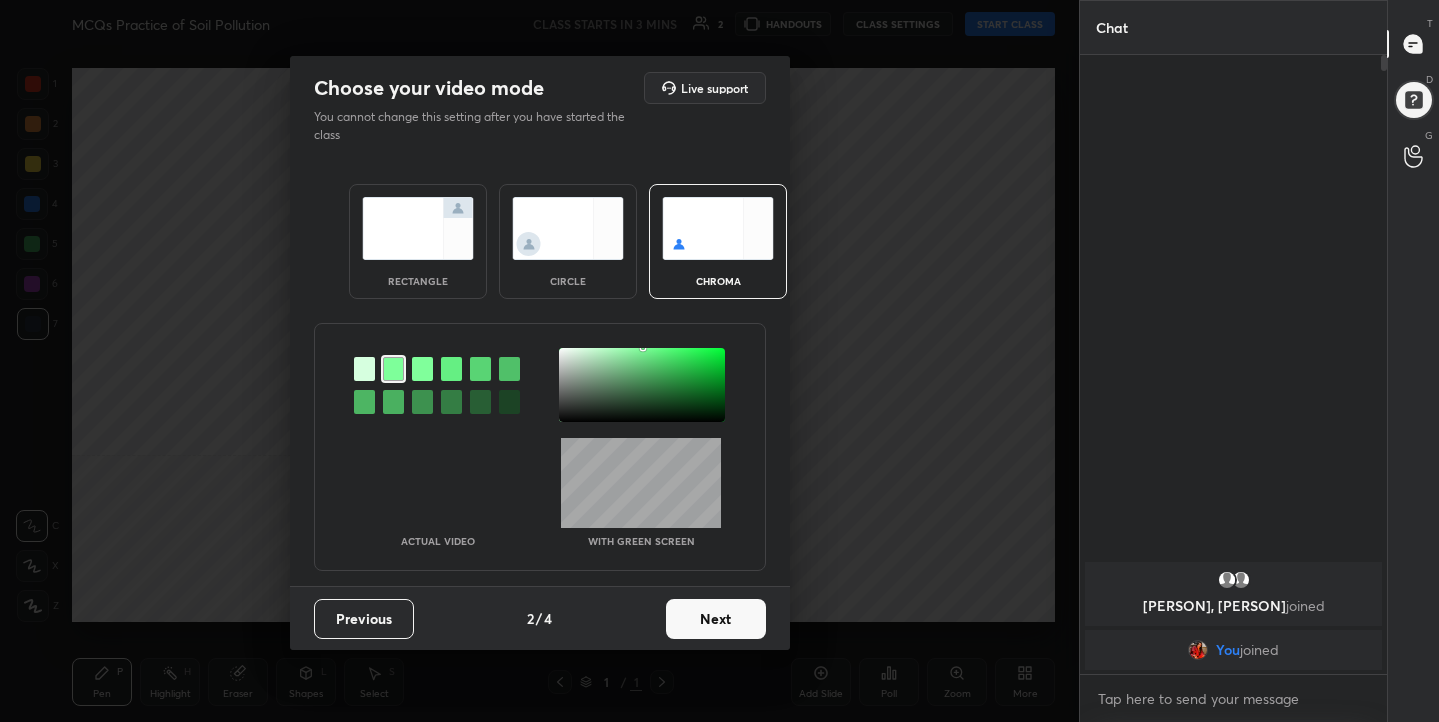 click at bounding box center (642, 385) 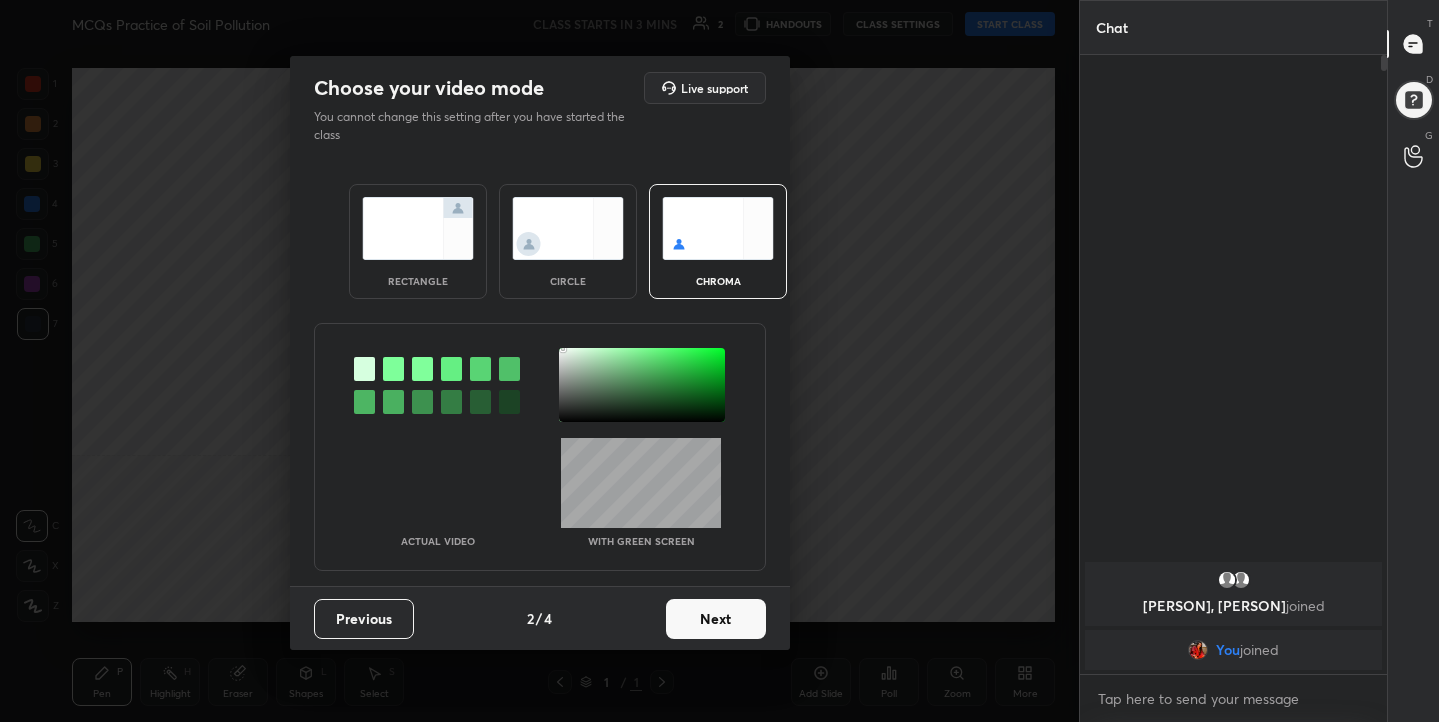 click on "Next" at bounding box center [716, 619] 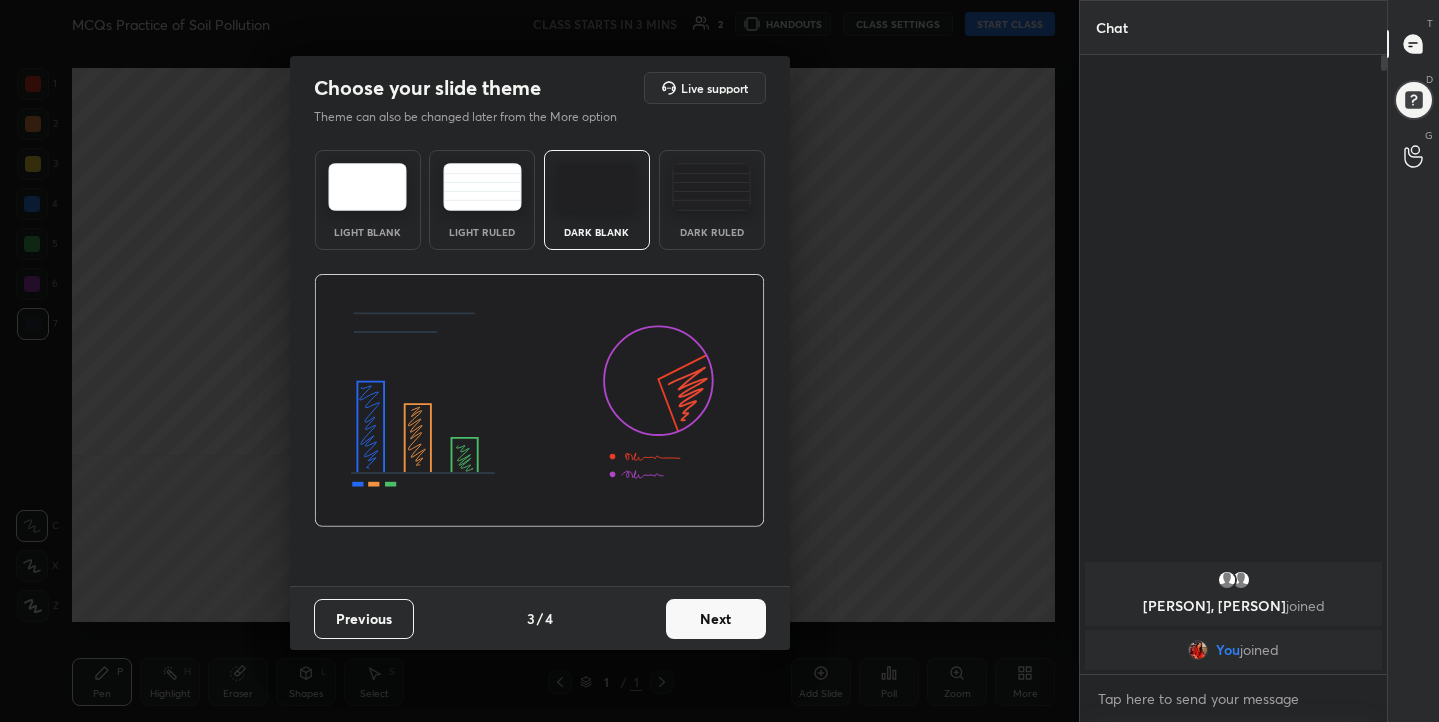 click at bounding box center [367, 187] 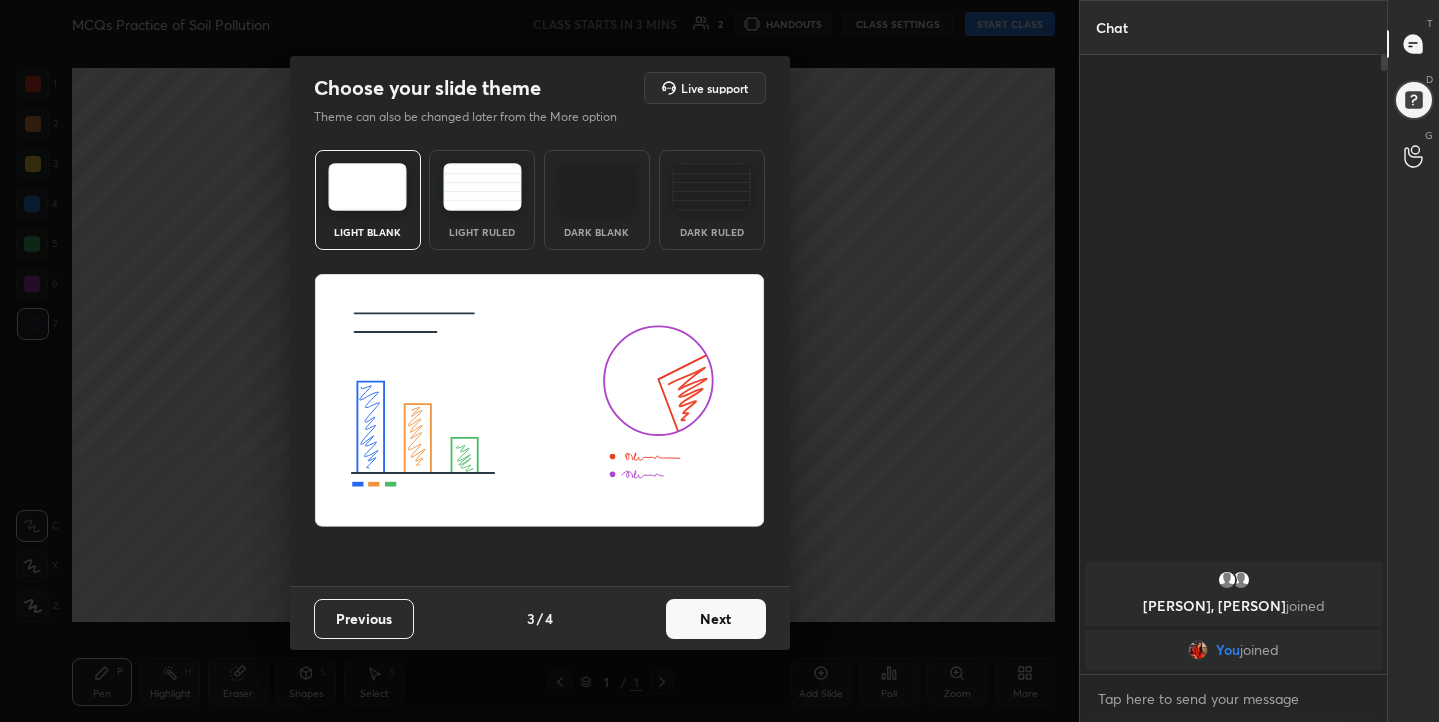 click on "Next" at bounding box center [716, 619] 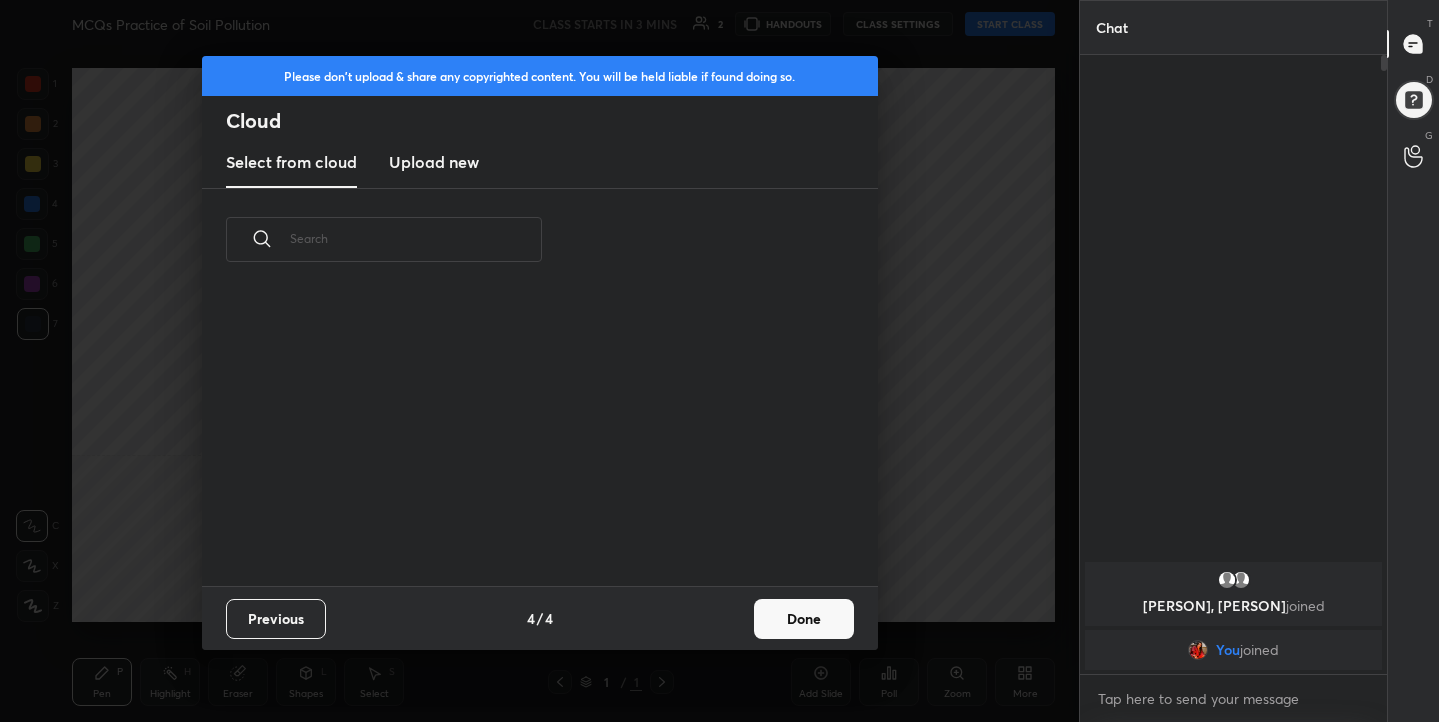 scroll, scrollTop: 7, scrollLeft: 11, axis: both 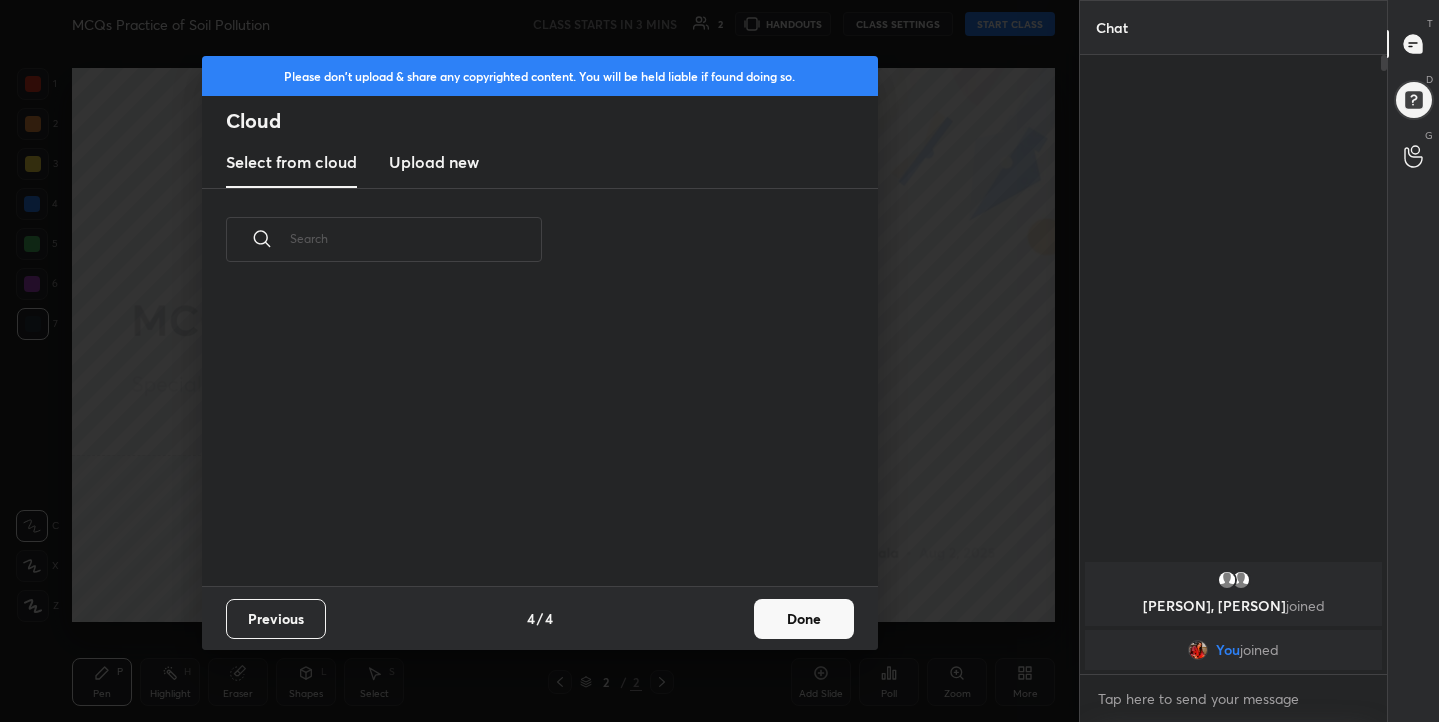 click on "Upload new" at bounding box center [434, 162] 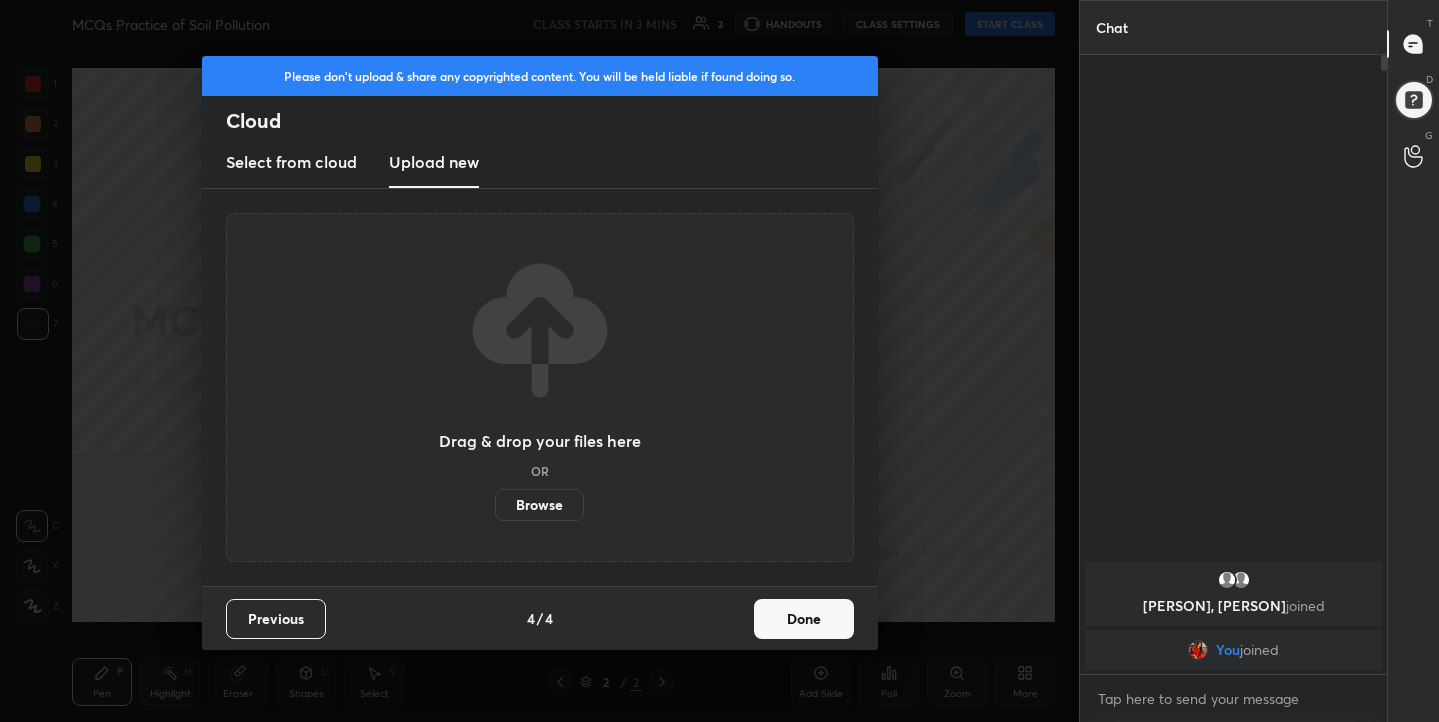 click on "Browse" at bounding box center [539, 505] 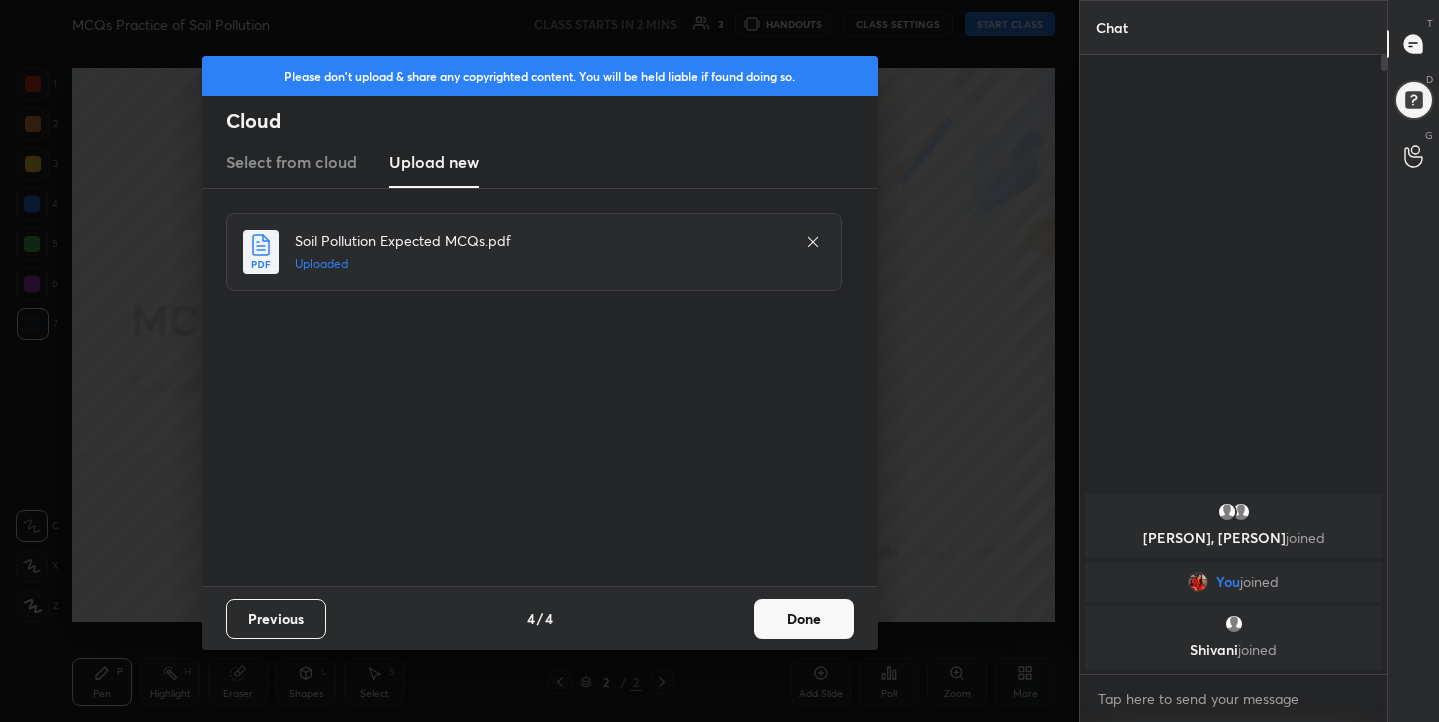 click on "Done" at bounding box center (804, 619) 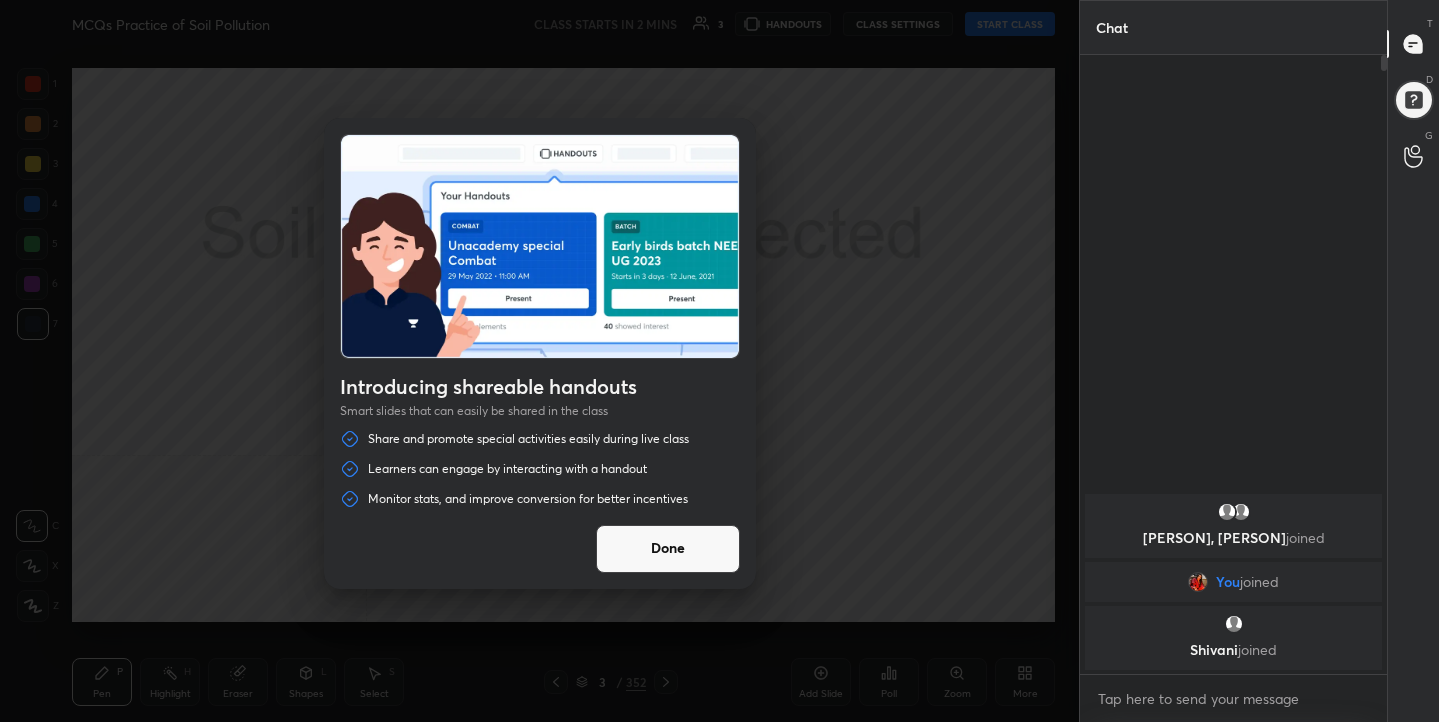 click on "Done" at bounding box center (668, 549) 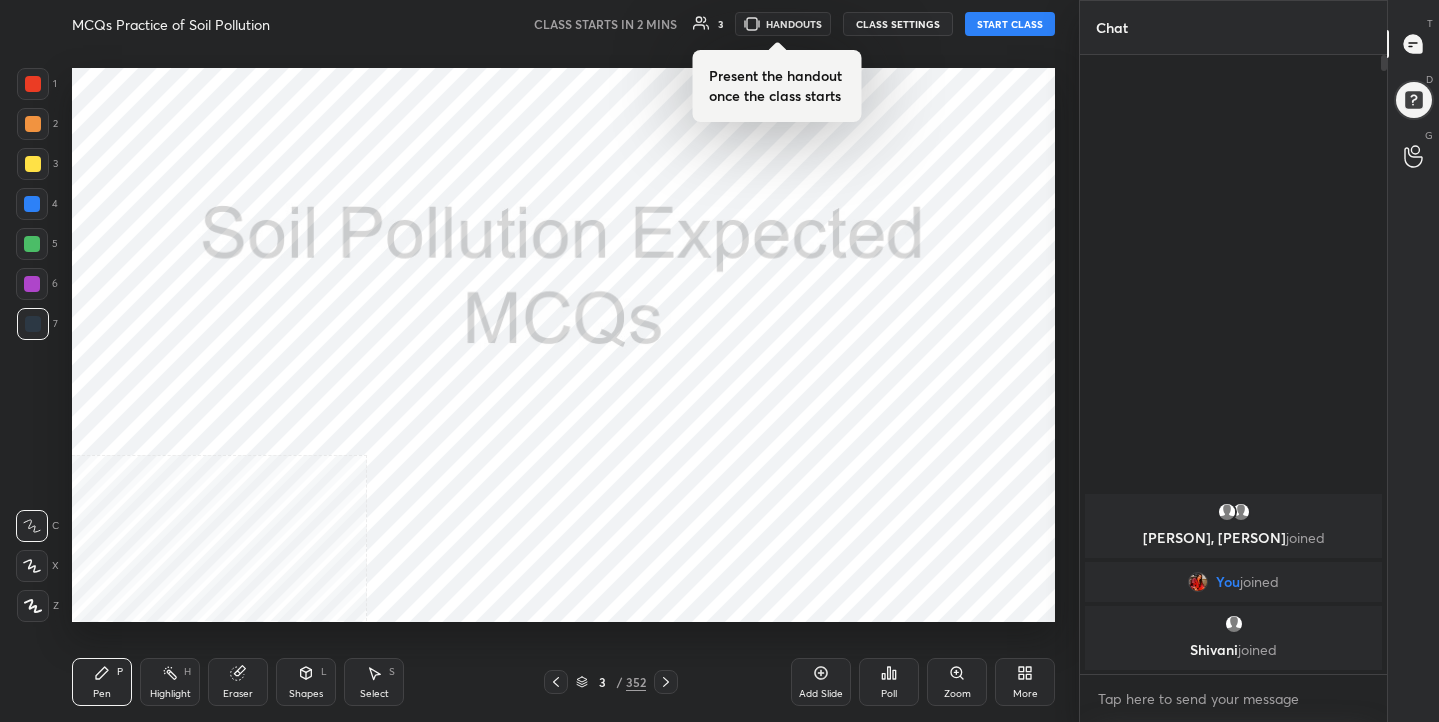click on "More" at bounding box center [1025, 682] 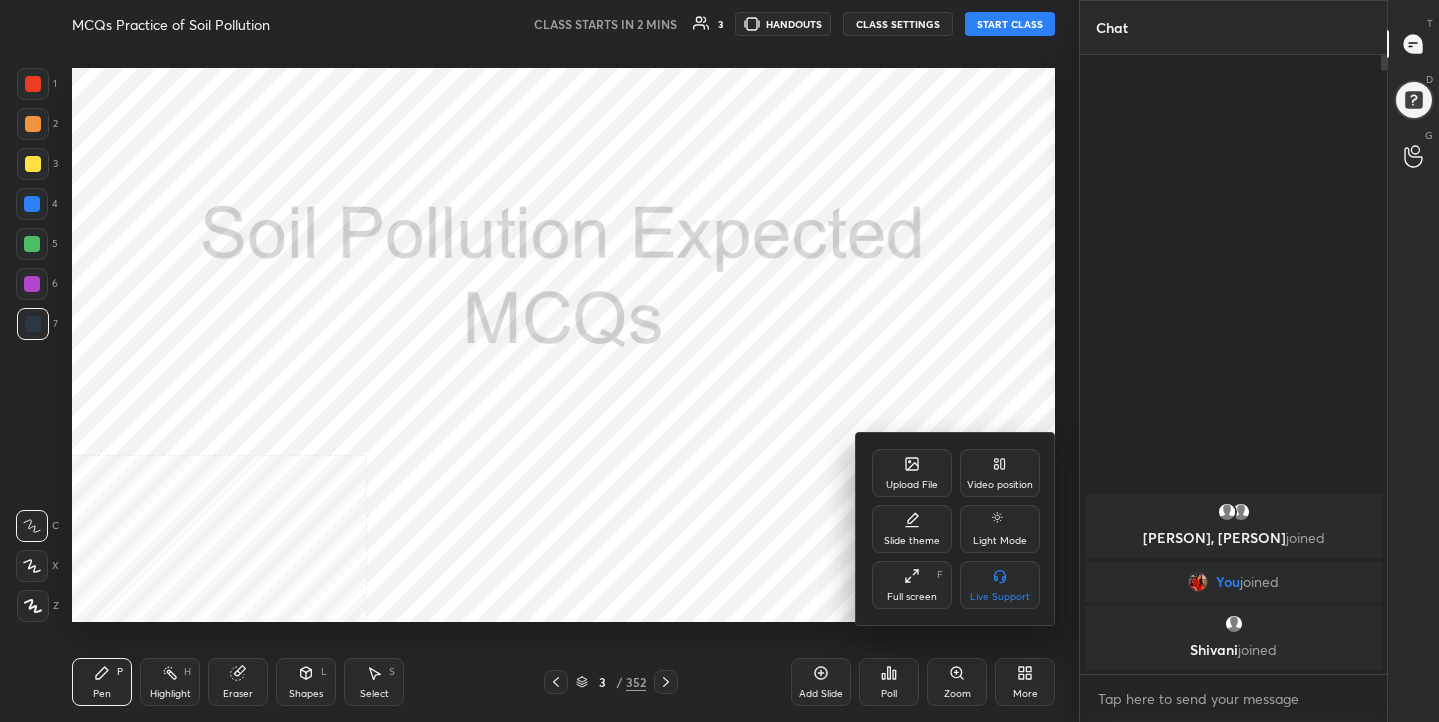 click on "Full screen" at bounding box center [912, 597] 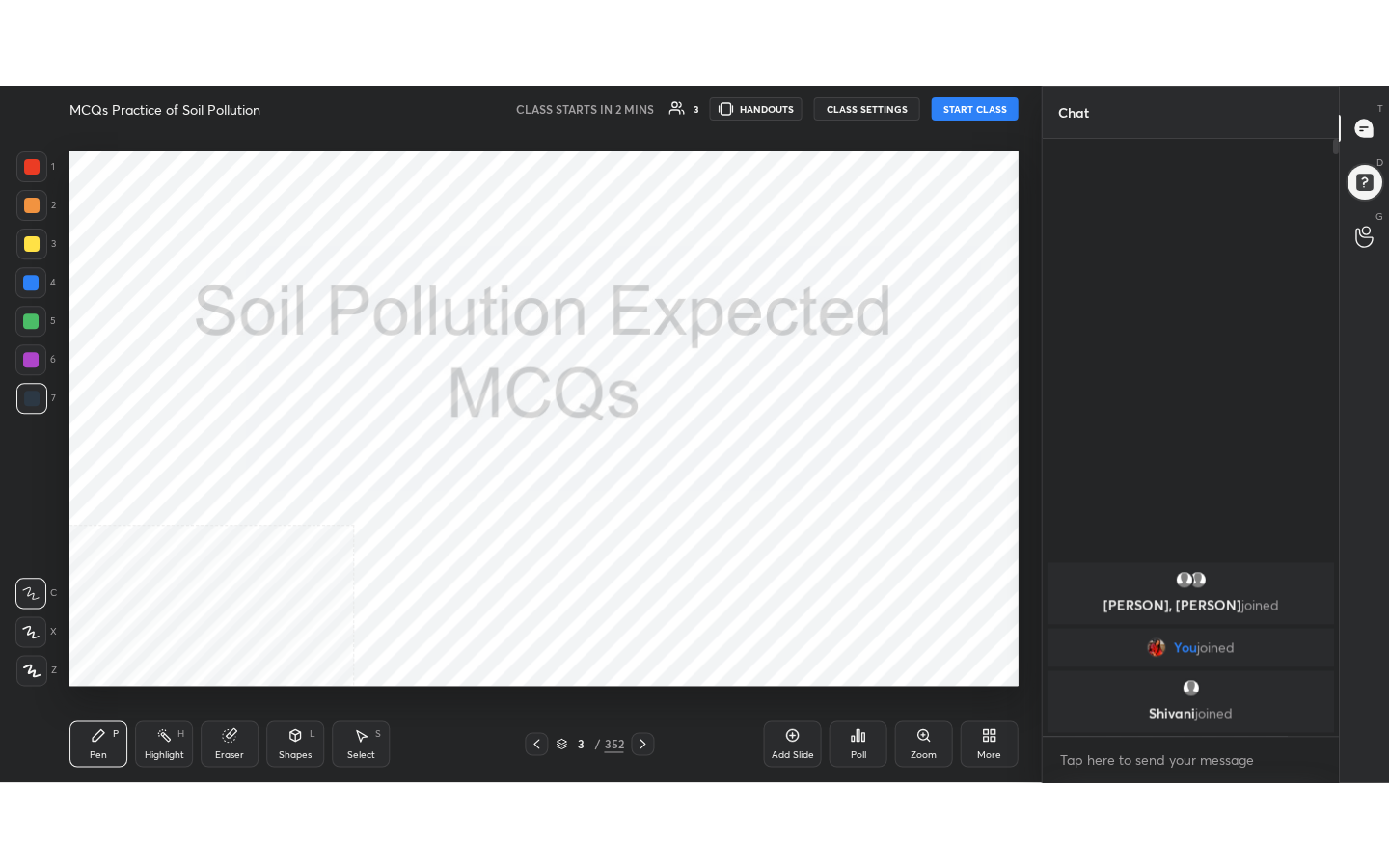 scroll, scrollTop: 95700, scrollLeft: 95494, axis: both 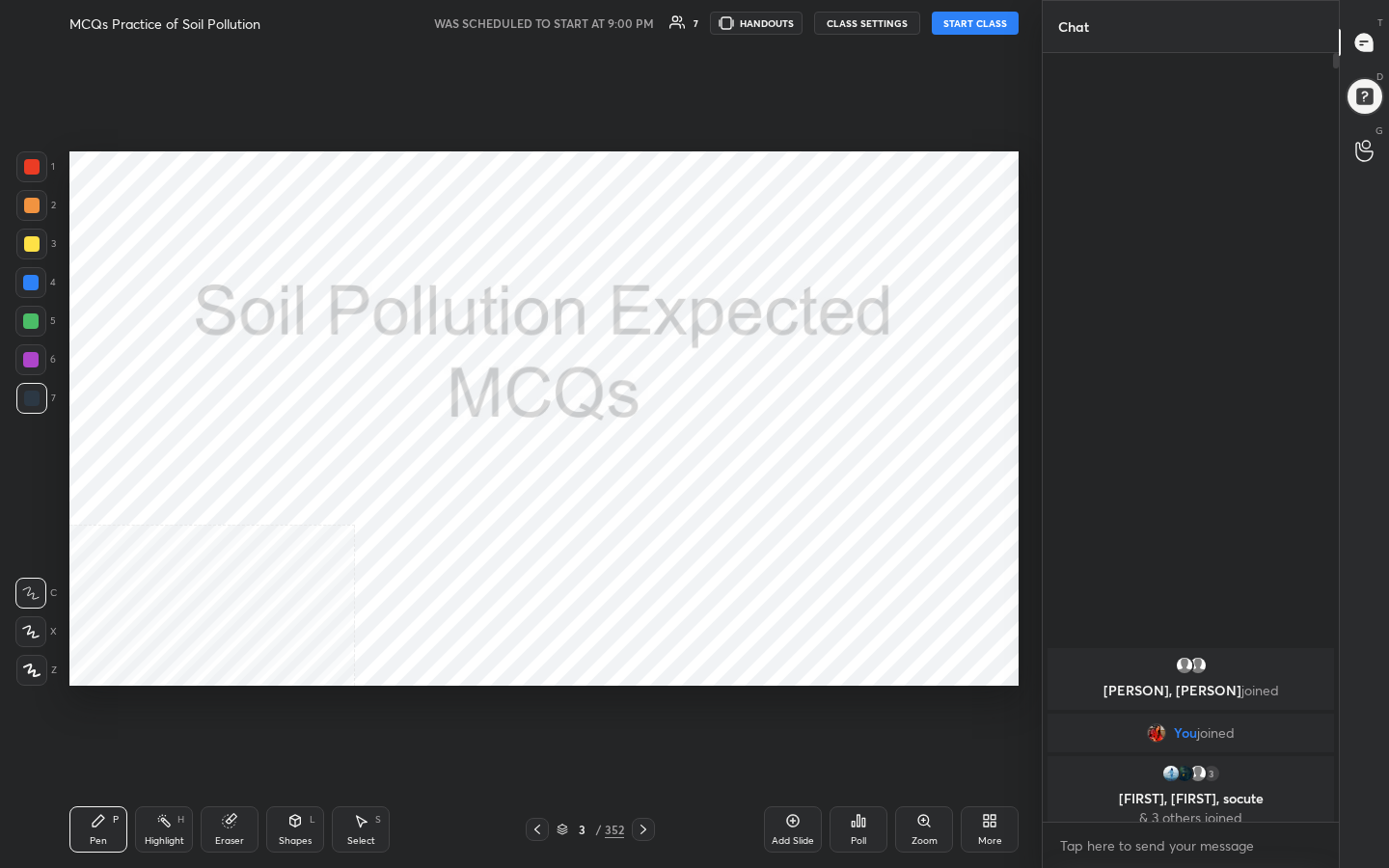 click on "START CLASS" at bounding box center (975, 23) 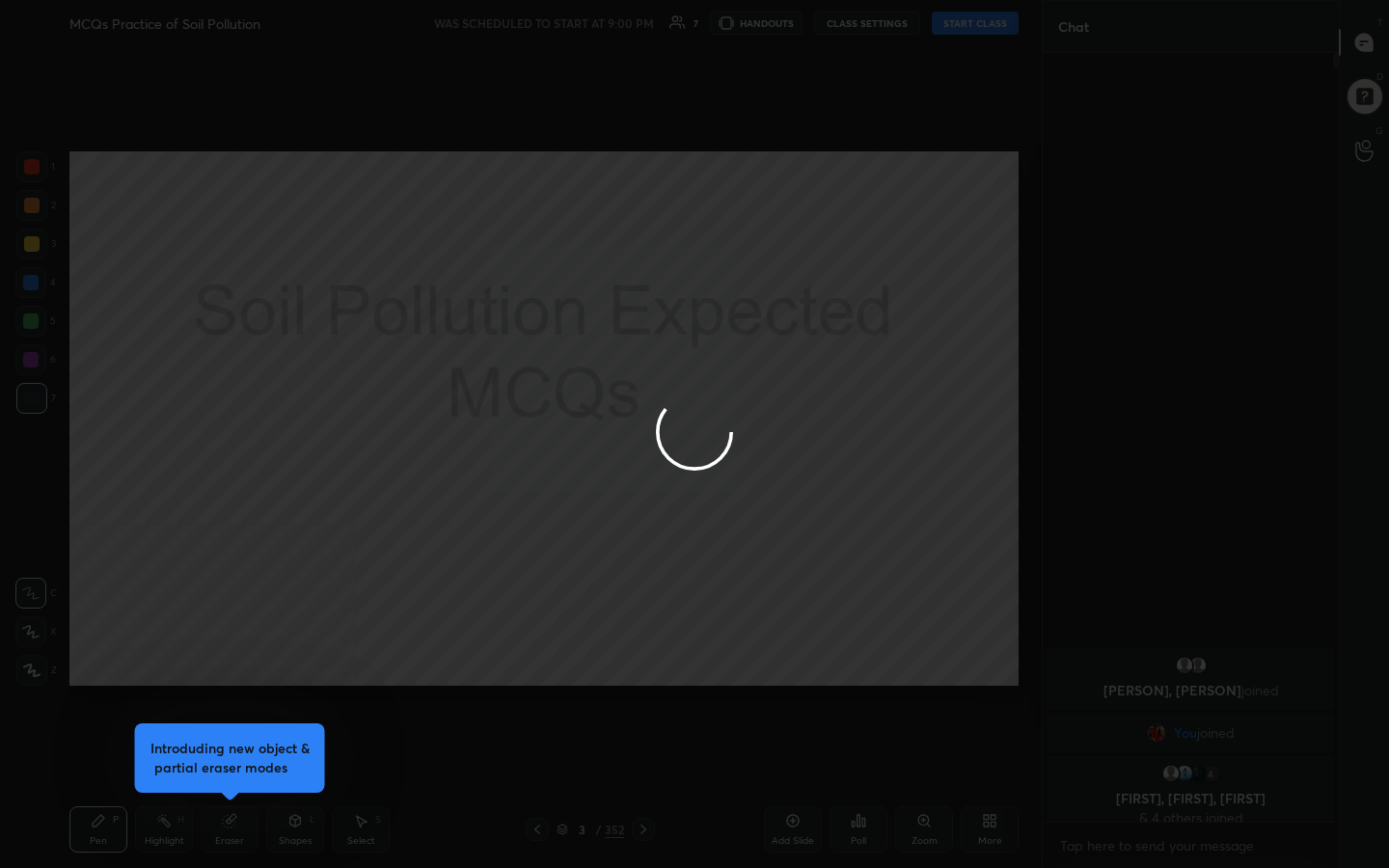 type on "x" 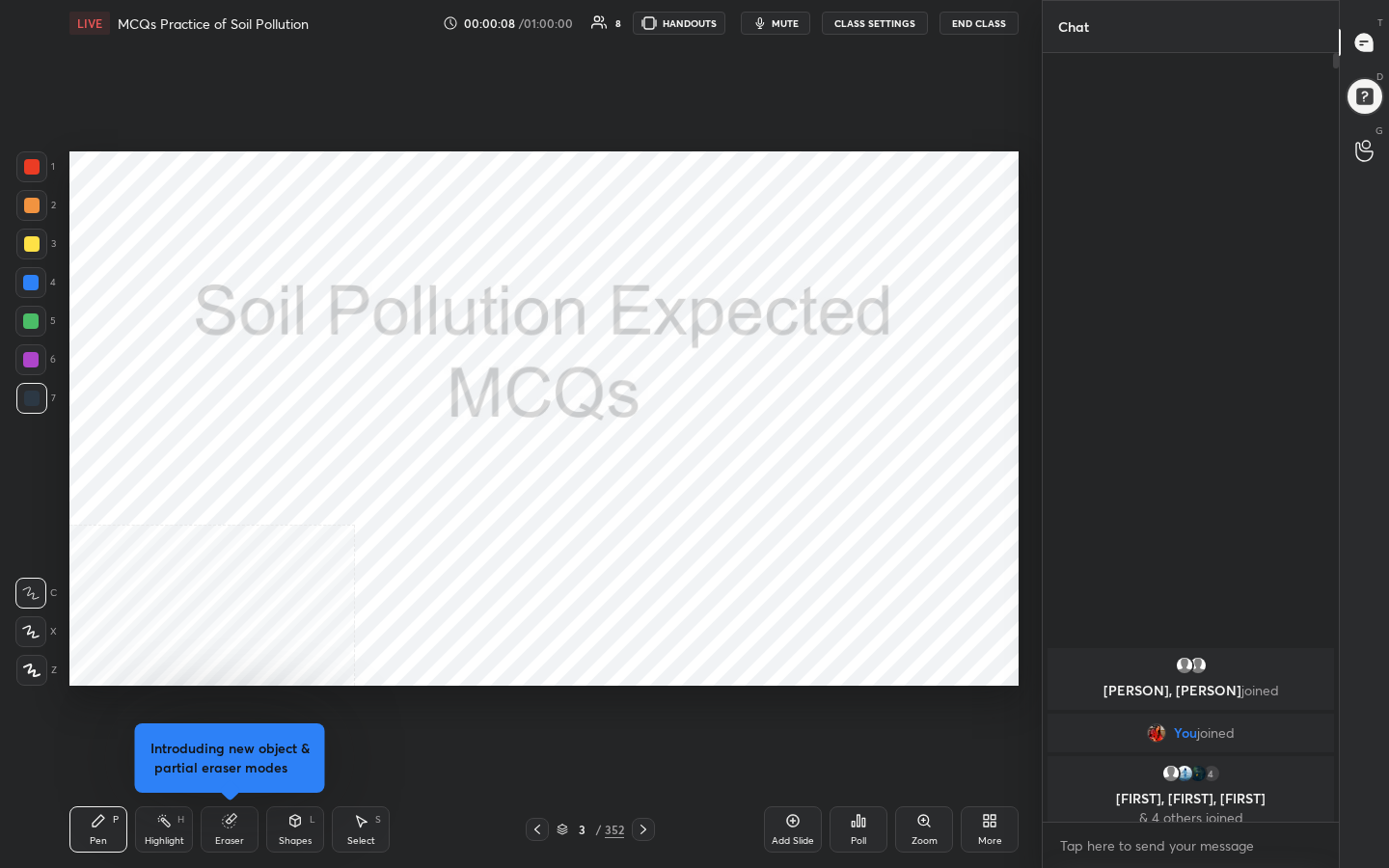 click on "LIVE MCQs Practice of Soil Pollution 00:00:08 /  01:00:00 8 HANDOUTS mute CLASS SETTINGS End Class" at bounding box center [544, 23] 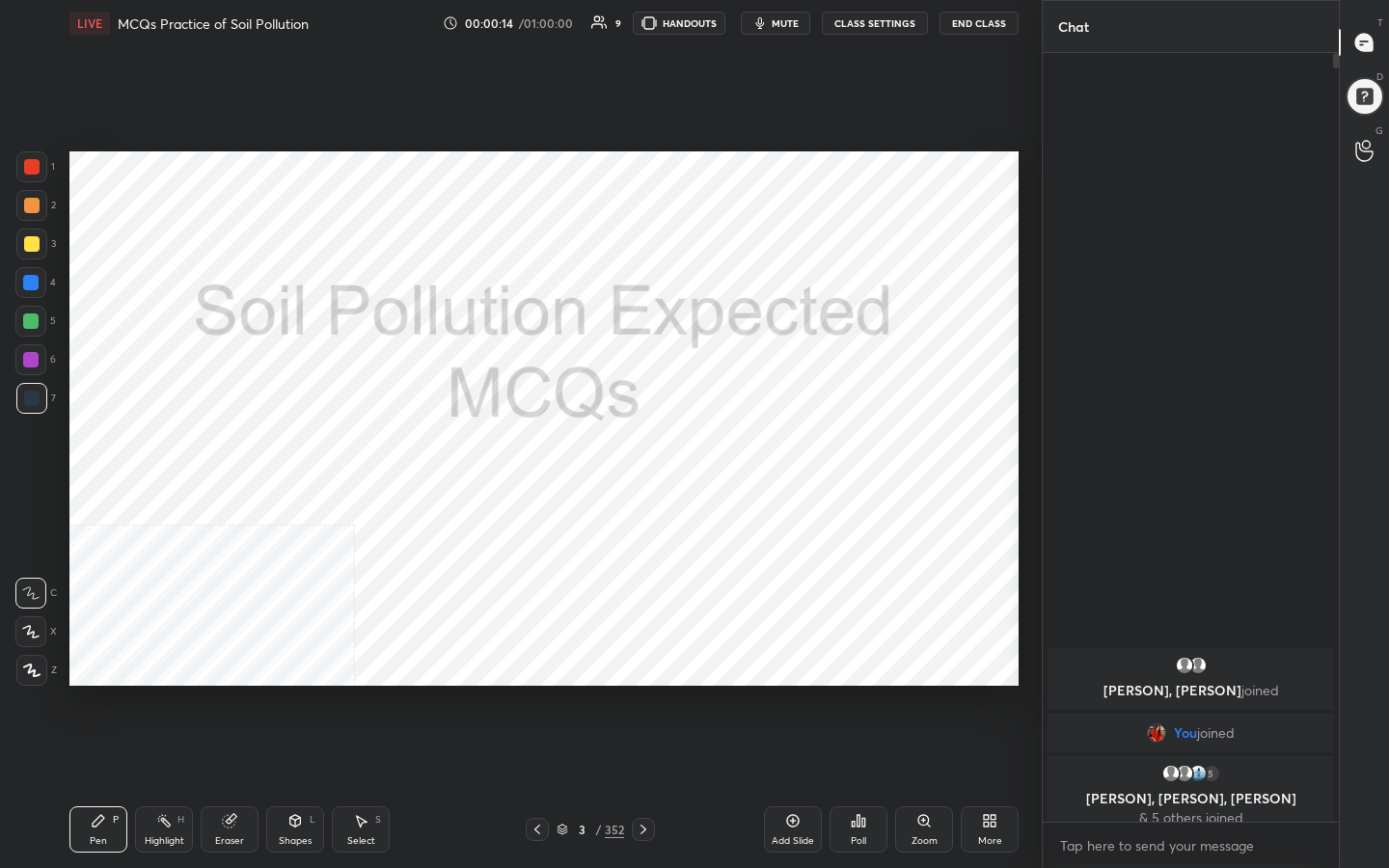 click on "mute" at bounding box center (785, 23) 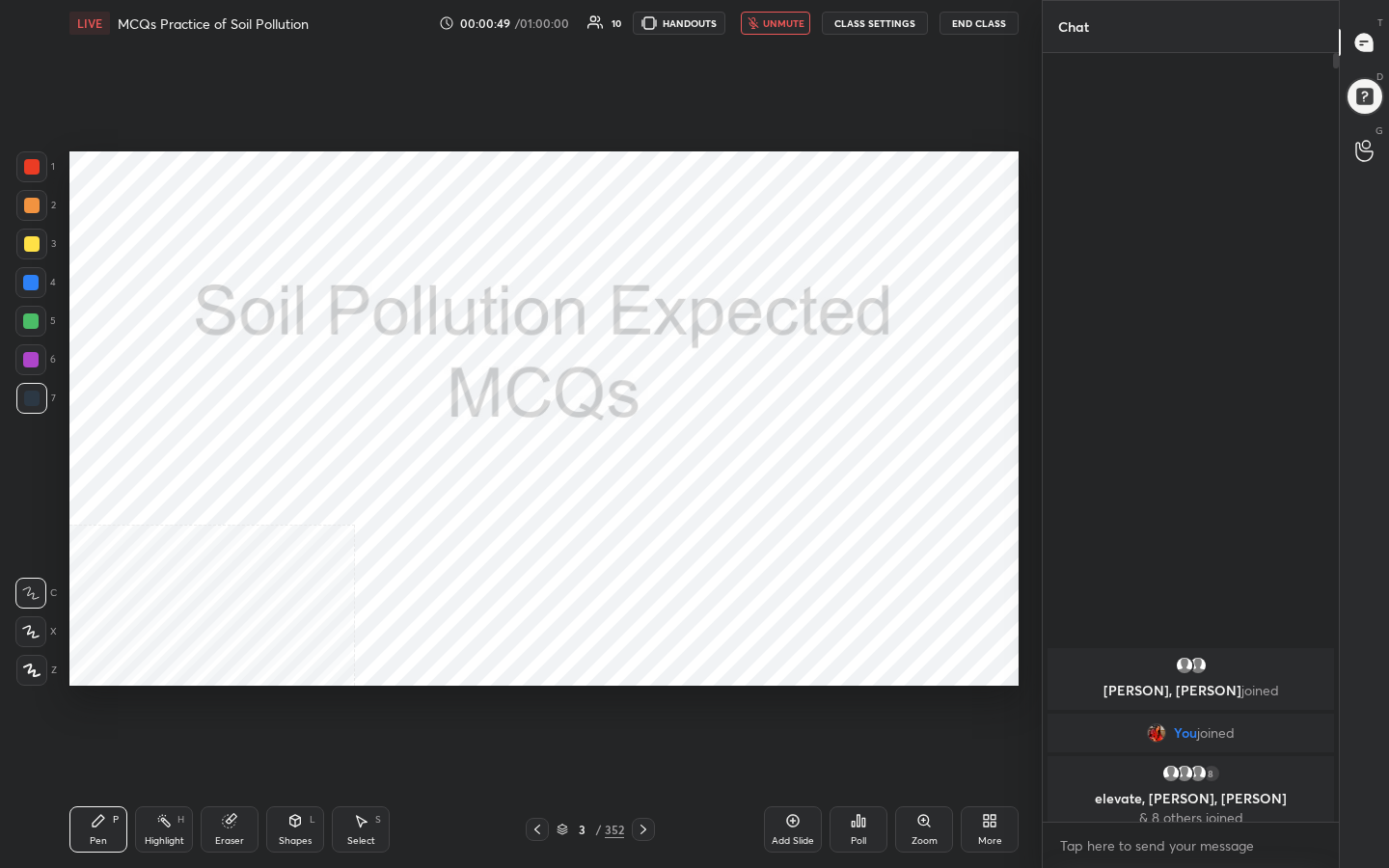 click on "unmute" at bounding box center [783, 23] 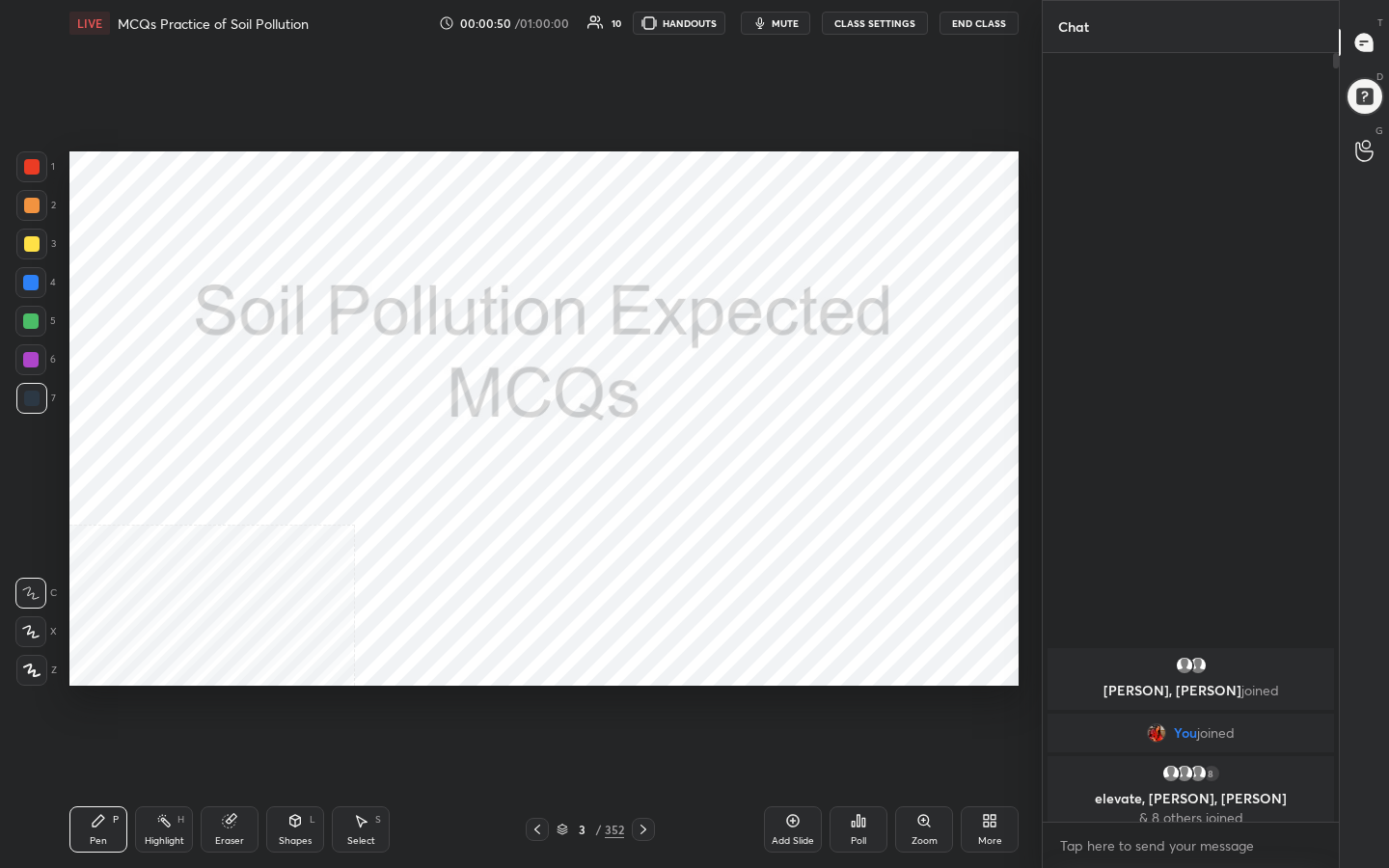 type 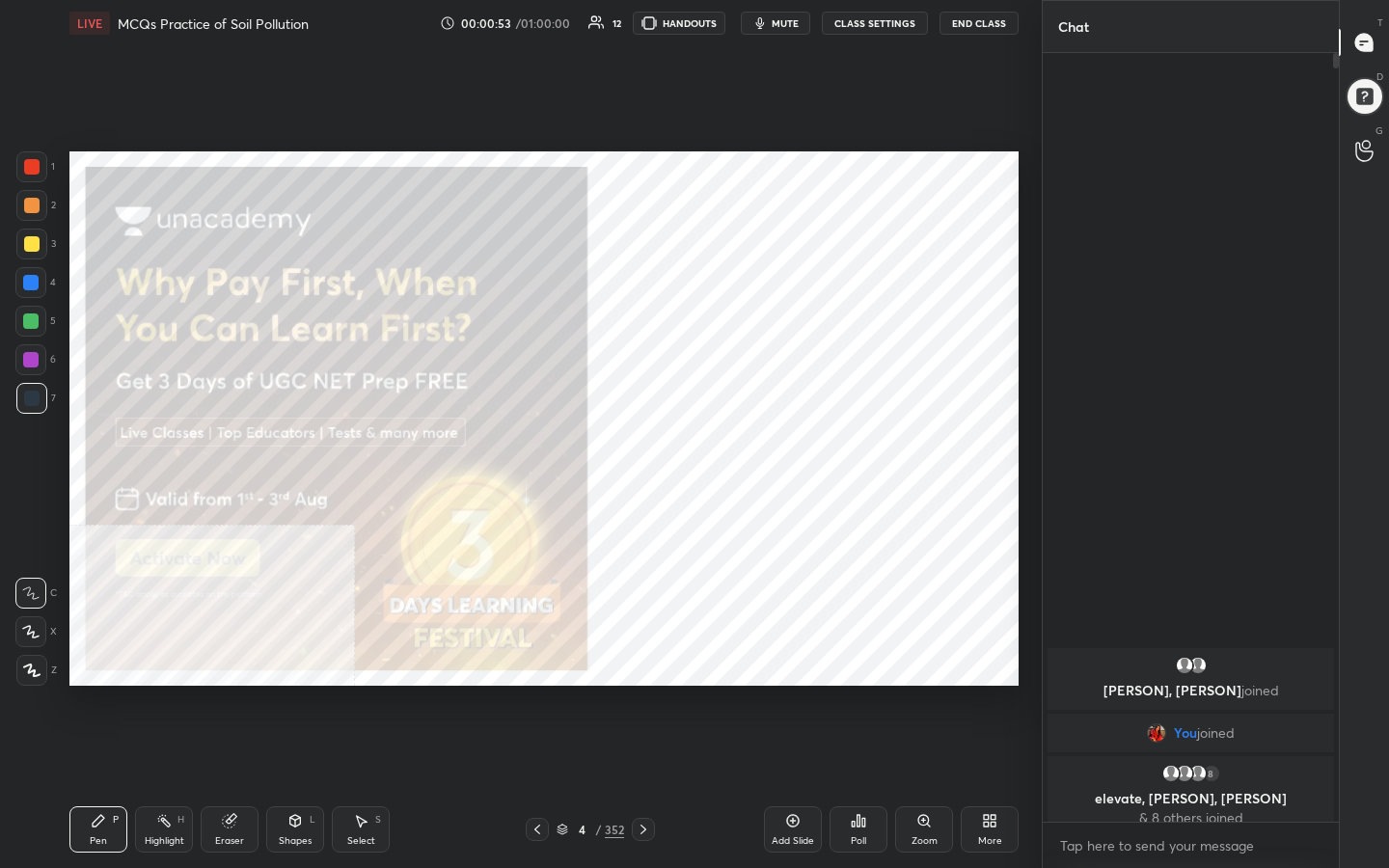 click on "More" at bounding box center (990, 829) 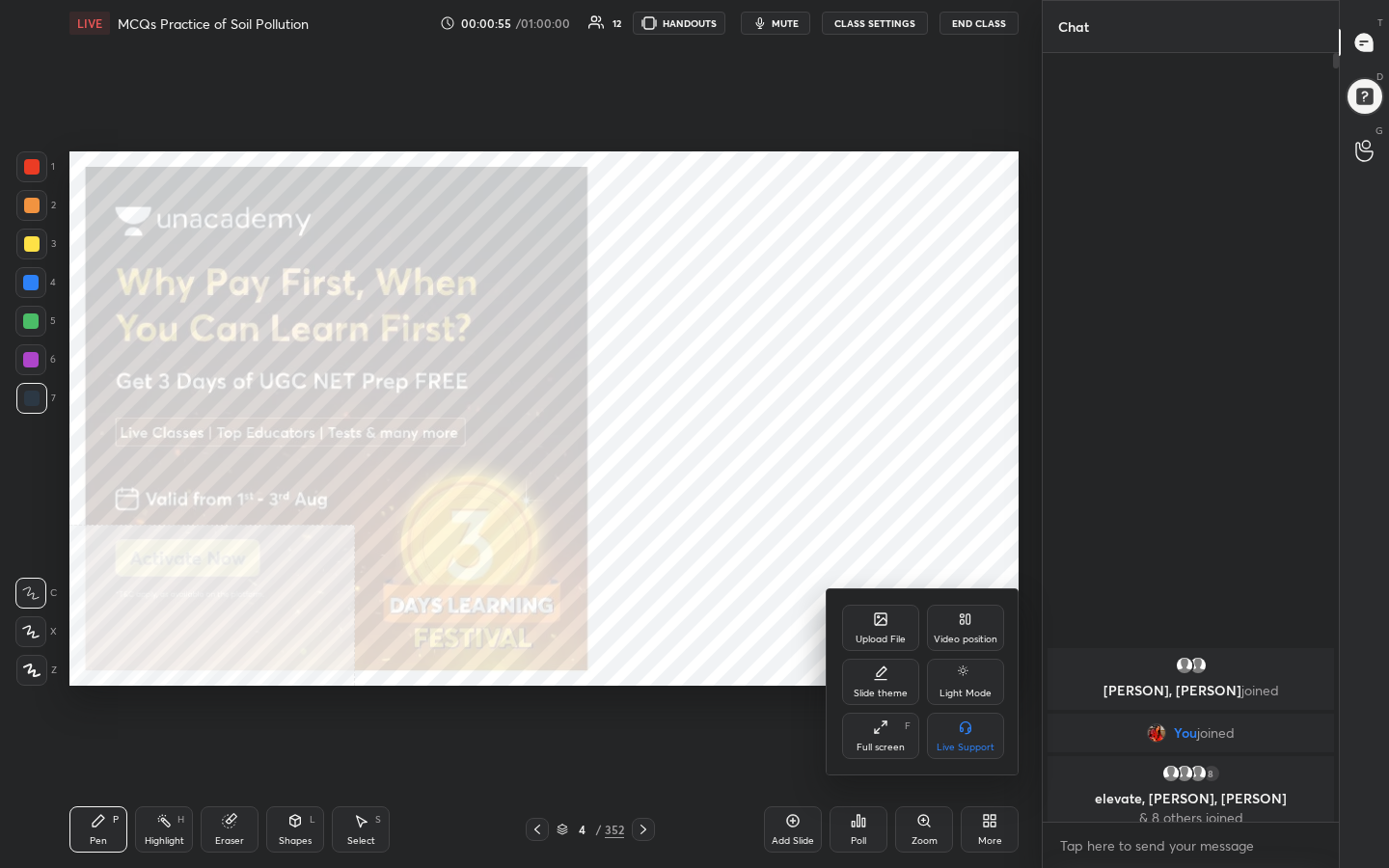 click on "Video position" at bounding box center (966, 639) 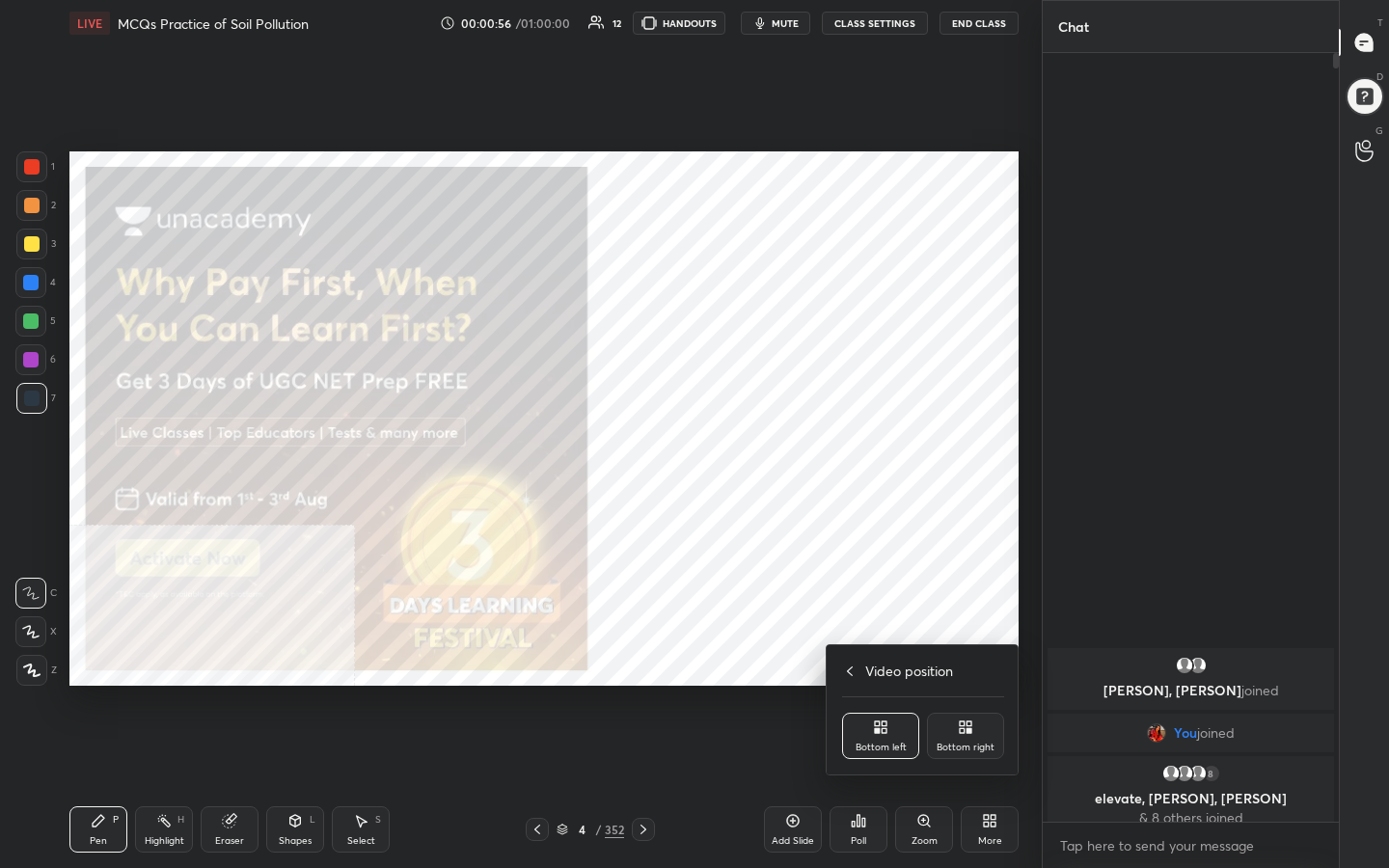 click on "Bottom right" at bounding box center (966, 736) 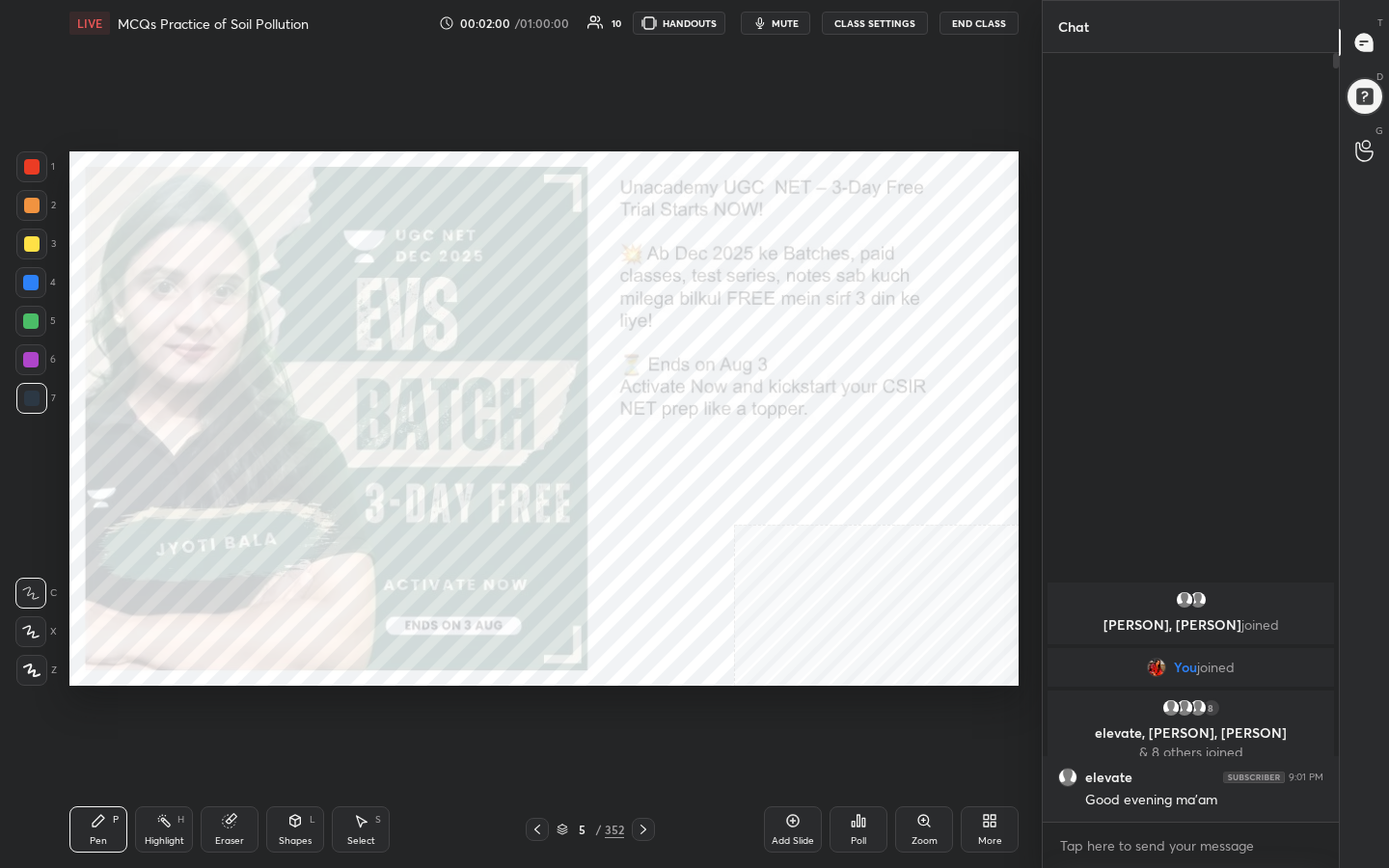 click 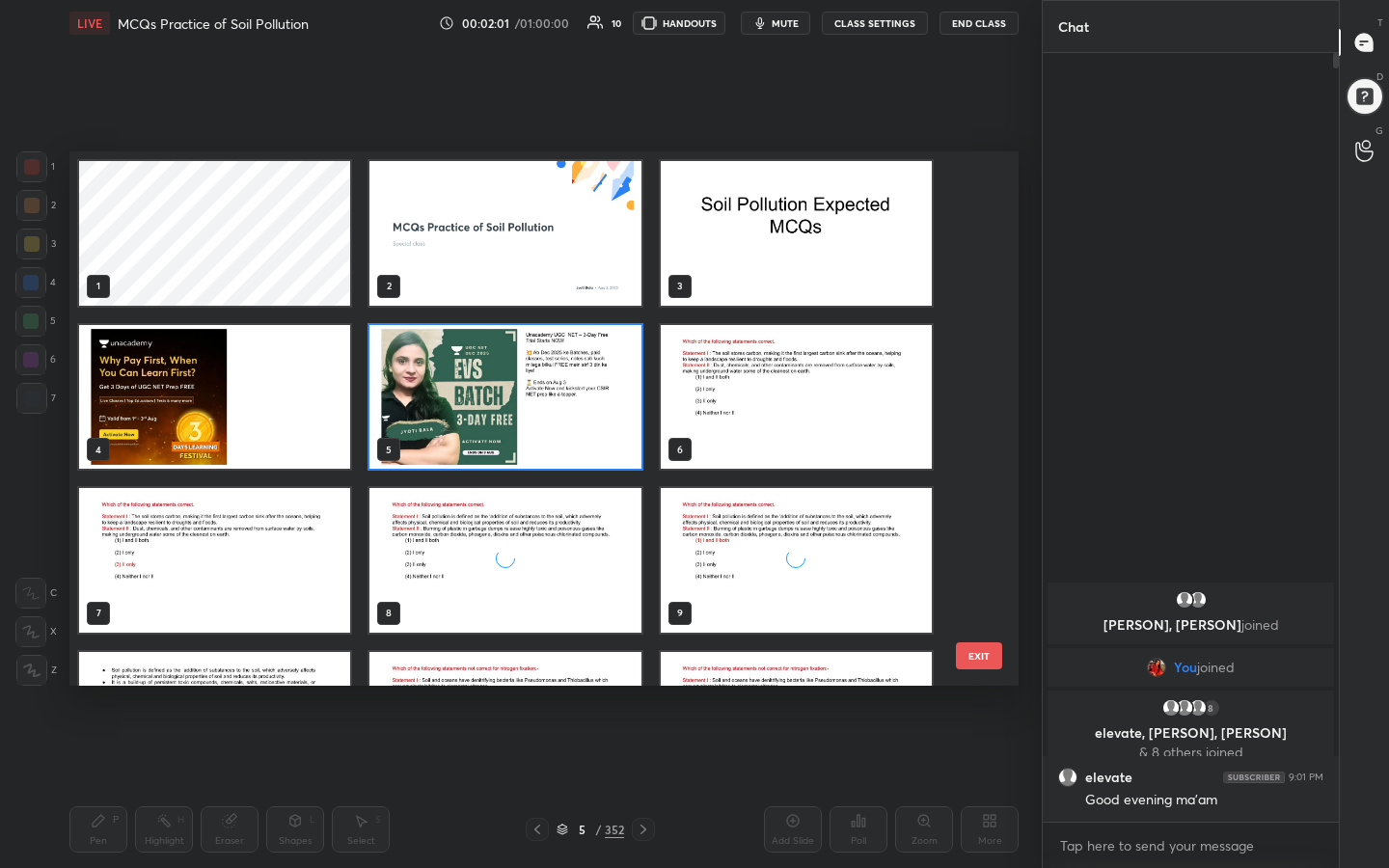 scroll, scrollTop: 7, scrollLeft: 11, axis: both 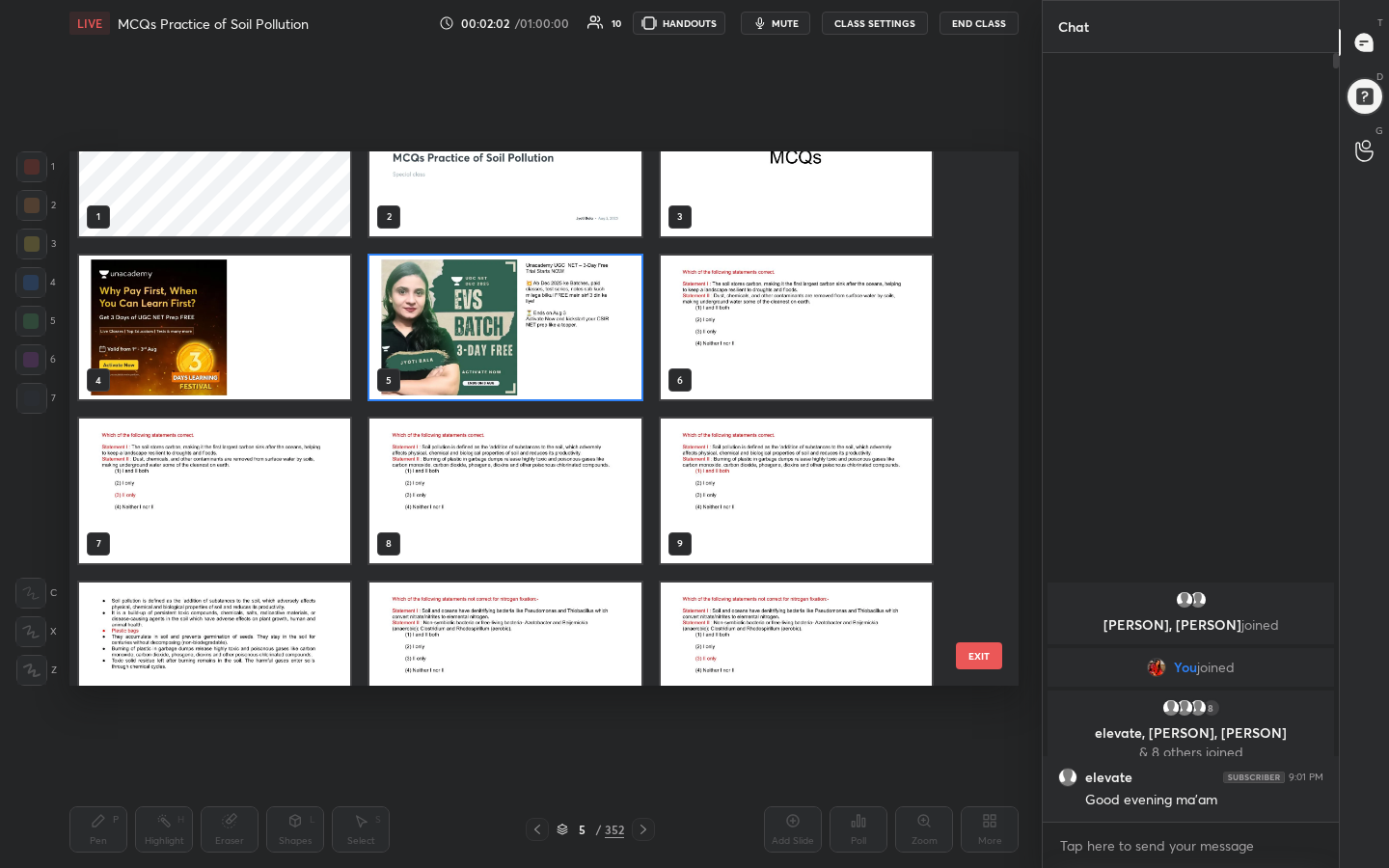 click at bounding box center (796, 328) 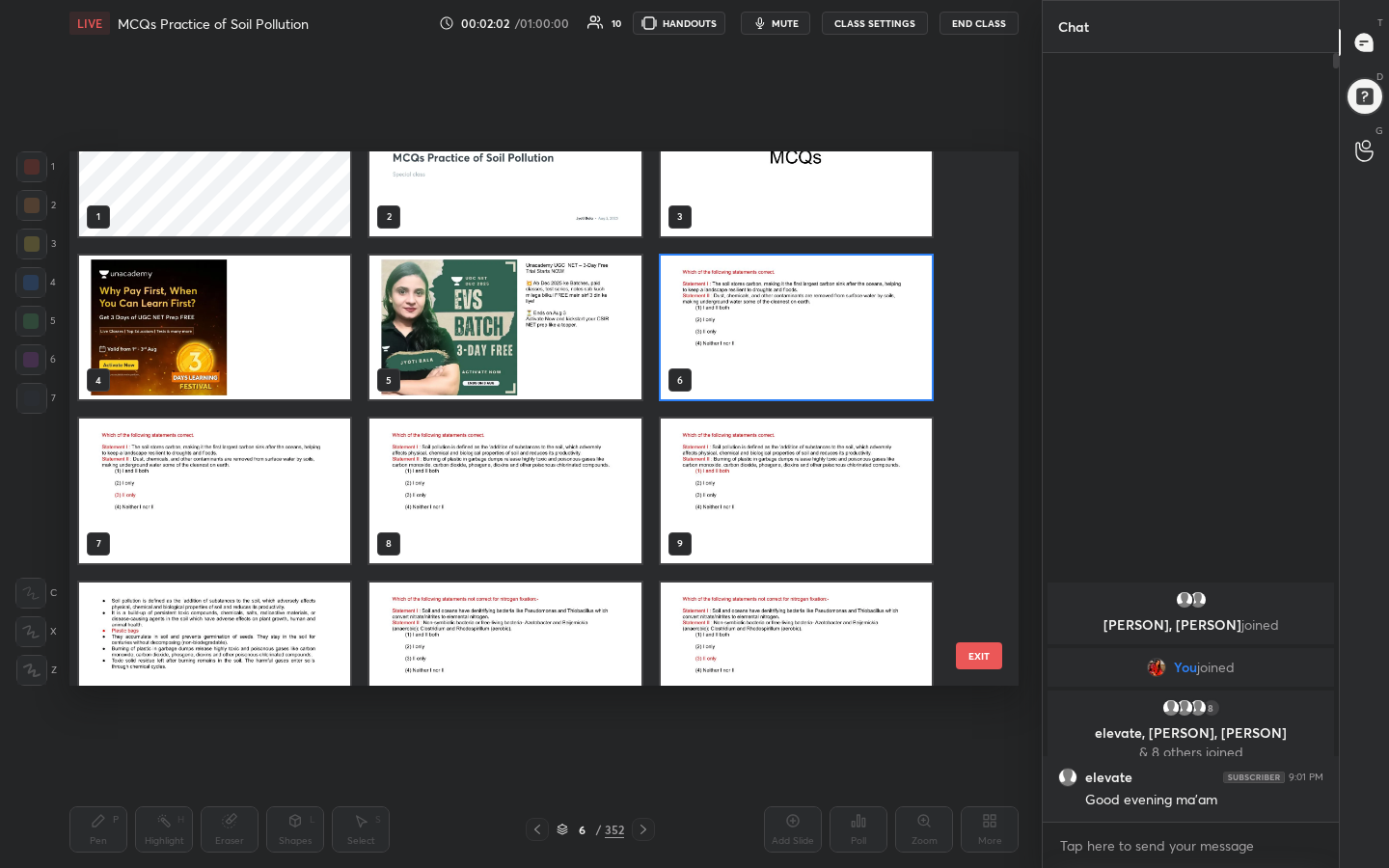 click at bounding box center (796, 328) 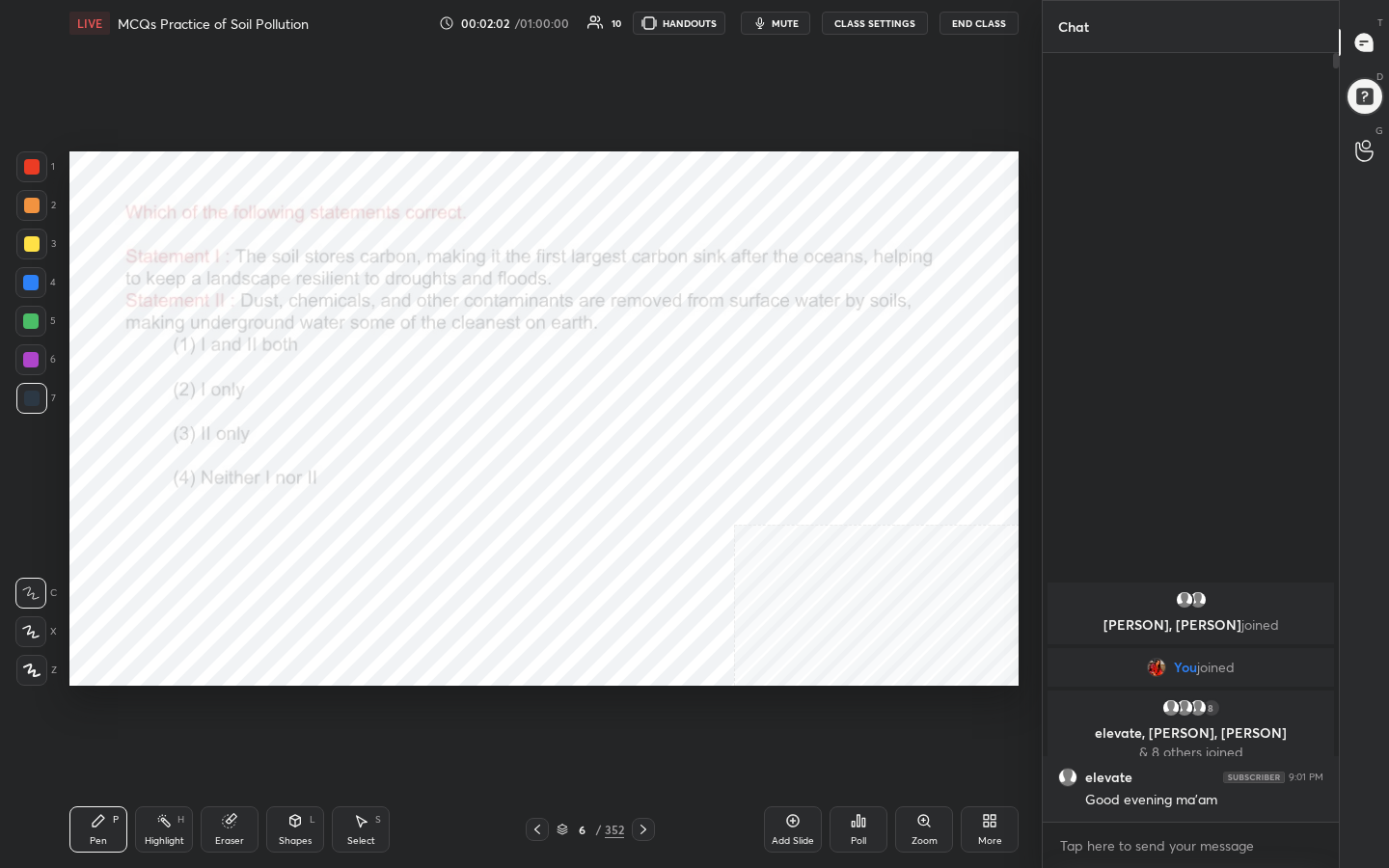 click at bounding box center (796, 328) 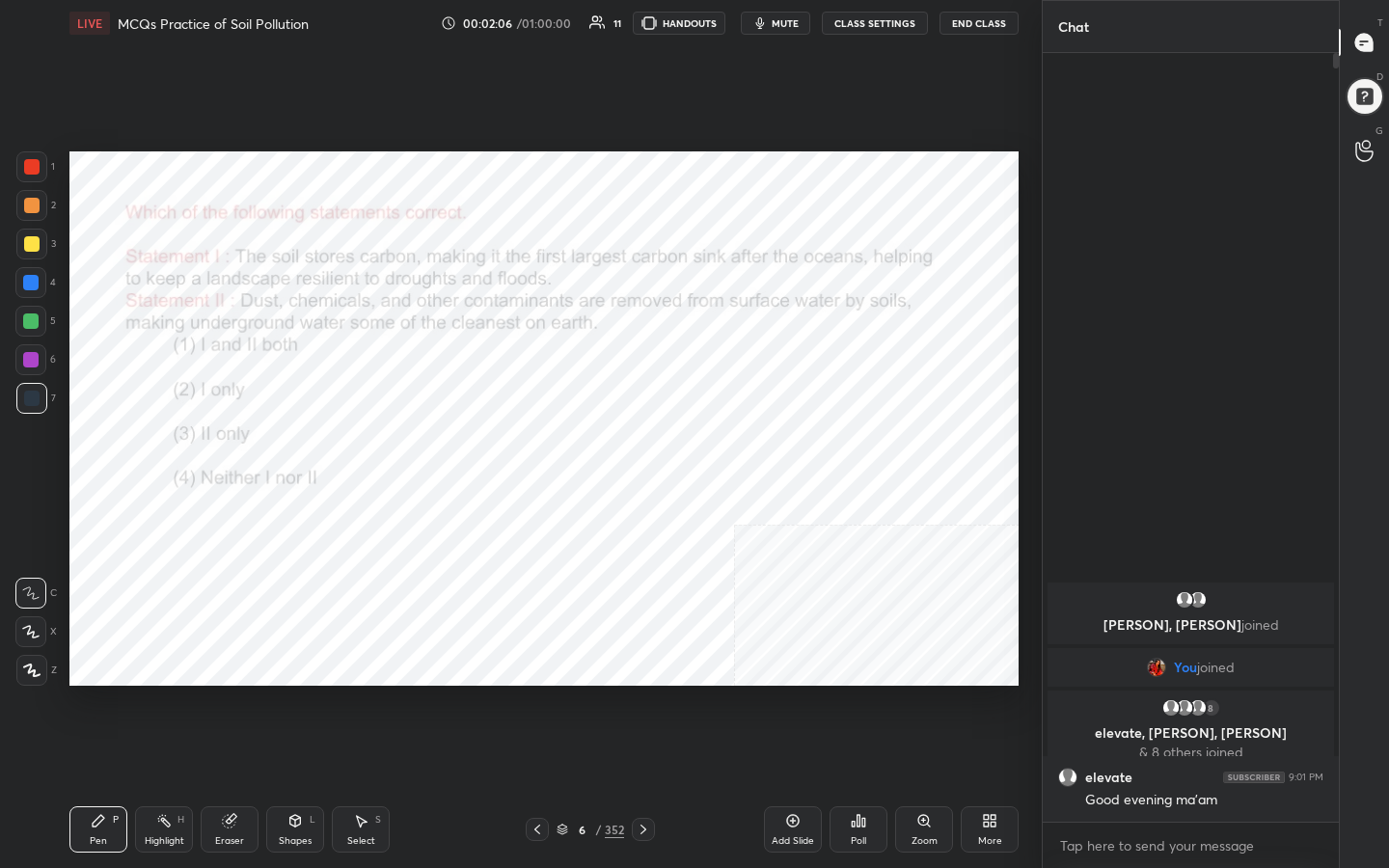 click on "mute" at bounding box center (785, 23) 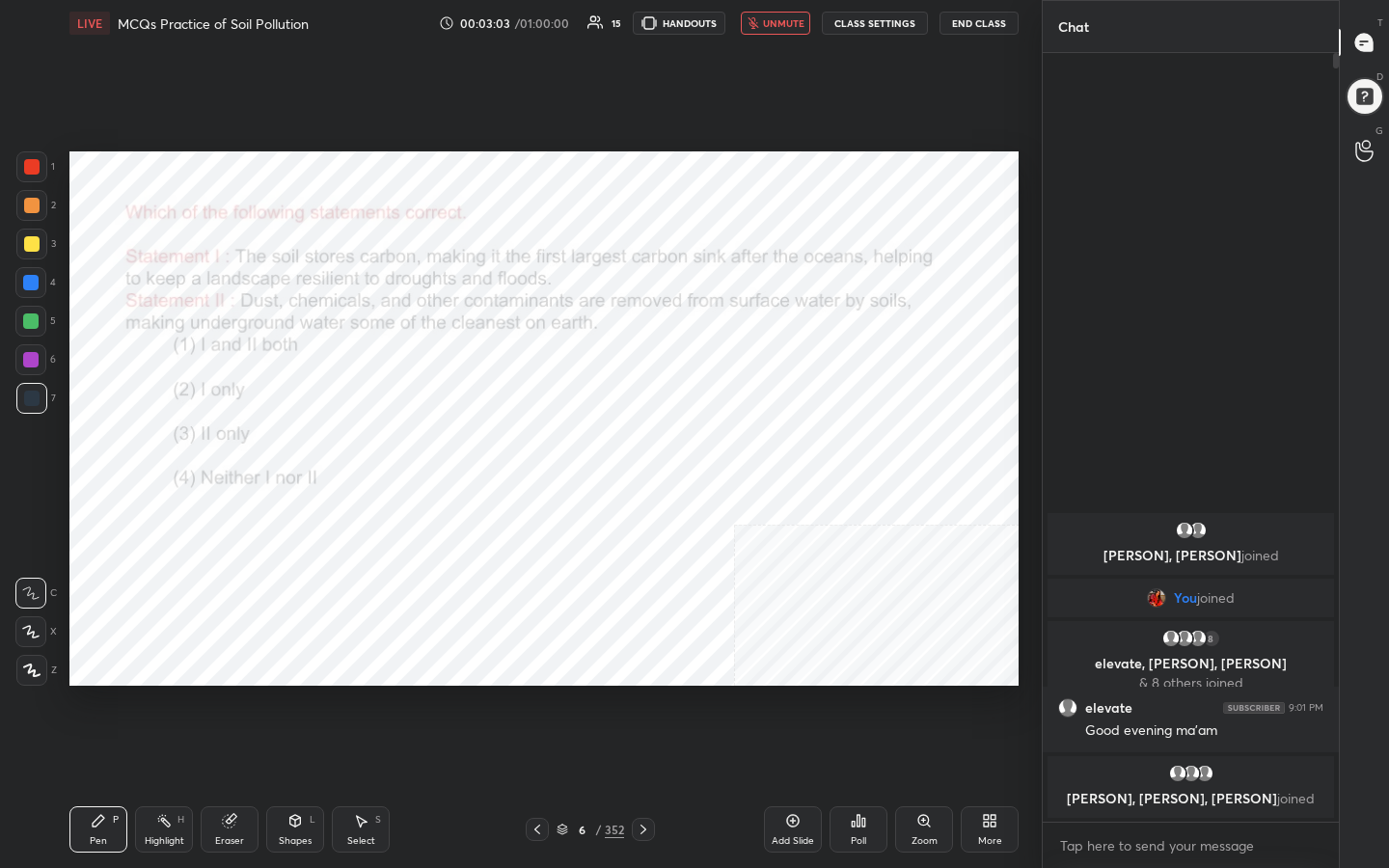 click on "6 / 352" at bounding box center (590, 829) 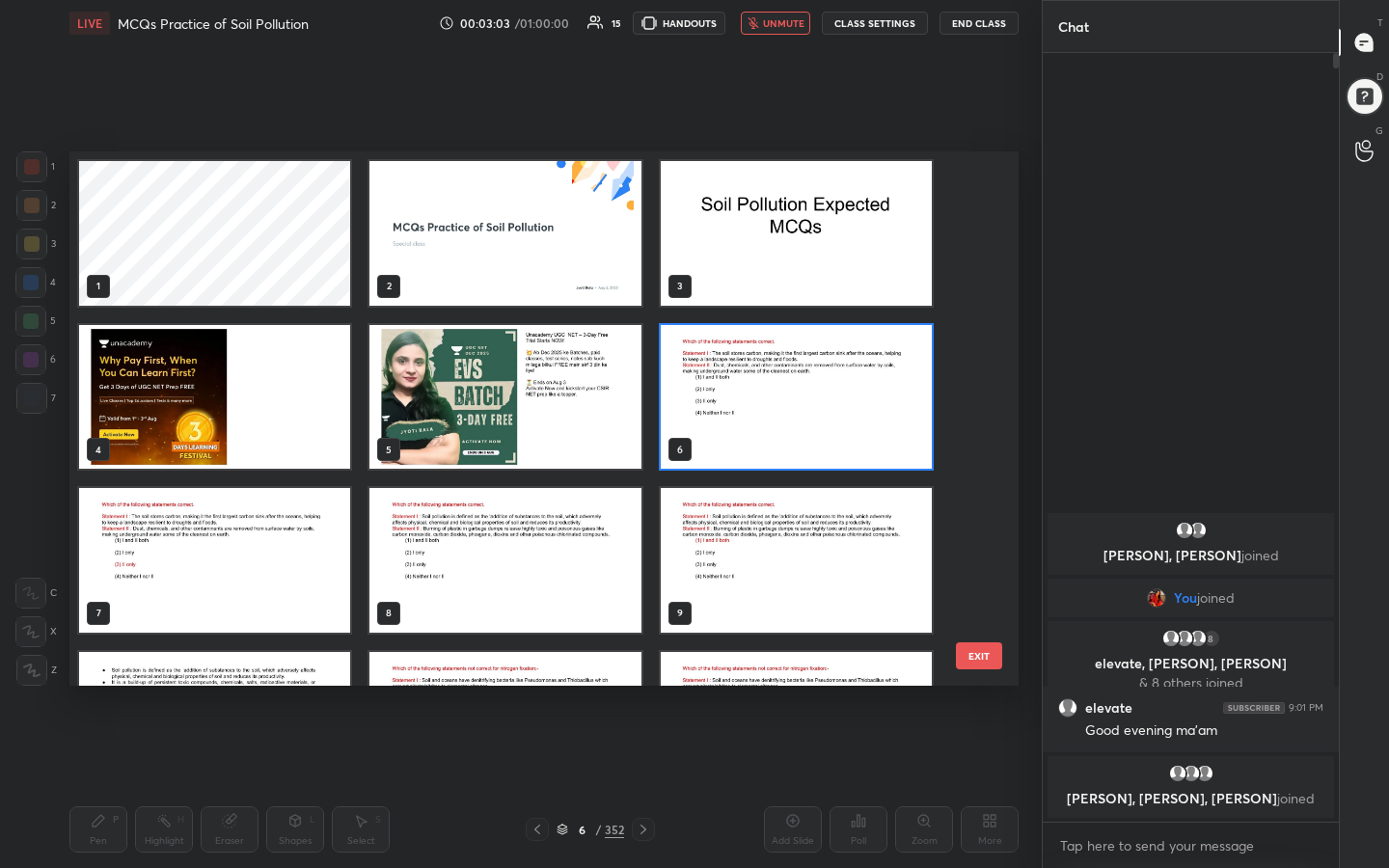 scroll, scrollTop: 7, scrollLeft: 11, axis: both 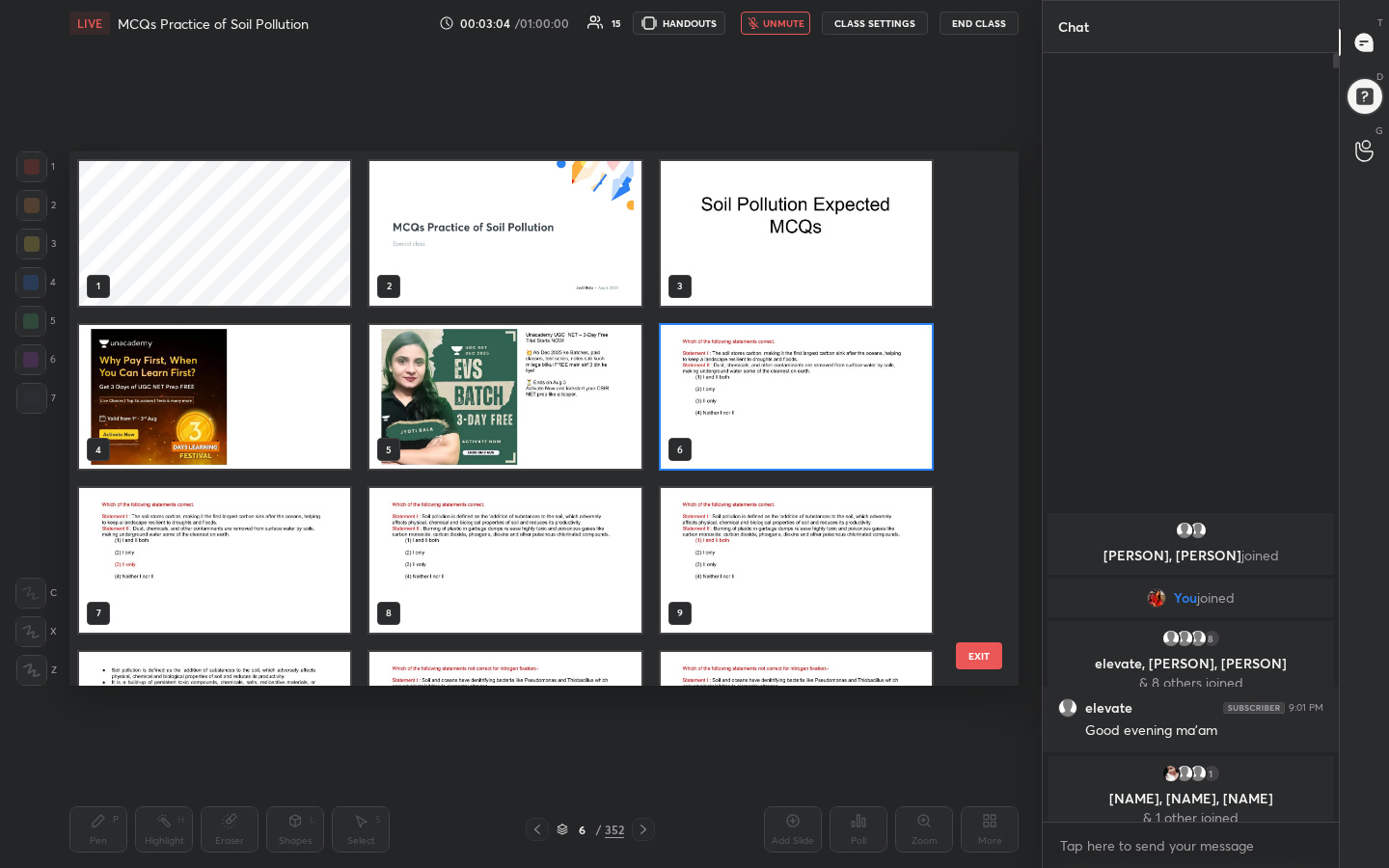 click at bounding box center [796, 397] 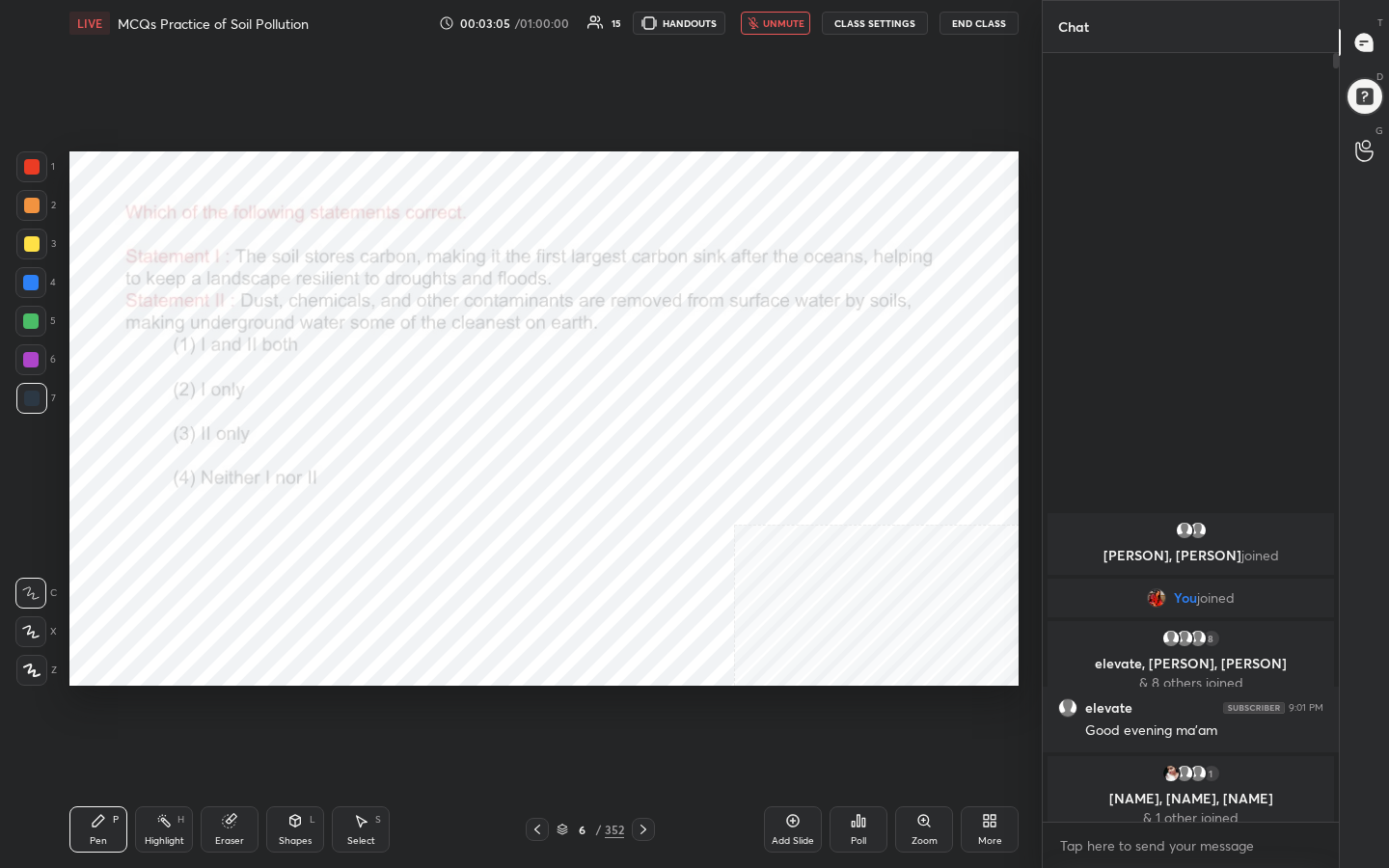 click at bounding box center (796, 397) 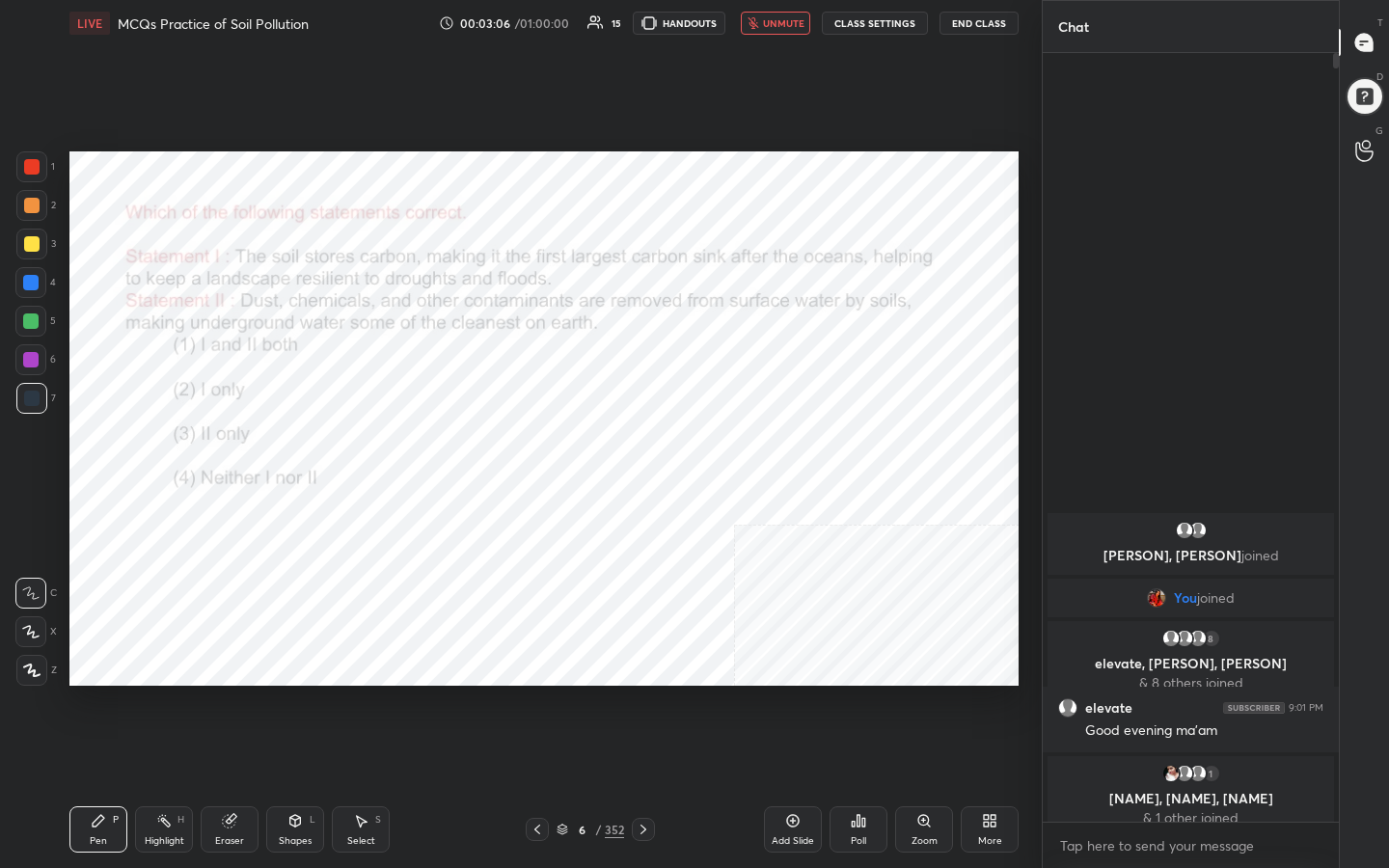 click on "Poll" at bounding box center [858, 841] 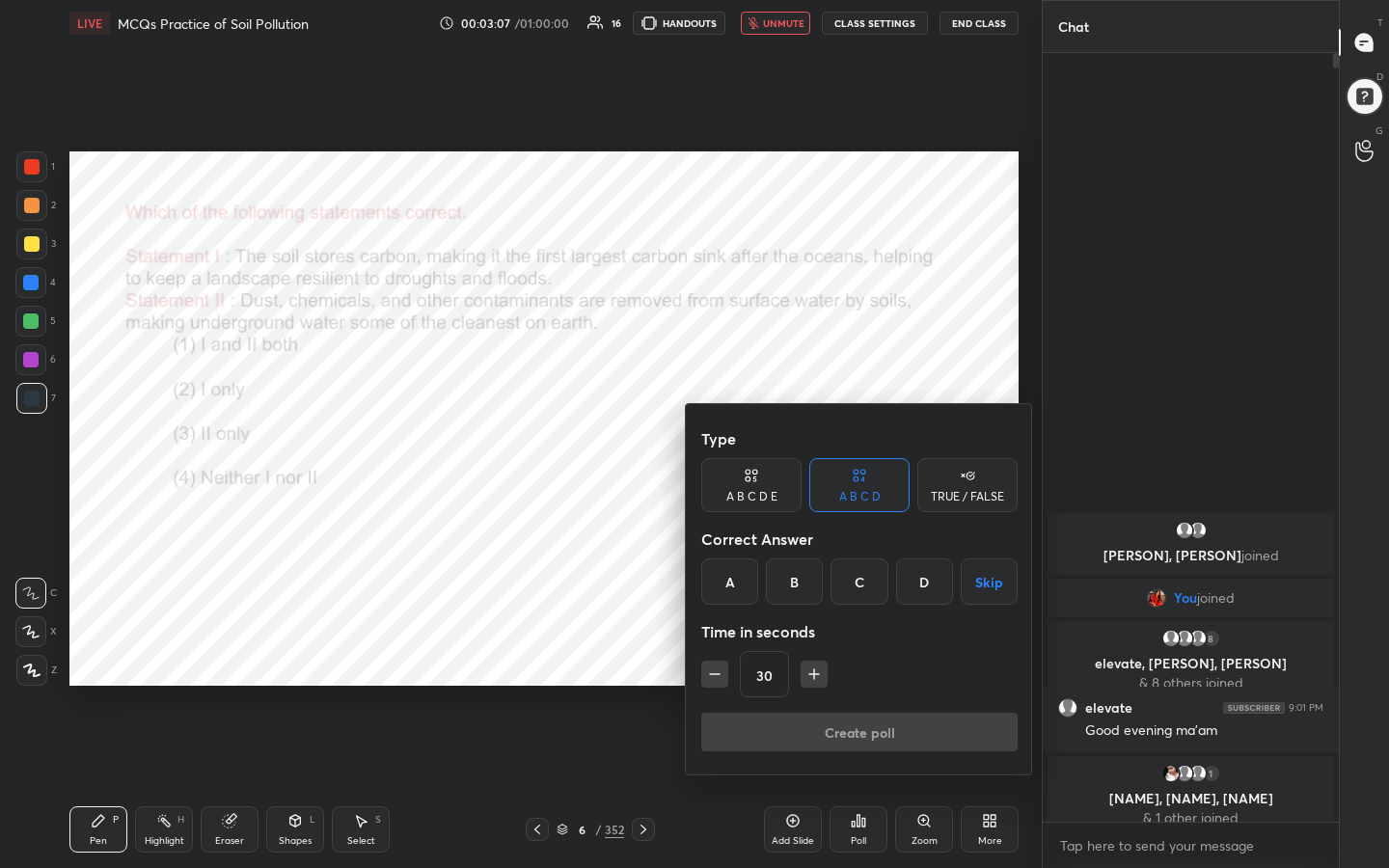 click on "C" at bounding box center [858, 582] 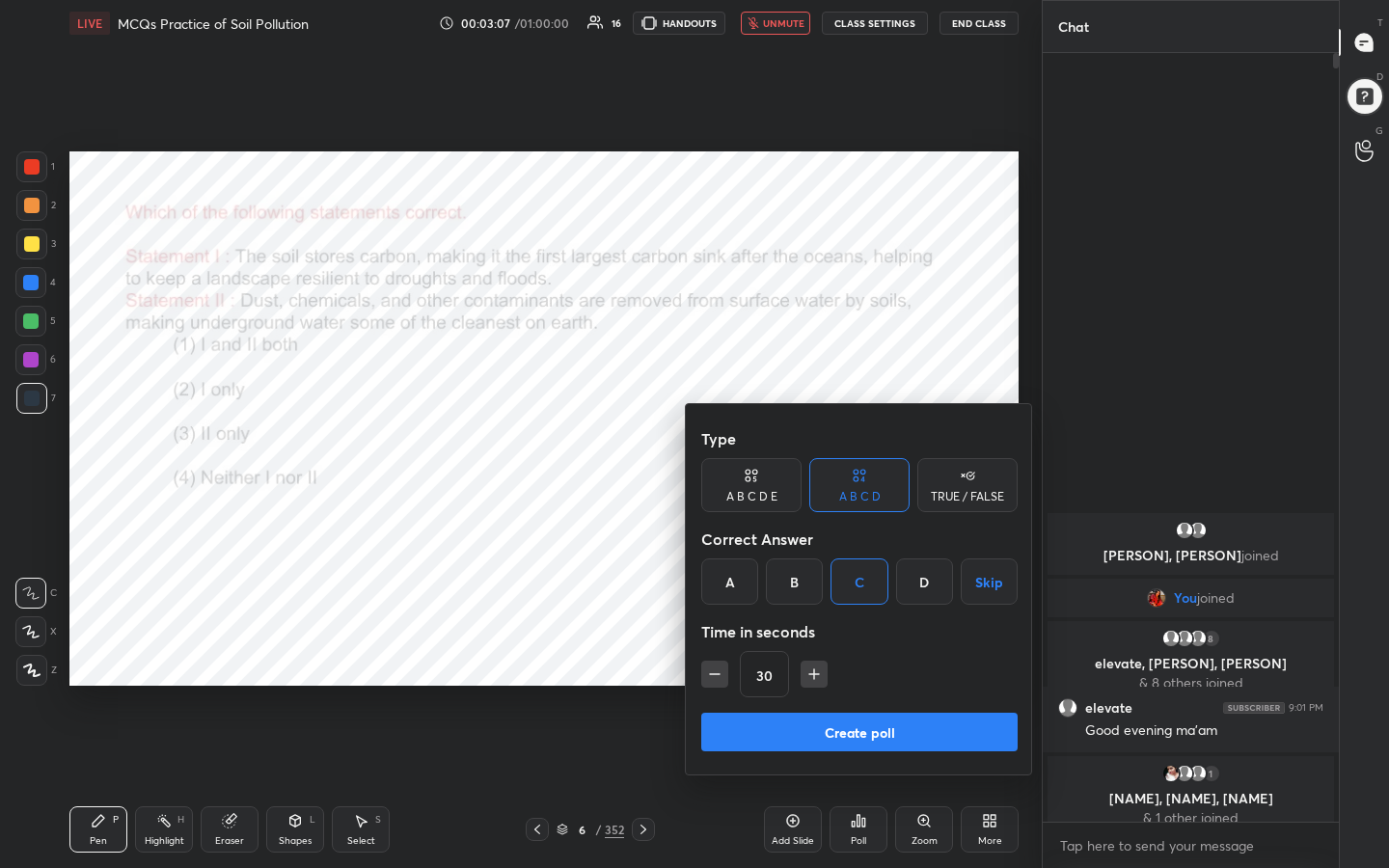 click on "Create poll" at bounding box center [859, 732] 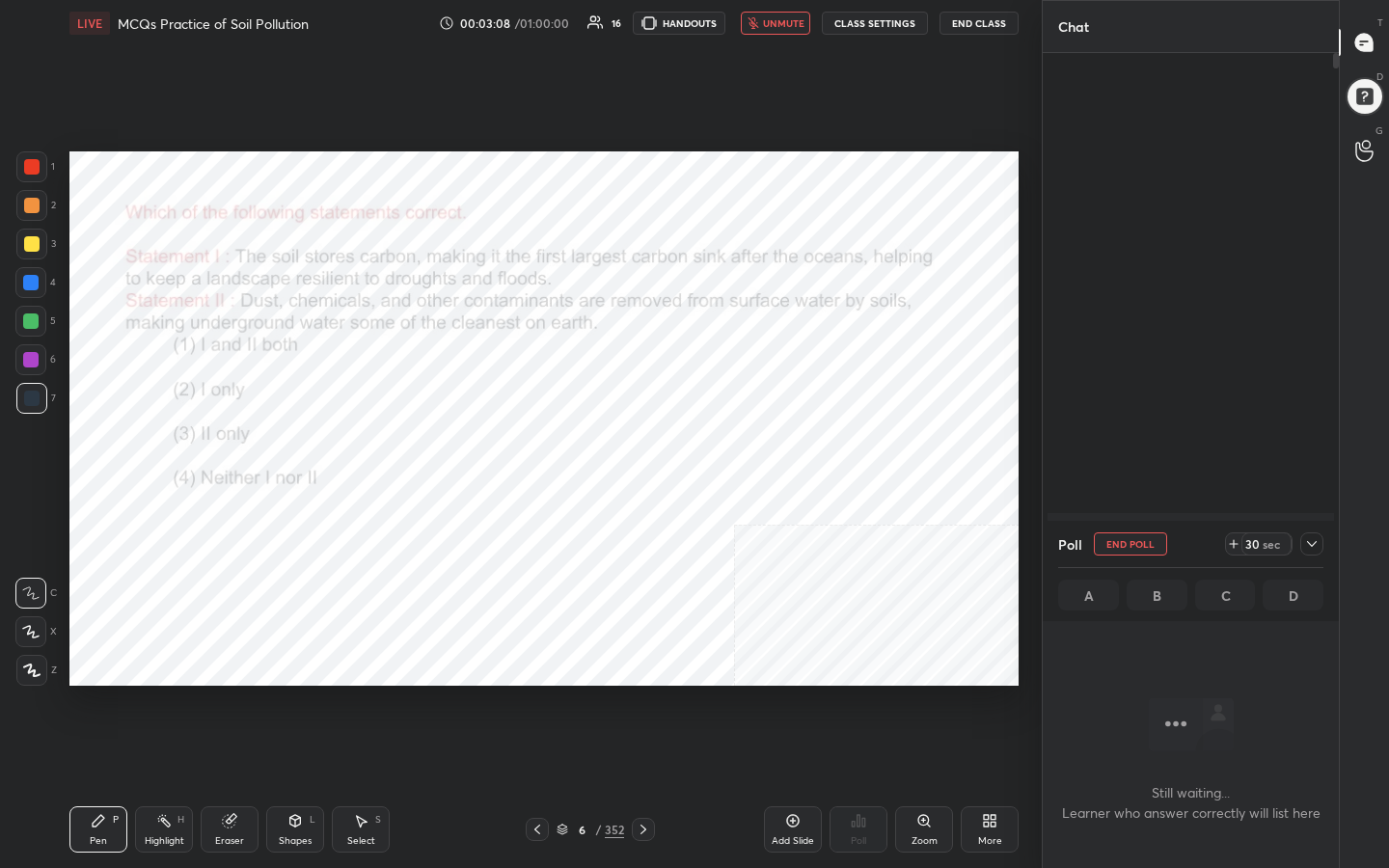 scroll, scrollTop: 553, scrollLeft: 290, axis: both 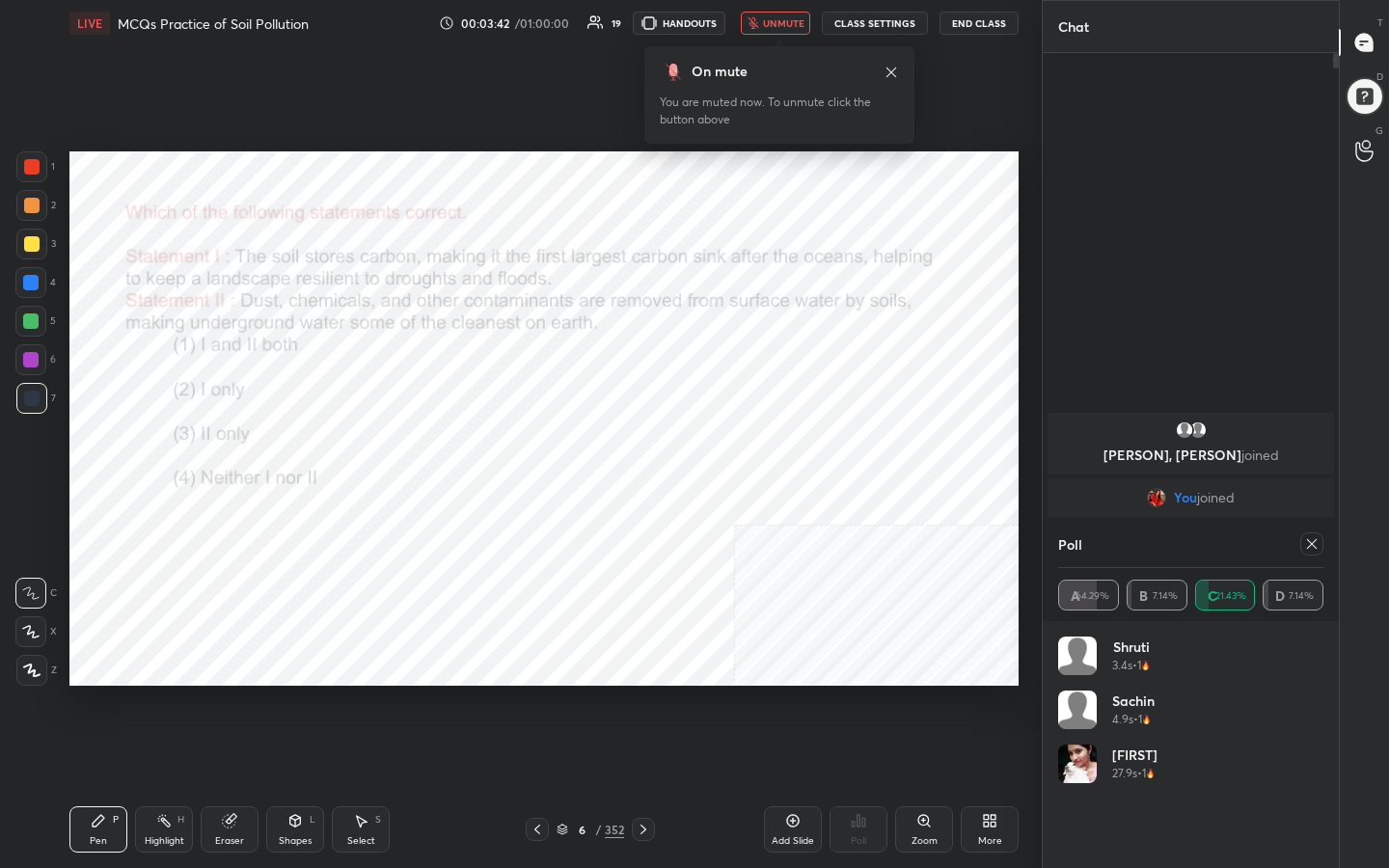 click on "Poll" at bounding box center (1190, 544) 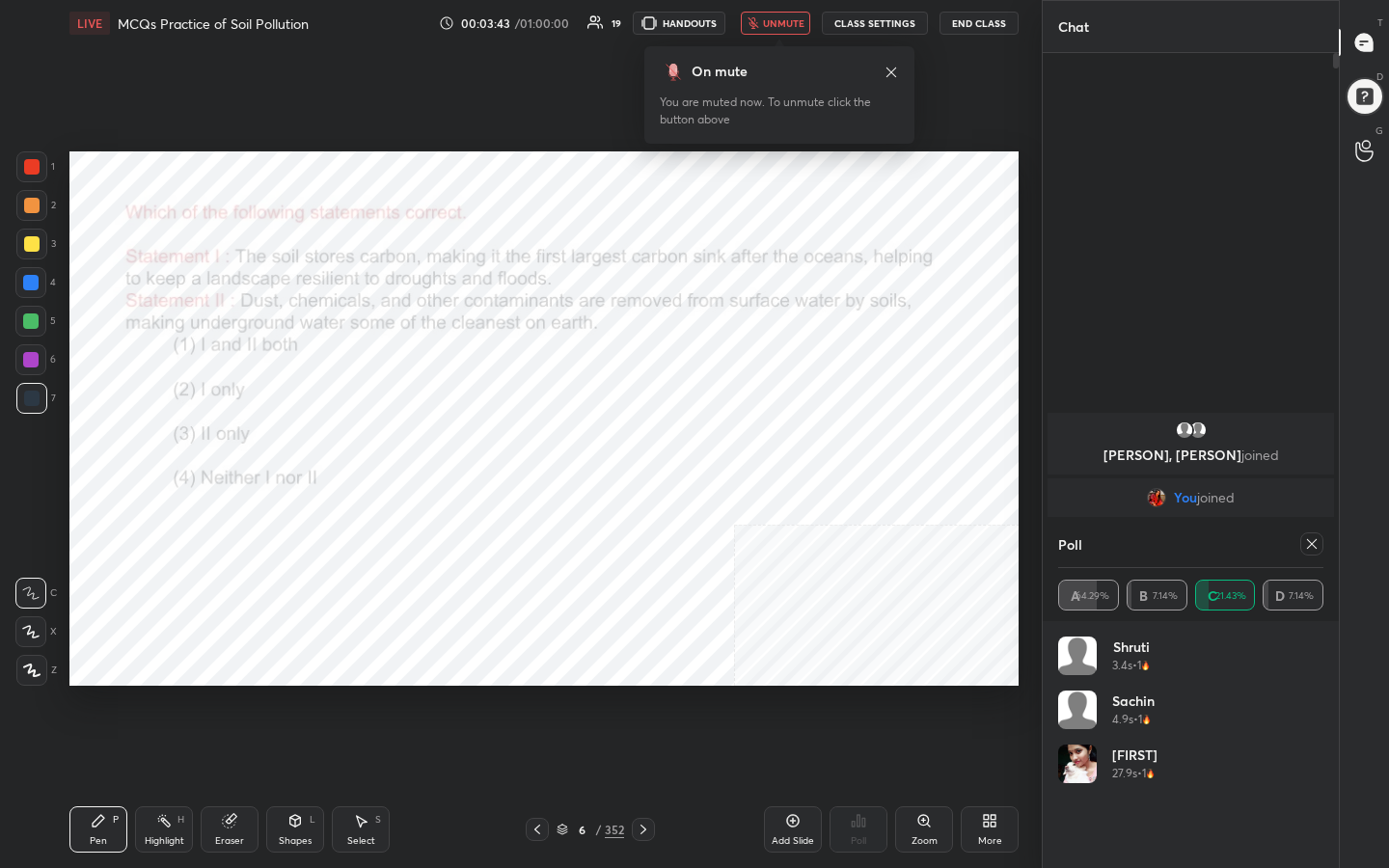 click on "Poll" at bounding box center [1190, 544] 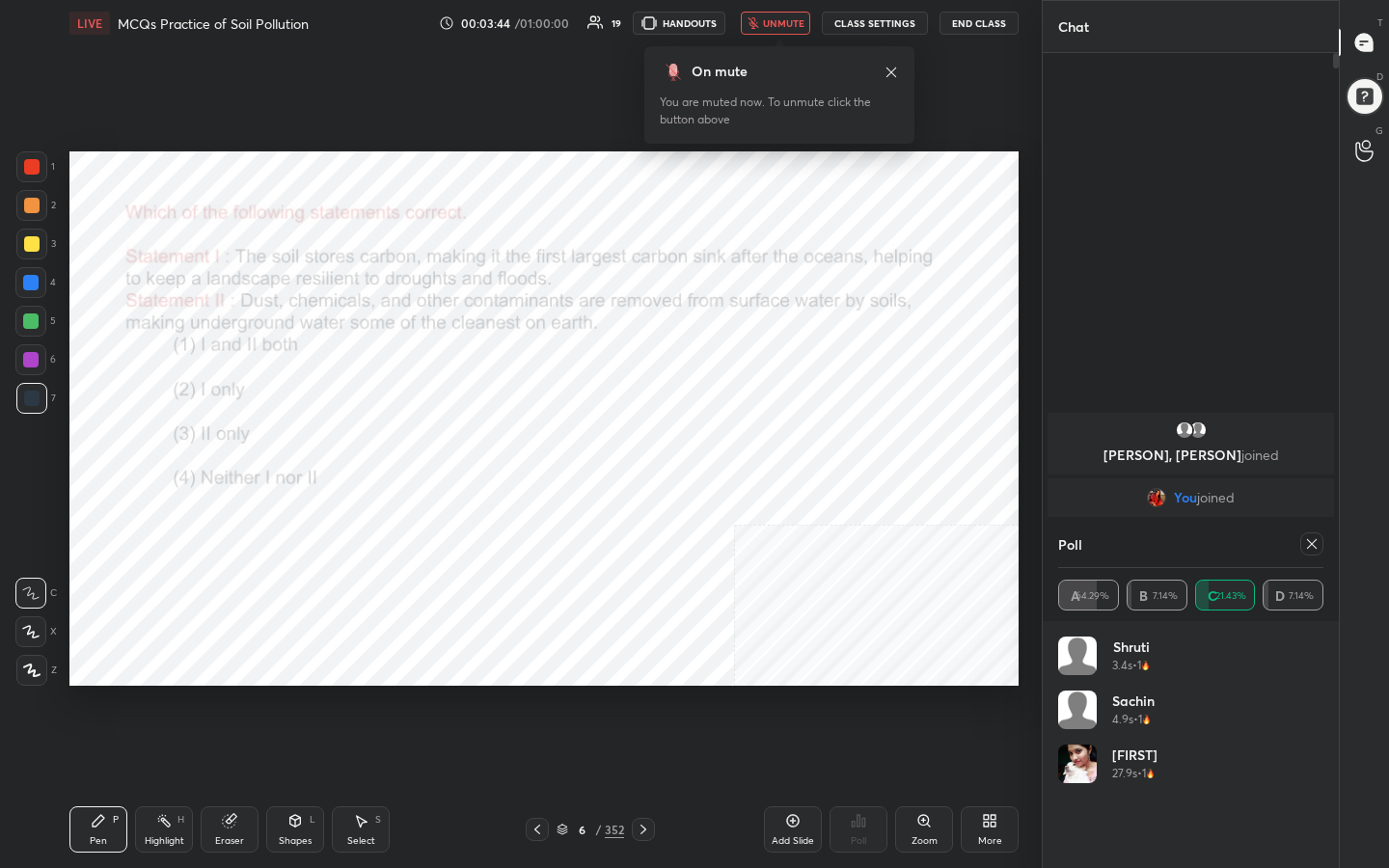 click 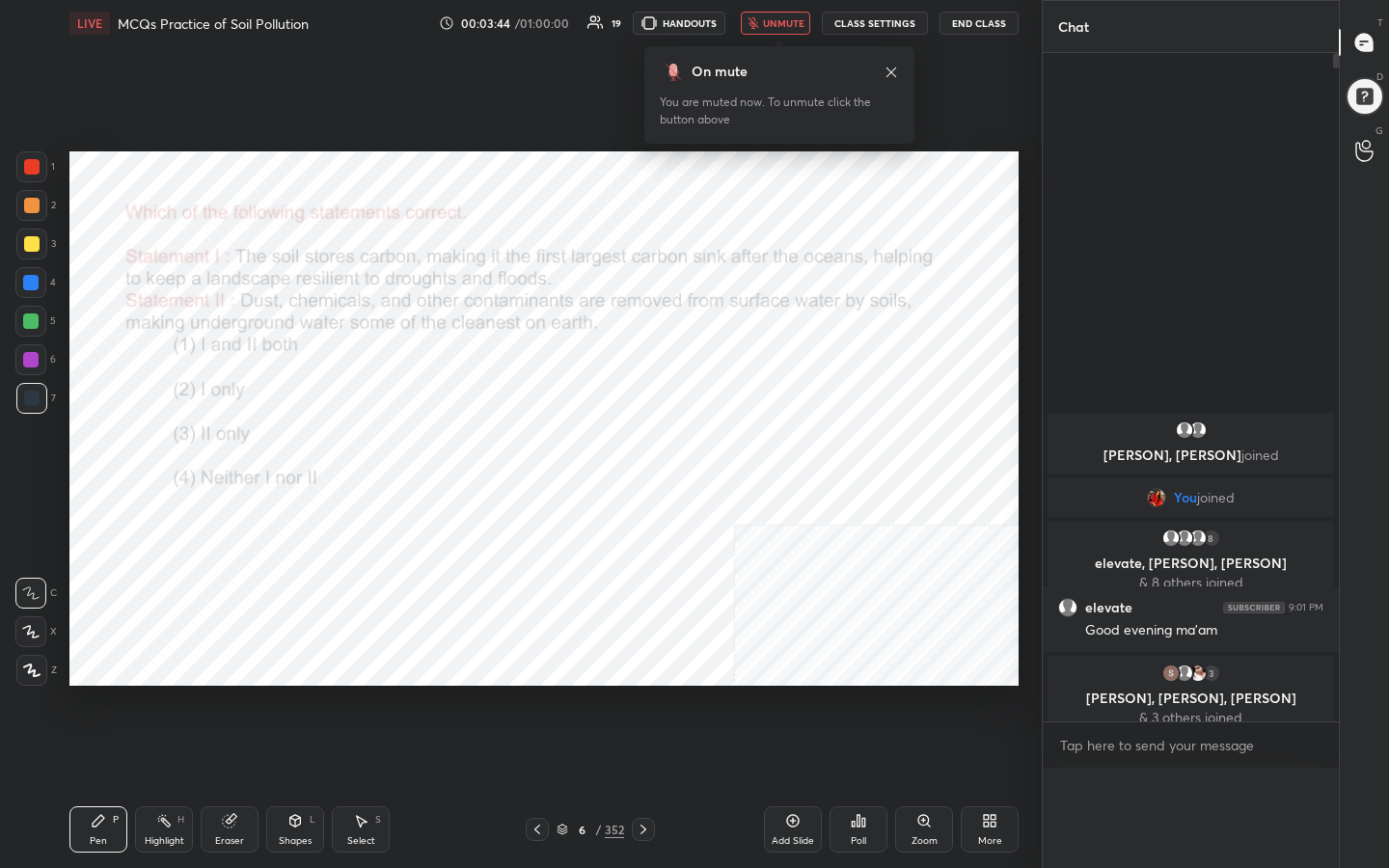 scroll, scrollTop: 0, scrollLeft: 0, axis: both 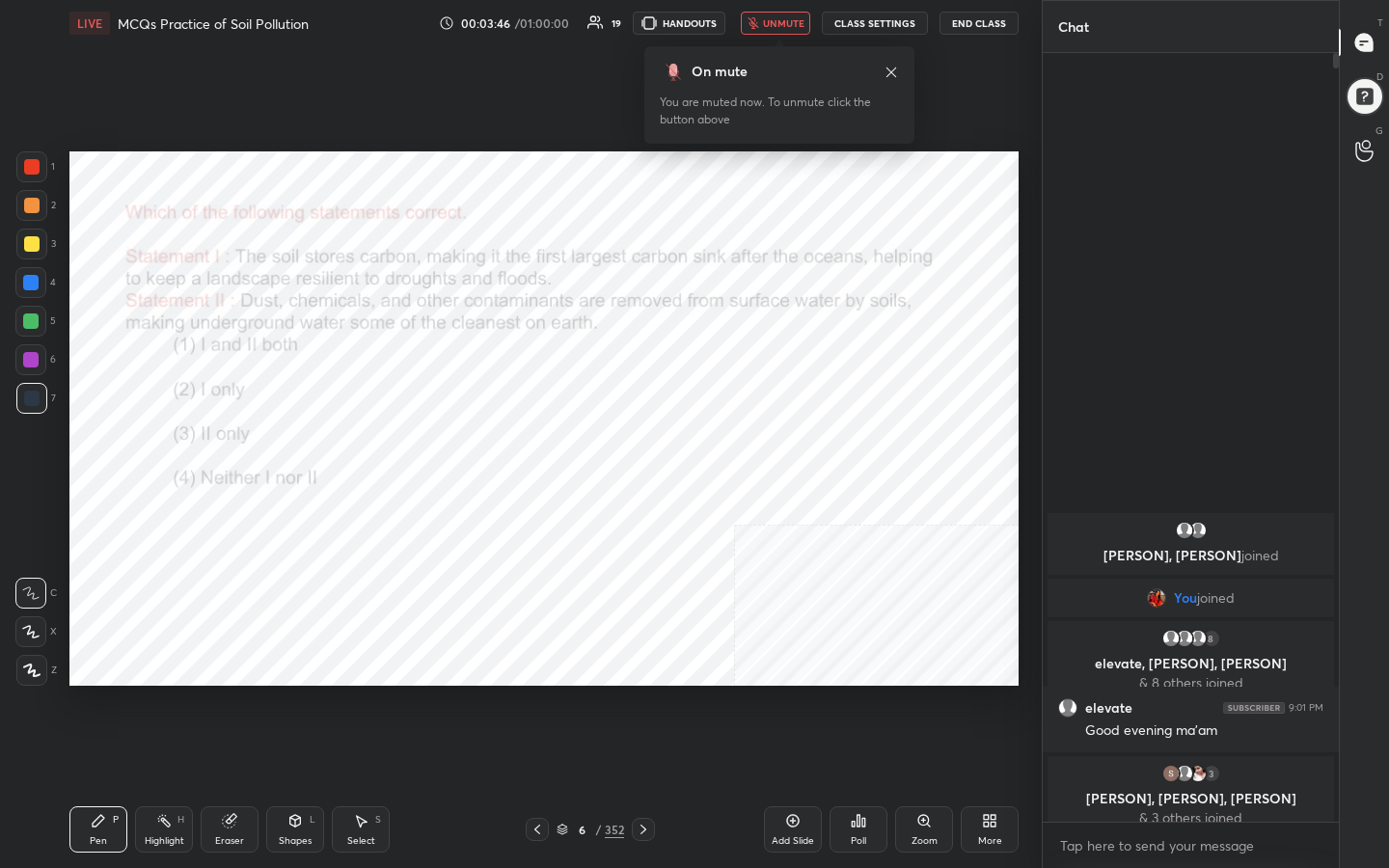 click on "unmute" at bounding box center (783, 23) 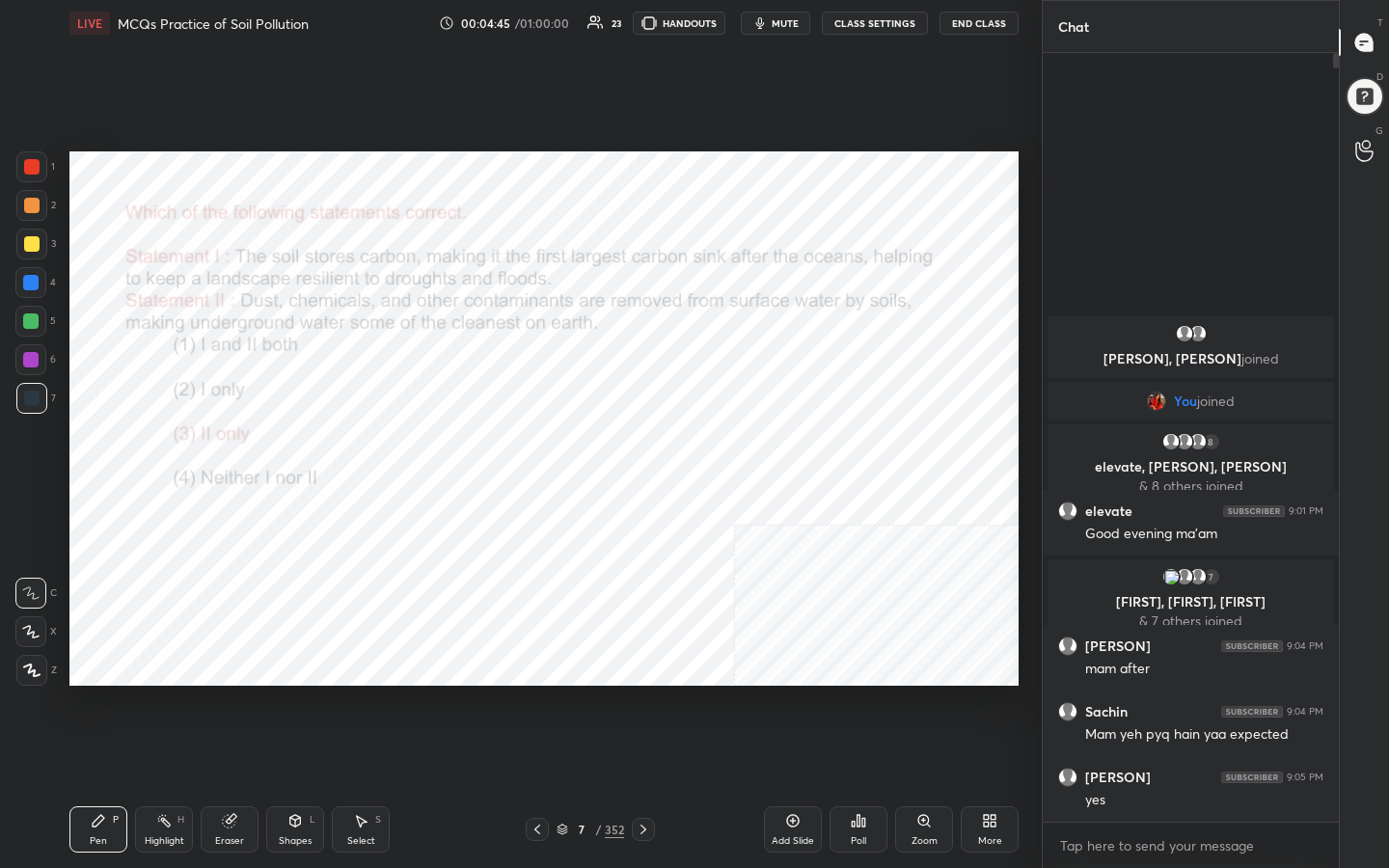 click 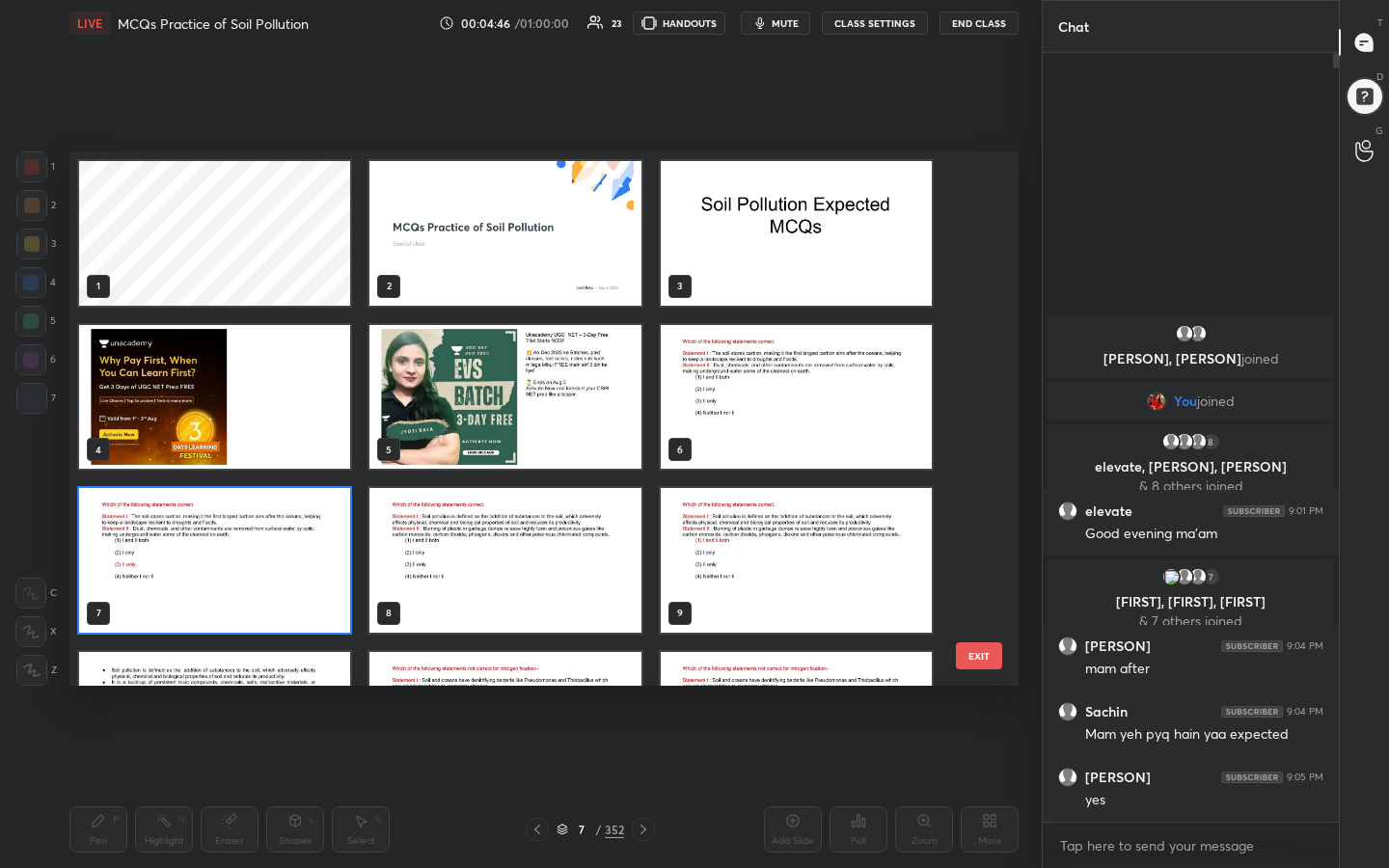 scroll, scrollTop: 7, scrollLeft: 11, axis: both 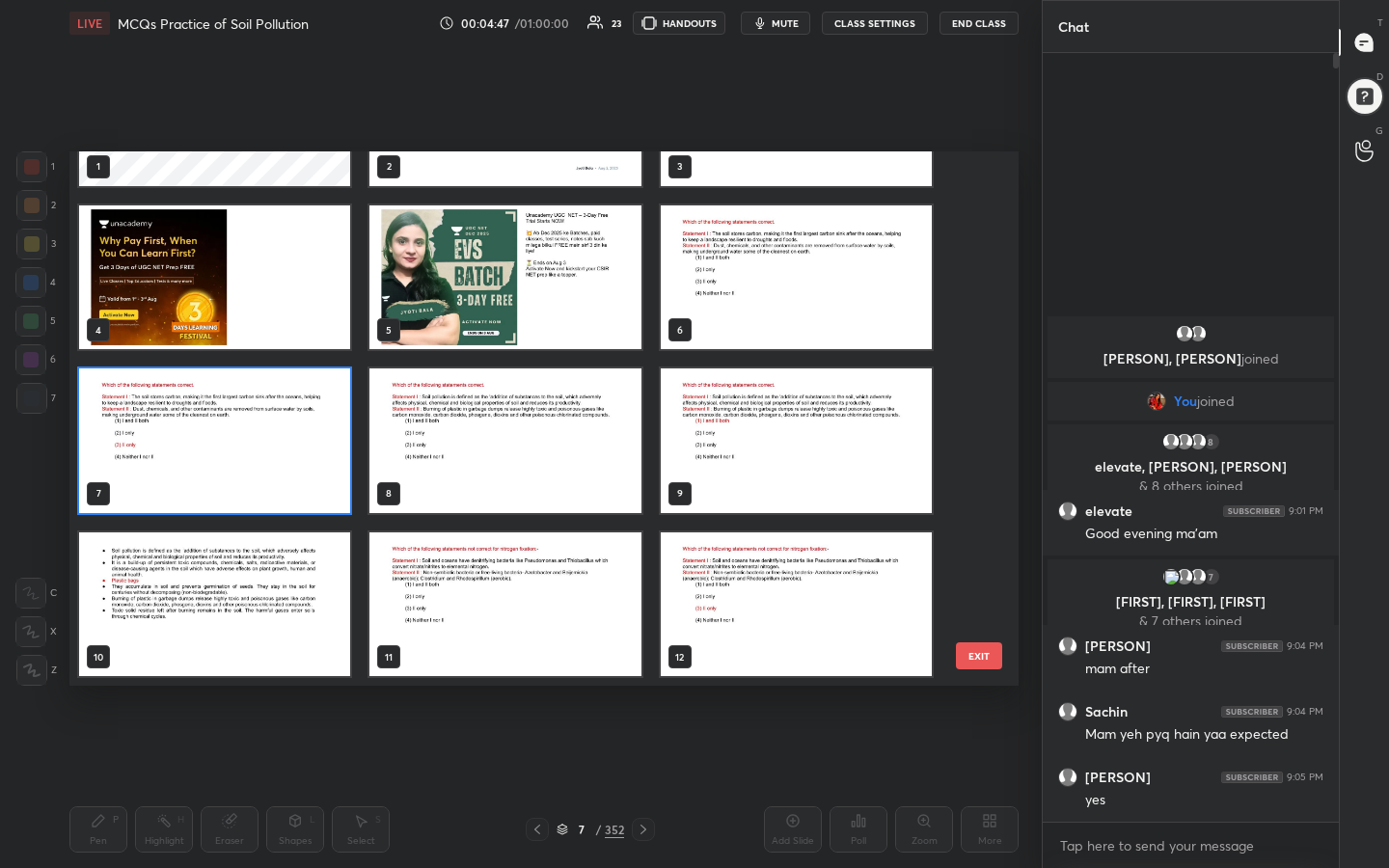 click at bounding box center (504, 441) 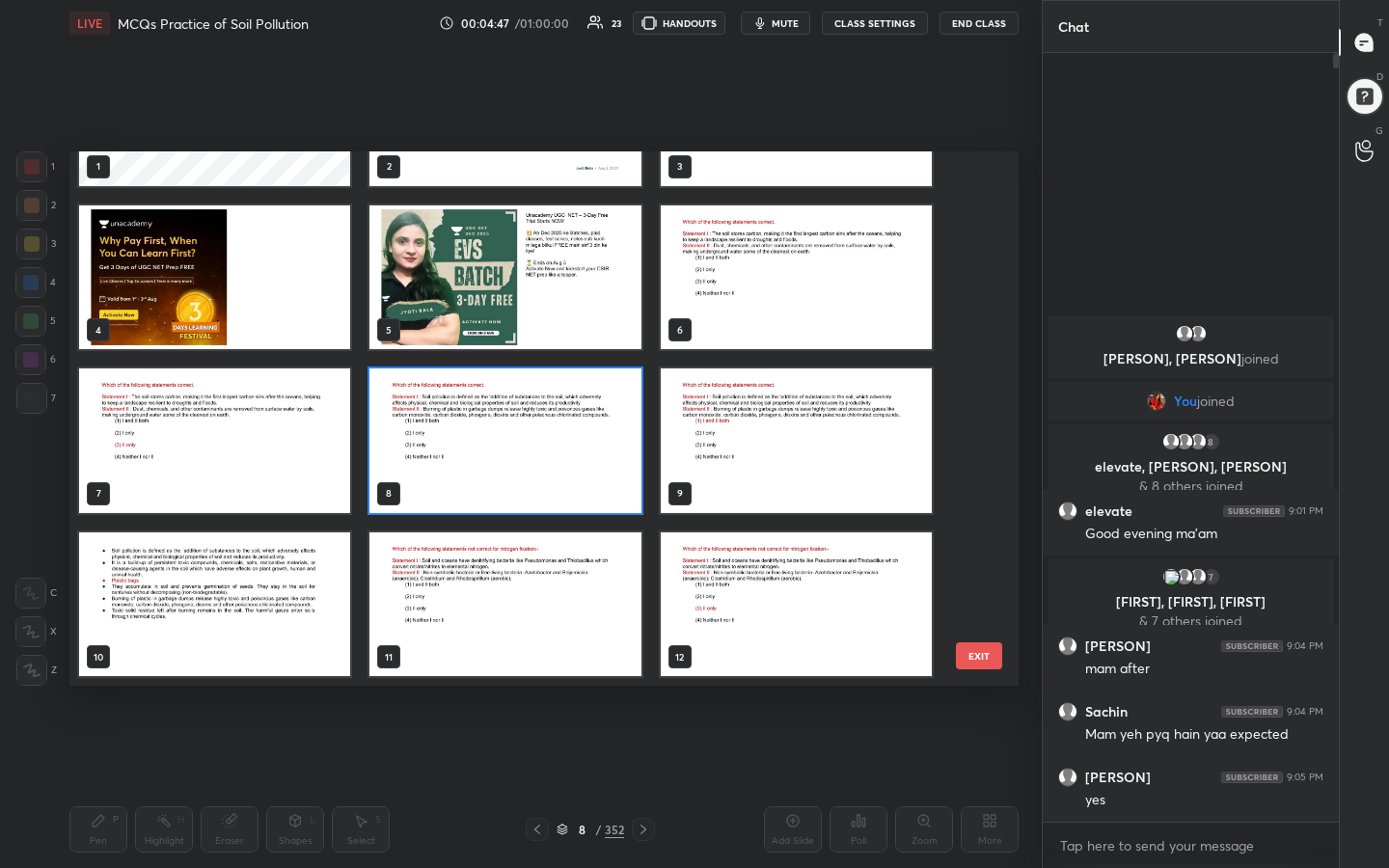 click at bounding box center [504, 441] 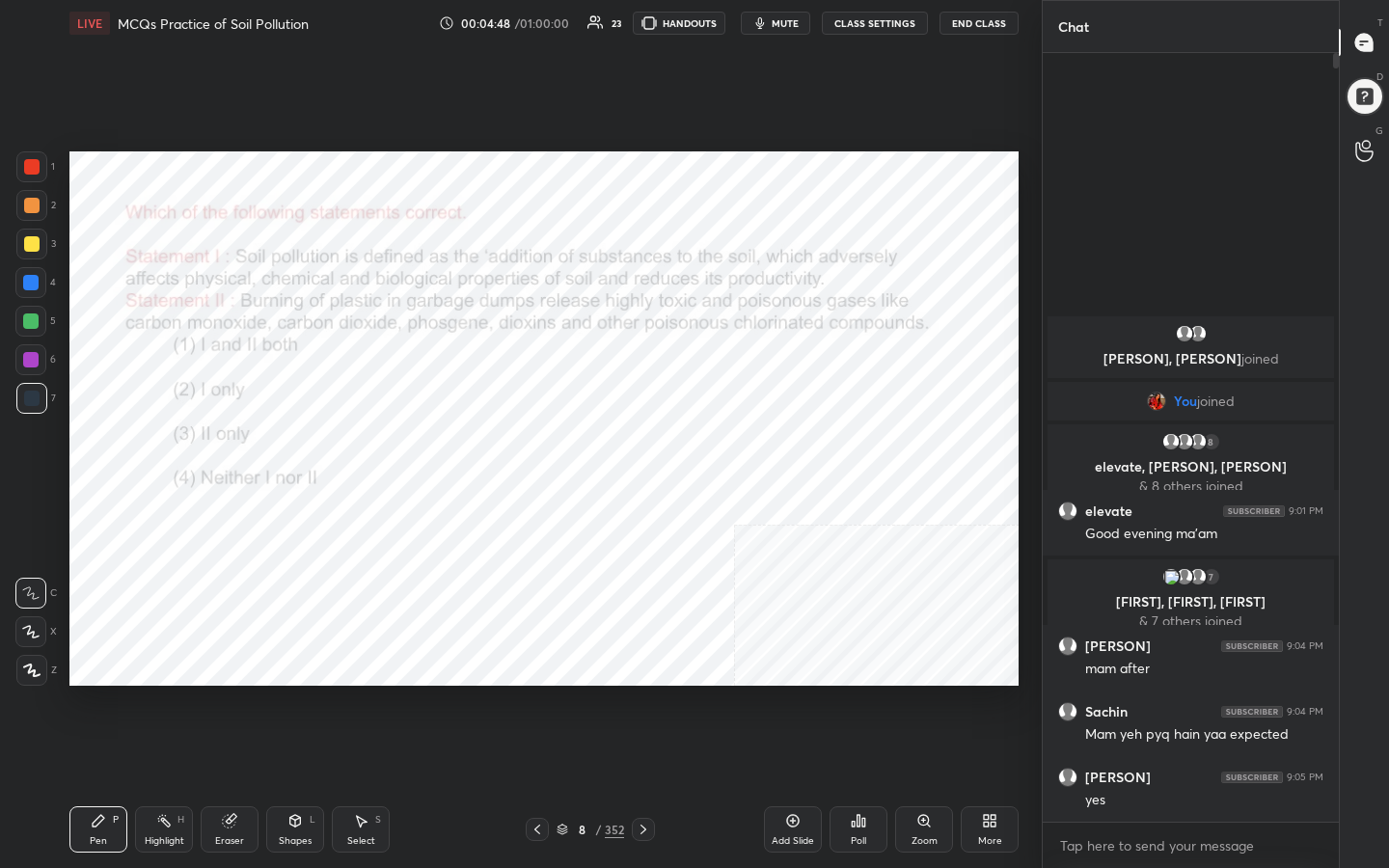 click at bounding box center [504, 441] 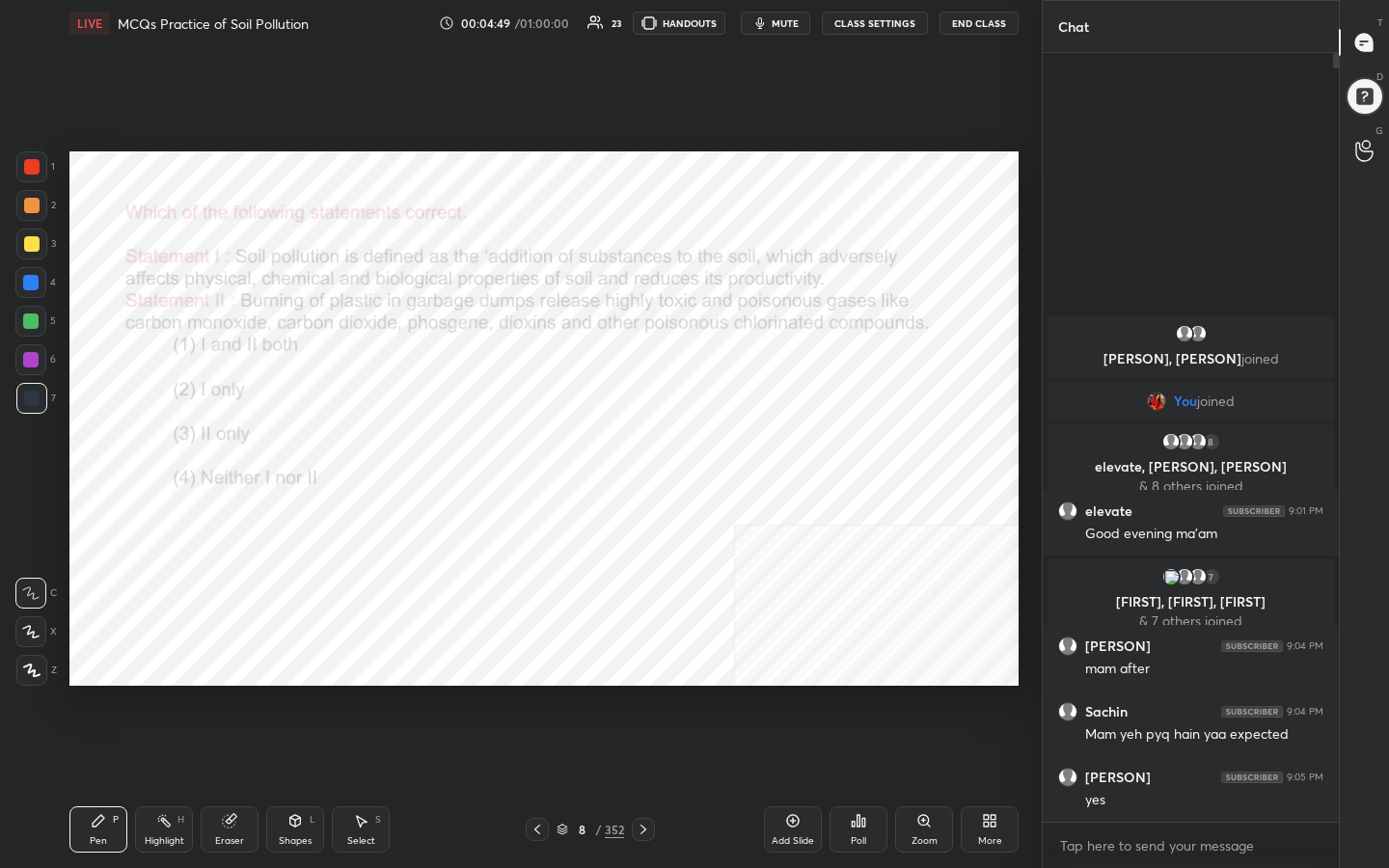 click on "mute" at bounding box center (785, 23) 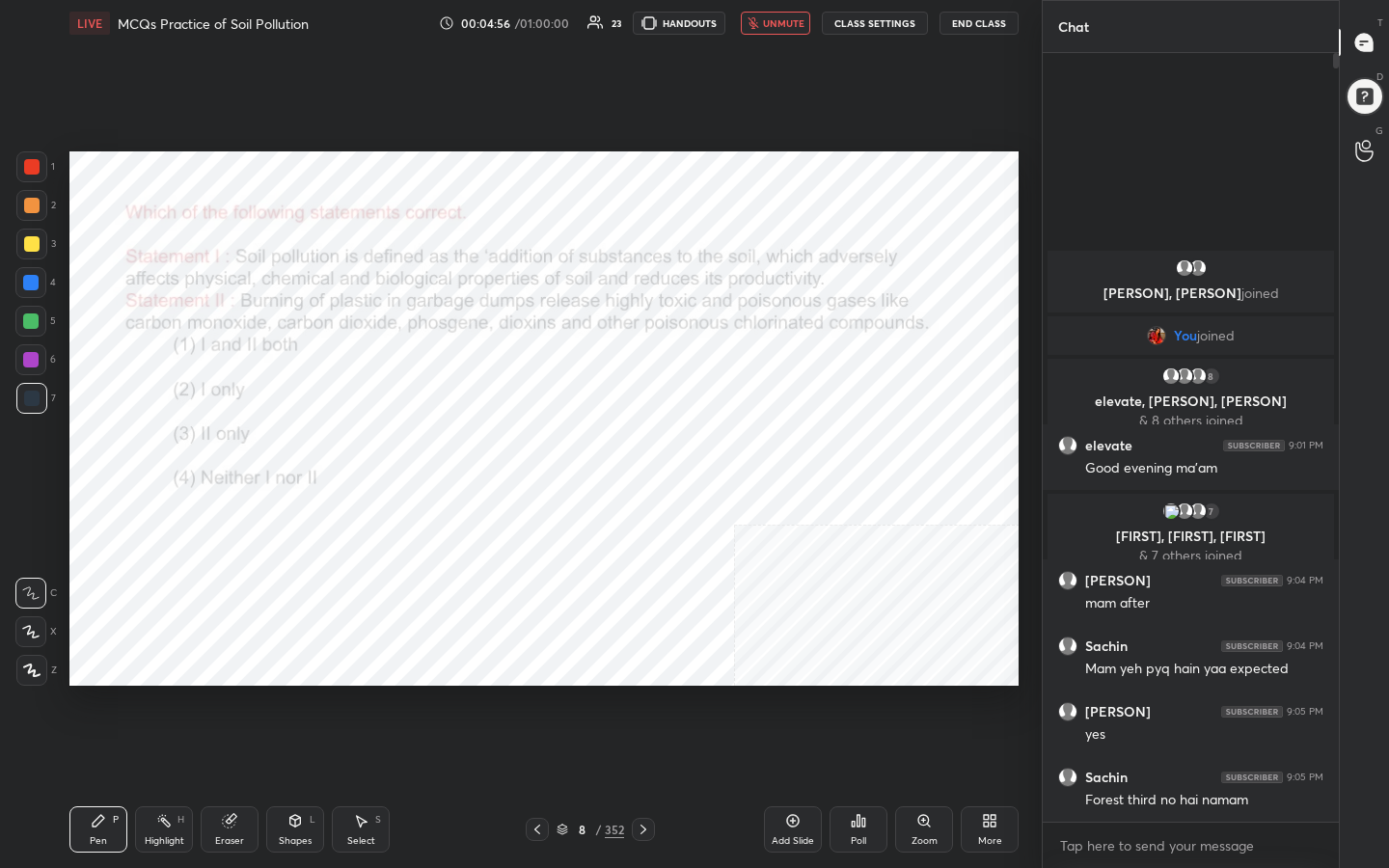 click on "unmute" at bounding box center (783, 23) 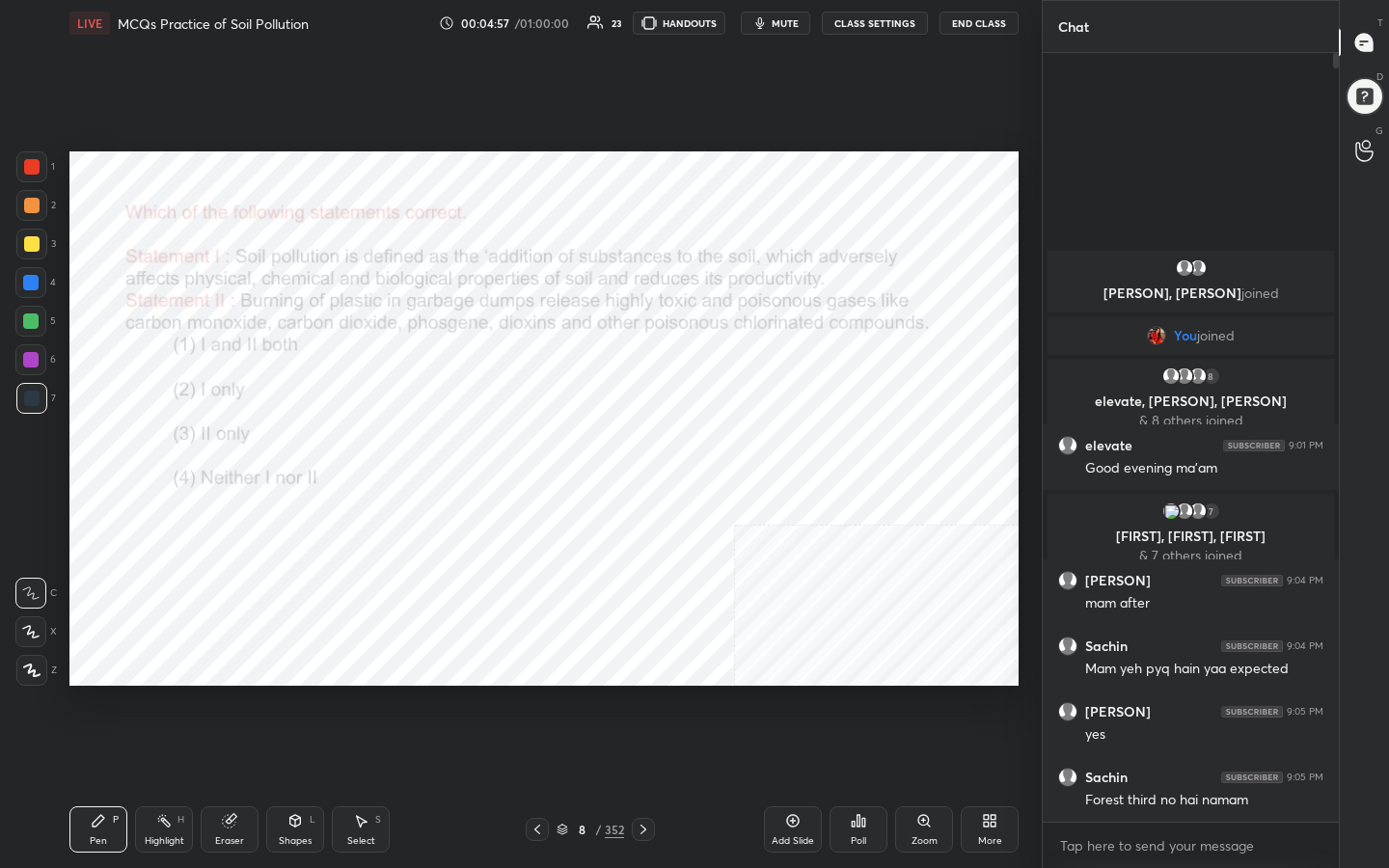 click on "mute" at bounding box center (785, 23) 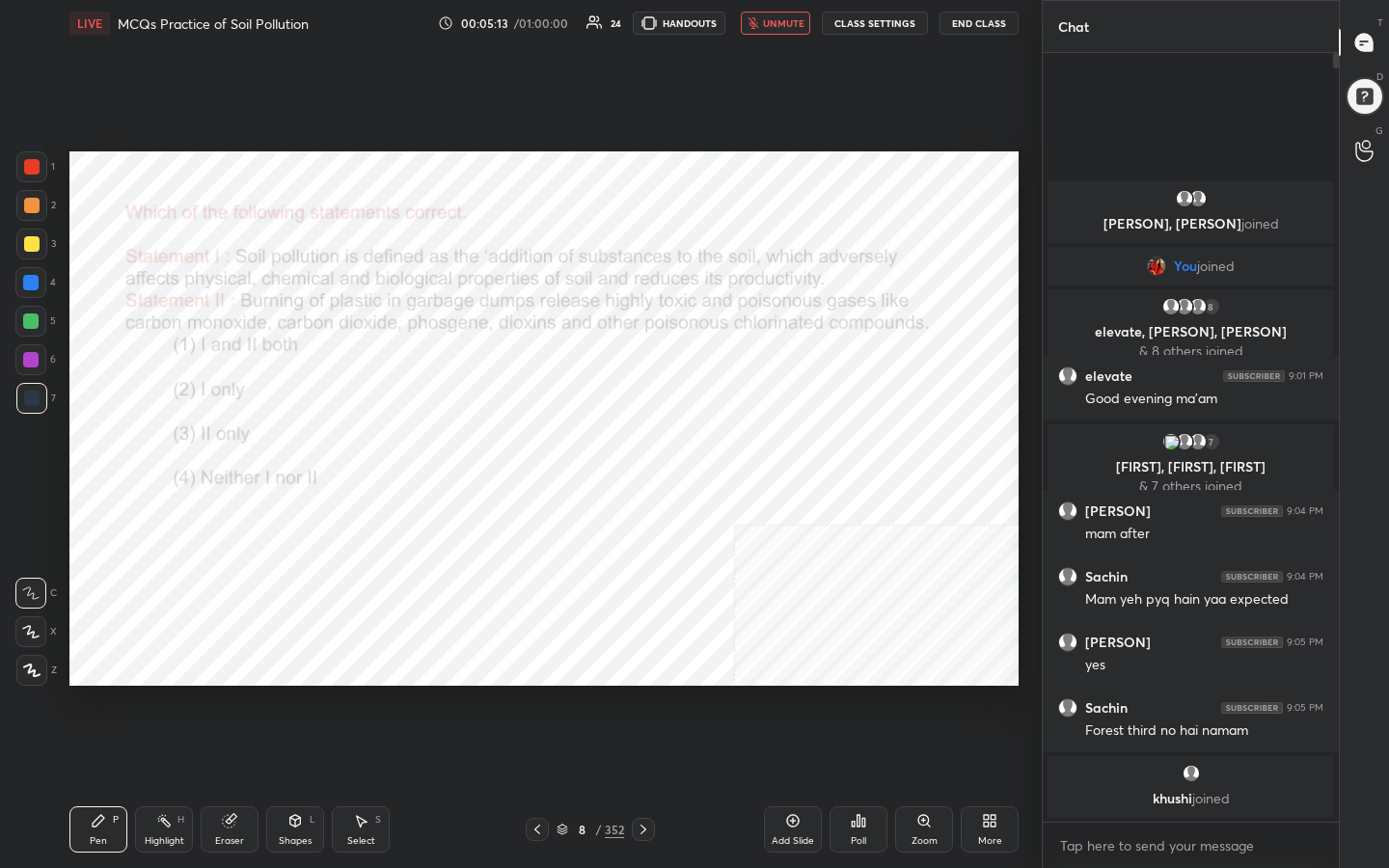 click 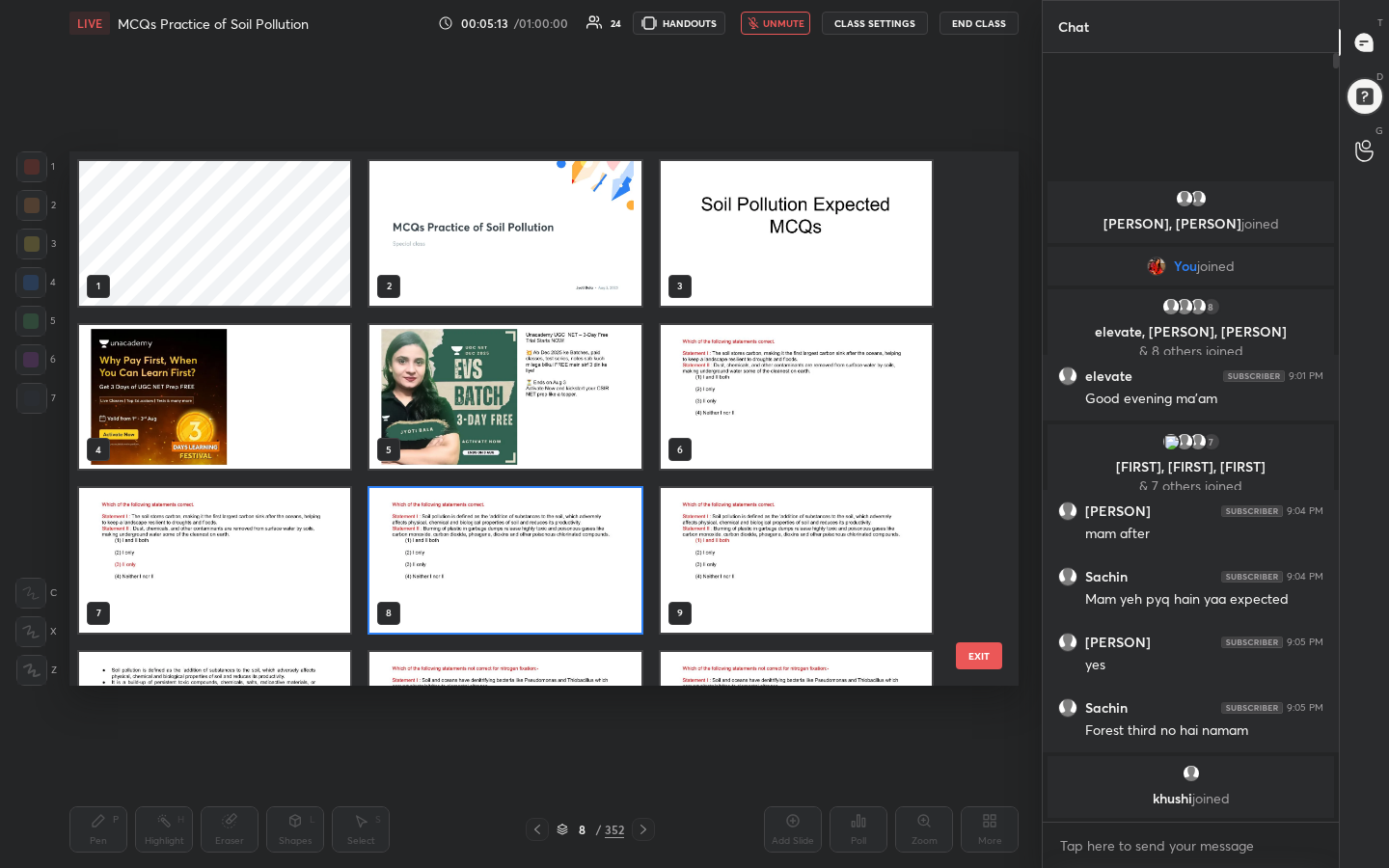 scroll, scrollTop: 7, scrollLeft: 11, axis: both 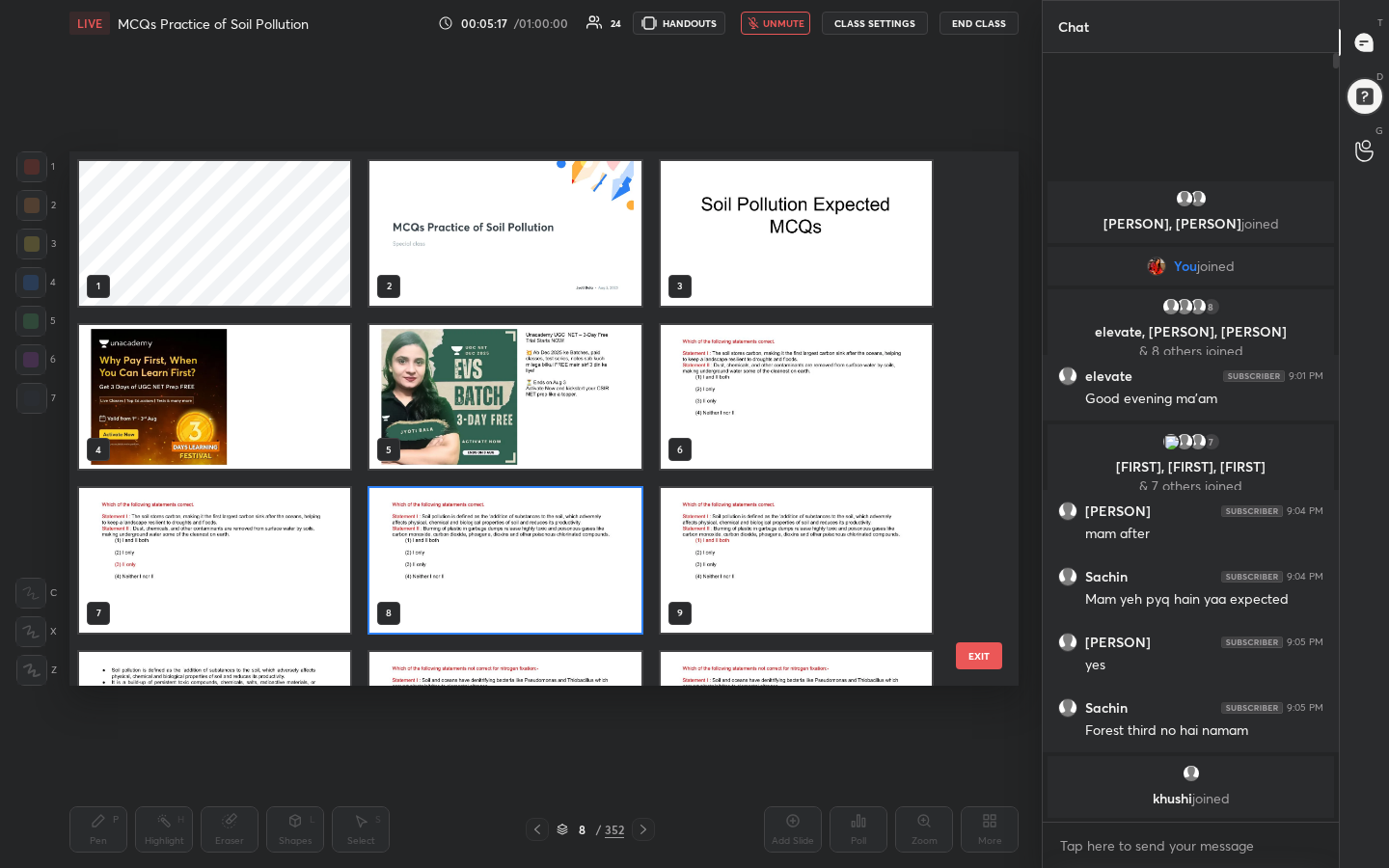 click at bounding box center (504, 560) 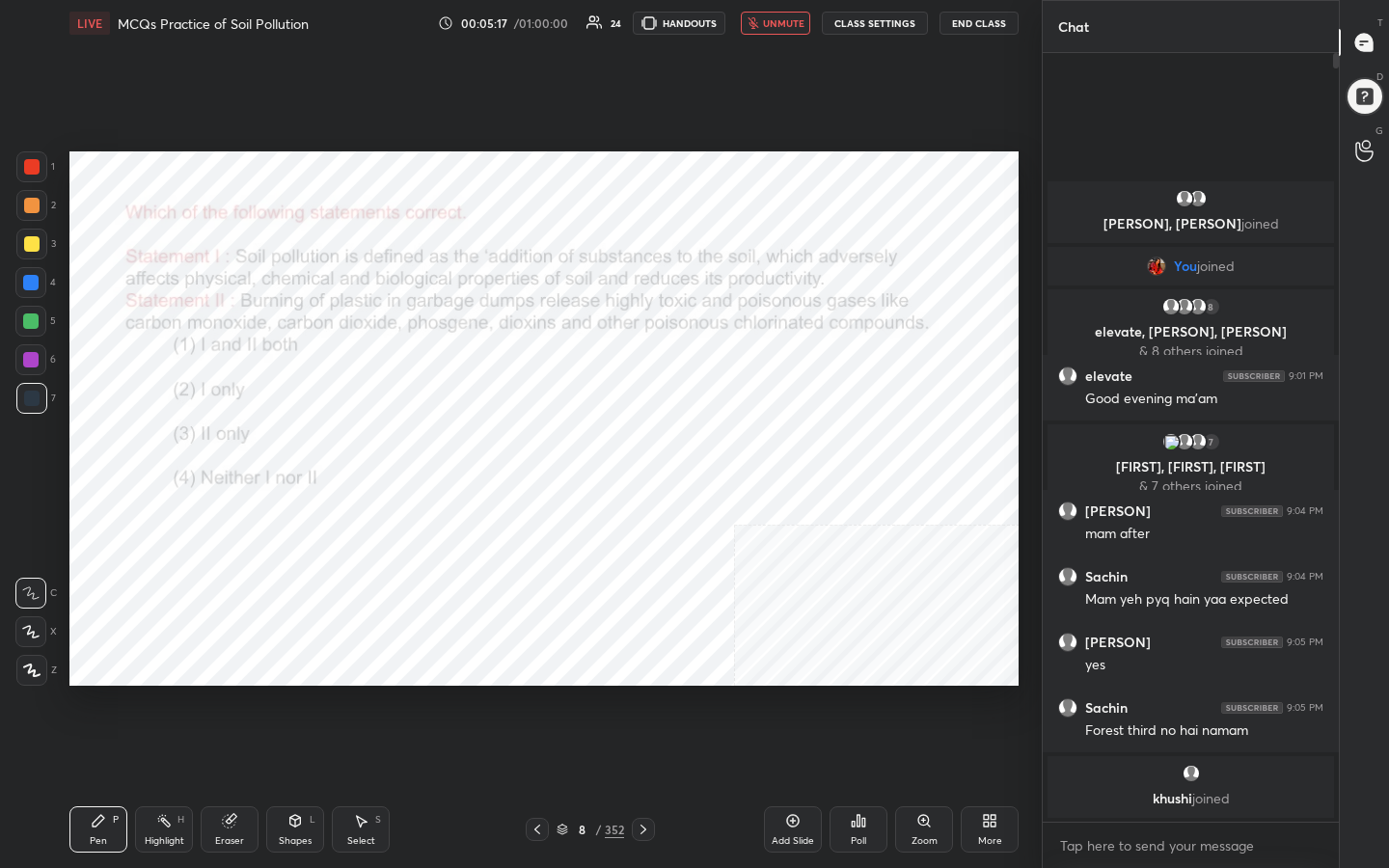 click at bounding box center (504, 560) 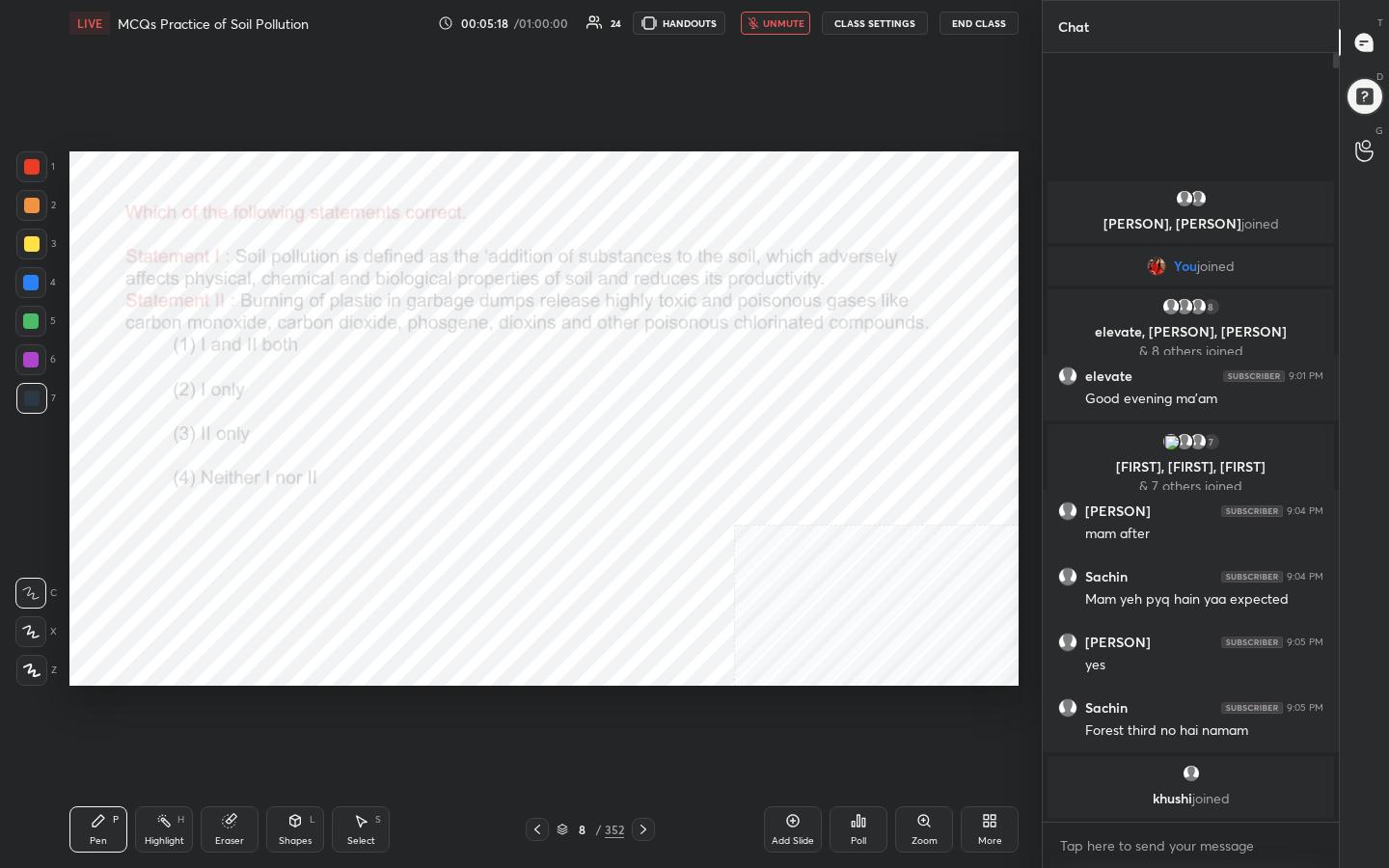 click 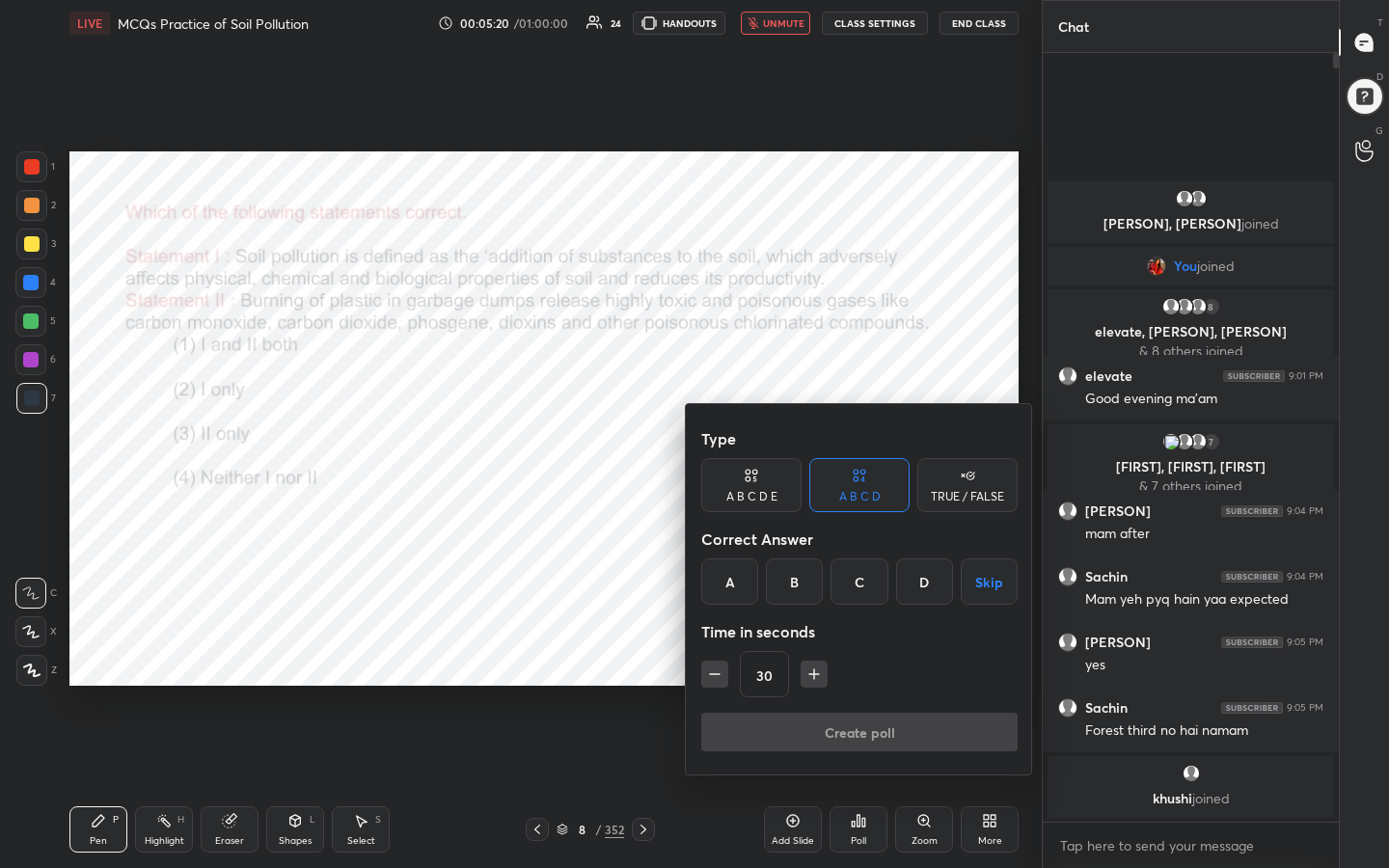 click on "A" at bounding box center (729, 582) 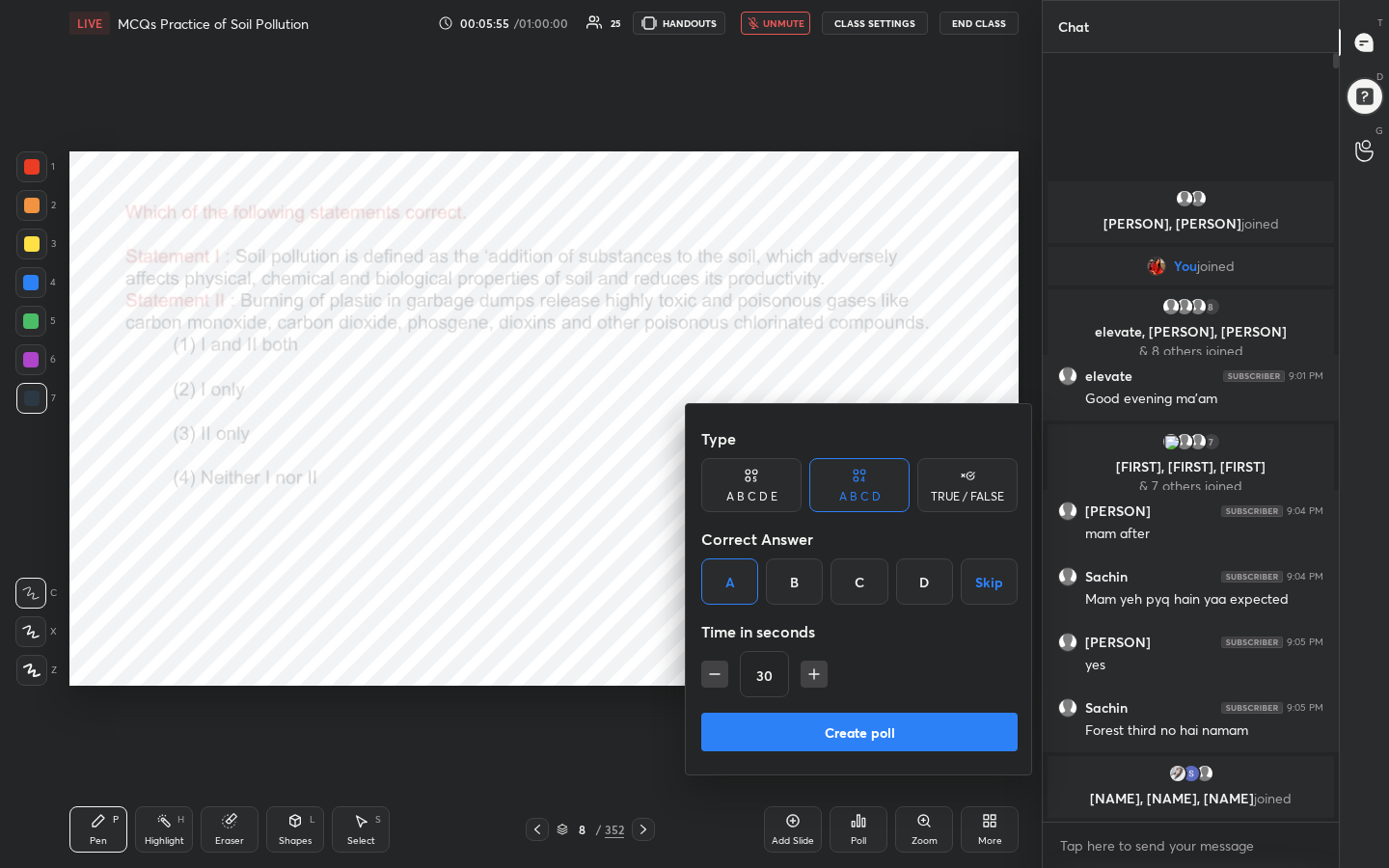 click on "Create poll" at bounding box center (859, 732) 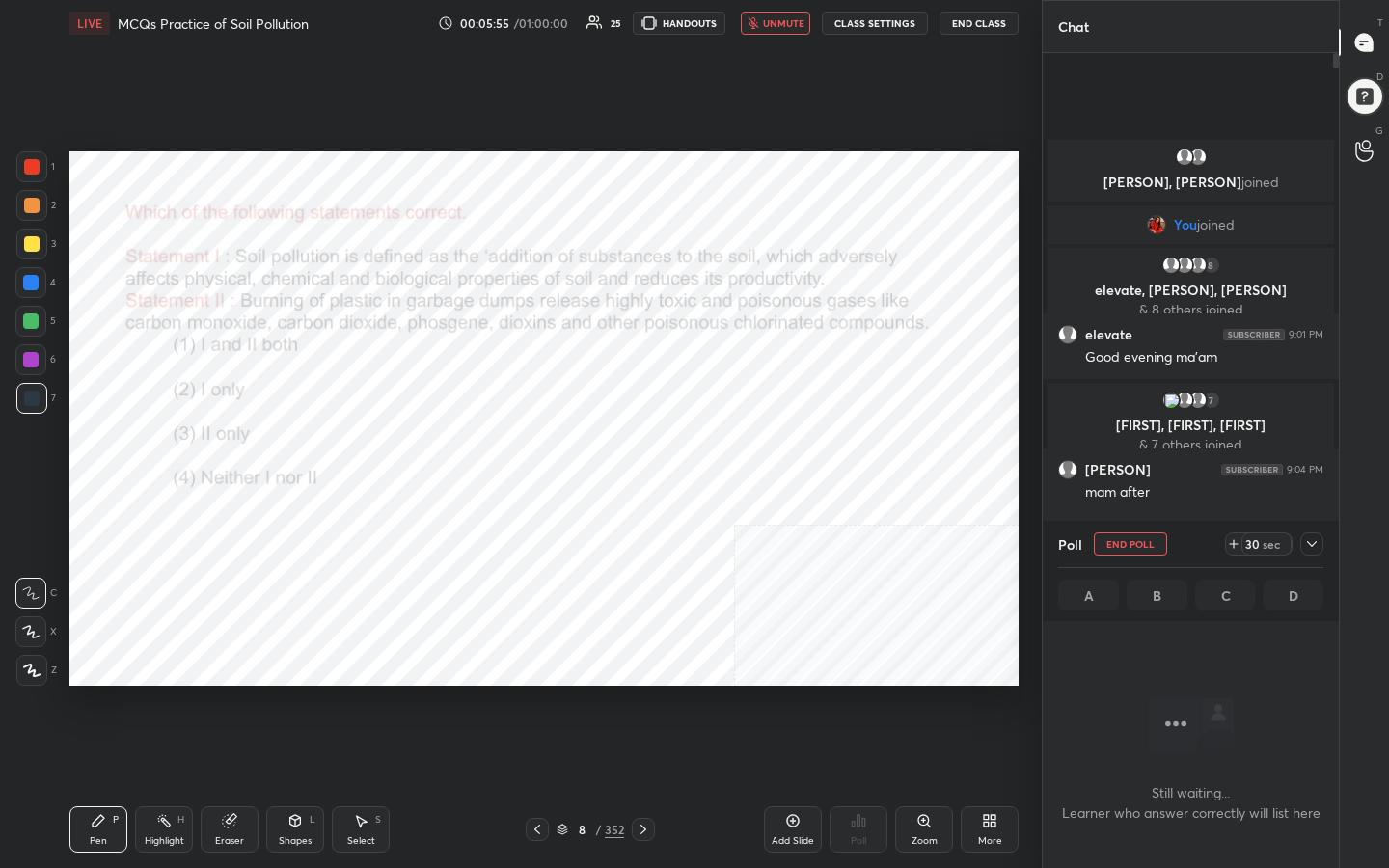 scroll, scrollTop: 502, scrollLeft: 290, axis: both 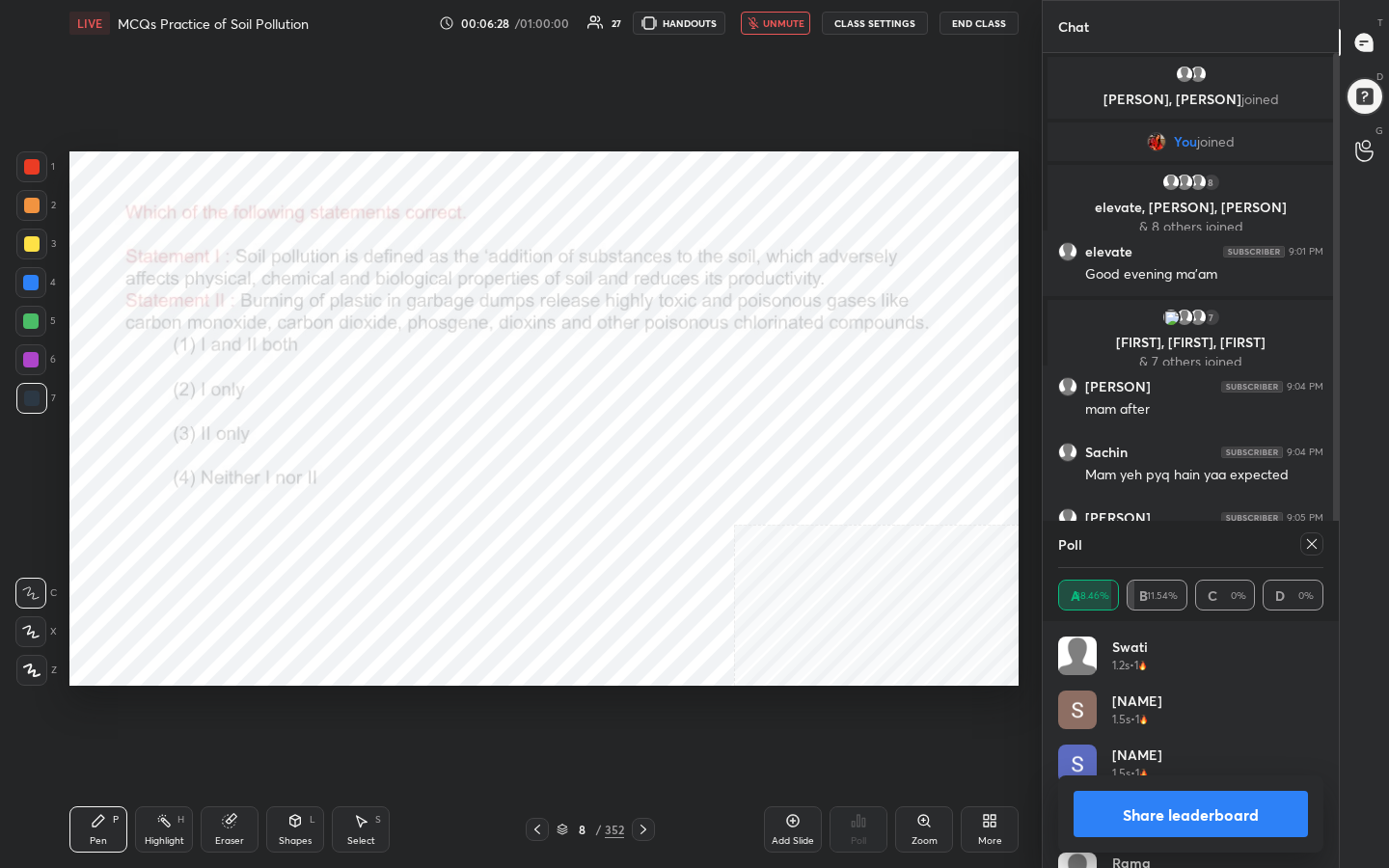 click 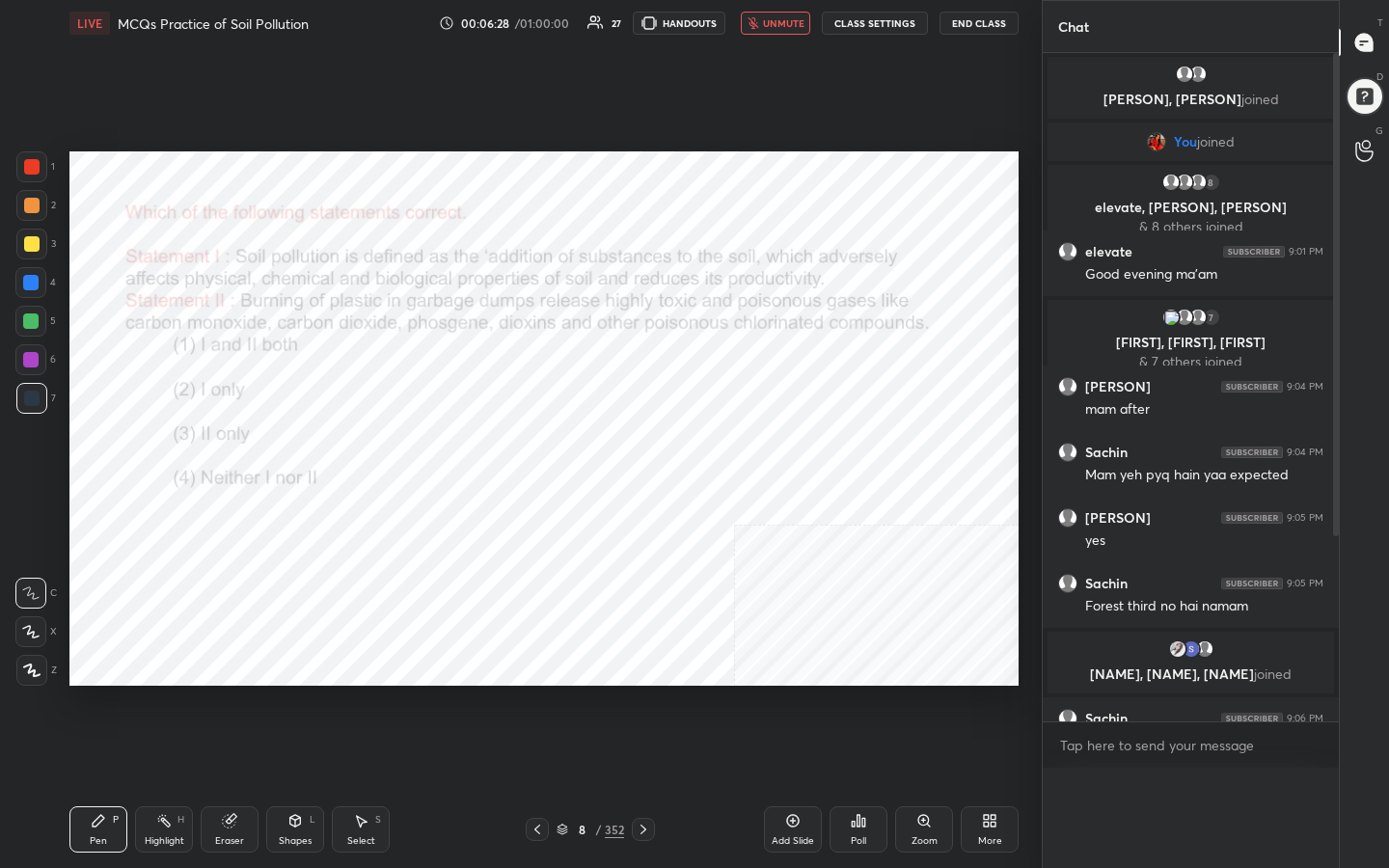 scroll, scrollTop: 0, scrollLeft: 0, axis: both 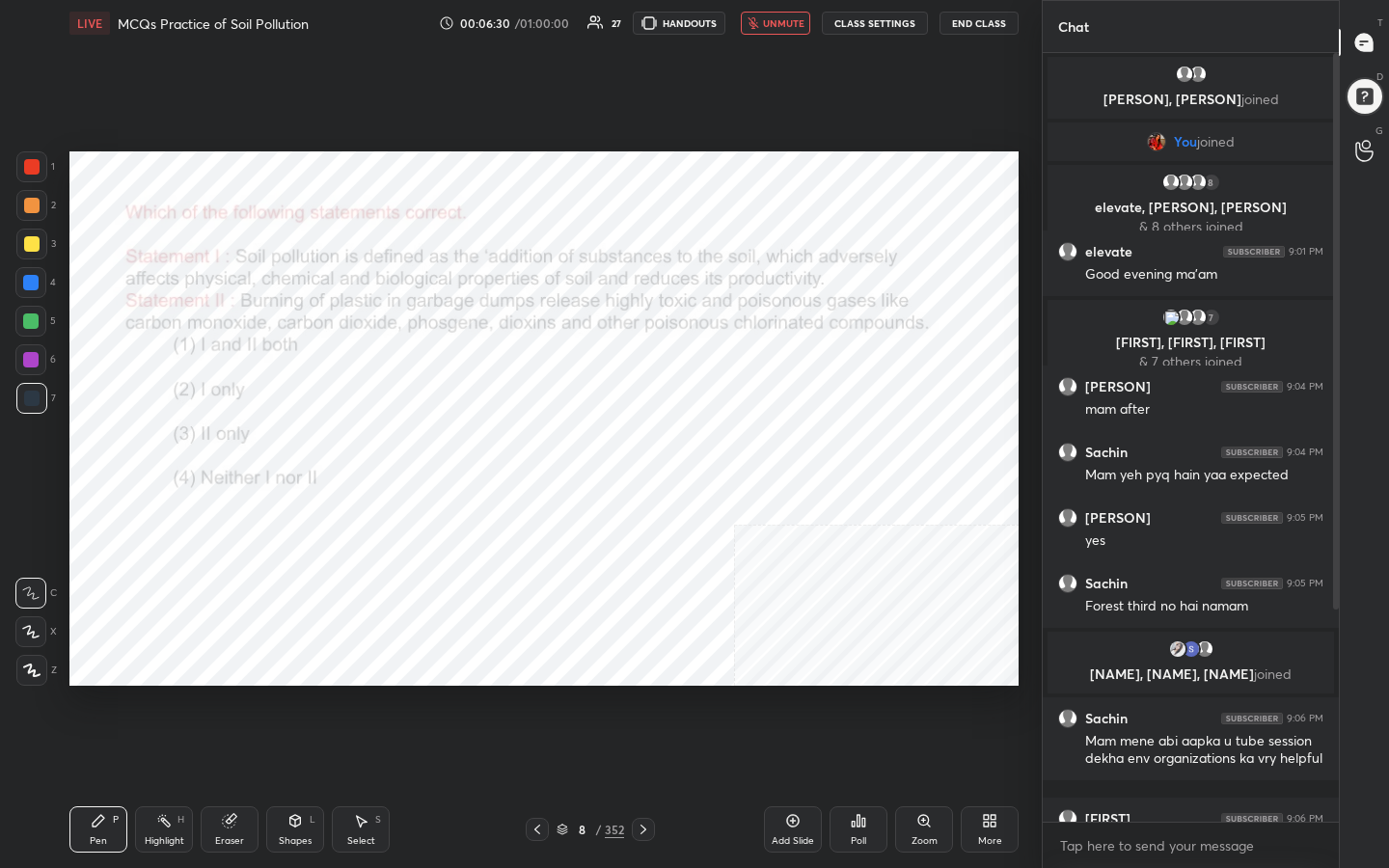 click on "unmute" at bounding box center (783, 23) 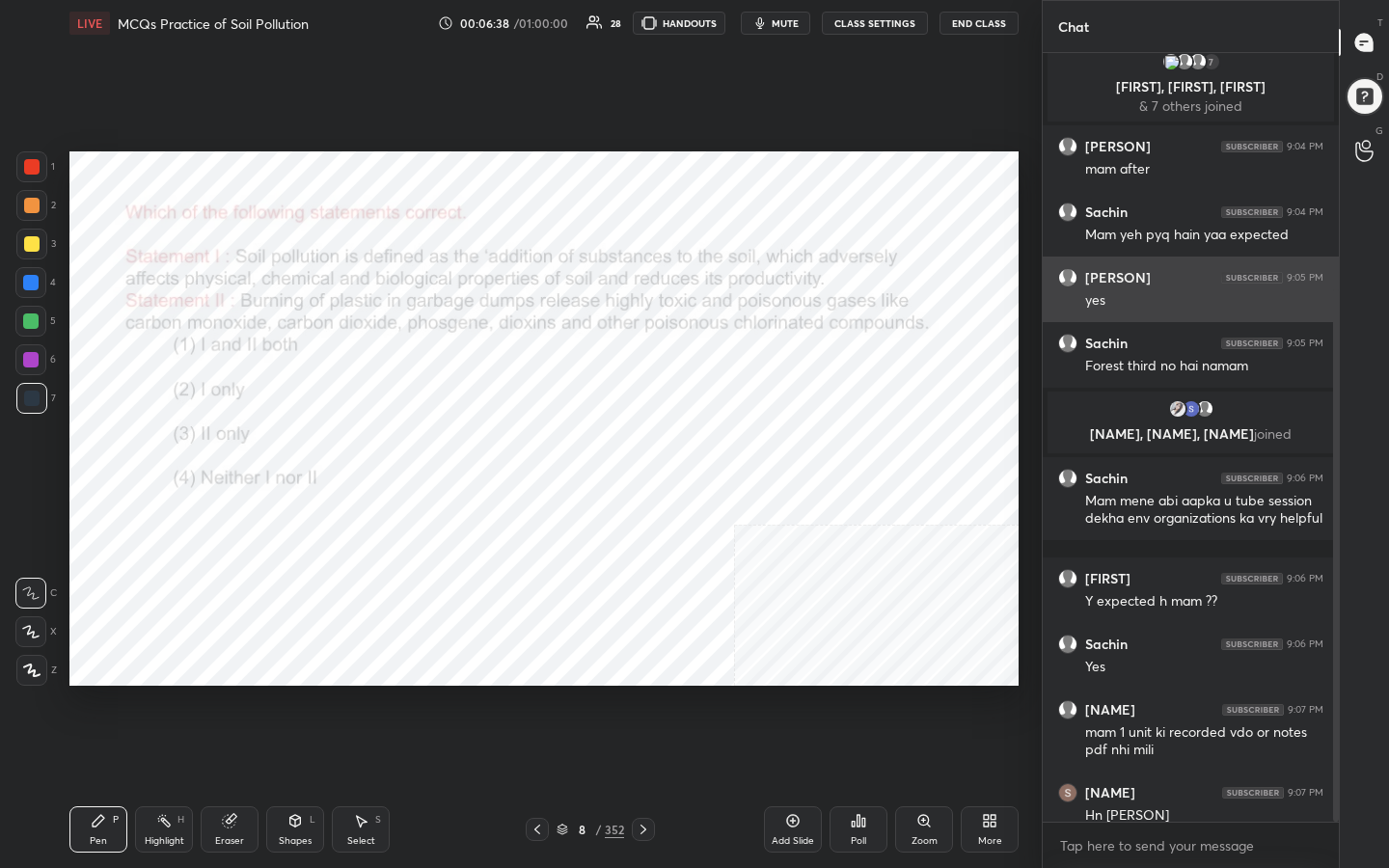 scroll, scrollTop: 340, scrollLeft: 0, axis: vertical 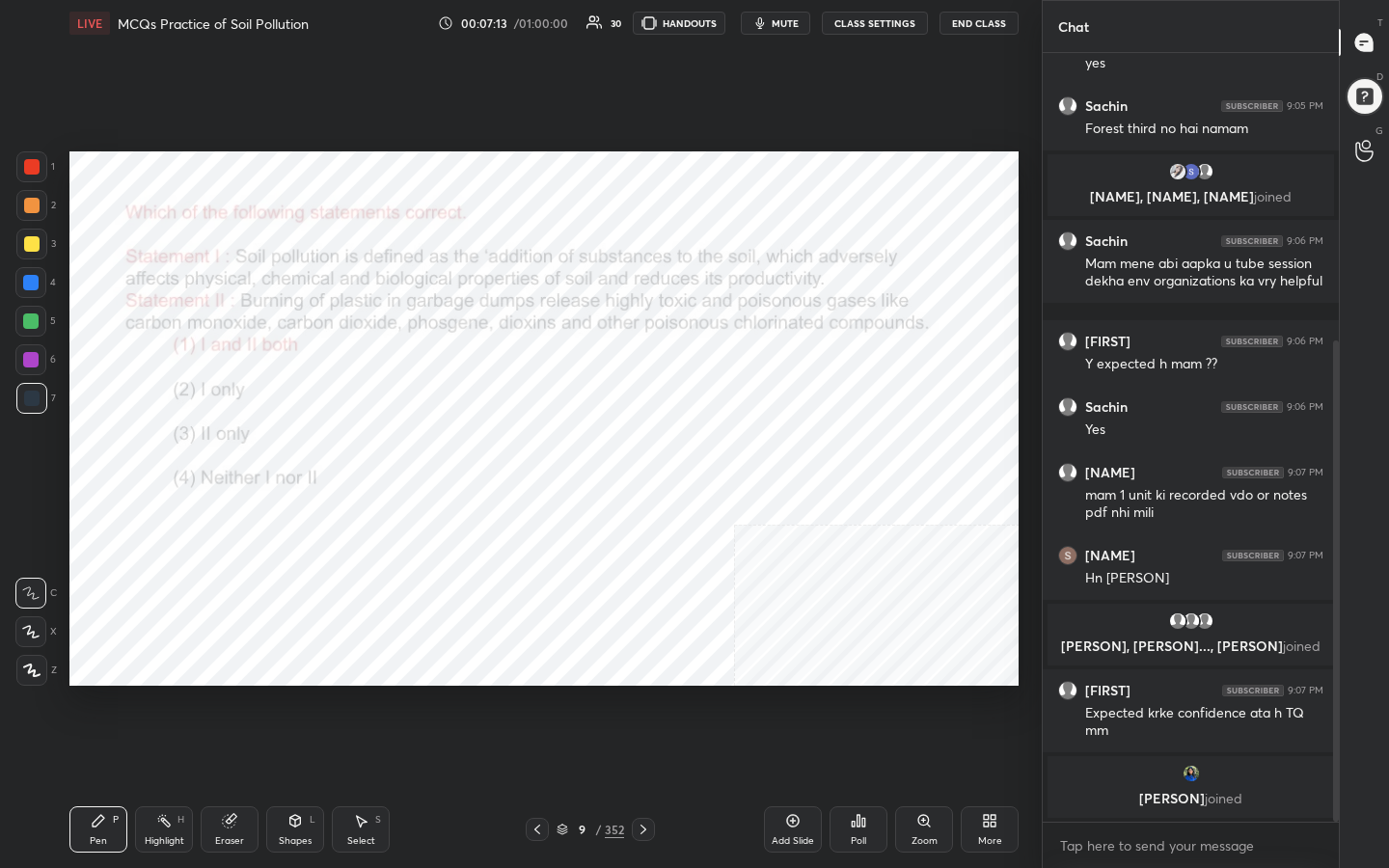 click on "9" at bounding box center (582, 829) 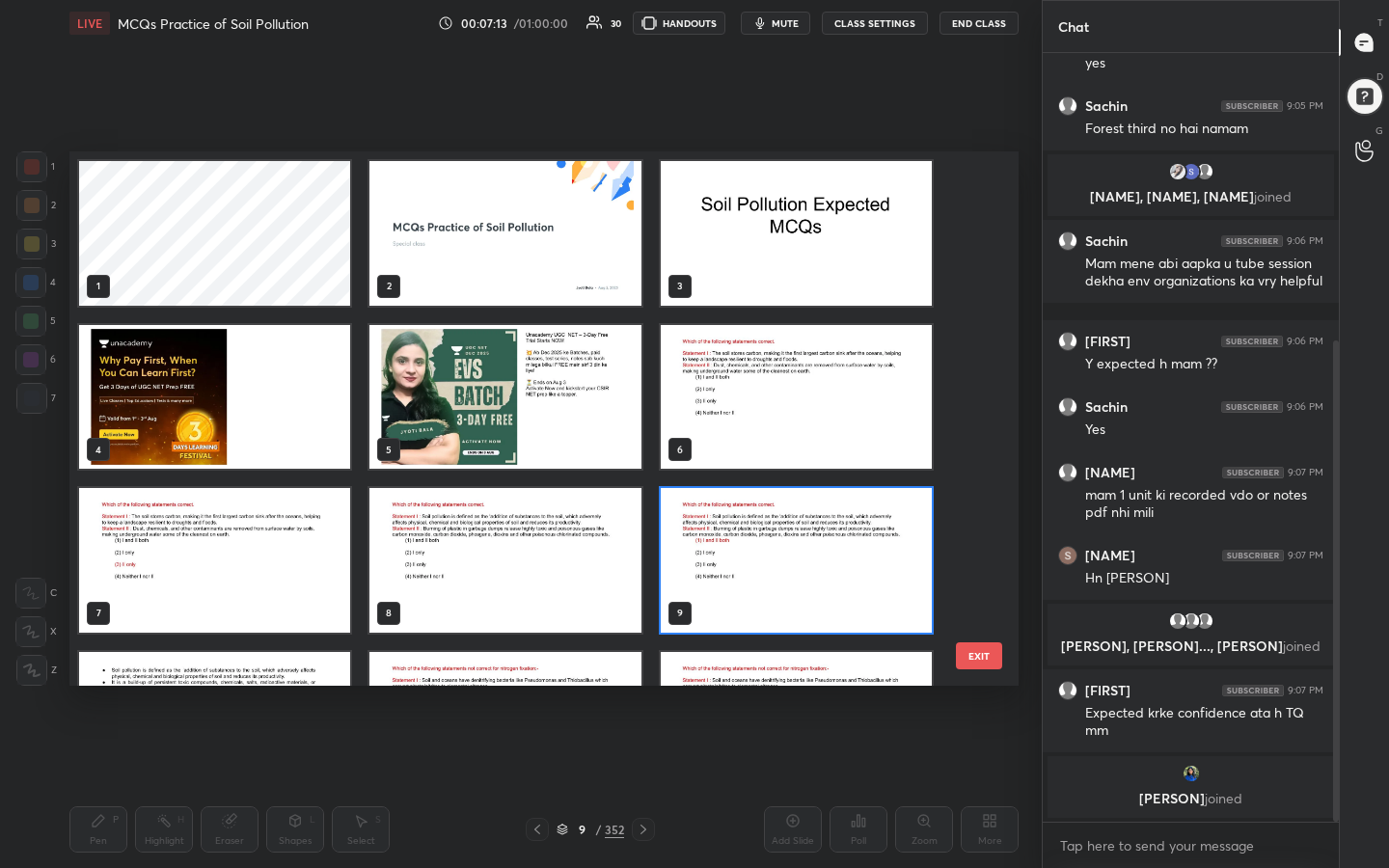 scroll, scrollTop: 7, scrollLeft: 11, axis: both 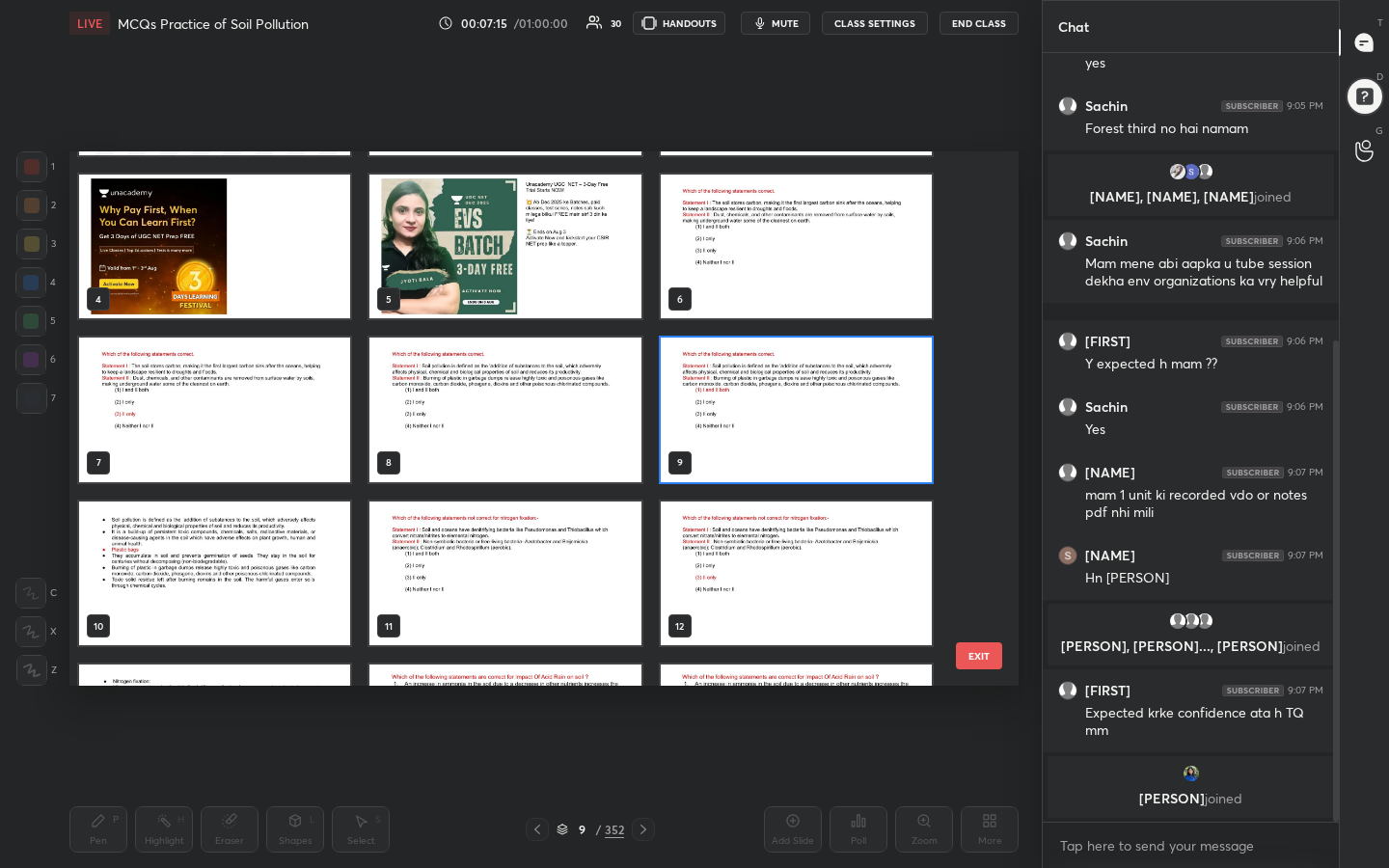 click at bounding box center [504, 574] 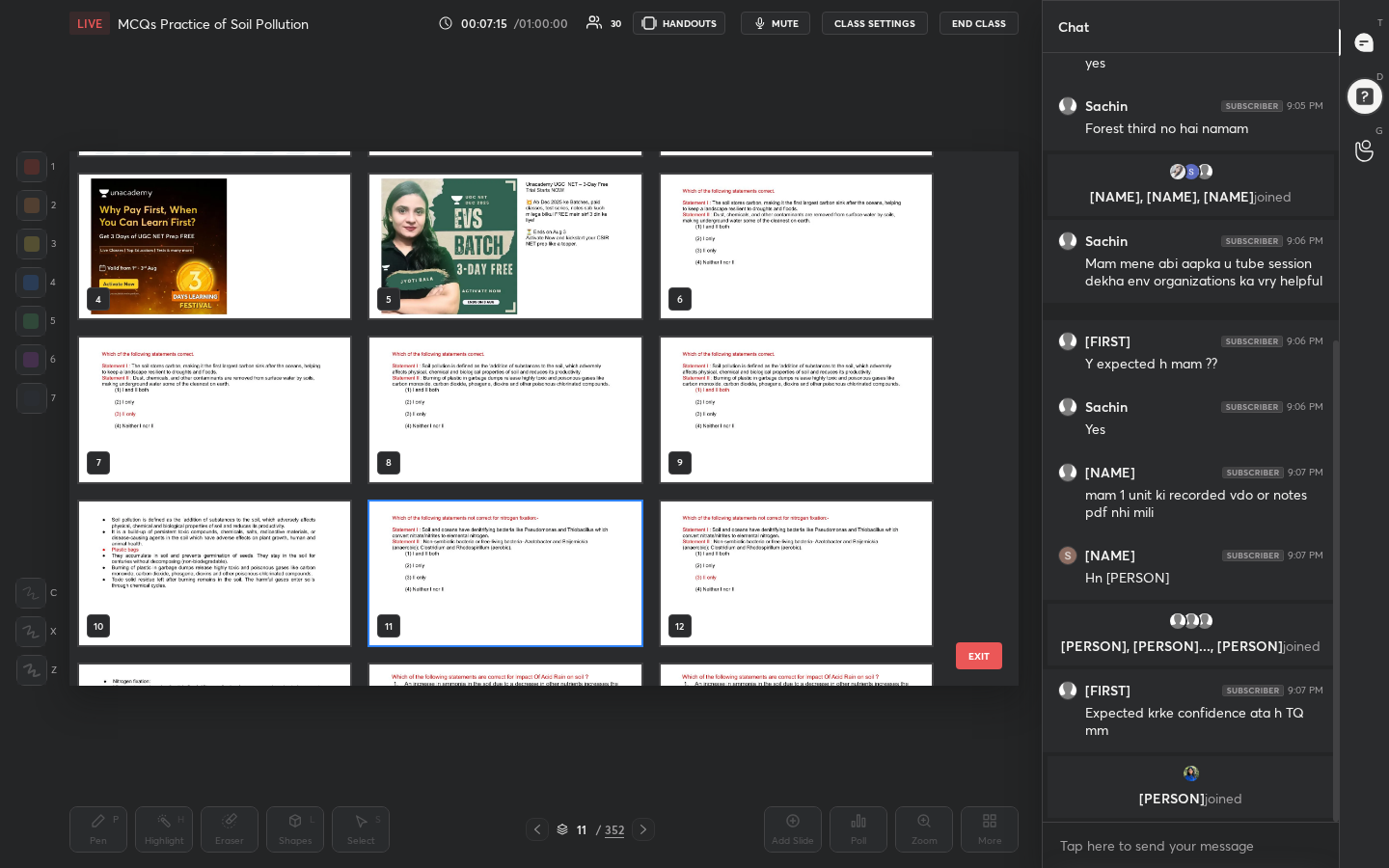 click at bounding box center (504, 574) 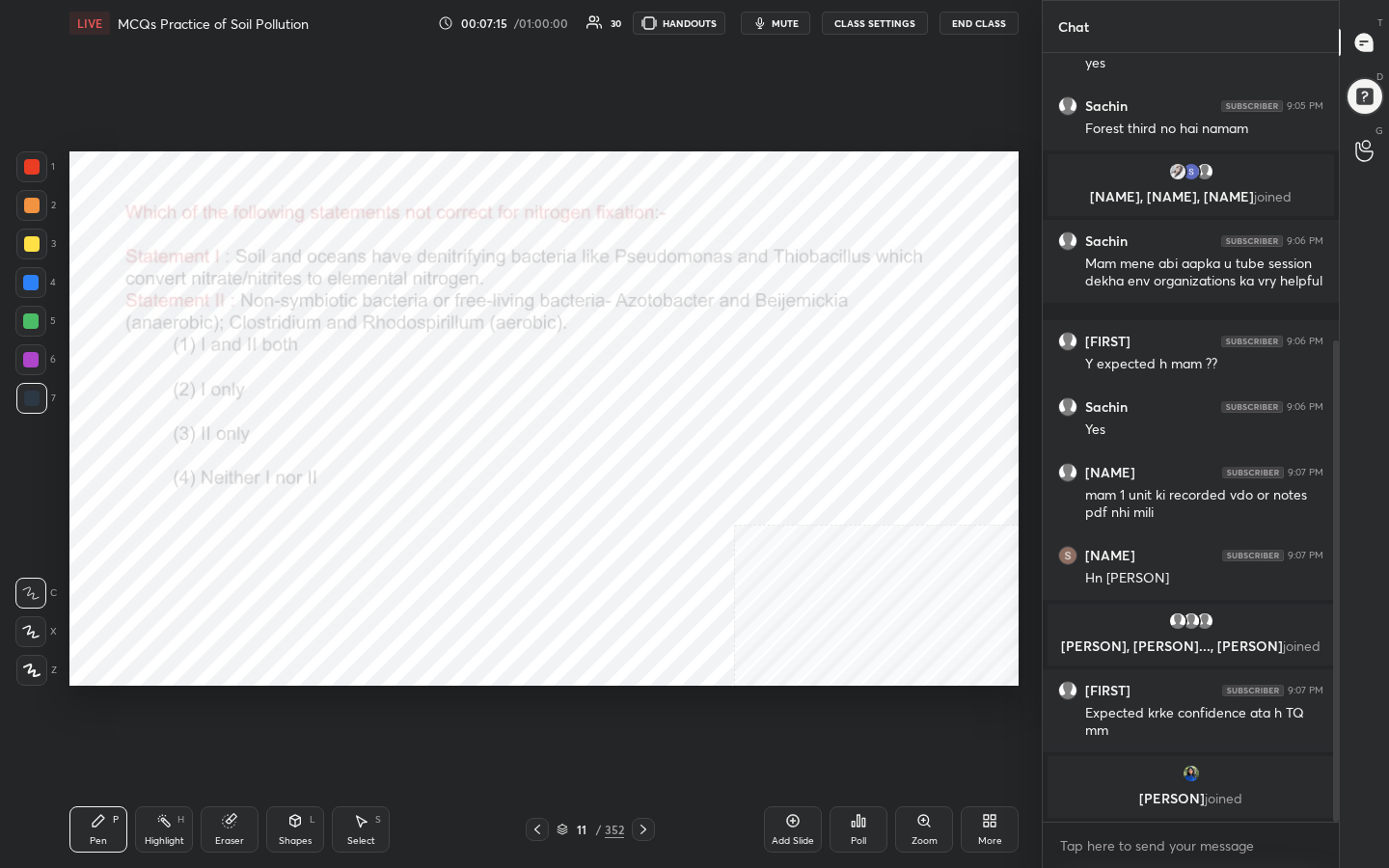 click at bounding box center (504, 574) 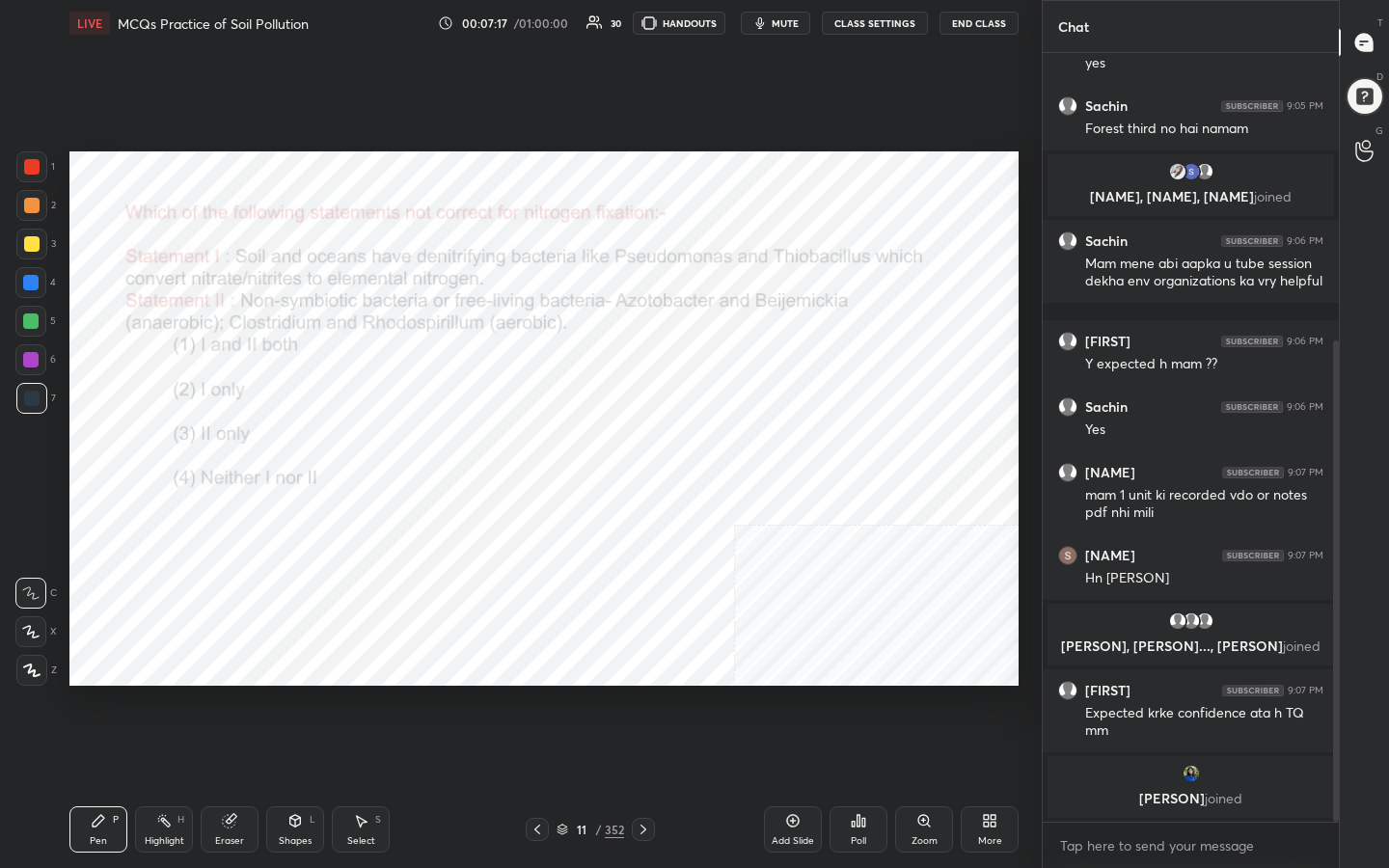 click on "mute" at bounding box center (785, 23) 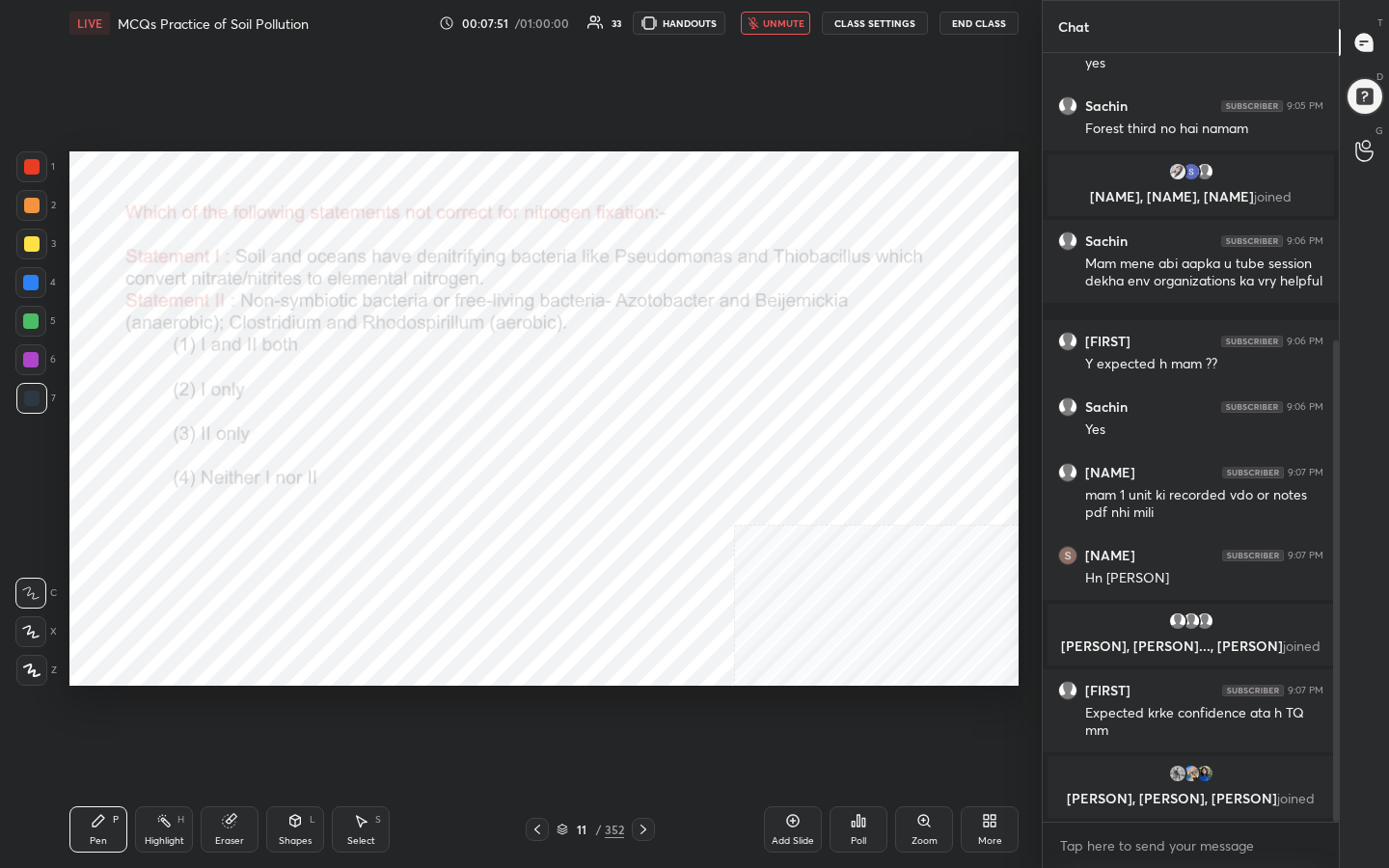 click 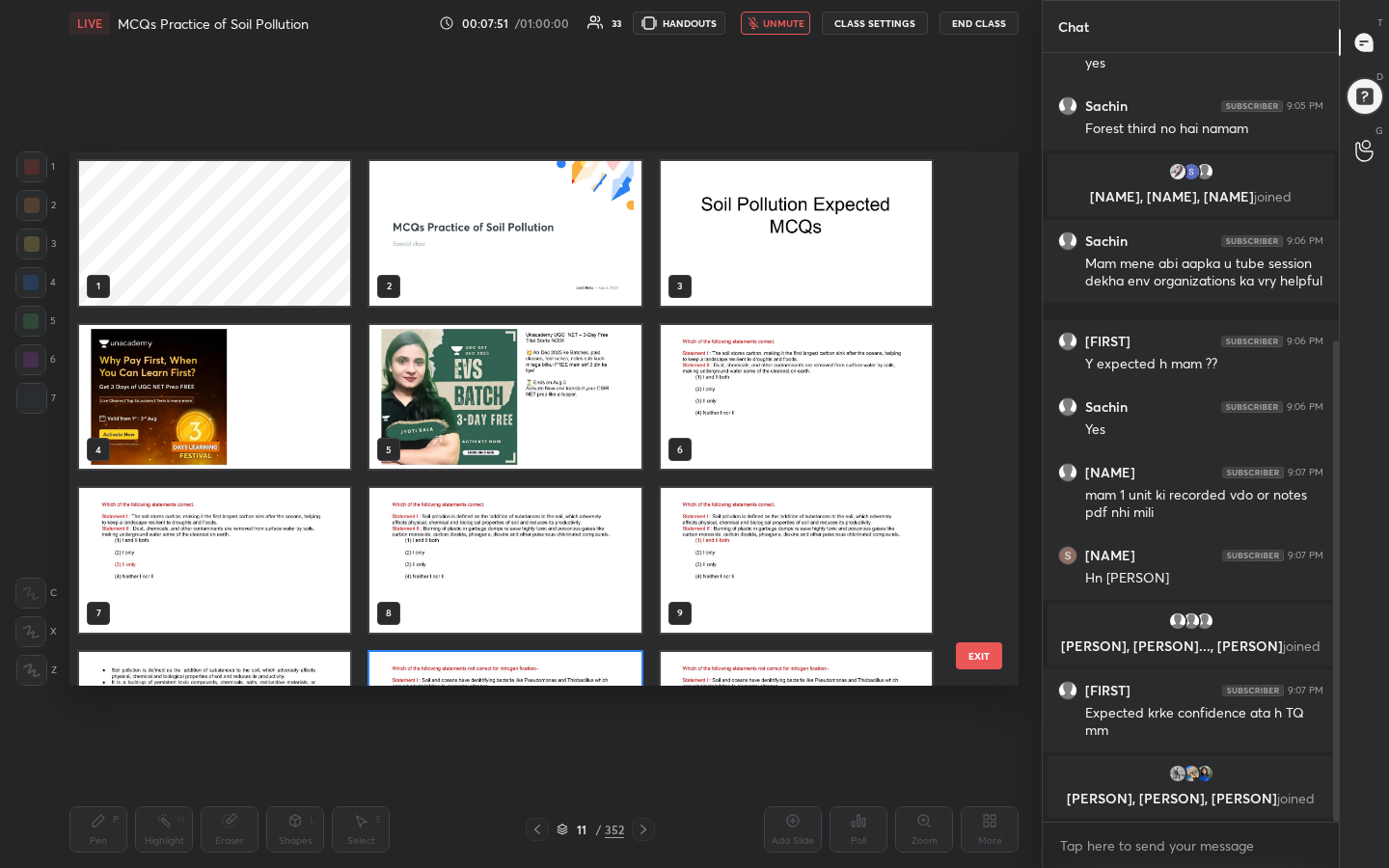 scroll, scrollTop: 120, scrollLeft: 0, axis: vertical 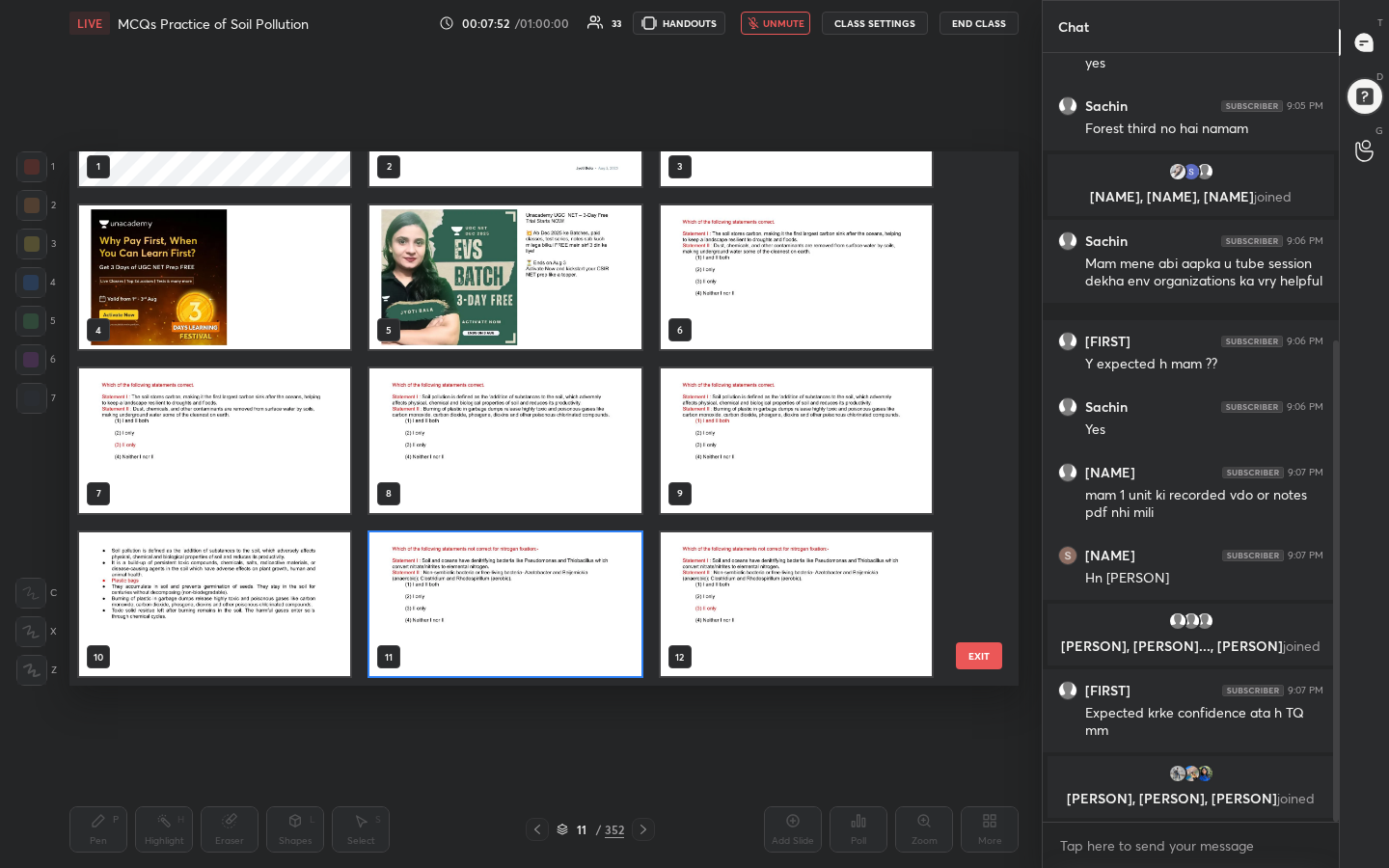 click at bounding box center (504, 605) 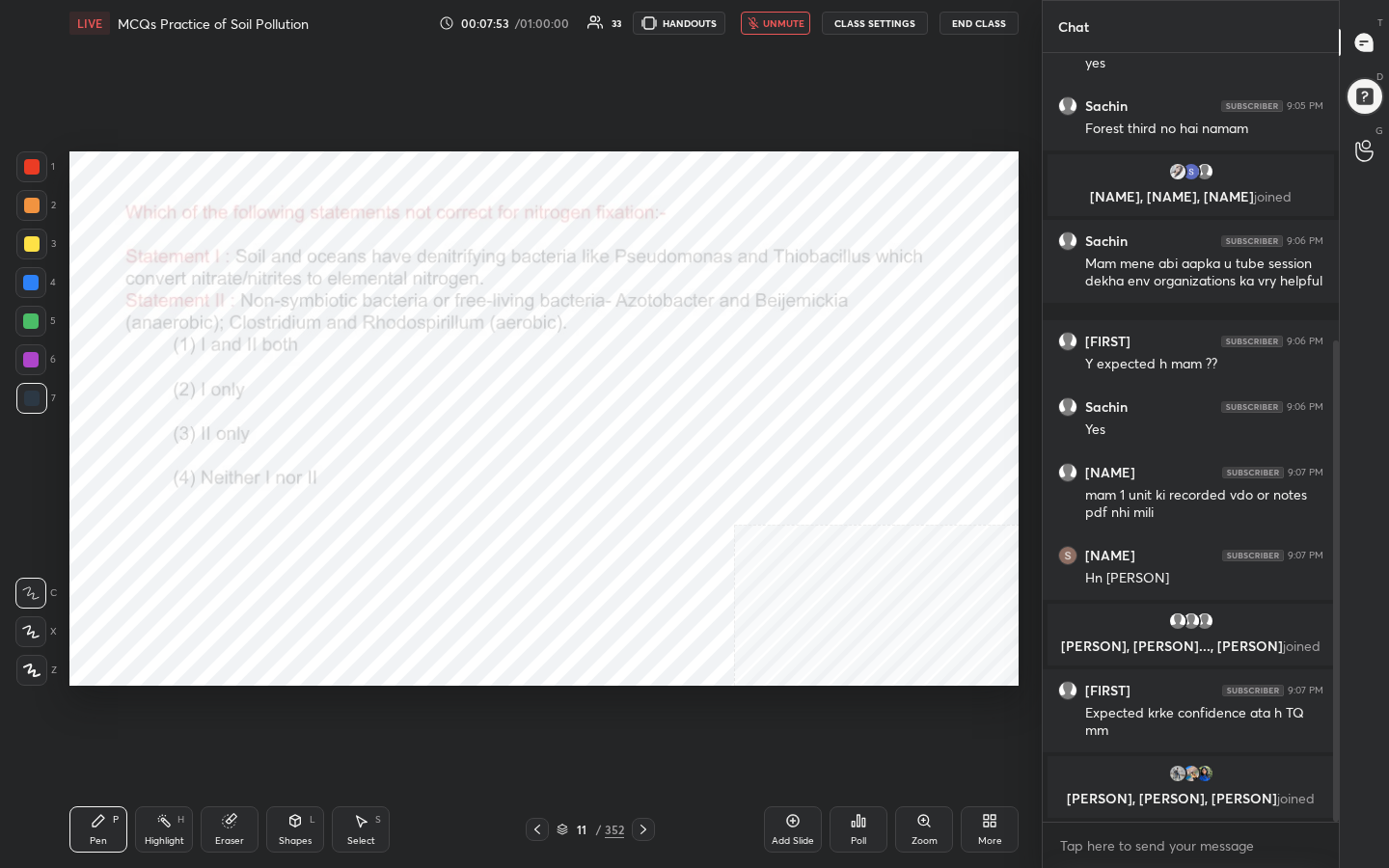 click on "Poll" at bounding box center (858, 829) 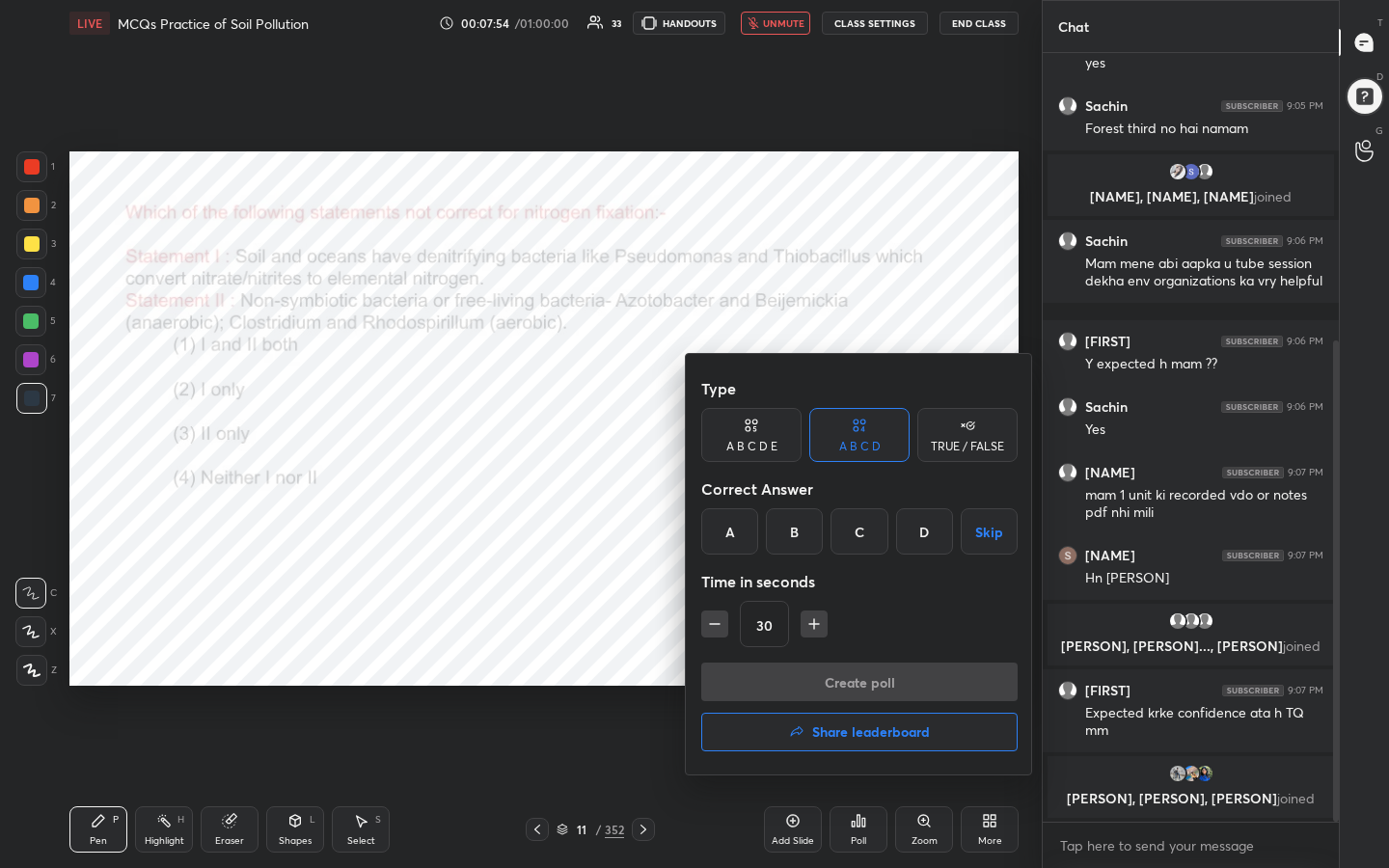 click on "C" at bounding box center (858, 531) 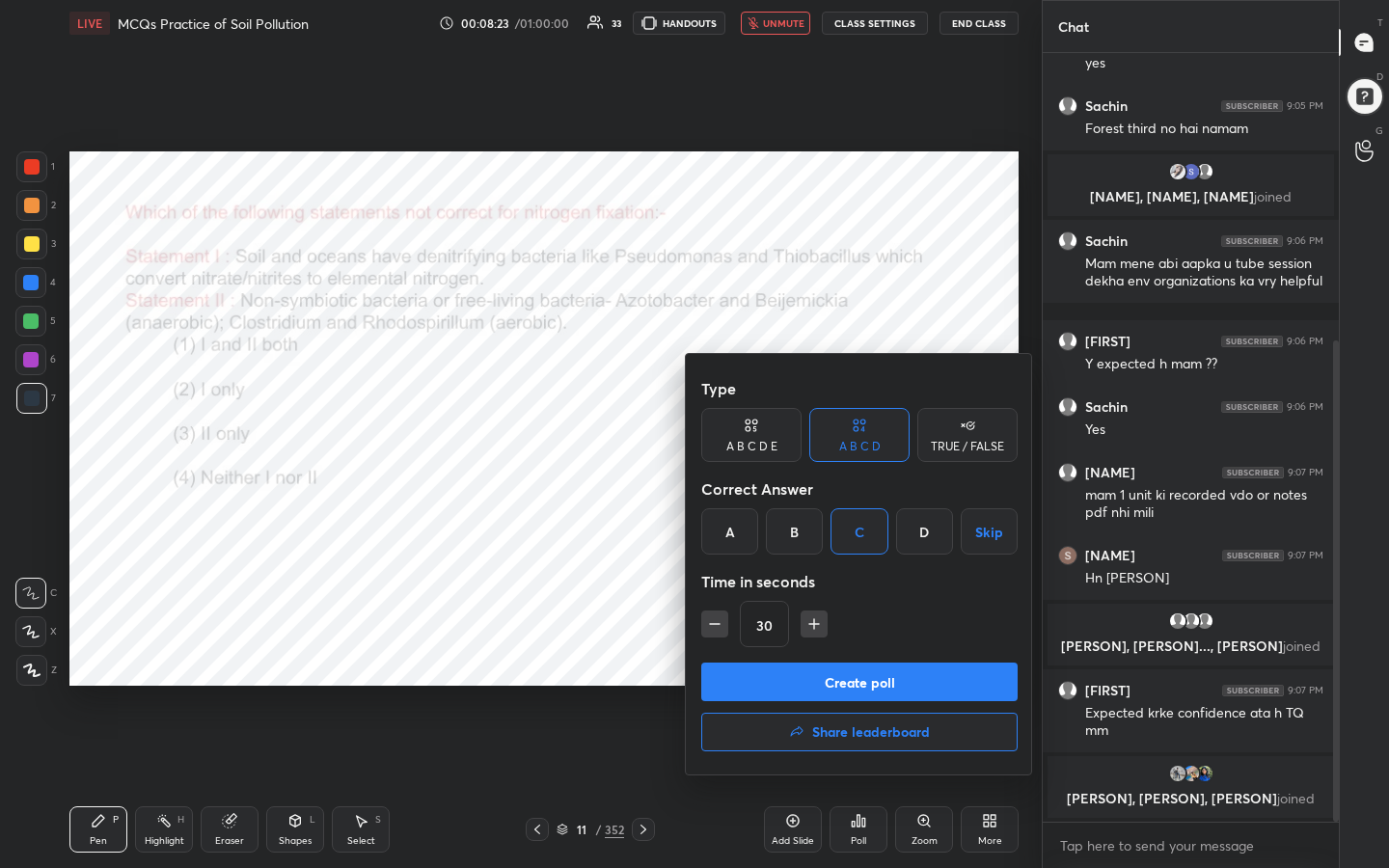 click on "Create poll" at bounding box center (859, 682) 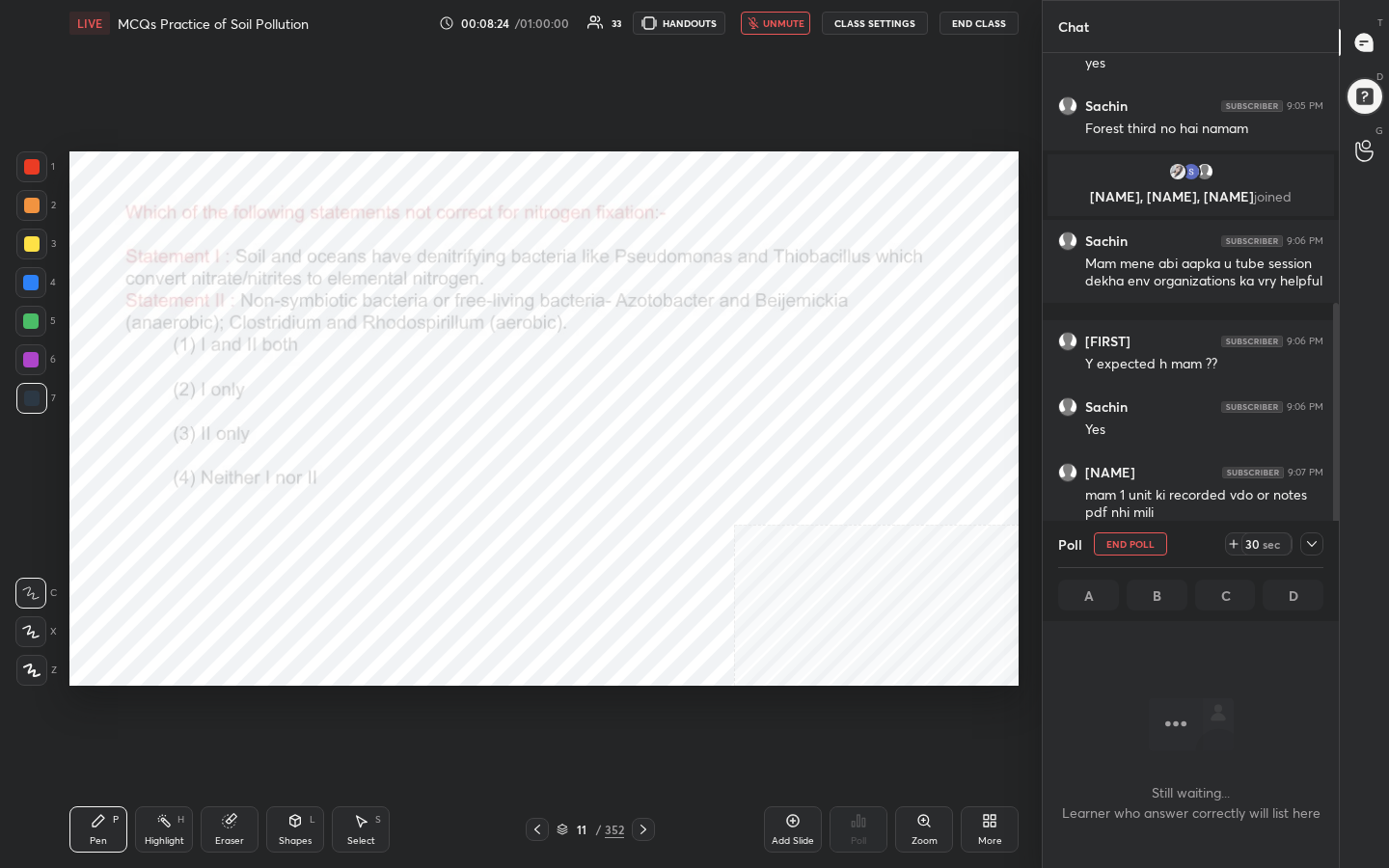 scroll, scrollTop: 553, scrollLeft: 290, axis: both 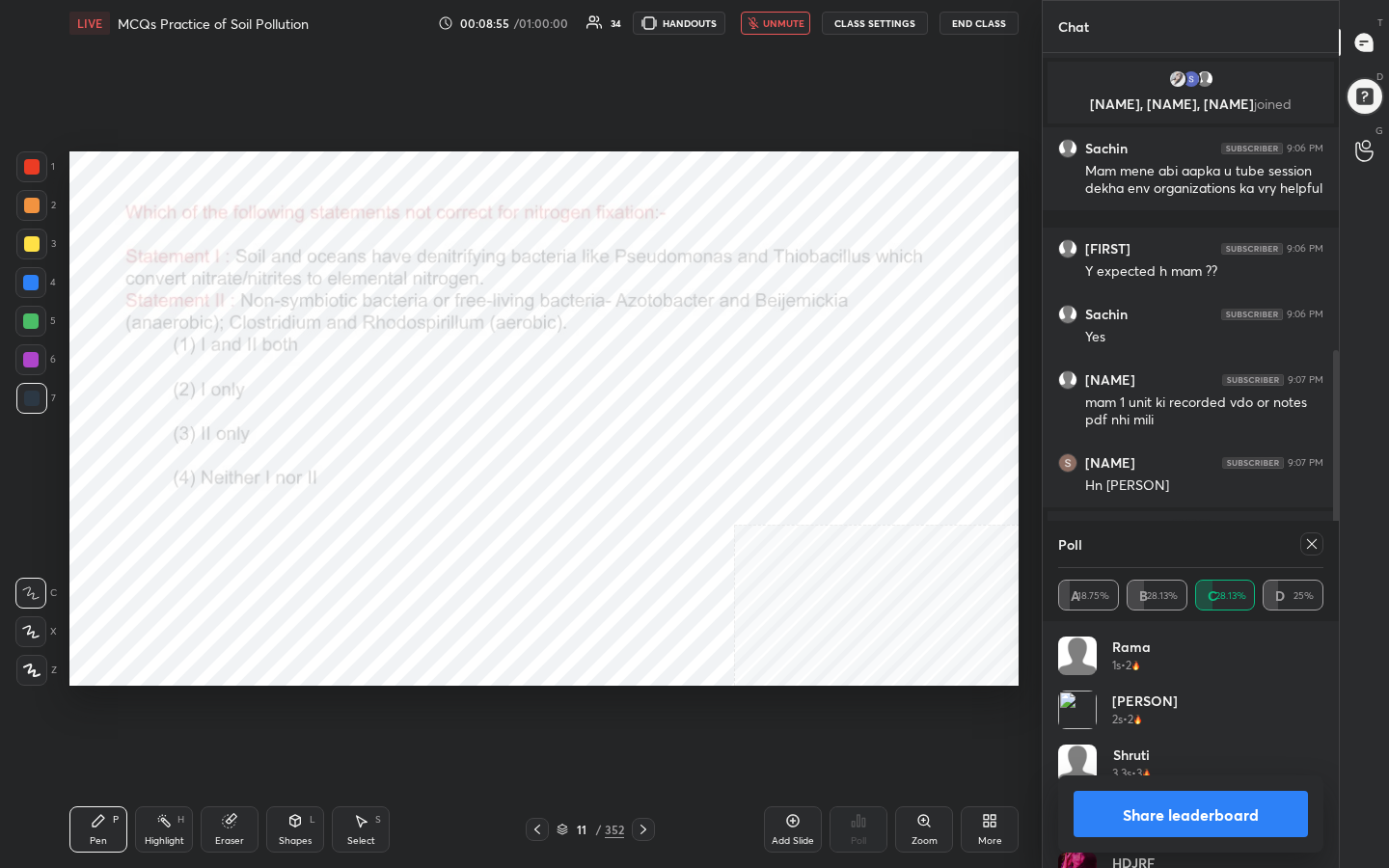 click 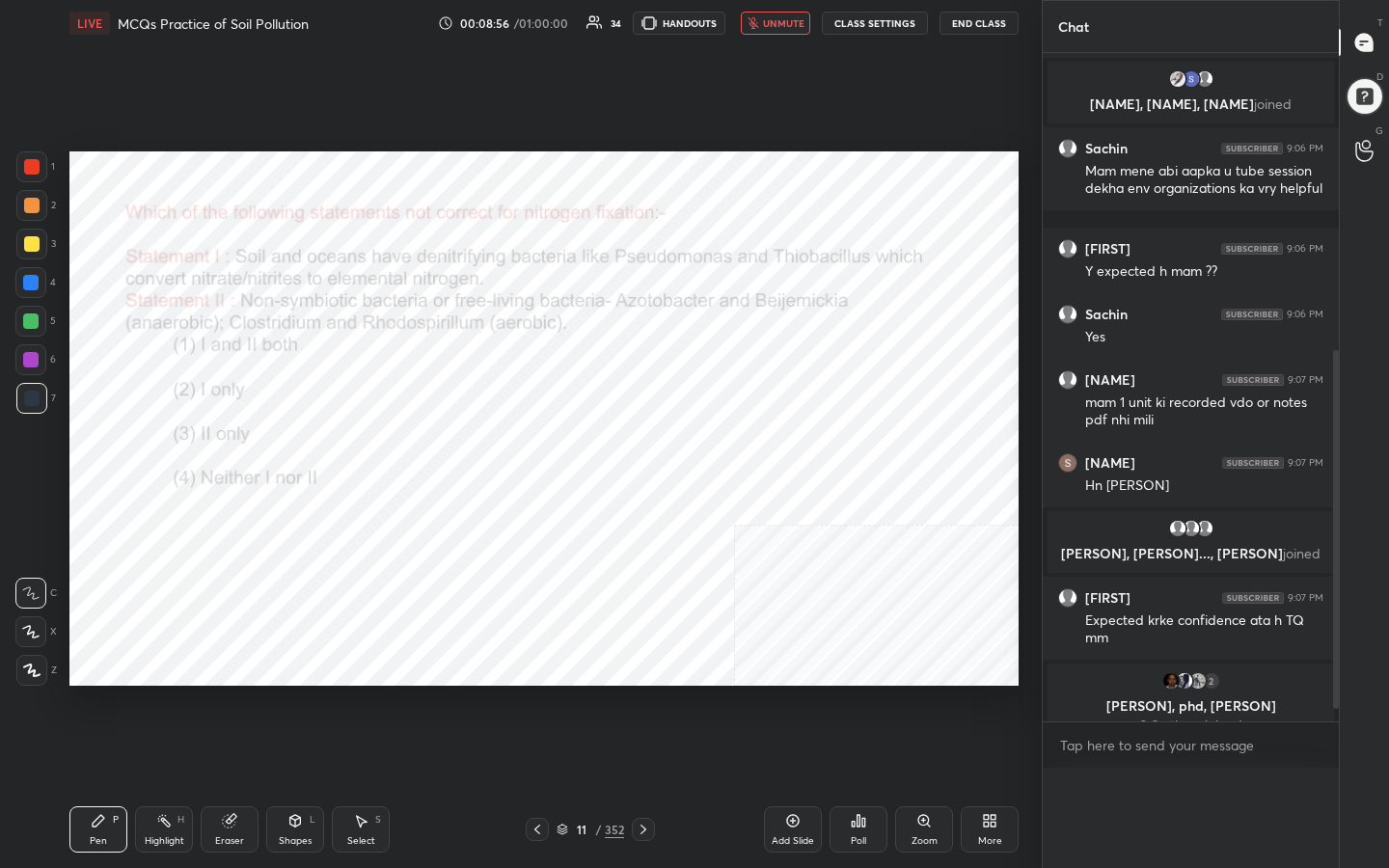 scroll, scrollTop: 0, scrollLeft: 0, axis: both 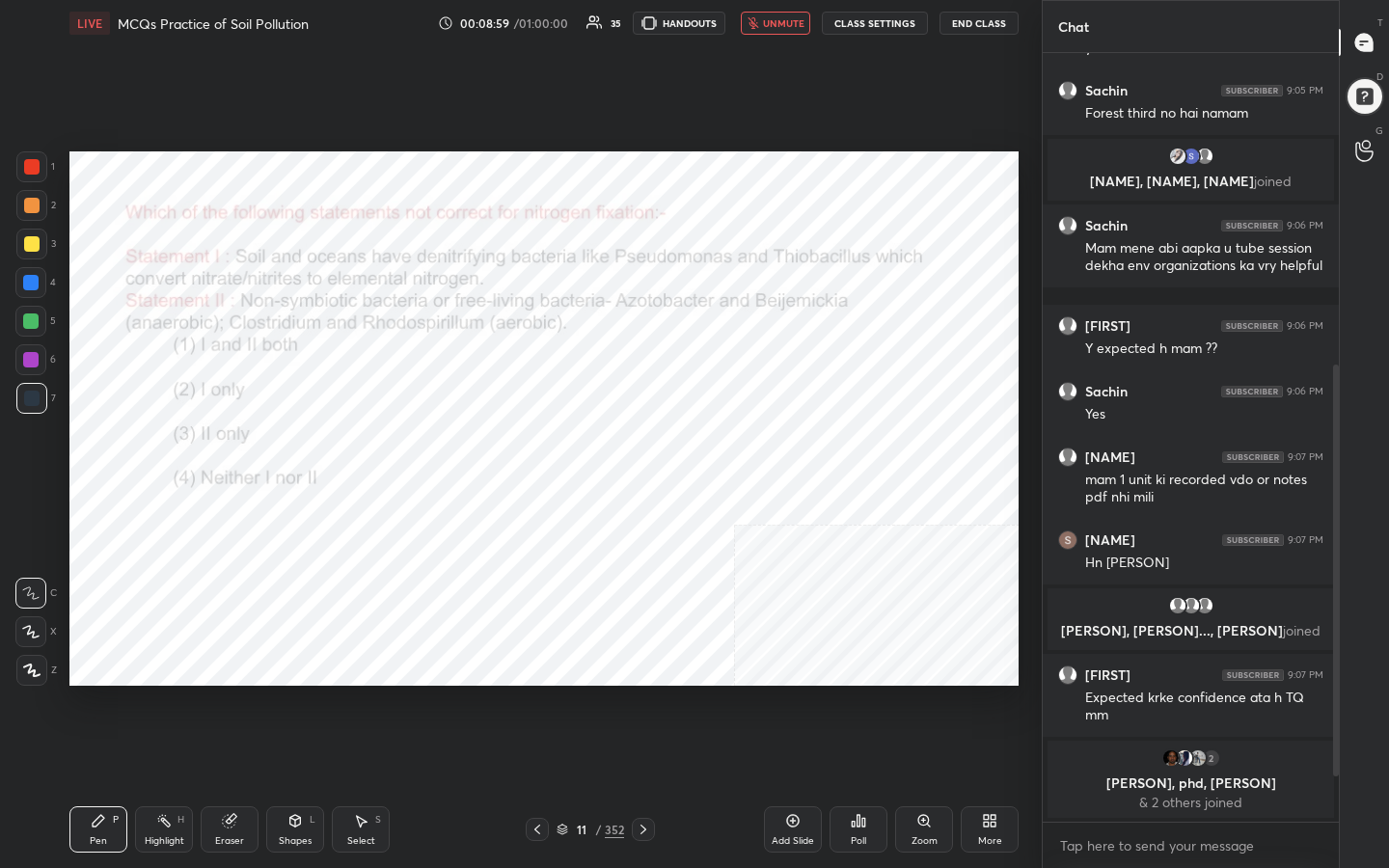 click on "unmute" at bounding box center [783, 23] 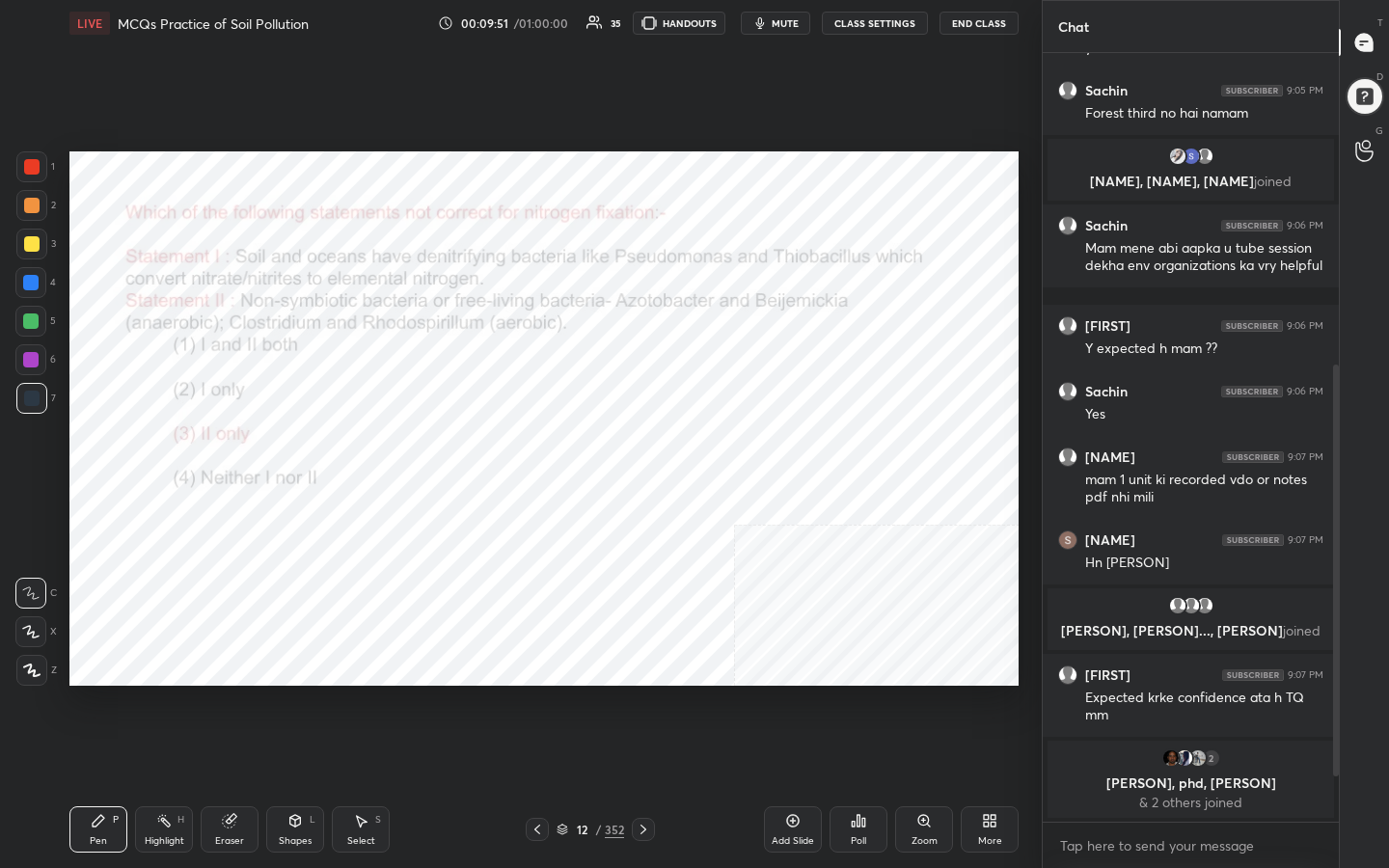 click 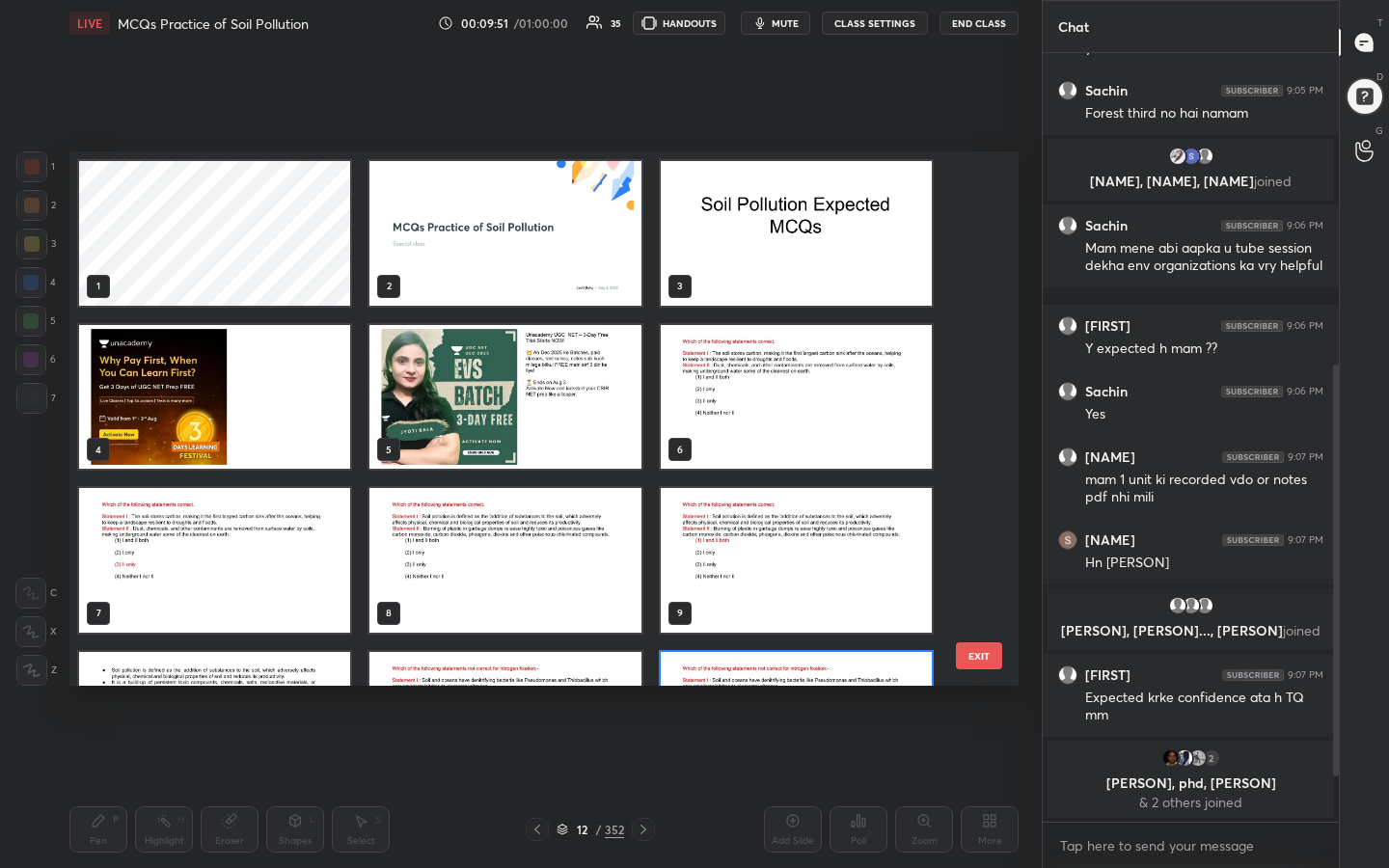 scroll, scrollTop: 120, scrollLeft: 0, axis: vertical 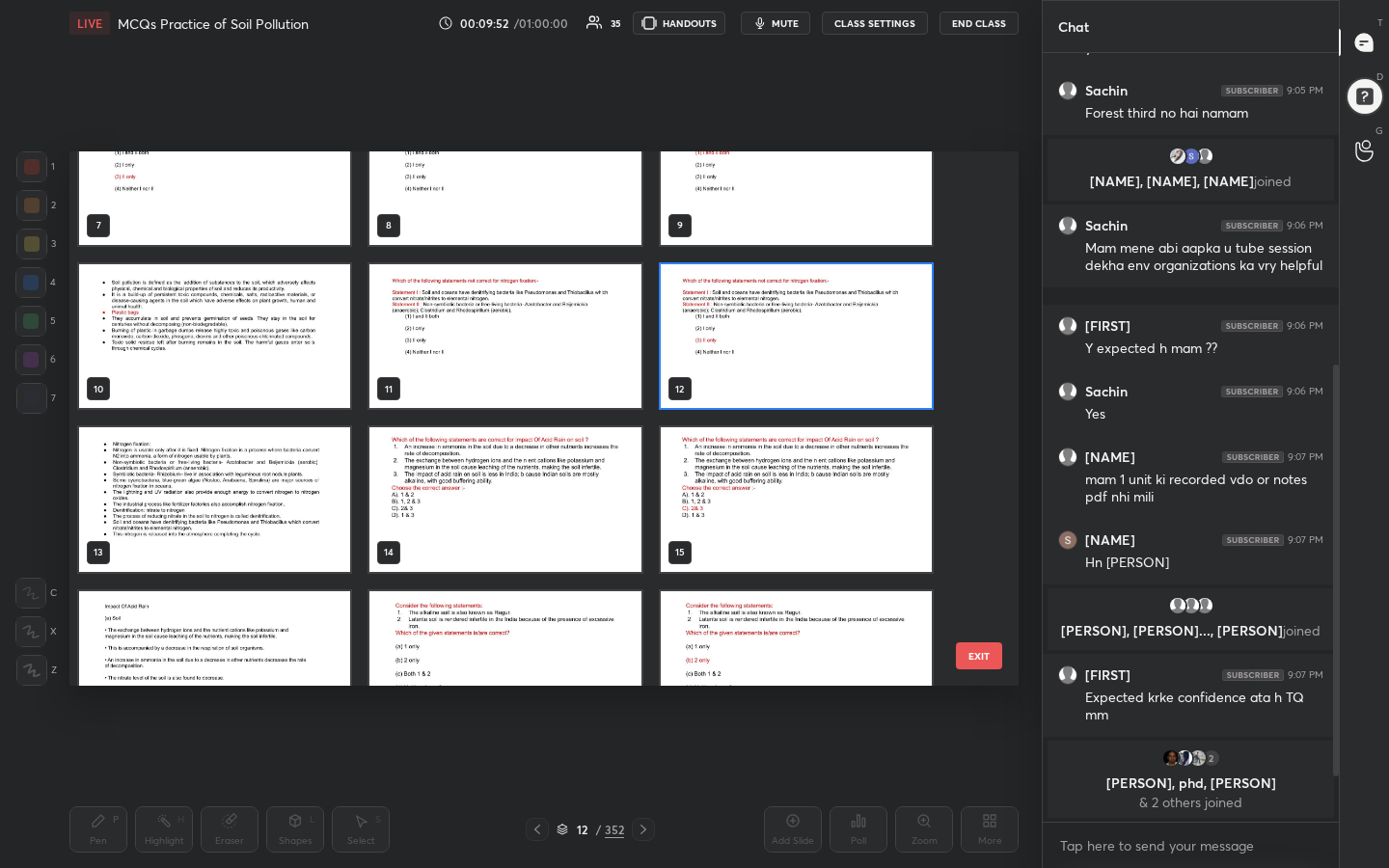 click at bounding box center [504, 500] 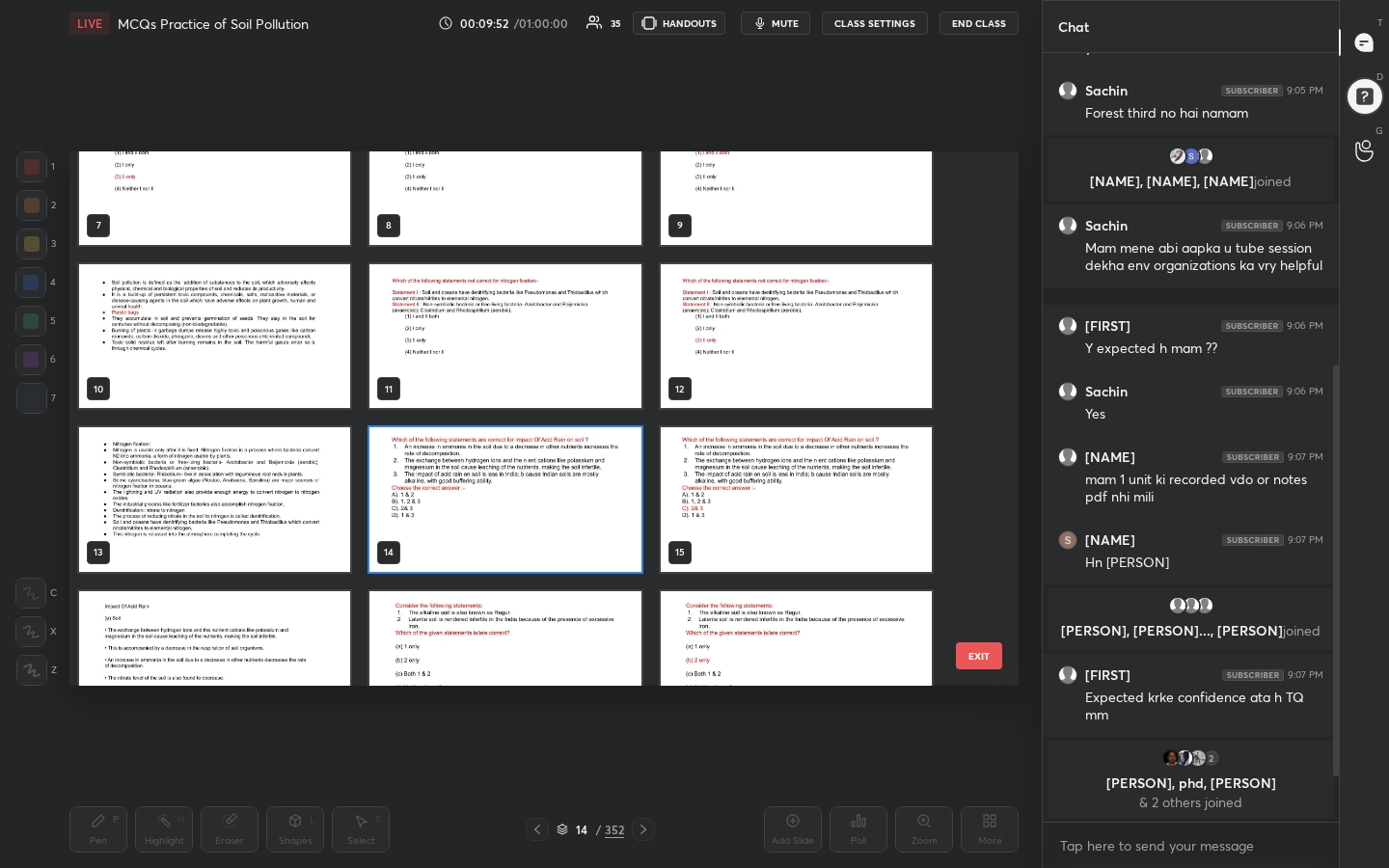 click at bounding box center (504, 500) 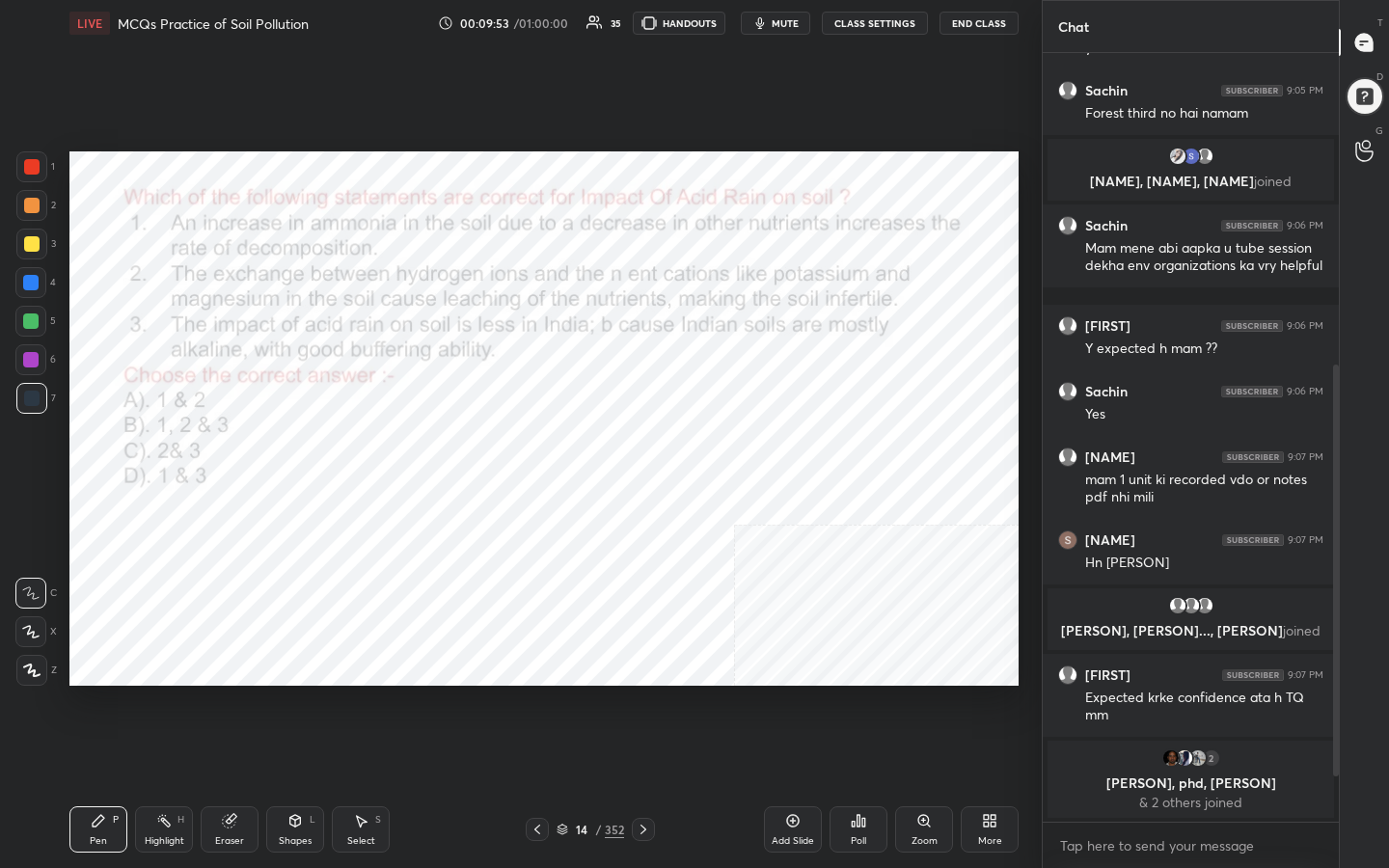 click at bounding box center (504, 500) 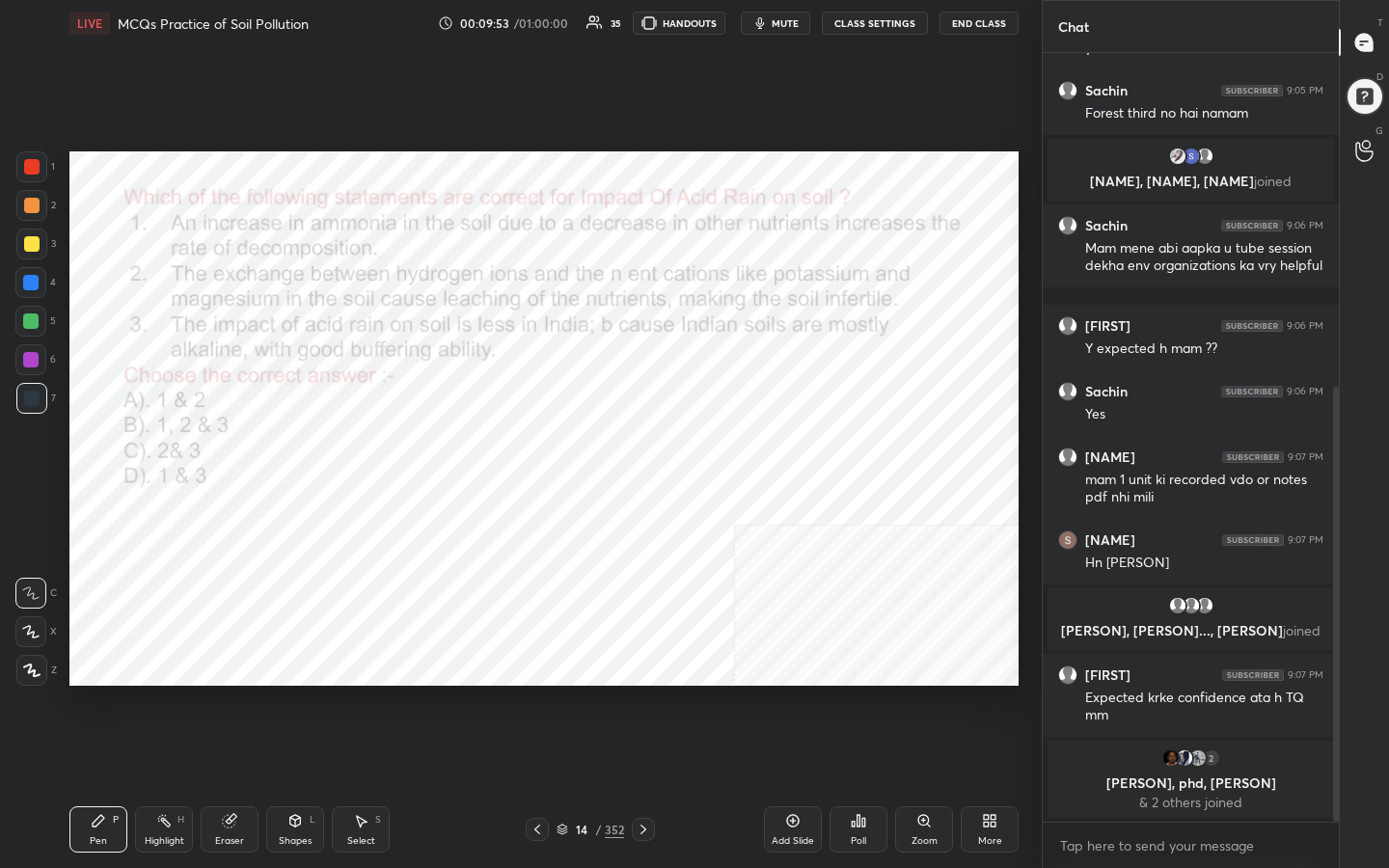 scroll, scrollTop: 589, scrollLeft: 0, axis: vertical 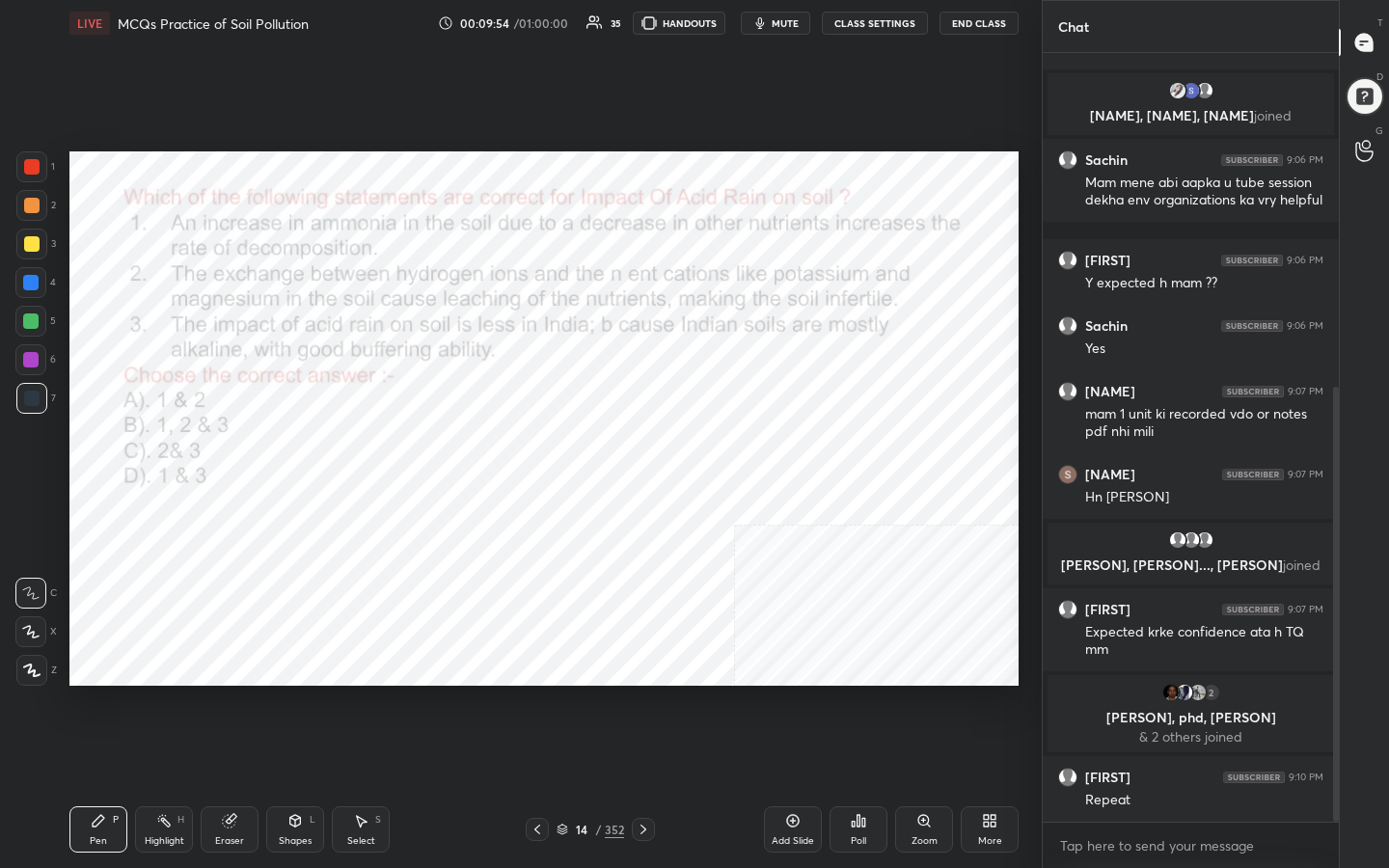 click on "mute" at bounding box center (785, 23) 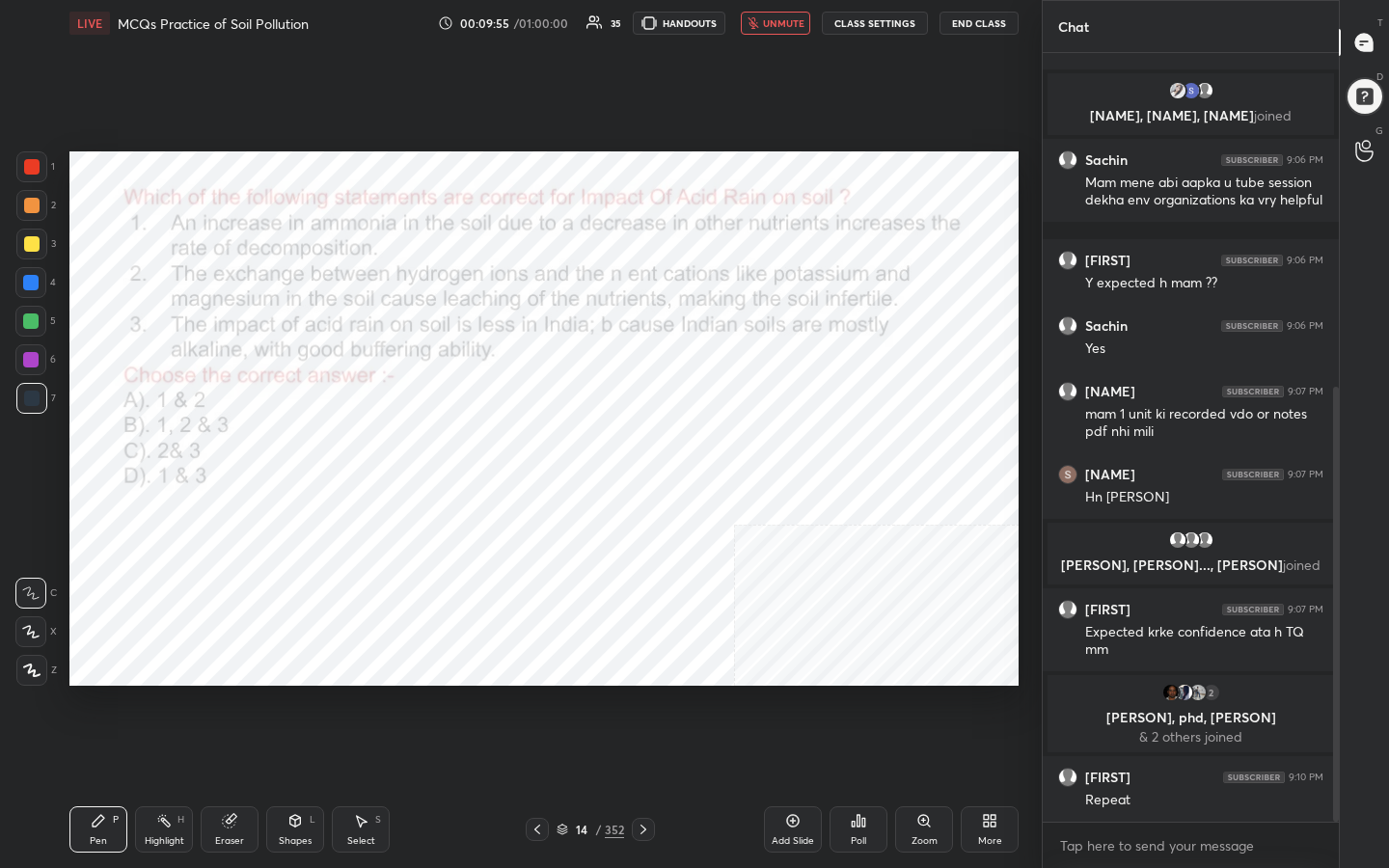 click on "unmute" at bounding box center [783, 23] 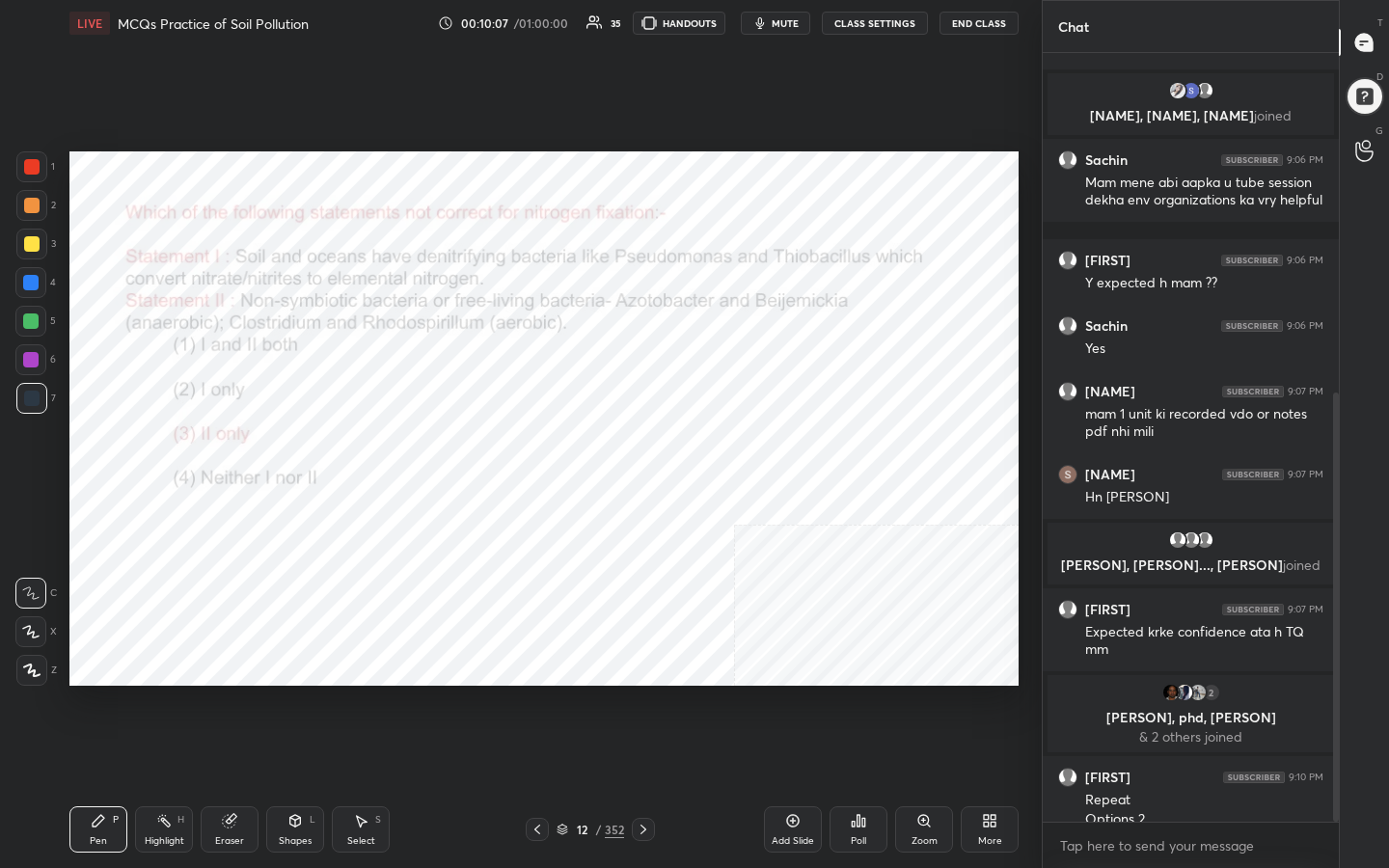 scroll, scrollTop: 609, scrollLeft: 0, axis: vertical 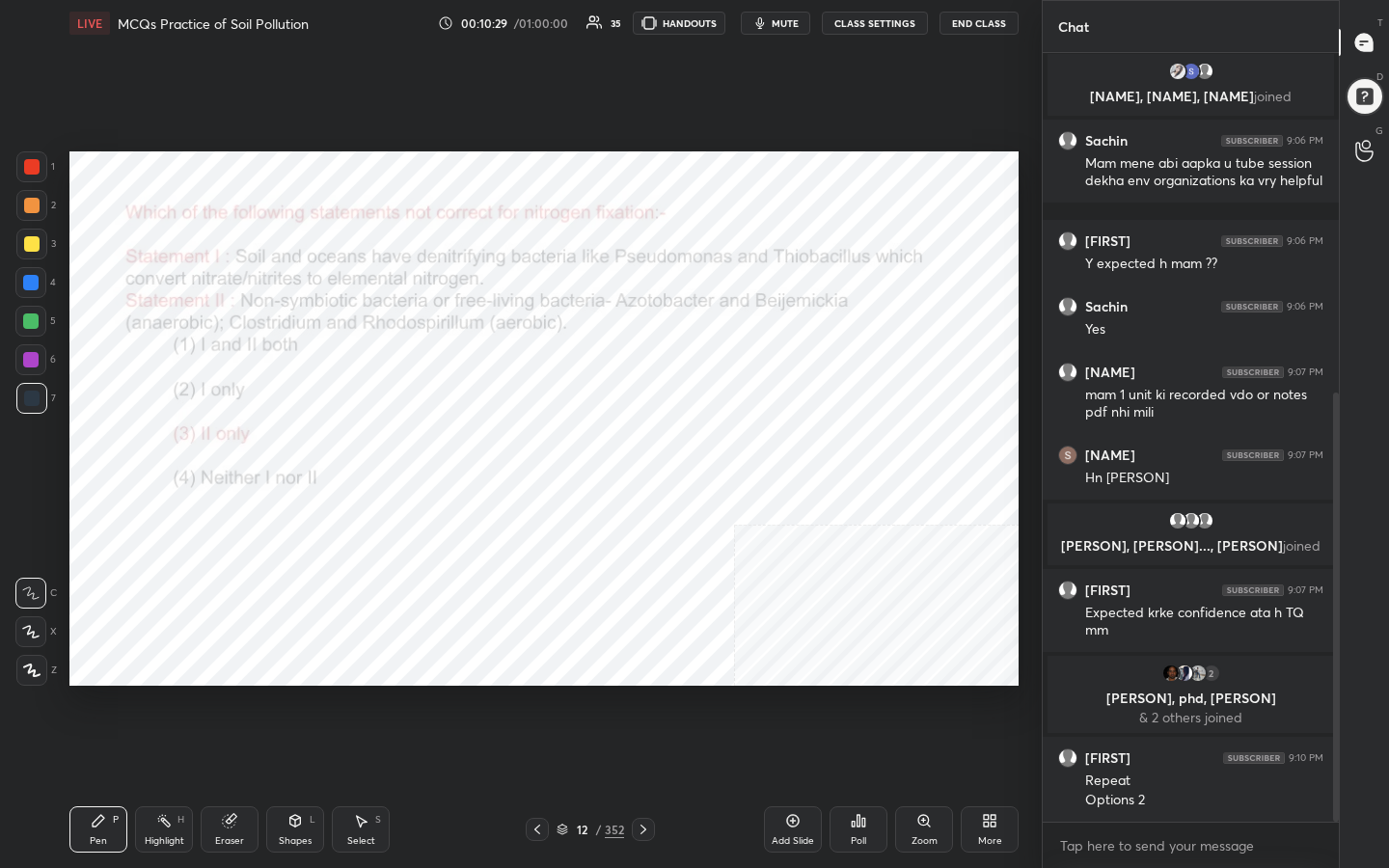 click on "12 / 352" at bounding box center (590, 829) 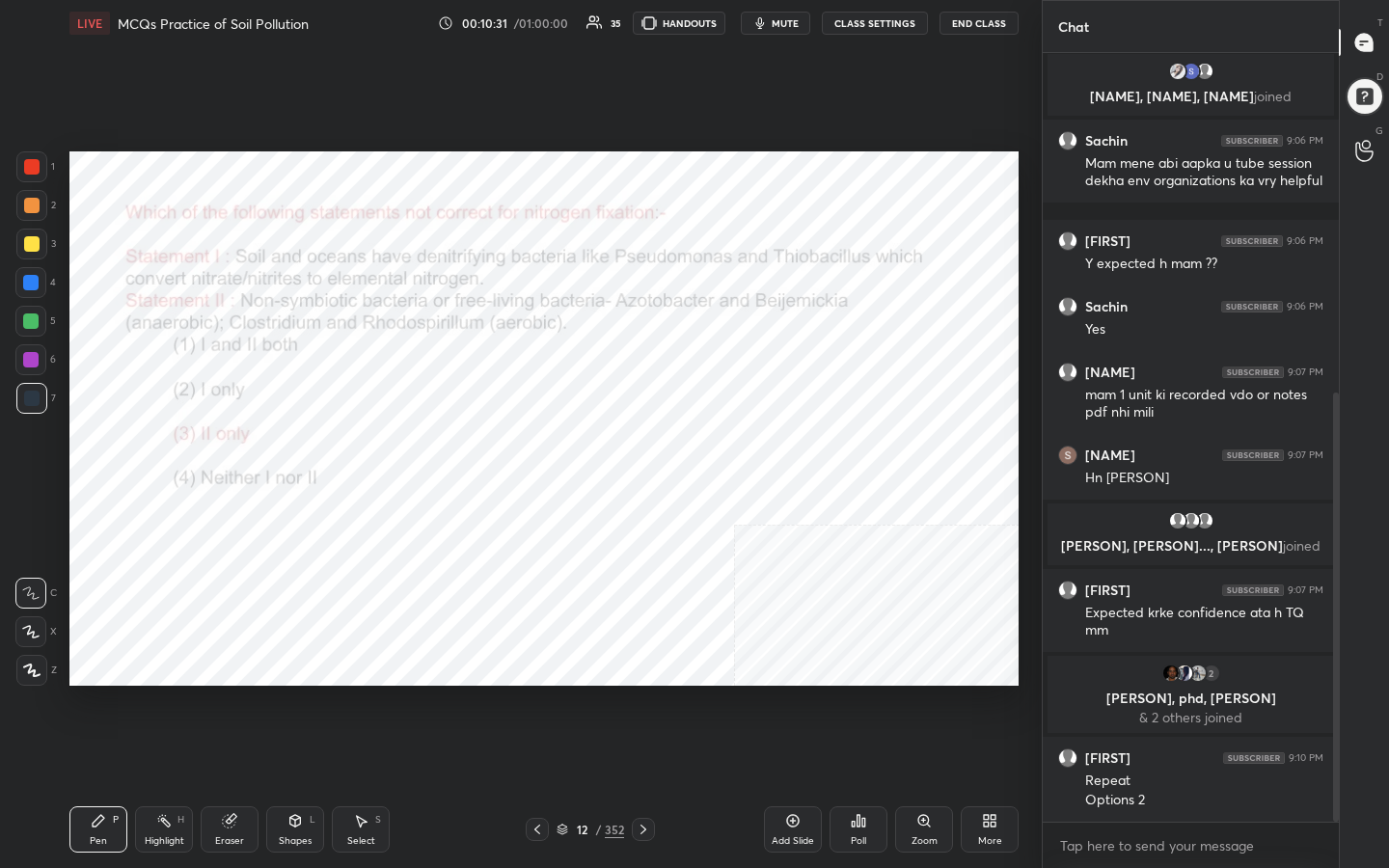 click 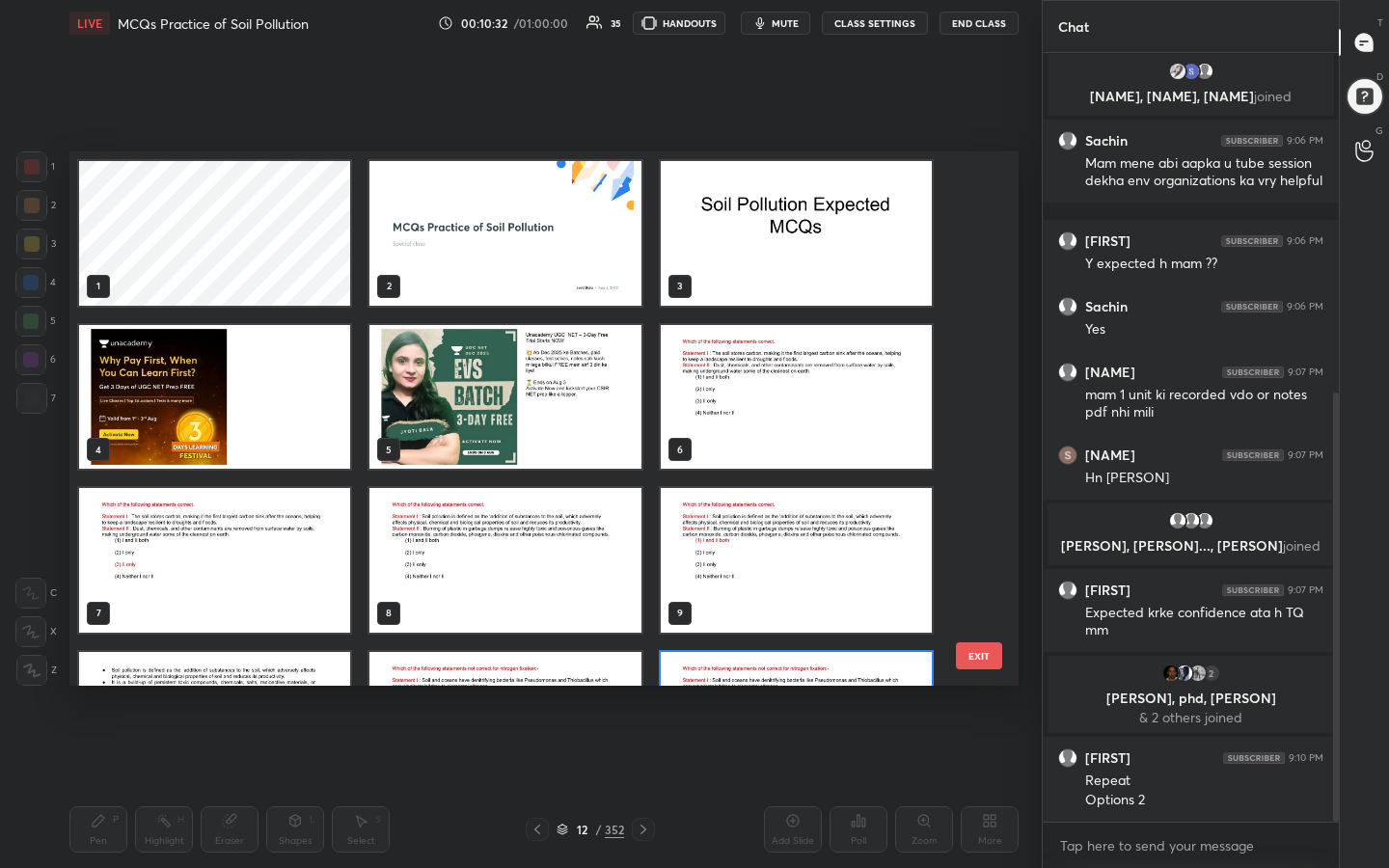 scroll, scrollTop: 120, scrollLeft: 0, axis: vertical 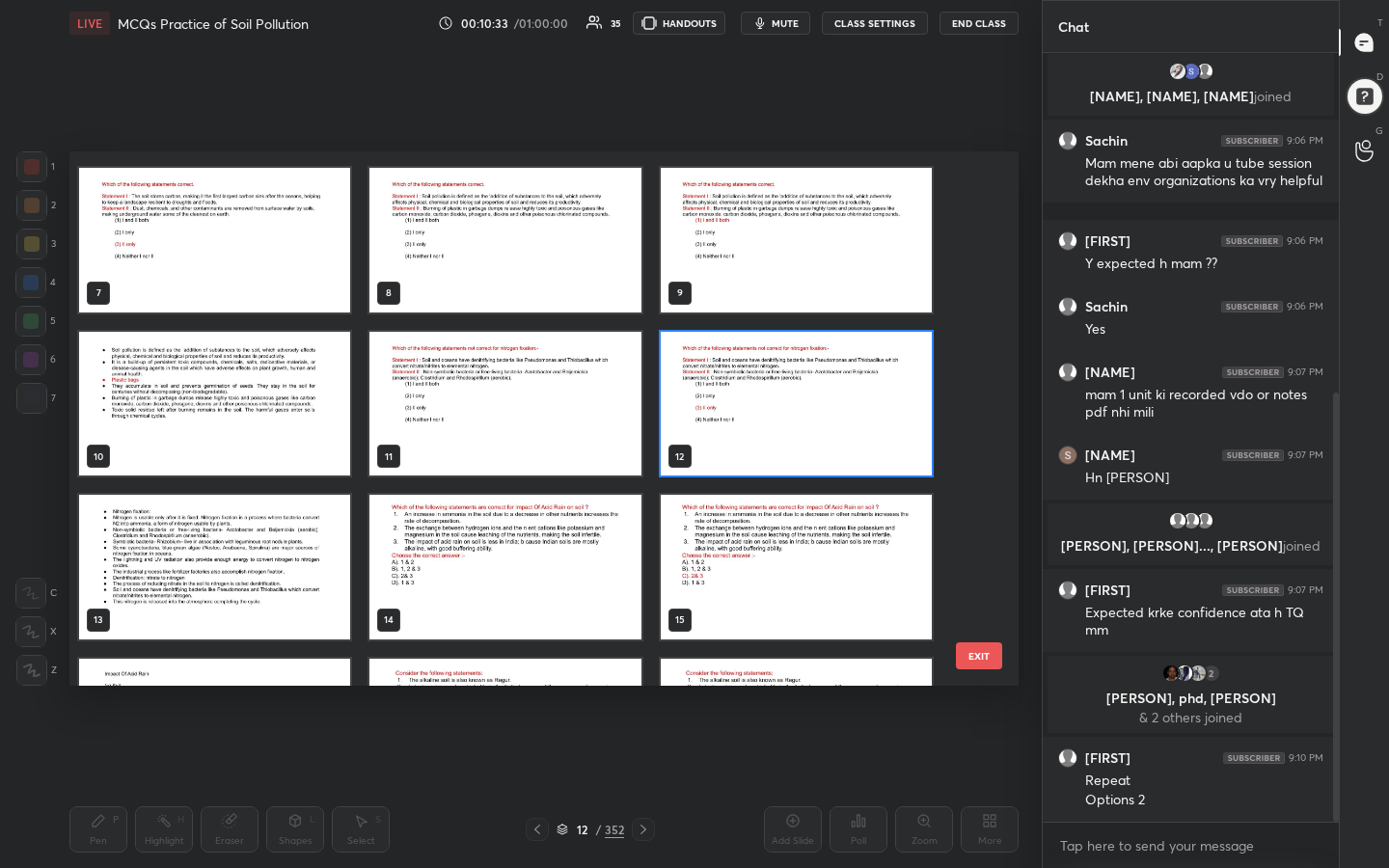 click at bounding box center [504, 567] 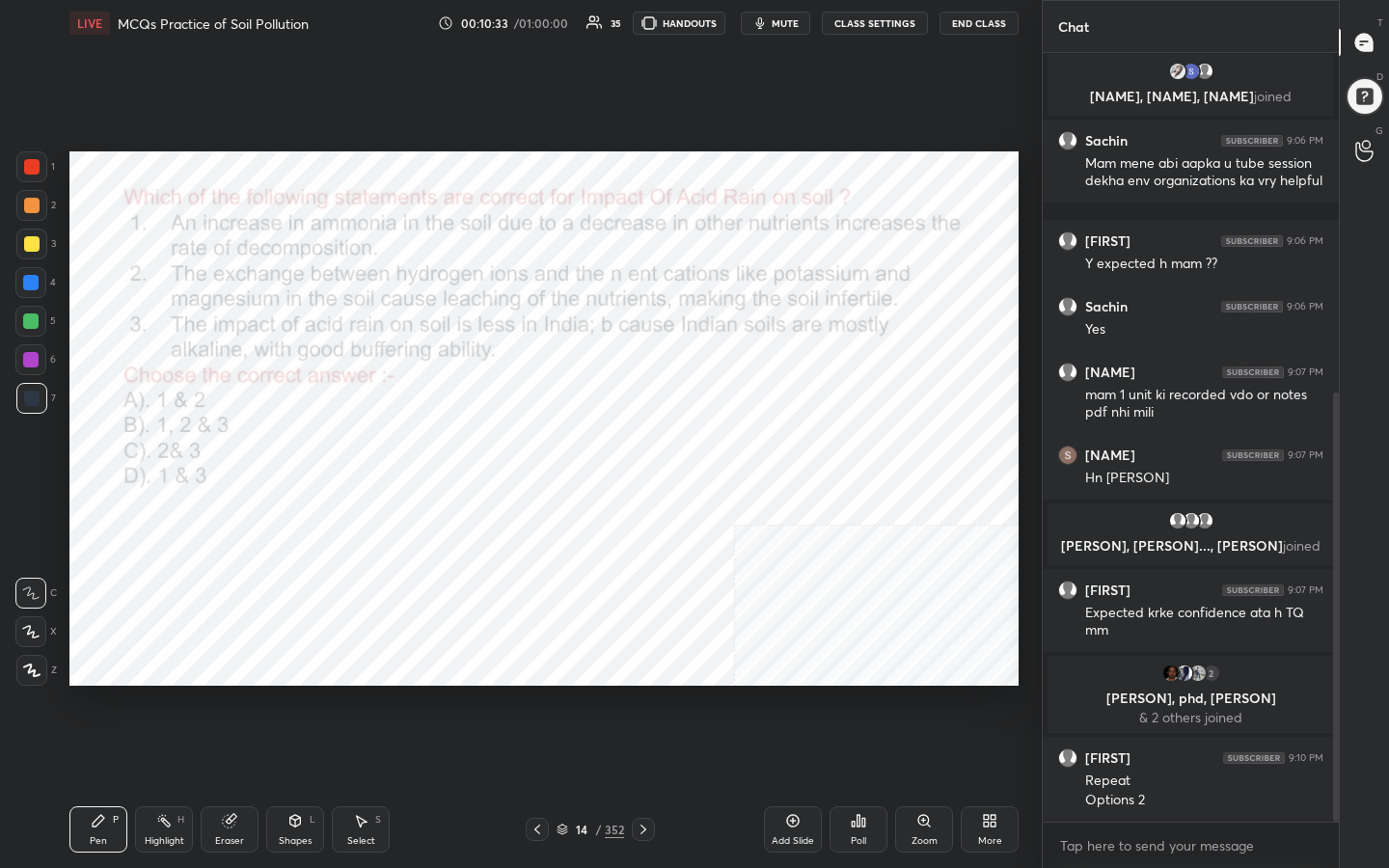 click at bounding box center (504, 567) 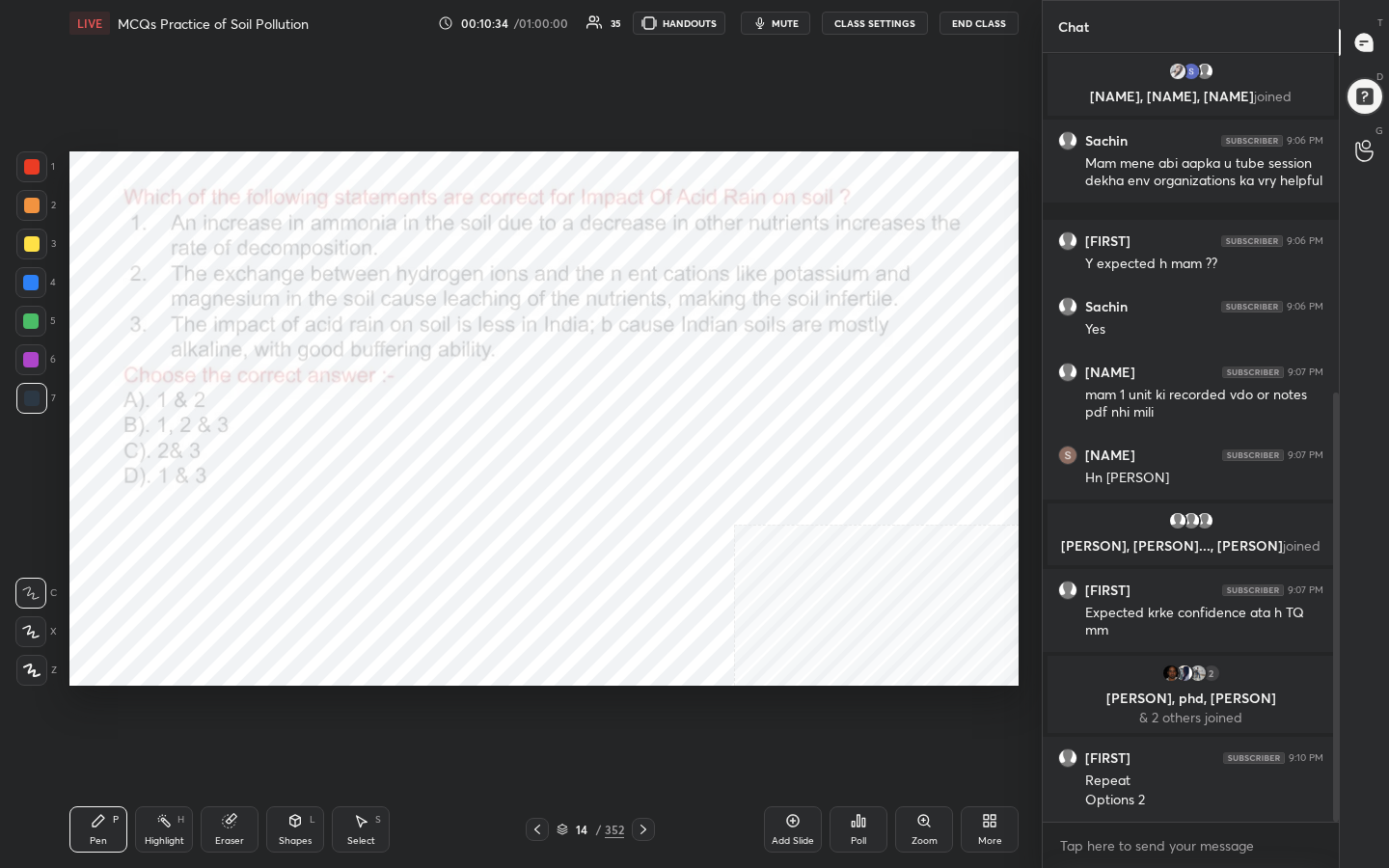 click on "mute" at bounding box center [785, 23] 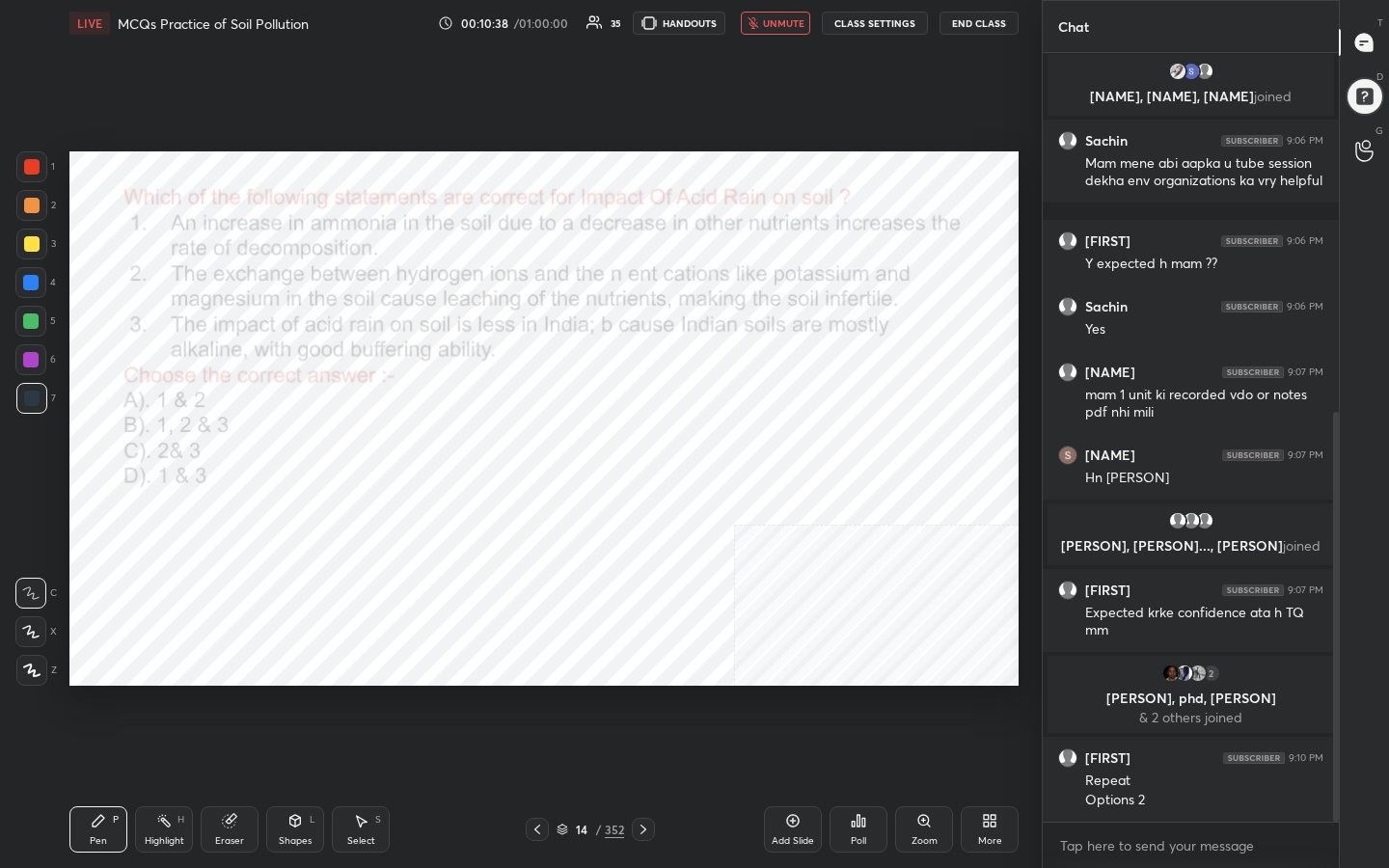 scroll, scrollTop: 674, scrollLeft: 0, axis: vertical 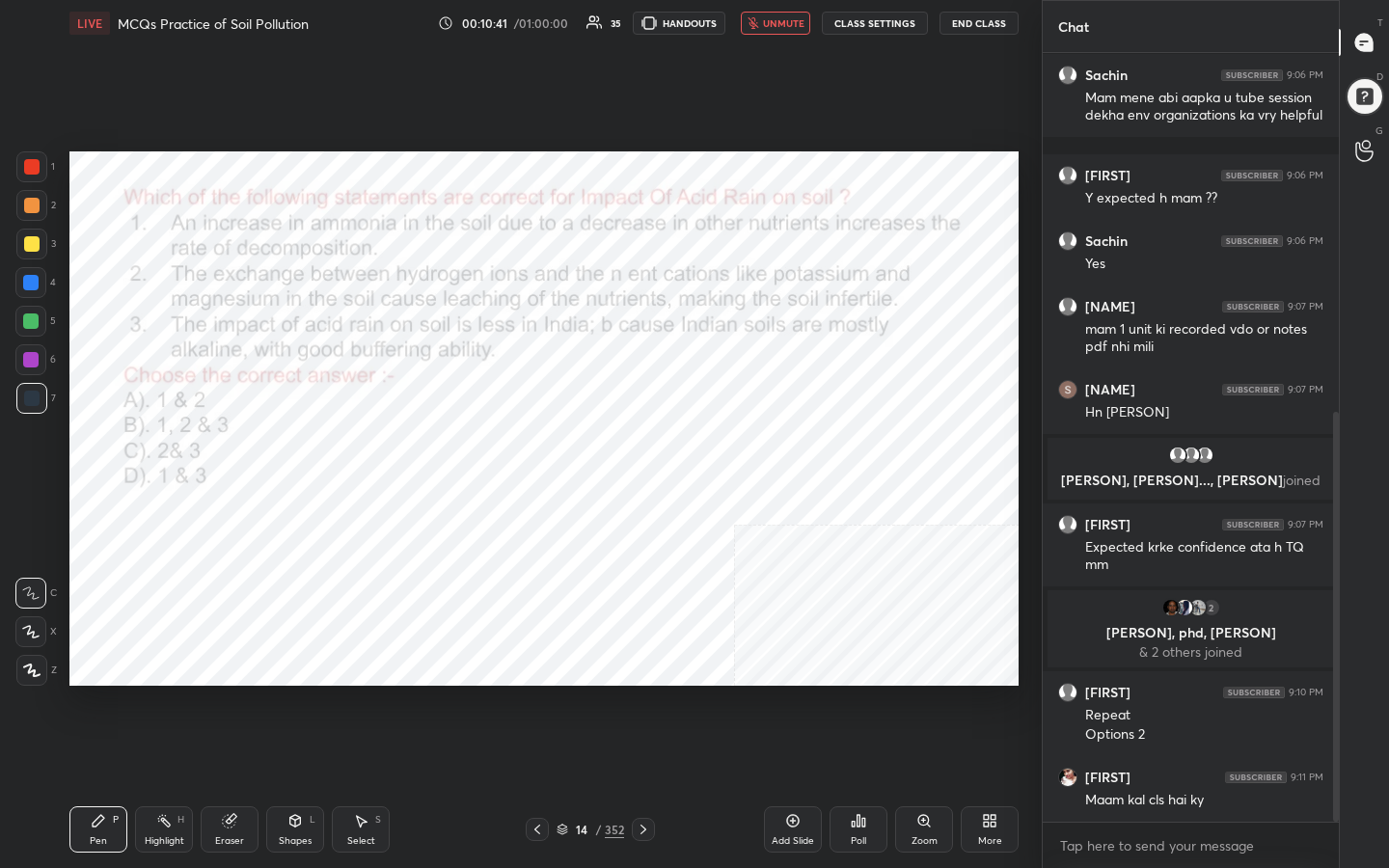 click on "unmute" at bounding box center (783, 23) 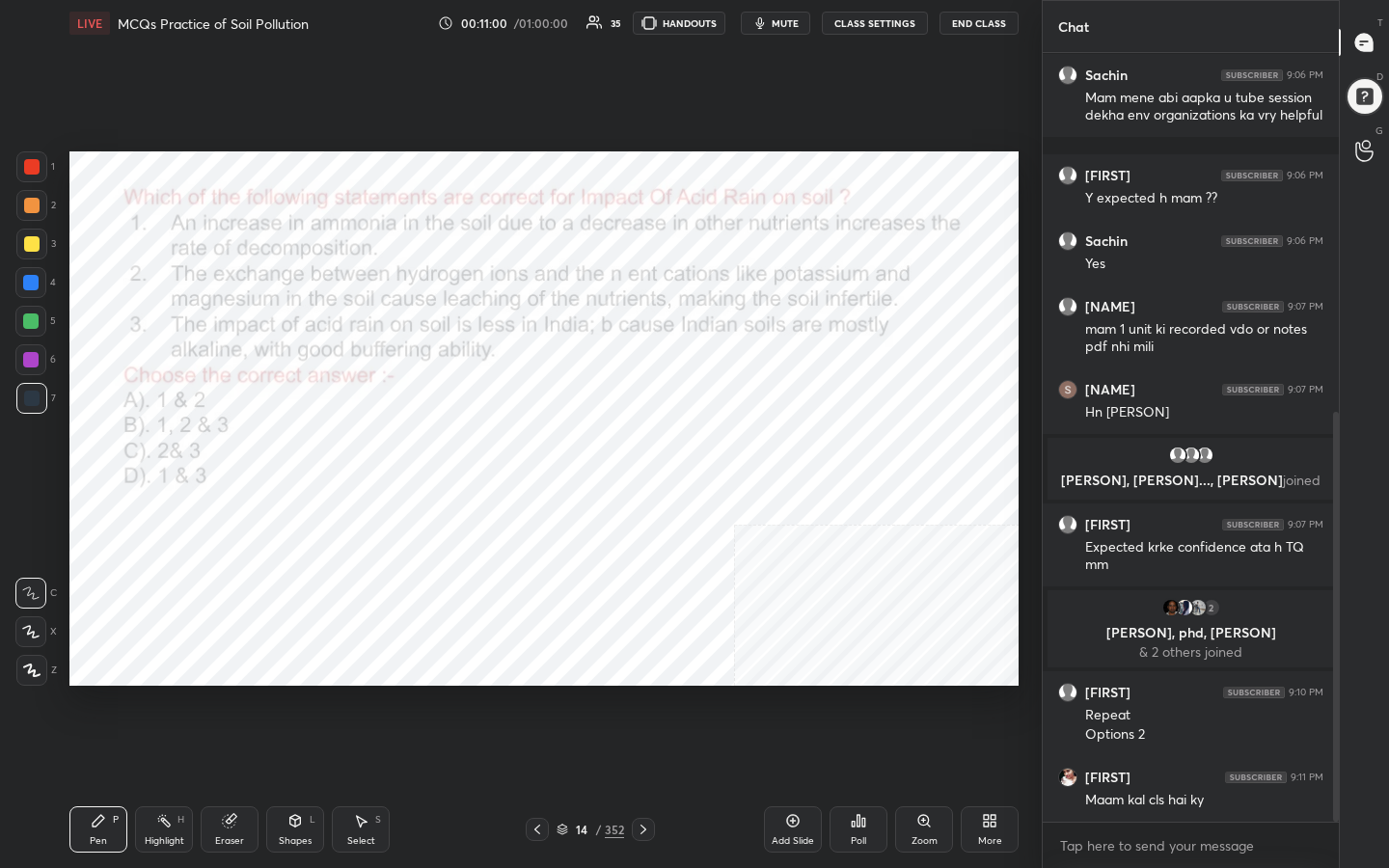 scroll, scrollTop: 744, scrollLeft: 0, axis: vertical 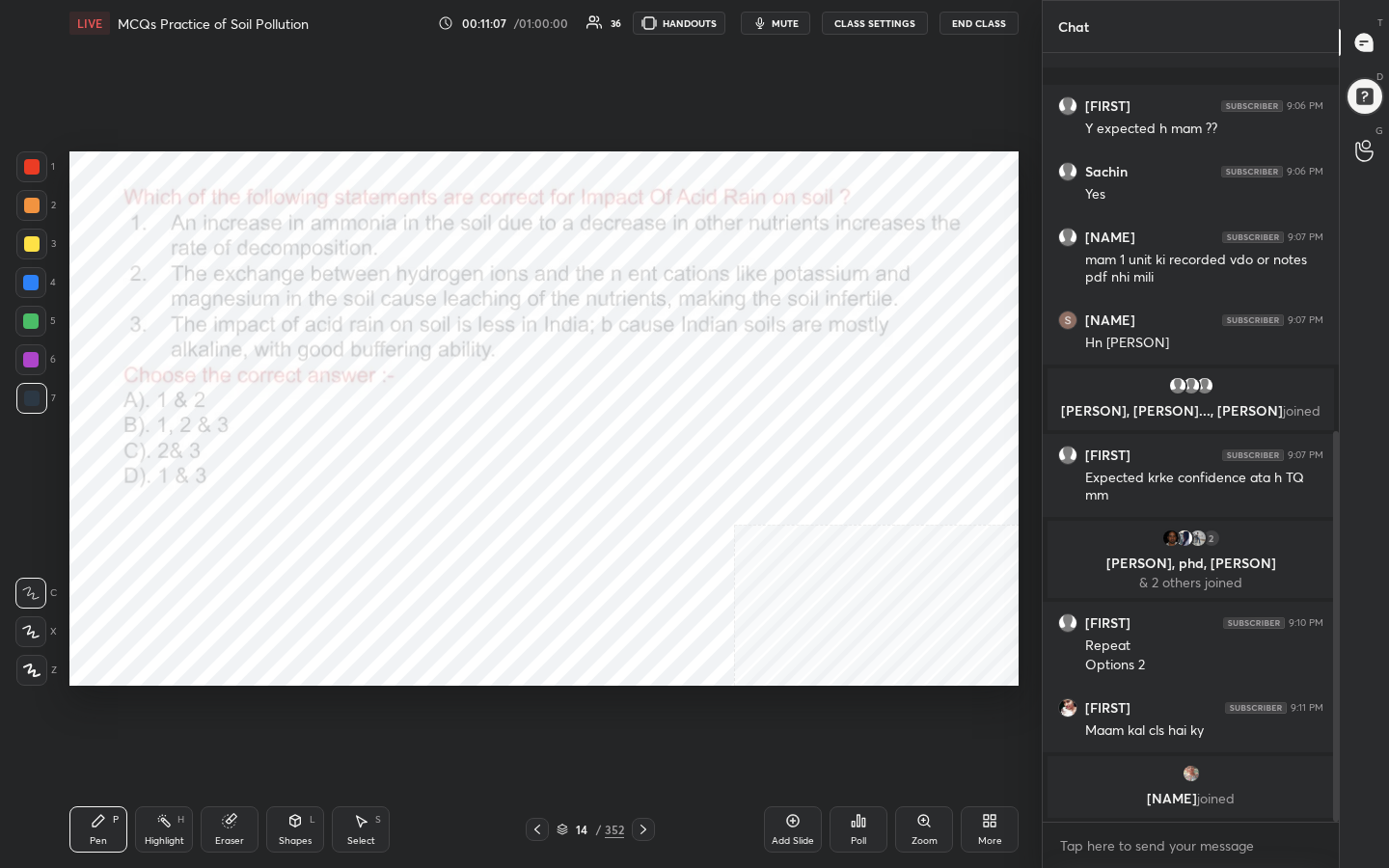 click 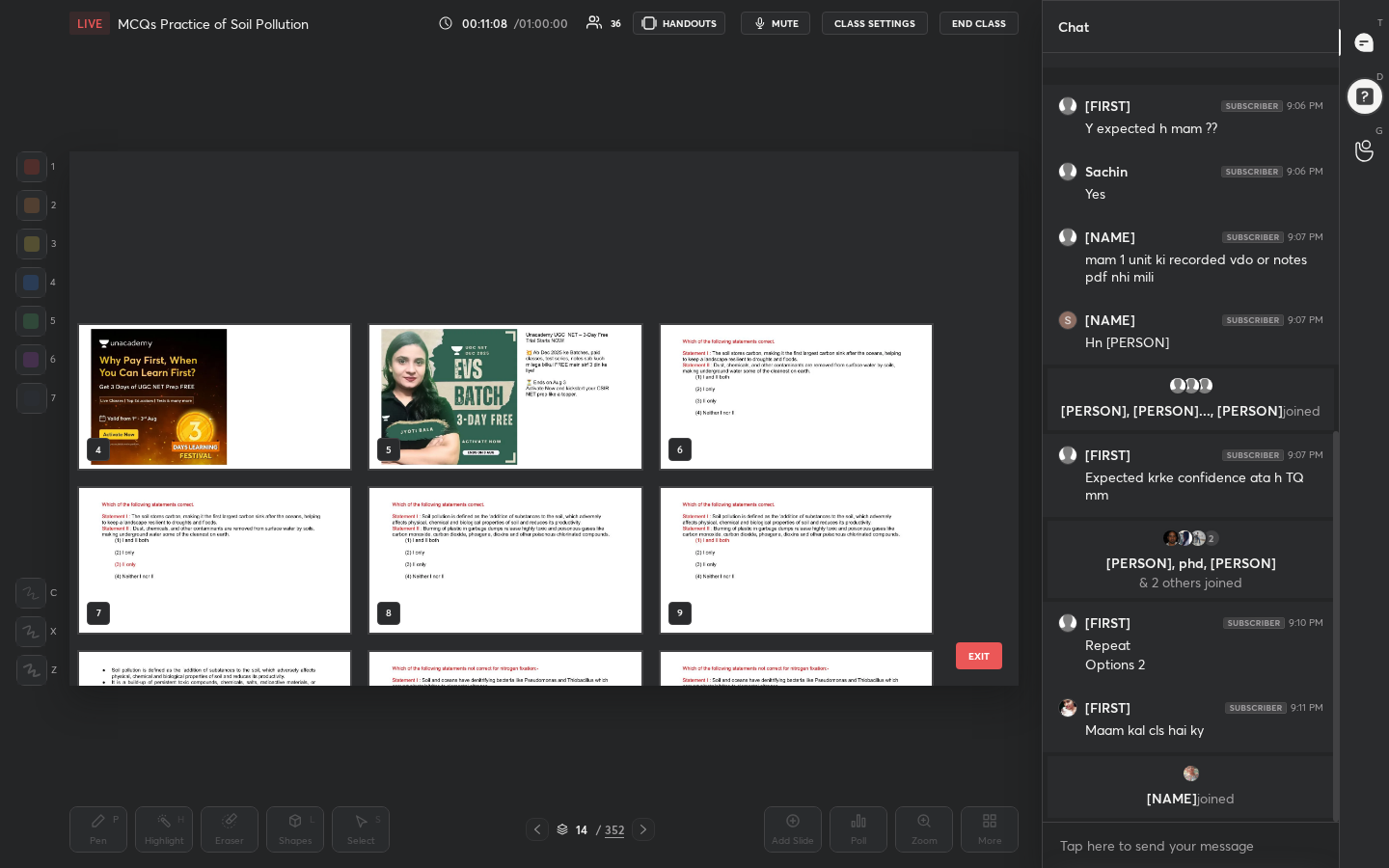 scroll, scrollTop: 284, scrollLeft: 0, axis: vertical 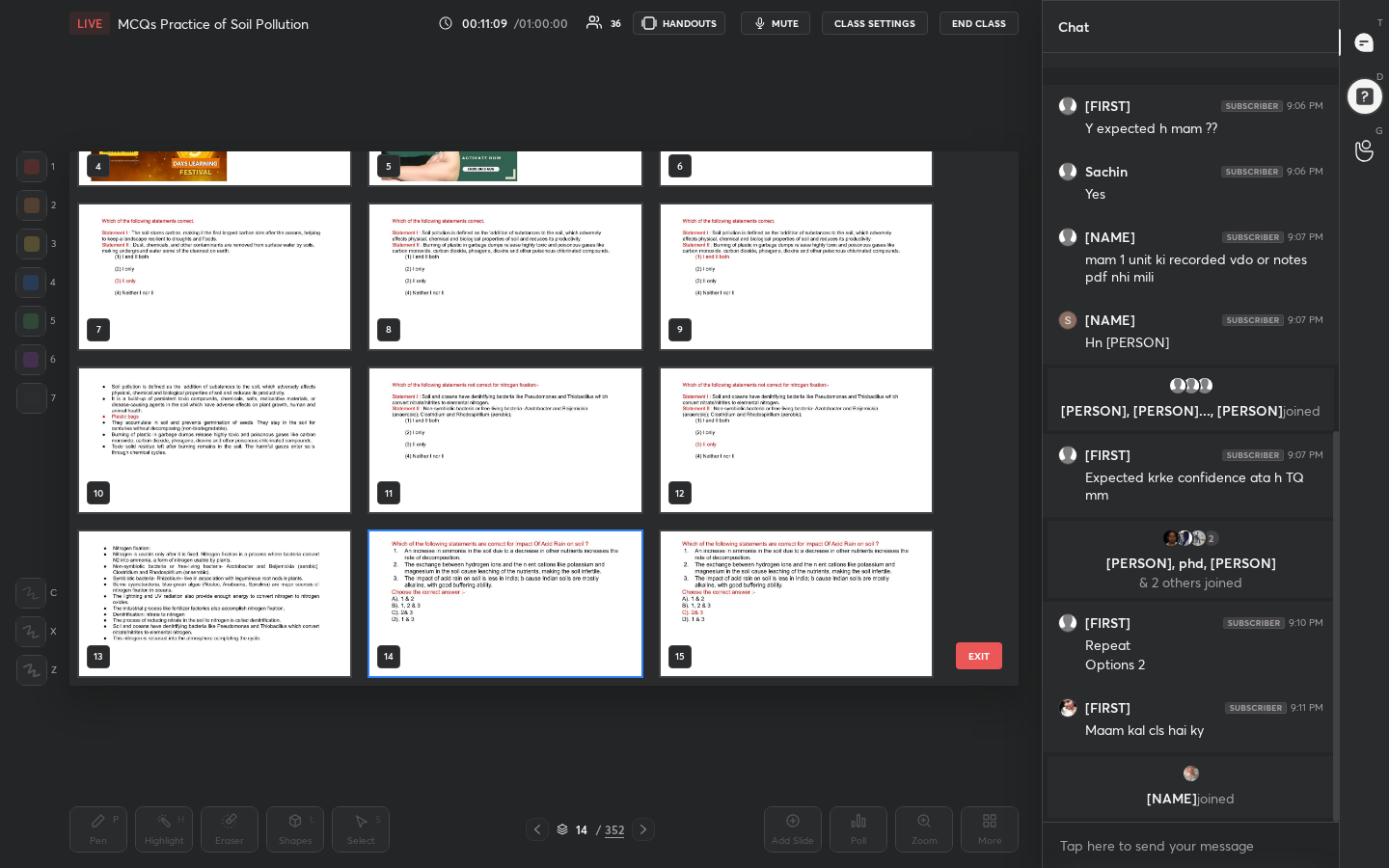 click at bounding box center (504, 604) 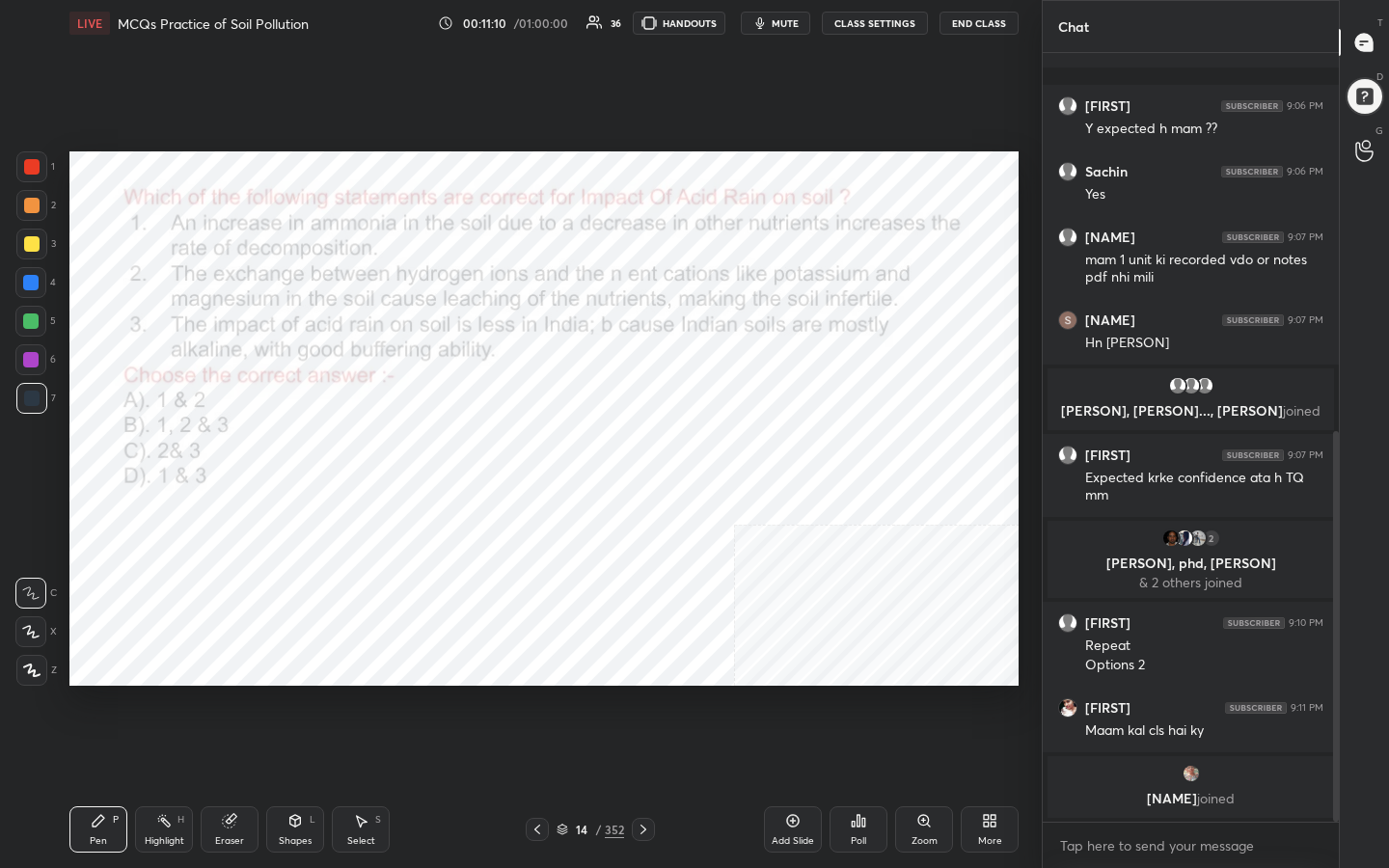 click 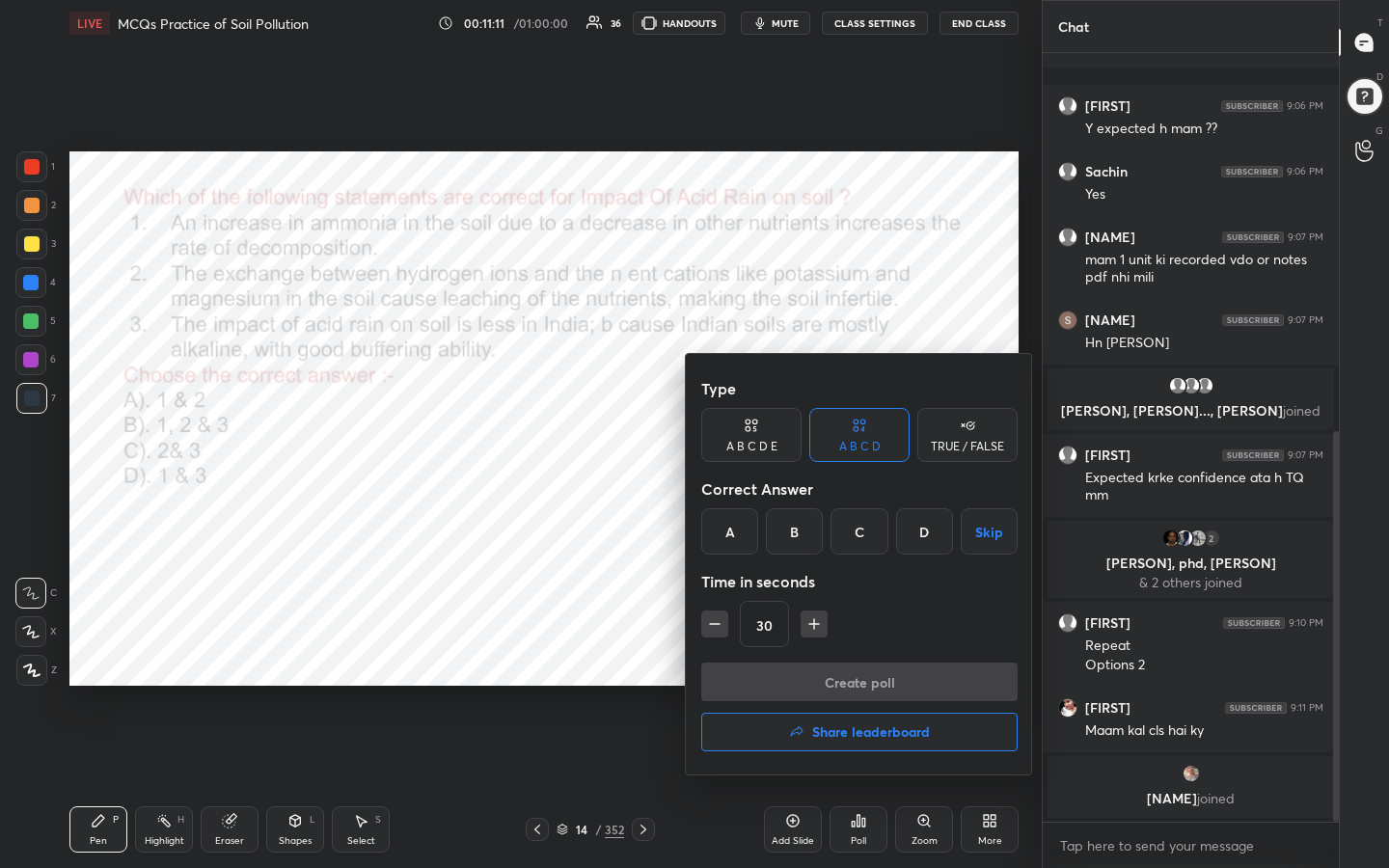 click on "C" at bounding box center (858, 531) 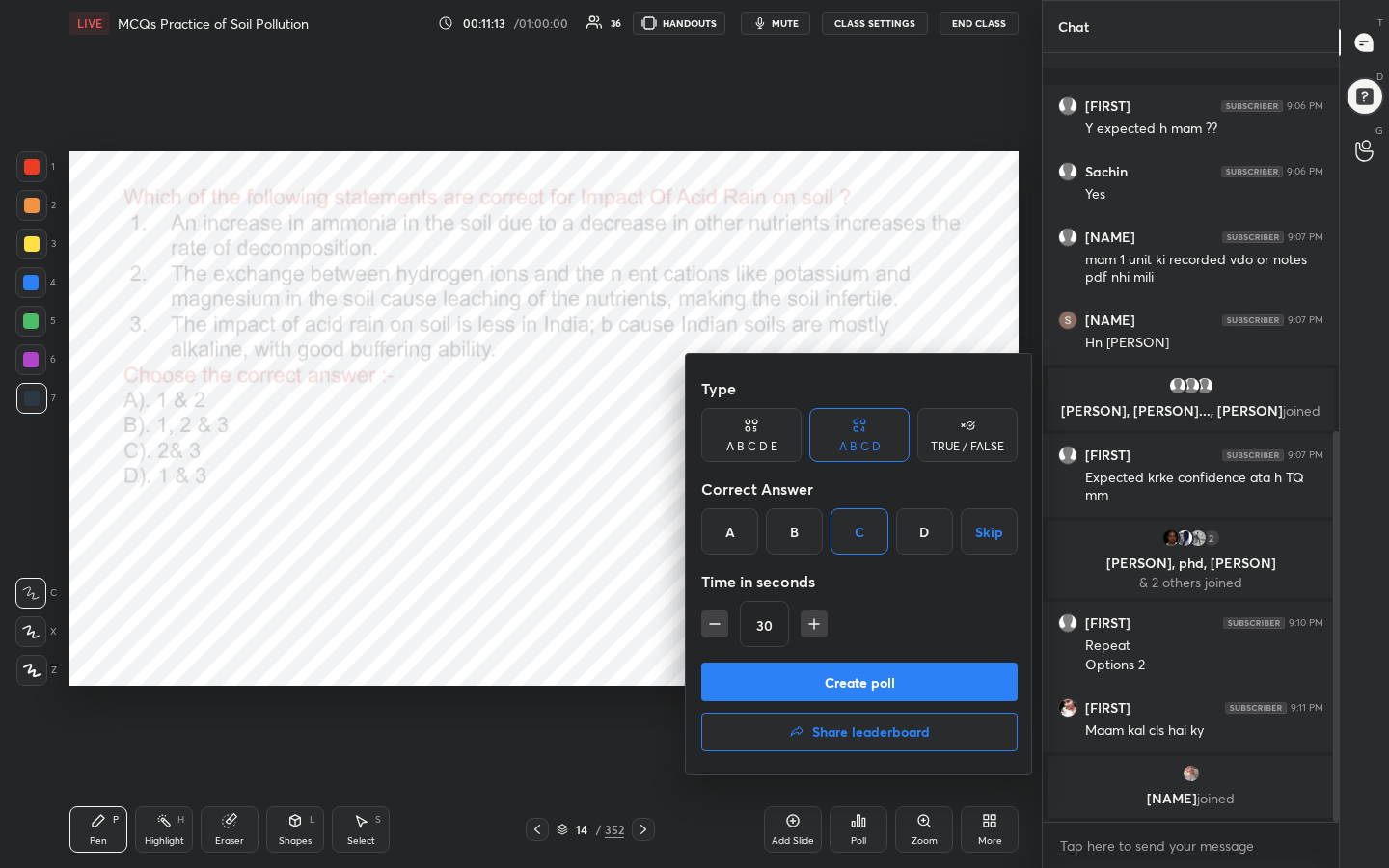 click at bounding box center [694, 434] 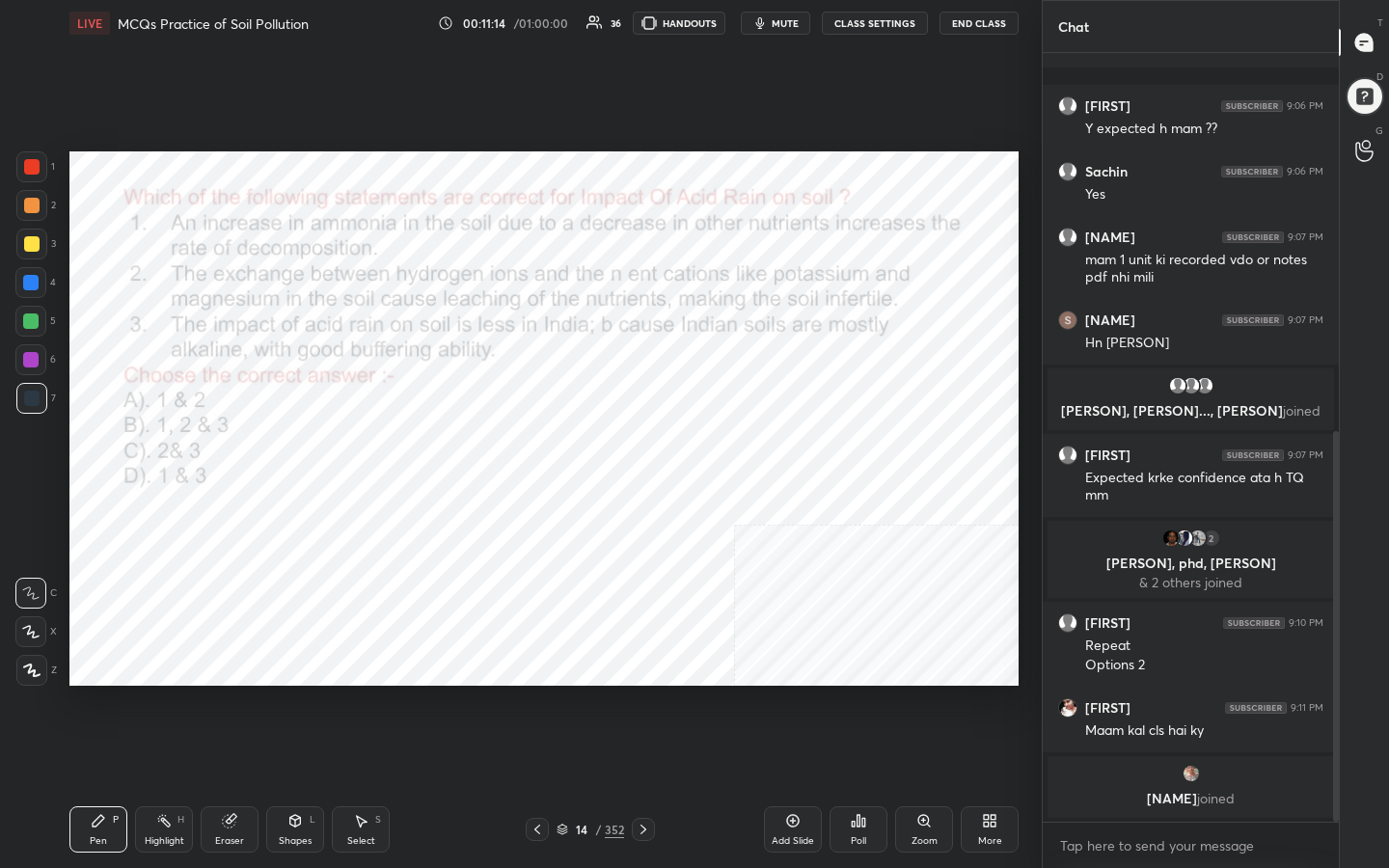 click on "mute" at bounding box center (785, 23) 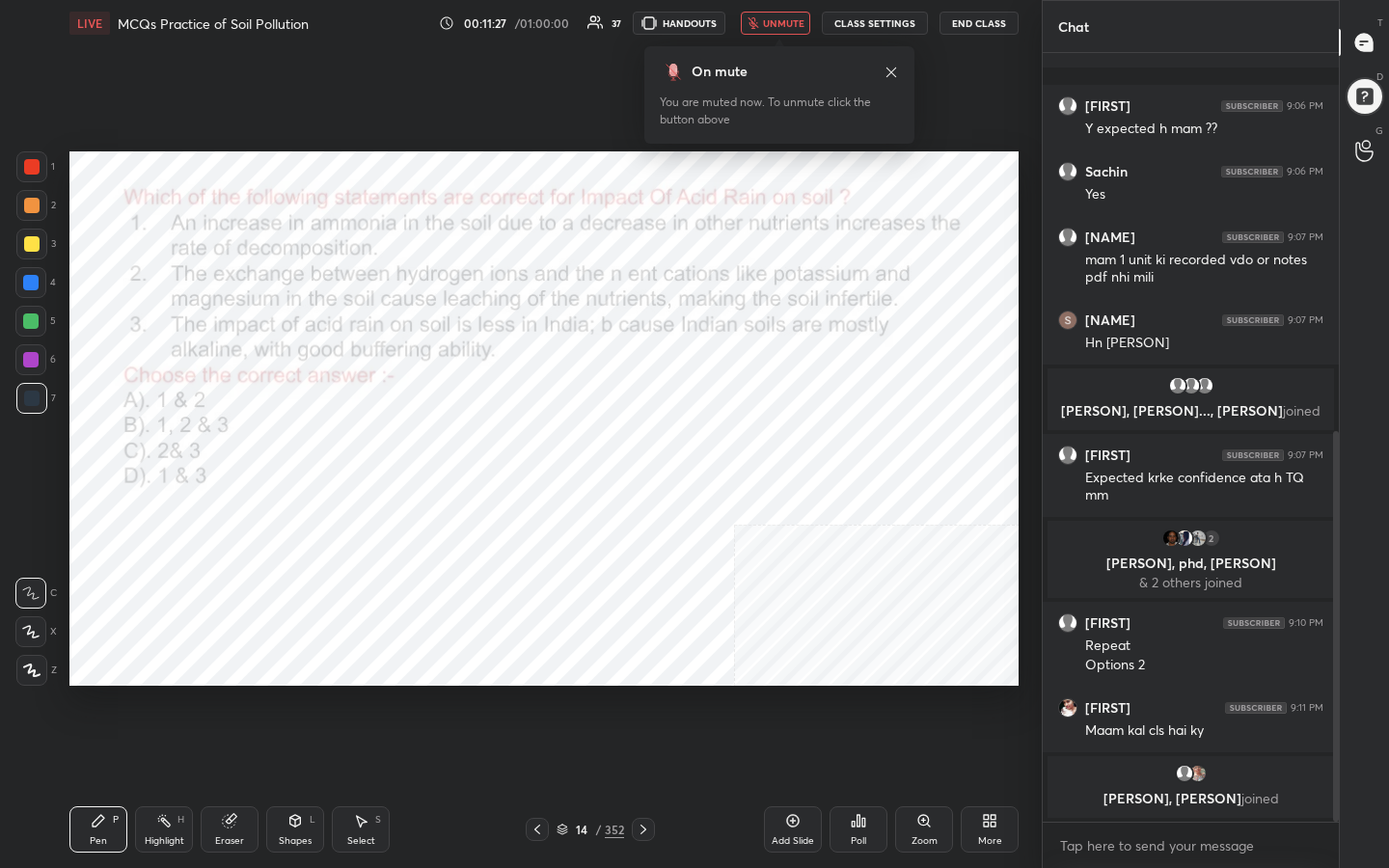 scroll, scrollTop: 809, scrollLeft: 0, axis: vertical 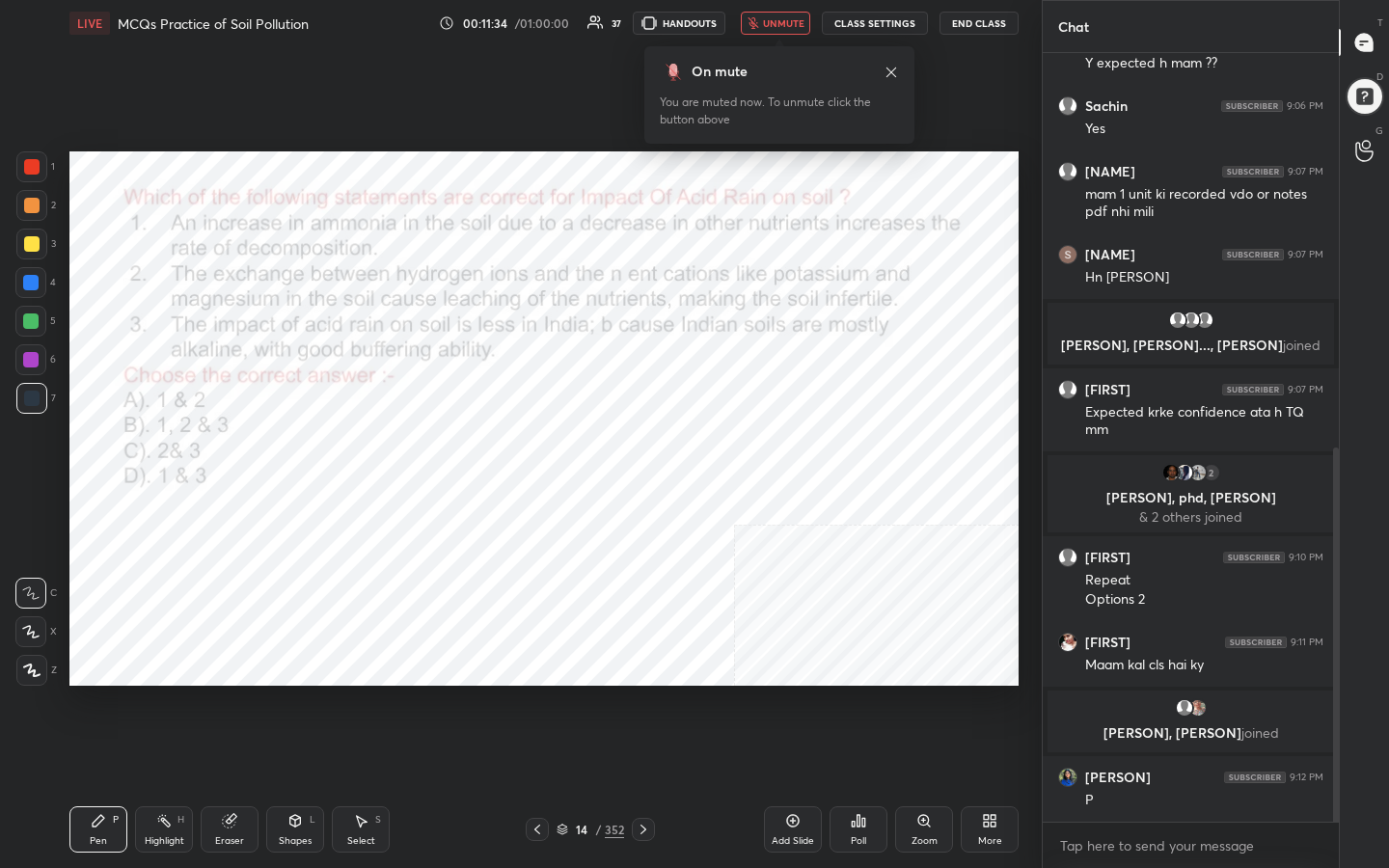 click on "unmute" at bounding box center (783, 23) 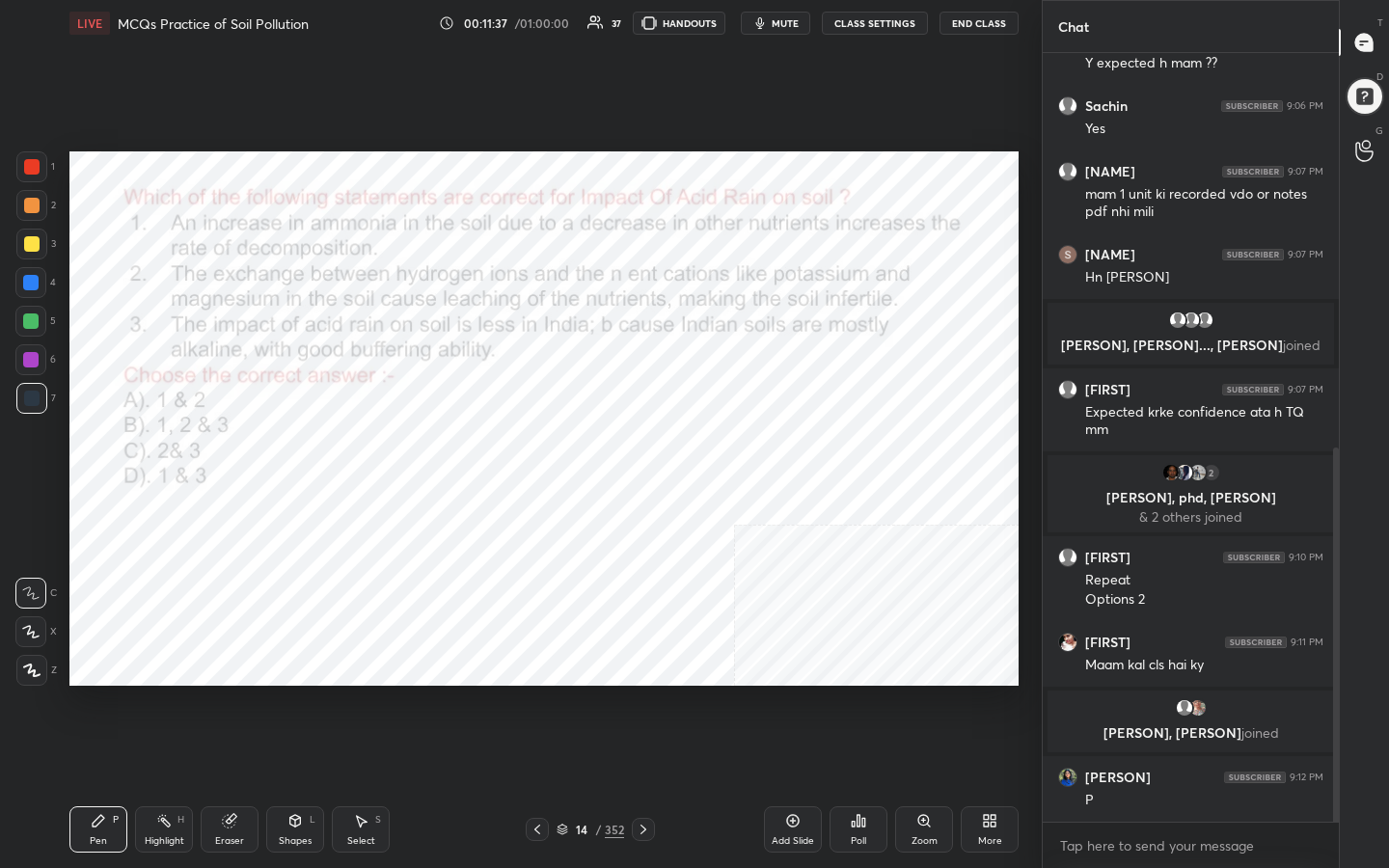 click on "mute" at bounding box center [785, 23] 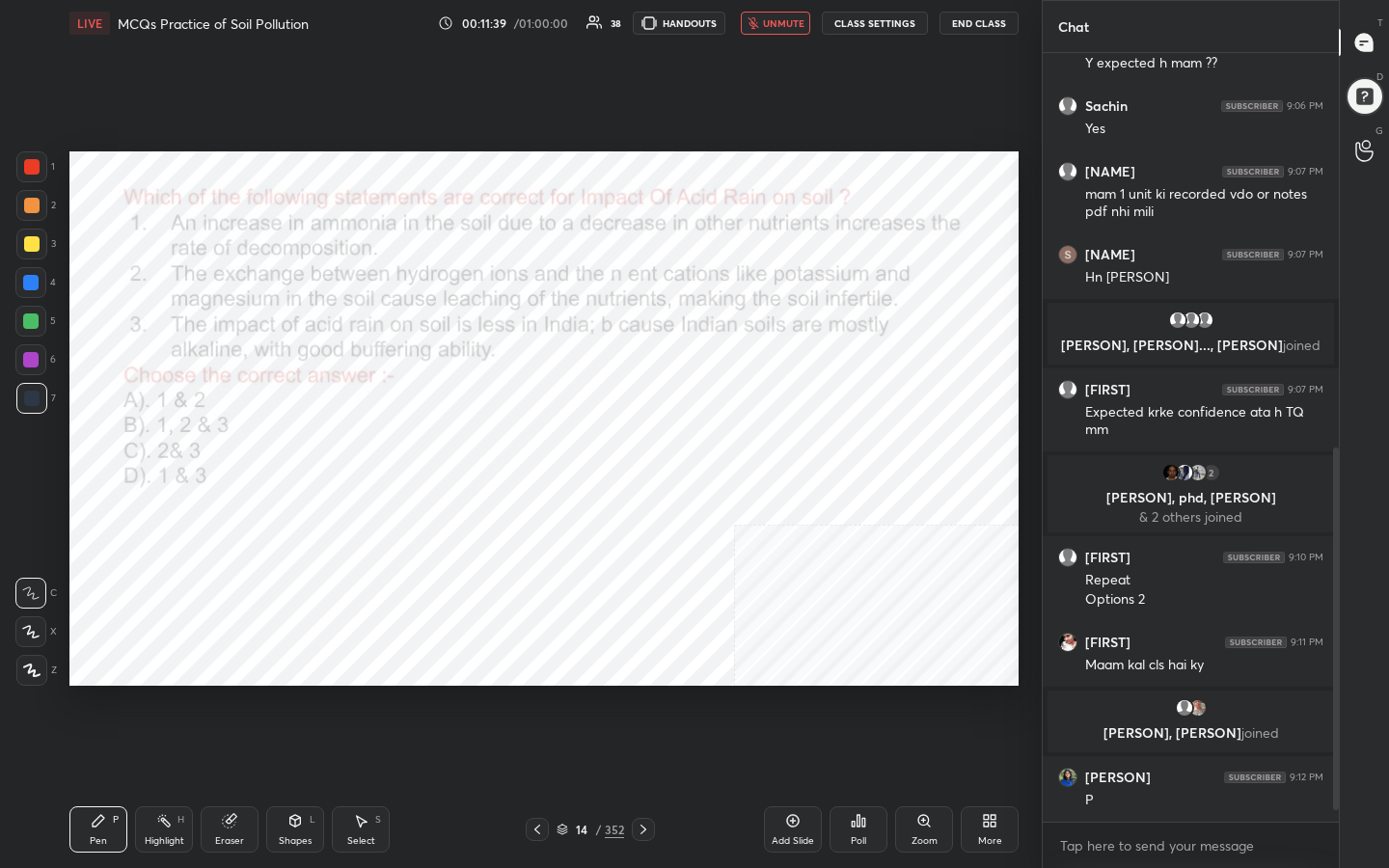 scroll, scrollTop: 879, scrollLeft: 0, axis: vertical 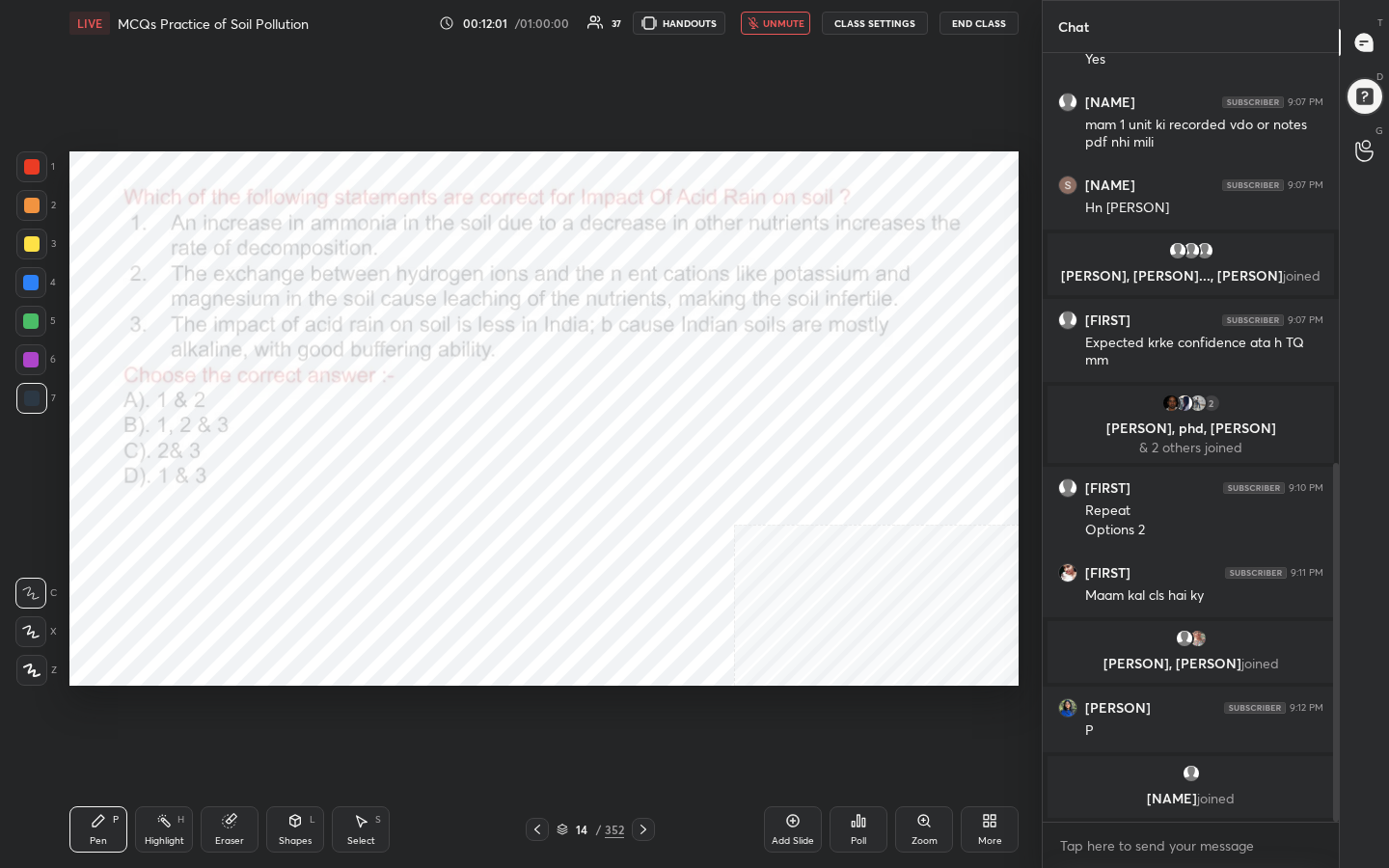 click on "14" at bounding box center (582, 829) 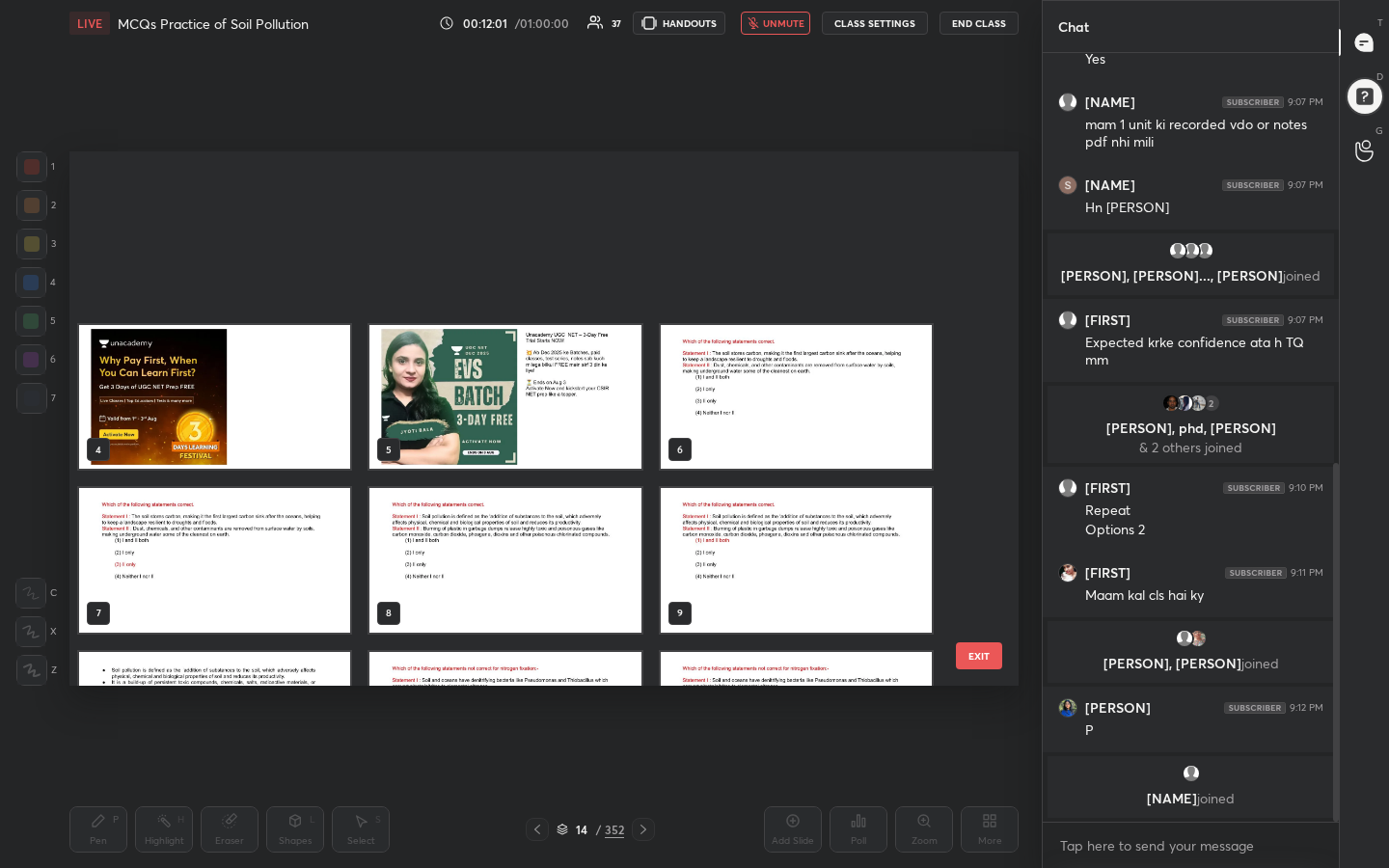 scroll, scrollTop: 284, scrollLeft: 0, axis: vertical 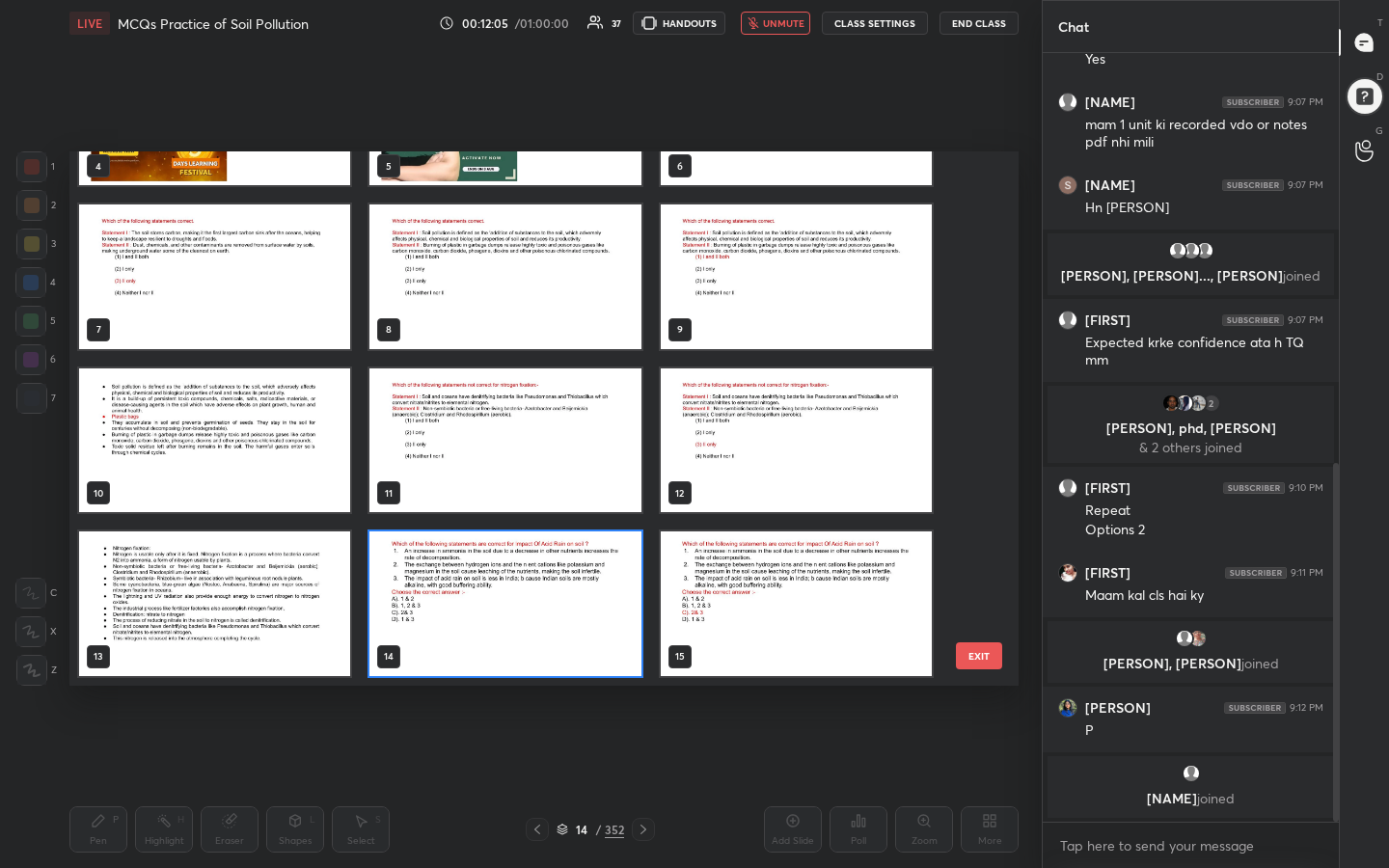 click at bounding box center [504, 604] 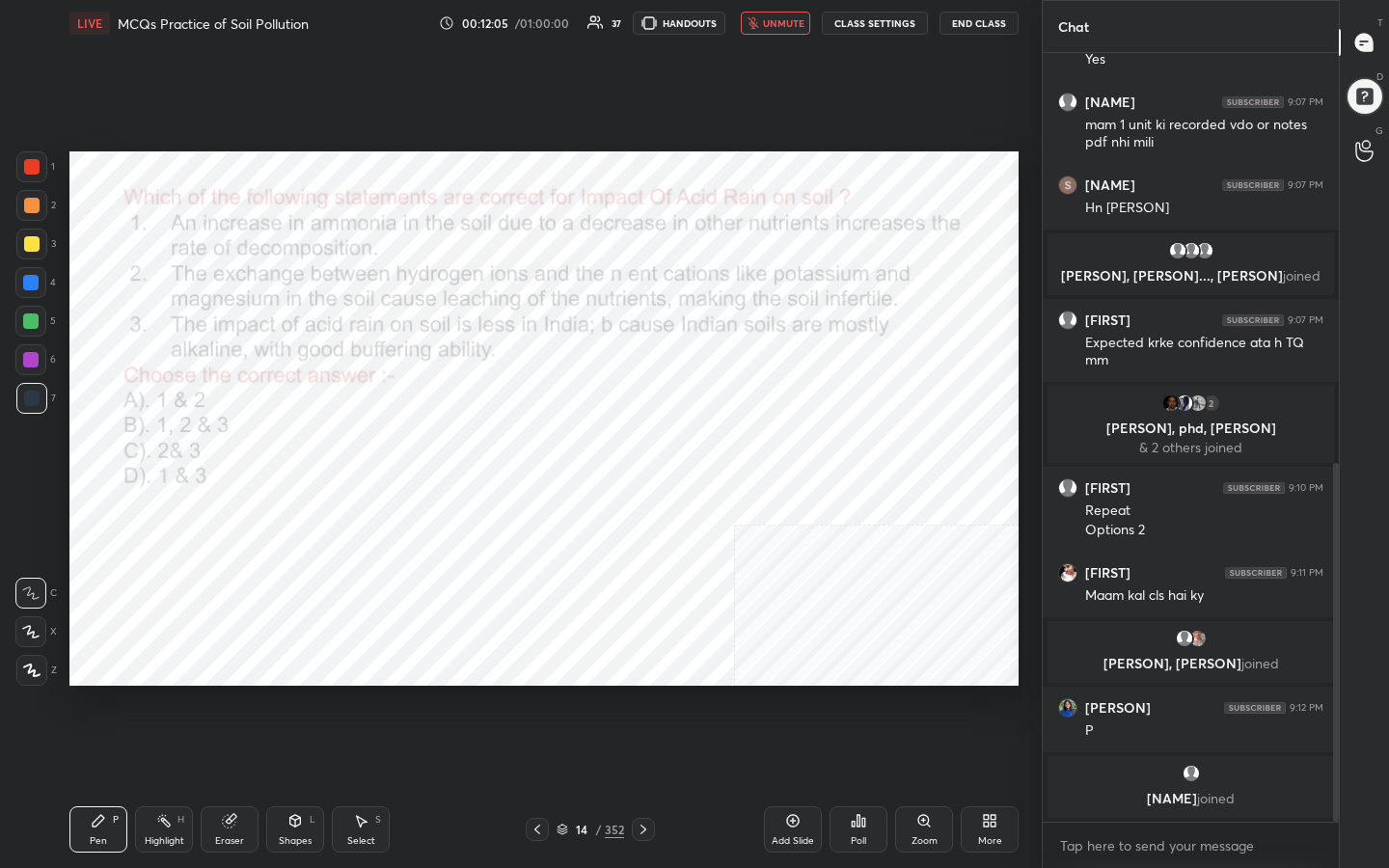 click at bounding box center (504, 604) 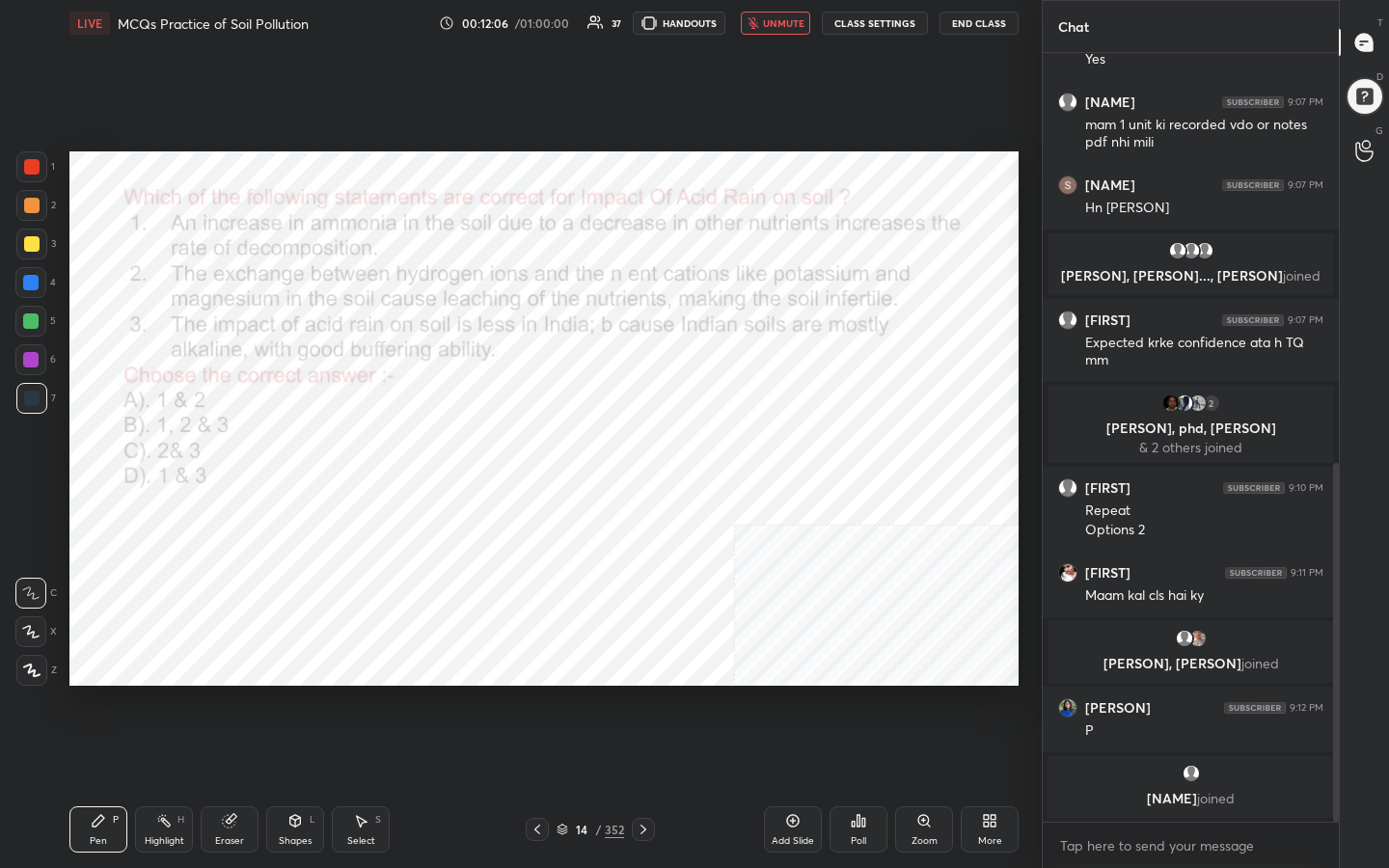 click on "Poll" at bounding box center [858, 829] 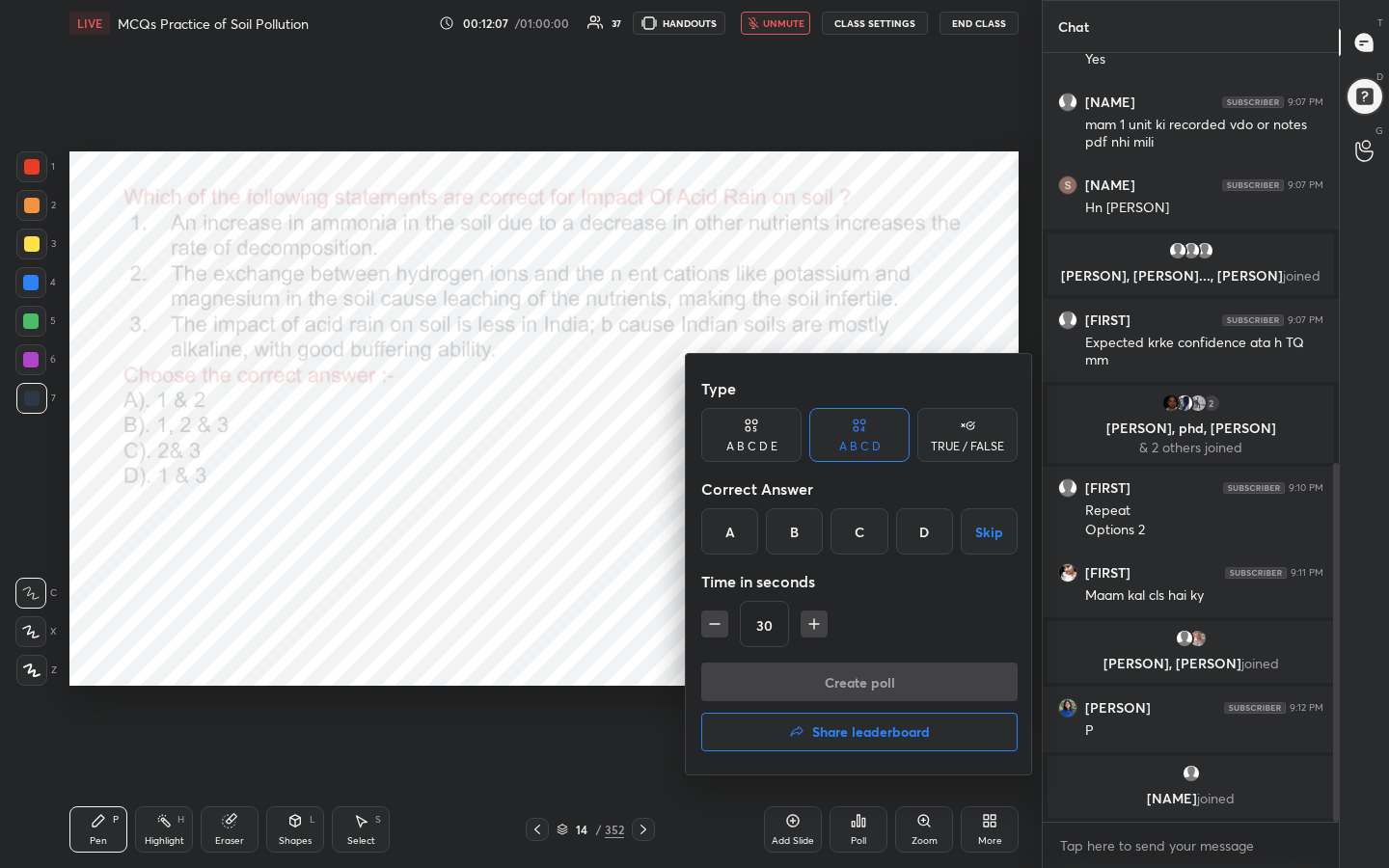 click on "C" at bounding box center (858, 531) 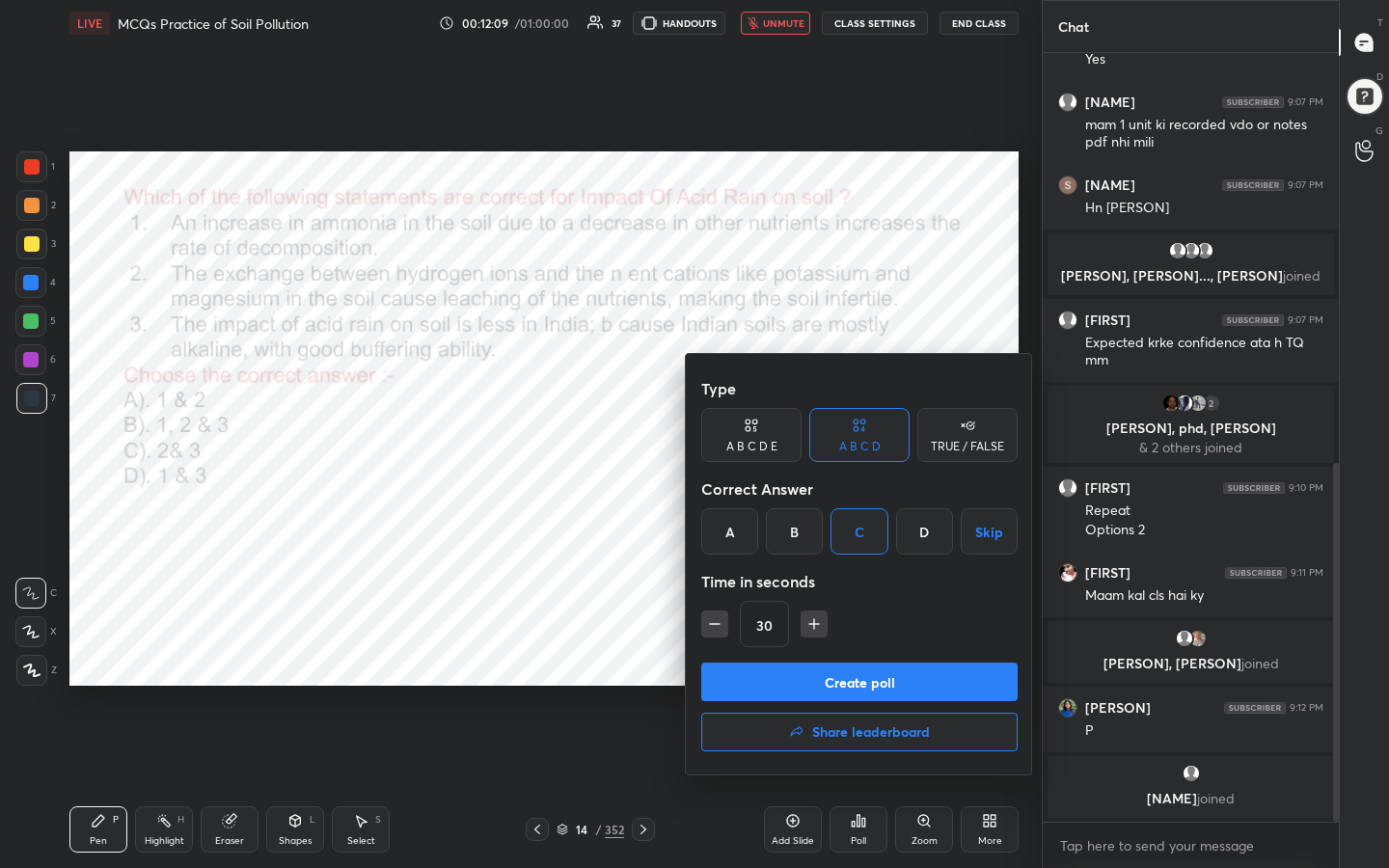 click on "Create poll" at bounding box center (859, 682) 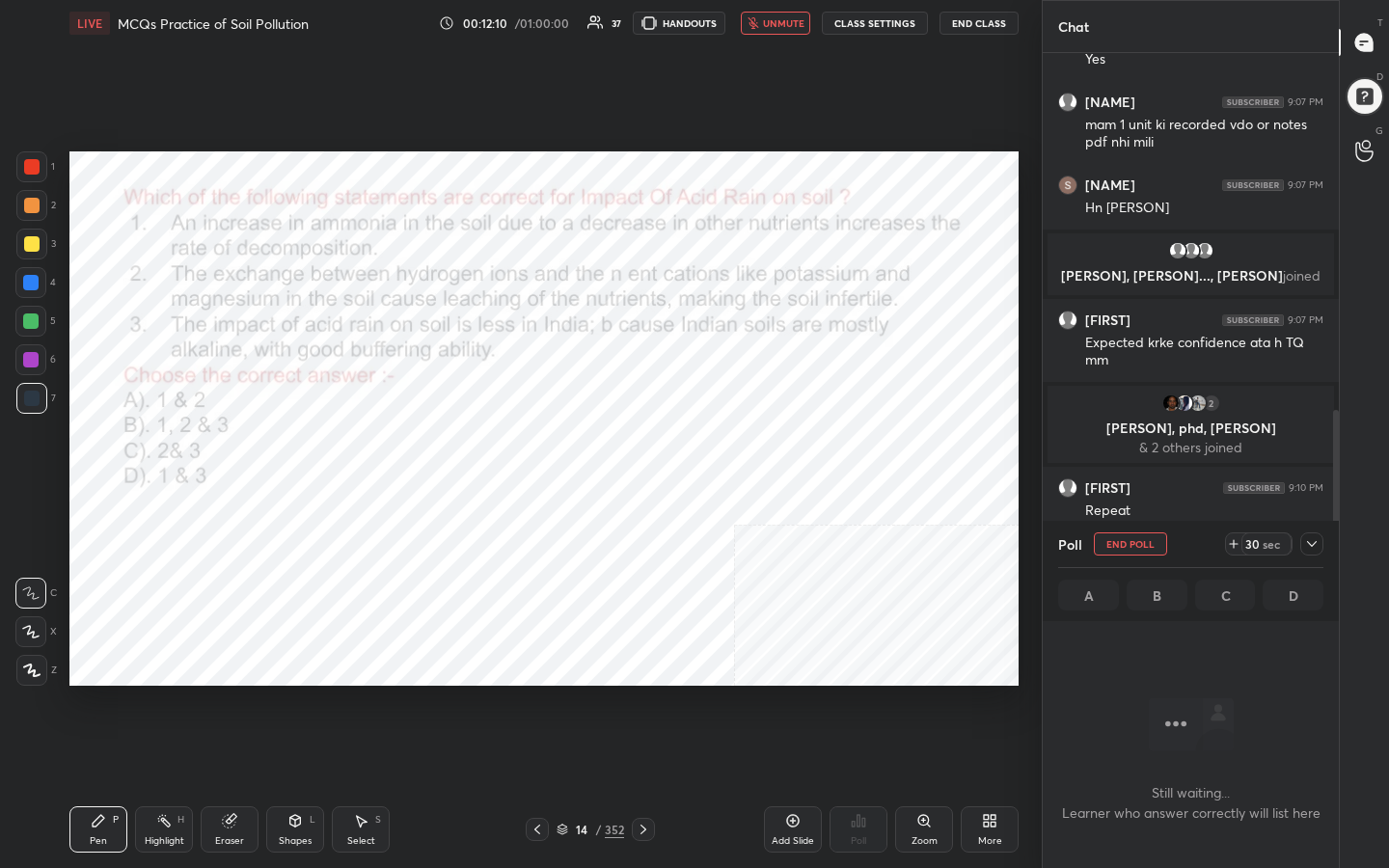 scroll, scrollTop: 562, scrollLeft: 290, axis: both 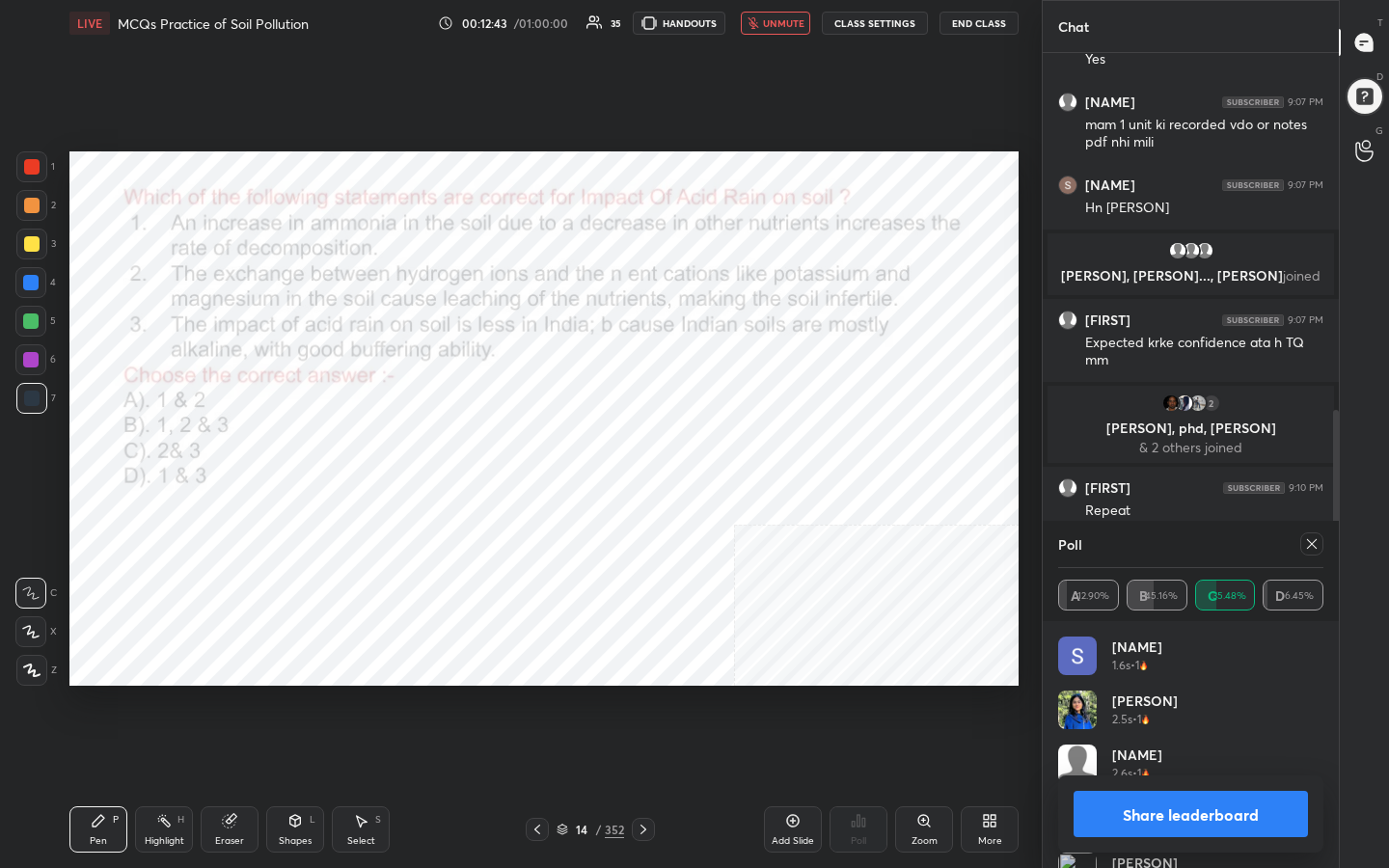 click 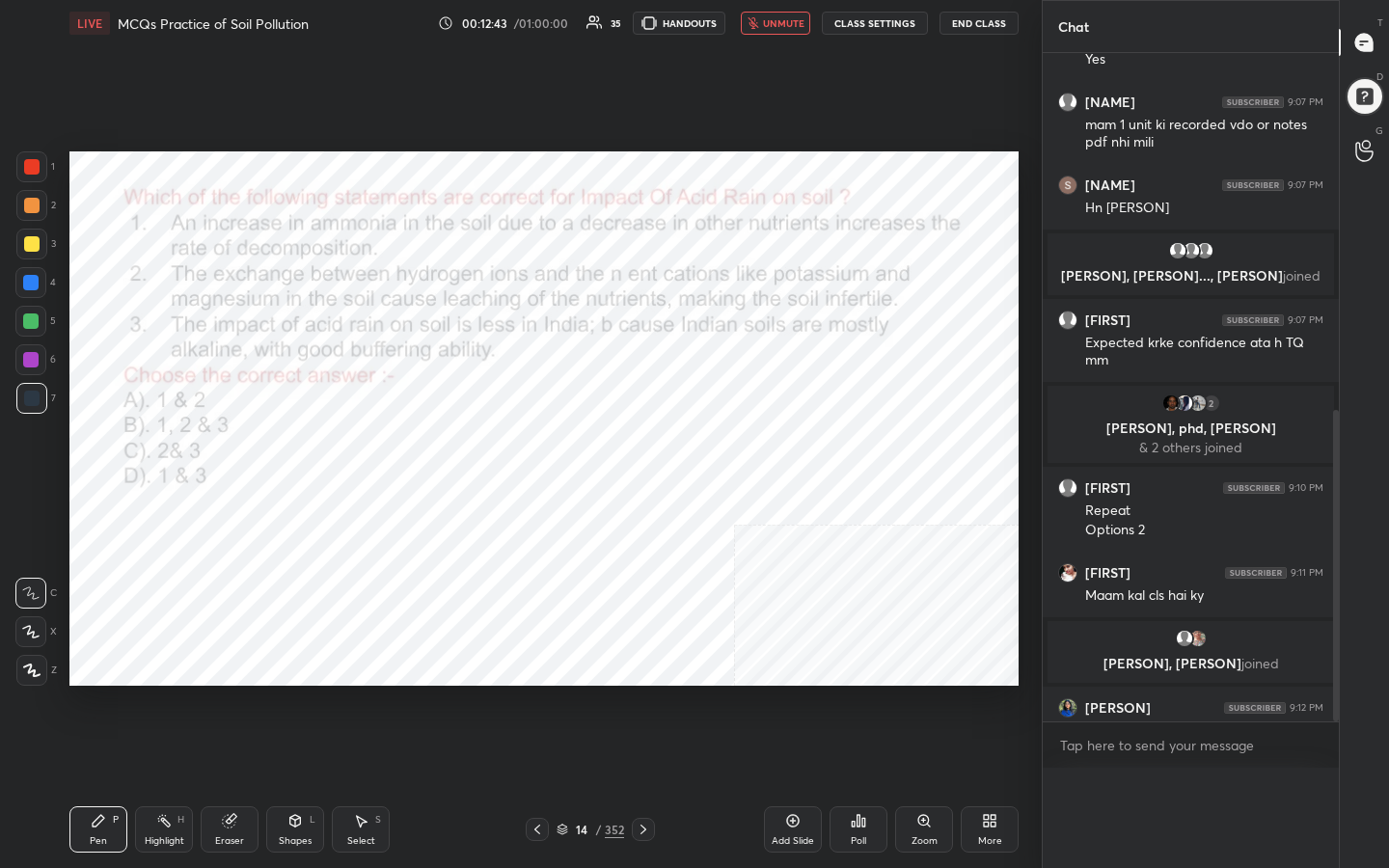 scroll, scrollTop: 0, scrollLeft: 0, axis: both 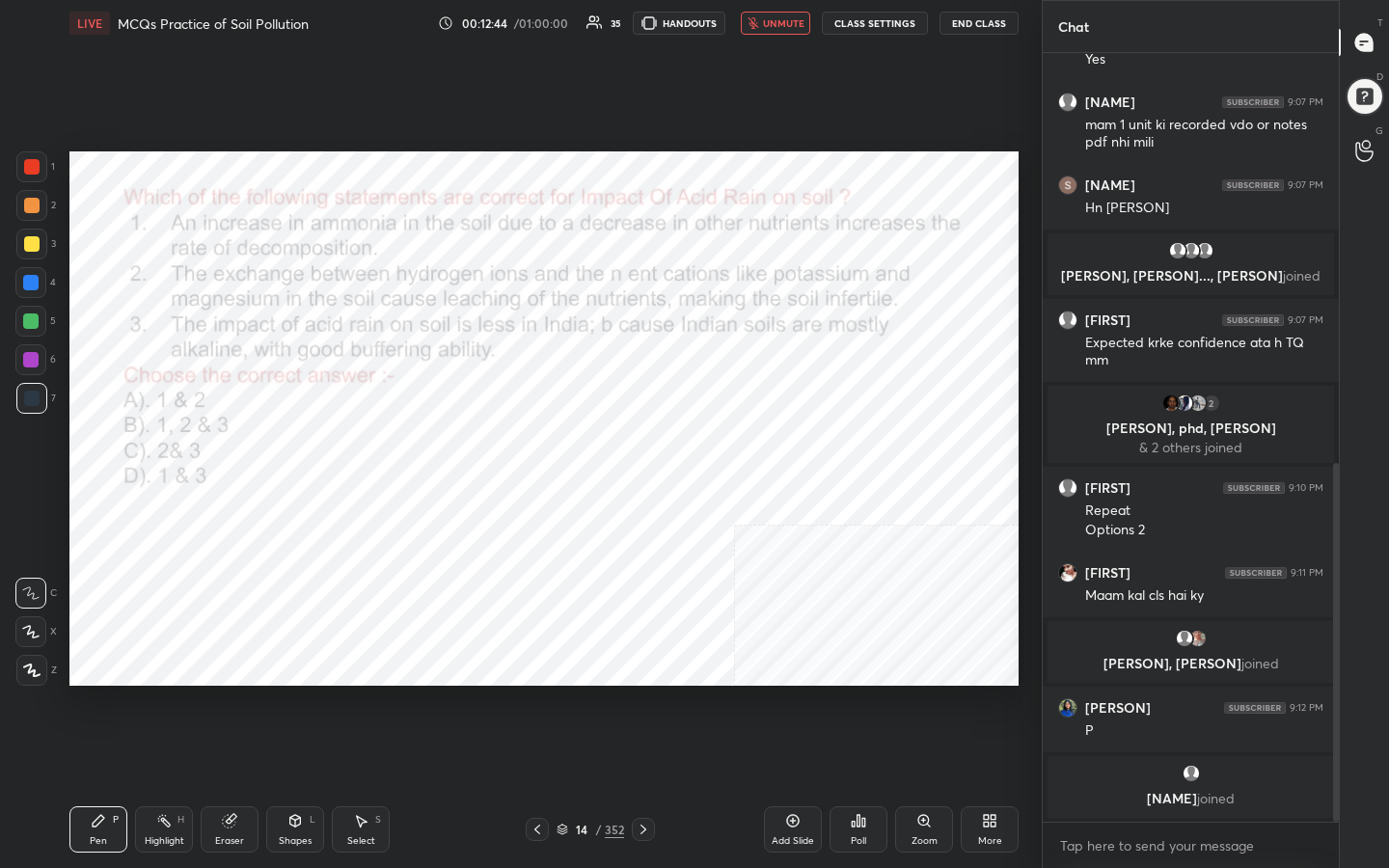 click on "unmute" at bounding box center [783, 23] 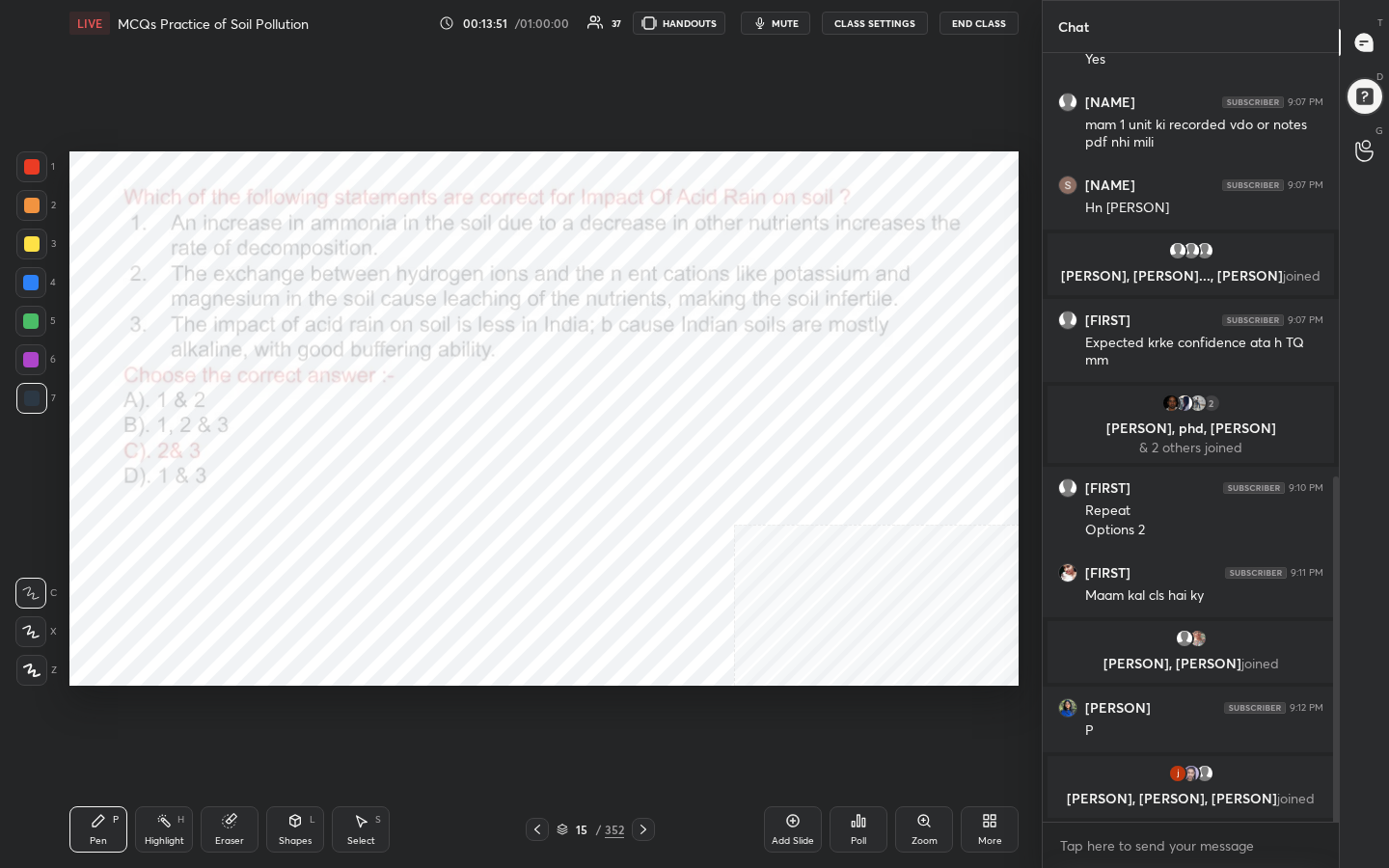 scroll, scrollTop: 944, scrollLeft: 0, axis: vertical 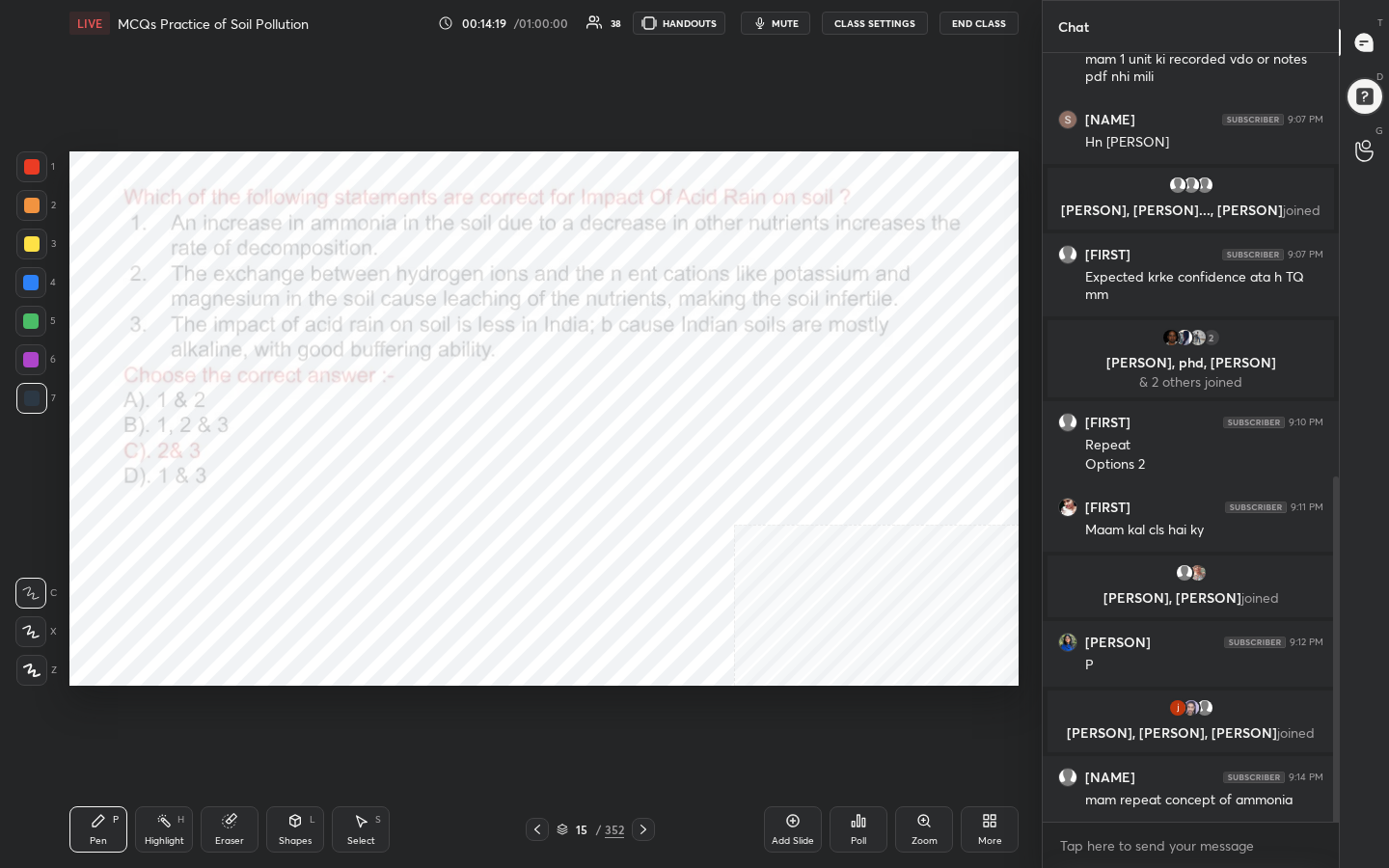 click 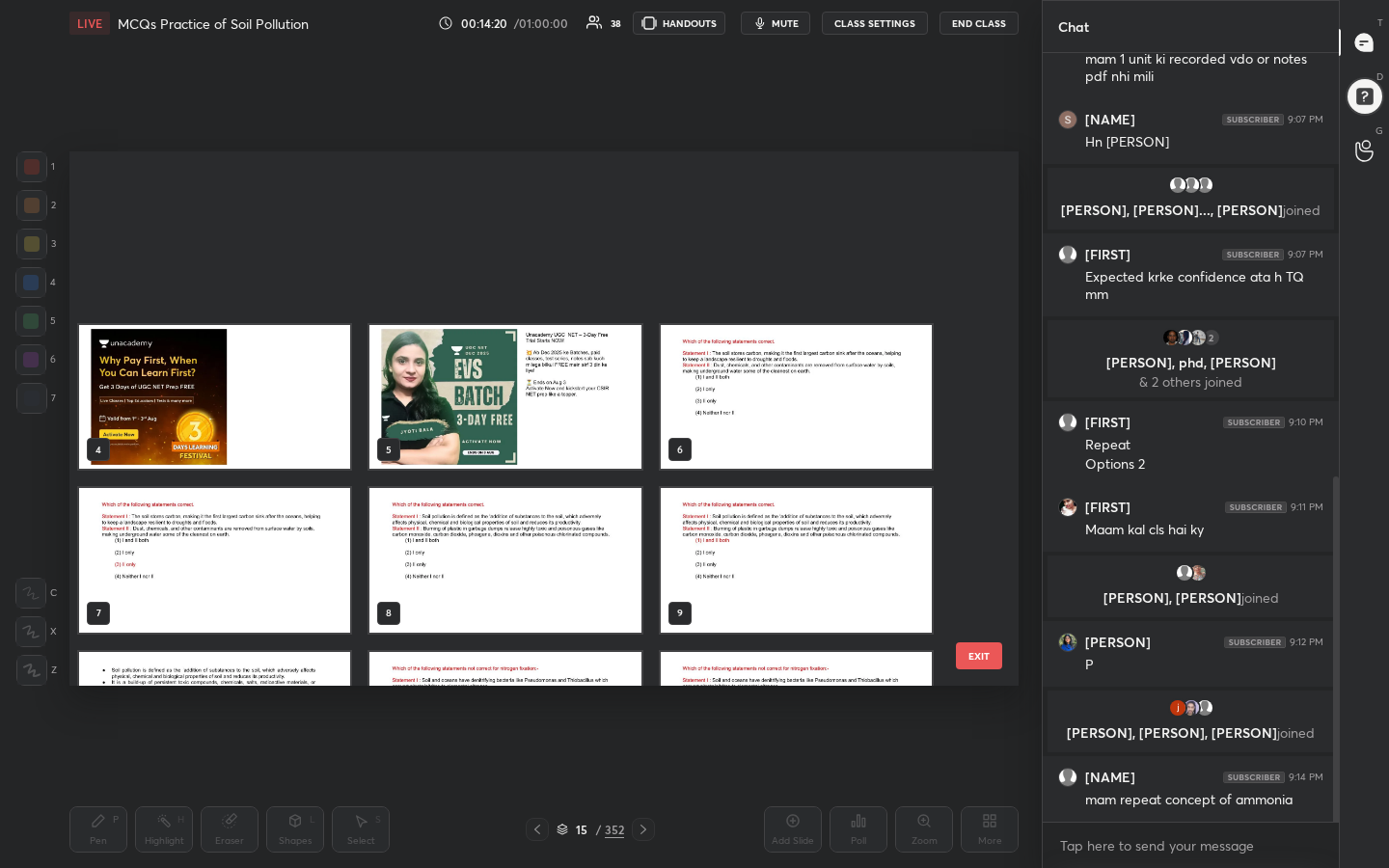 scroll, scrollTop: 284, scrollLeft: 0, axis: vertical 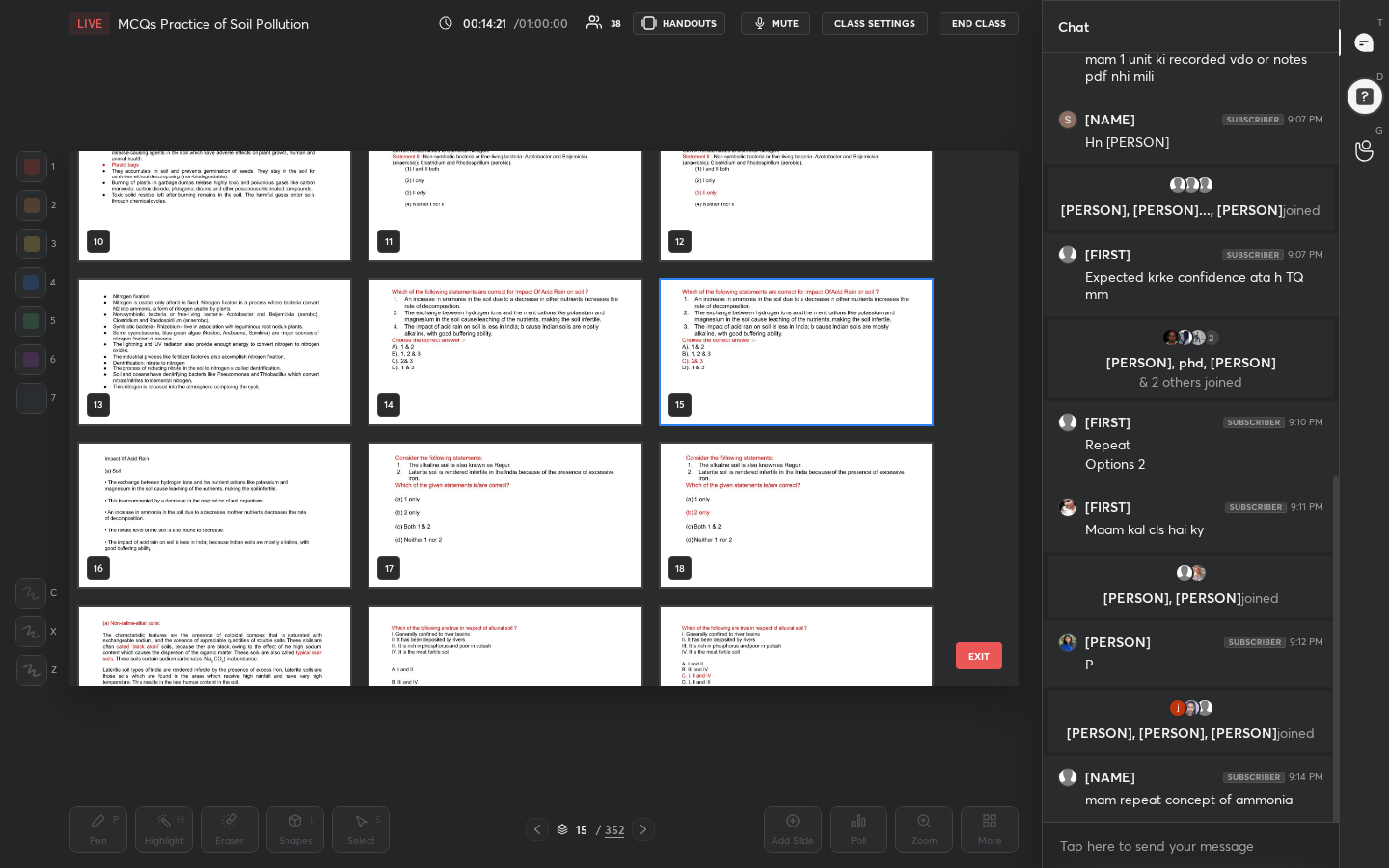 click at bounding box center [504, 516] 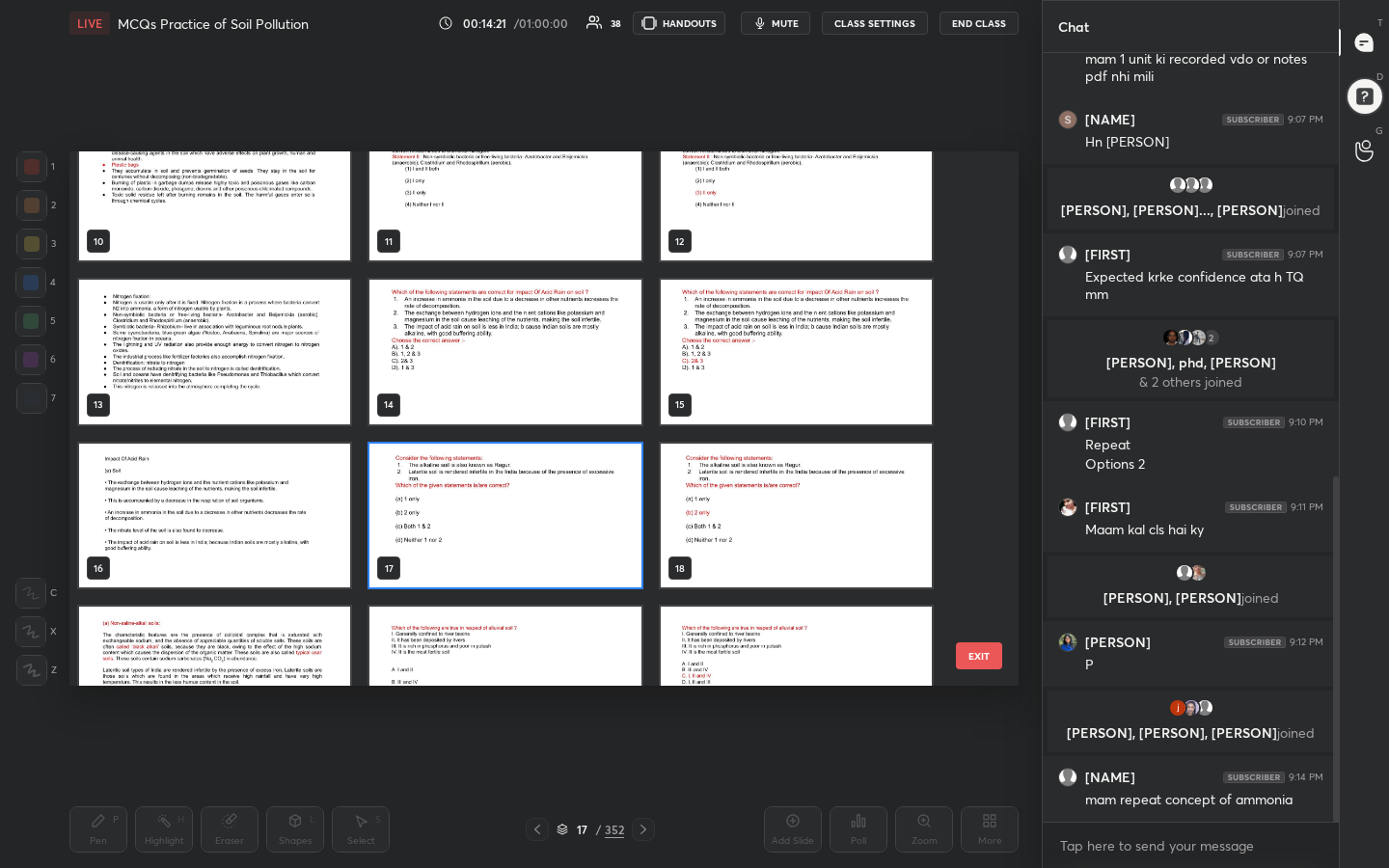 click at bounding box center (504, 516) 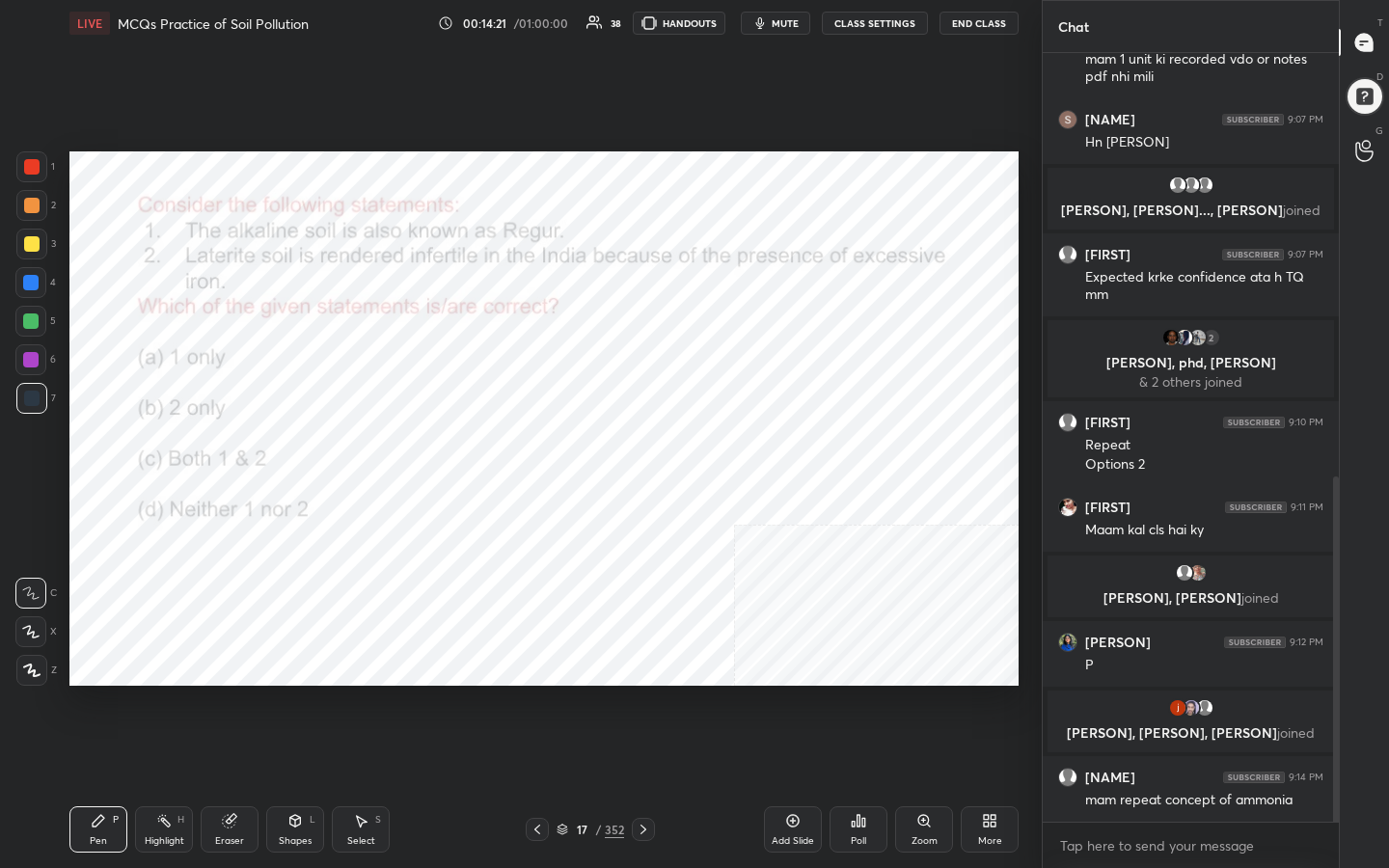 click at bounding box center [504, 516] 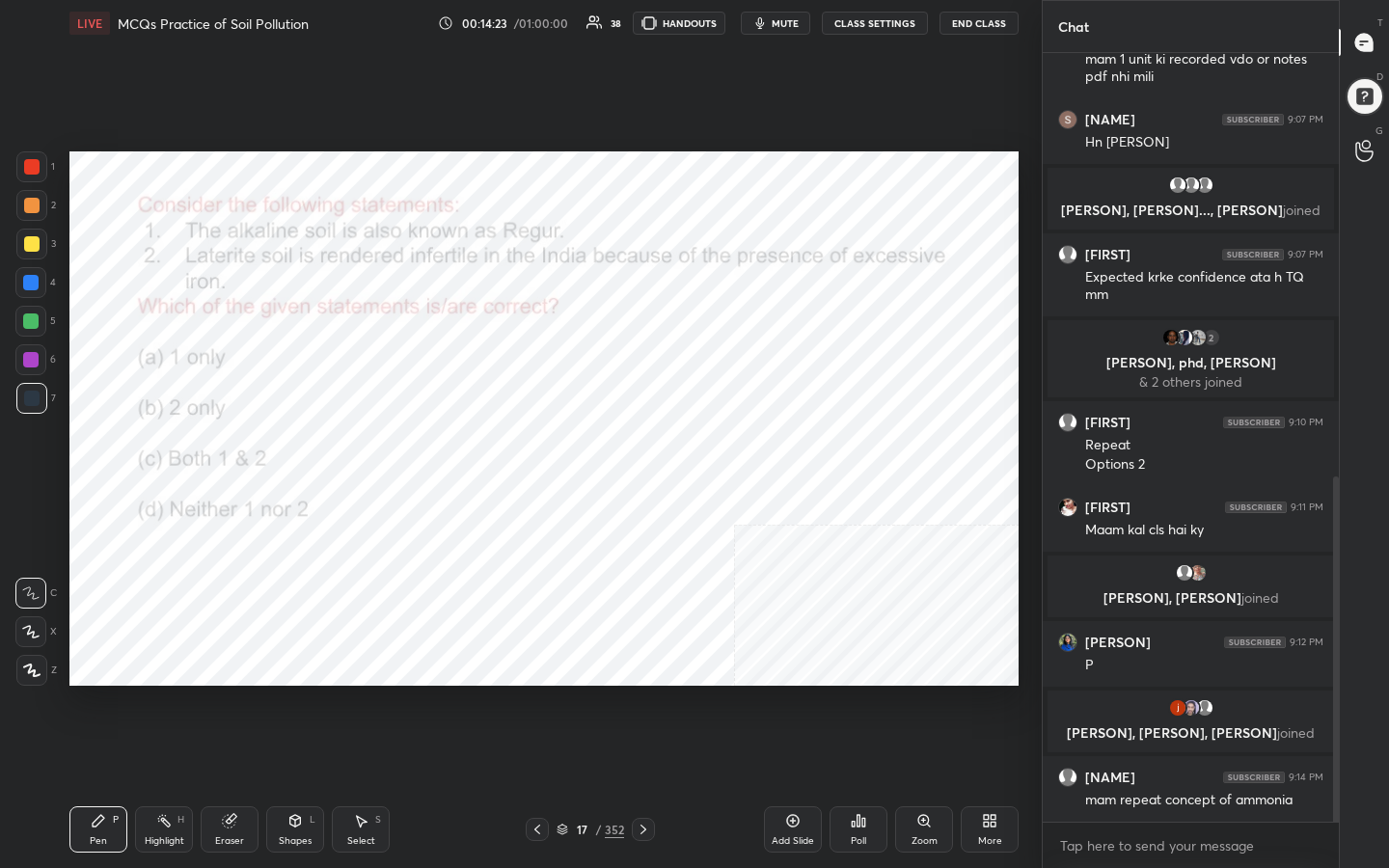 click on "mute" at bounding box center (776, 23) 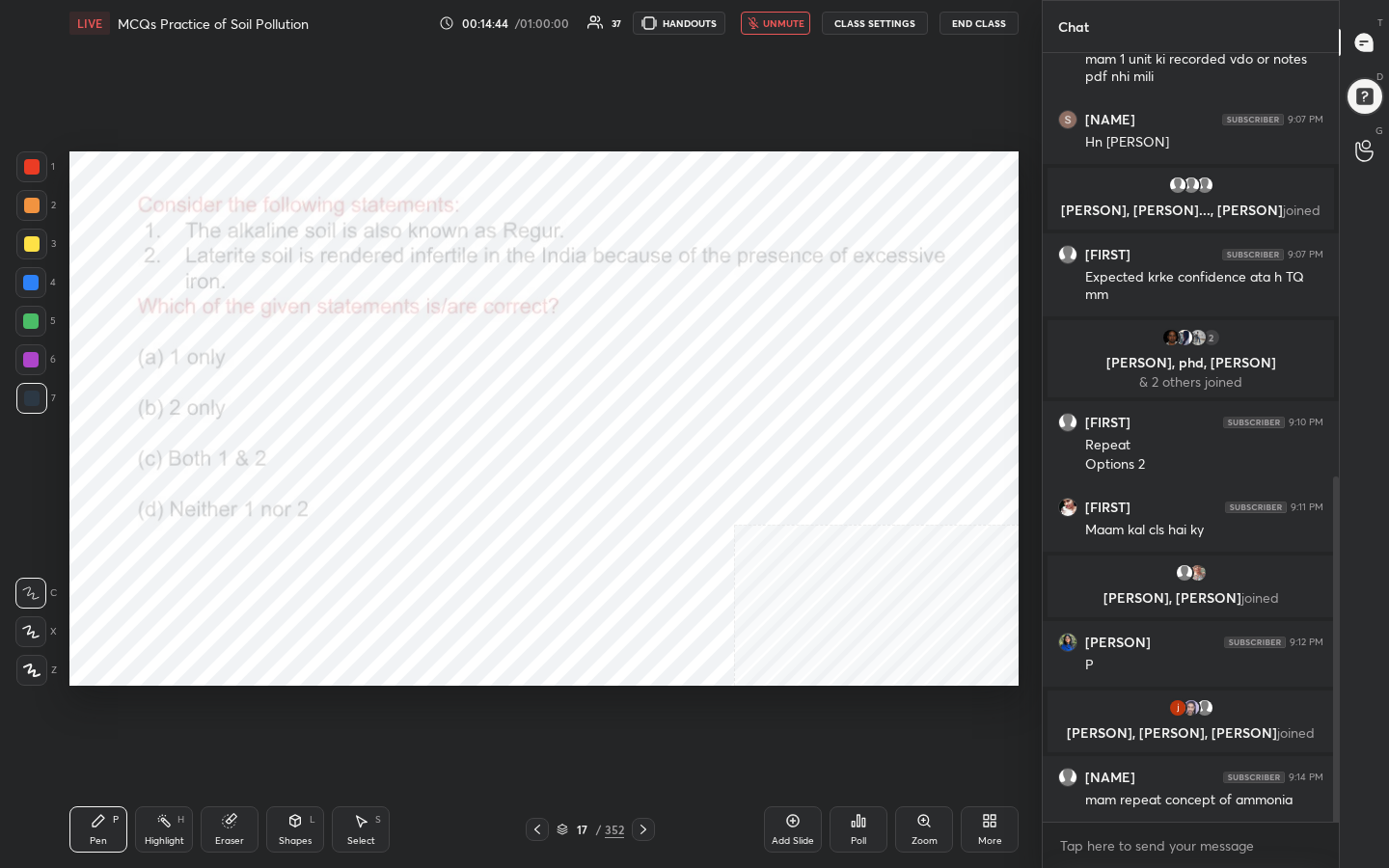 click 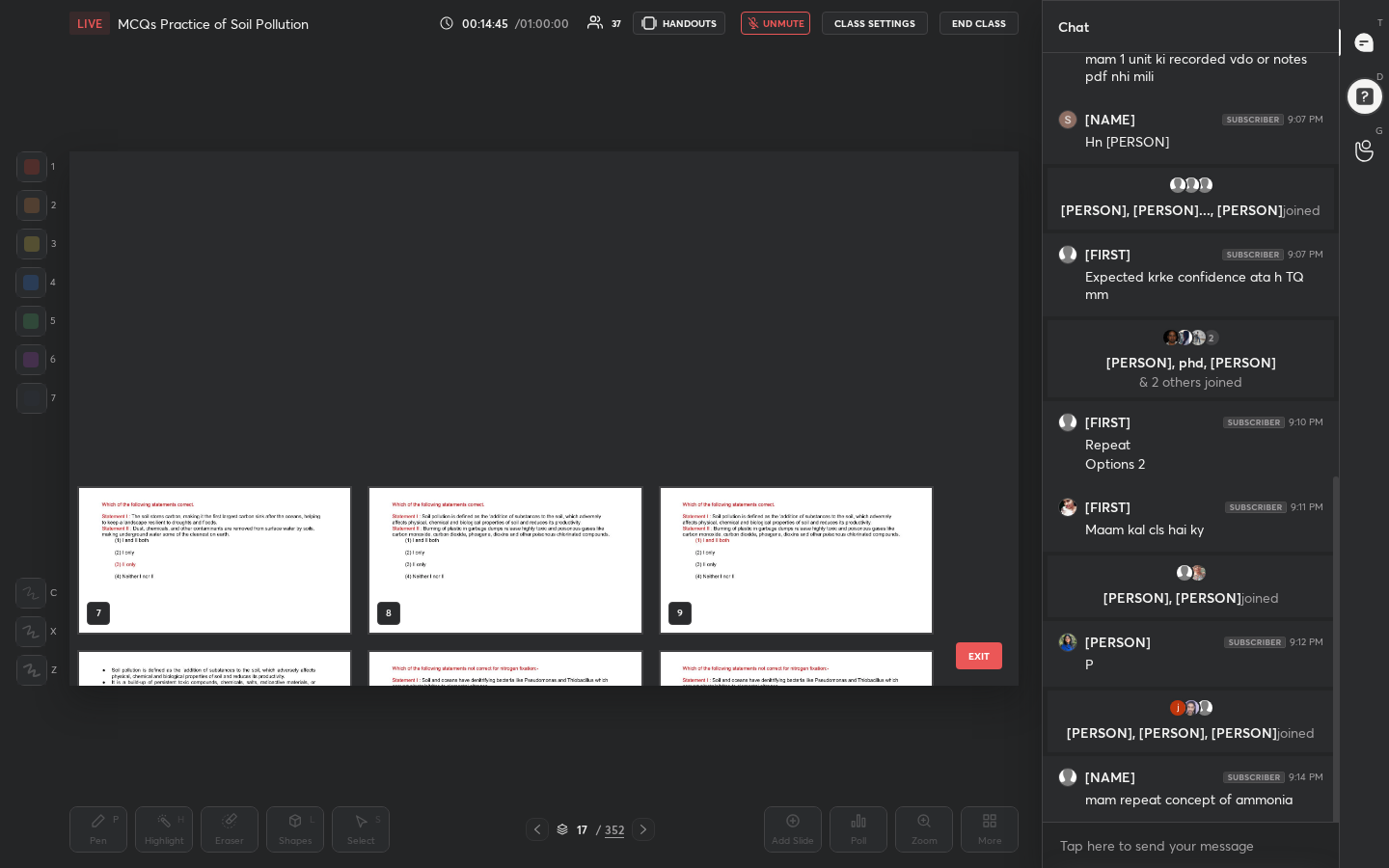 scroll, scrollTop: 447, scrollLeft: 0, axis: vertical 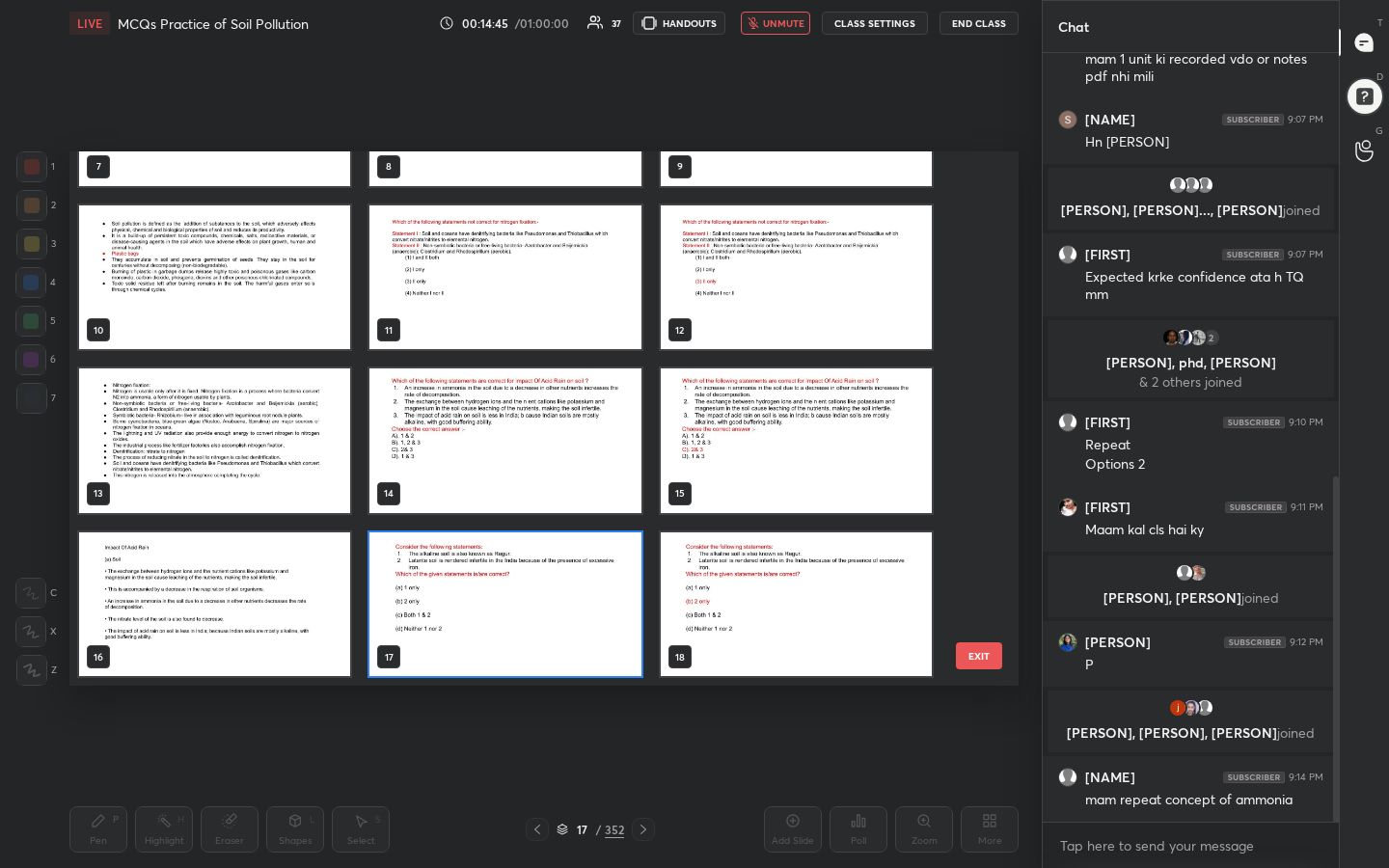 click at bounding box center (504, 605) 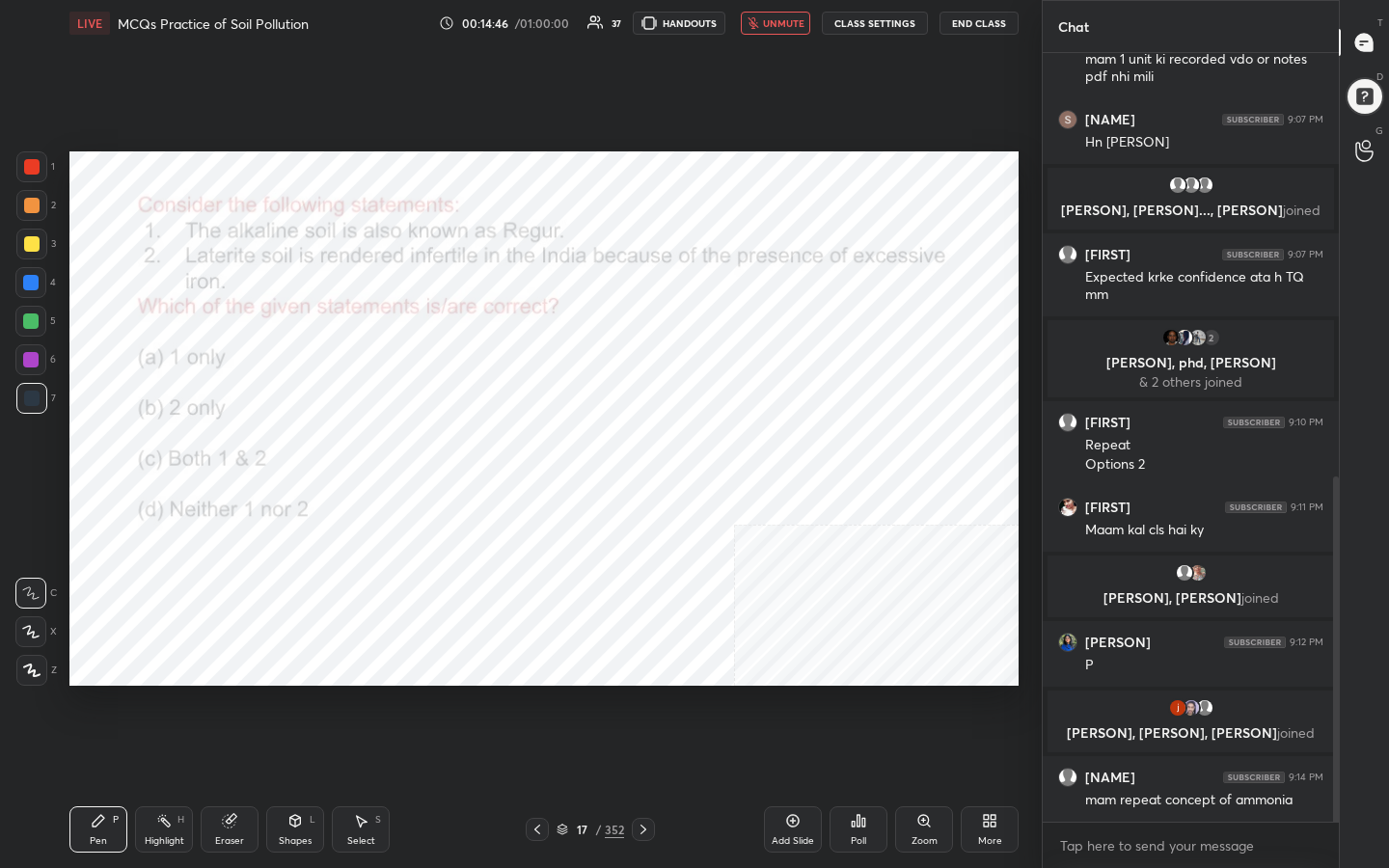 click 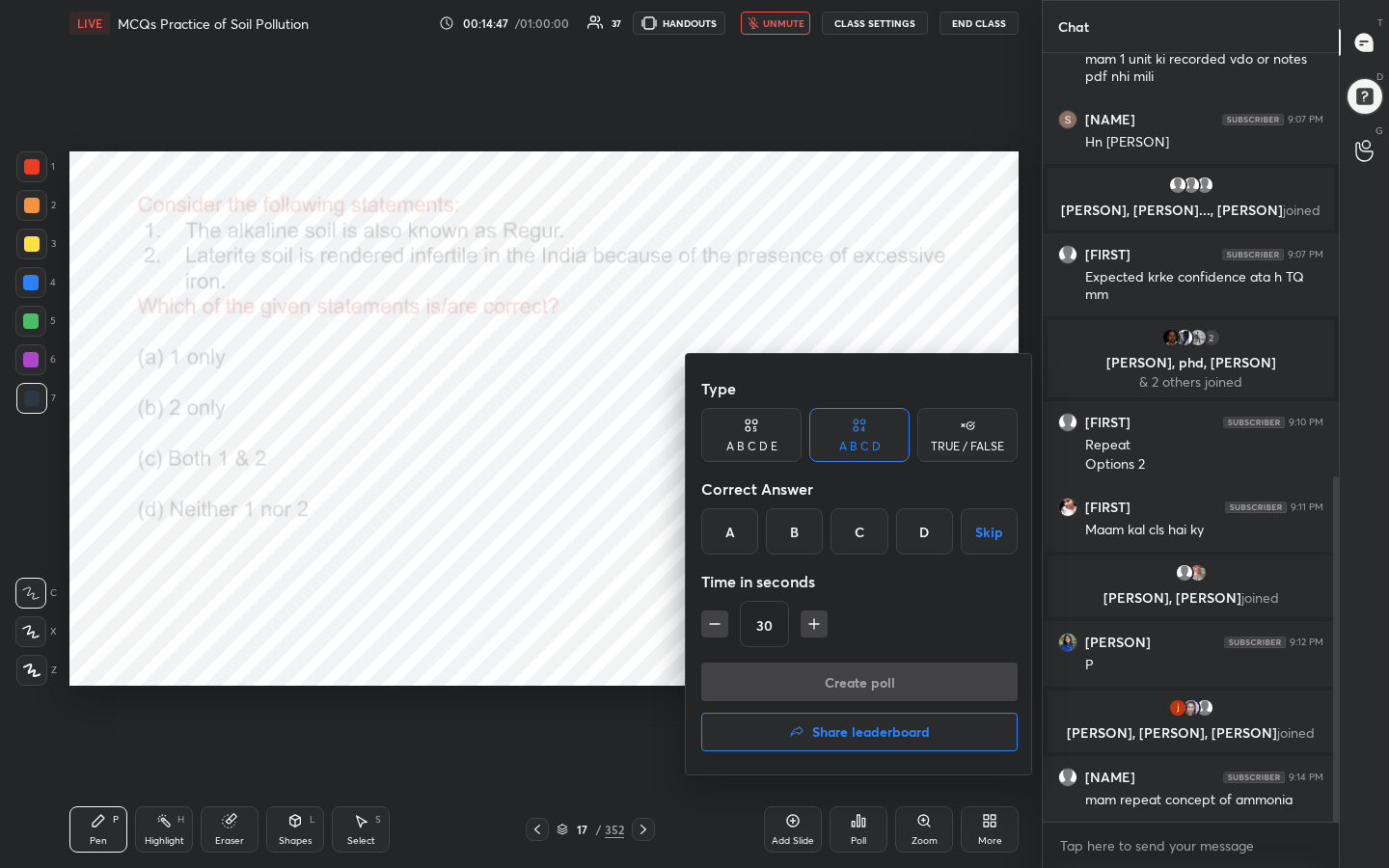 click on "B" at bounding box center [794, 531] 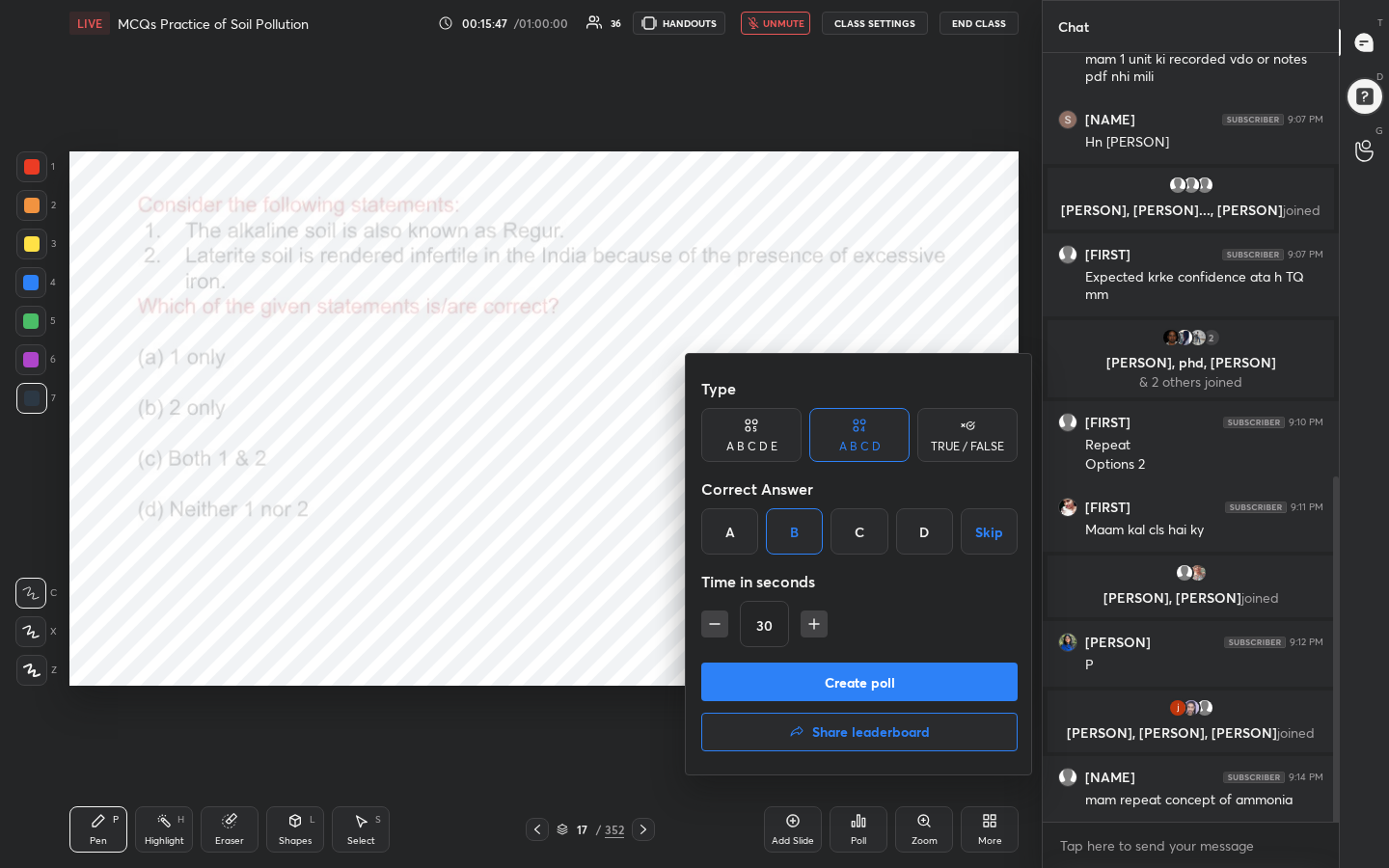 click on "Create poll" at bounding box center (859, 682) 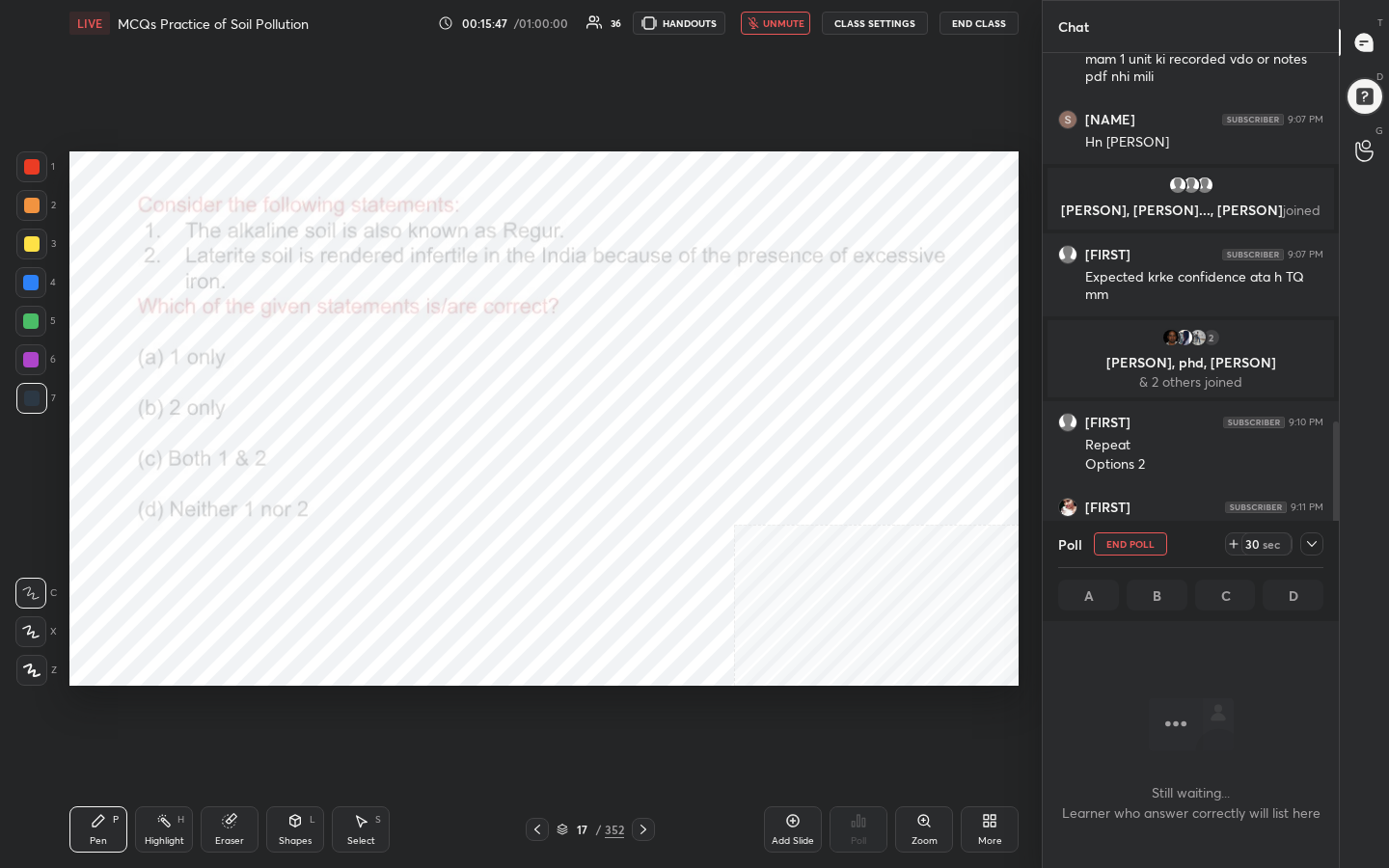 scroll, scrollTop: 703, scrollLeft: 290, axis: both 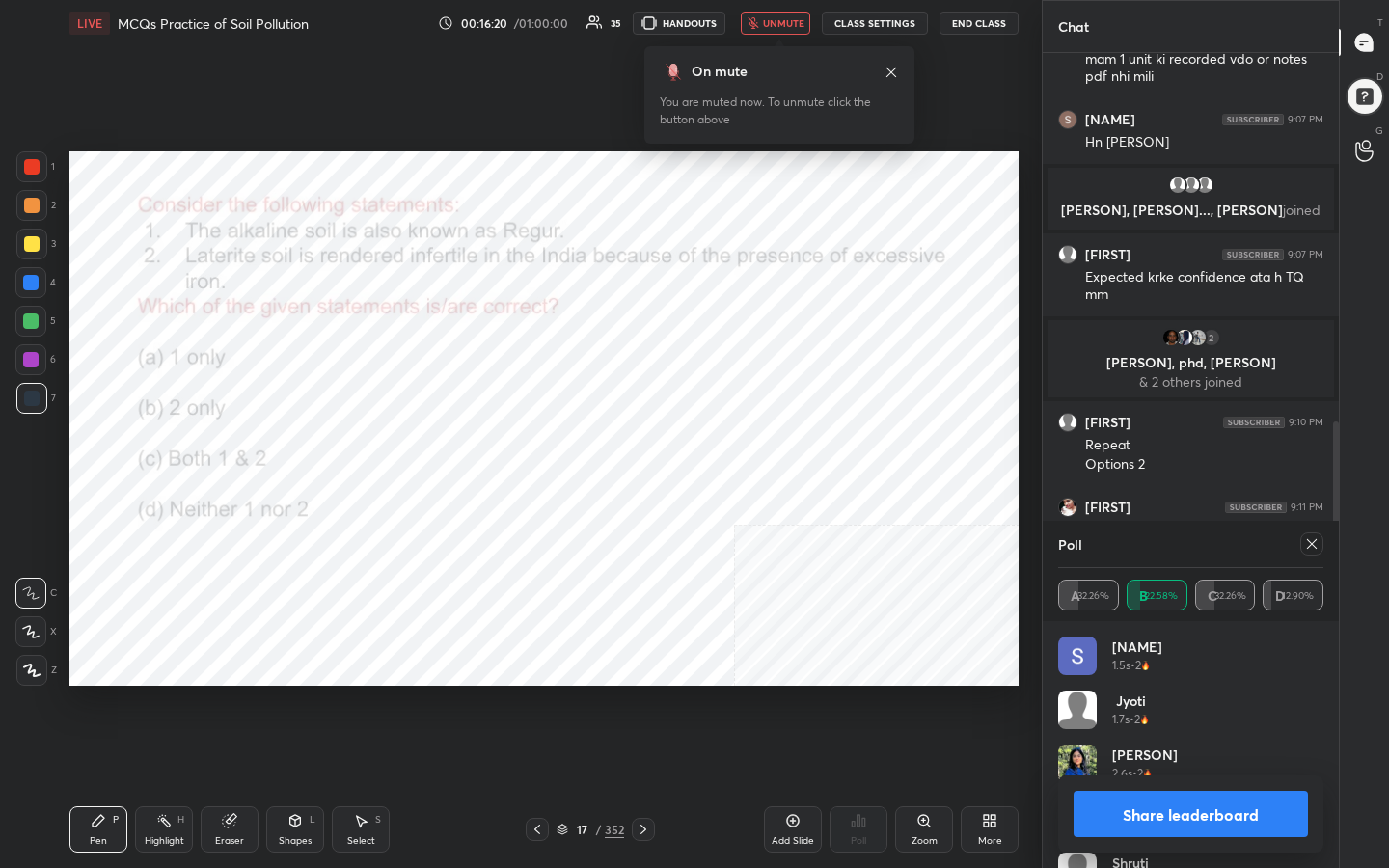 click 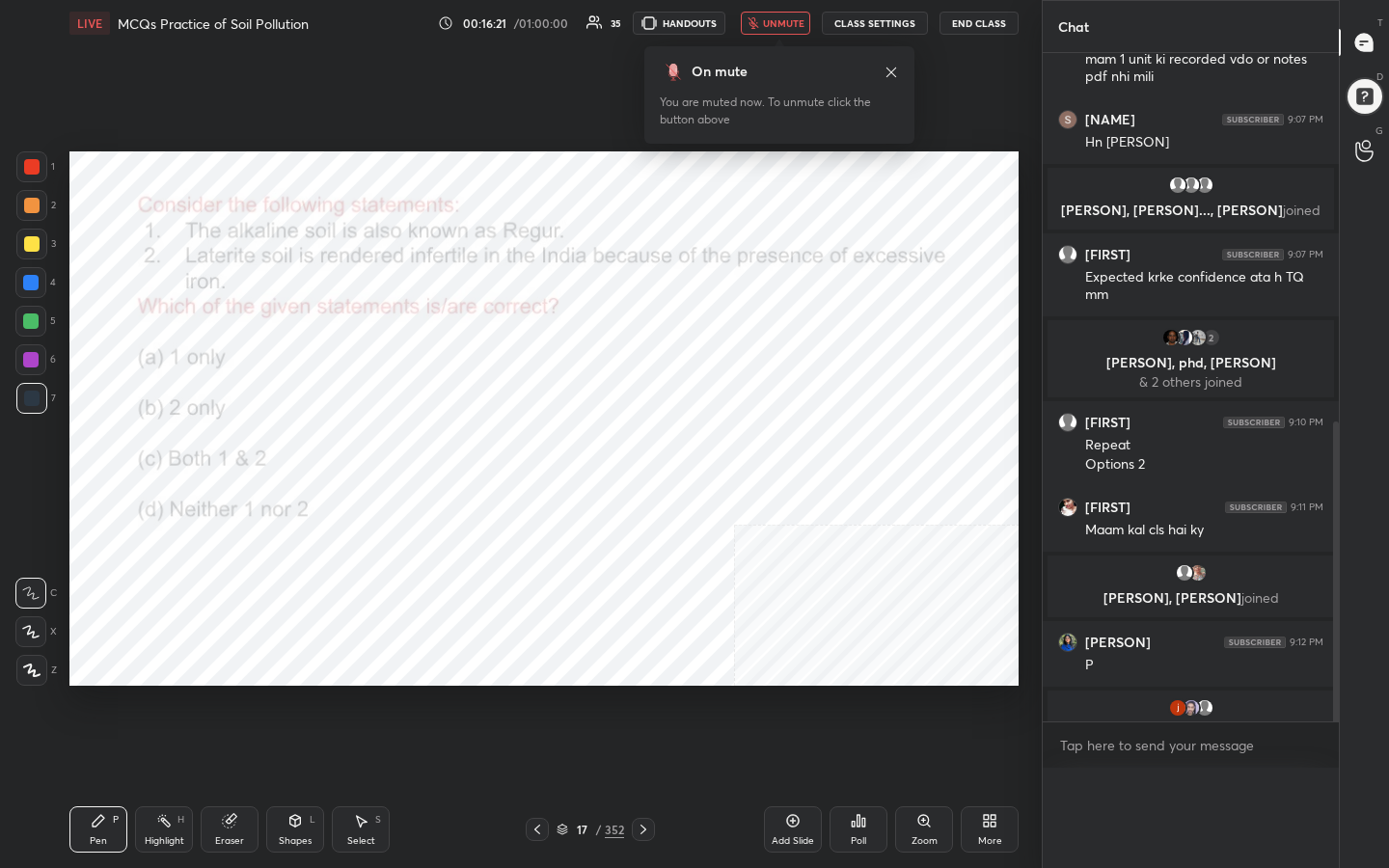 scroll, scrollTop: 0, scrollLeft: 0, axis: both 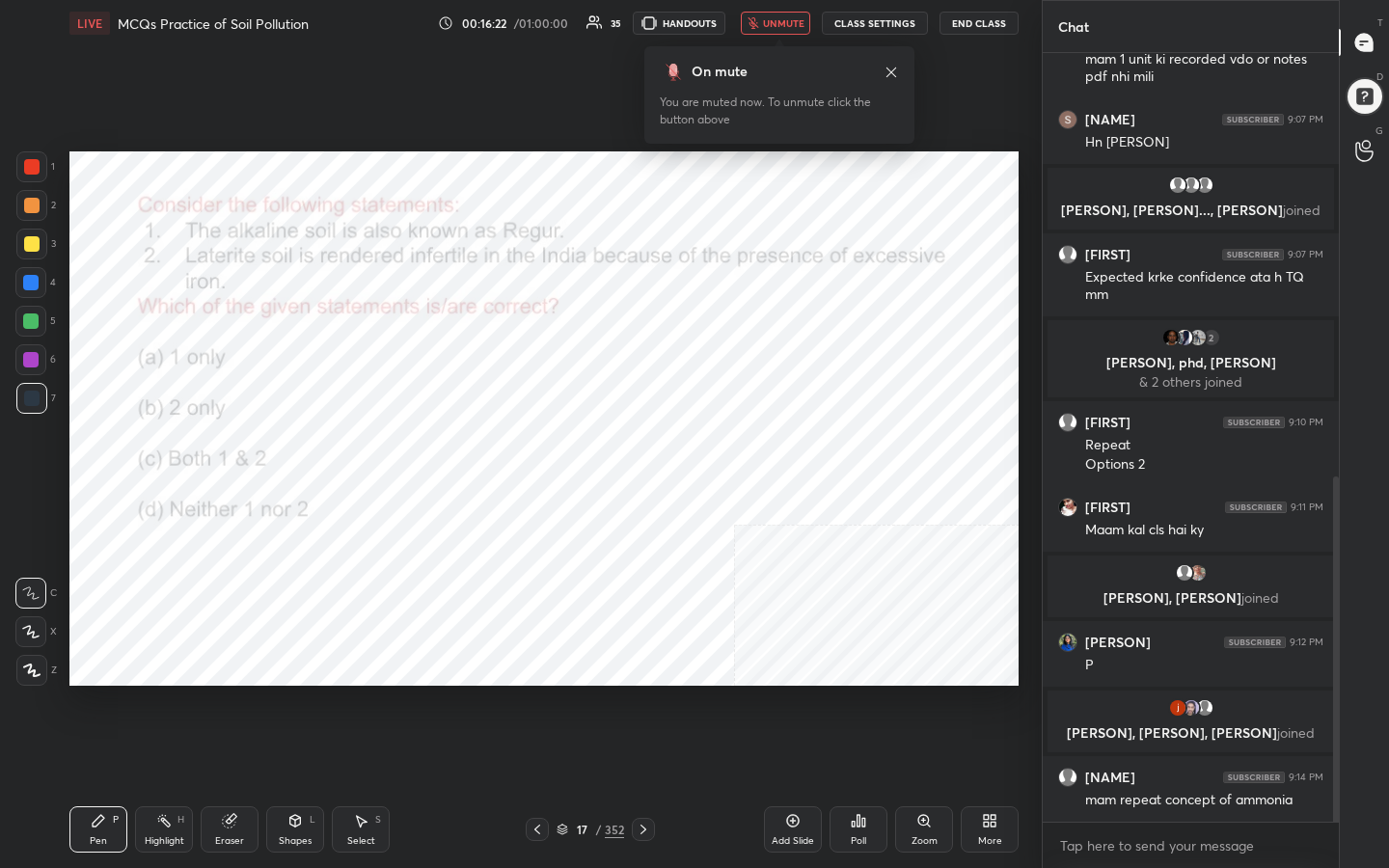 click on "unmute" at bounding box center (783, 23) 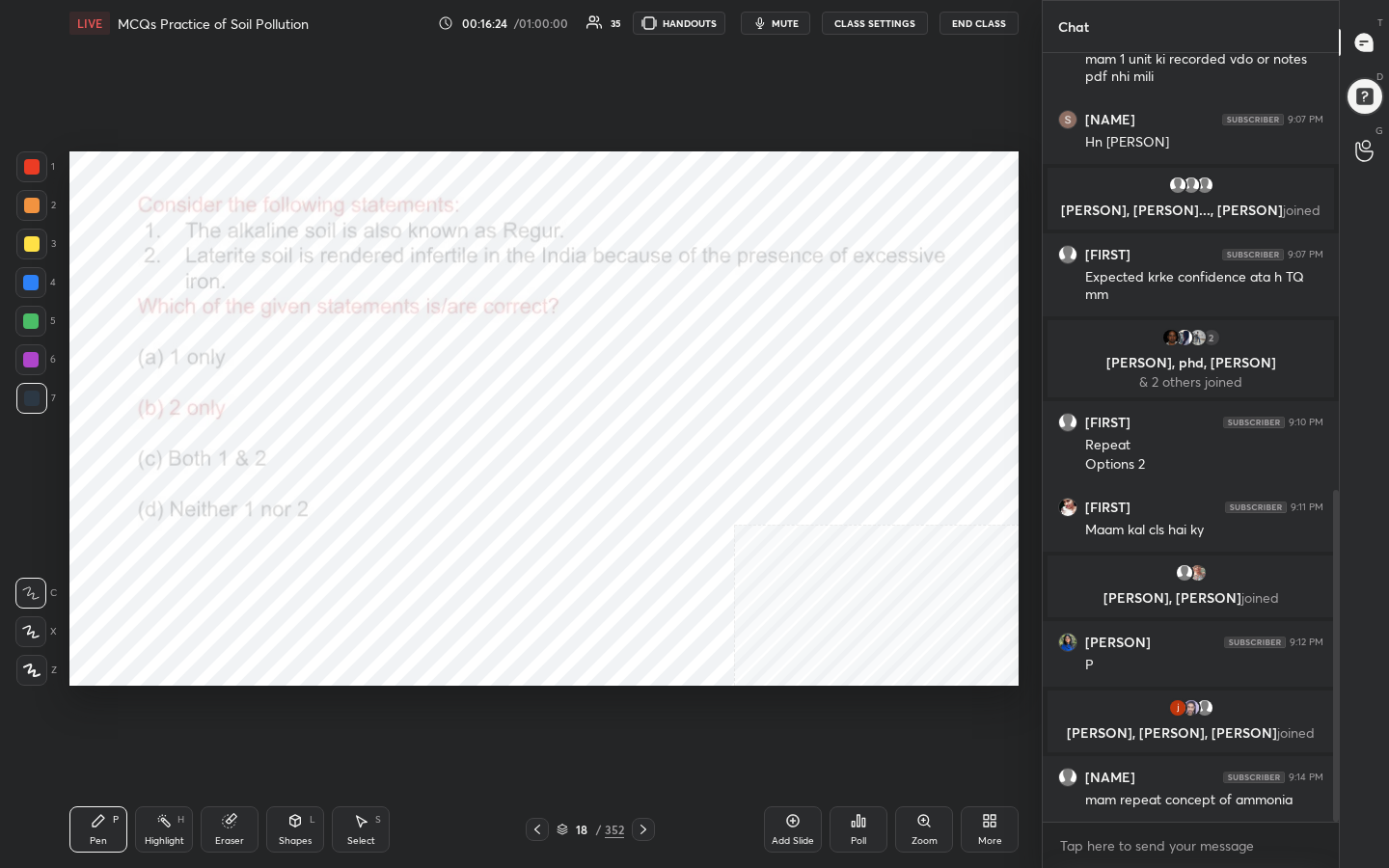 scroll, scrollTop: 1014, scrollLeft: 0, axis: vertical 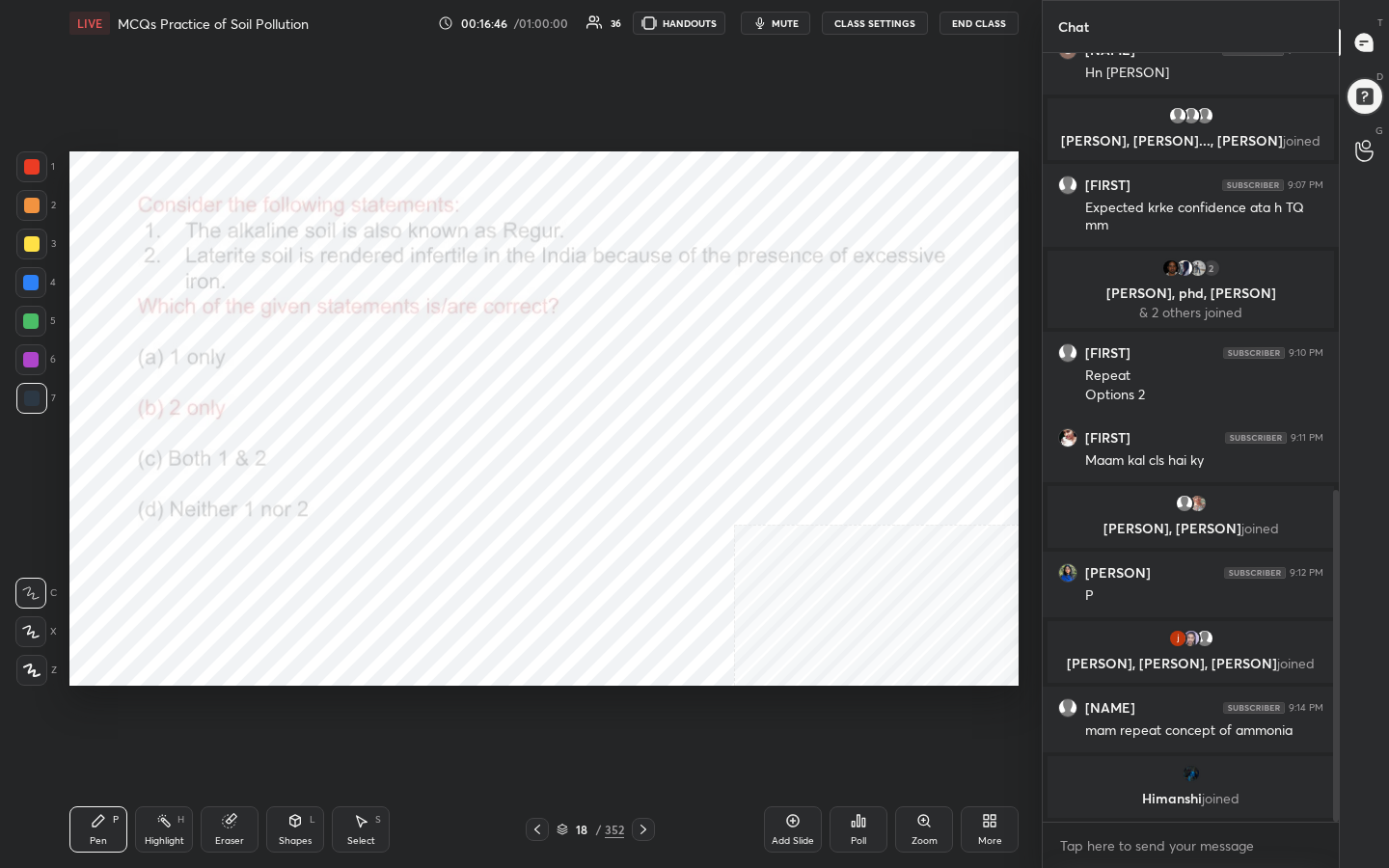 click 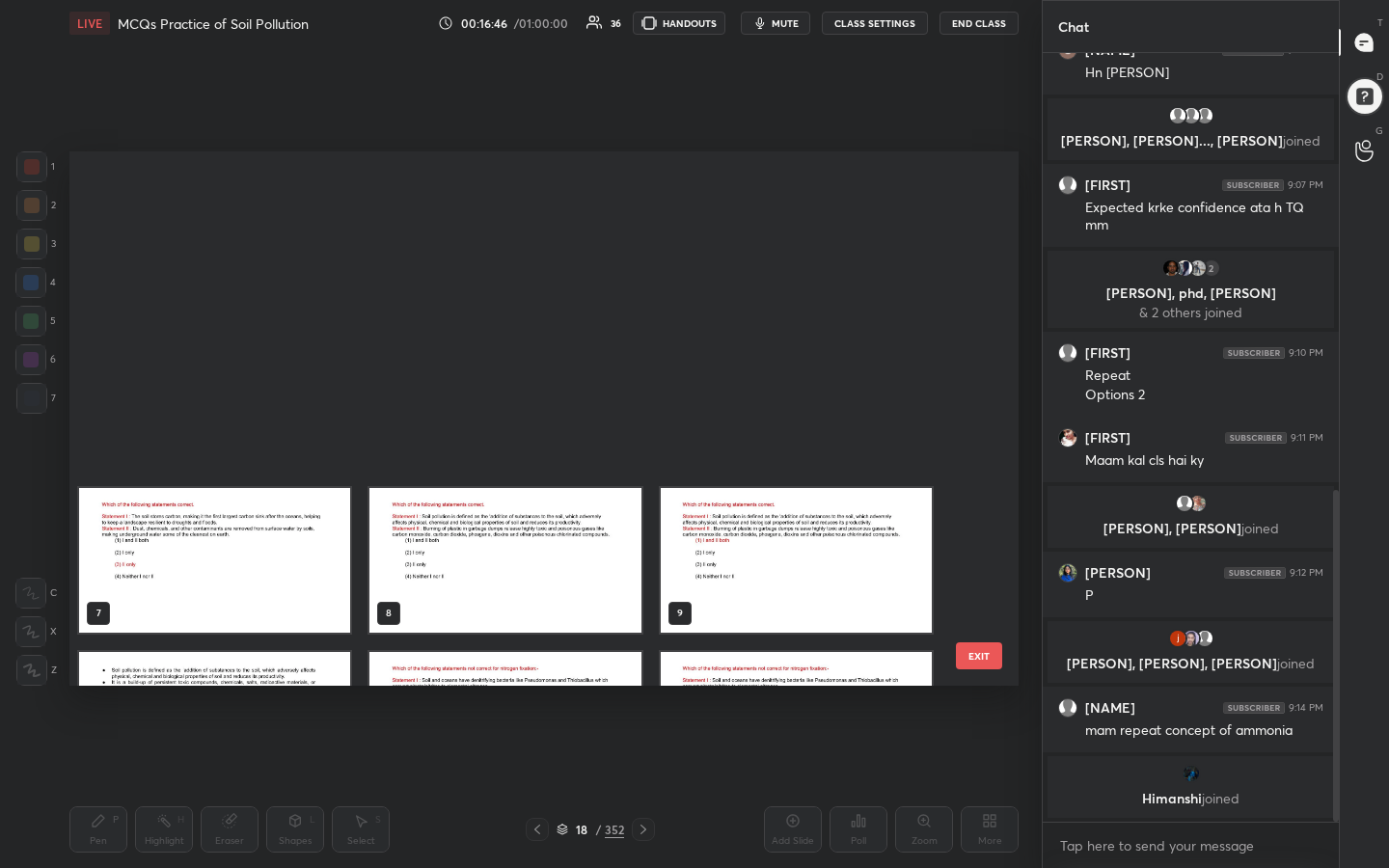 scroll, scrollTop: 447, scrollLeft: 0, axis: vertical 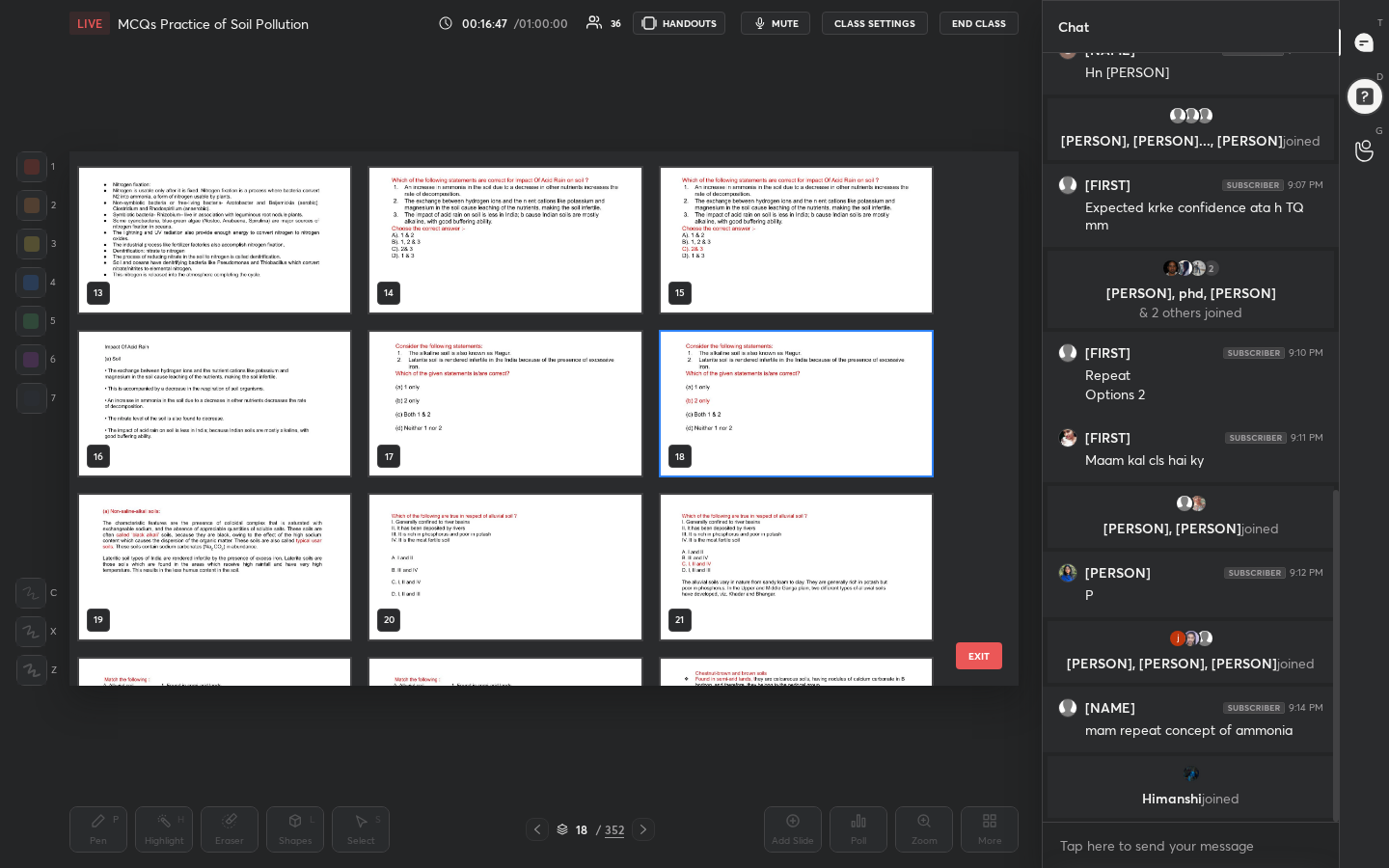 click at bounding box center [504, 567] 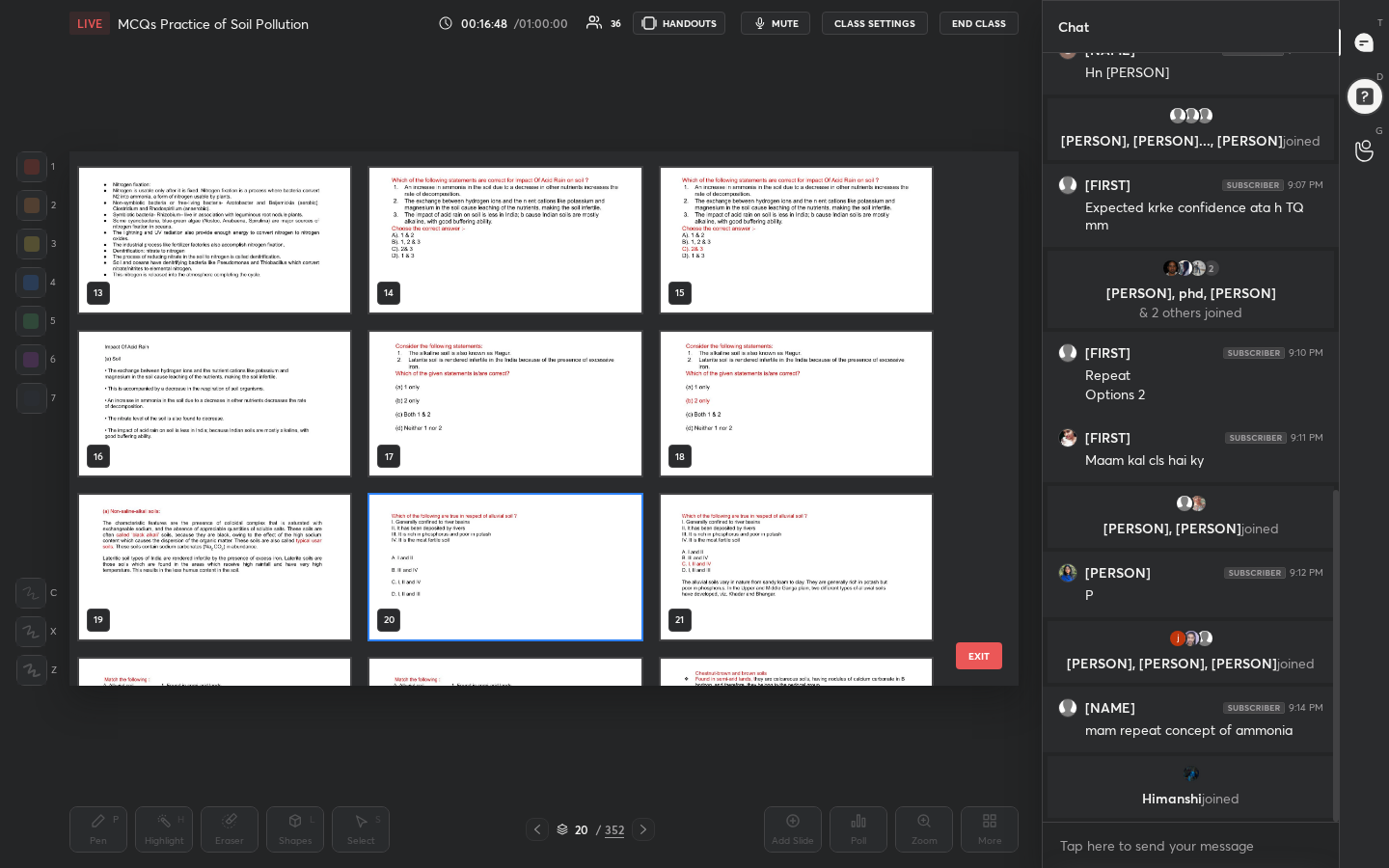 click at bounding box center (504, 567) 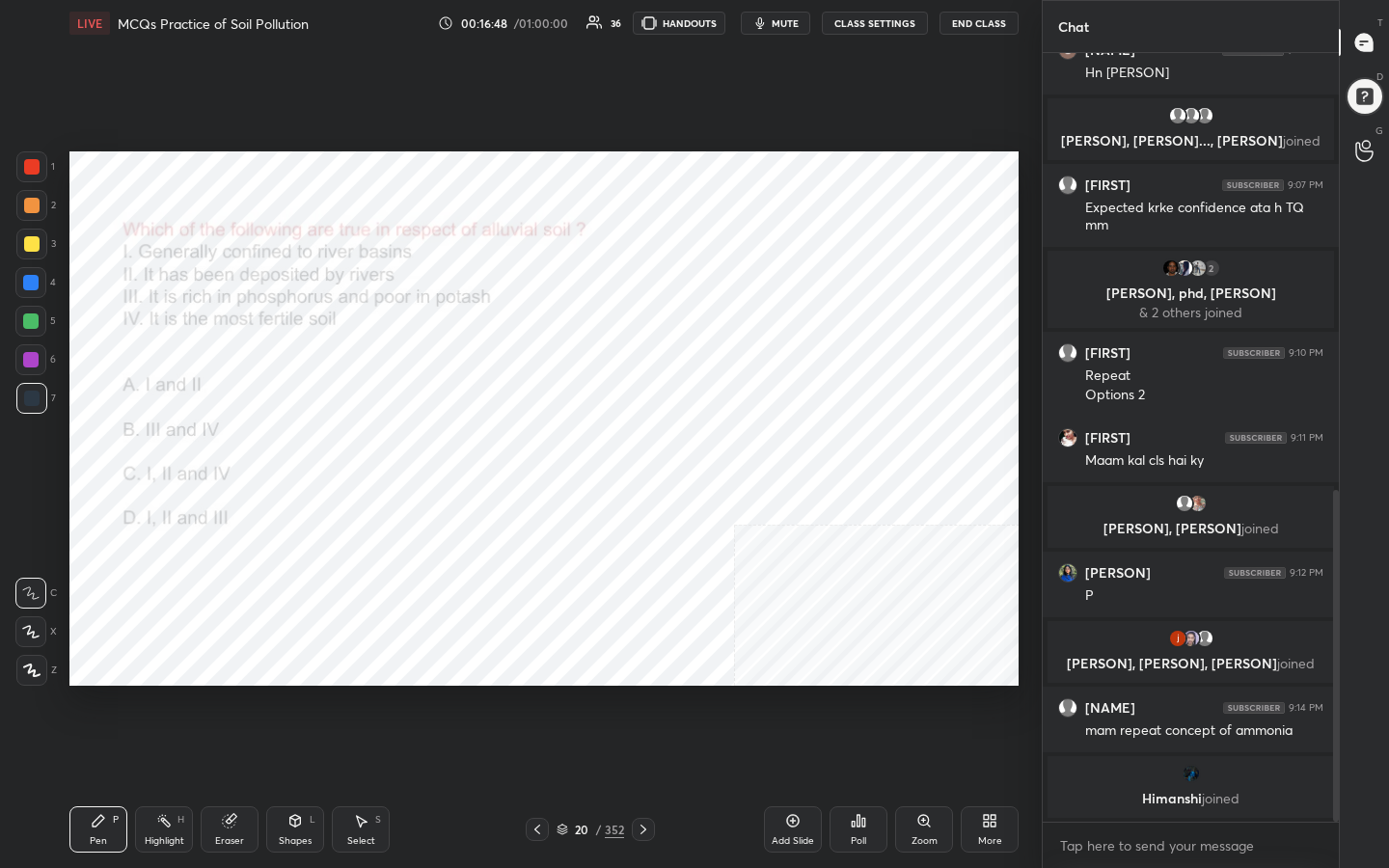 click at bounding box center (504, 567) 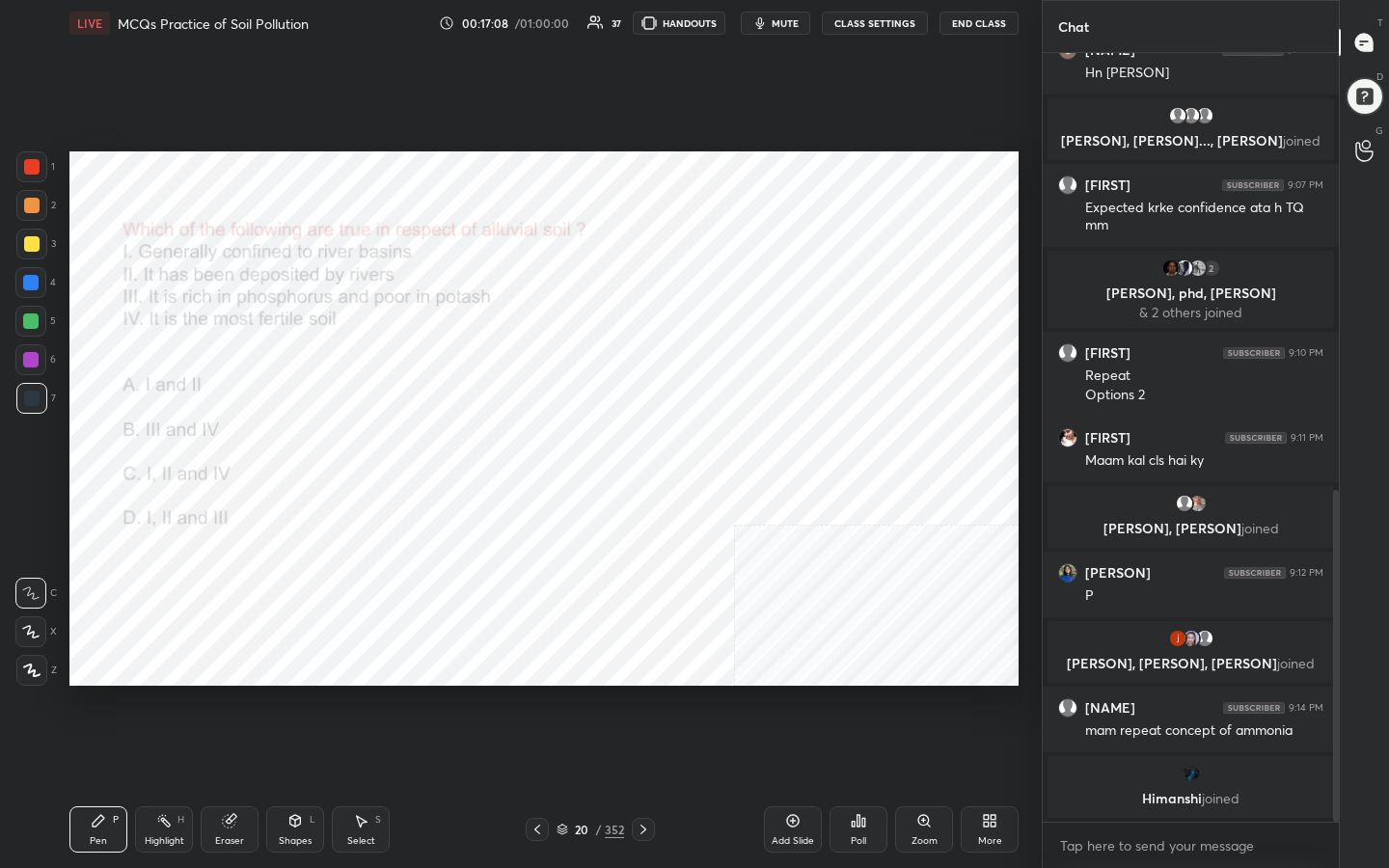 click on "mute" at bounding box center [785, 23] 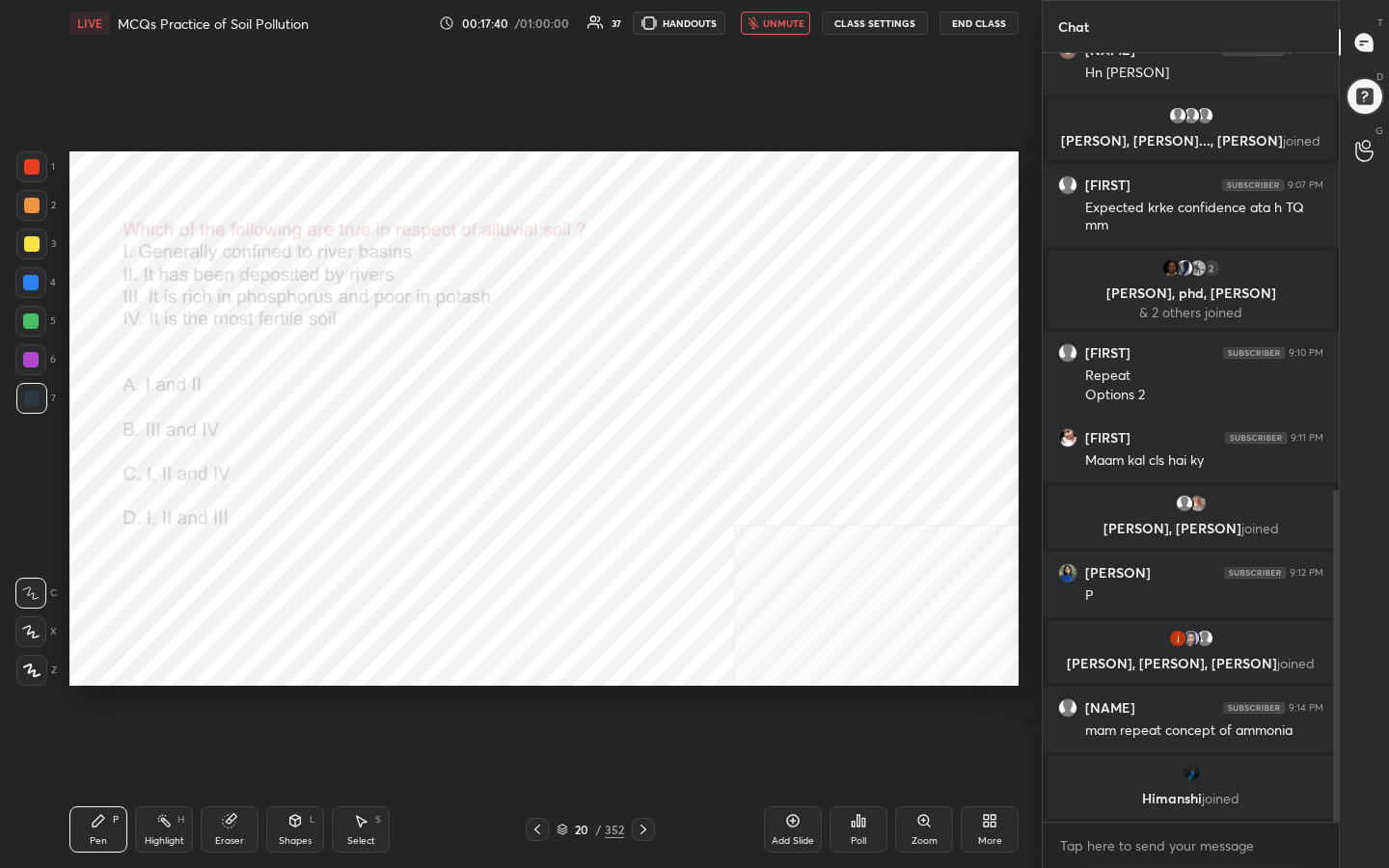 click 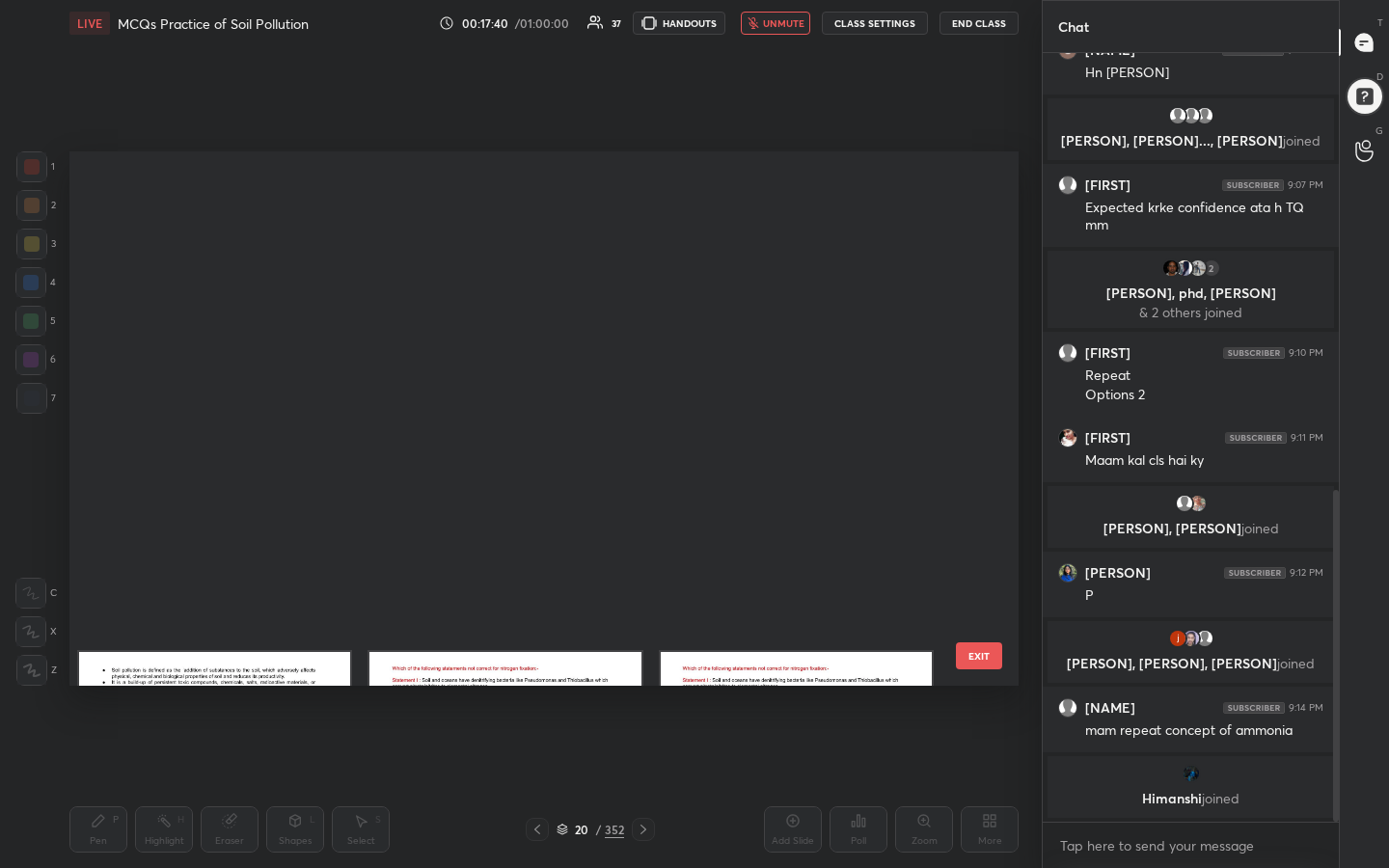 scroll, scrollTop: 610, scrollLeft: 0, axis: vertical 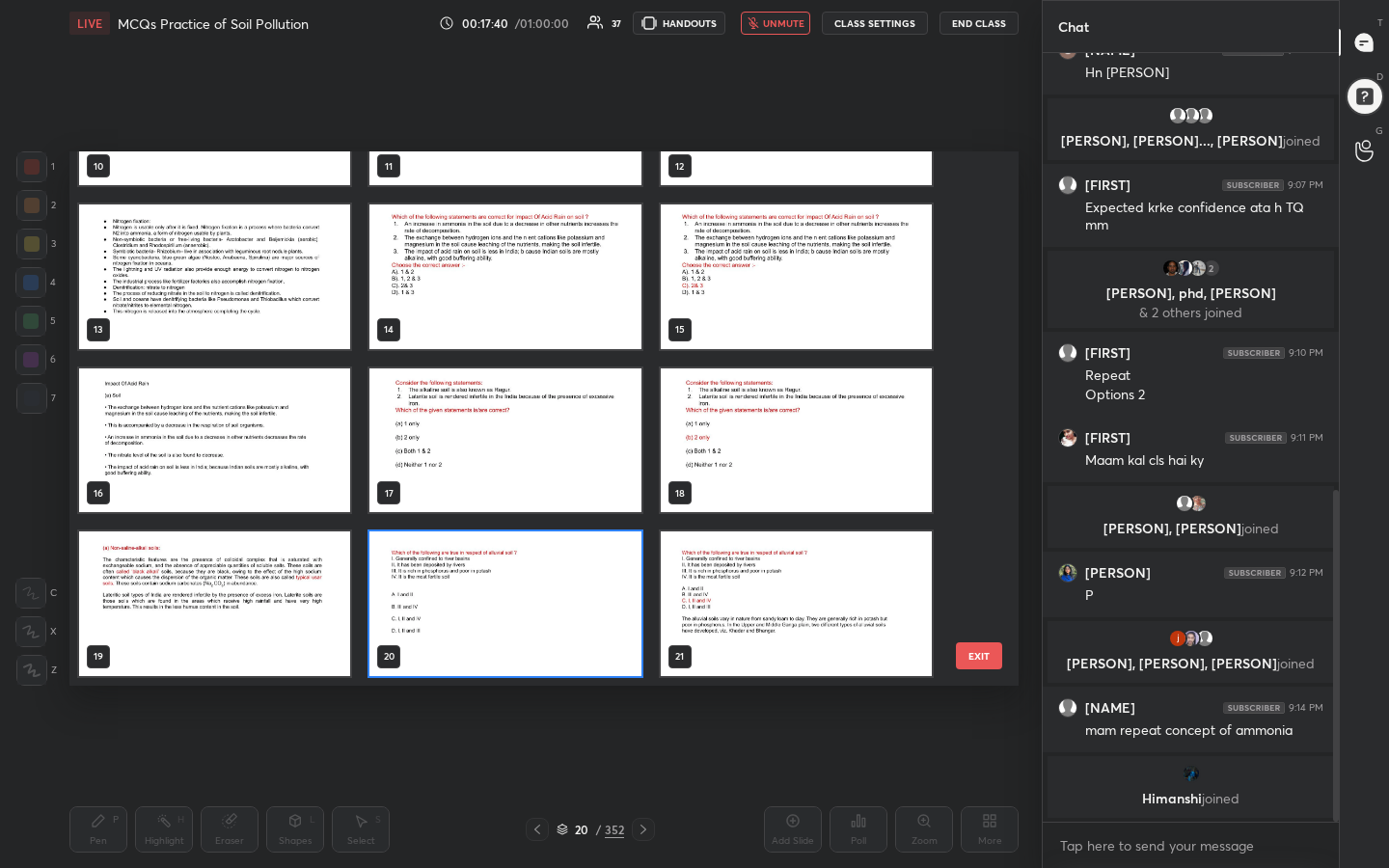 click at bounding box center [504, 604] 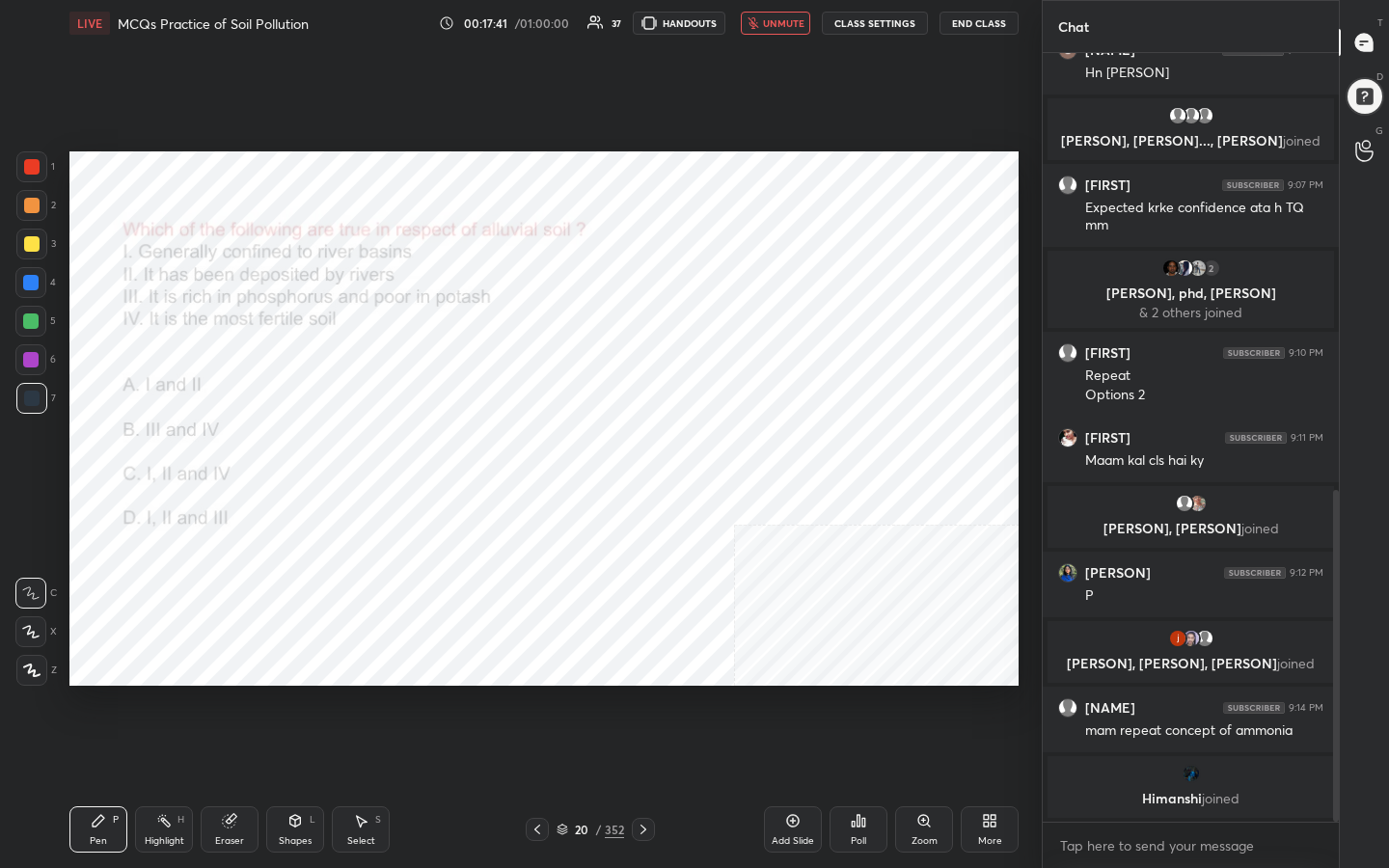 click at bounding box center [504, 604] 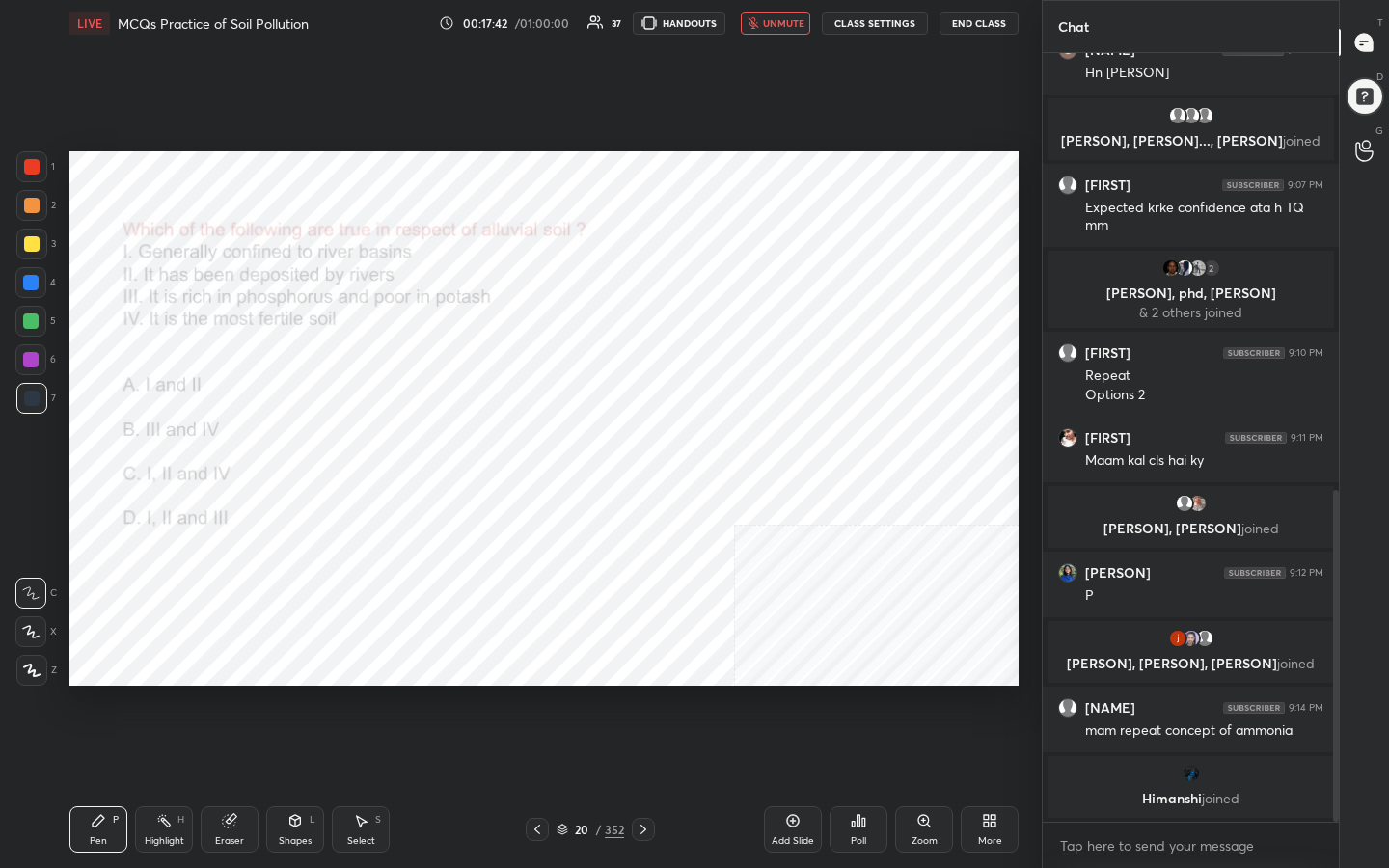 click 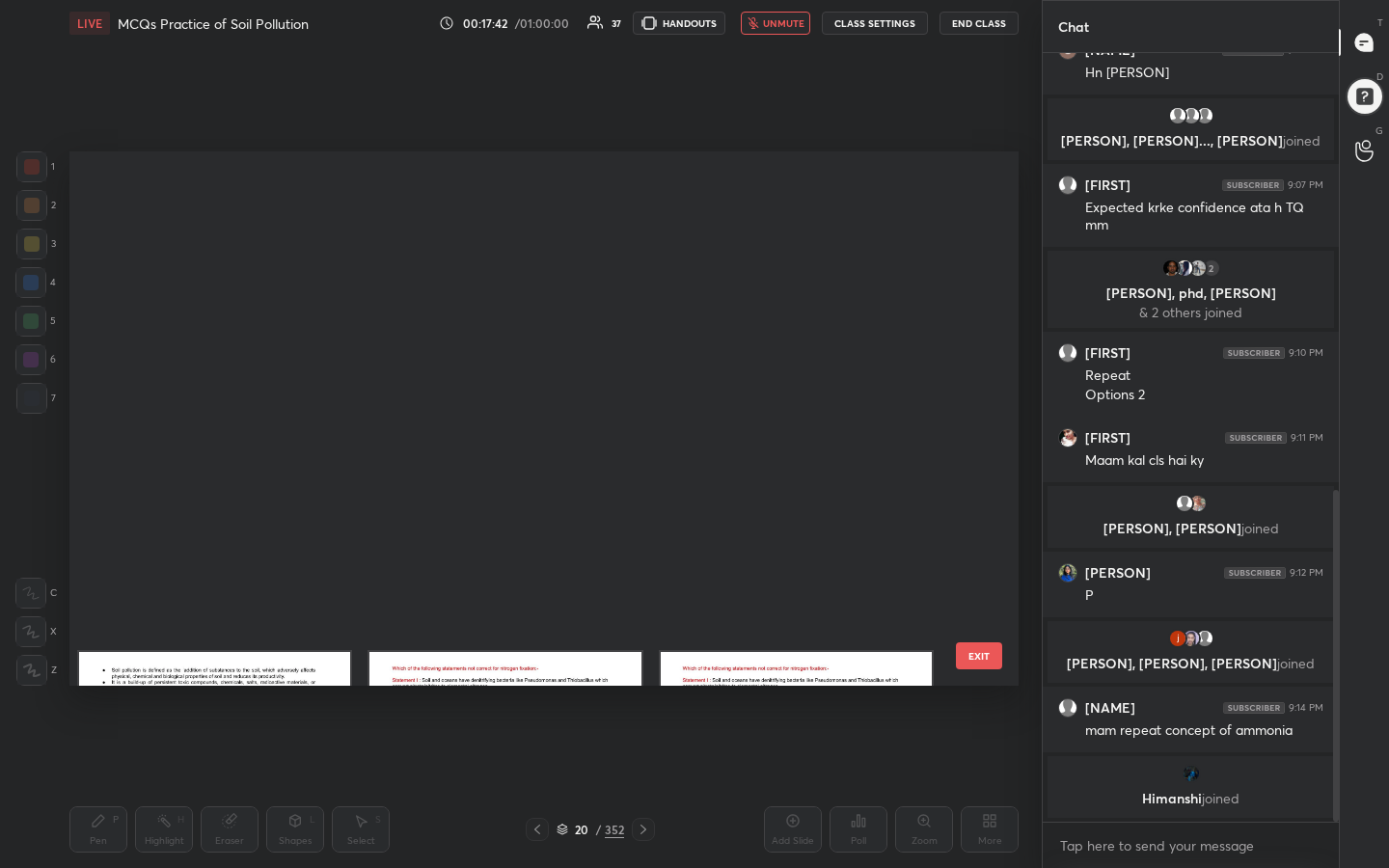scroll, scrollTop: 610, scrollLeft: 0, axis: vertical 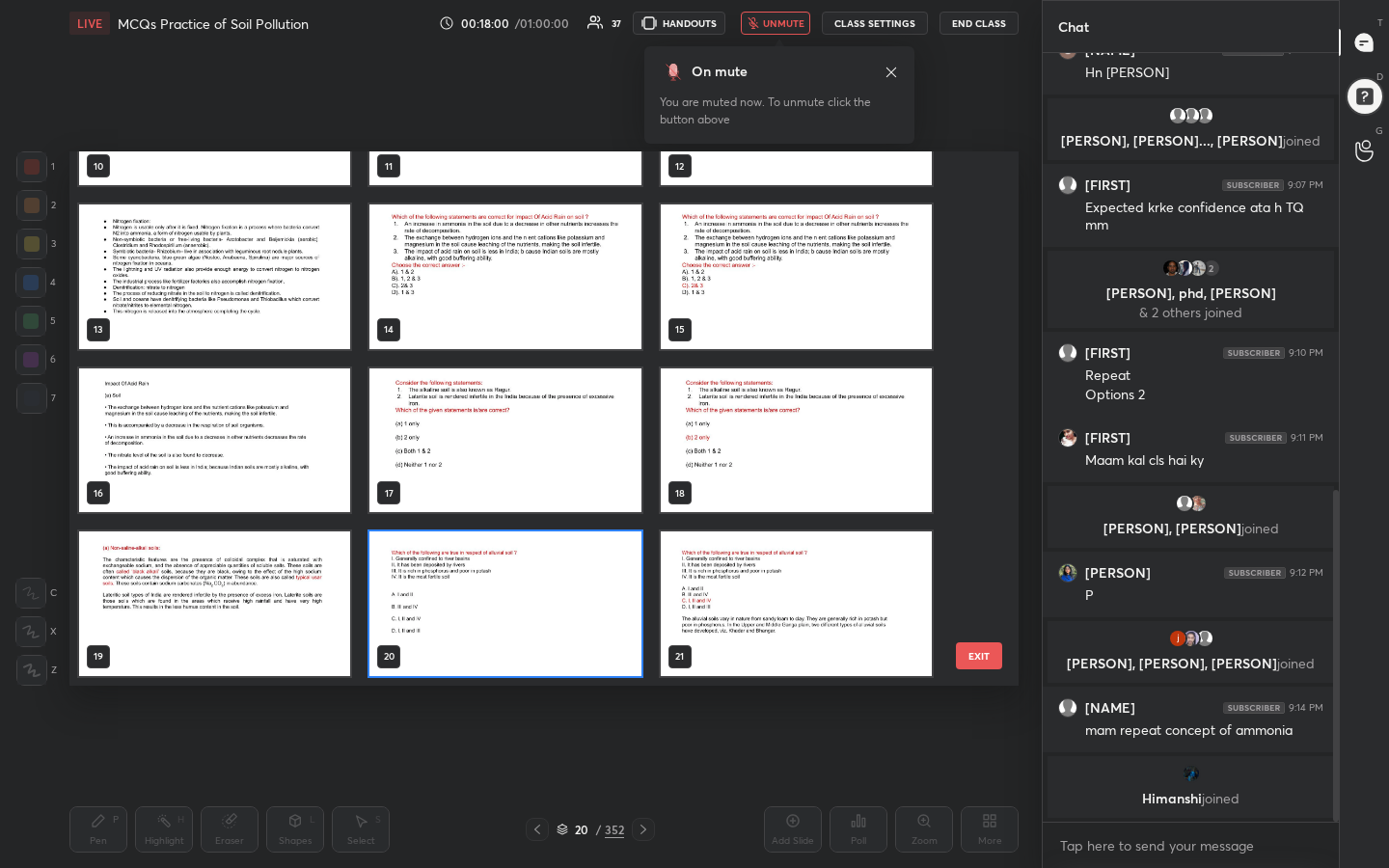 click at bounding box center [504, 604] 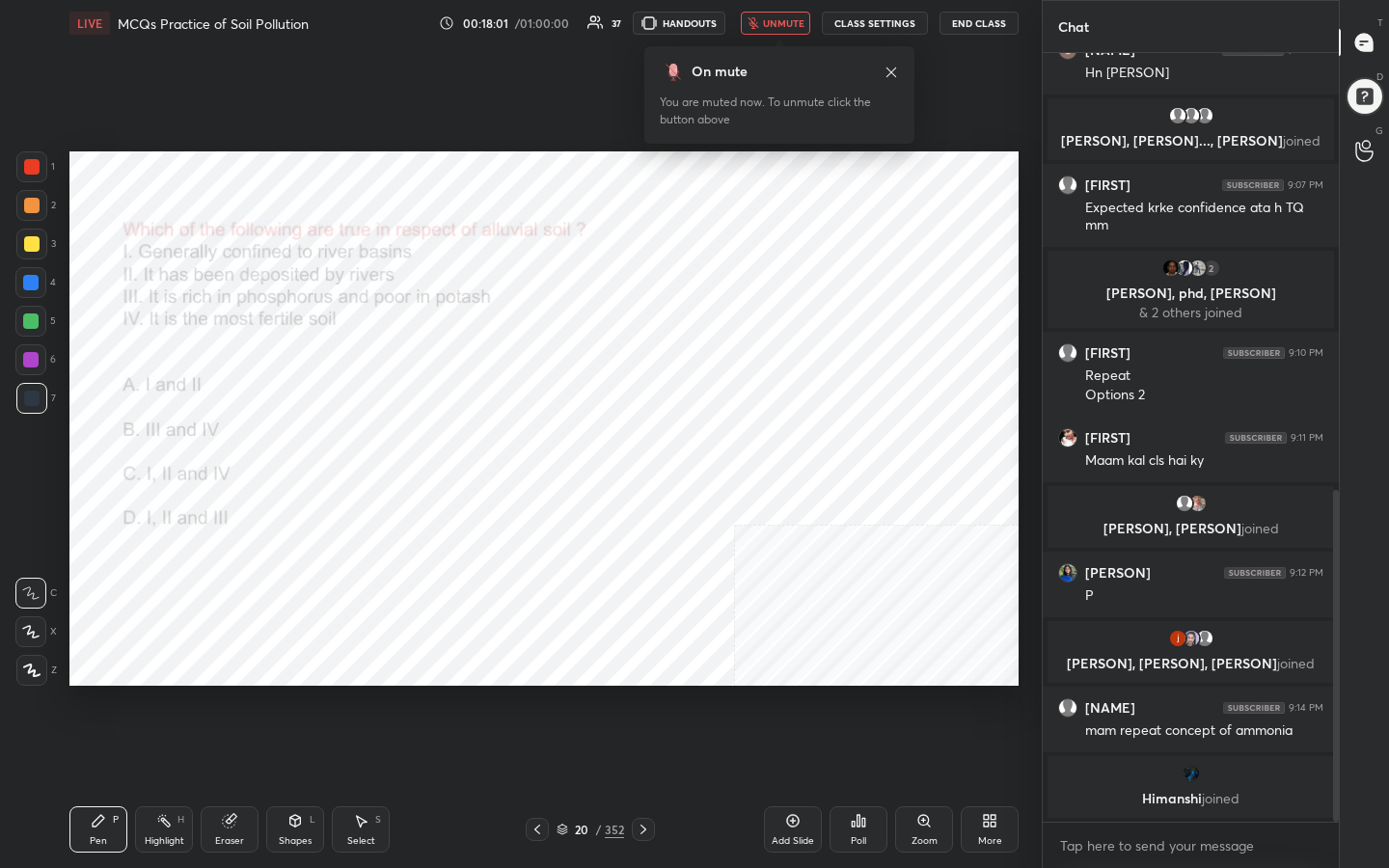 click at bounding box center (504, 604) 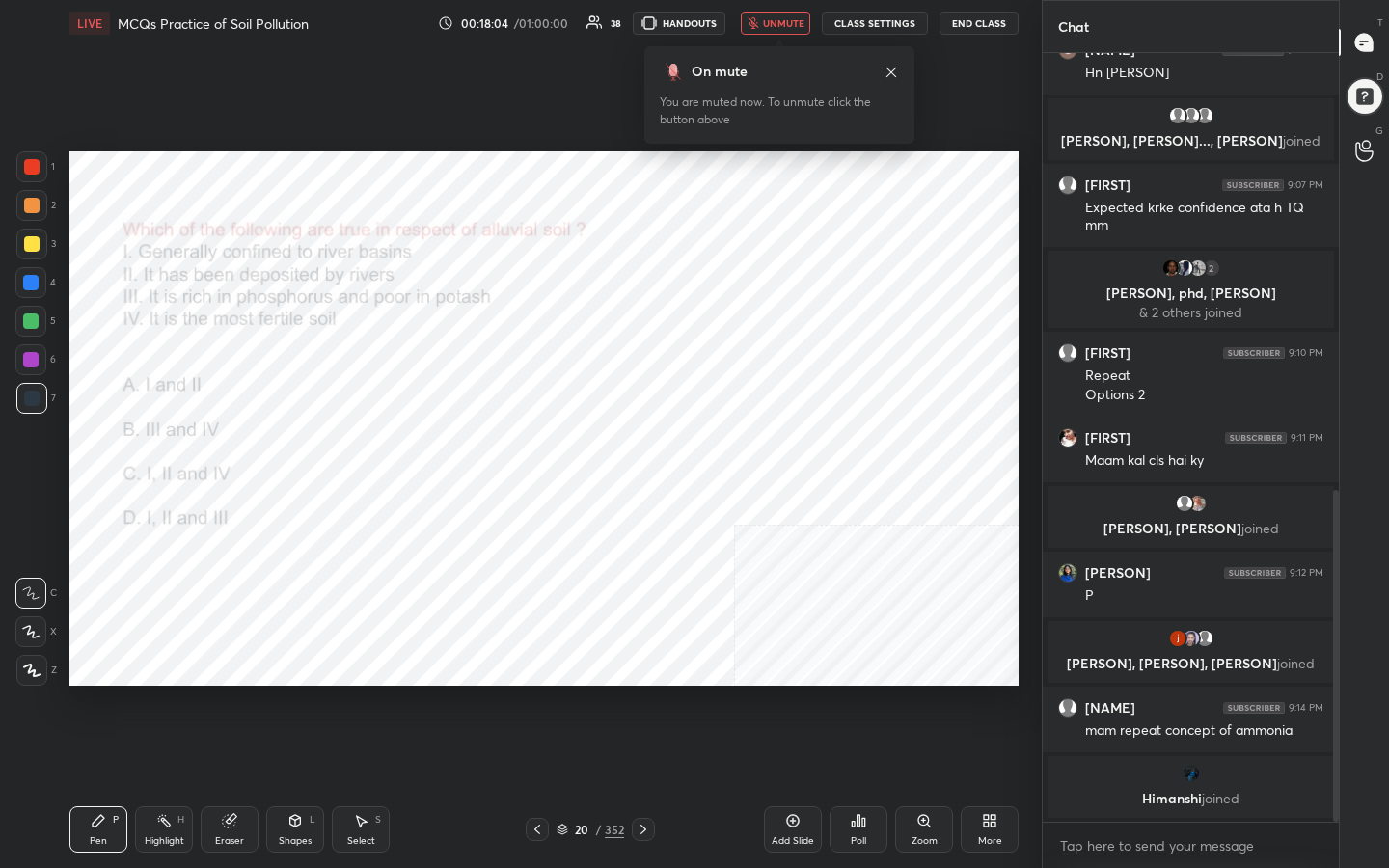 click on "20 / 352" at bounding box center (590, 829) 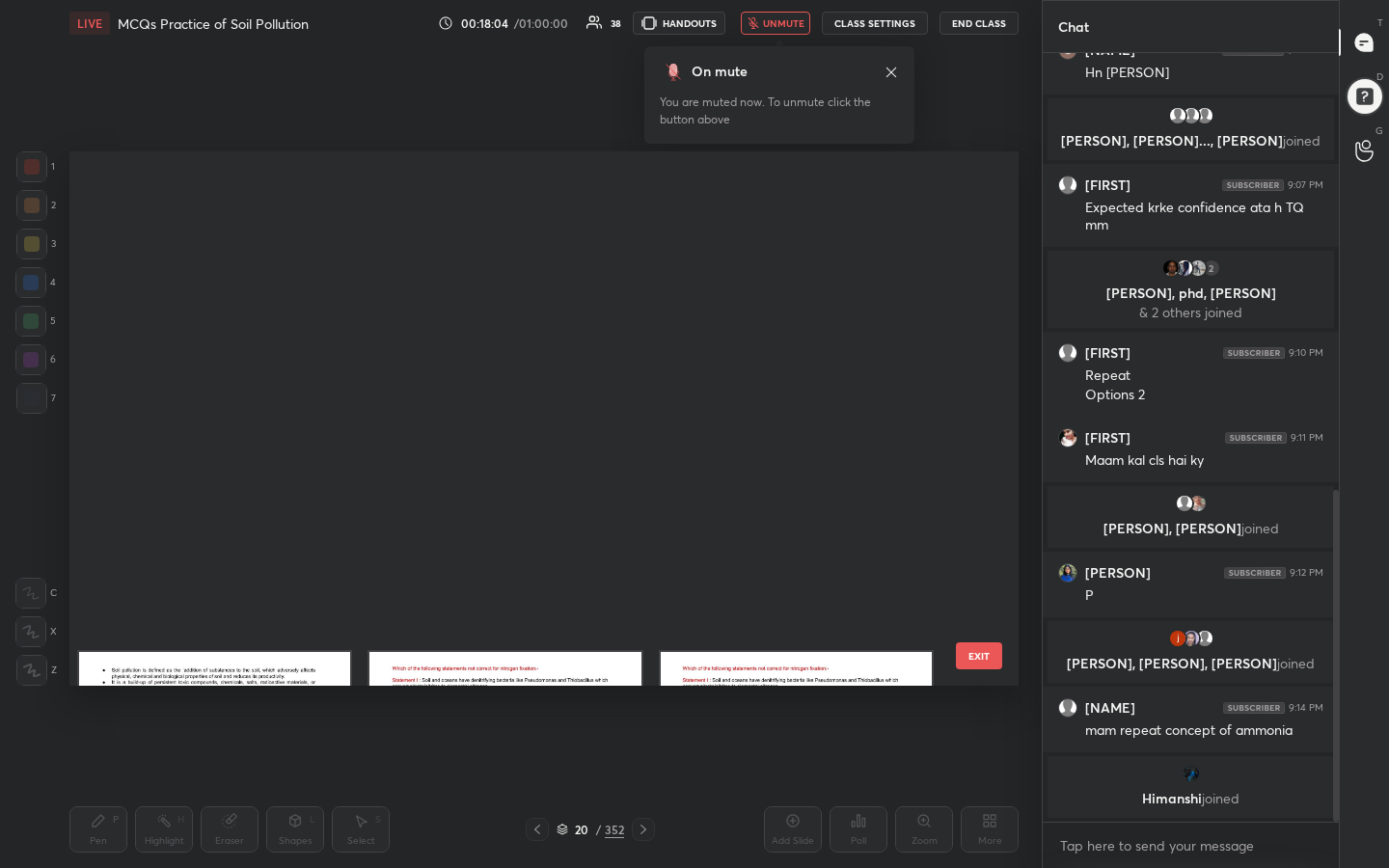 scroll, scrollTop: 610, scrollLeft: 0, axis: vertical 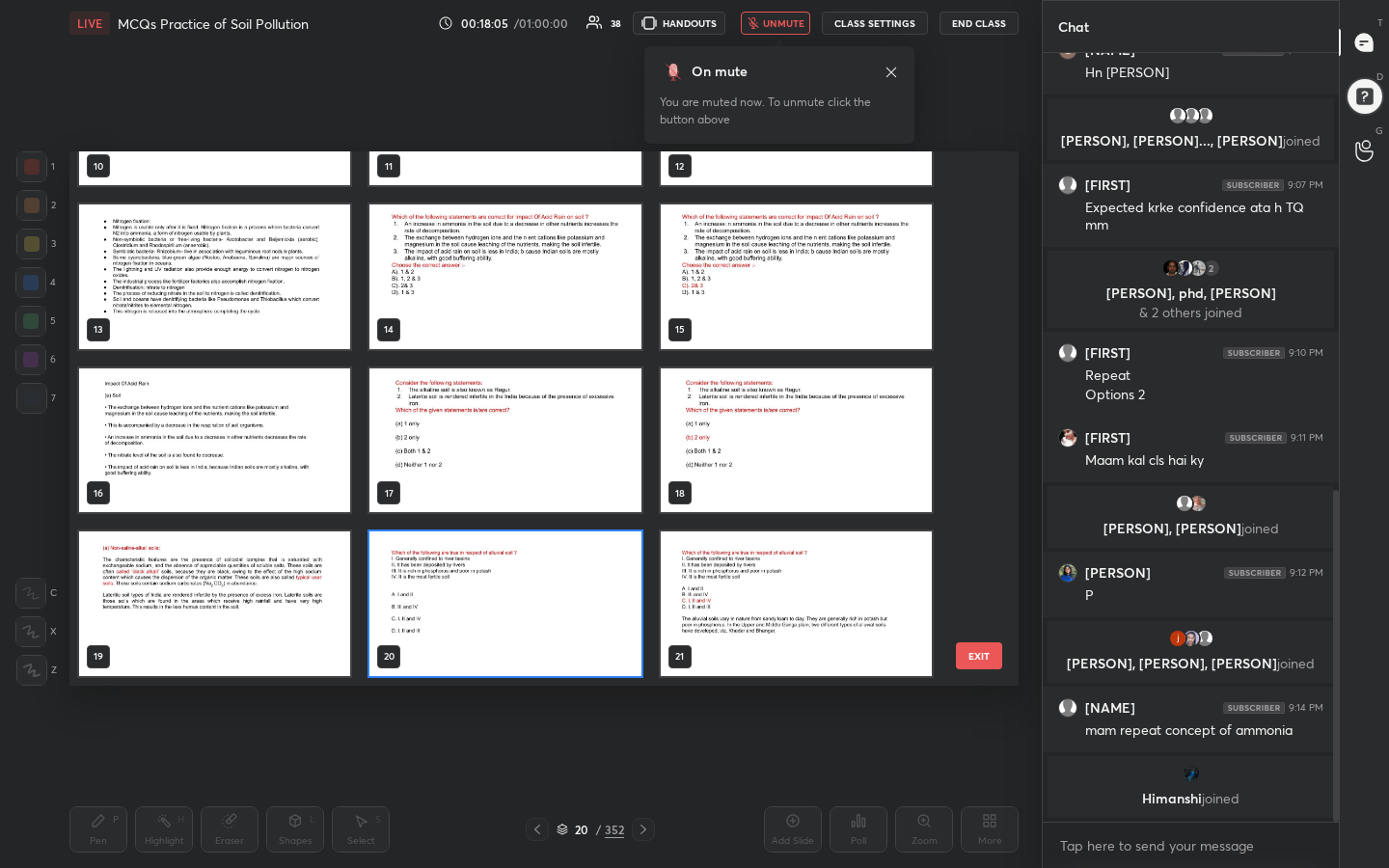 click at bounding box center (504, 604) 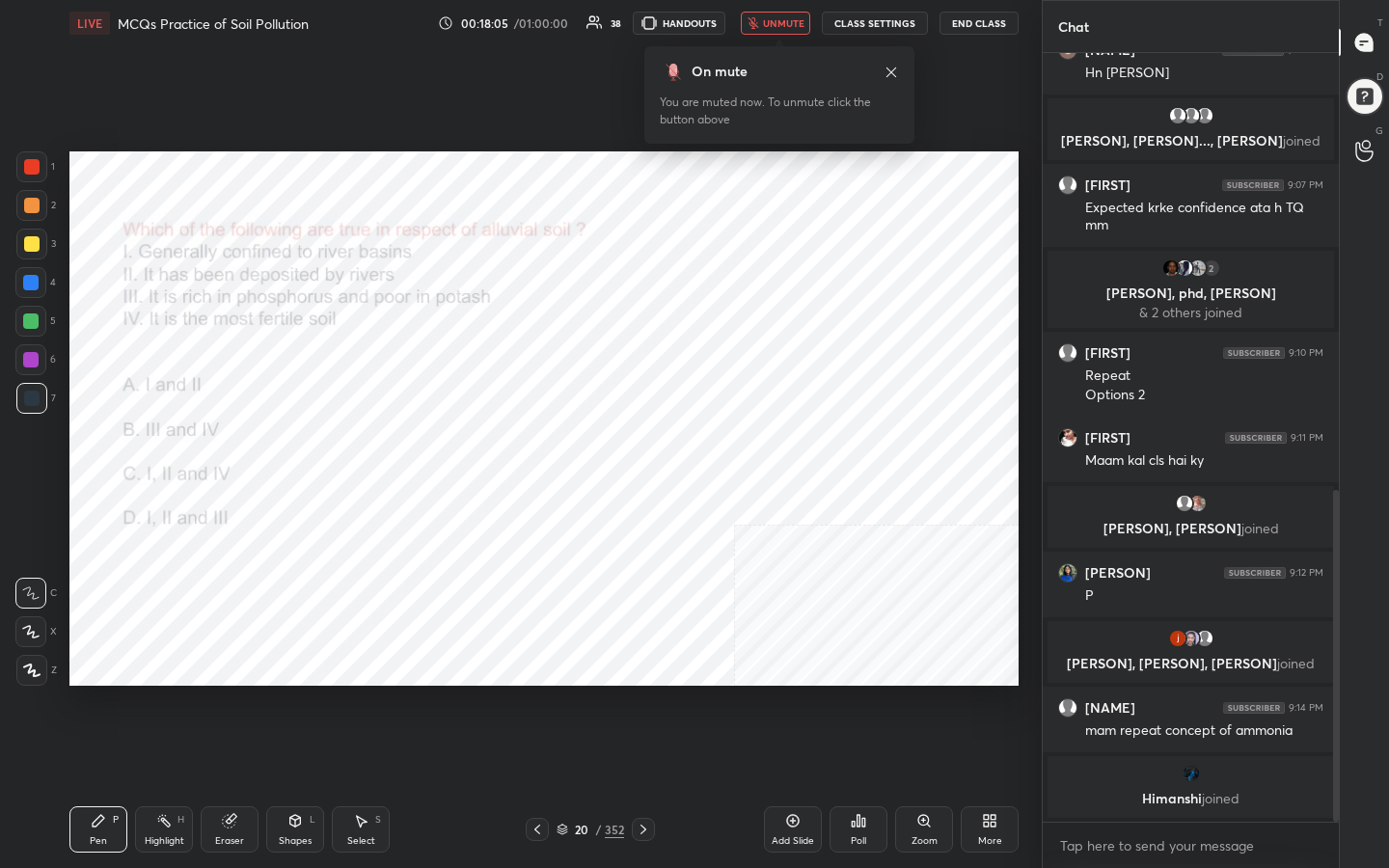 click at bounding box center (504, 604) 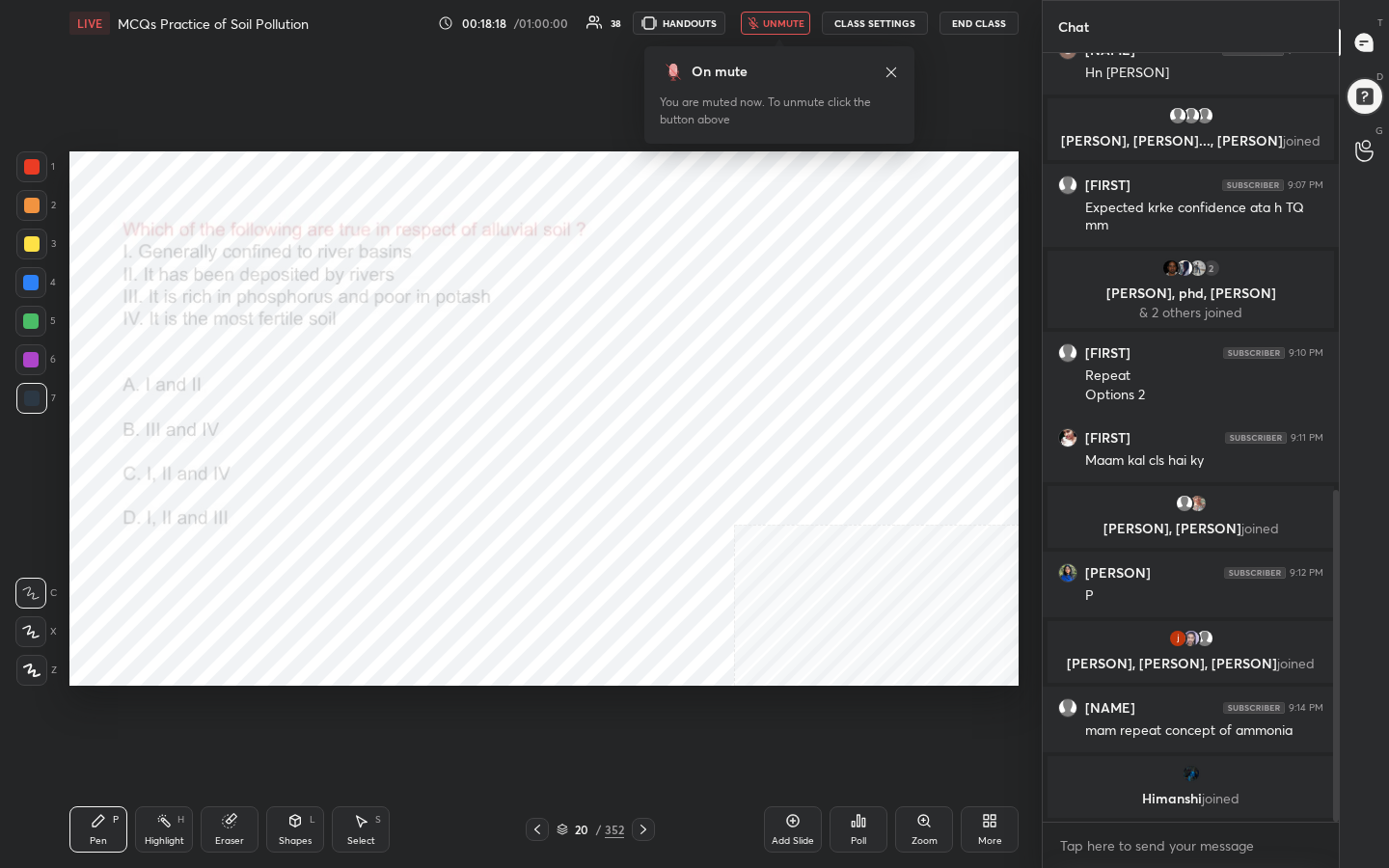 click 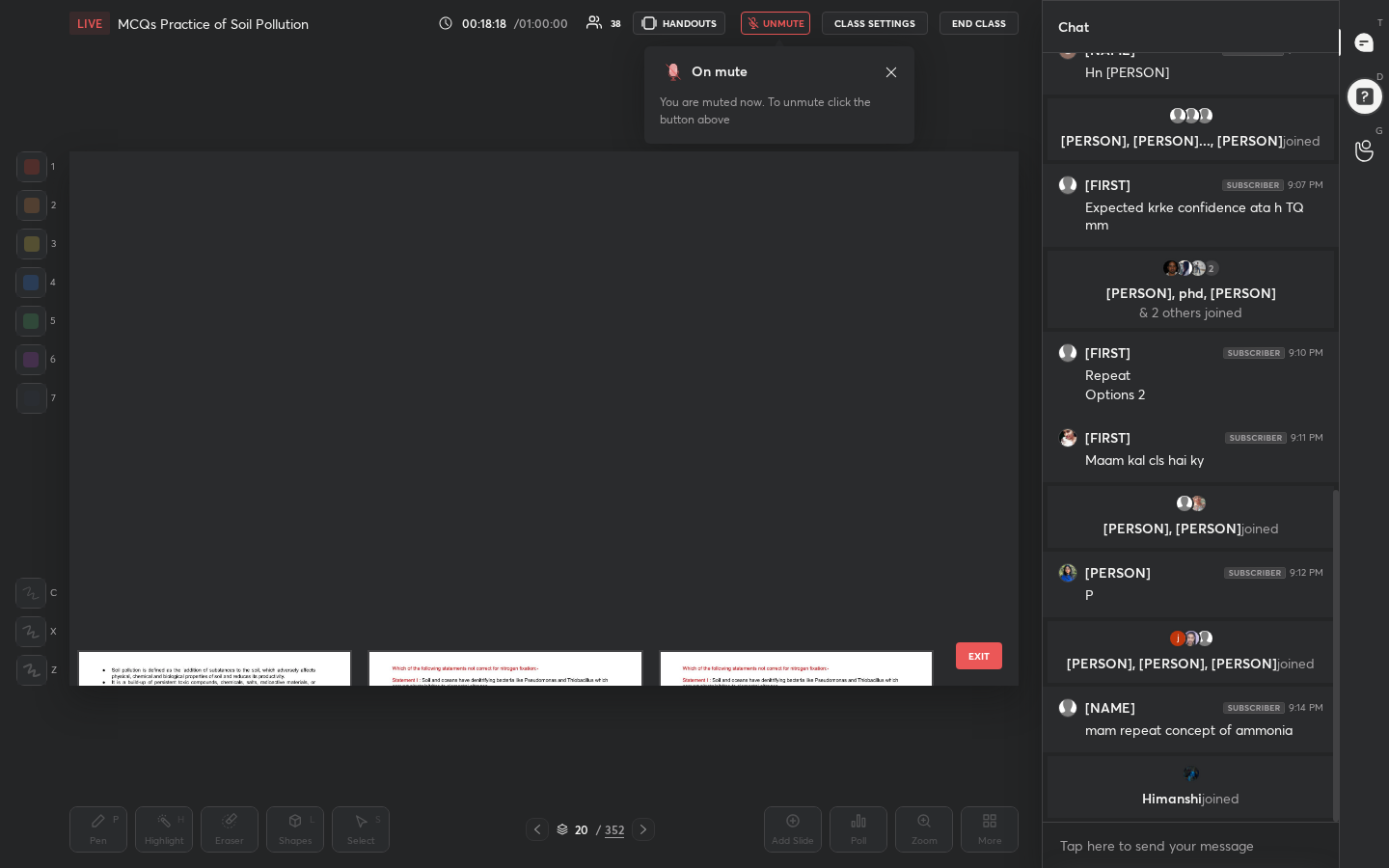 scroll, scrollTop: 610, scrollLeft: 0, axis: vertical 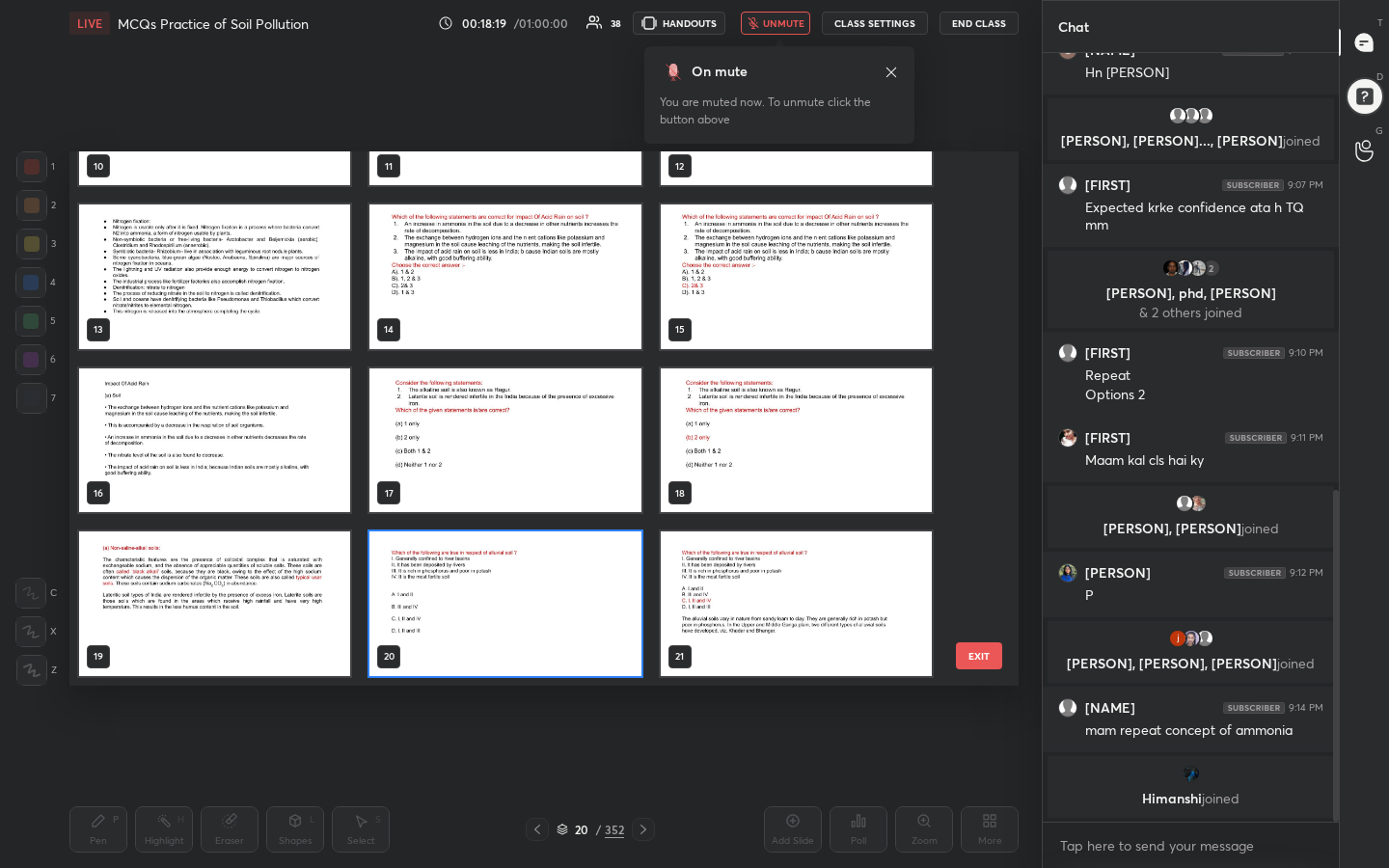 click at bounding box center (504, 604) 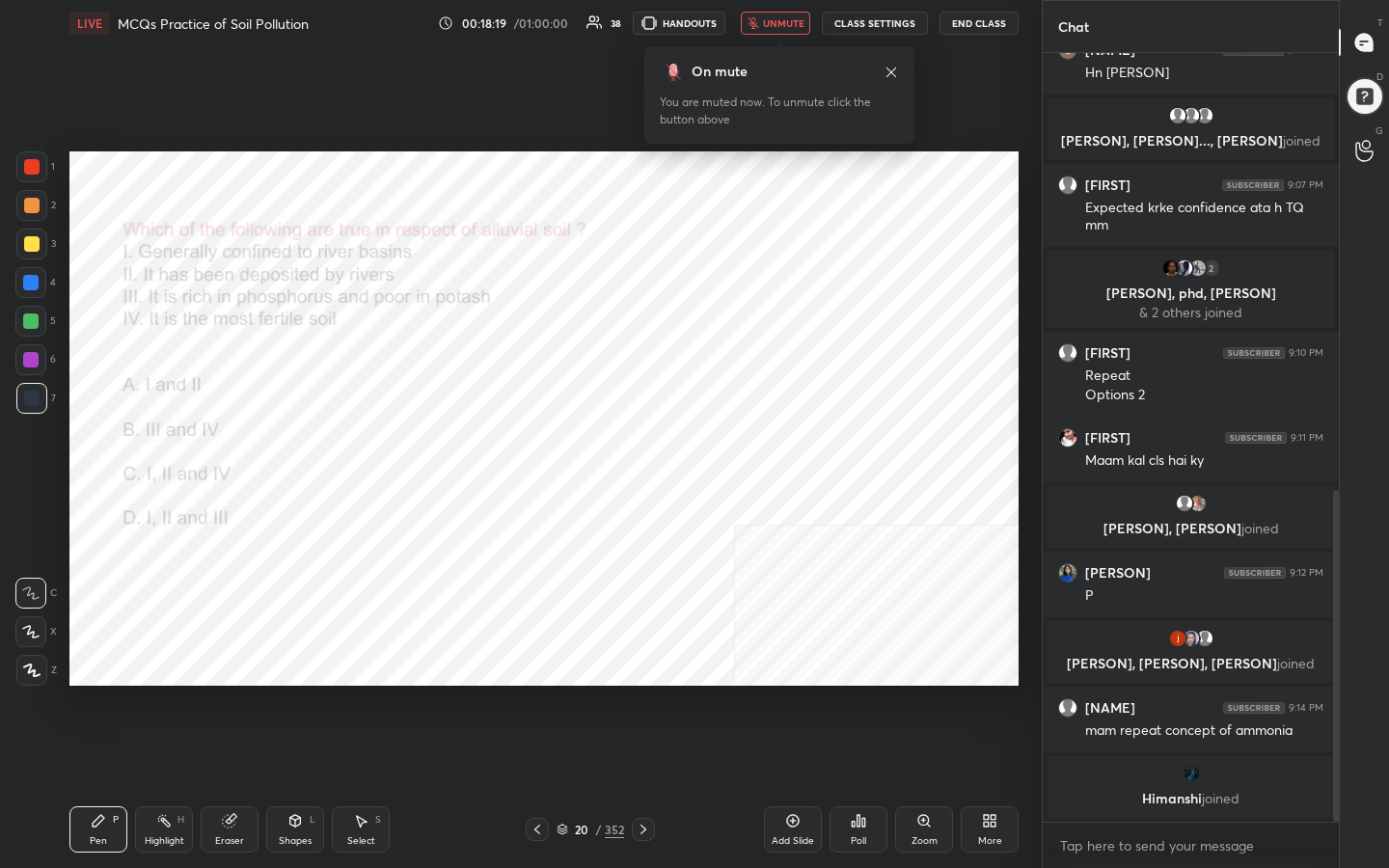 click at bounding box center [504, 604] 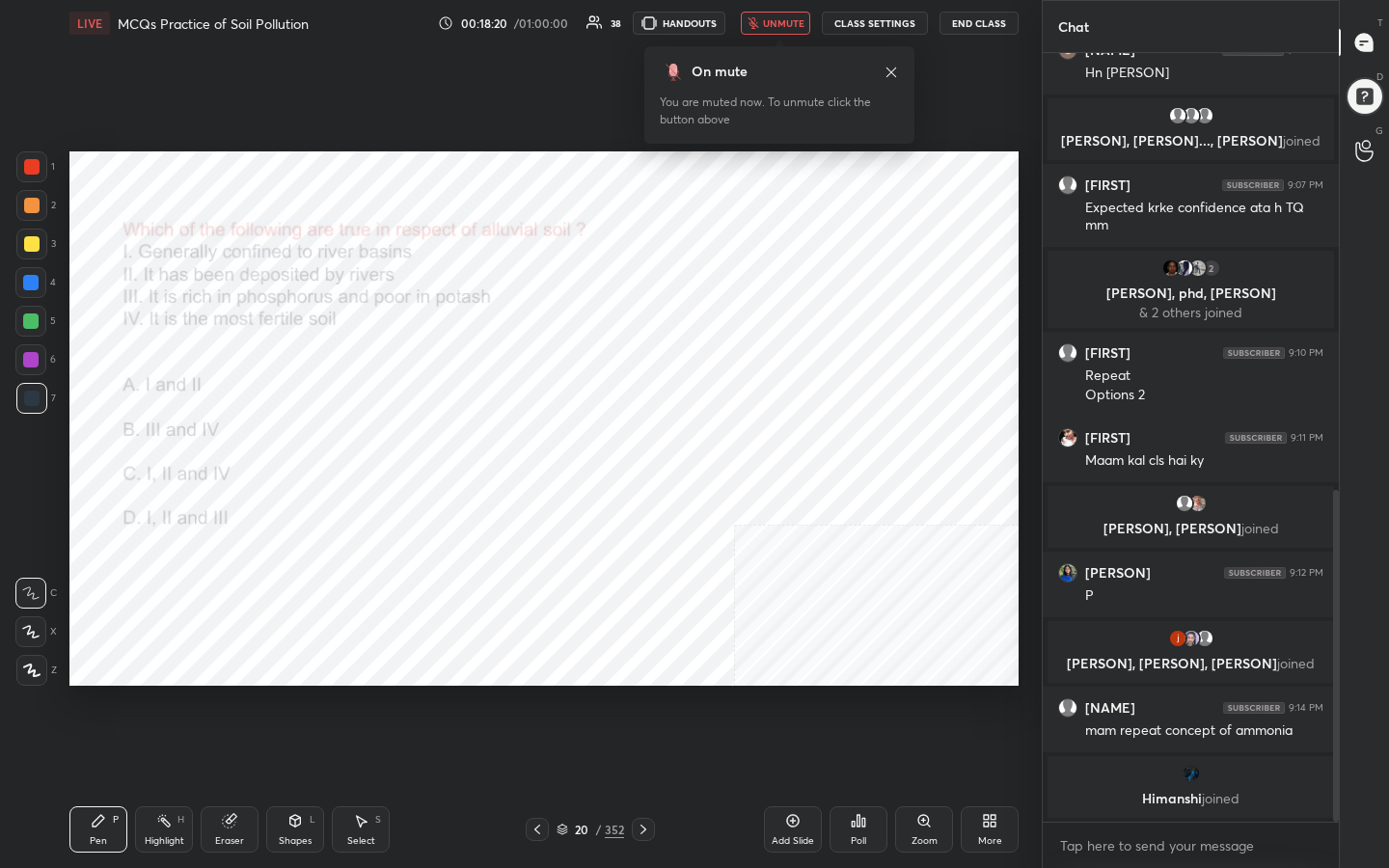 scroll, scrollTop: 1058, scrollLeft: 0, axis: vertical 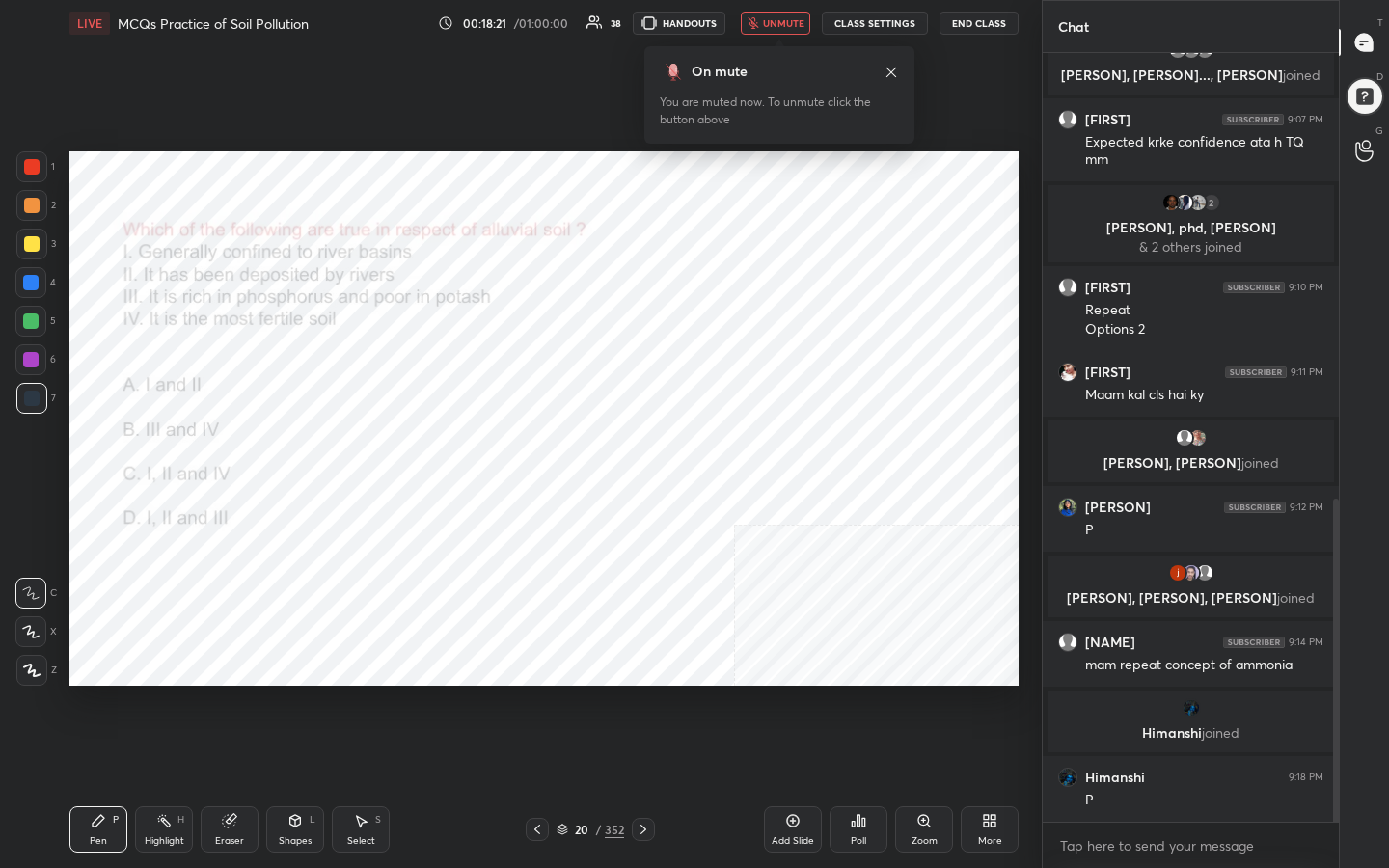 click on "Poll" at bounding box center [858, 829] 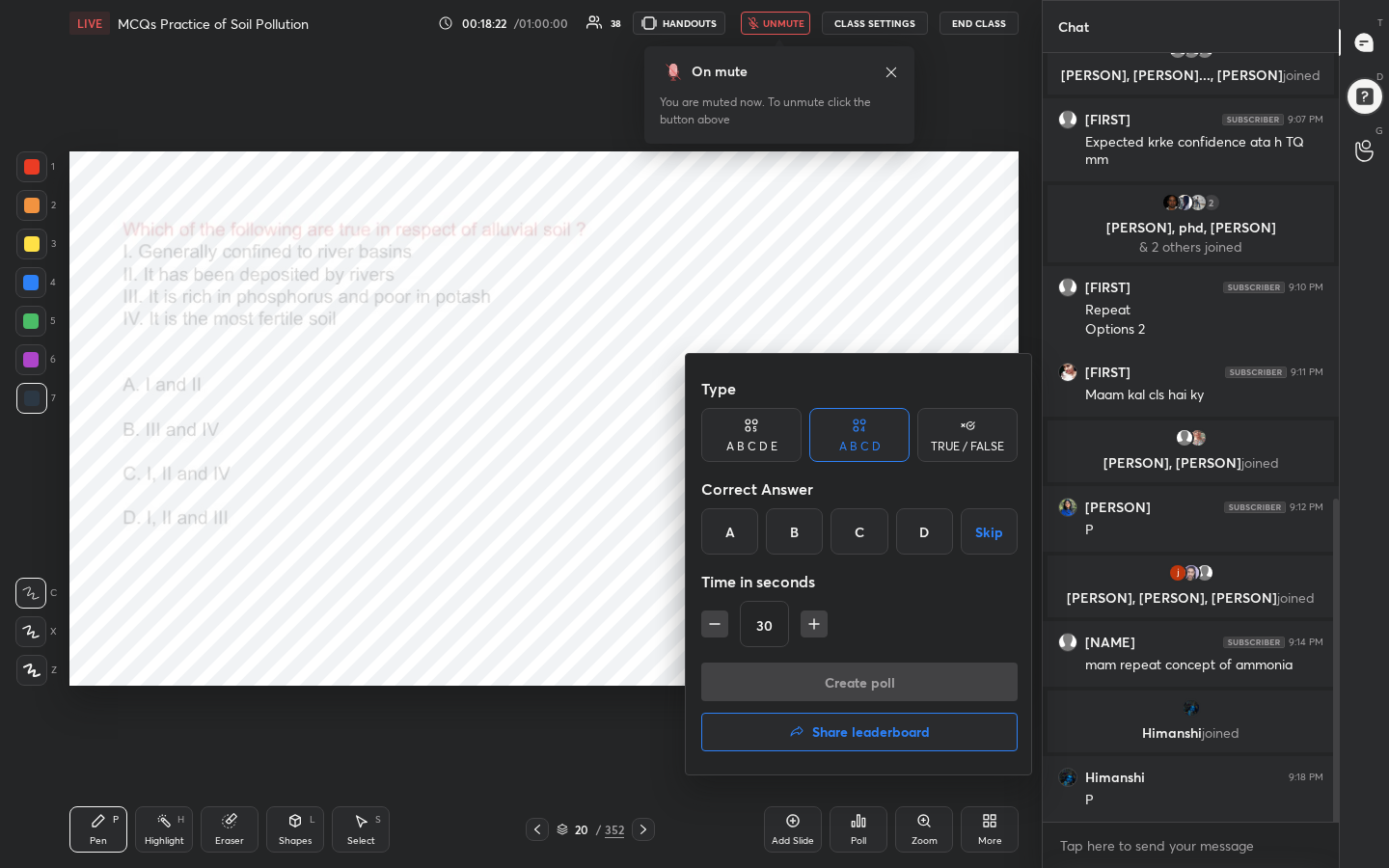 click on "C" at bounding box center [858, 531] 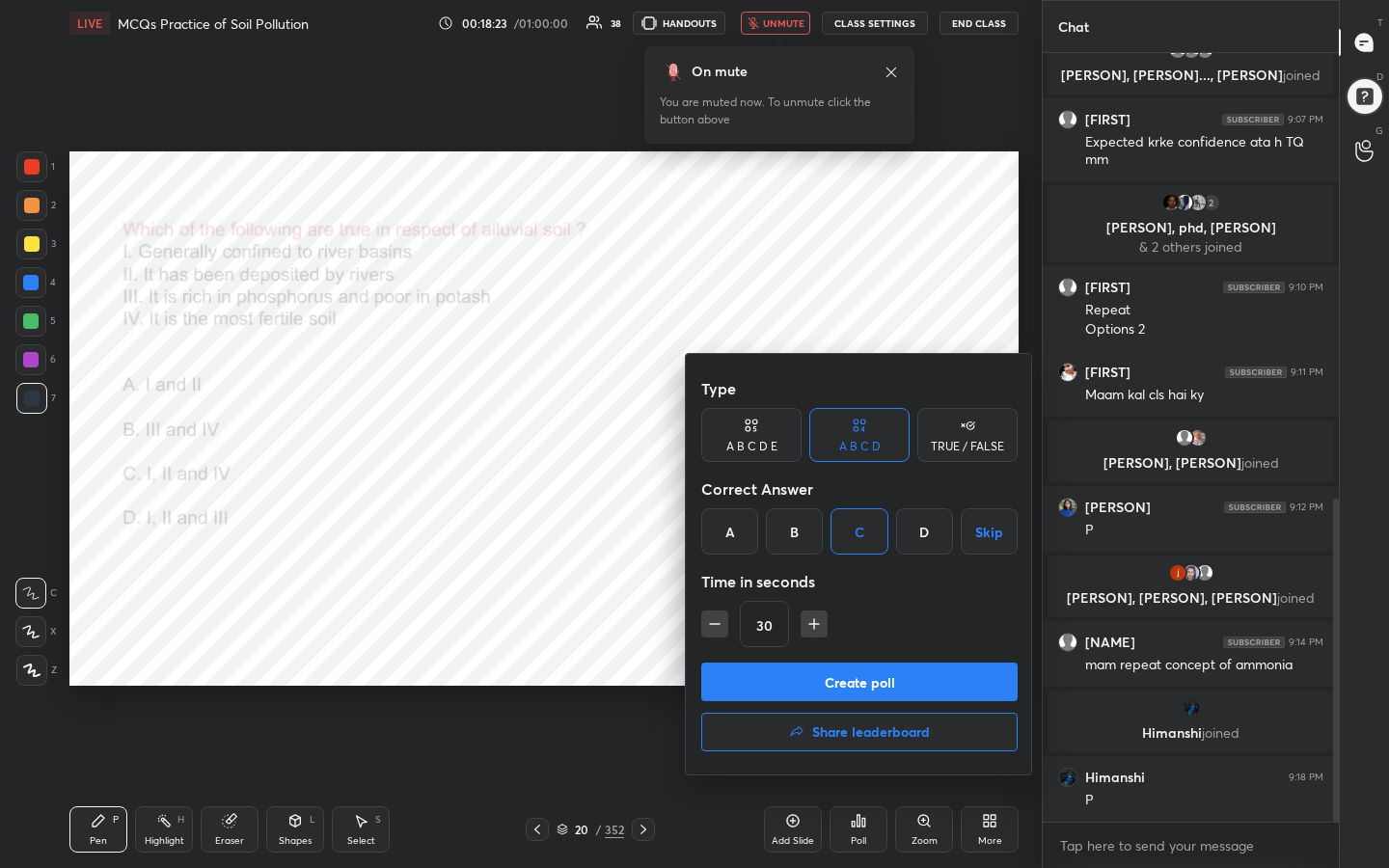 click on "Create poll" at bounding box center [859, 682] 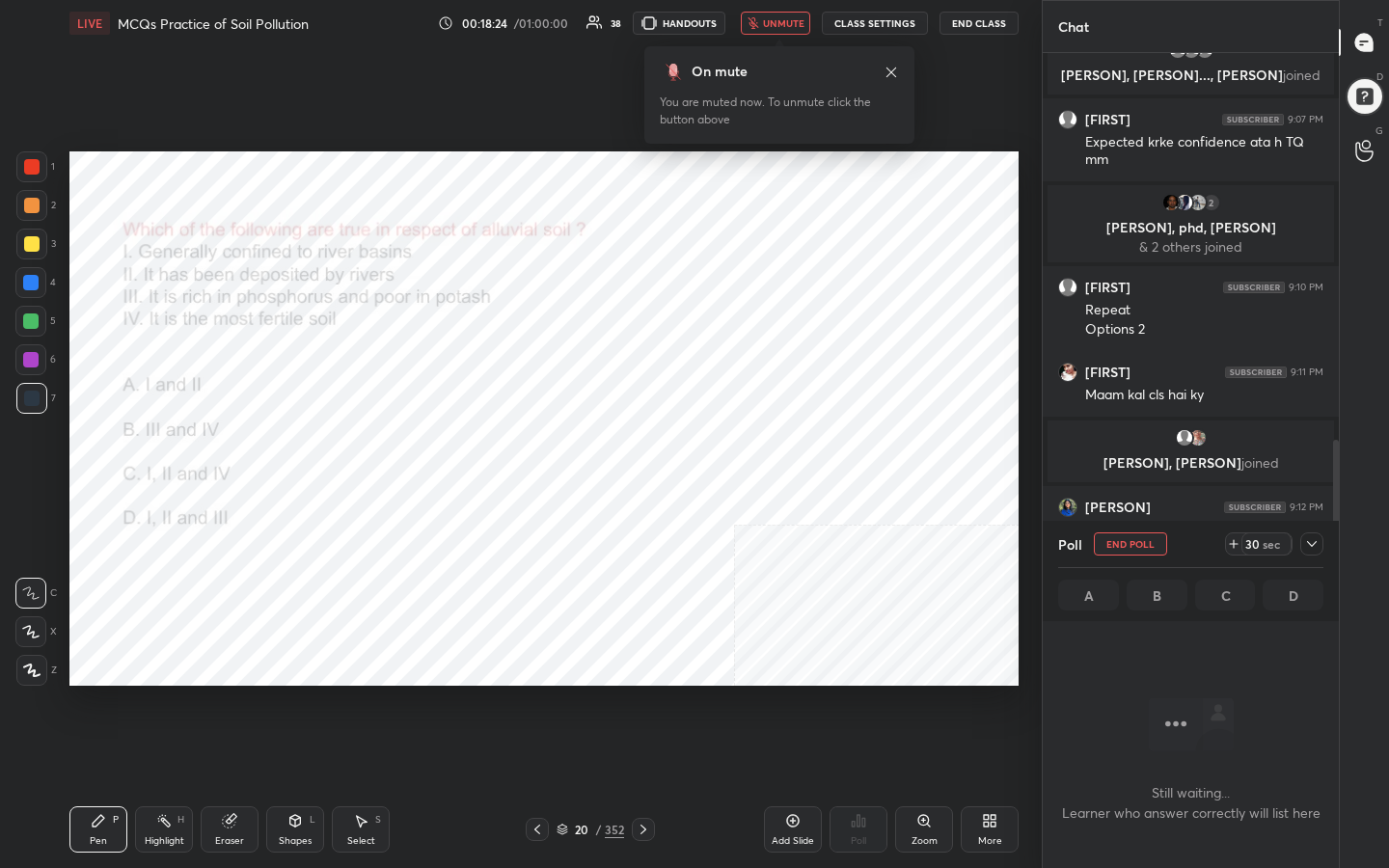 scroll, scrollTop: 543, scrollLeft: 290, axis: both 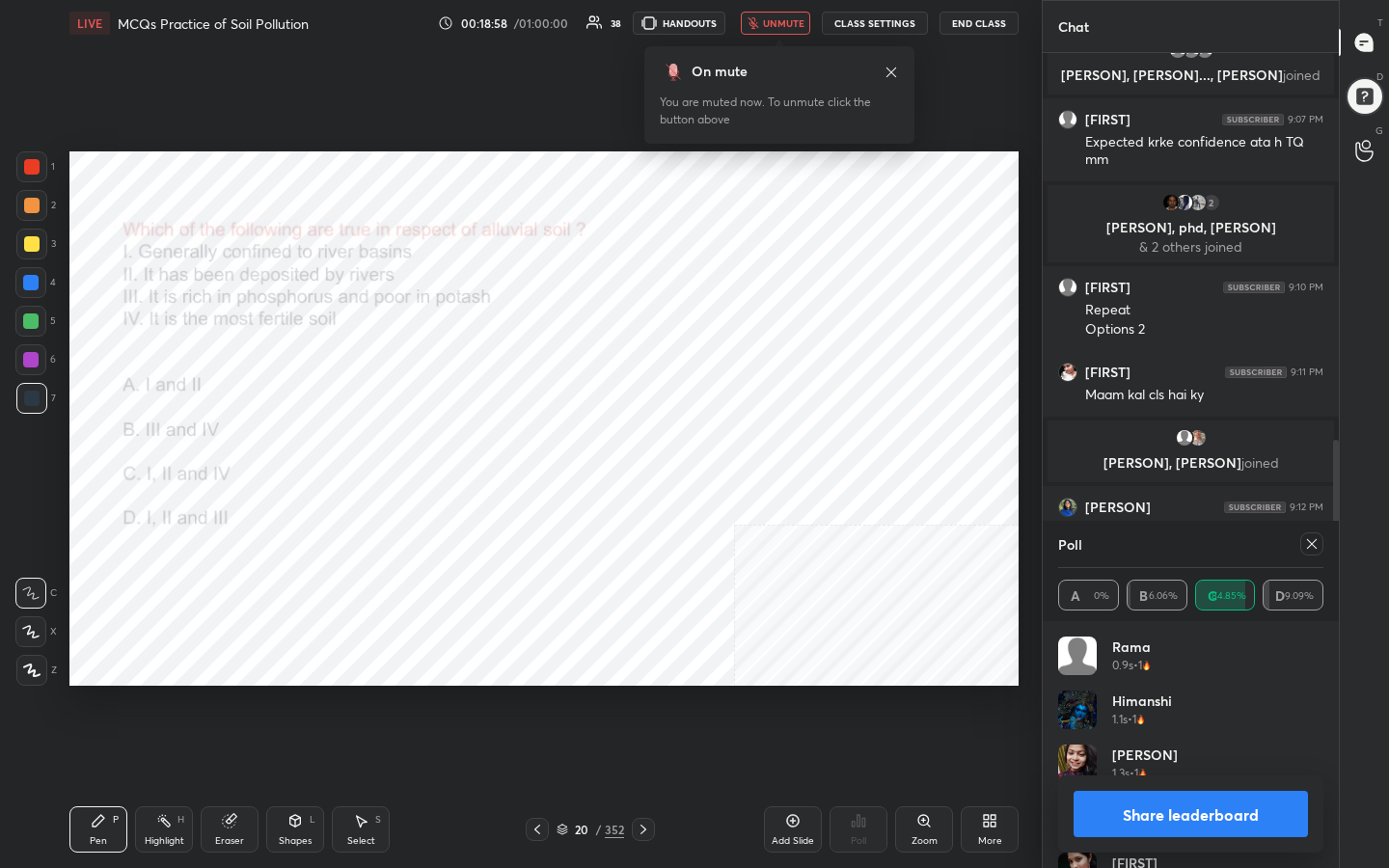 click at bounding box center (1312, 544) 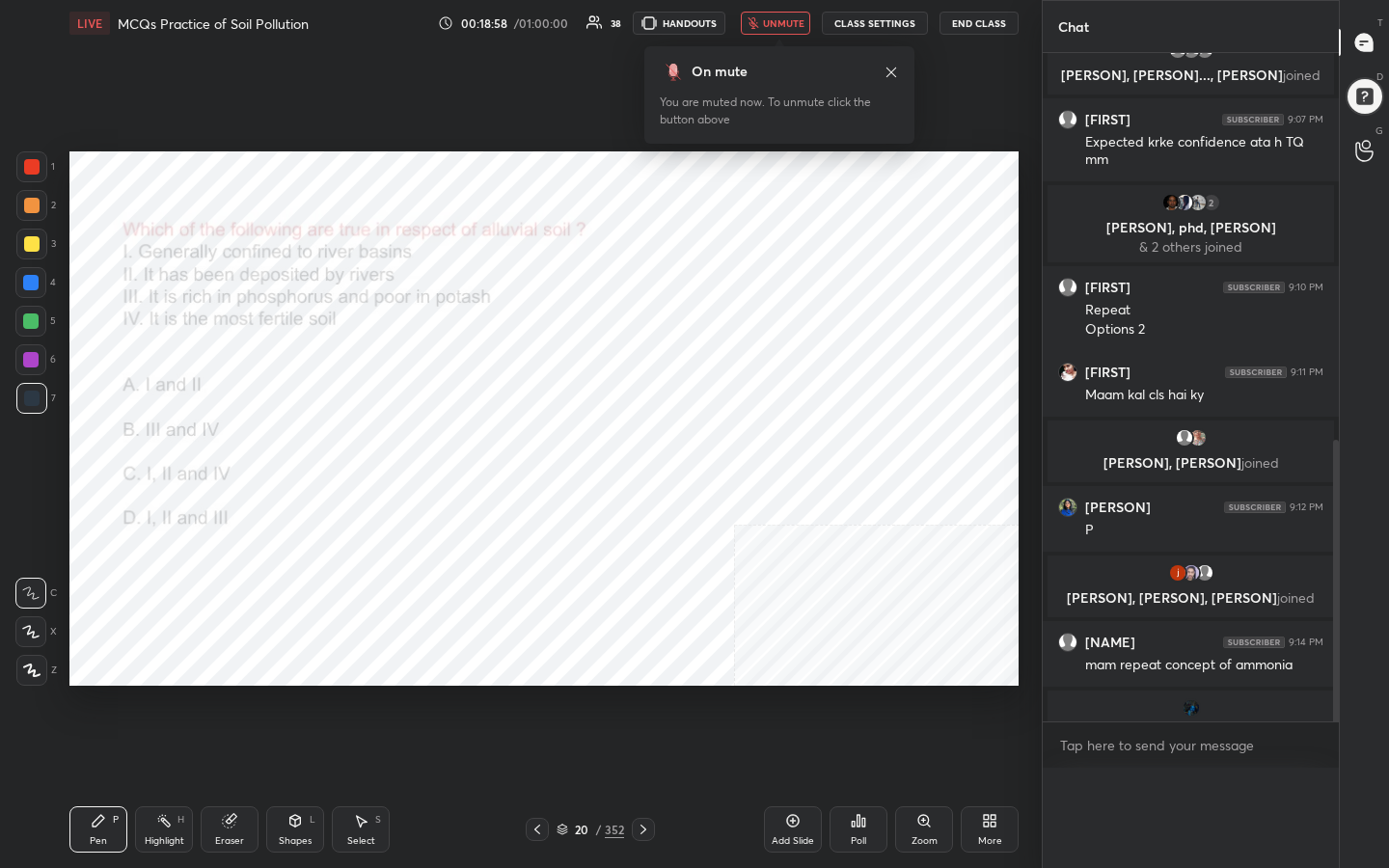 scroll, scrollTop: 0, scrollLeft: 0, axis: both 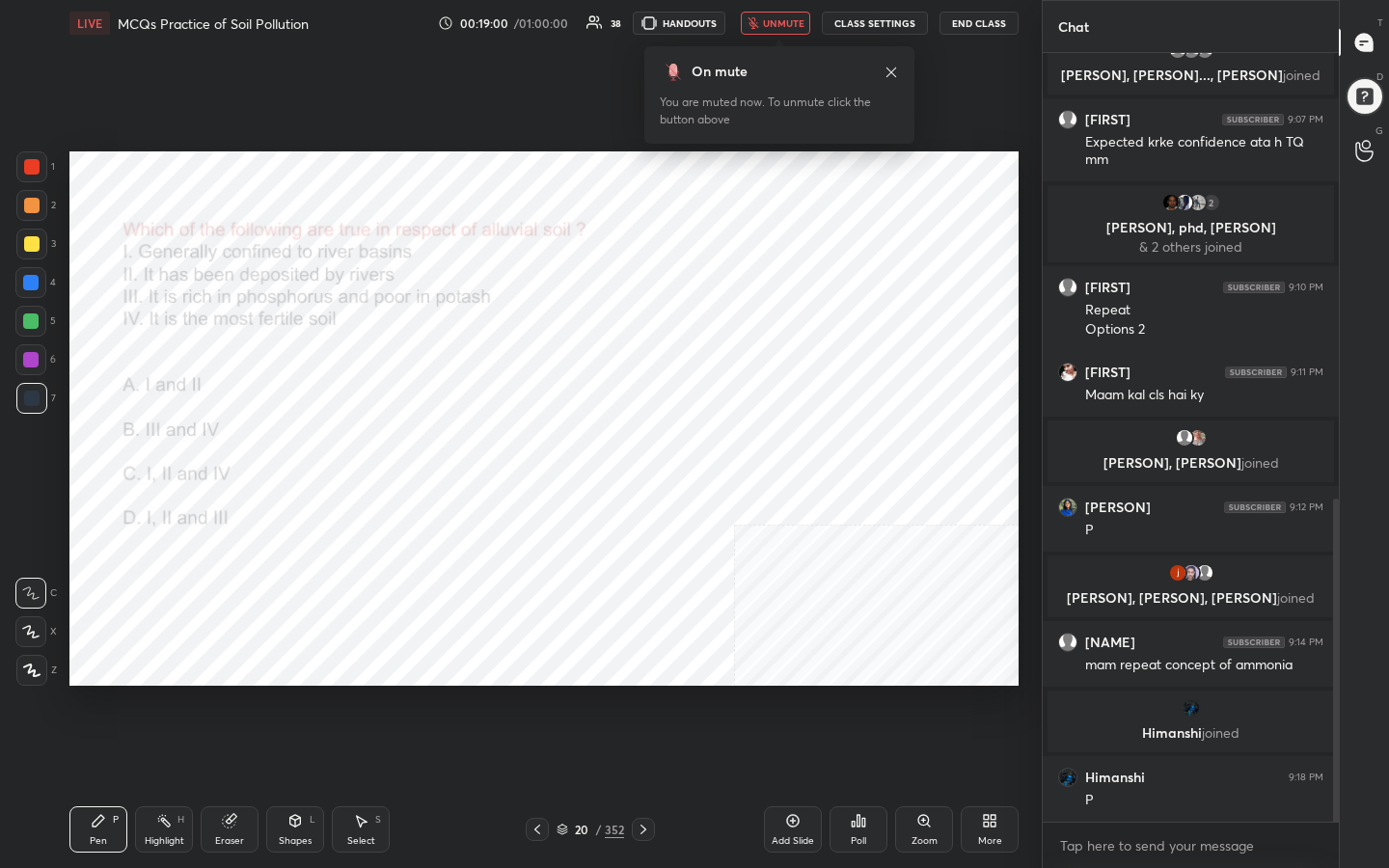 click on "unmute" at bounding box center [783, 23] 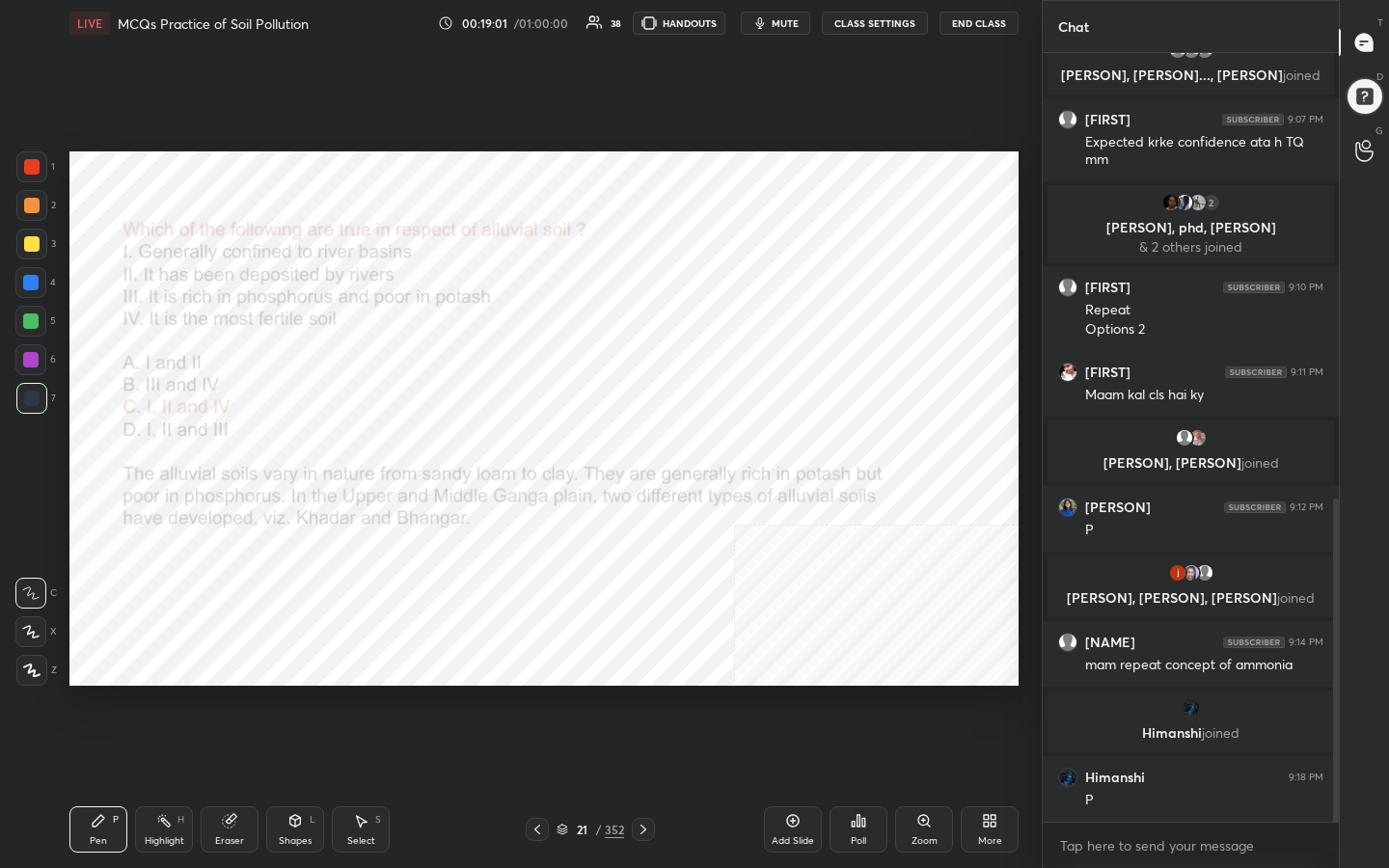 scroll, scrollTop: 1127, scrollLeft: 0, axis: vertical 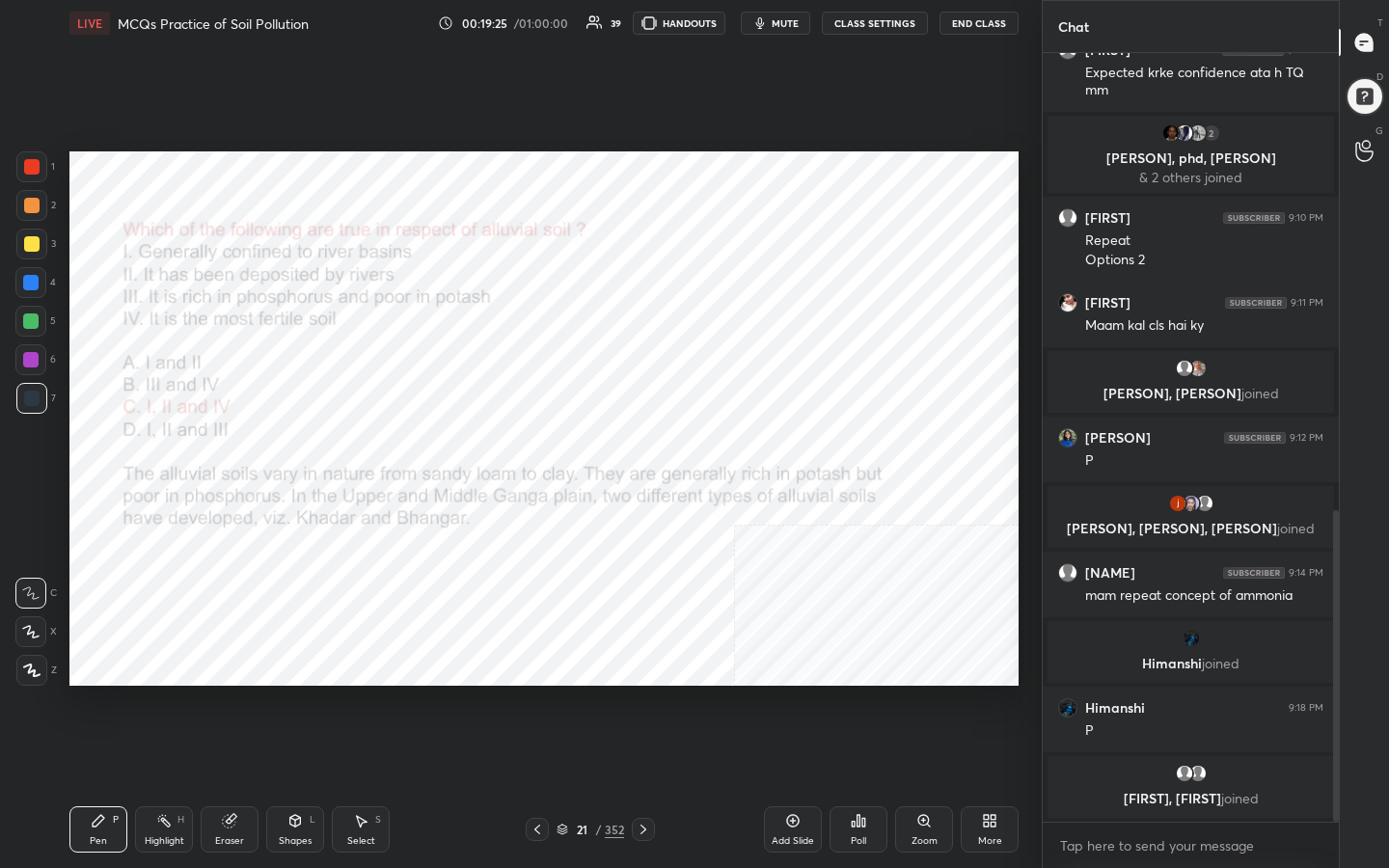 click on "21" at bounding box center [582, 829] 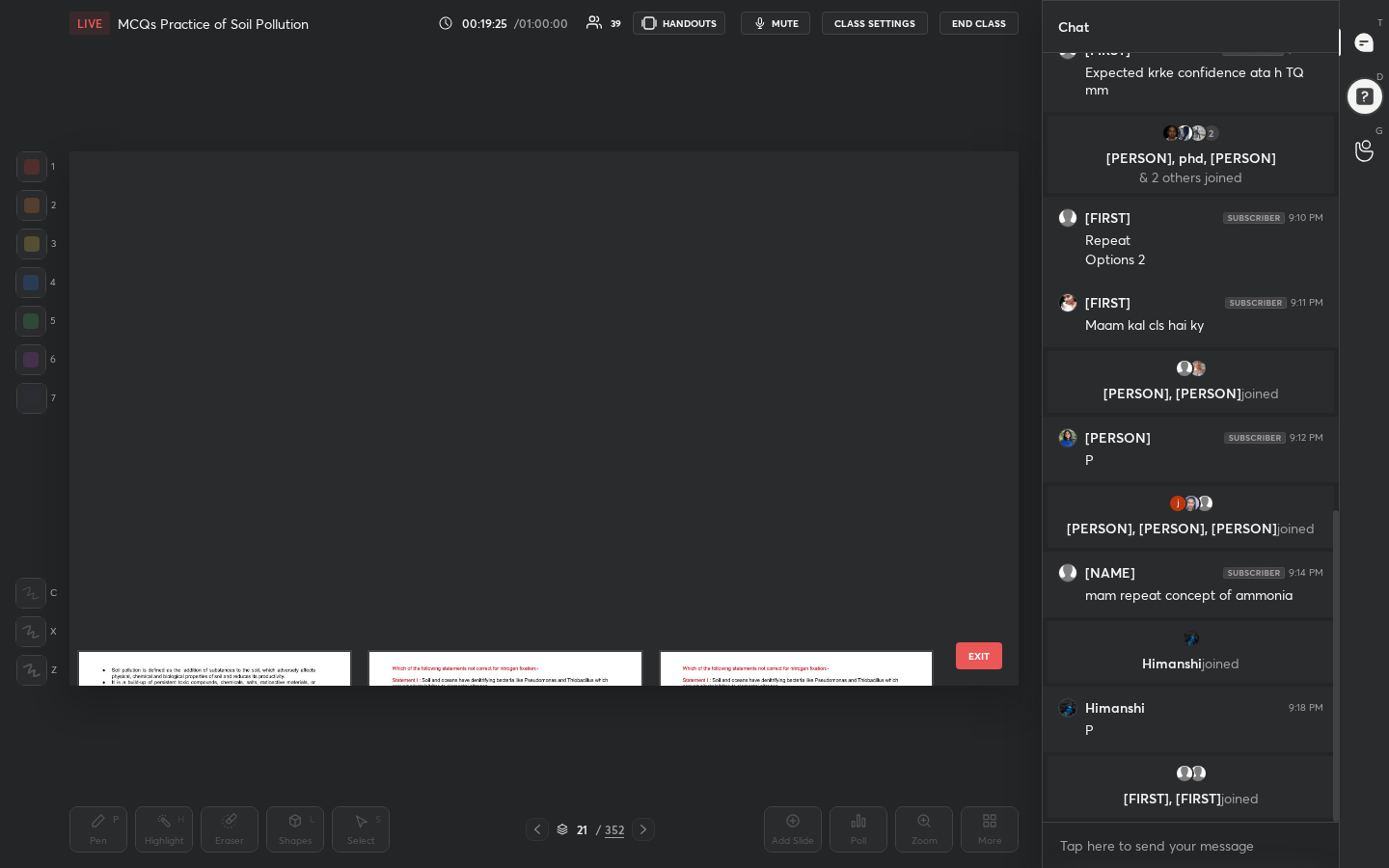 scroll, scrollTop: 610, scrollLeft: 0, axis: vertical 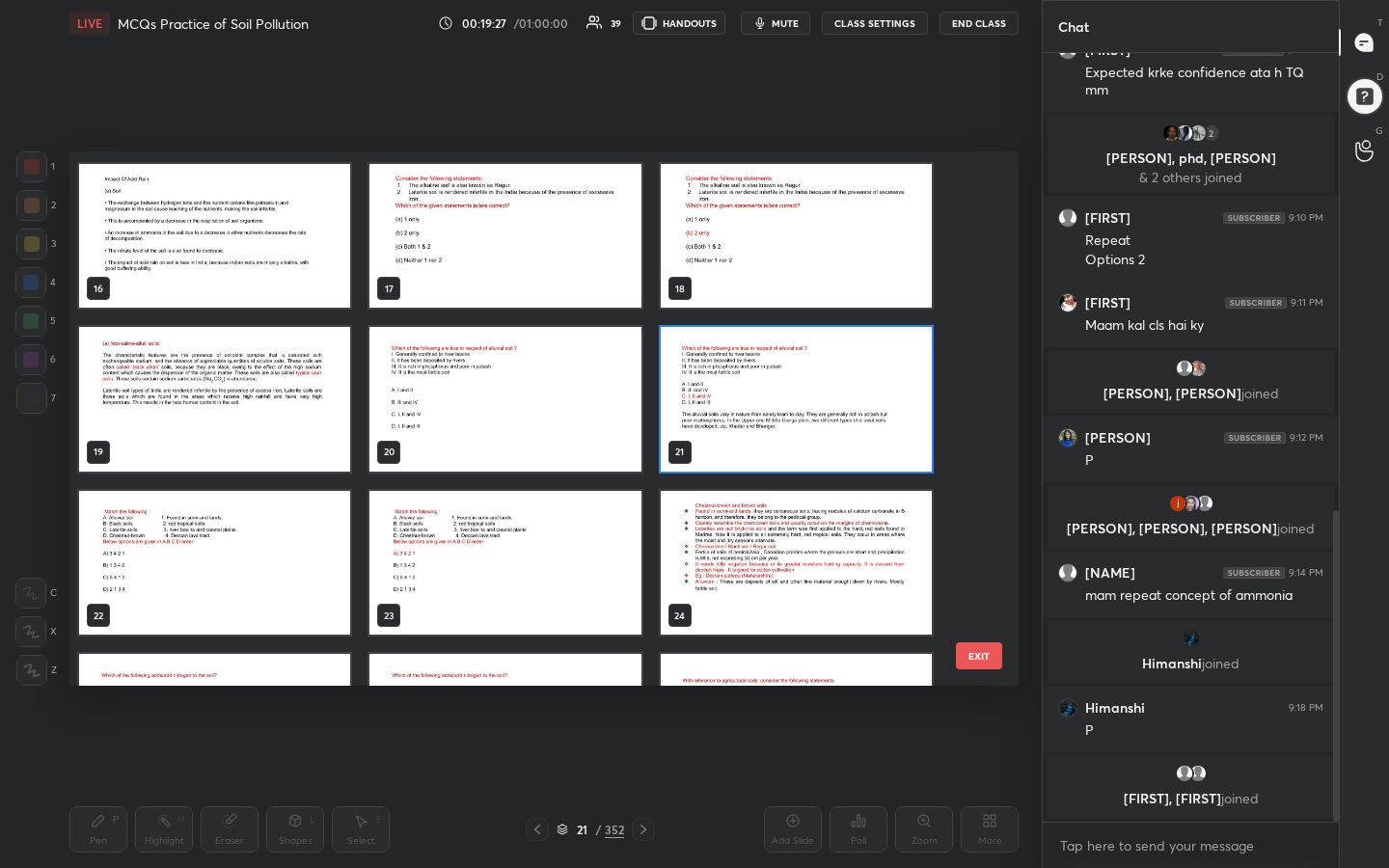 click at bounding box center (214, 563) 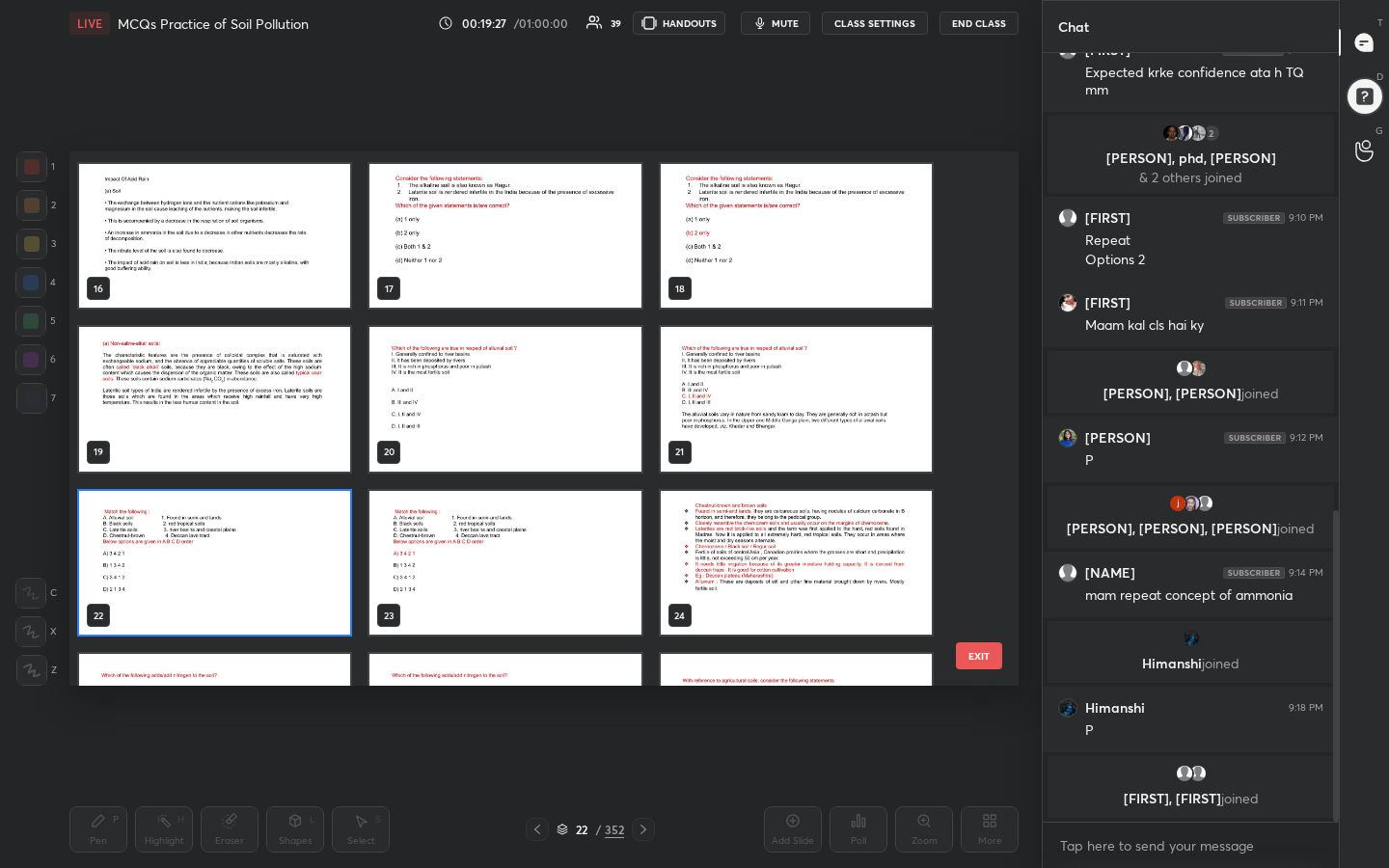 click at bounding box center (214, 563) 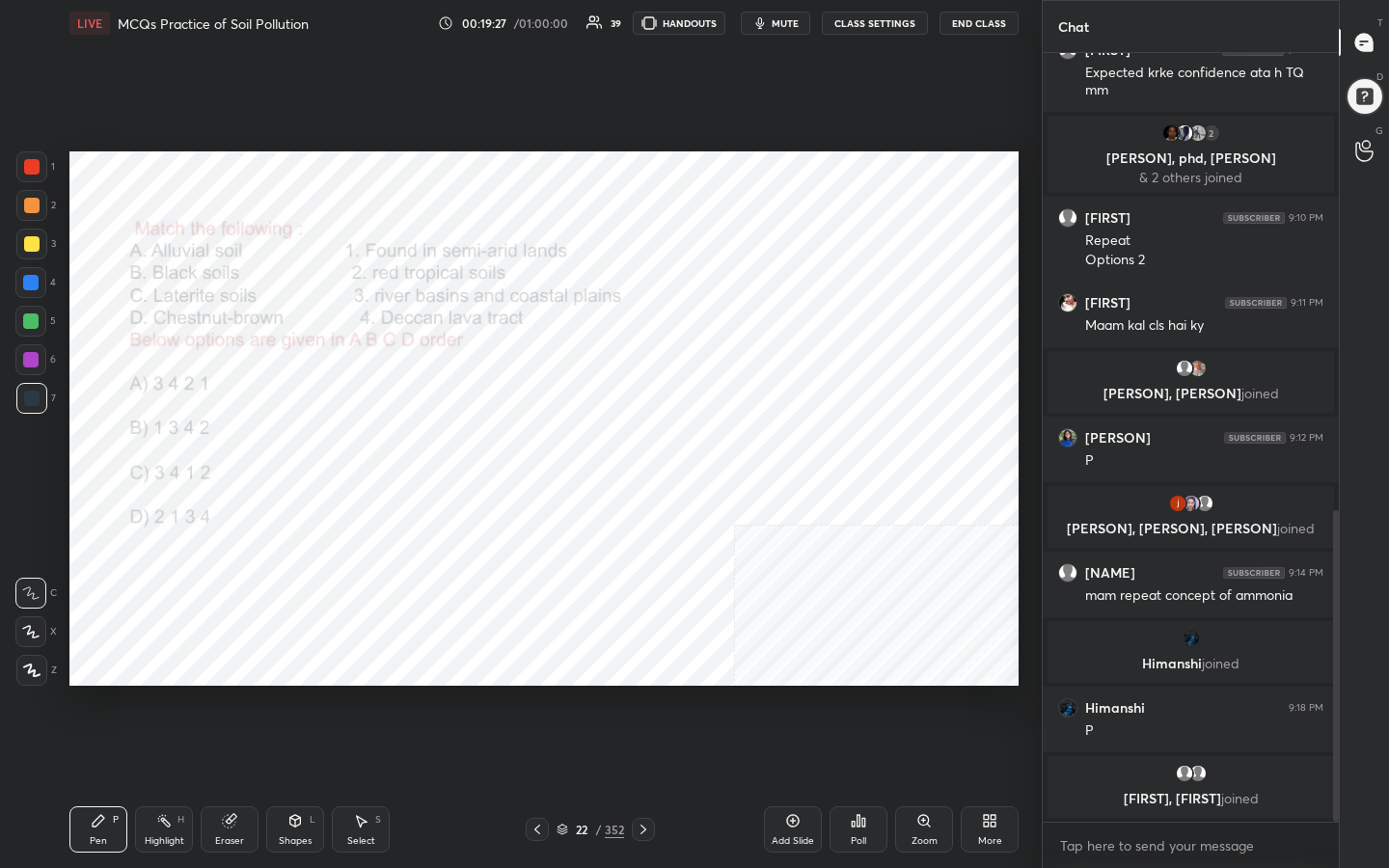 click at bounding box center [214, 563] 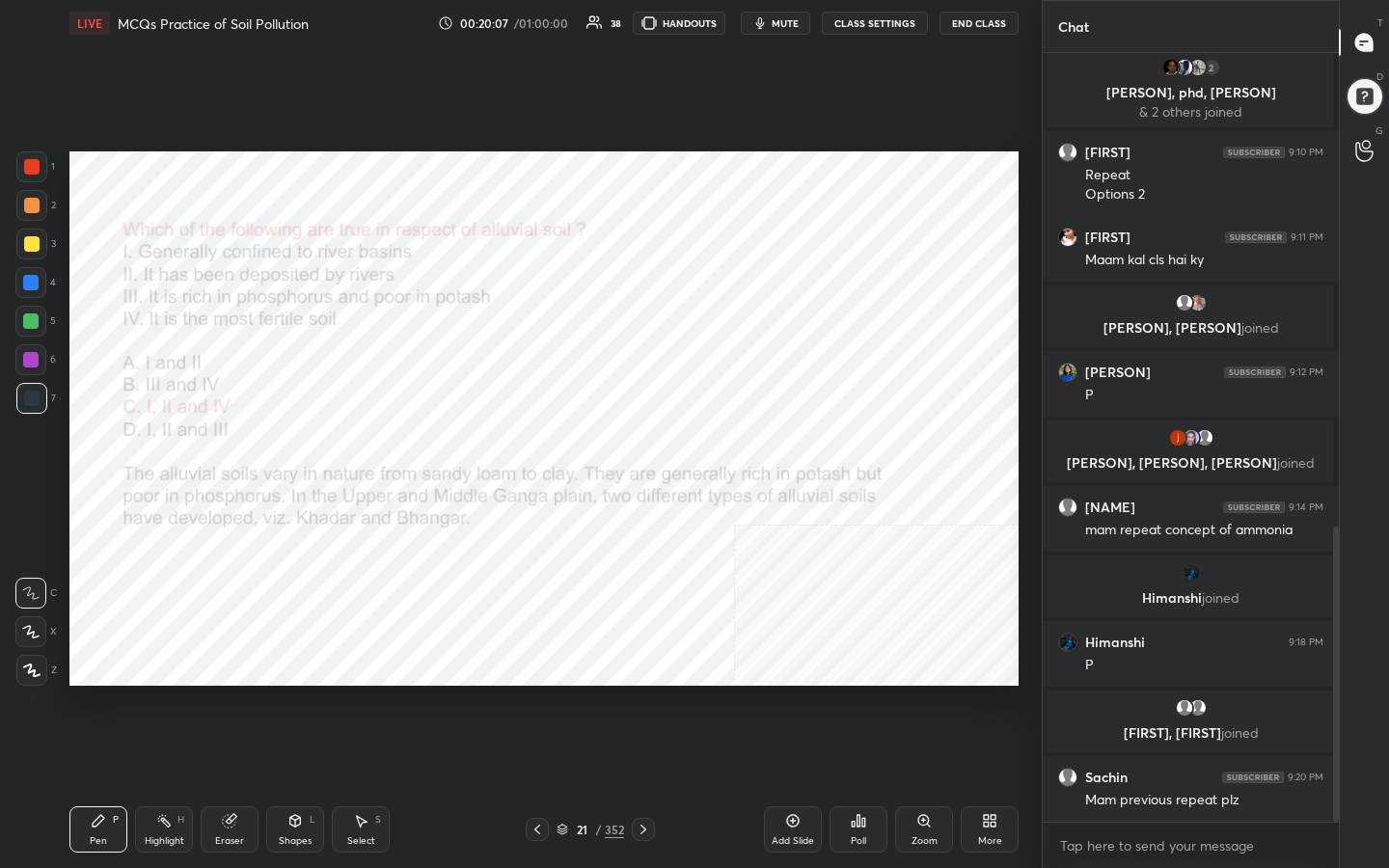 scroll, scrollTop: 1235, scrollLeft: 0, axis: vertical 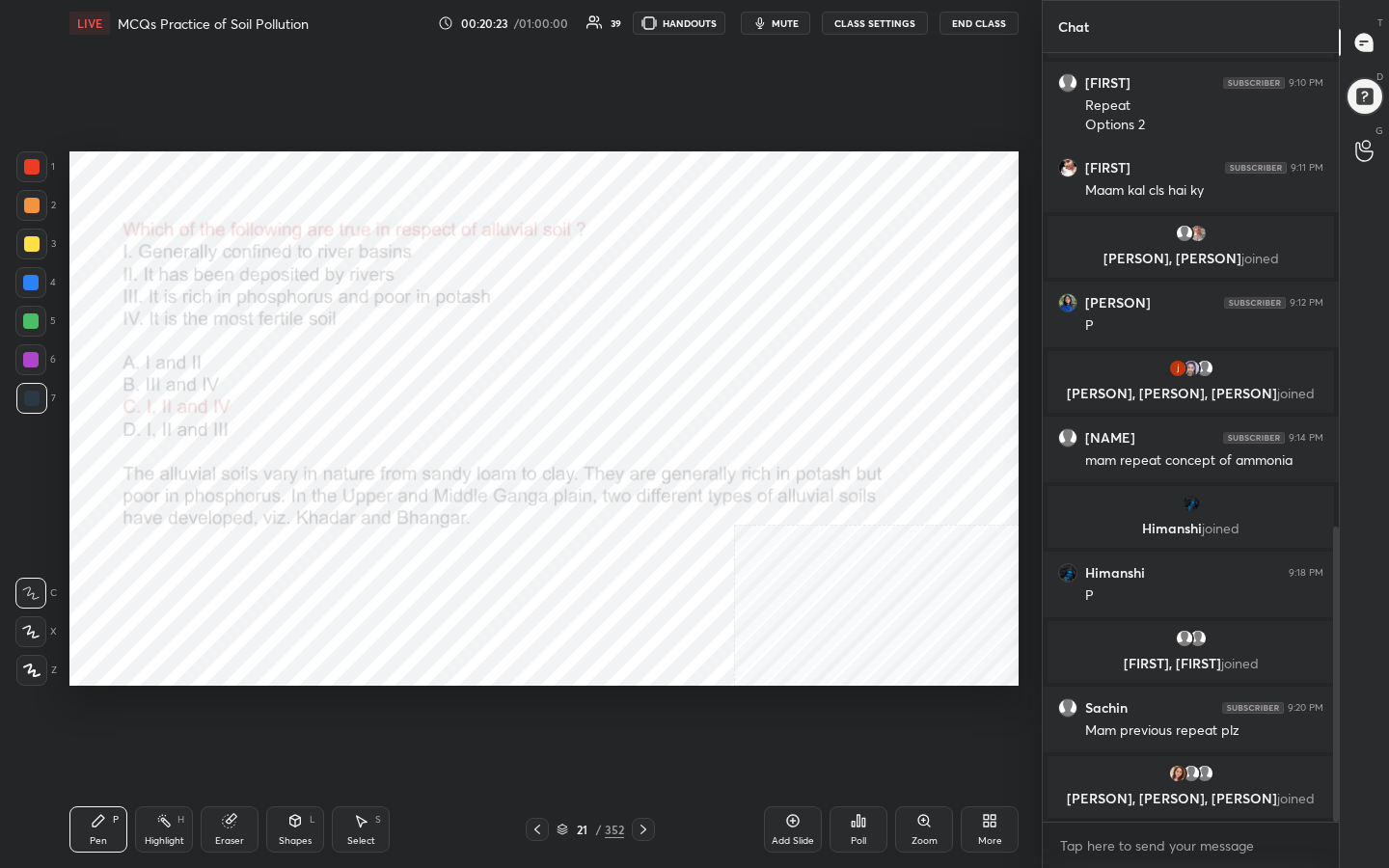 click 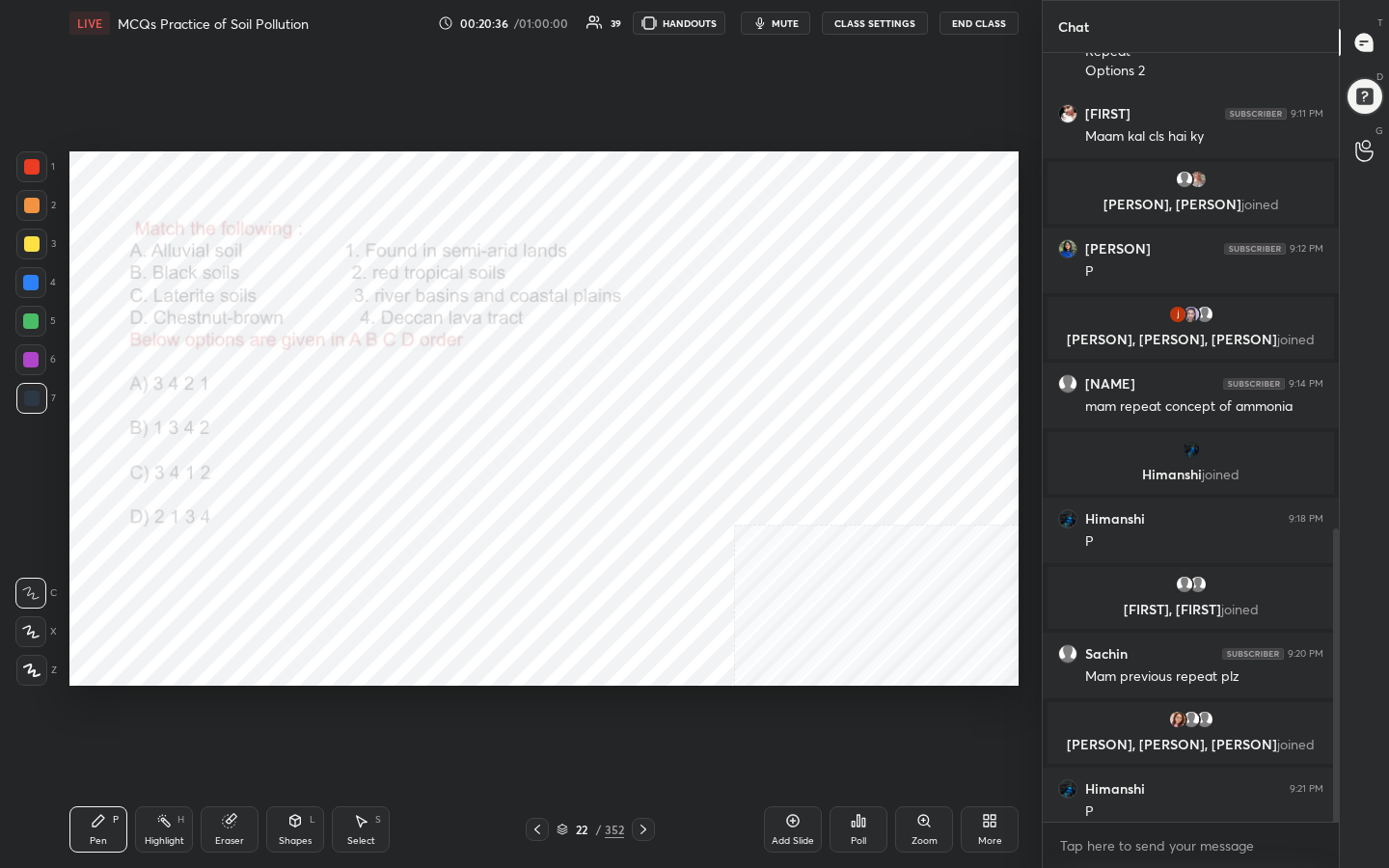 scroll, scrollTop: 1247, scrollLeft: 0, axis: vertical 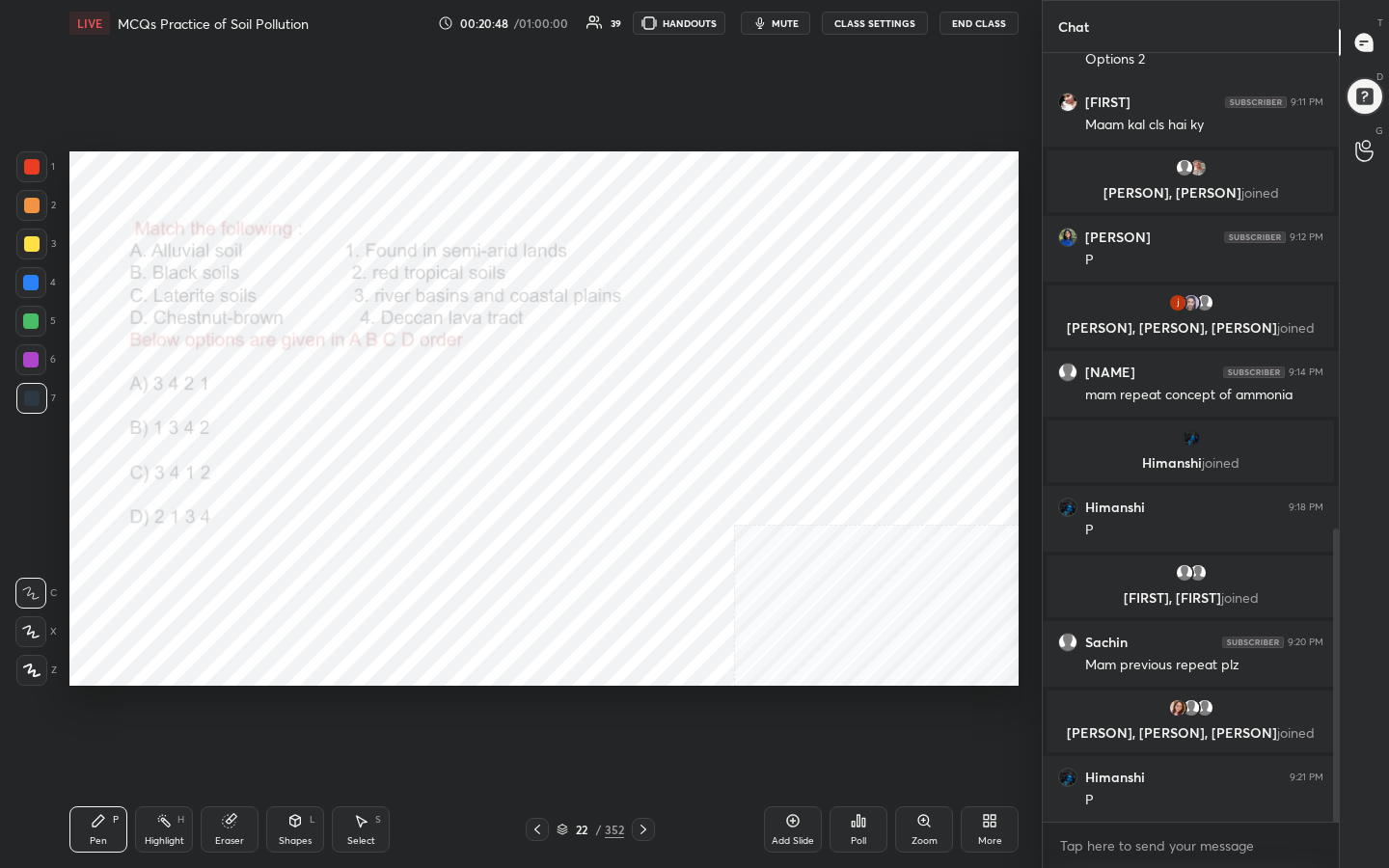 click 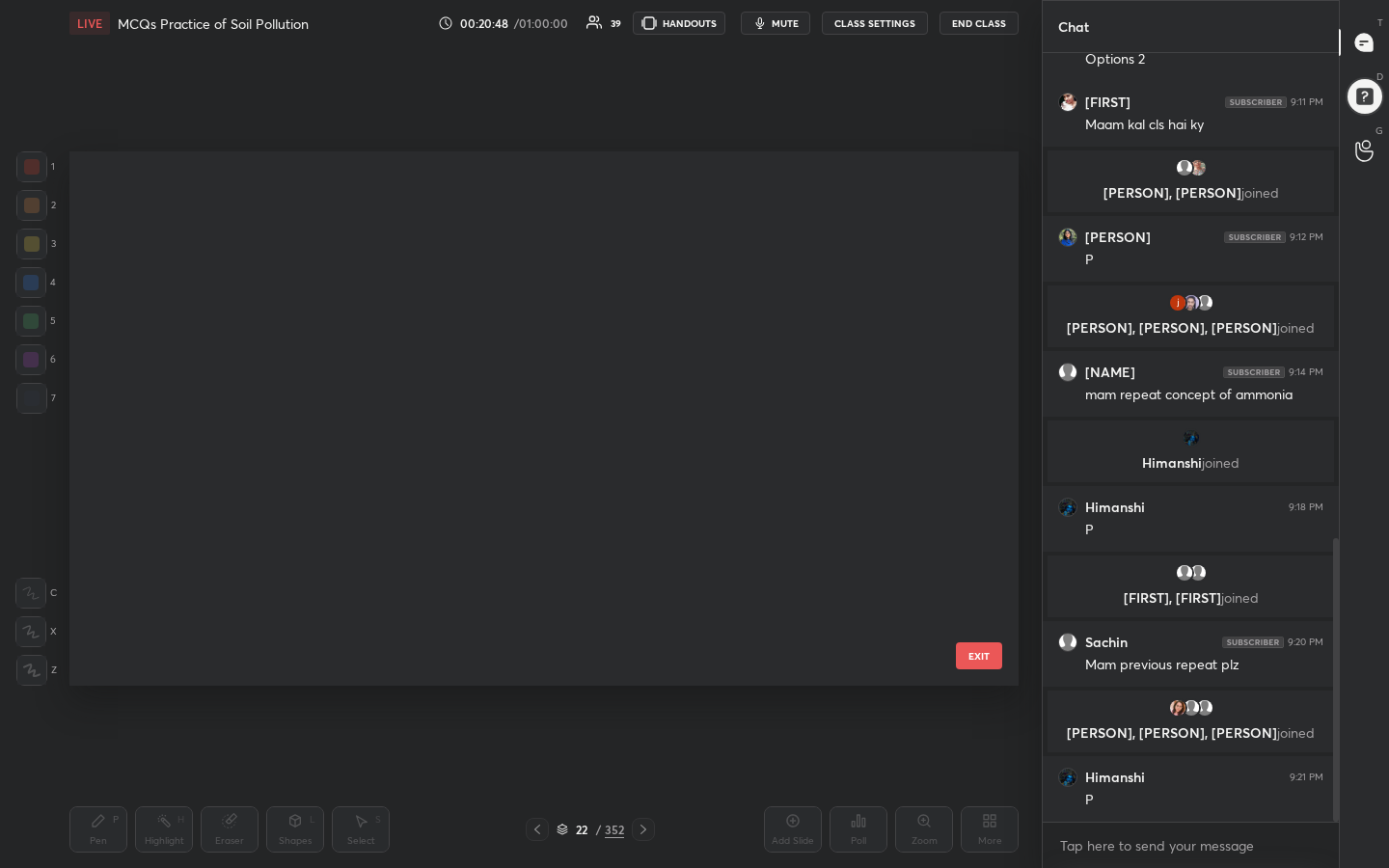 scroll, scrollTop: 1316, scrollLeft: 0, axis: vertical 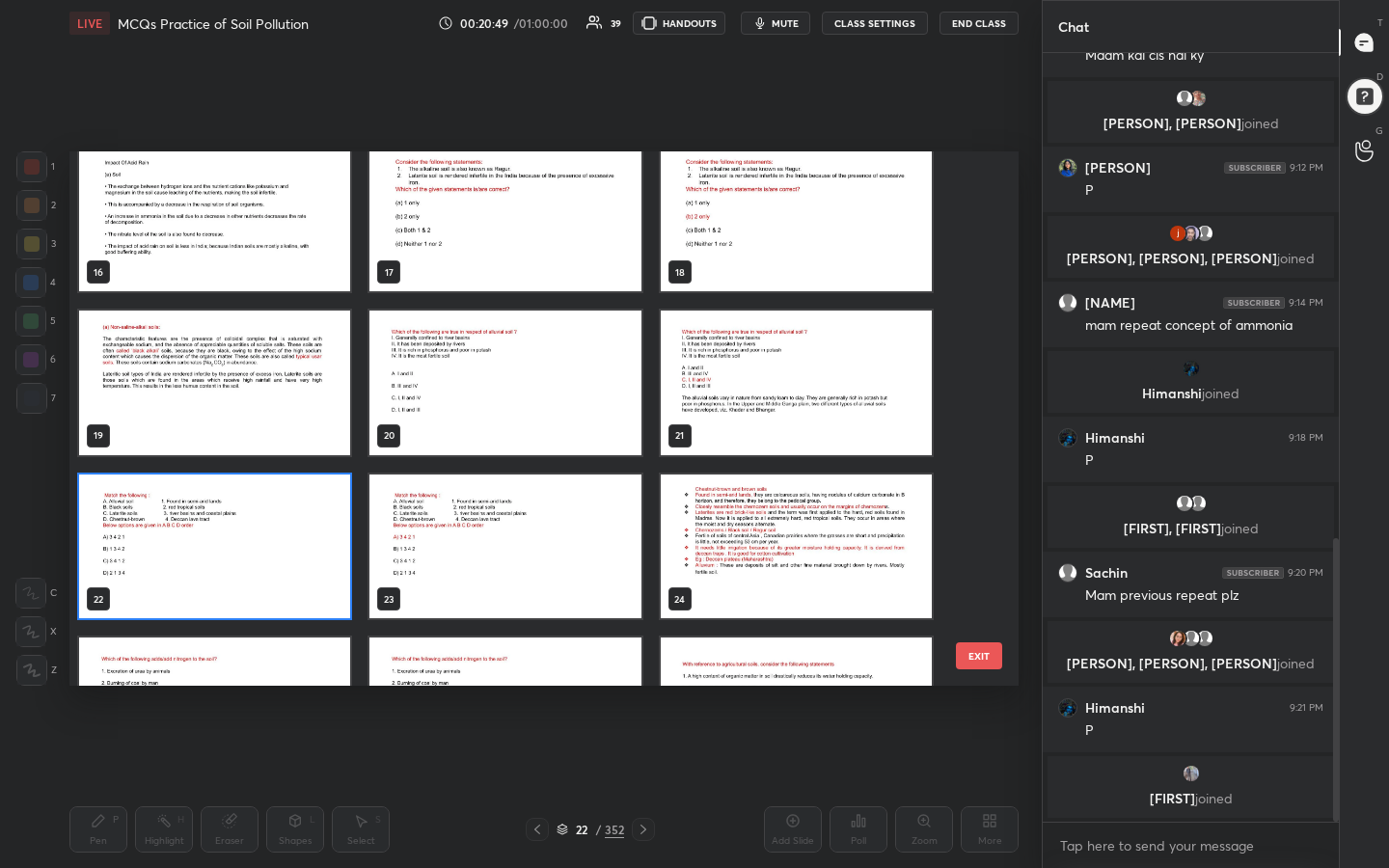 click at bounding box center (214, 547) 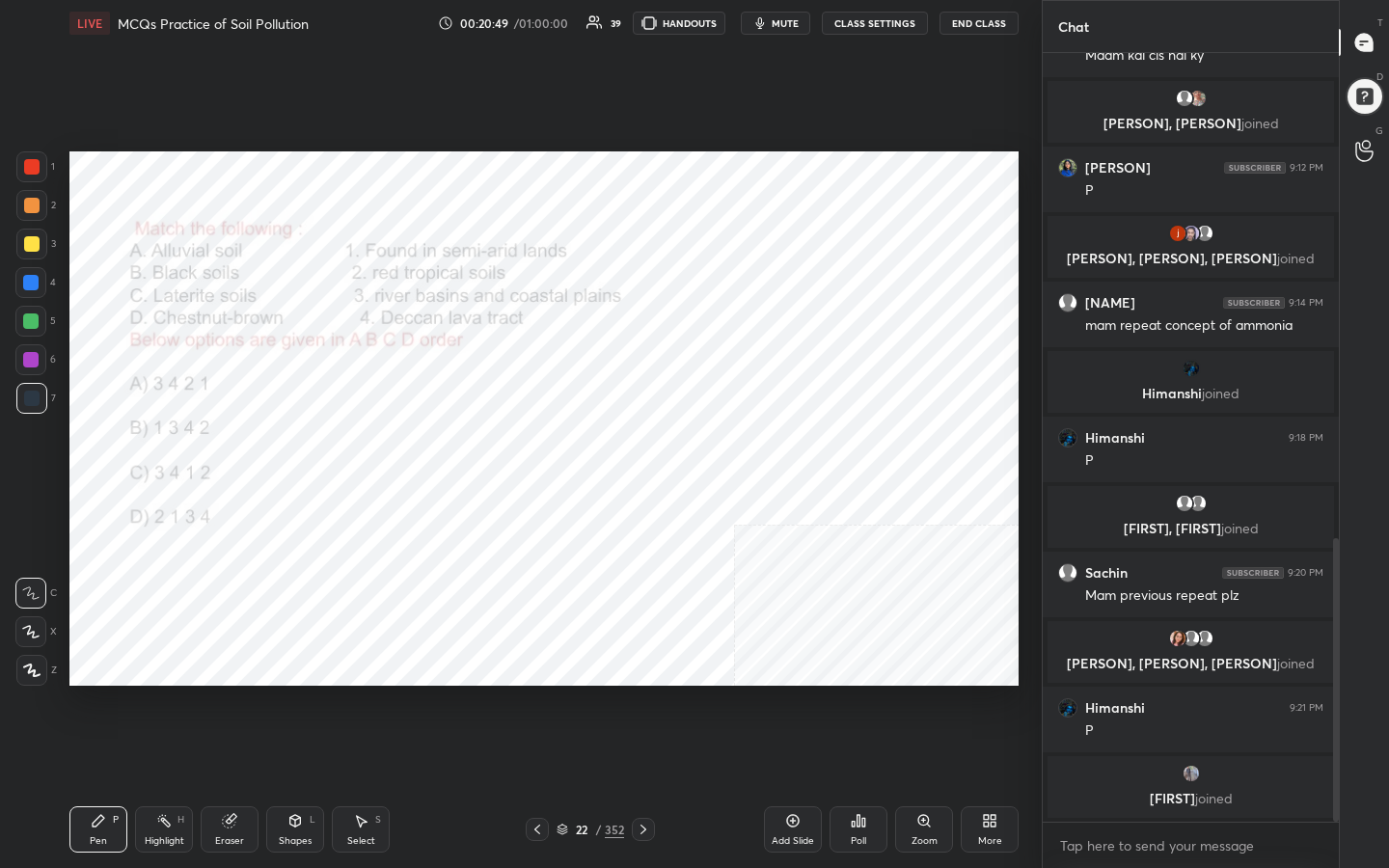 click at bounding box center [214, 547] 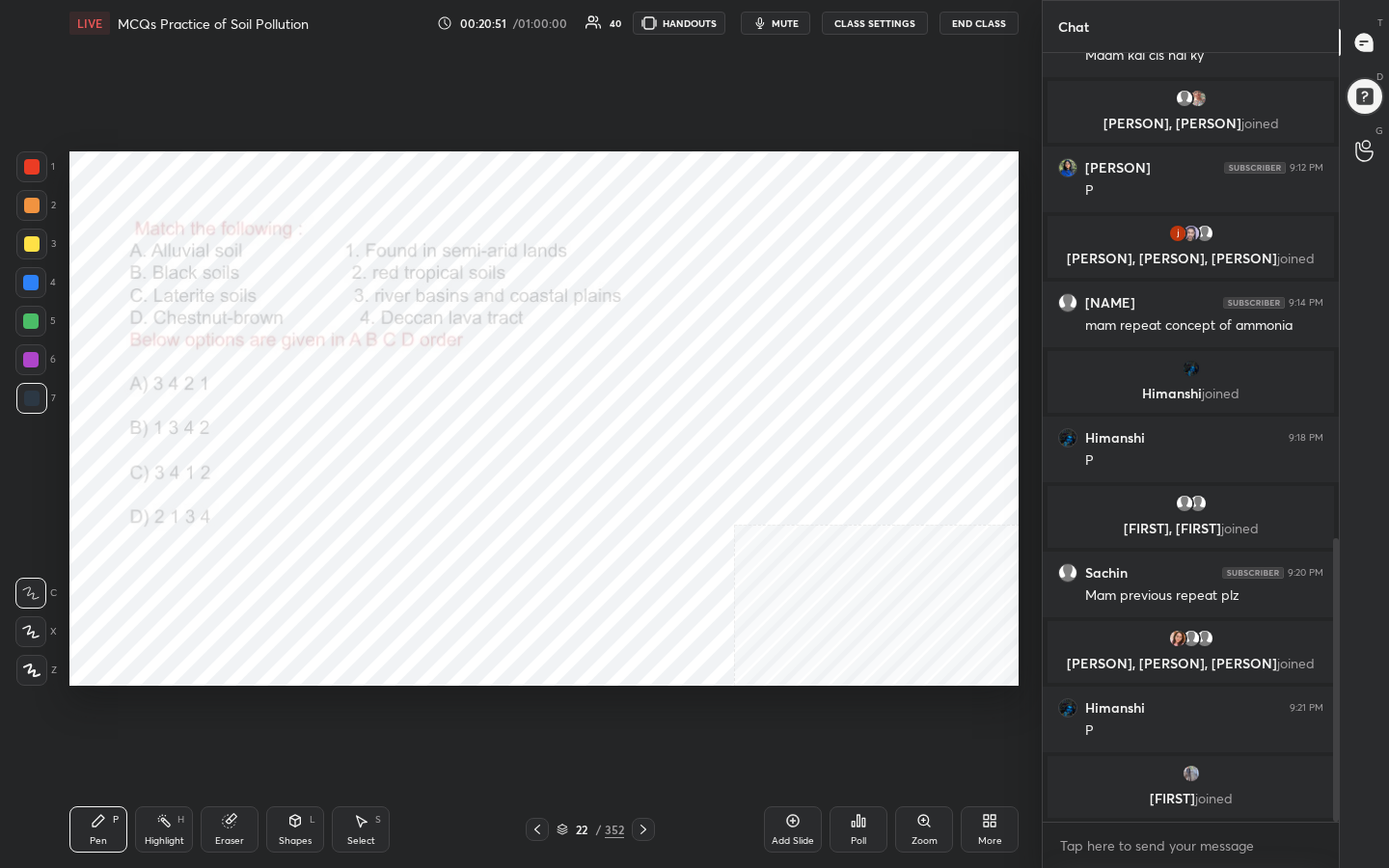 click 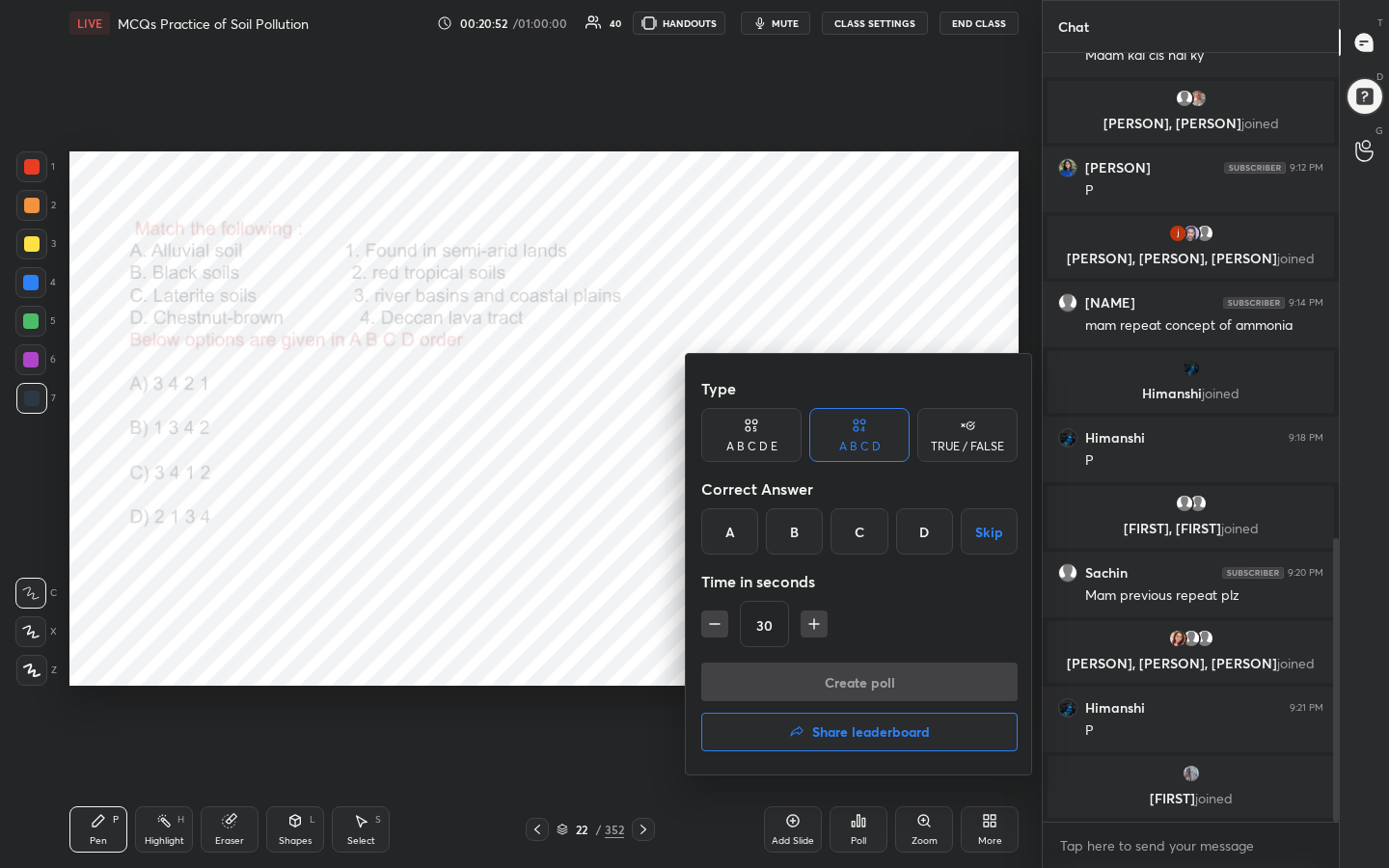 click on "A" at bounding box center [729, 531] 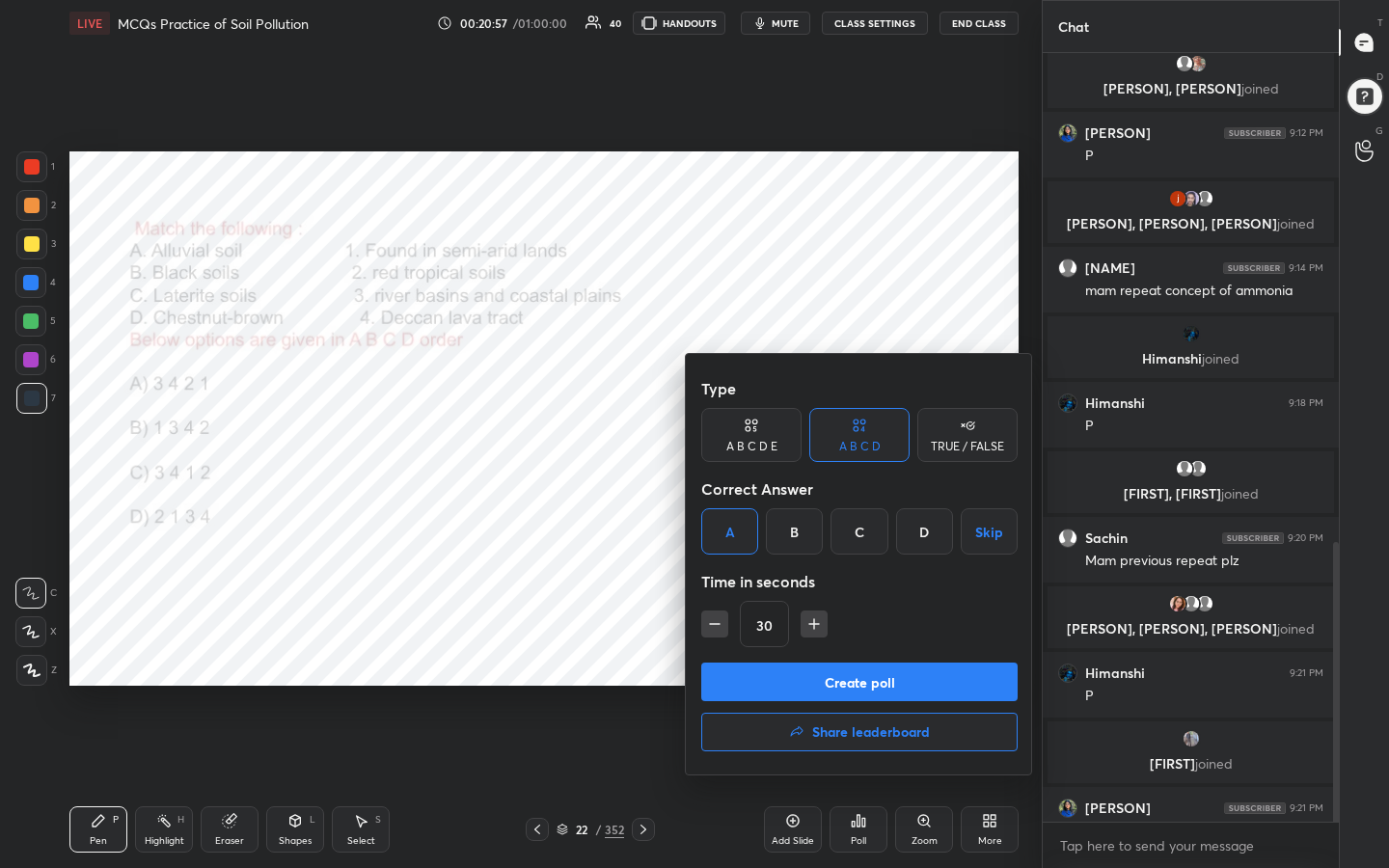 scroll, scrollTop: 1347, scrollLeft: 0, axis: vertical 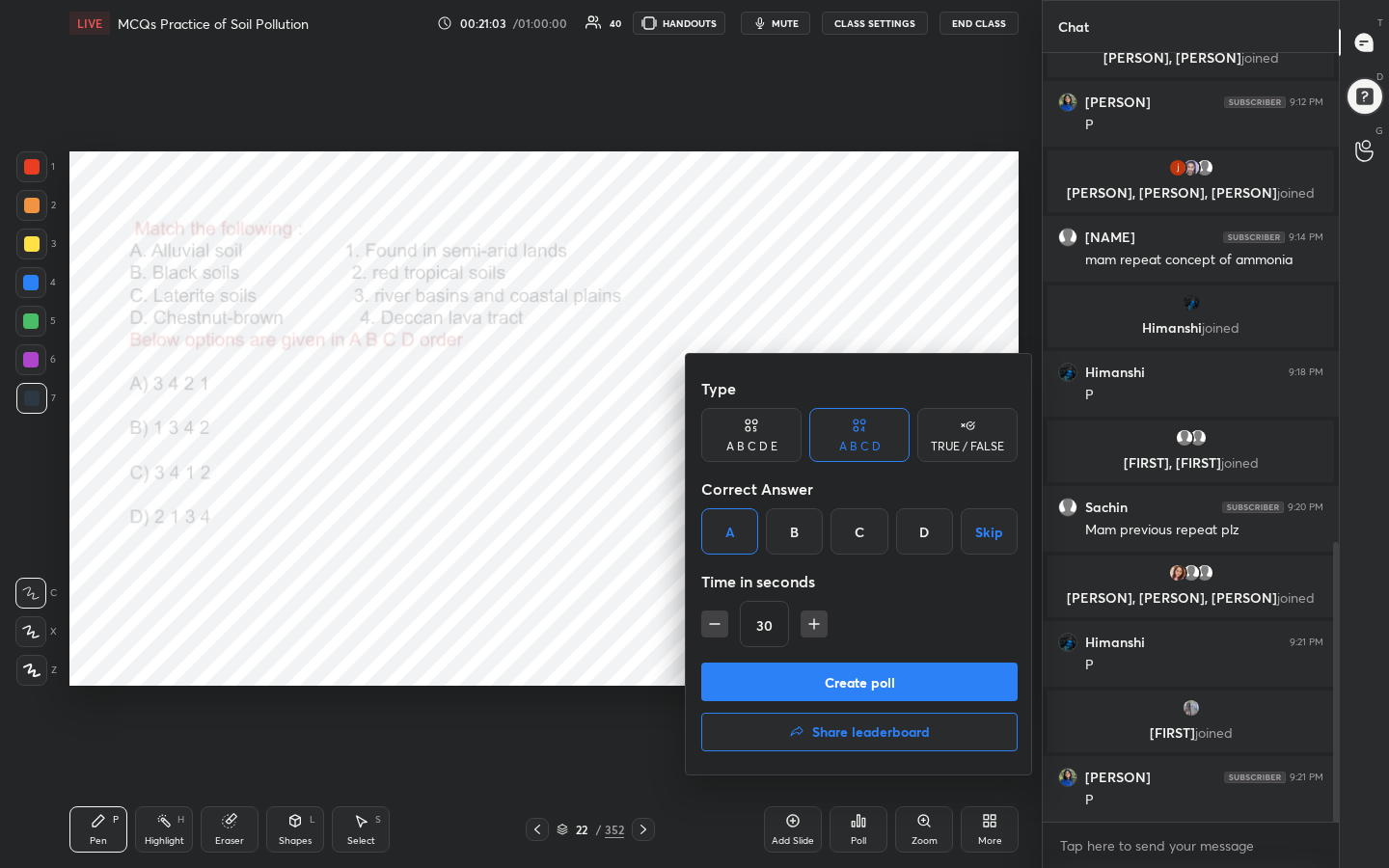 click on "Create poll" at bounding box center [859, 682] 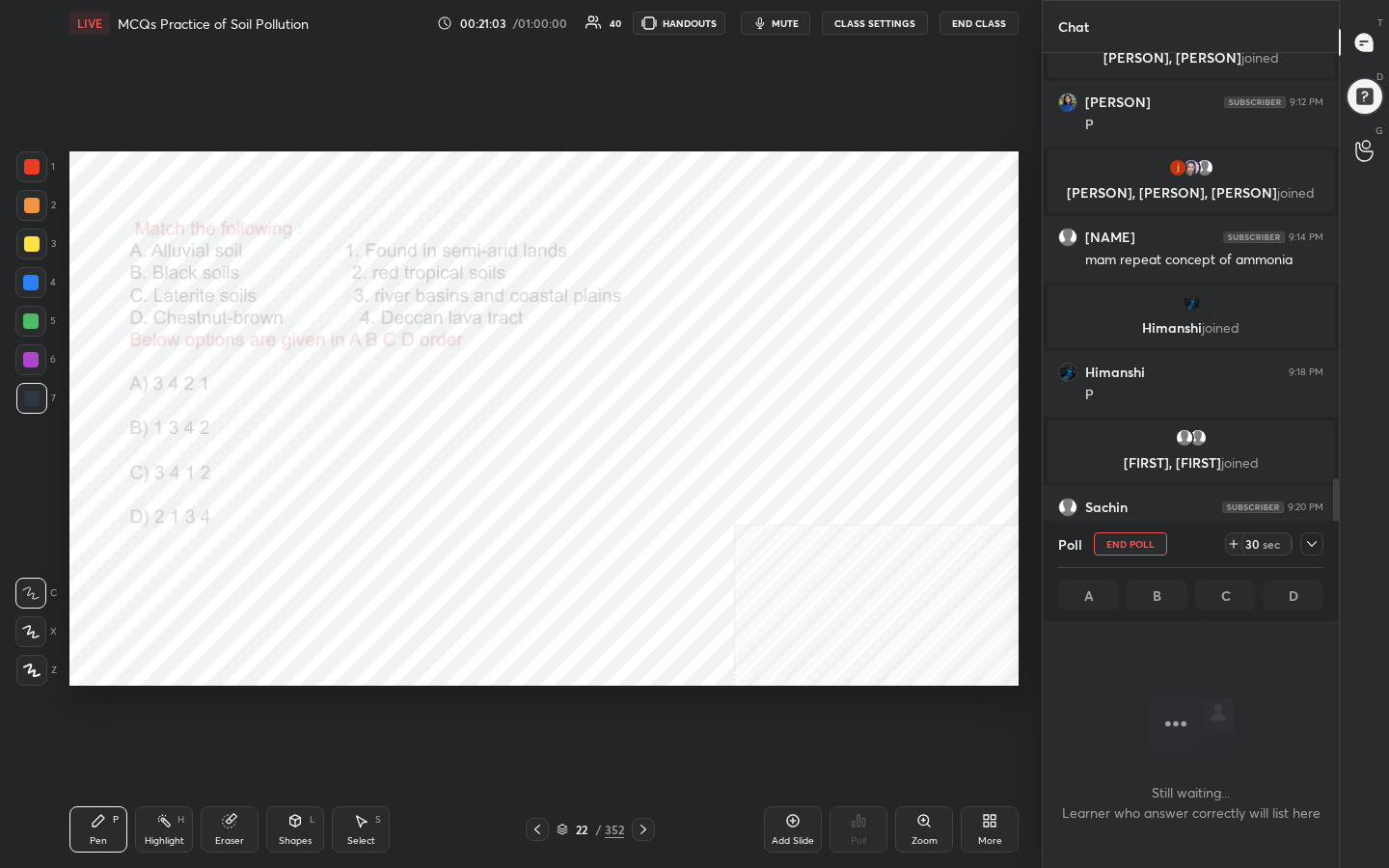 scroll, scrollTop: 543, scrollLeft: 290, axis: both 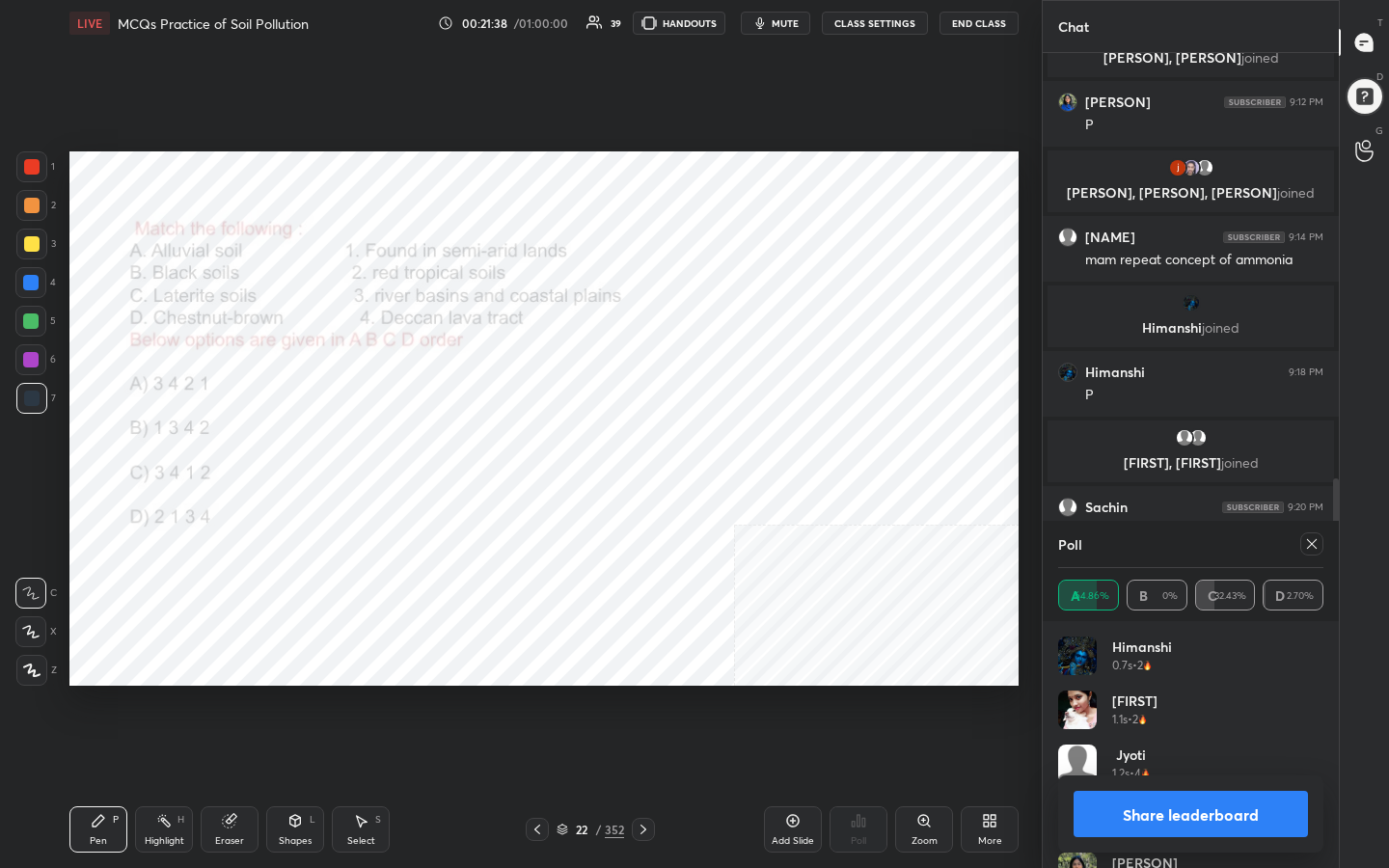 click 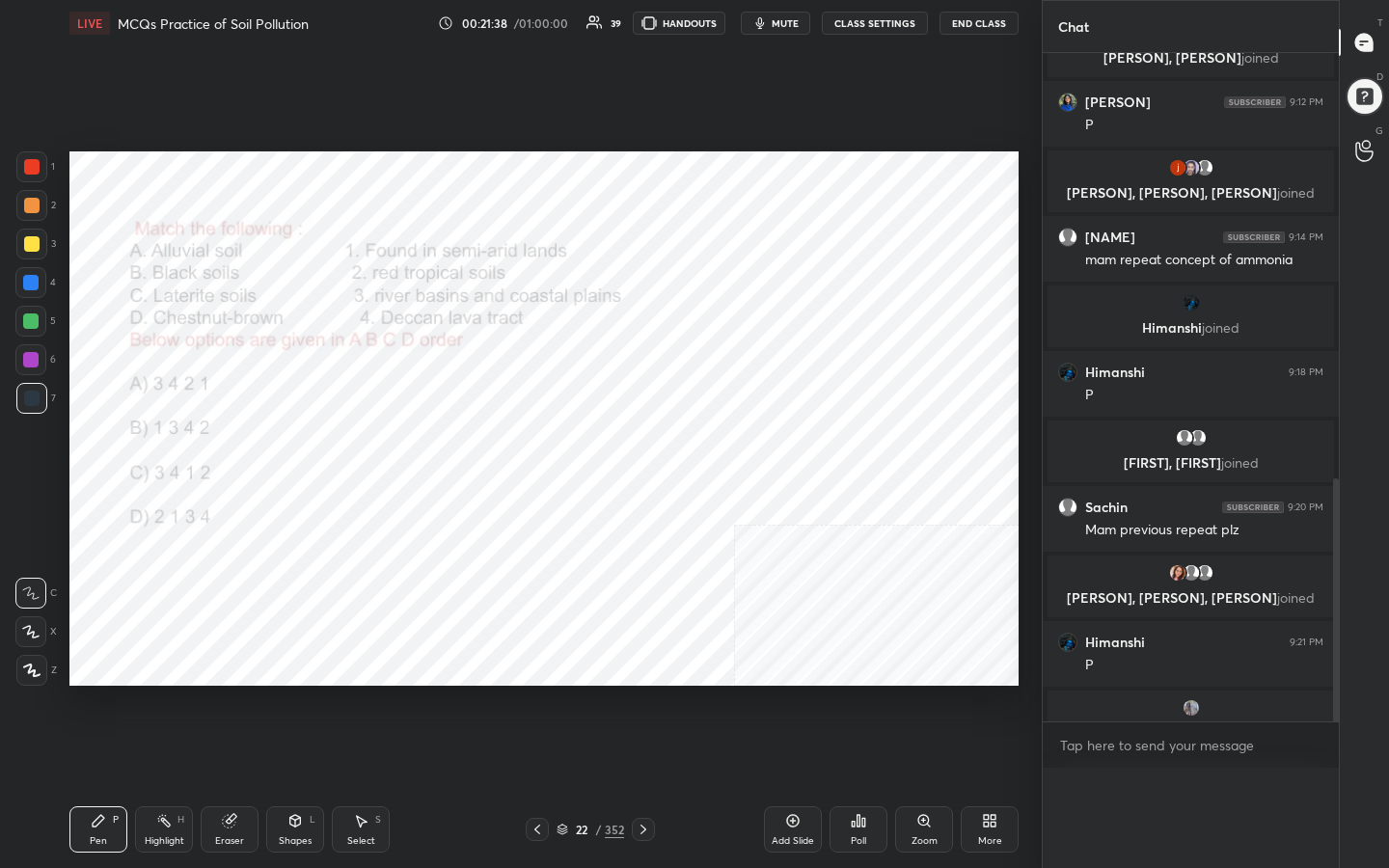 scroll, scrollTop: 0, scrollLeft: 0, axis: both 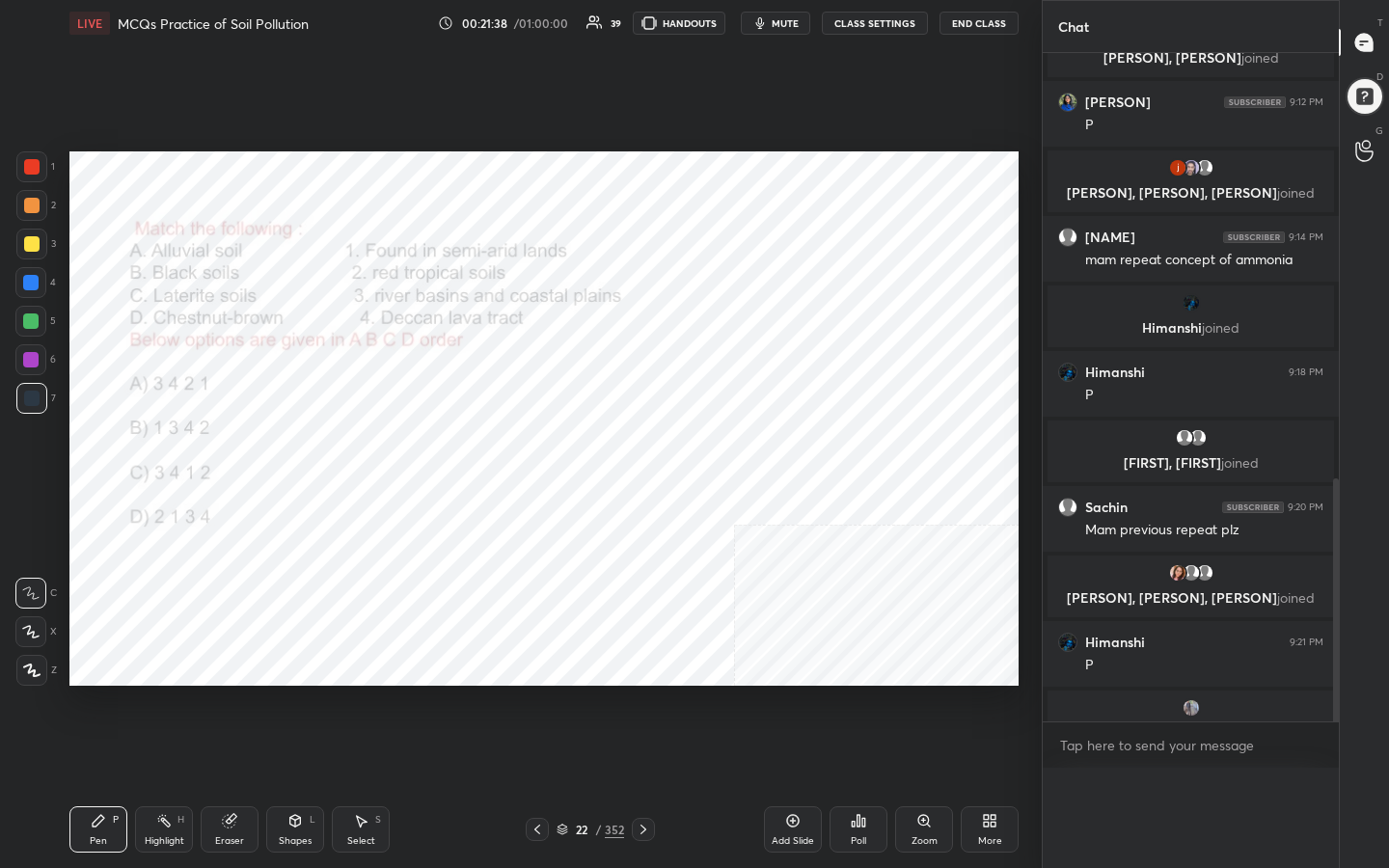 click on "[PERSON] 9:20 PM Mam previous repeat plz" at bounding box center (1190, 519) 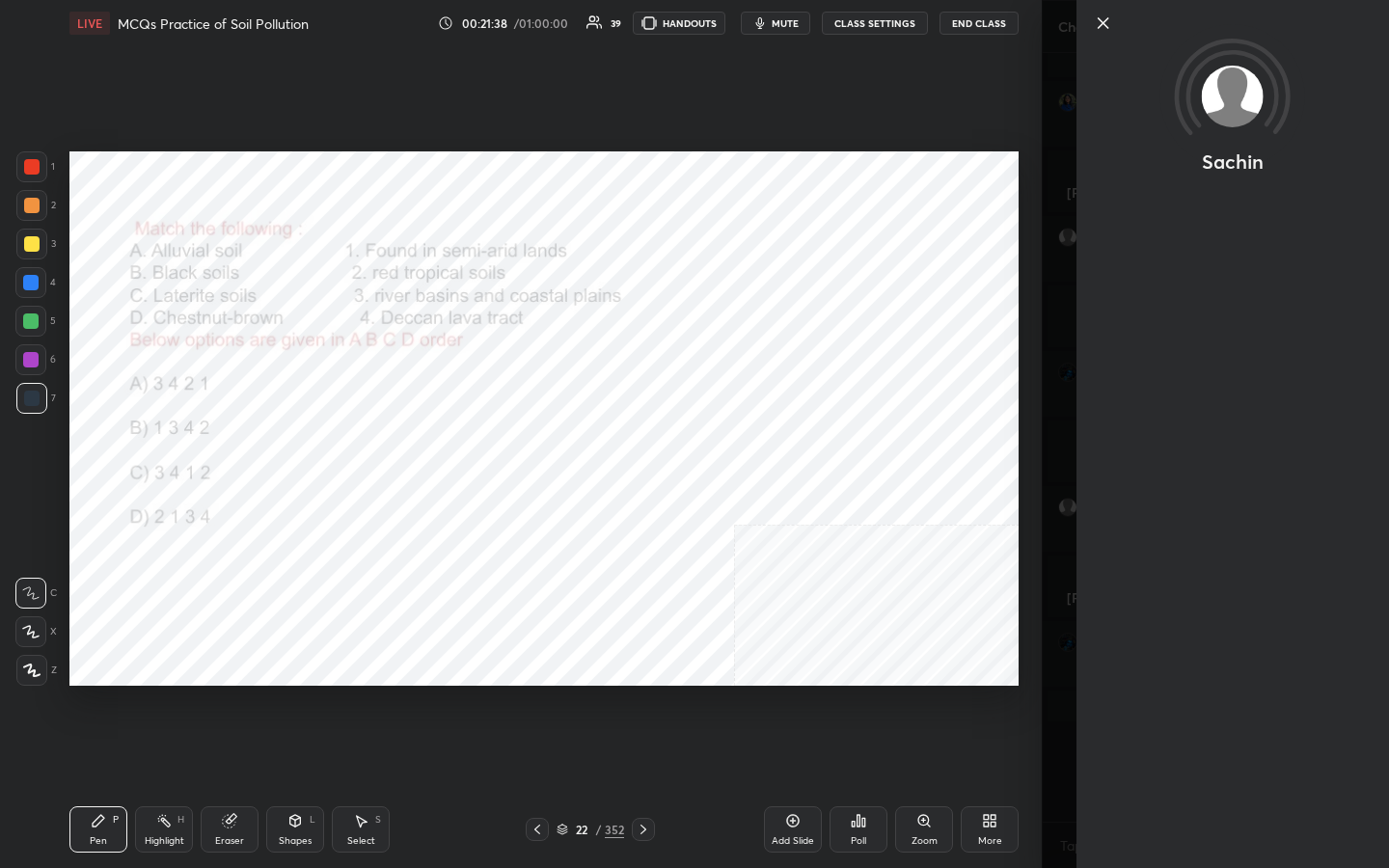 scroll, scrollTop: 7, scrollLeft: 7, axis: both 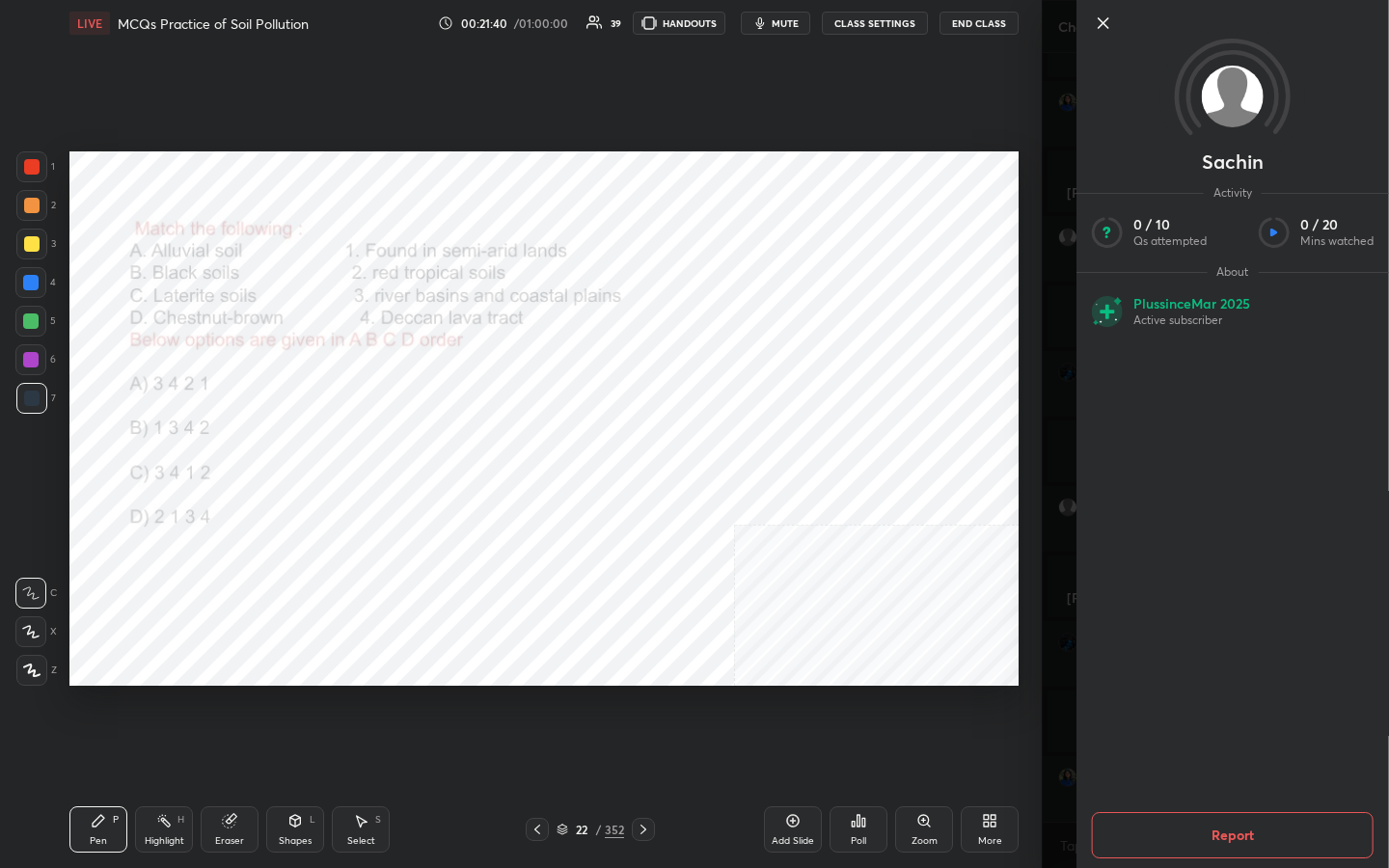 click 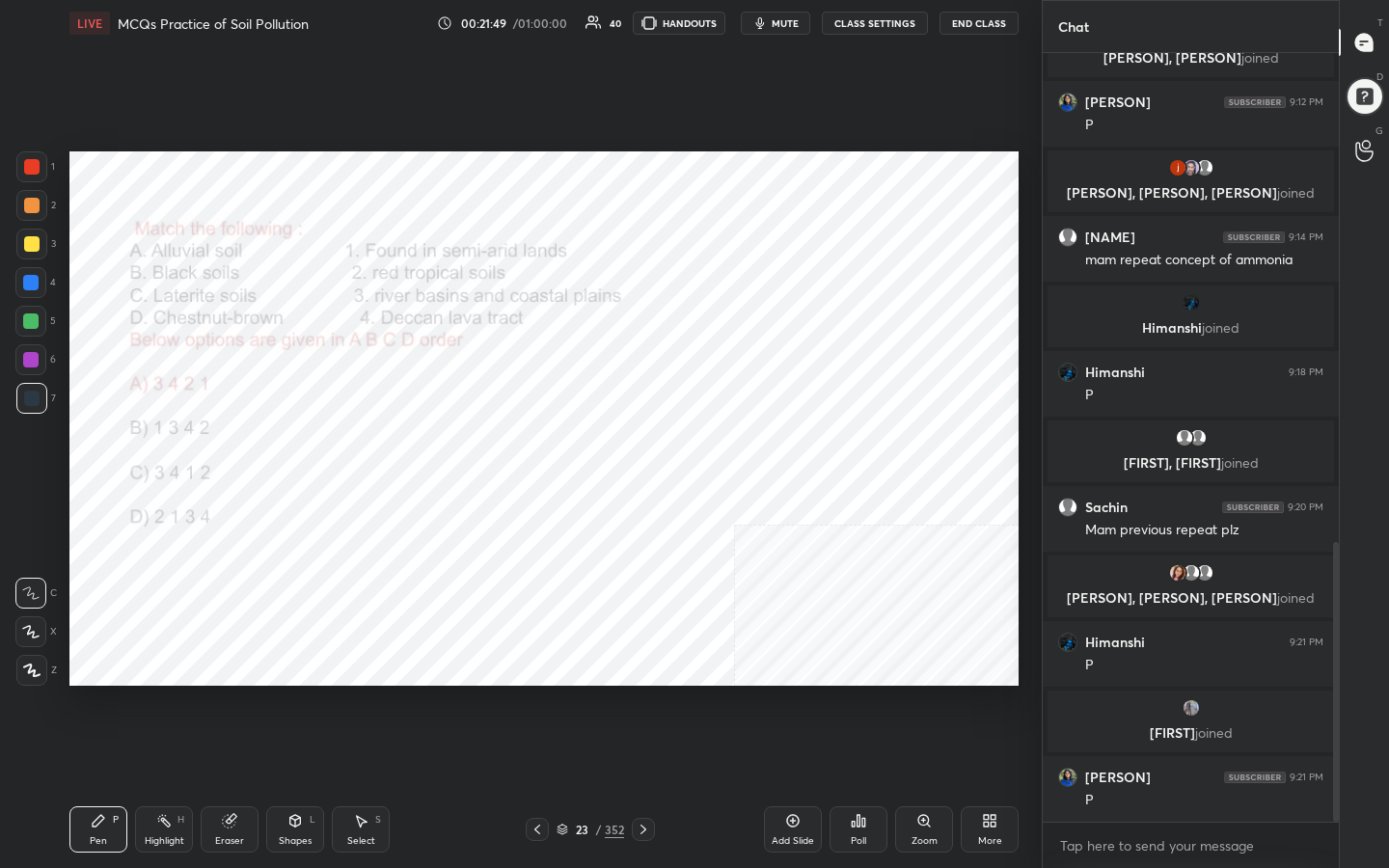 scroll, scrollTop: 1413, scrollLeft: 0, axis: vertical 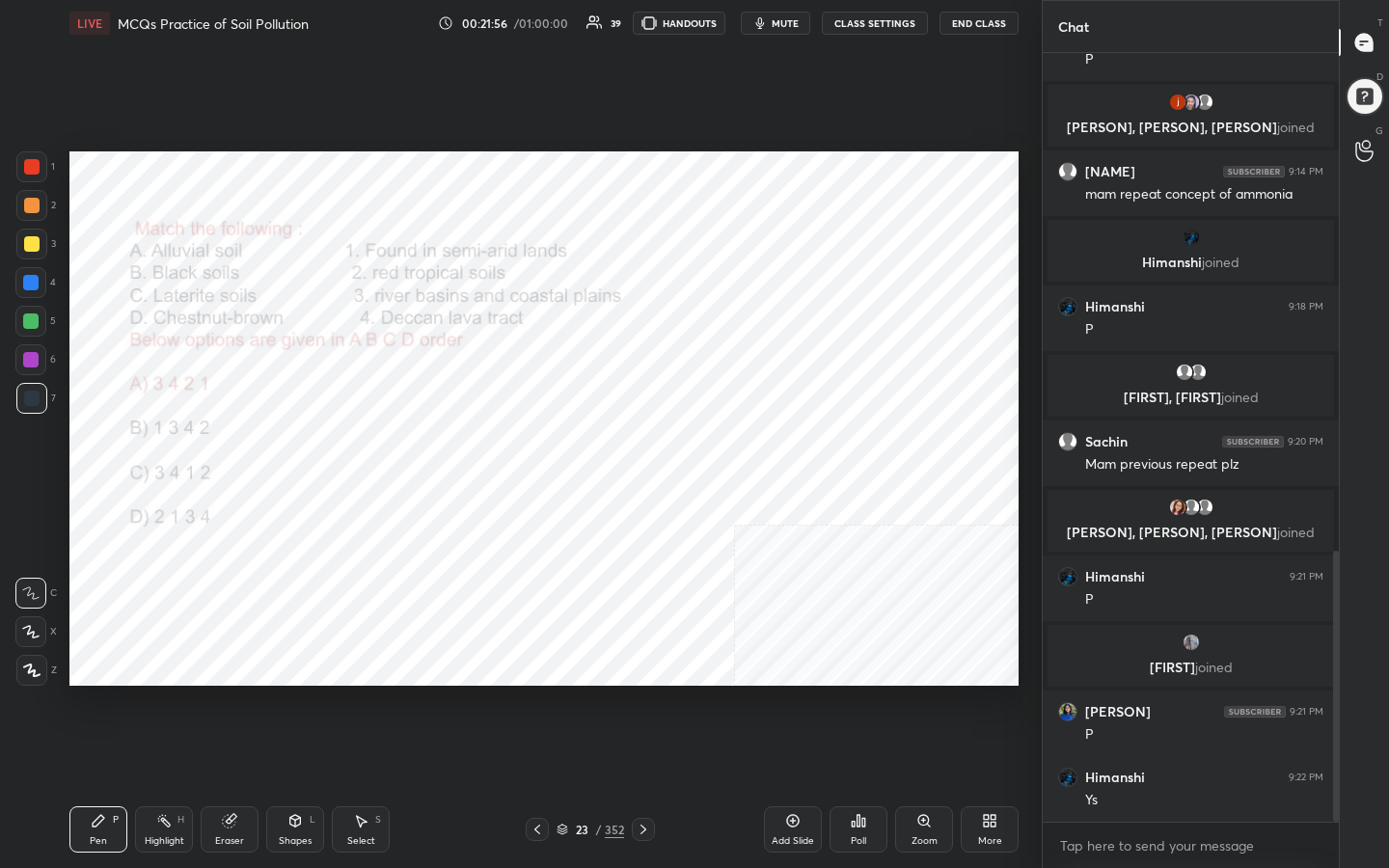 click on "23" at bounding box center [582, 829] 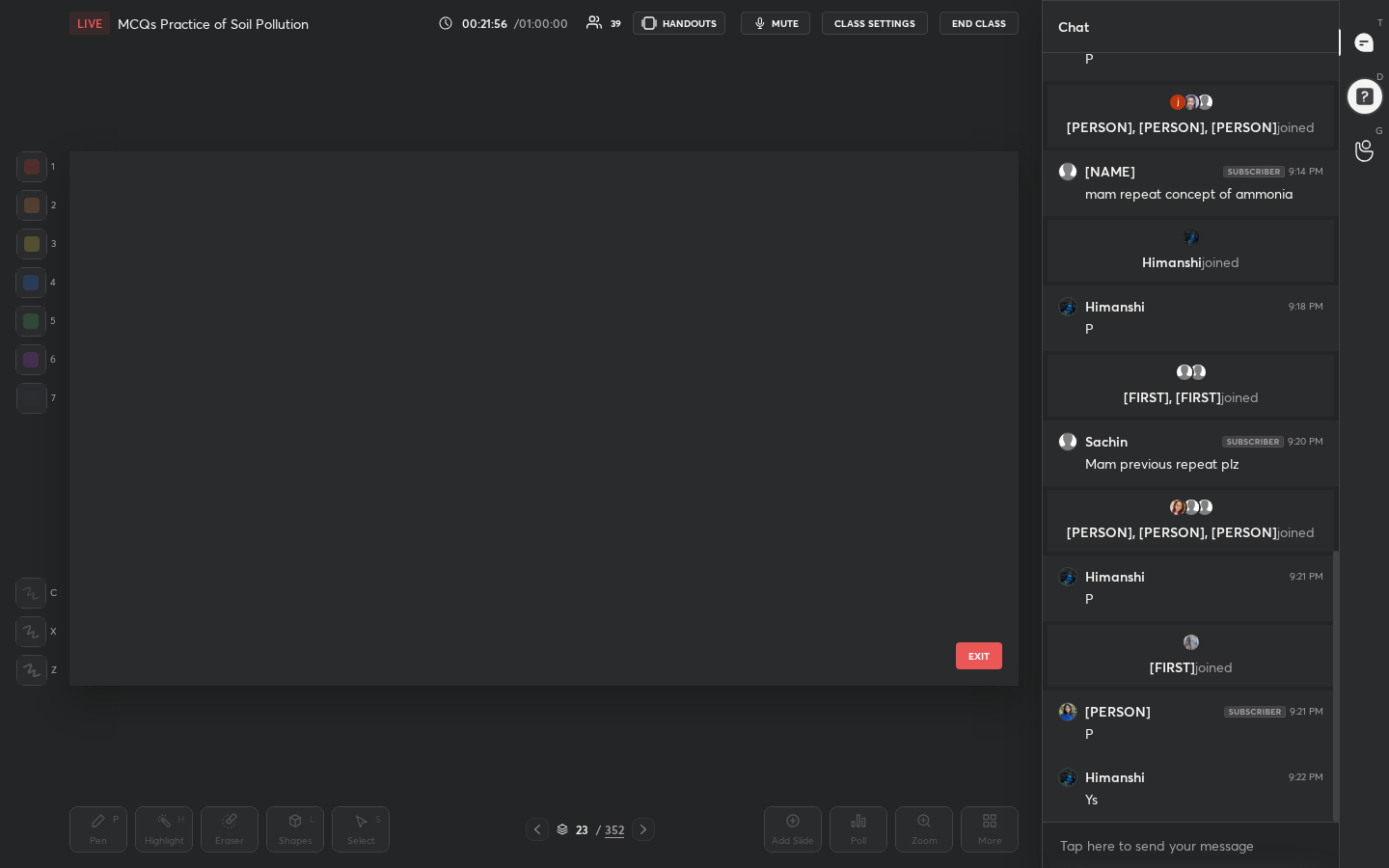 scroll, scrollTop: 773, scrollLeft: 0, axis: vertical 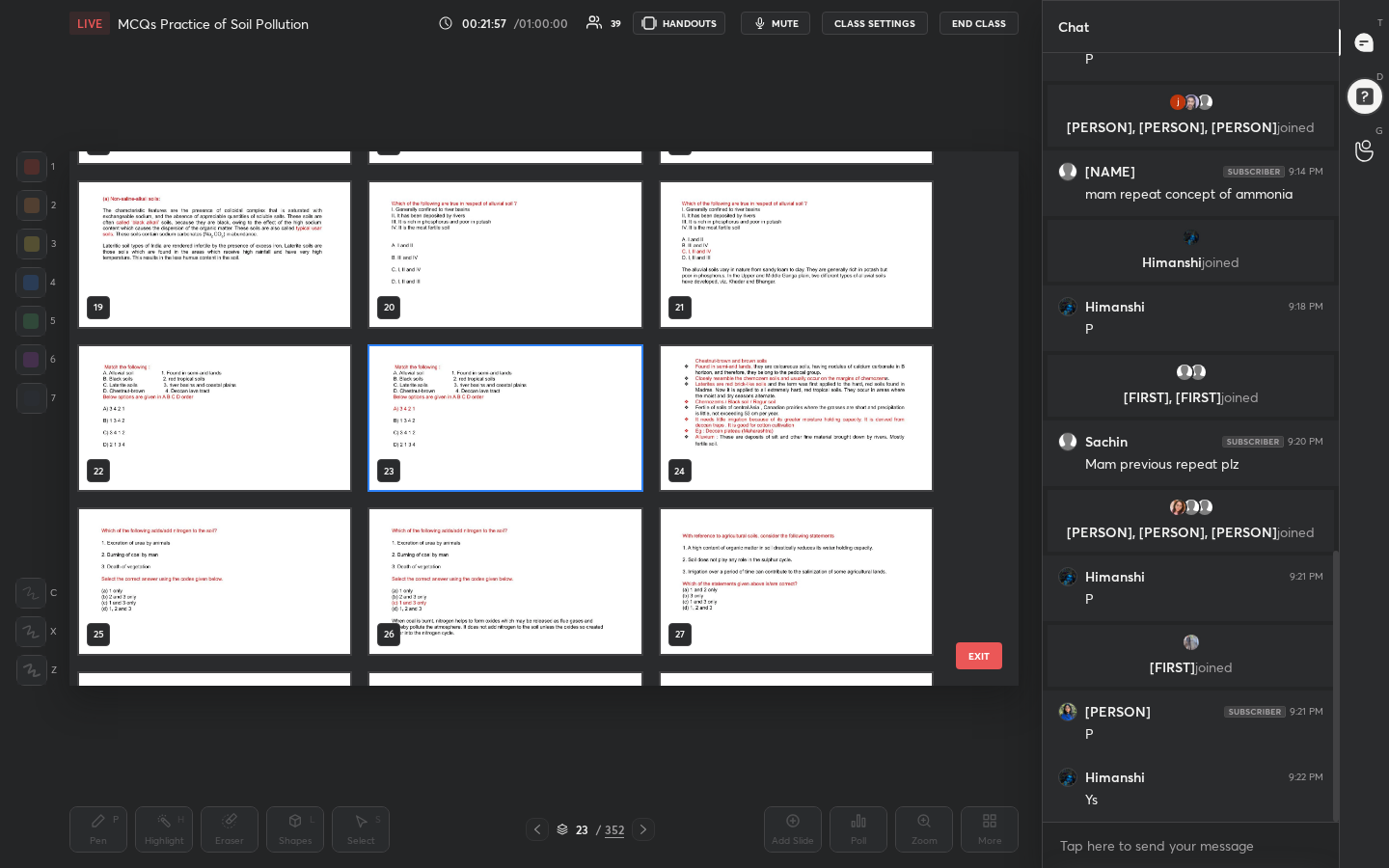 click at bounding box center (214, 582) 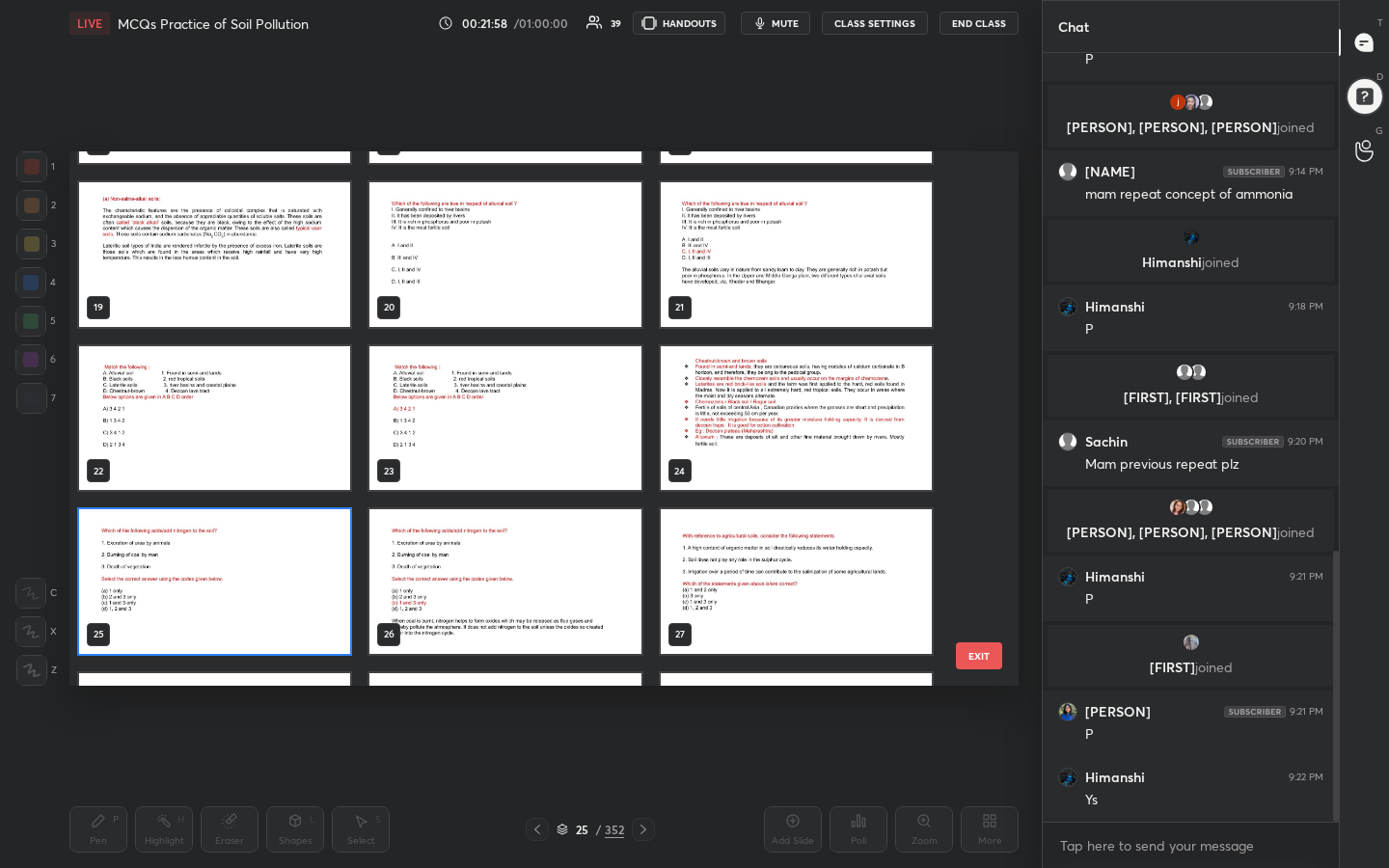click at bounding box center [214, 582] 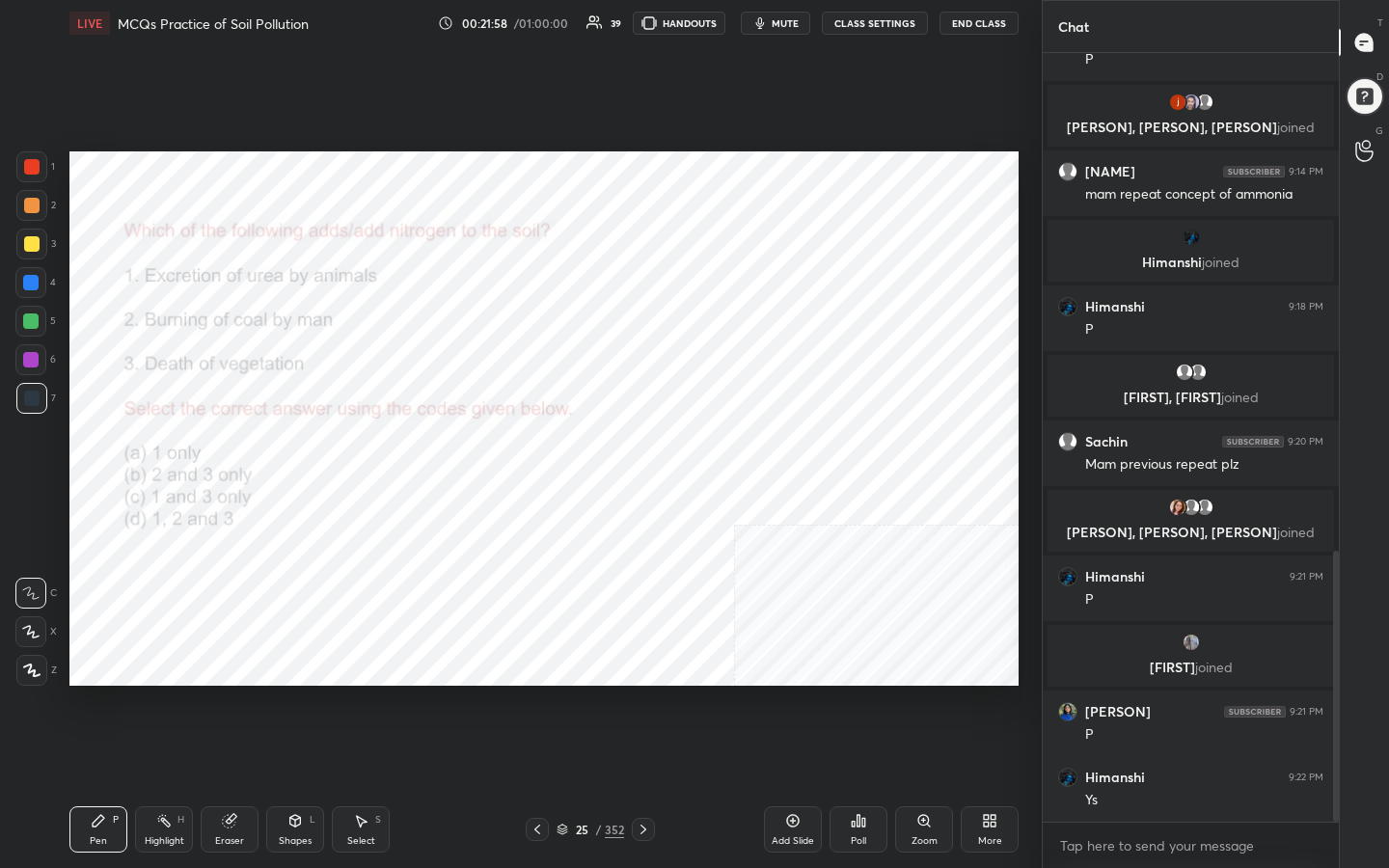 click at bounding box center (214, 582) 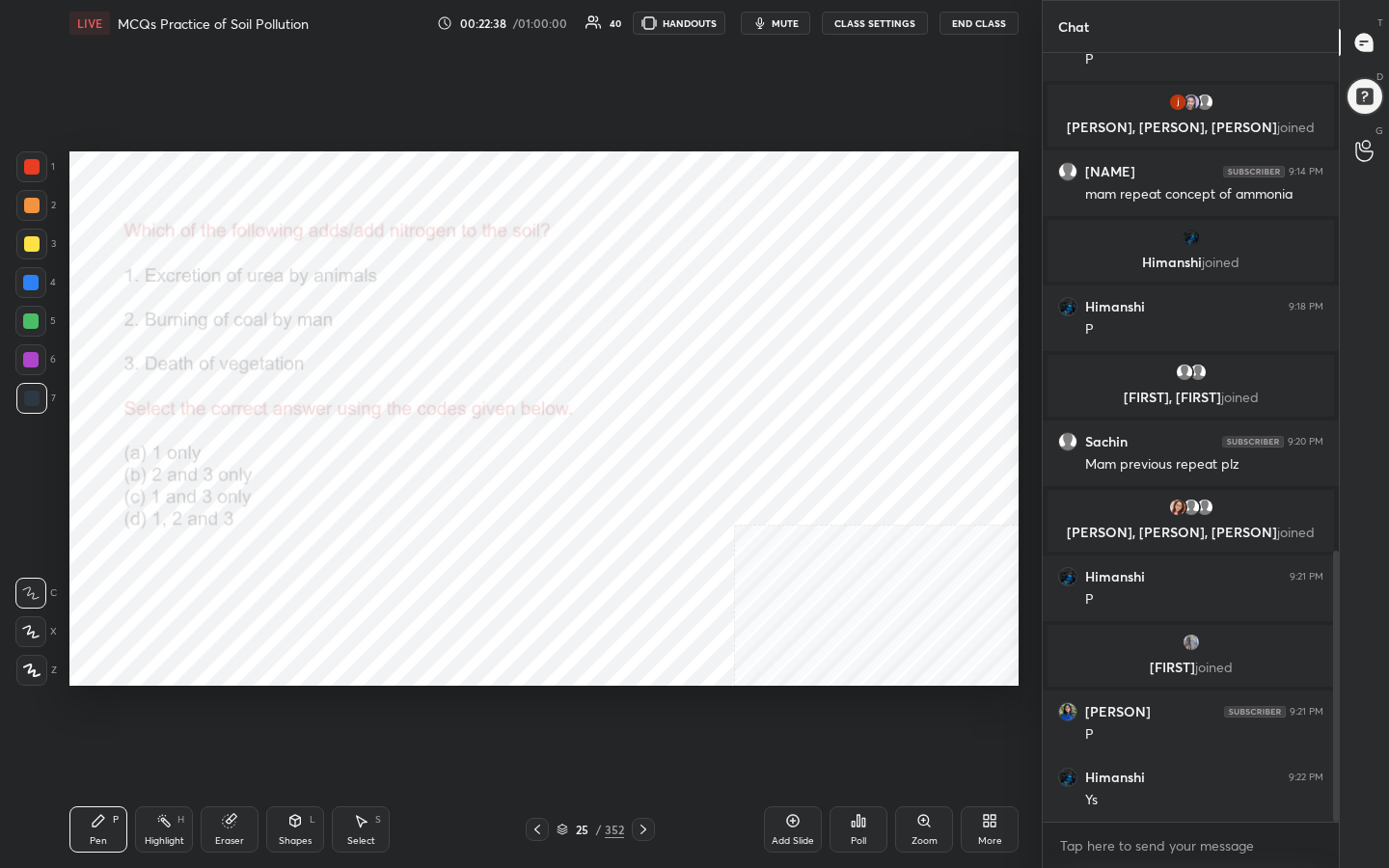 click on "25" at bounding box center (582, 829) 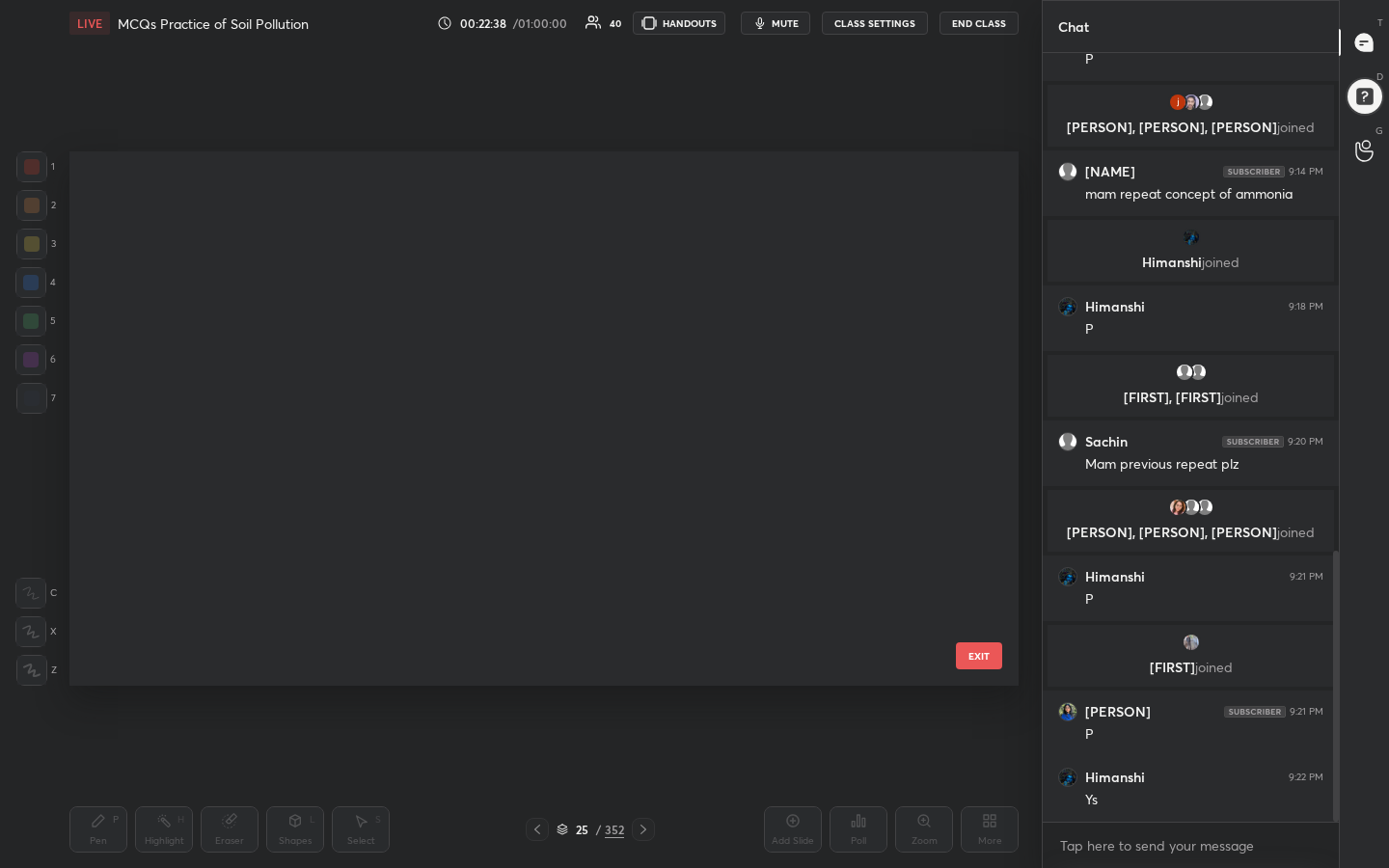 scroll, scrollTop: 937, scrollLeft: 0, axis: vertical 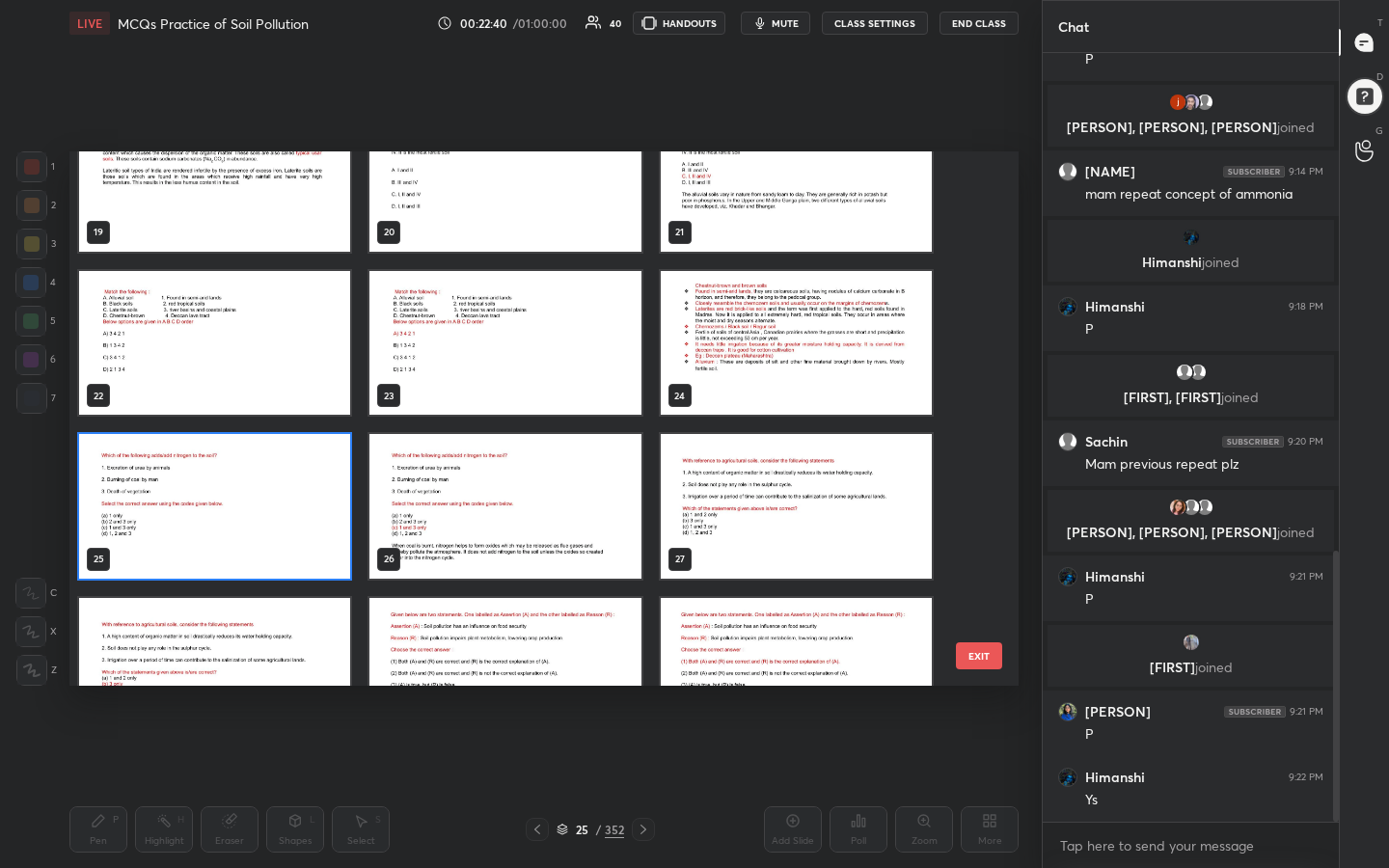 click at bounding box center [214, 506] 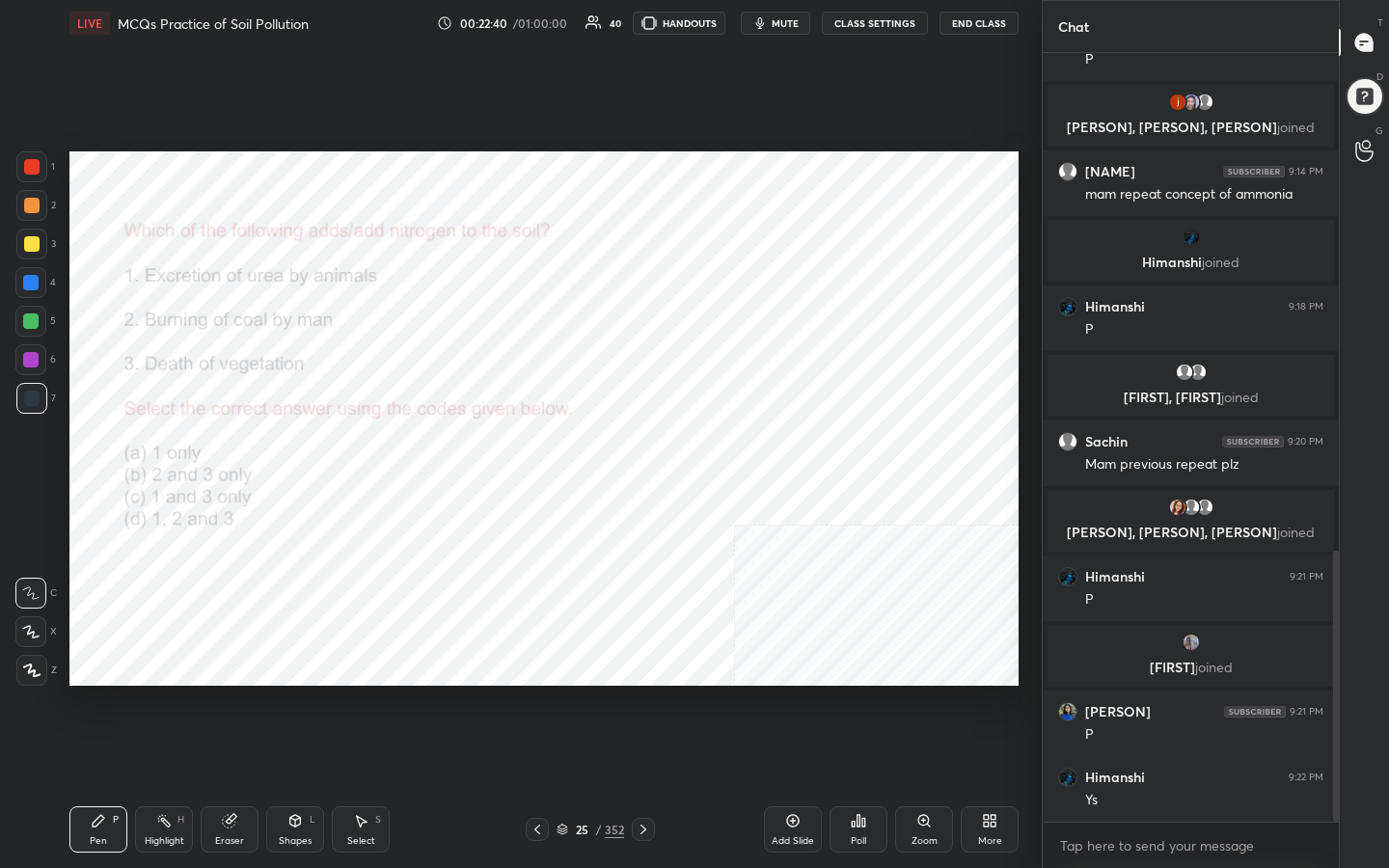 click at bounding box center [214, 506] 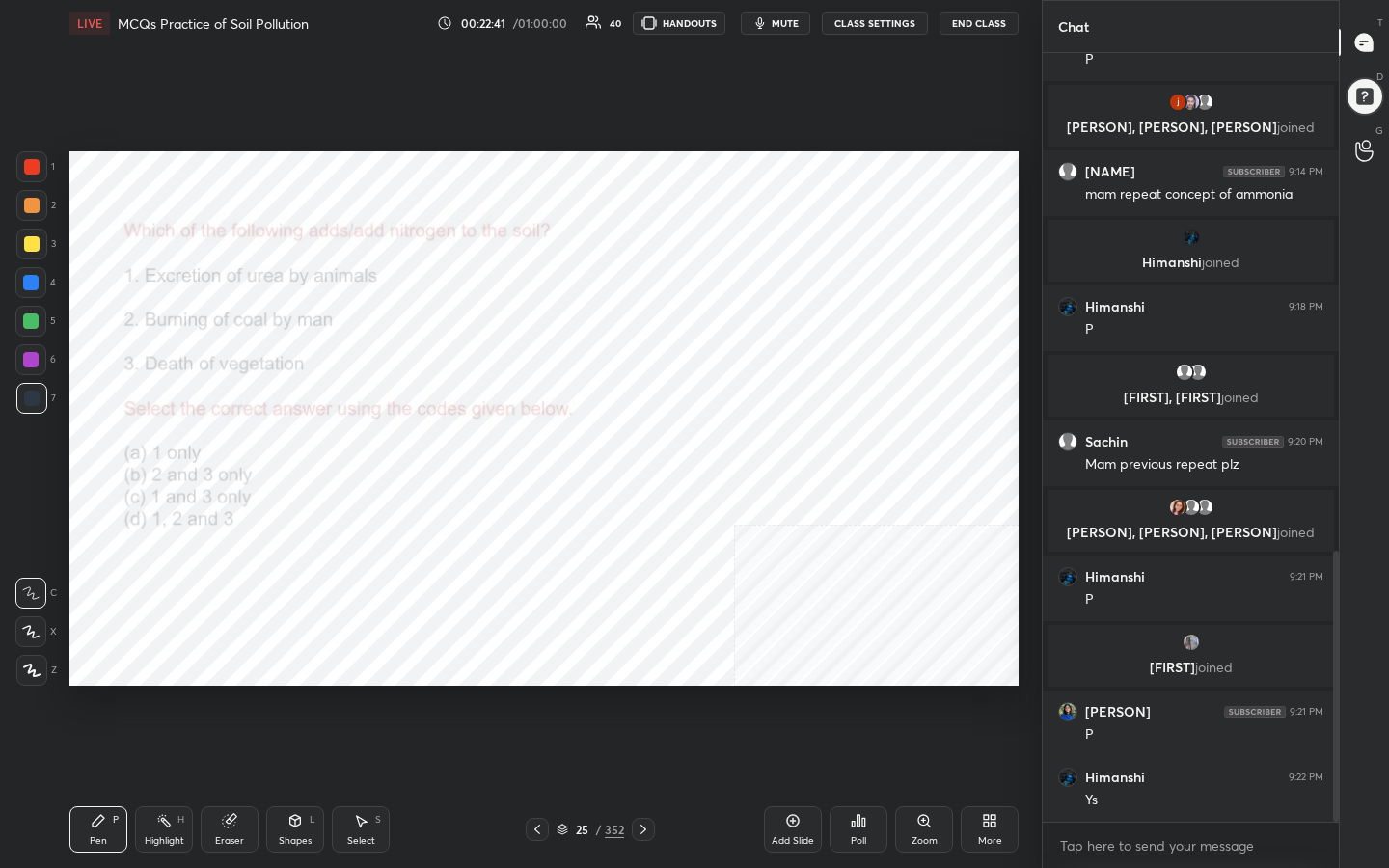 click 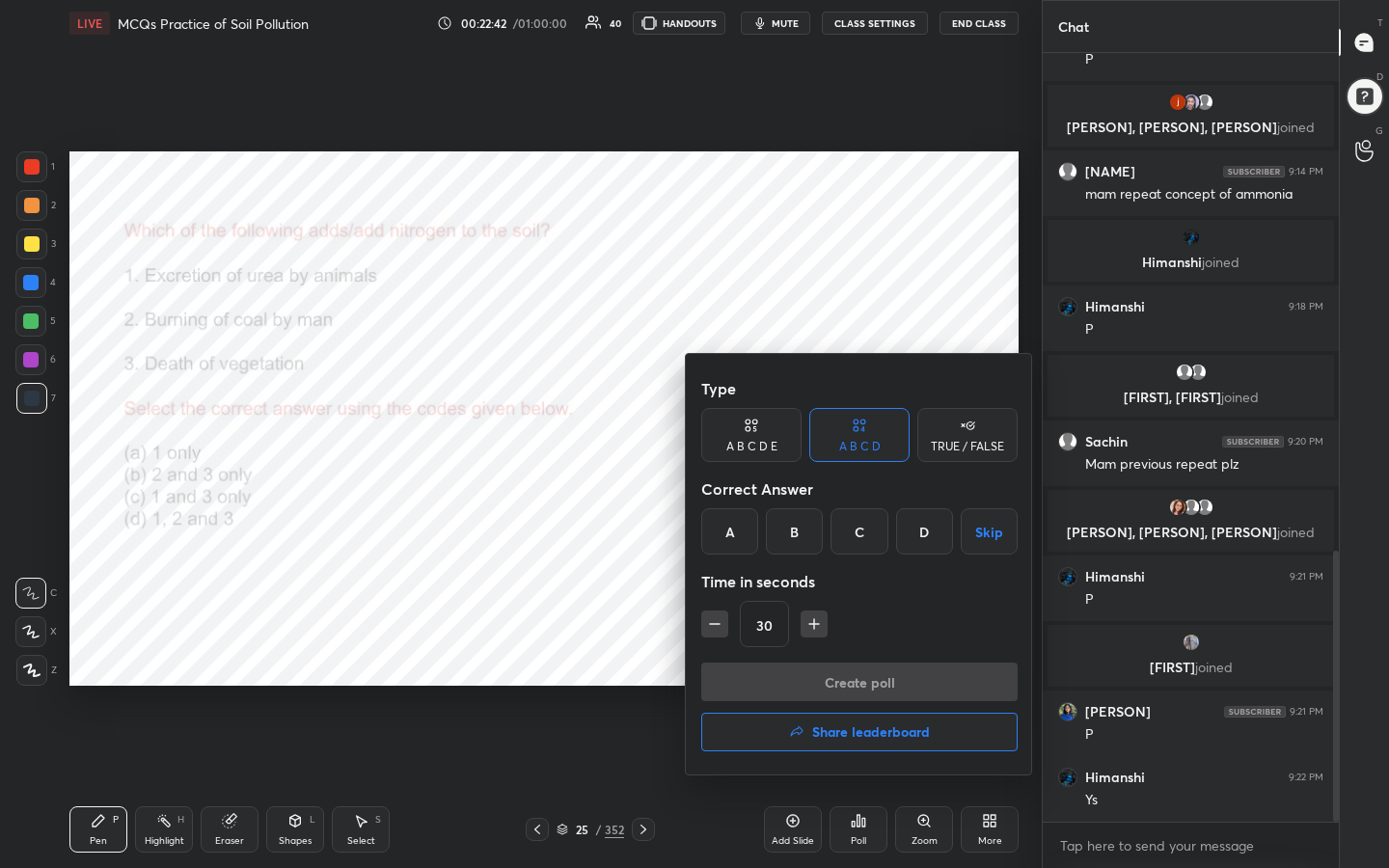 click on "C" at bounding box center [858, 531] 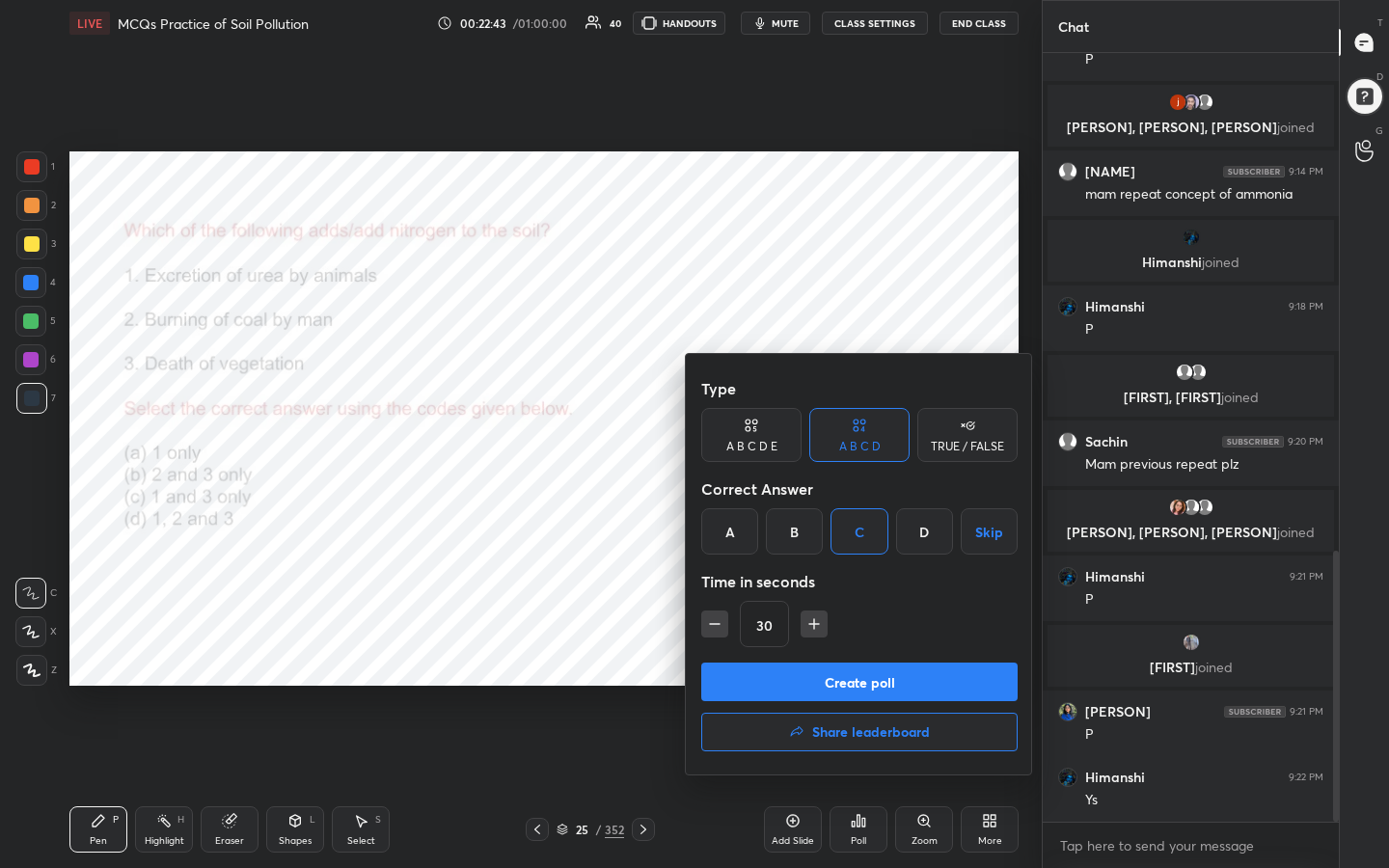click on "Create poll" at bounding box center [859, 682] 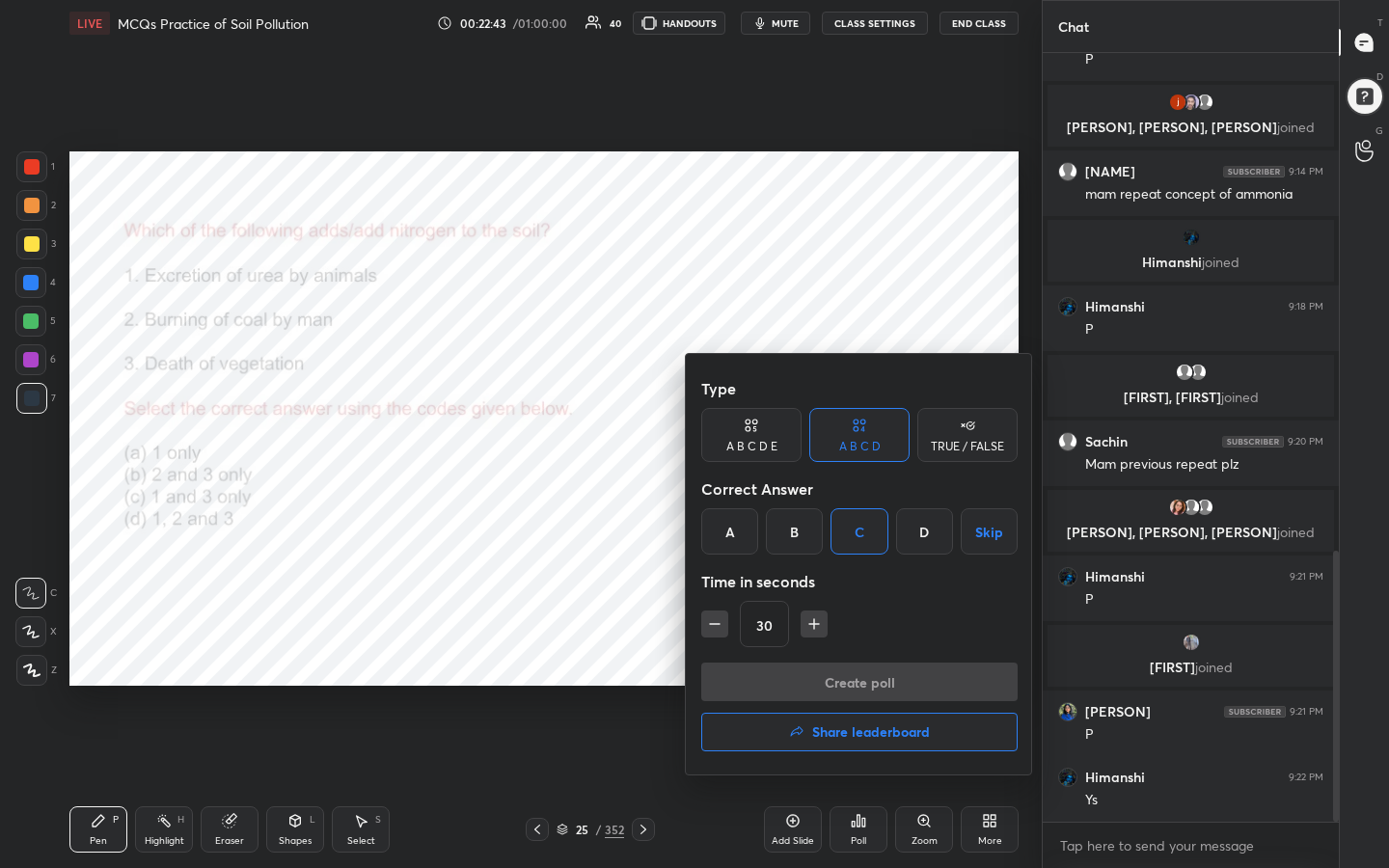 scroll, scrollTop: 561, scrollLeft: 290, axis: both 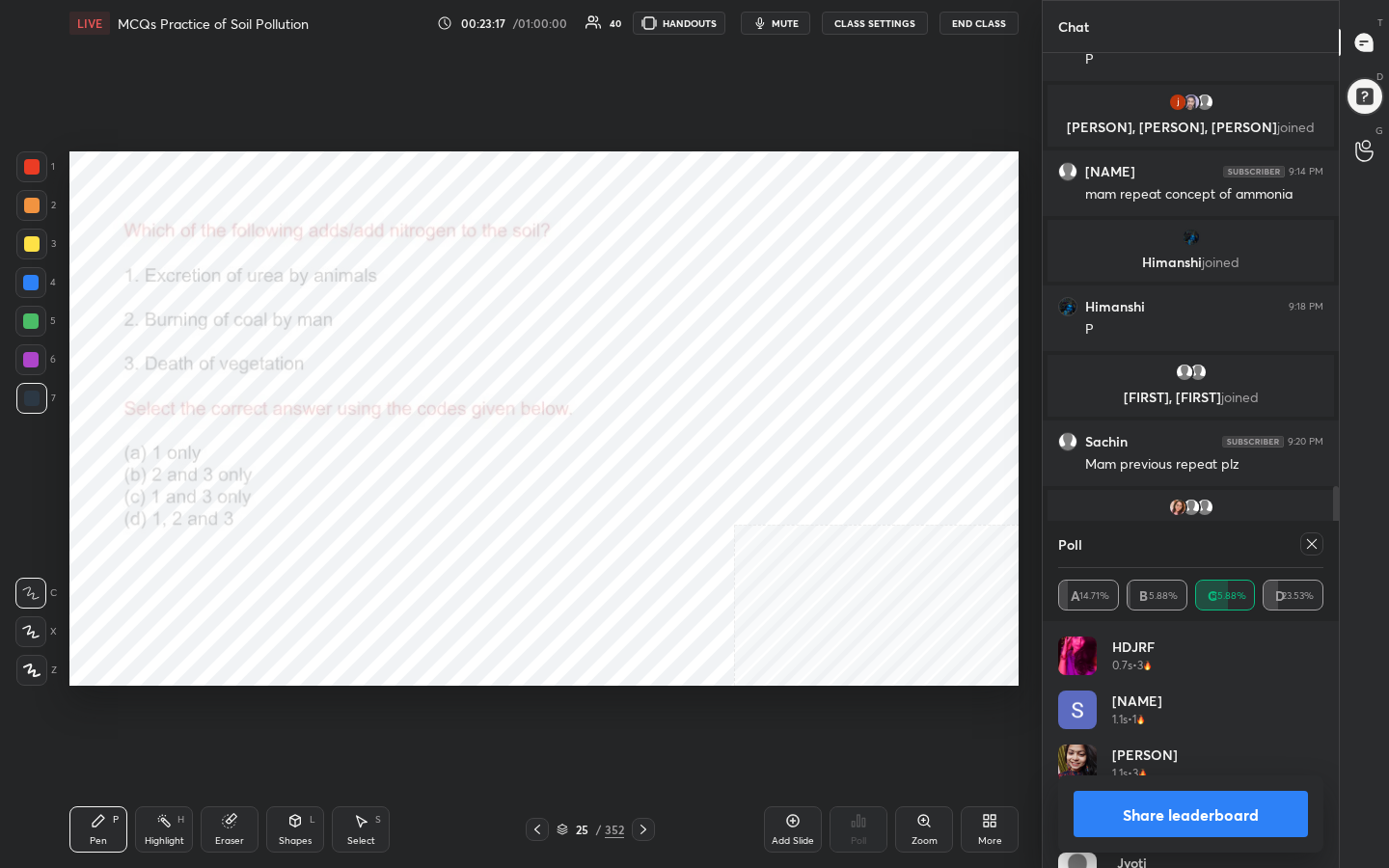 click 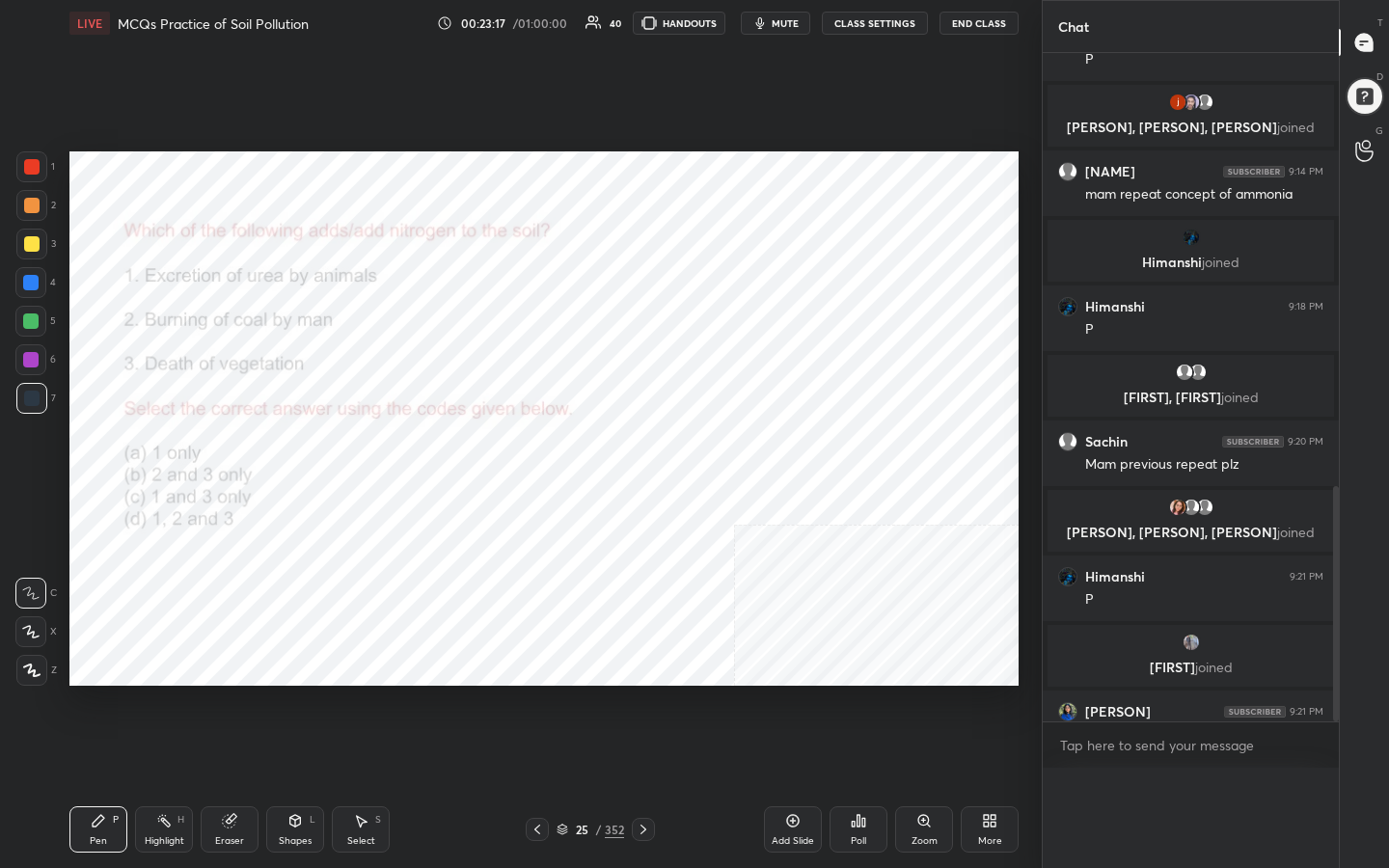 scroll, scrollTop: 0, scrollLeft: 0, axis: both 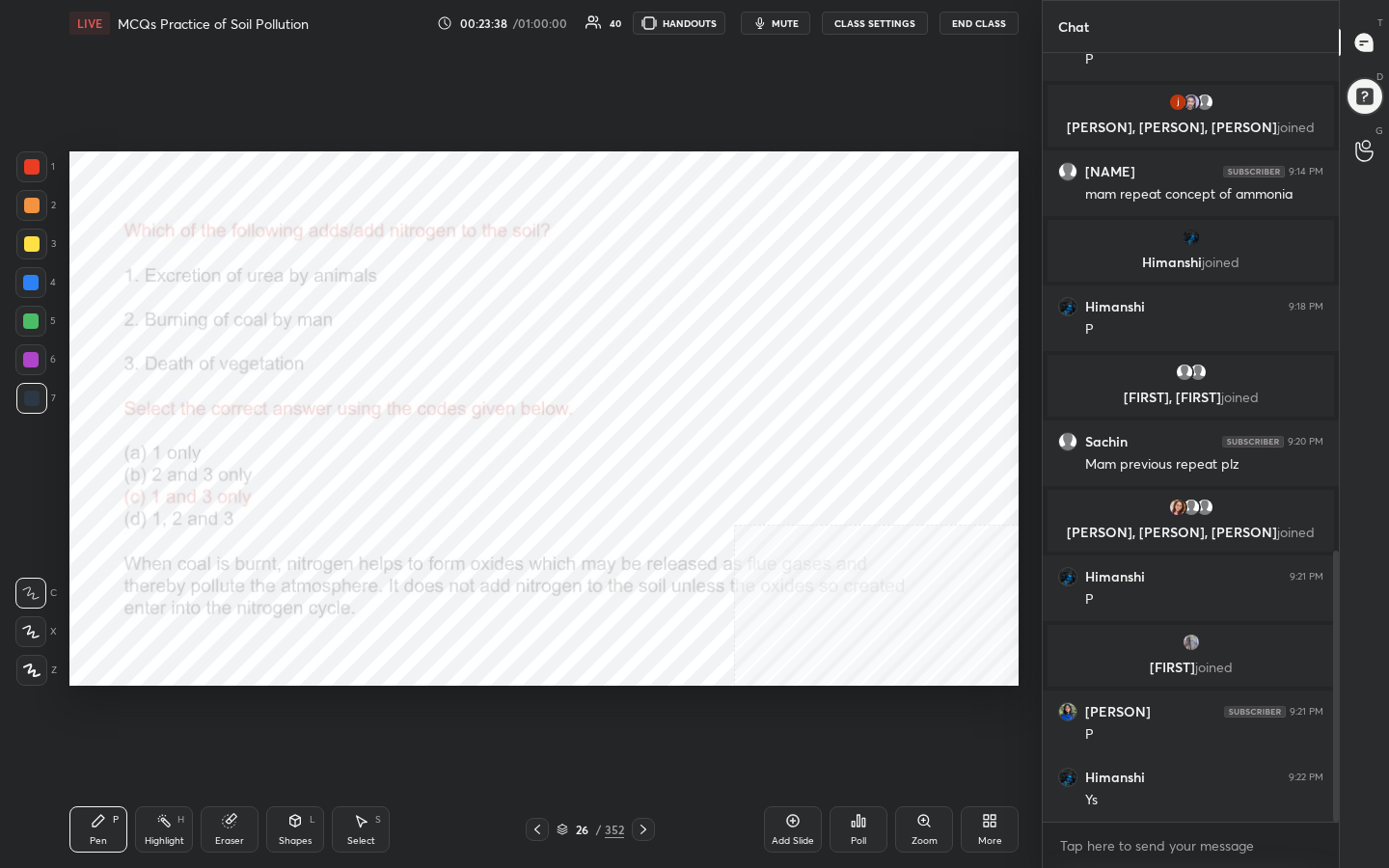 click on "26" at bounding box center [582, 829] 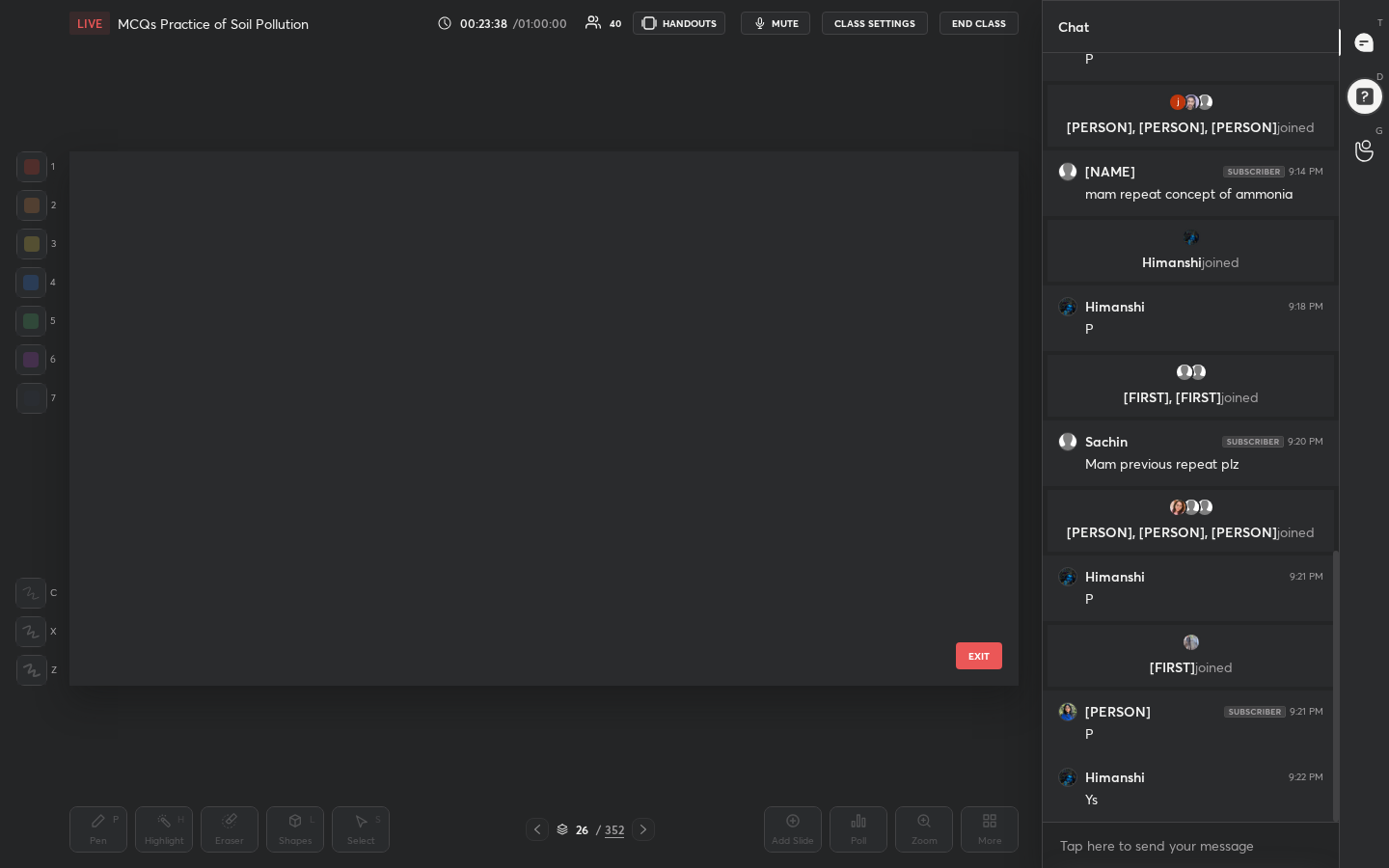 scroll, scrollTop: 937, scrollLeft: 0, axis: vertical 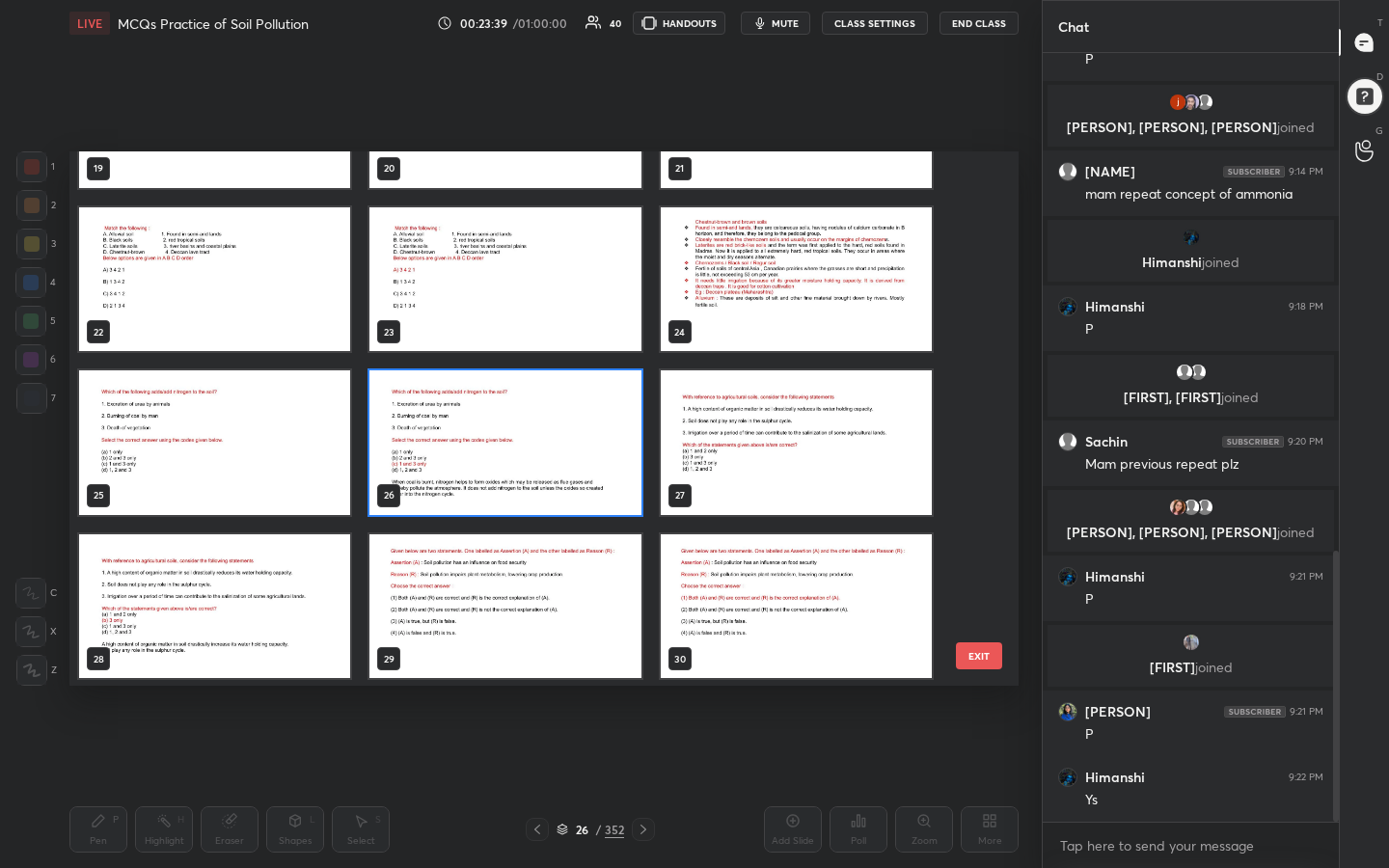 click at bounding box center [796, 443] 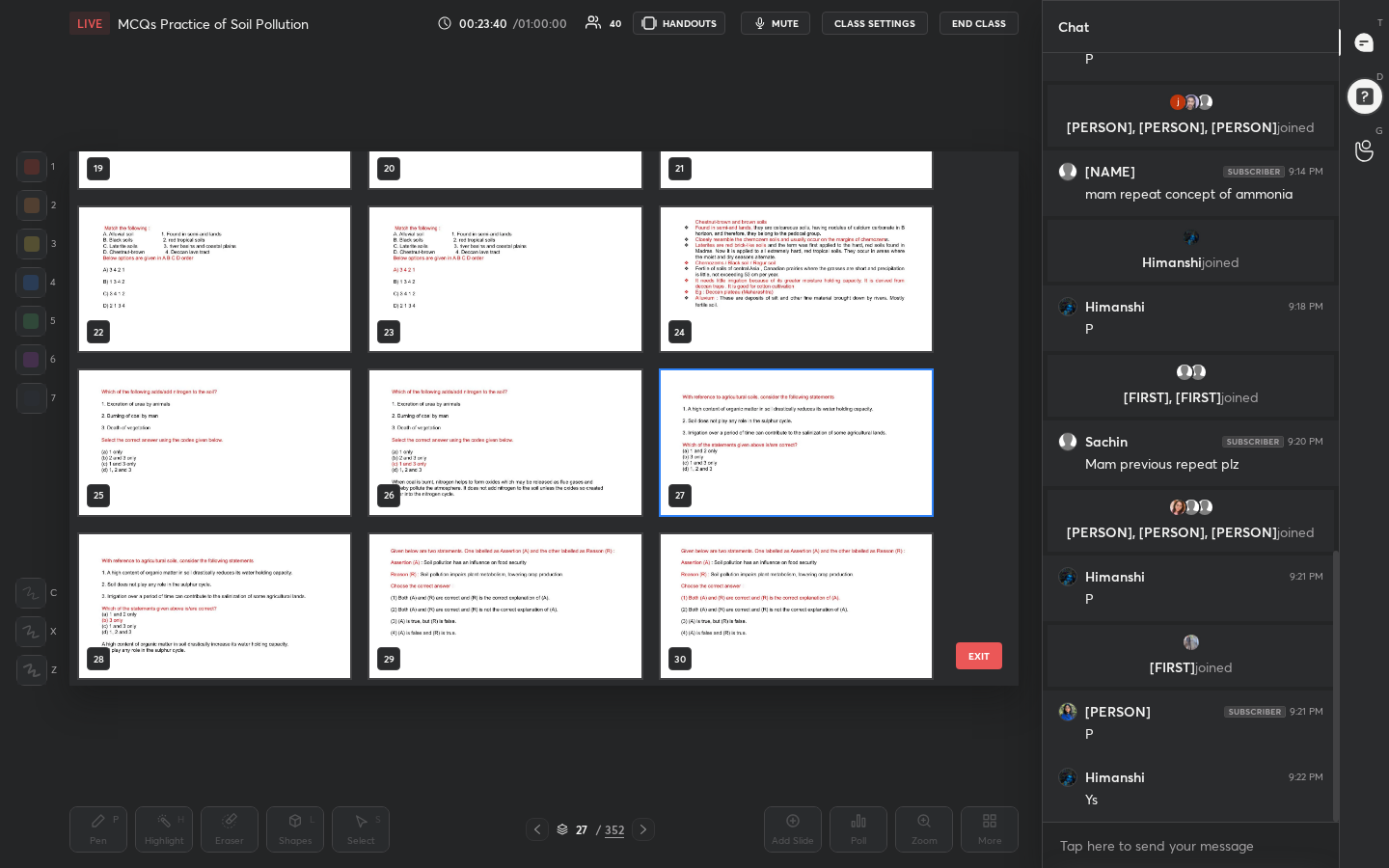 click at bounding box center (796, 443) 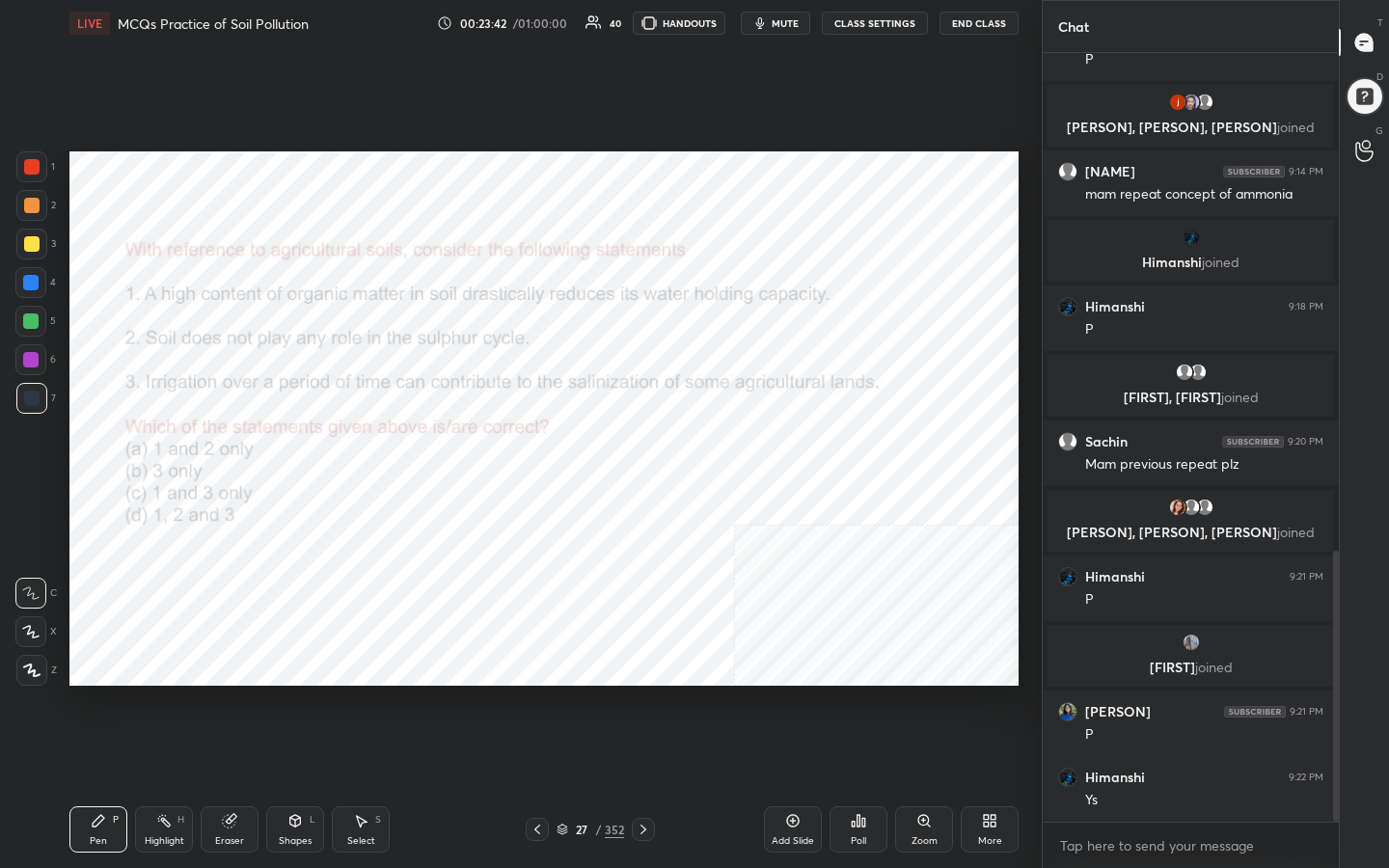 click on "mute" at bounding box center (785, 23) 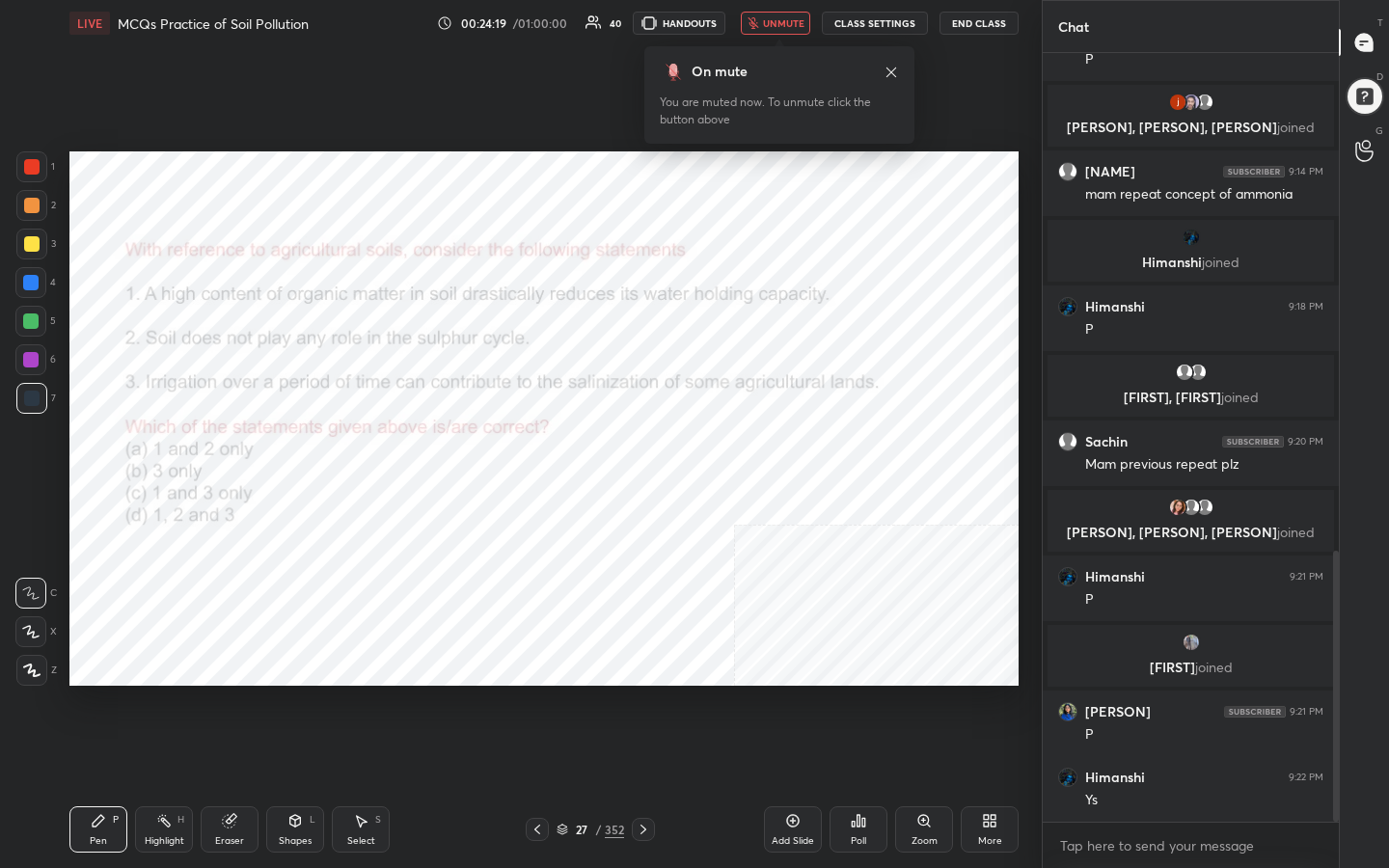 click 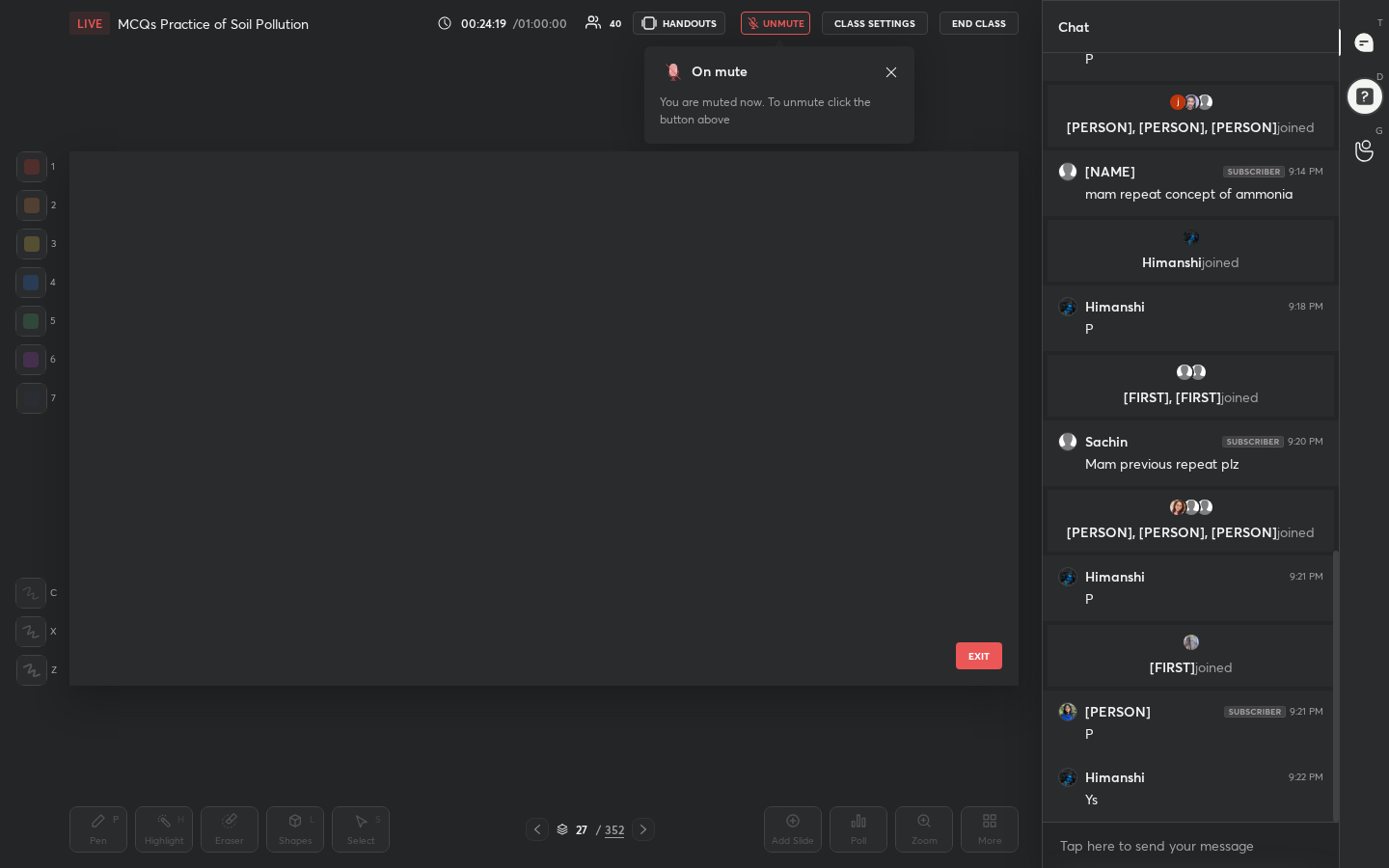 scroll, scrollTop: 937, scrollLeft: 0, axis: vertical 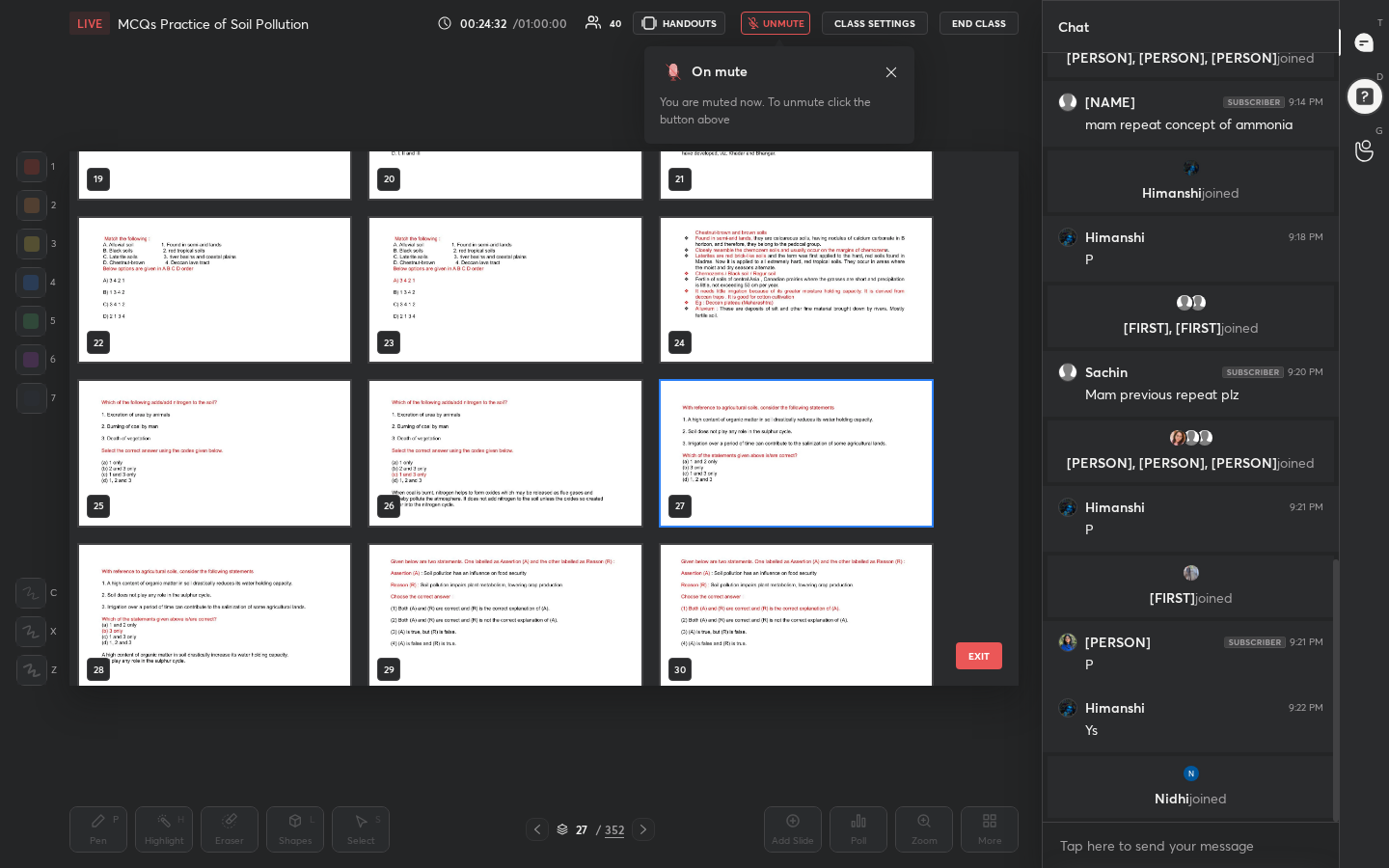 click at bounding box center (796, 453) 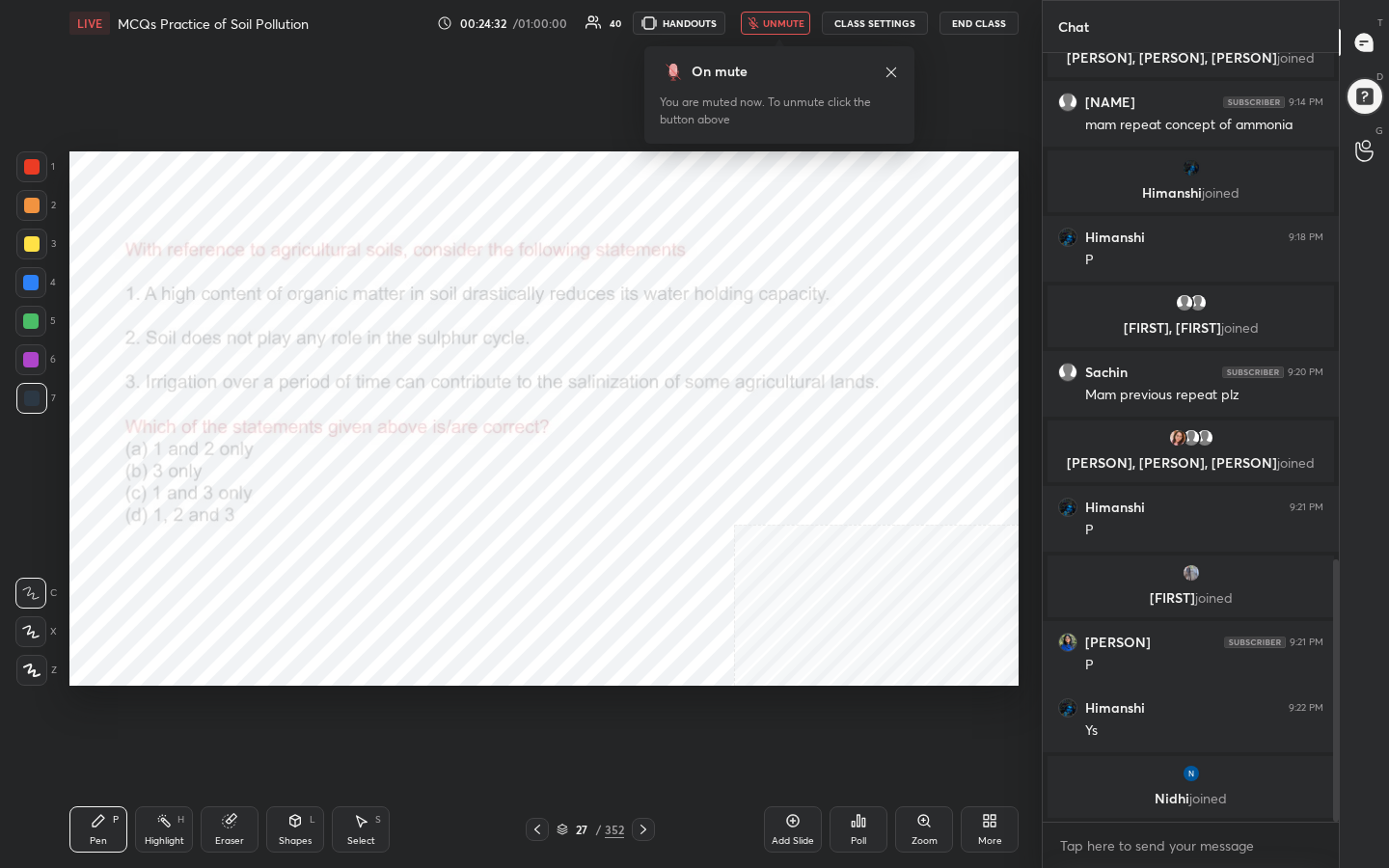 click at bounding box center (796, 453) 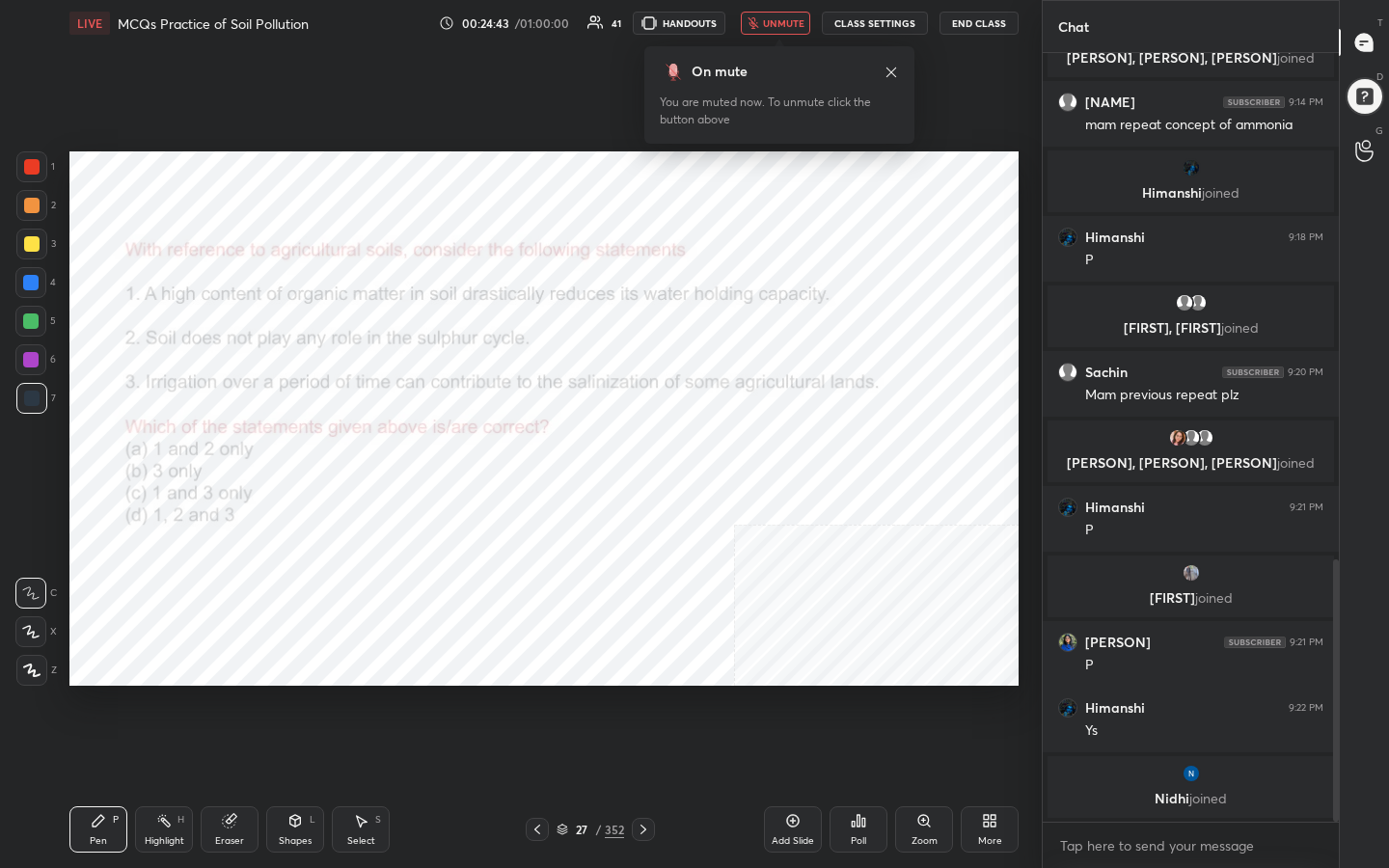 click 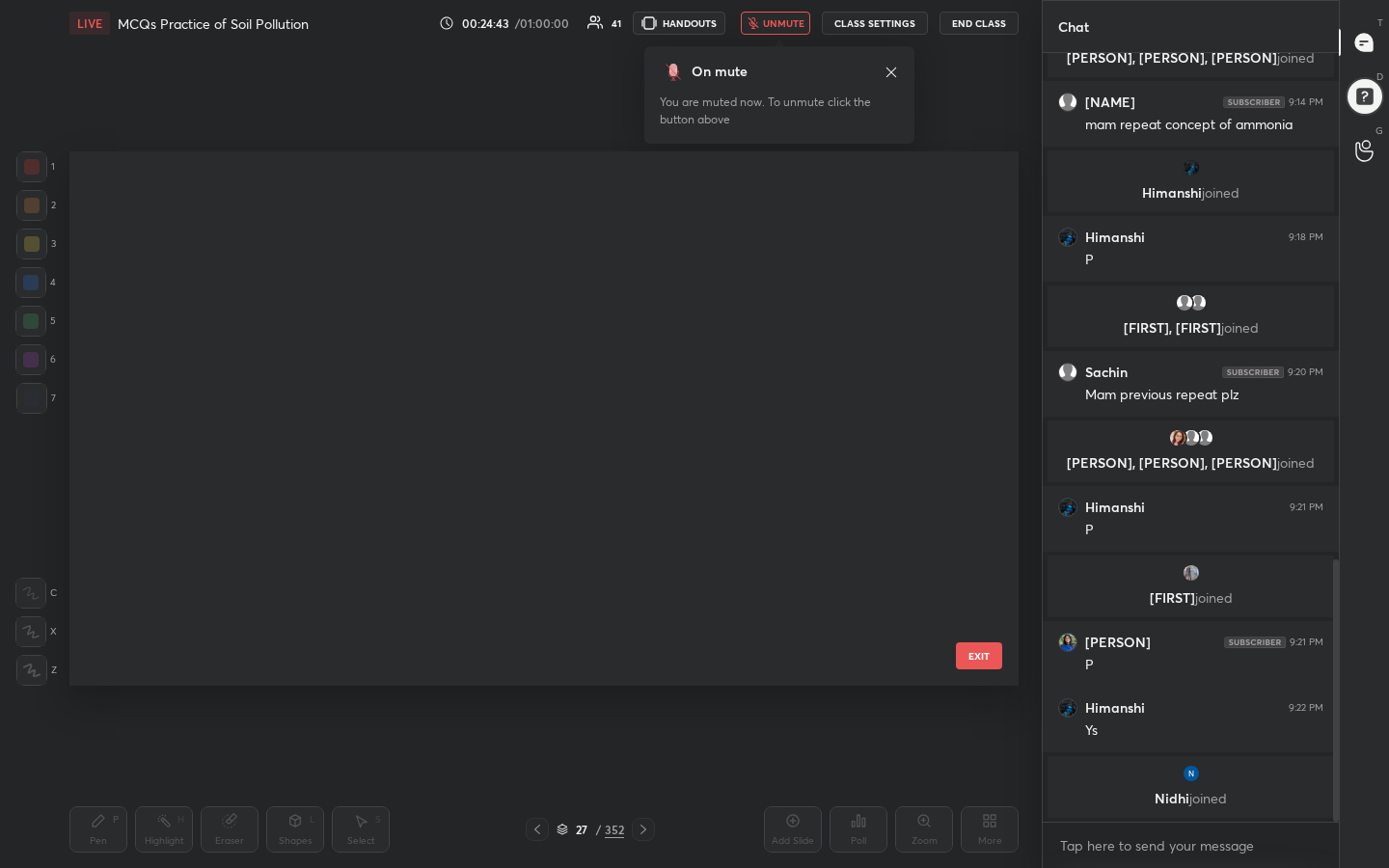 scroll, scrollTop: 937, scrollLeft: 0, axis: vertical 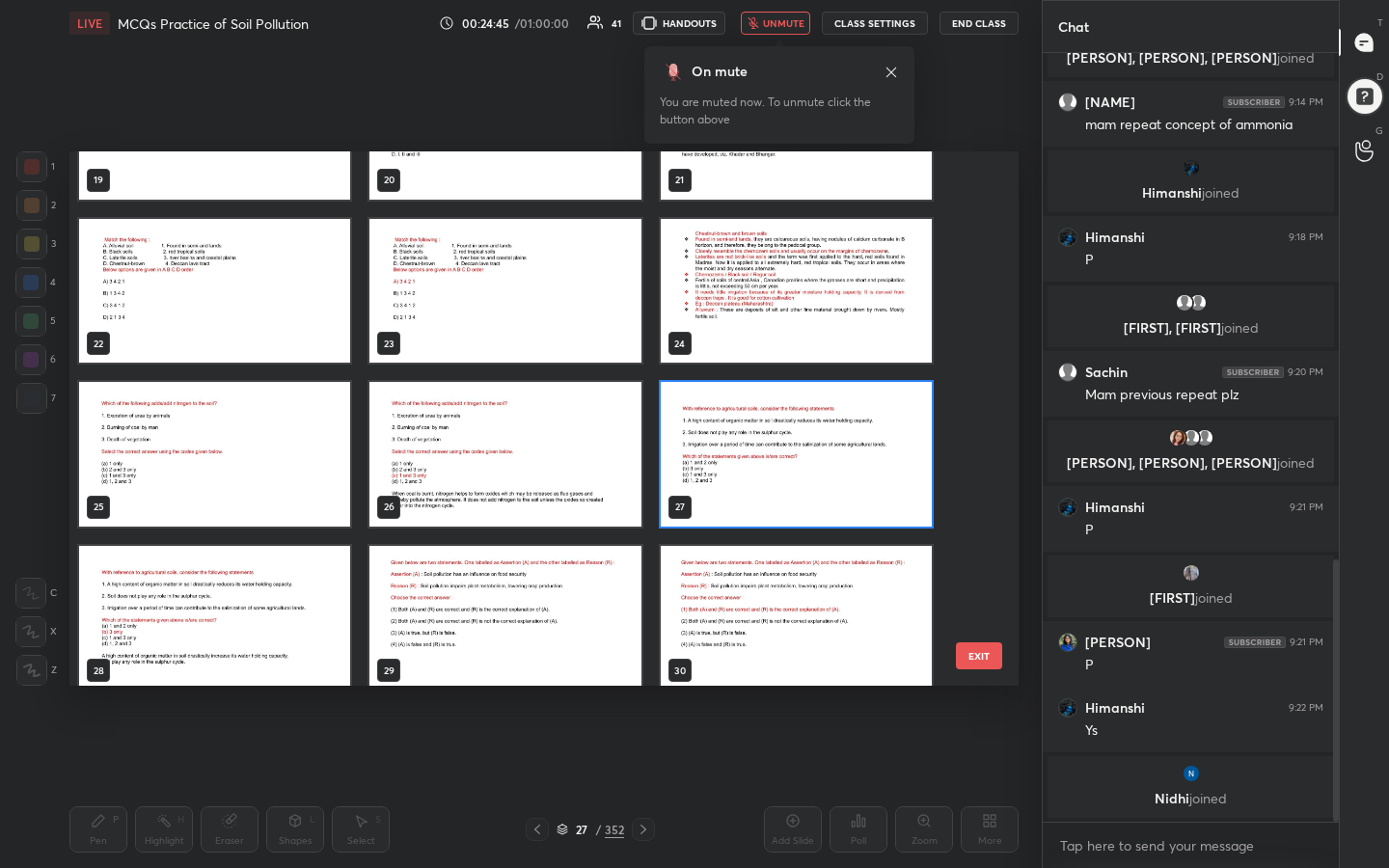 click at bounding box center [796, 454] 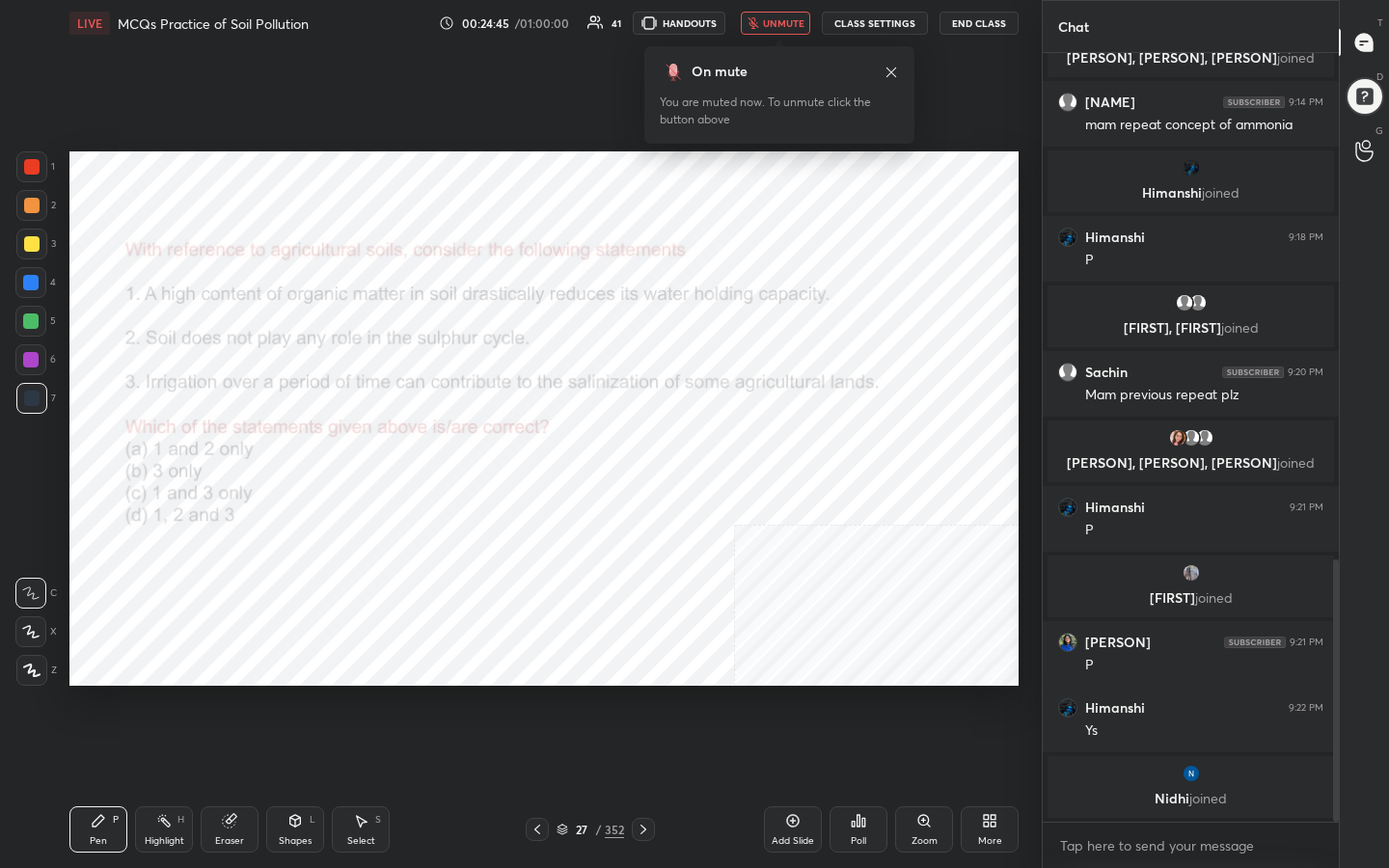click at bounding box center [796, 454] 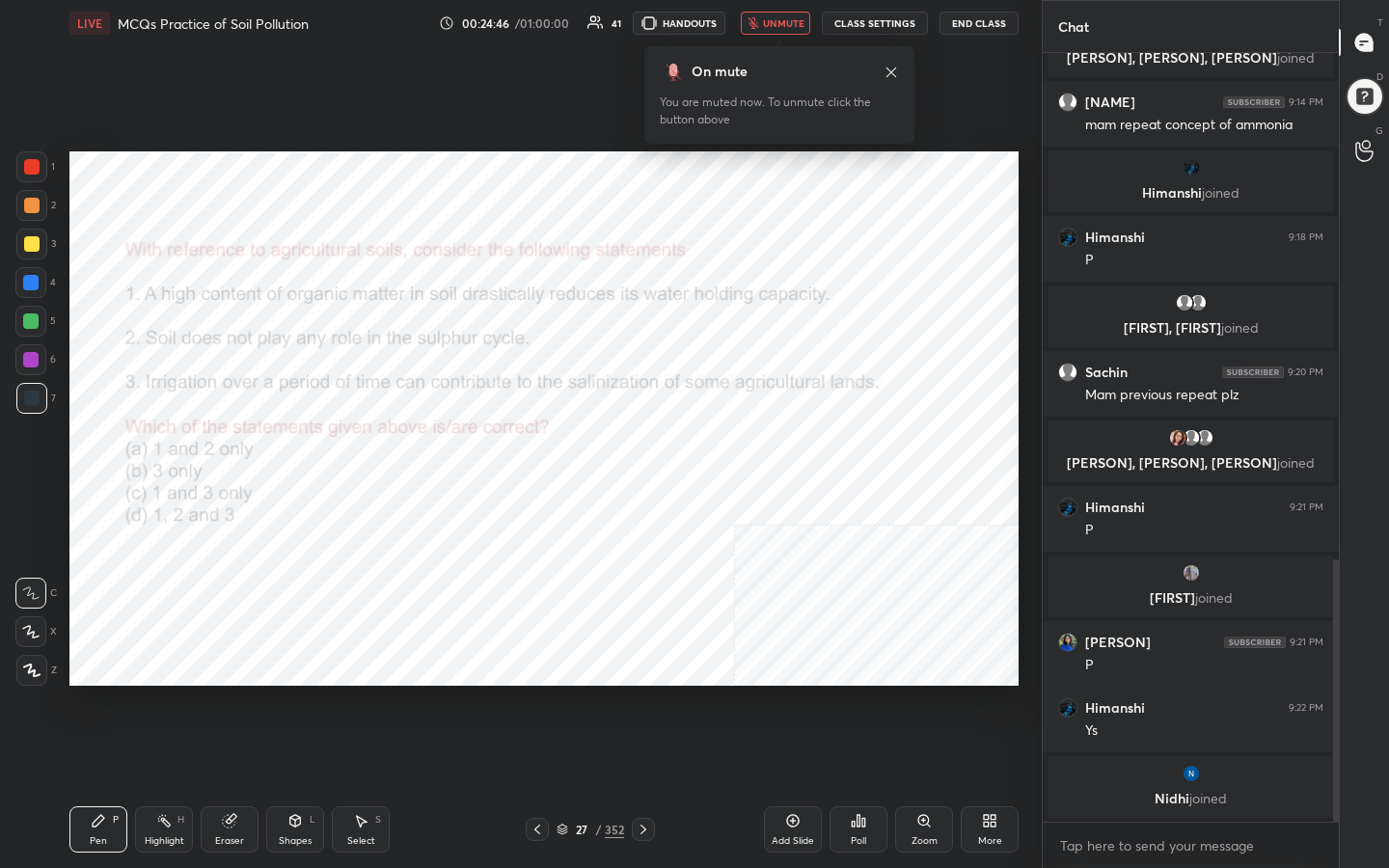 click 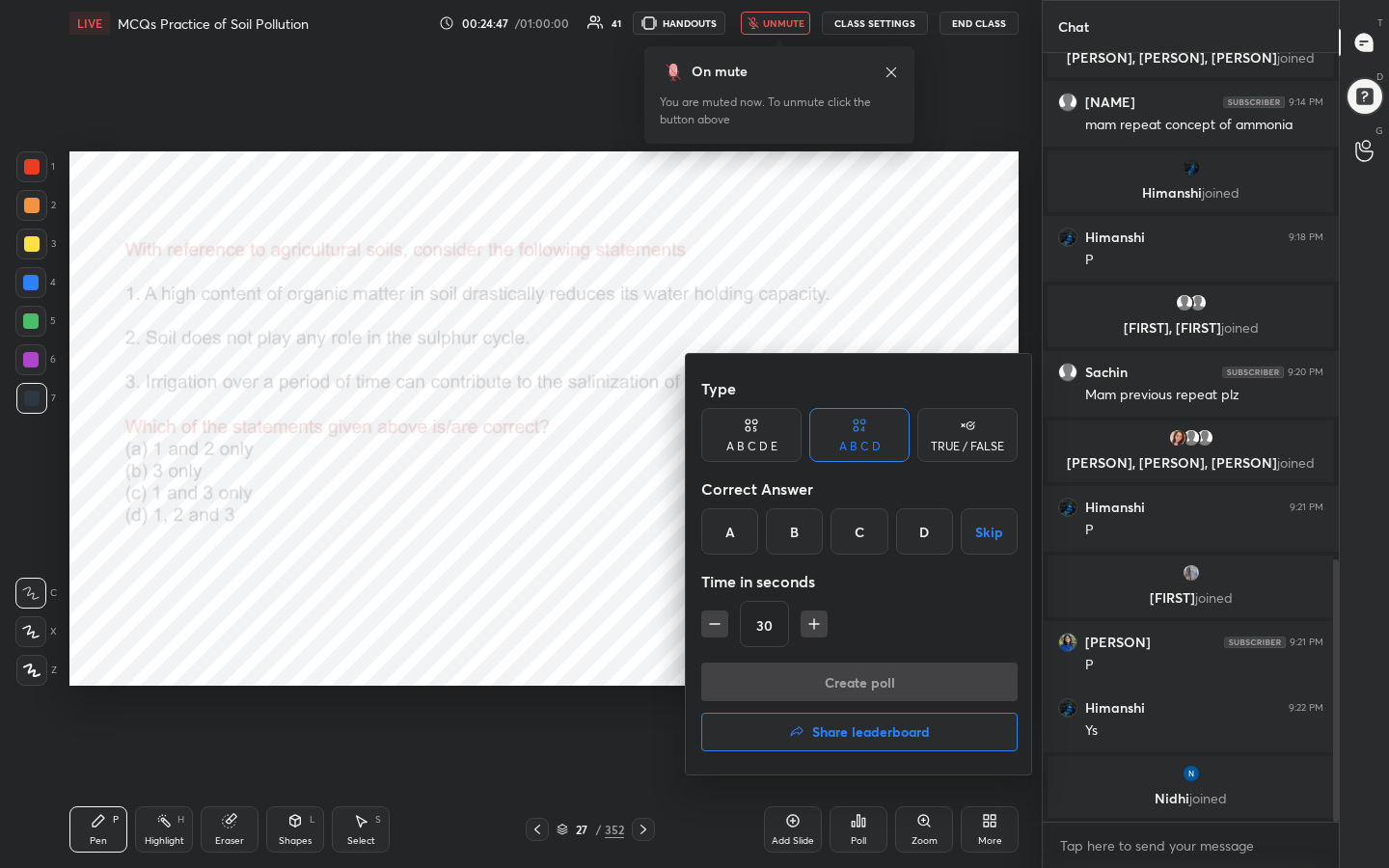 click on "B" at bounding box center (794, 531) 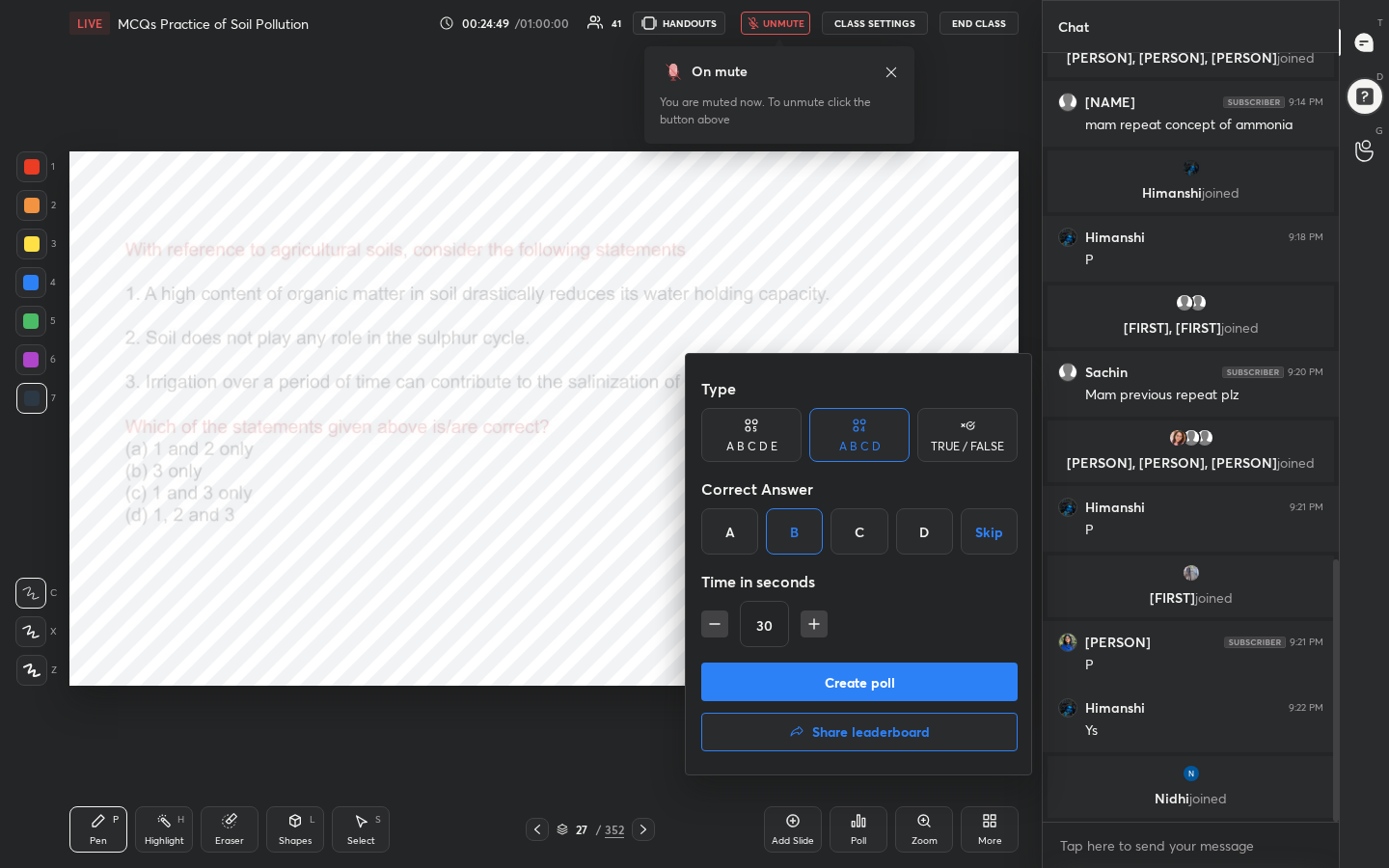click on "Create poll" at bounding box center [859, 682] 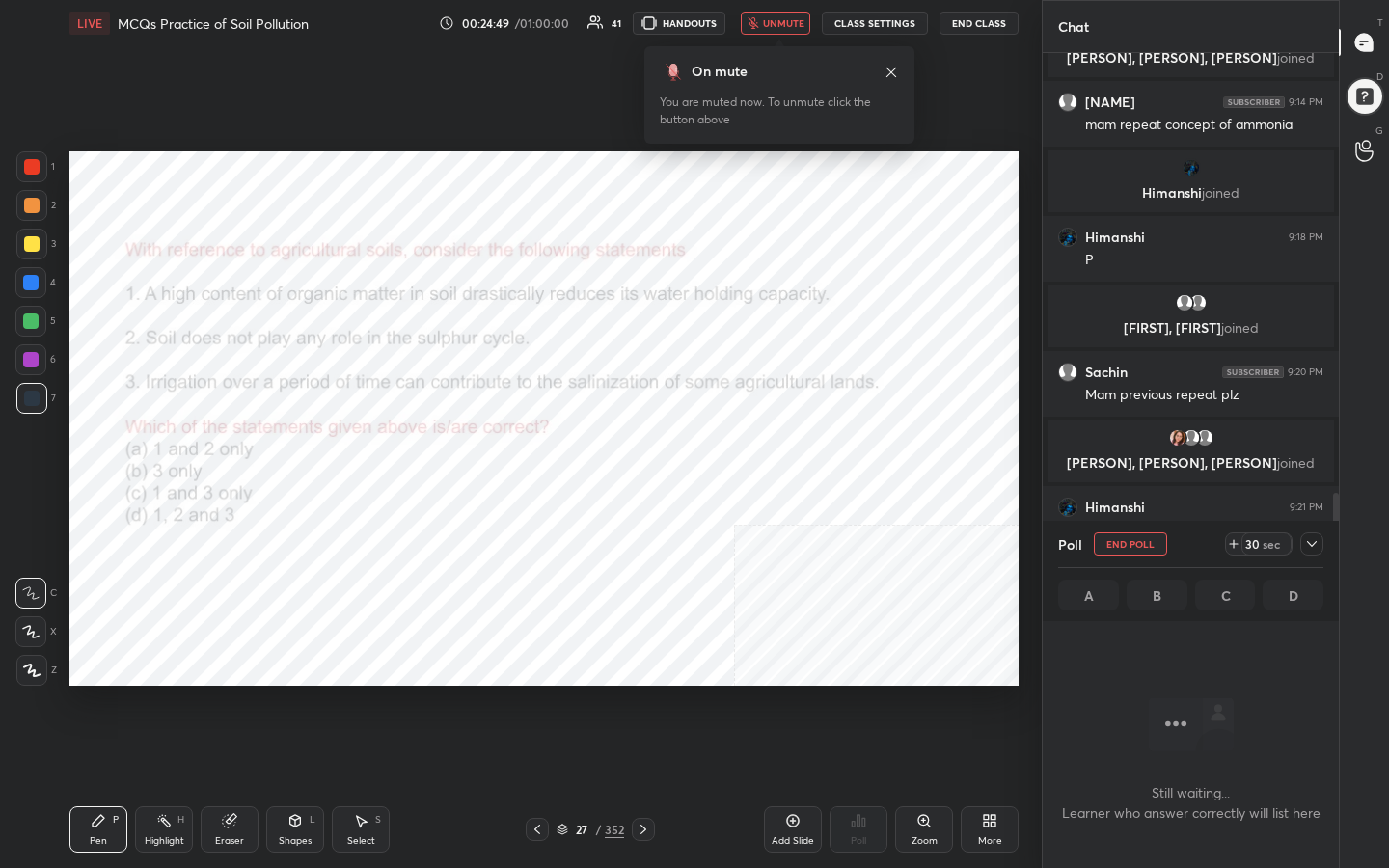 scroll, scrollTop: 543, scrollLeft: 290, axis: both 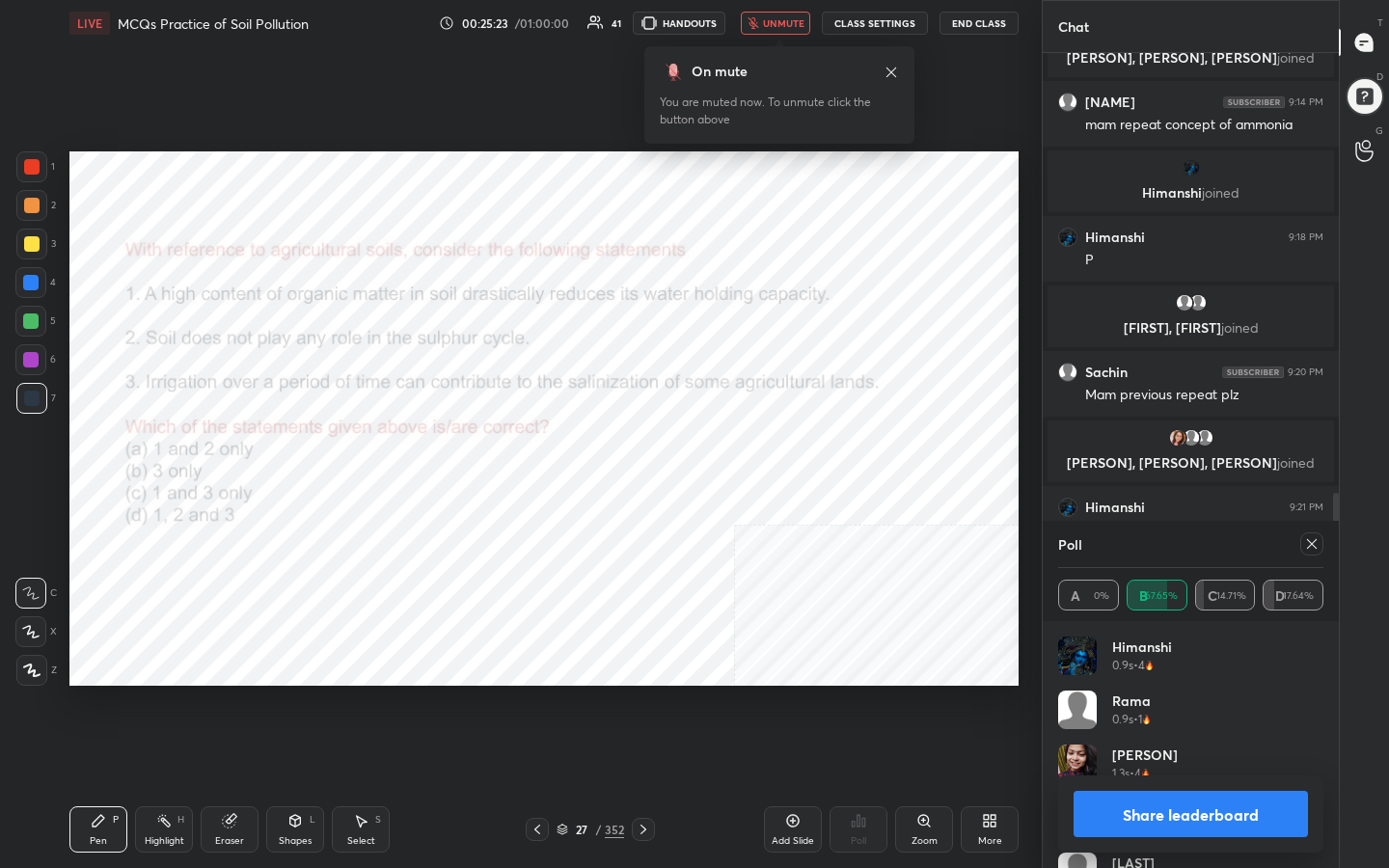 click 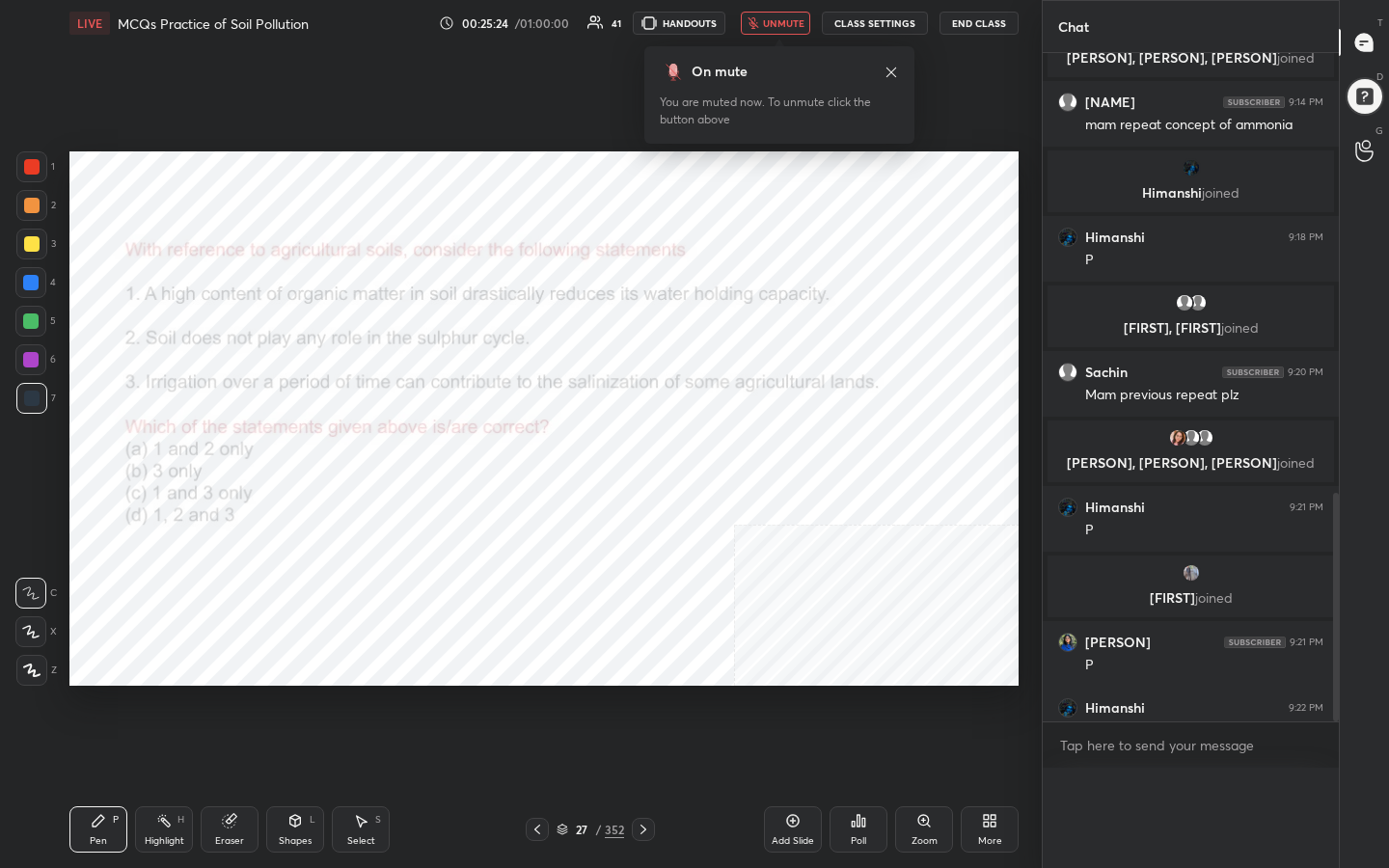scroll, scrollTop: 0, scrollLeft: 0, axis: both 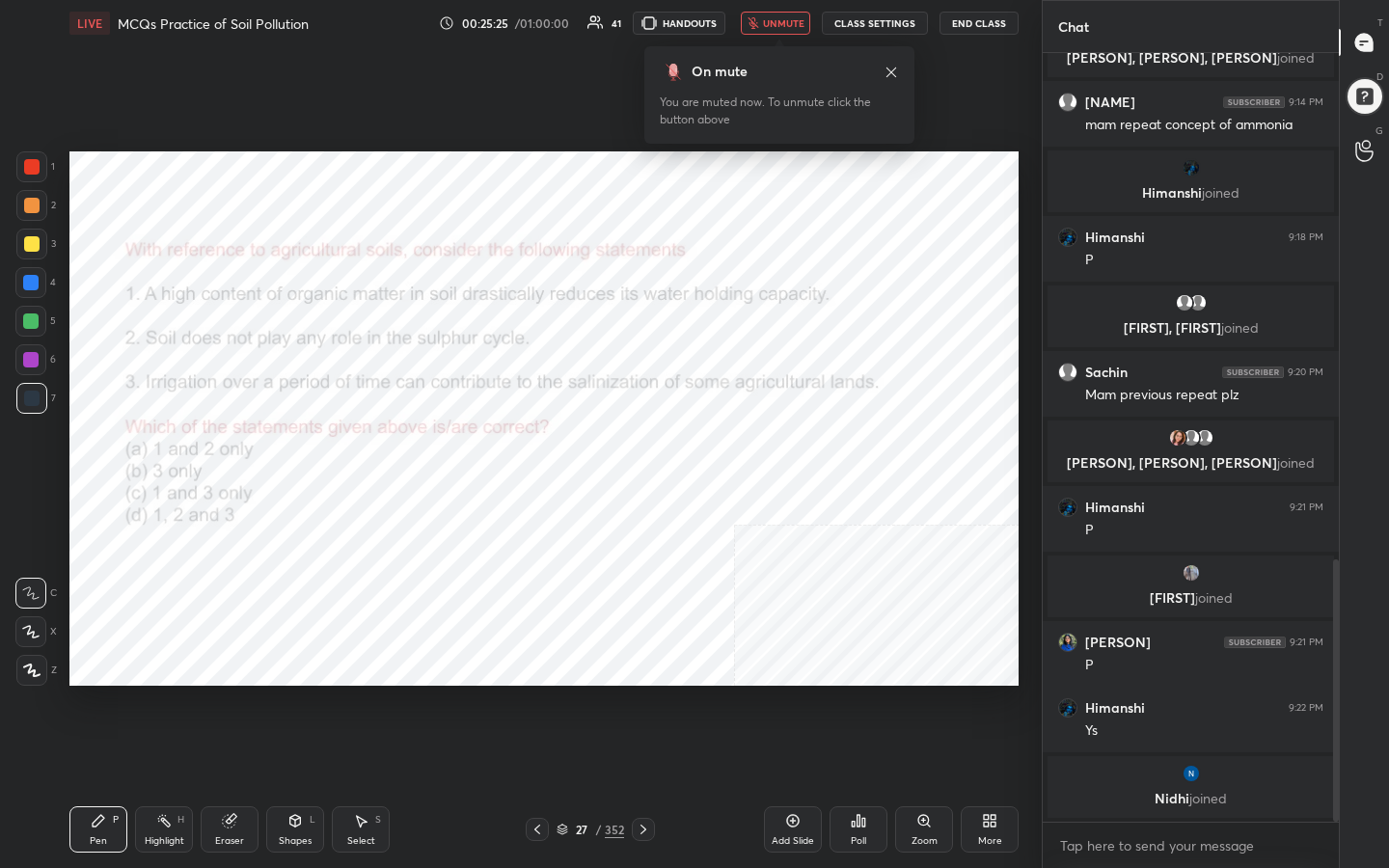 click on "unmute" at bounding box center (783, 23) 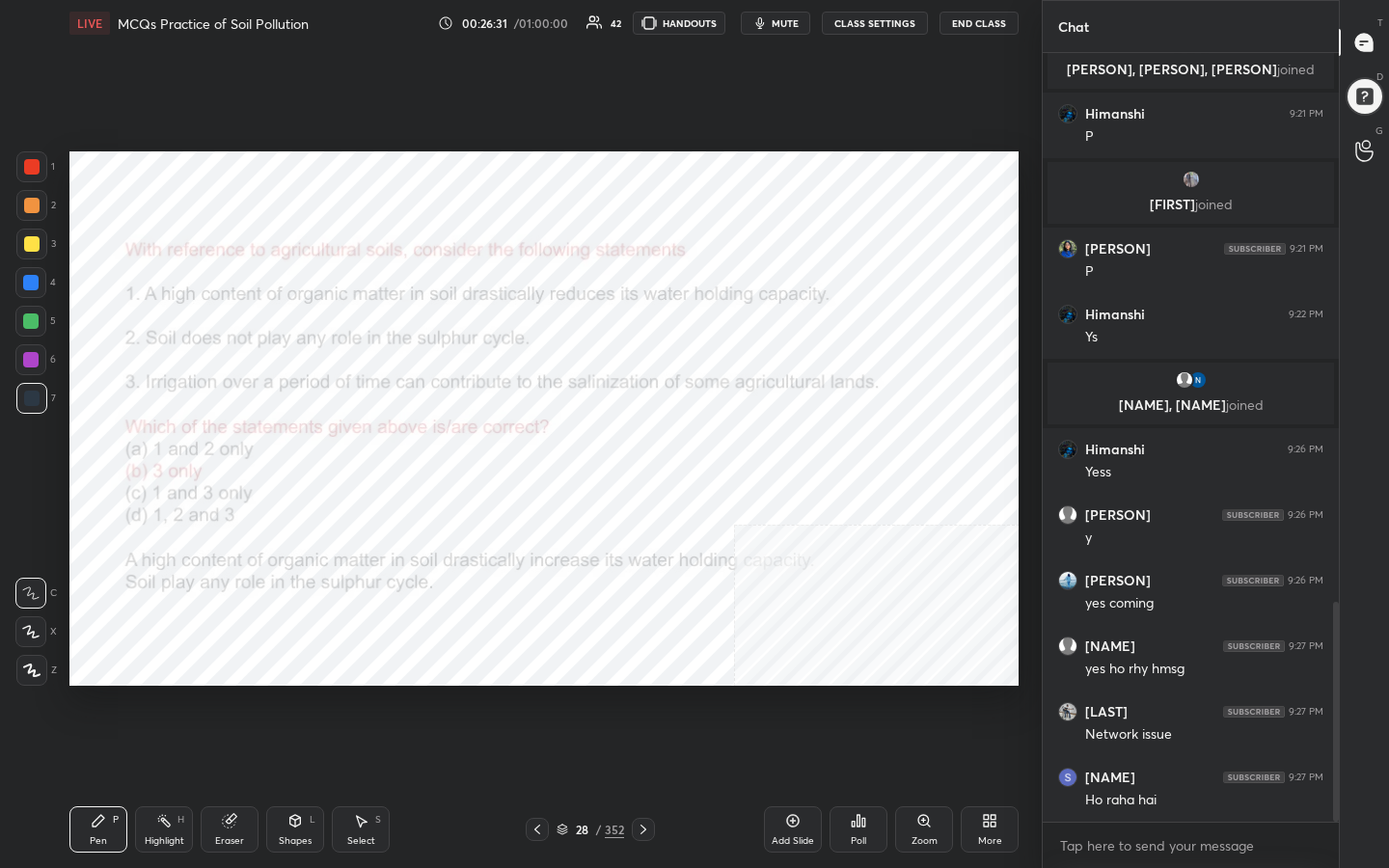 scroll, scrollTop: 1924, scrollLeft: 0, axis: vertical 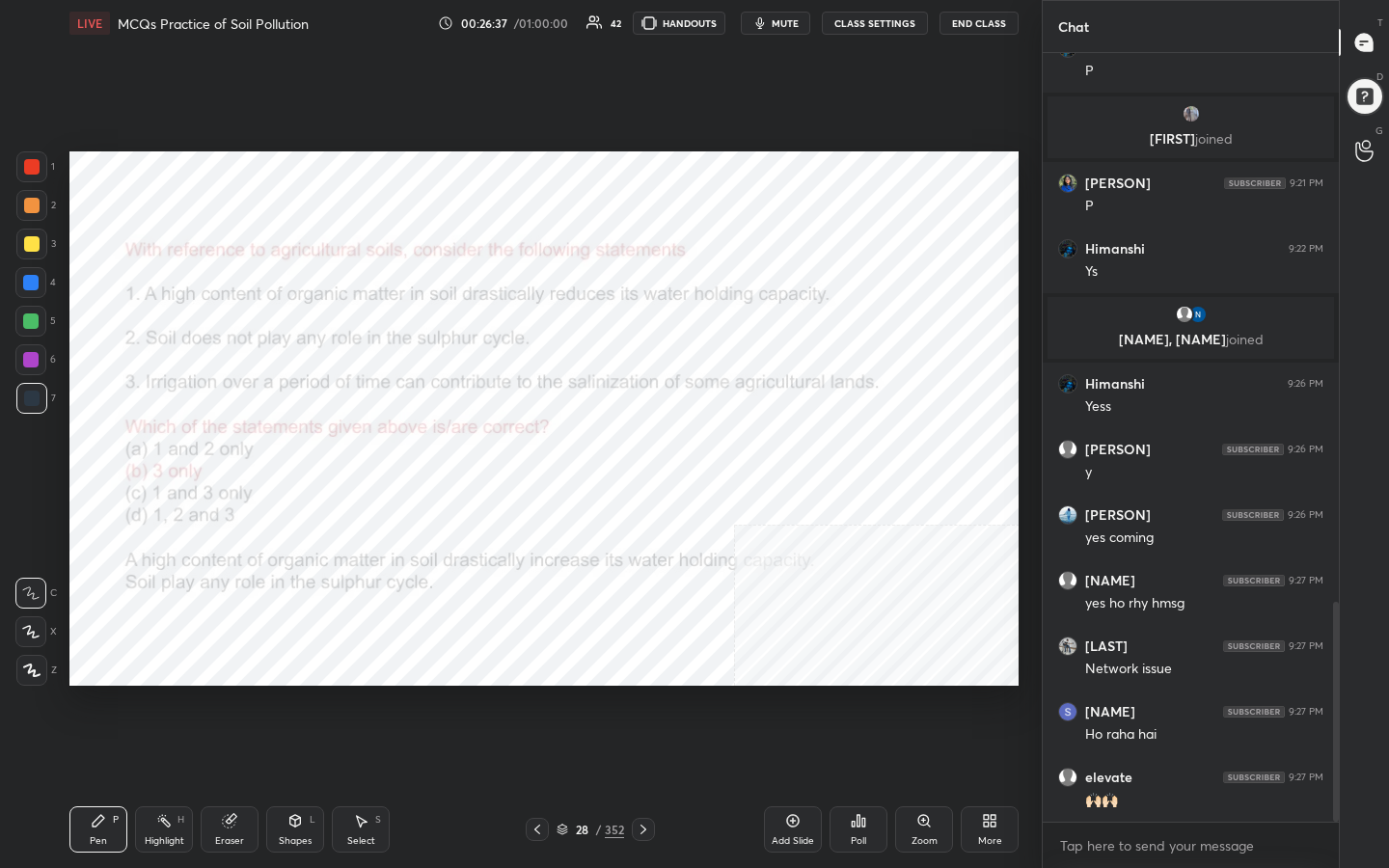 click 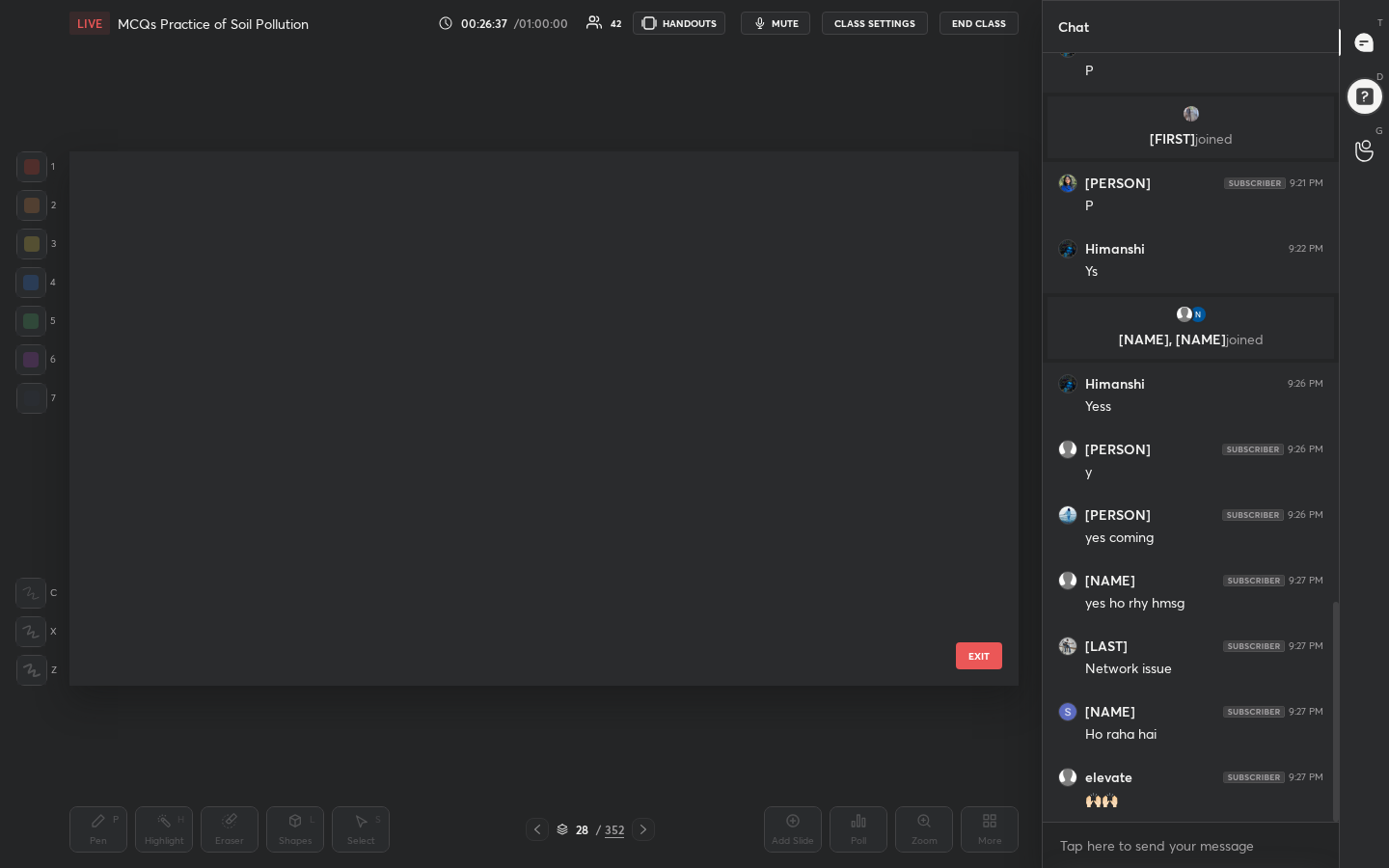 scroll, scrollTop: 1100, scrollLeft: 0, axis: vertical 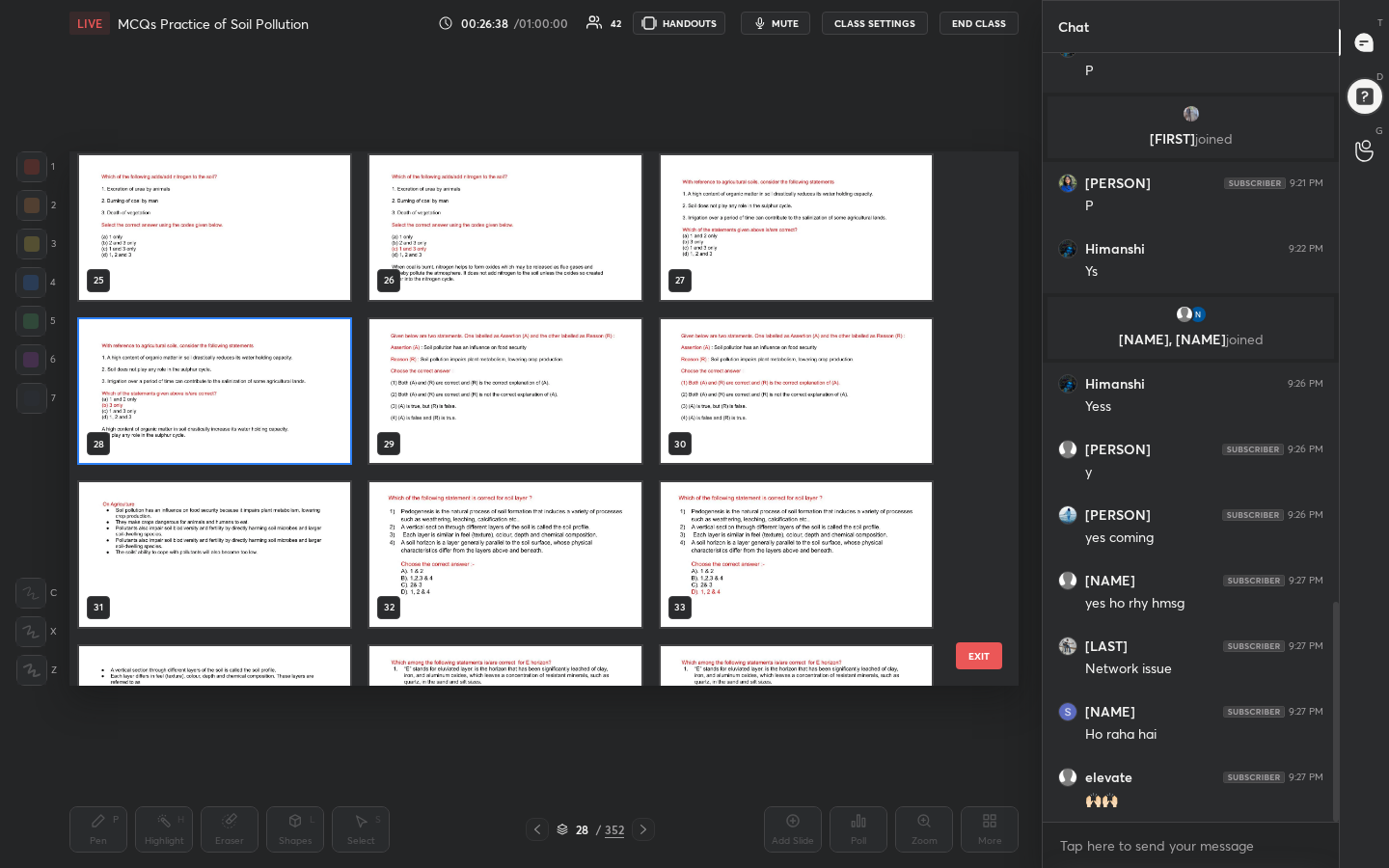 click at bounding box center (504, 392) 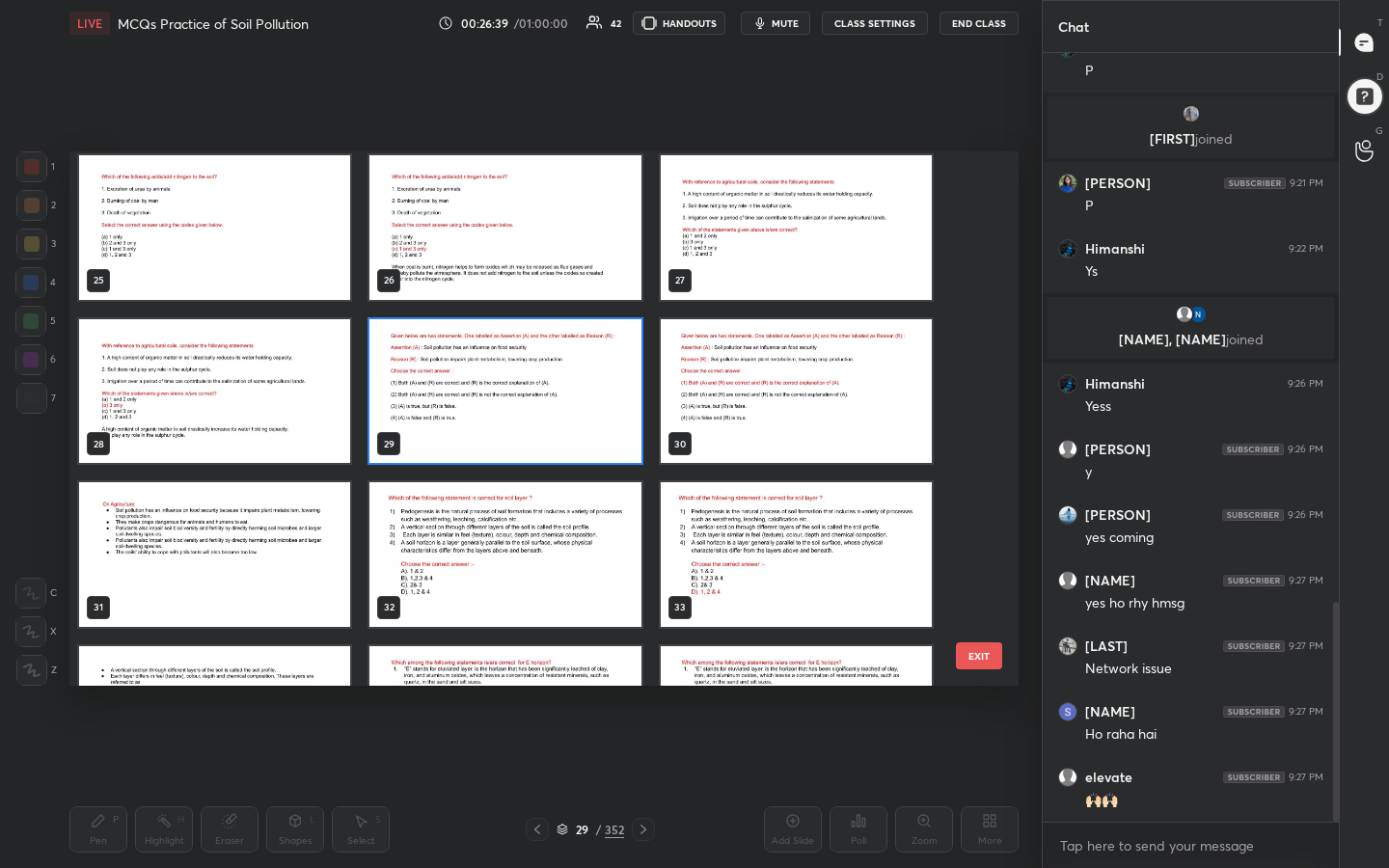 click at bounding box center (504, 392) 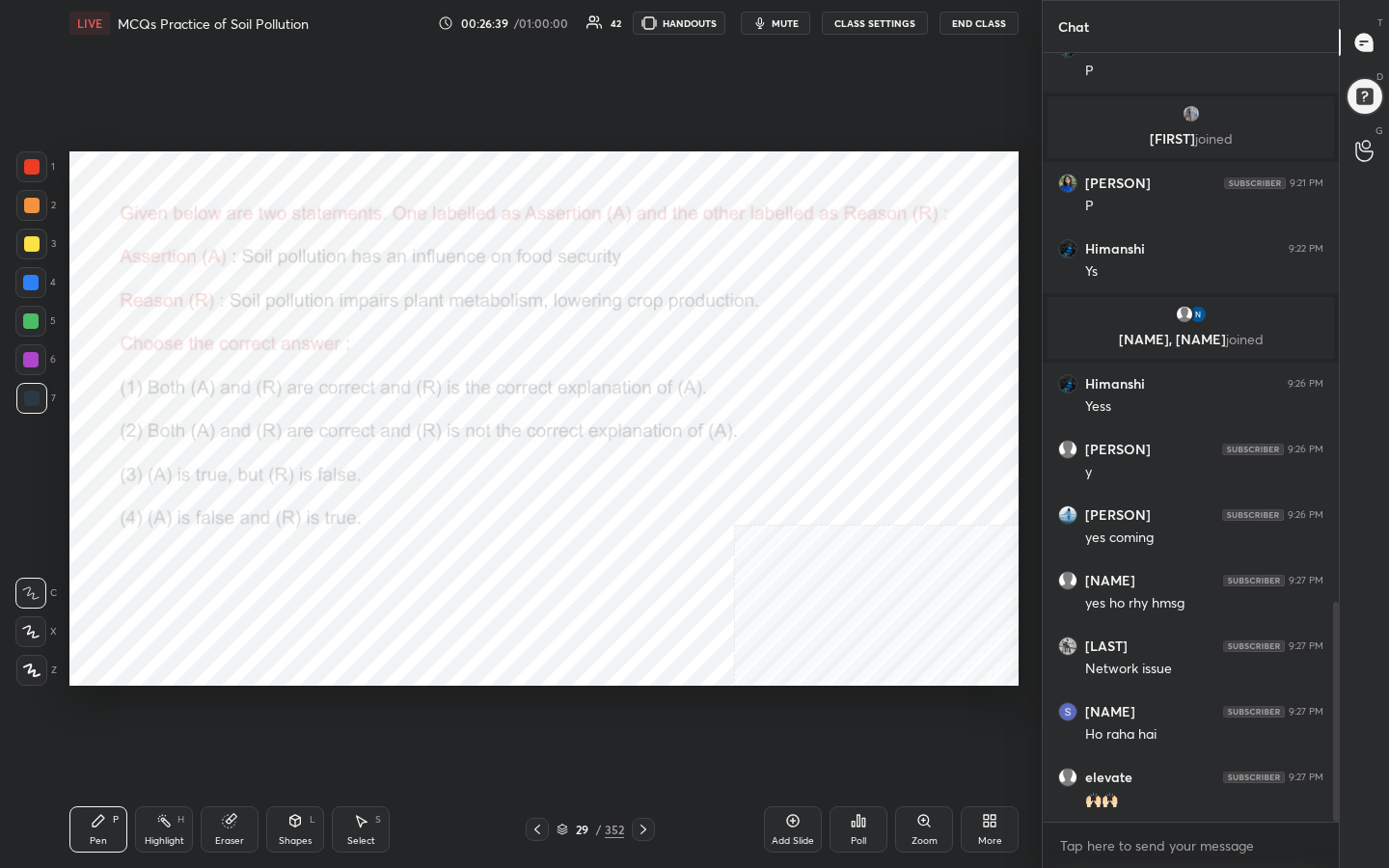 click at bounding box center (504, 392) 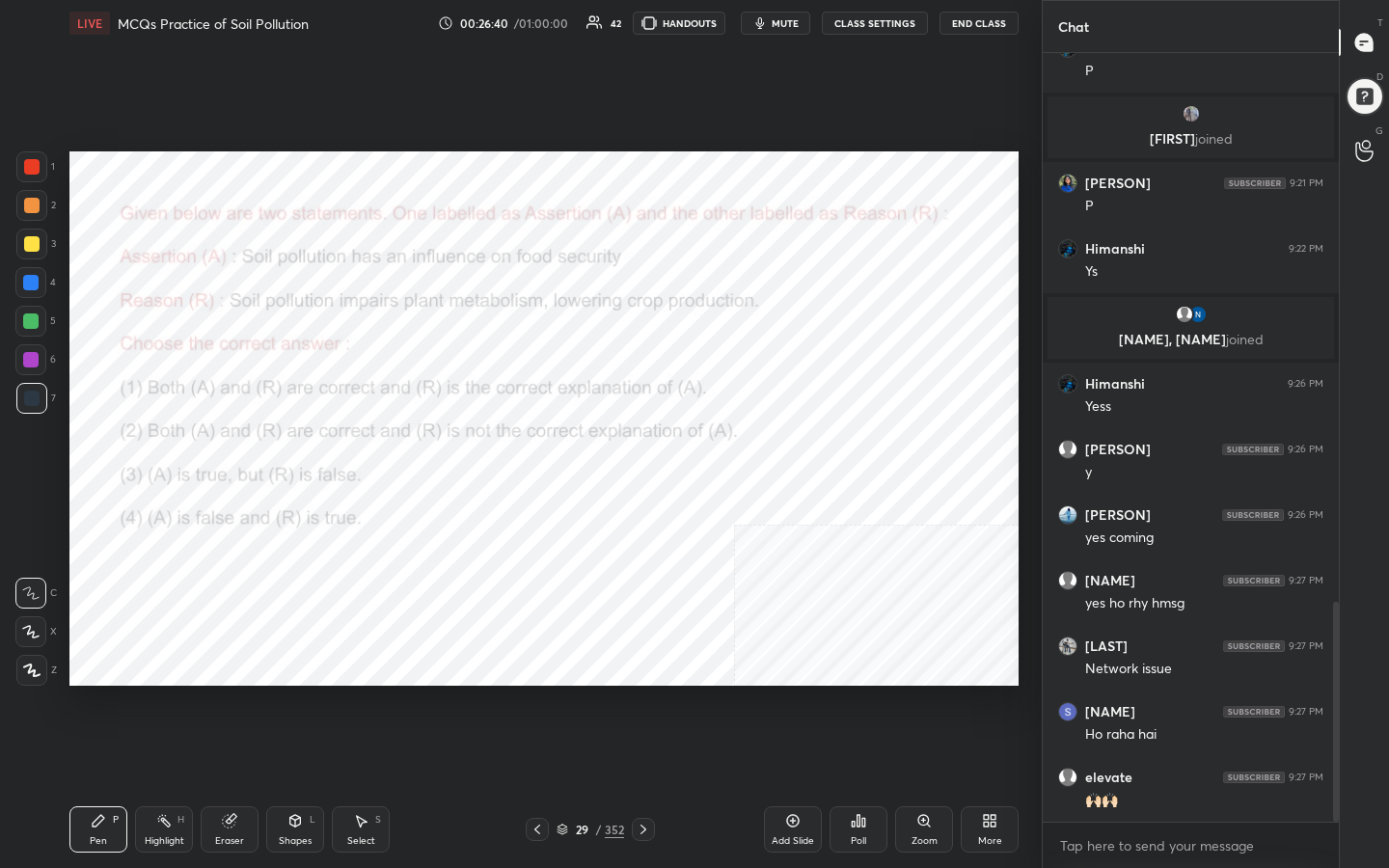 click on "mute" at bounding box center [776, 23] 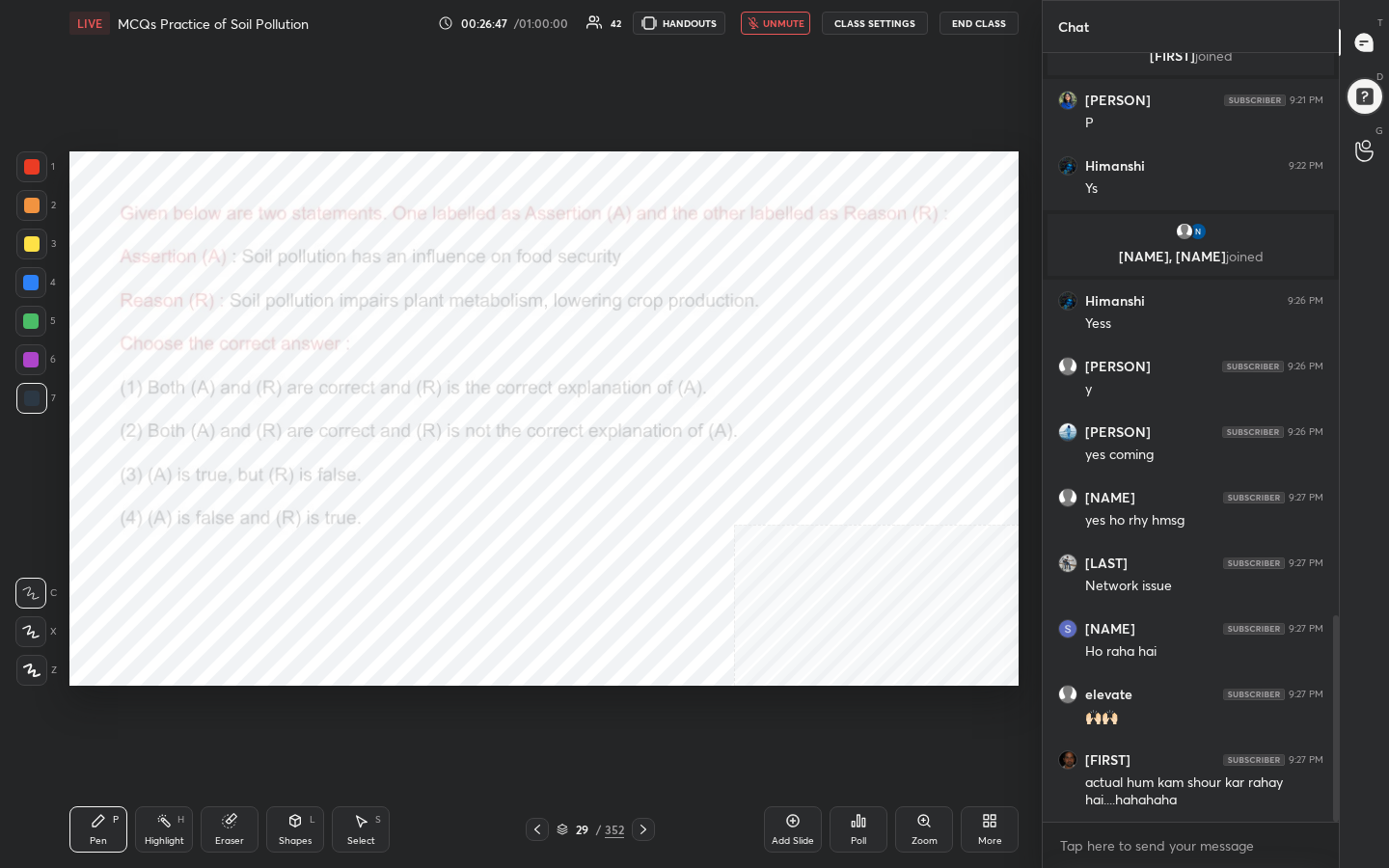 scroll, scrollTop: 2090, scrollLeft: 0, axis: vertical 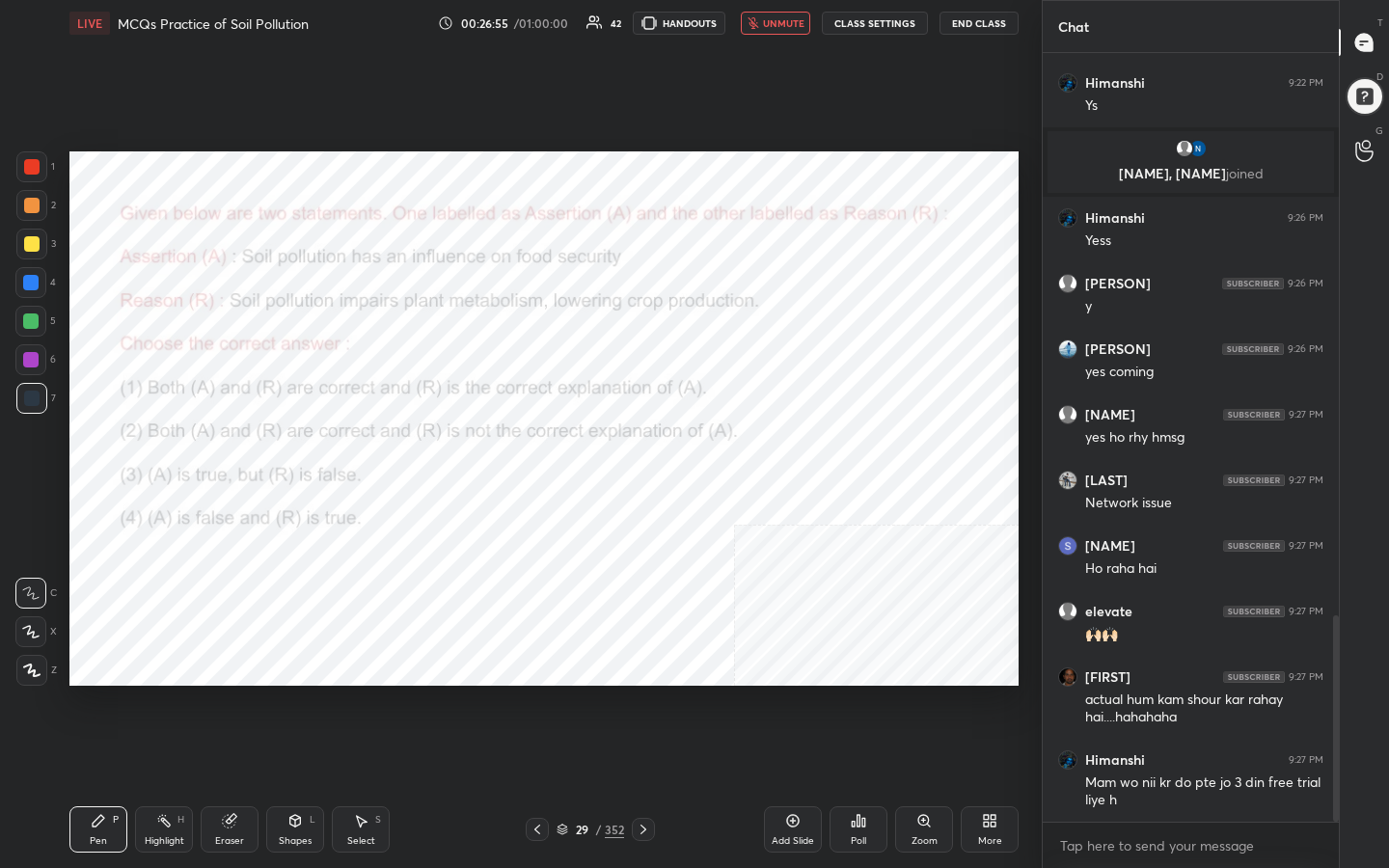 click on "unmute" at bounding box center [783, 23] 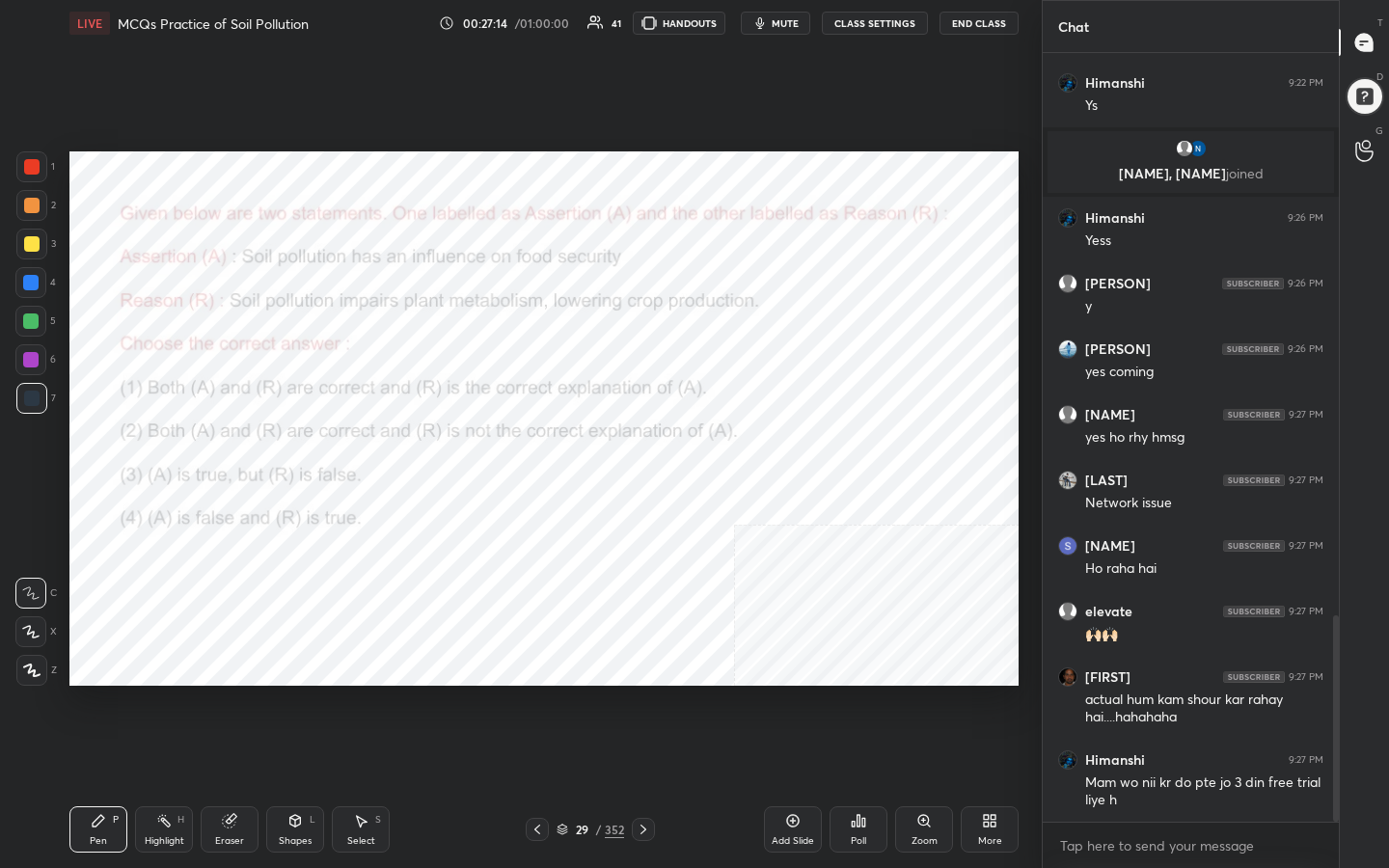 click 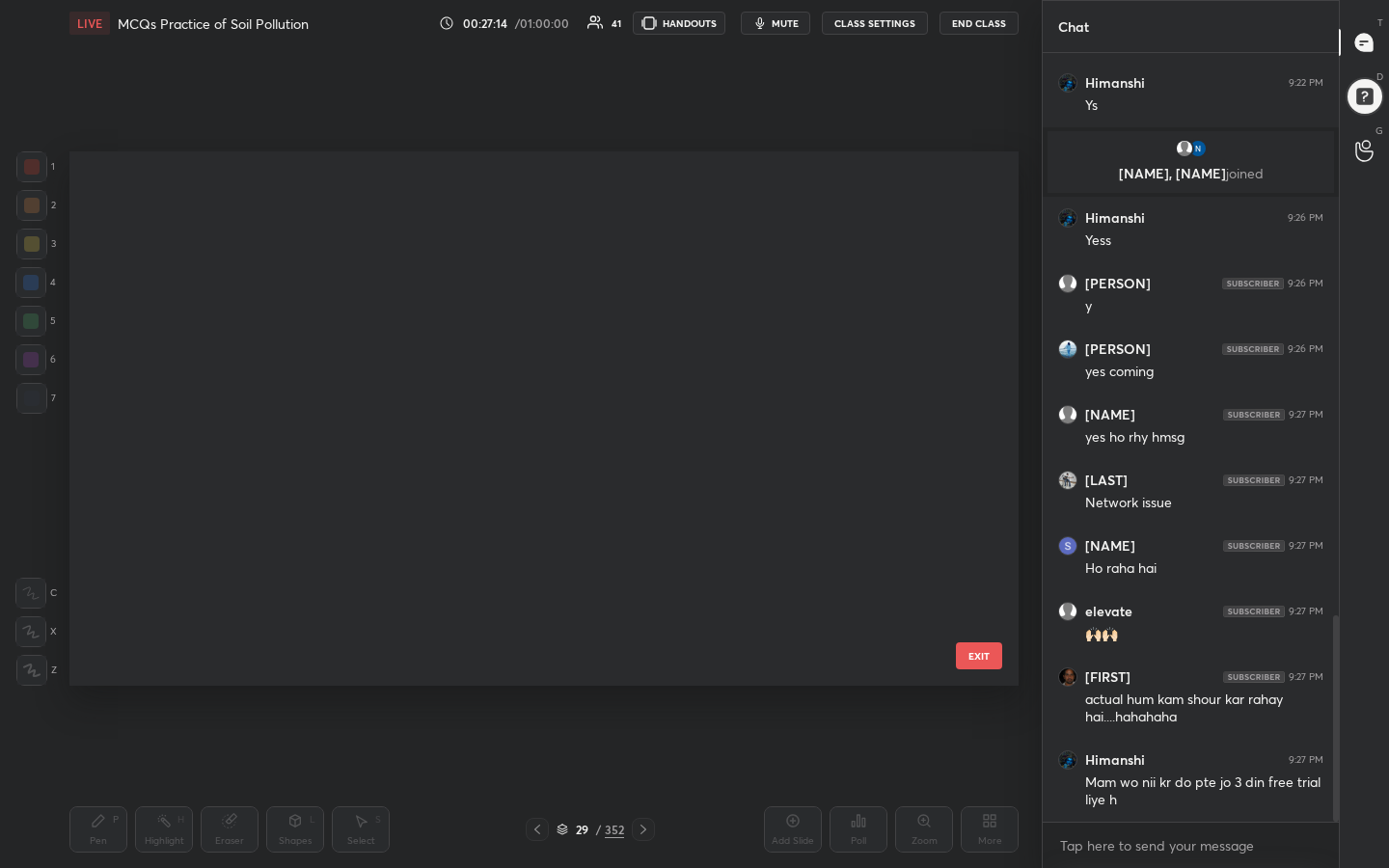 scroll, scrollTop: 1100, scrollLeft: 0, axis: vertical 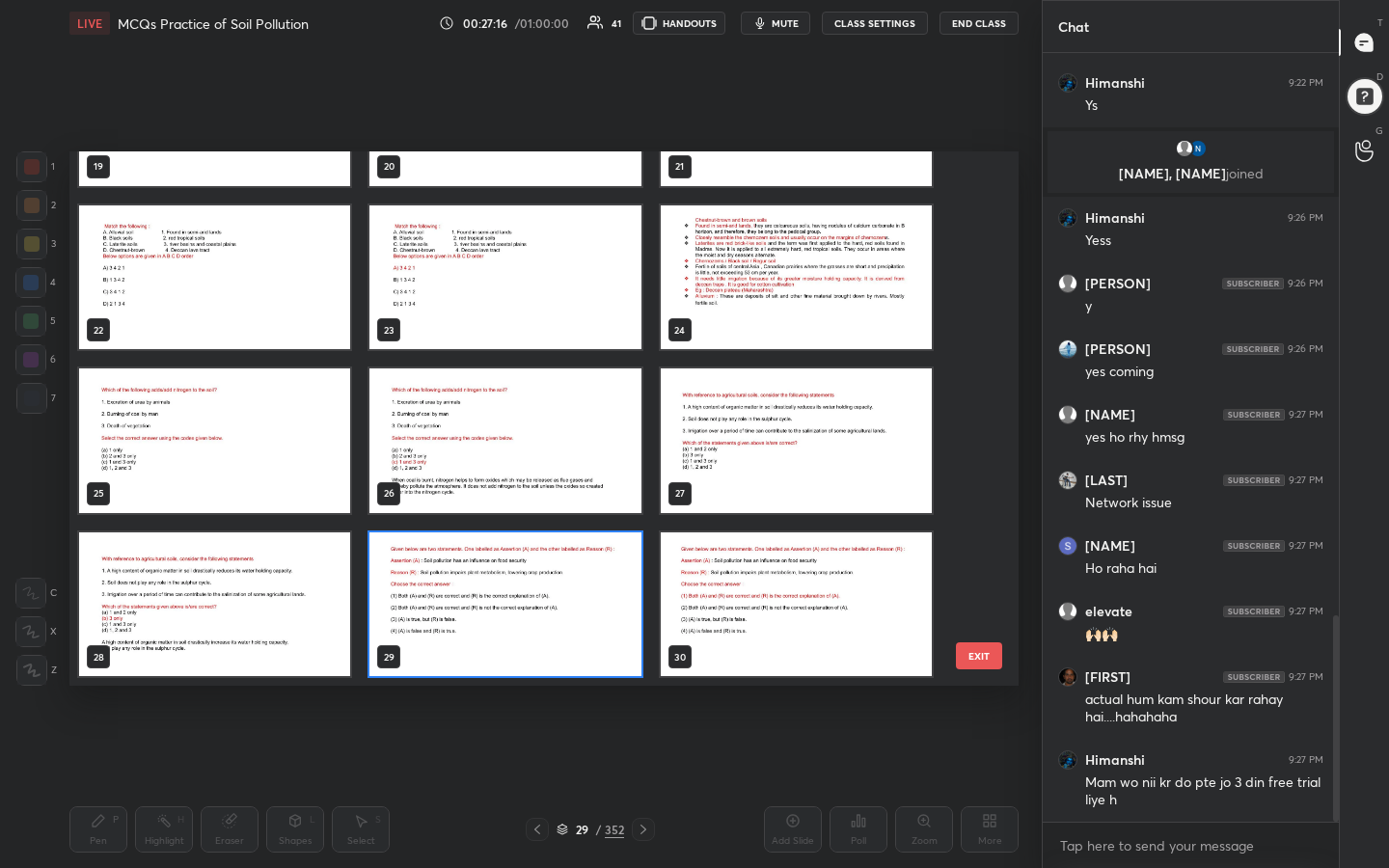 click at bounding box center [504, 605] 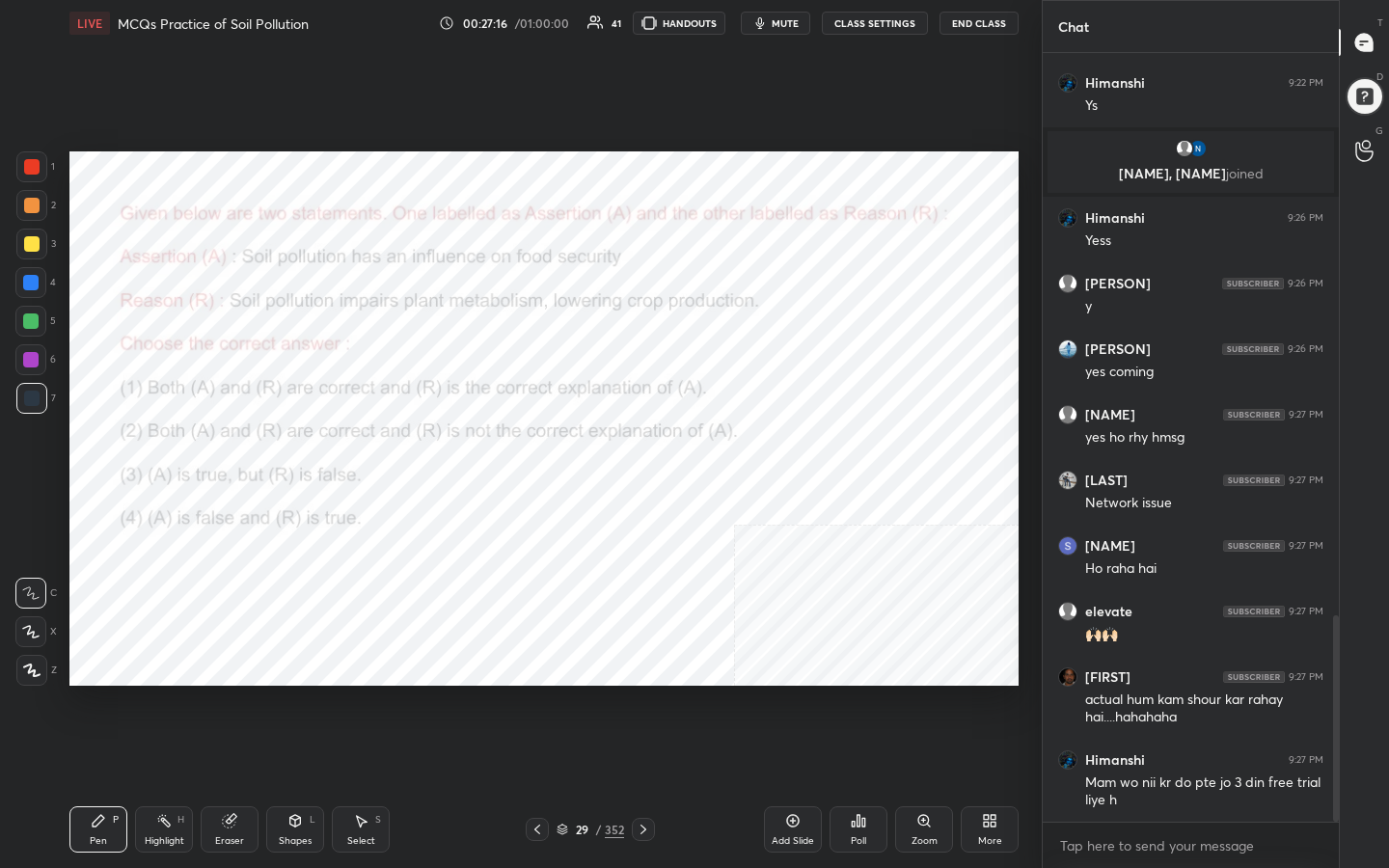 click at bounding box center (504, 605) 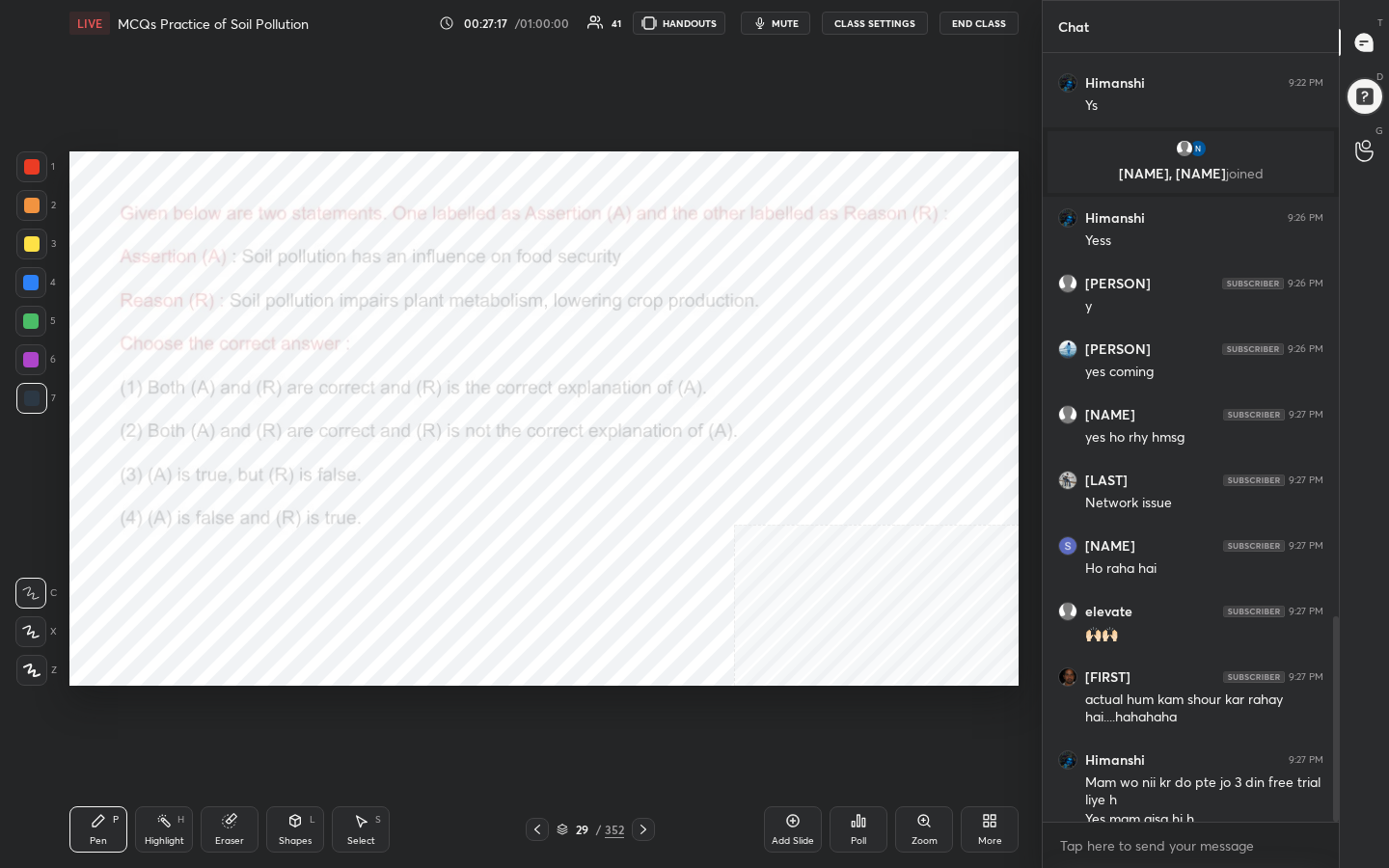 scroll, scrollTop: 2109, scrollLeft: 0, axis: vertical 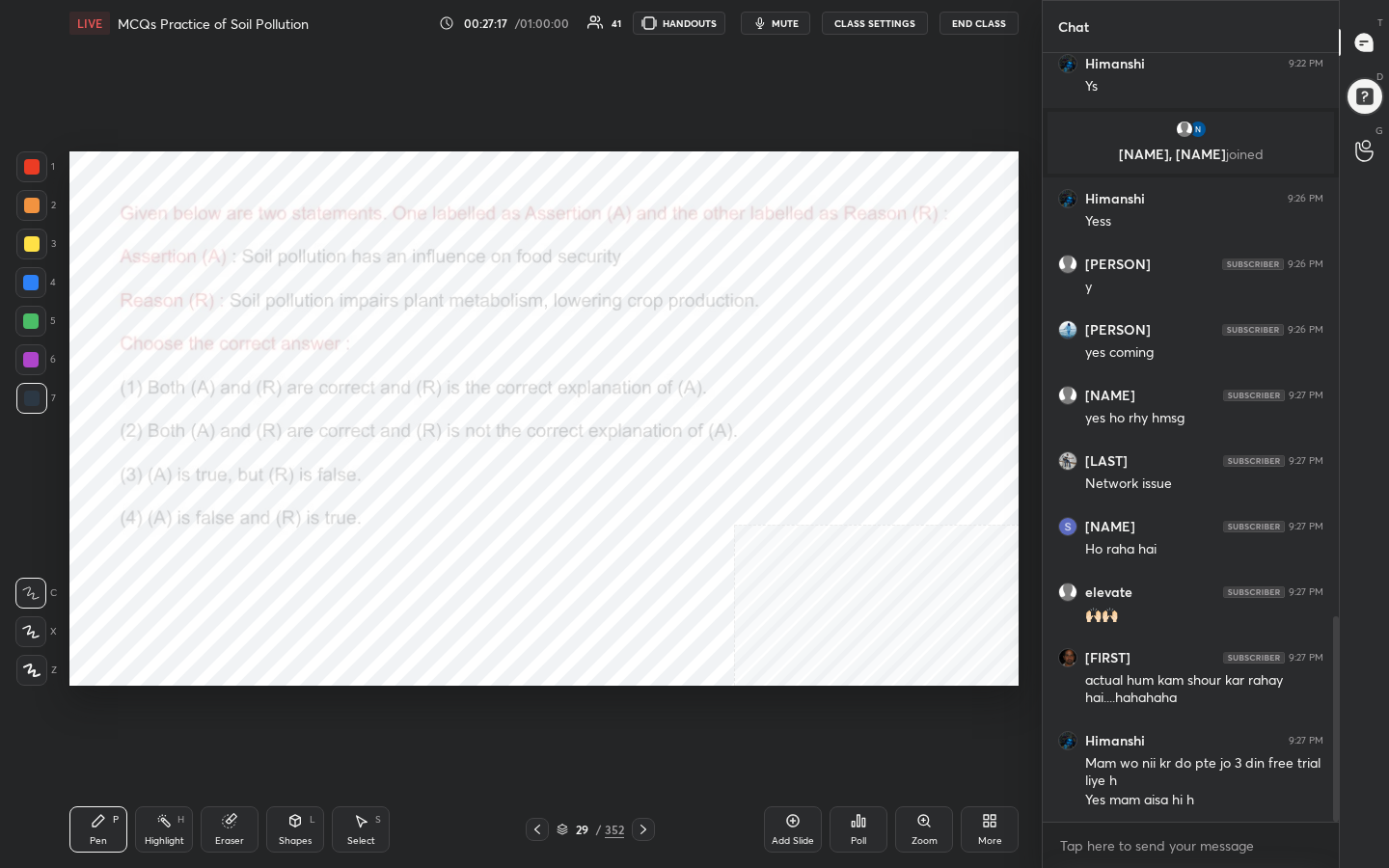 click on "Poll" at bounding box center (858, 829) 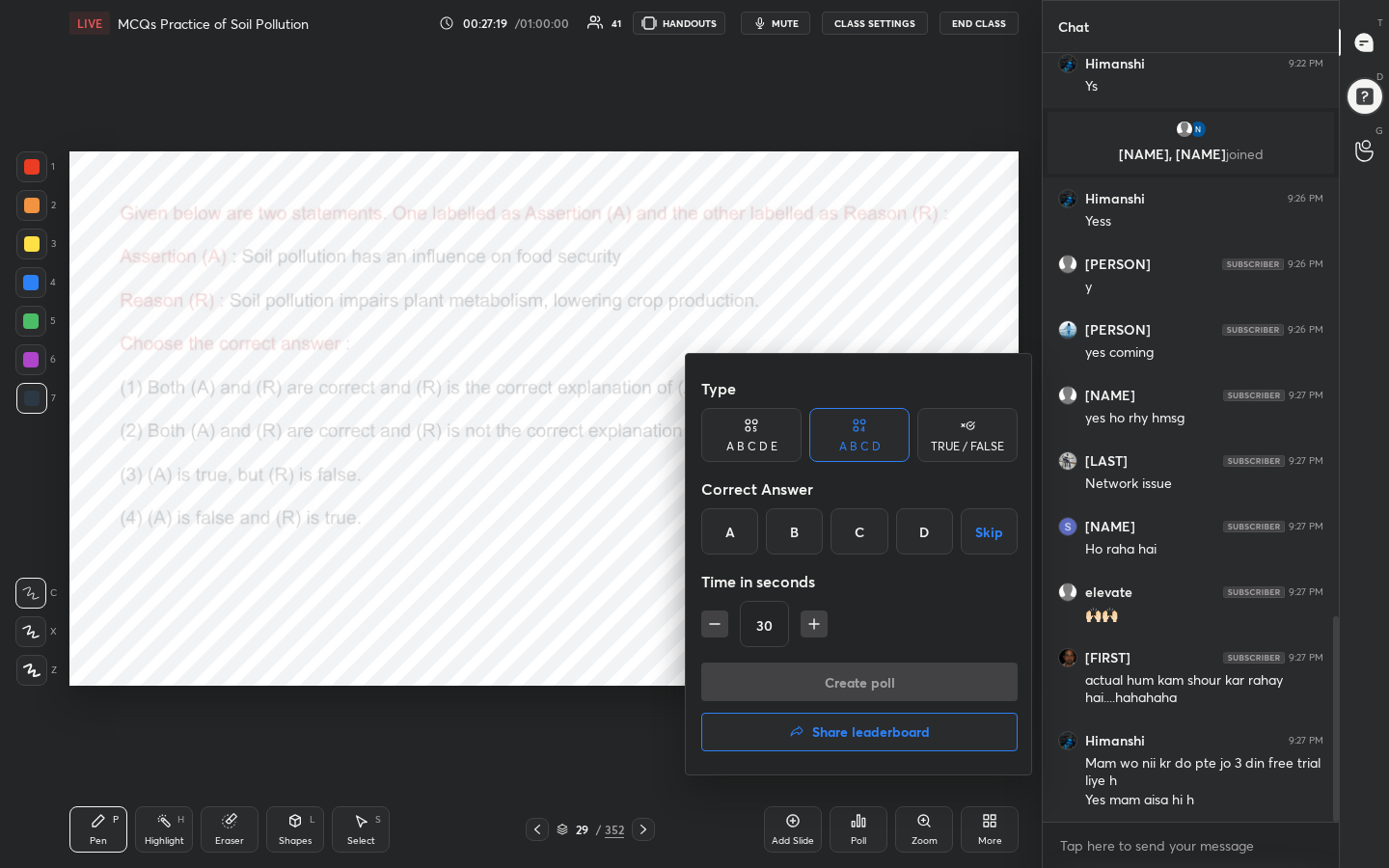 click at bounding box center [694, 434] 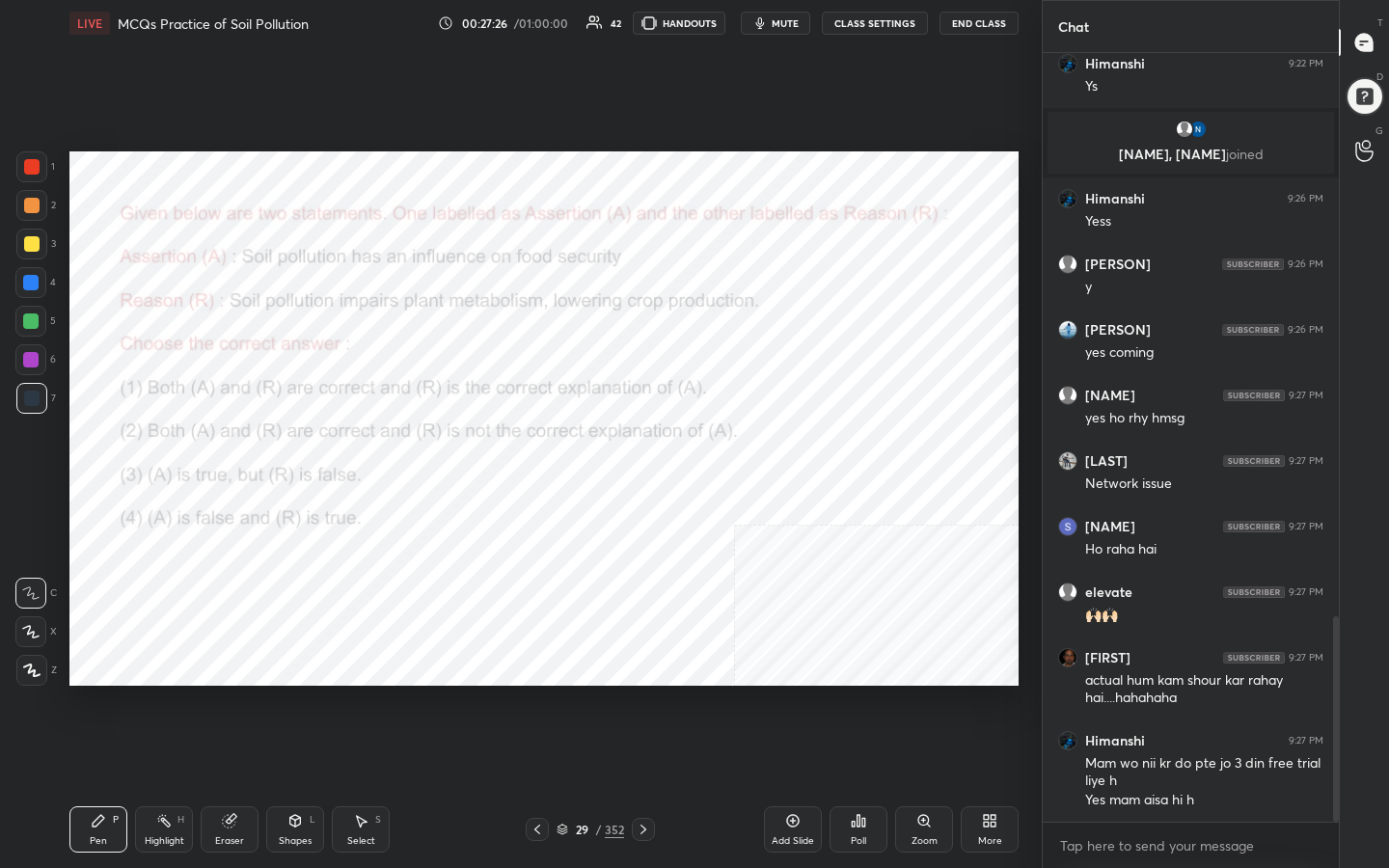click 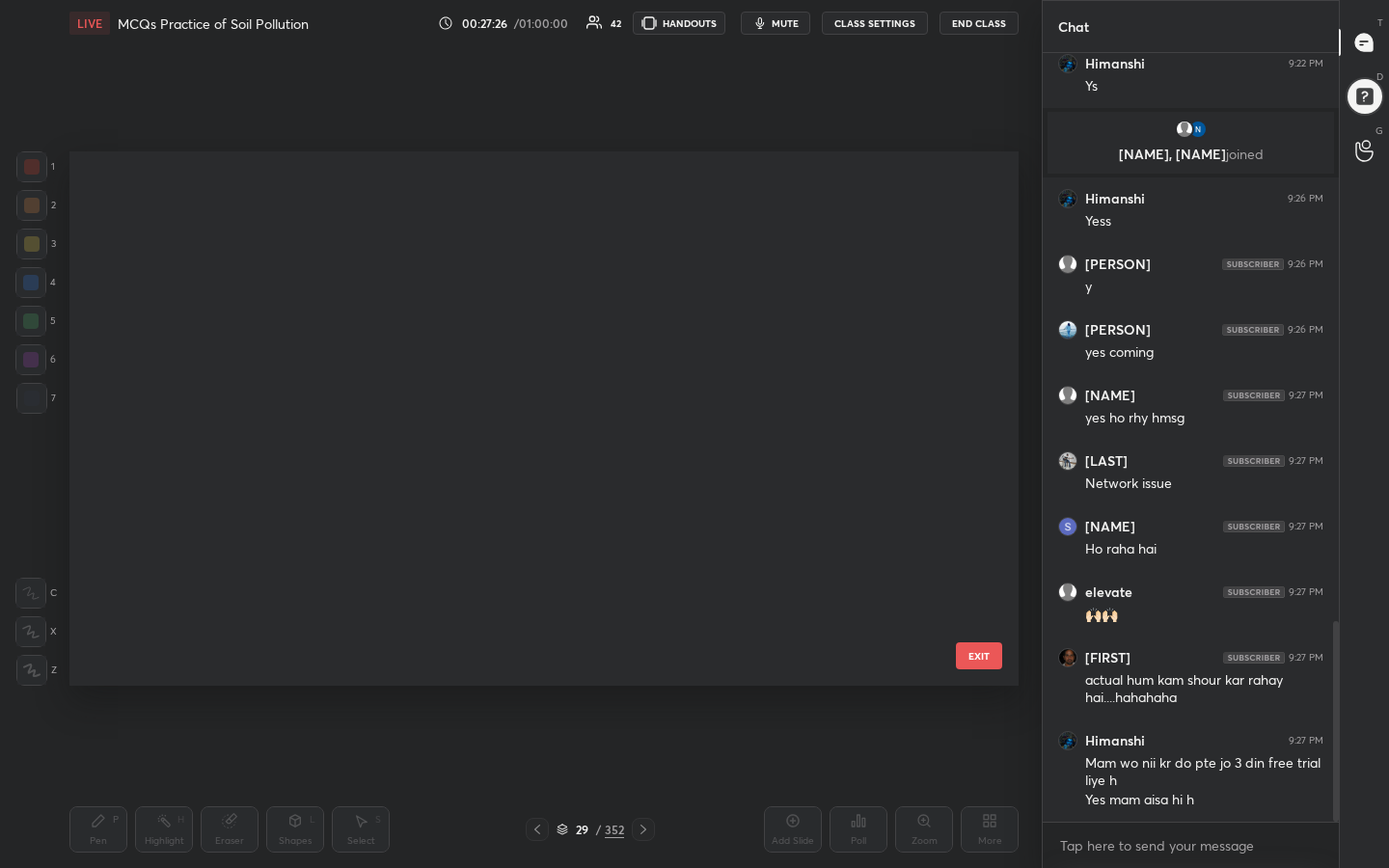 scroll, scrollTop: 2175, scrollLeft: 0, axis: vertical 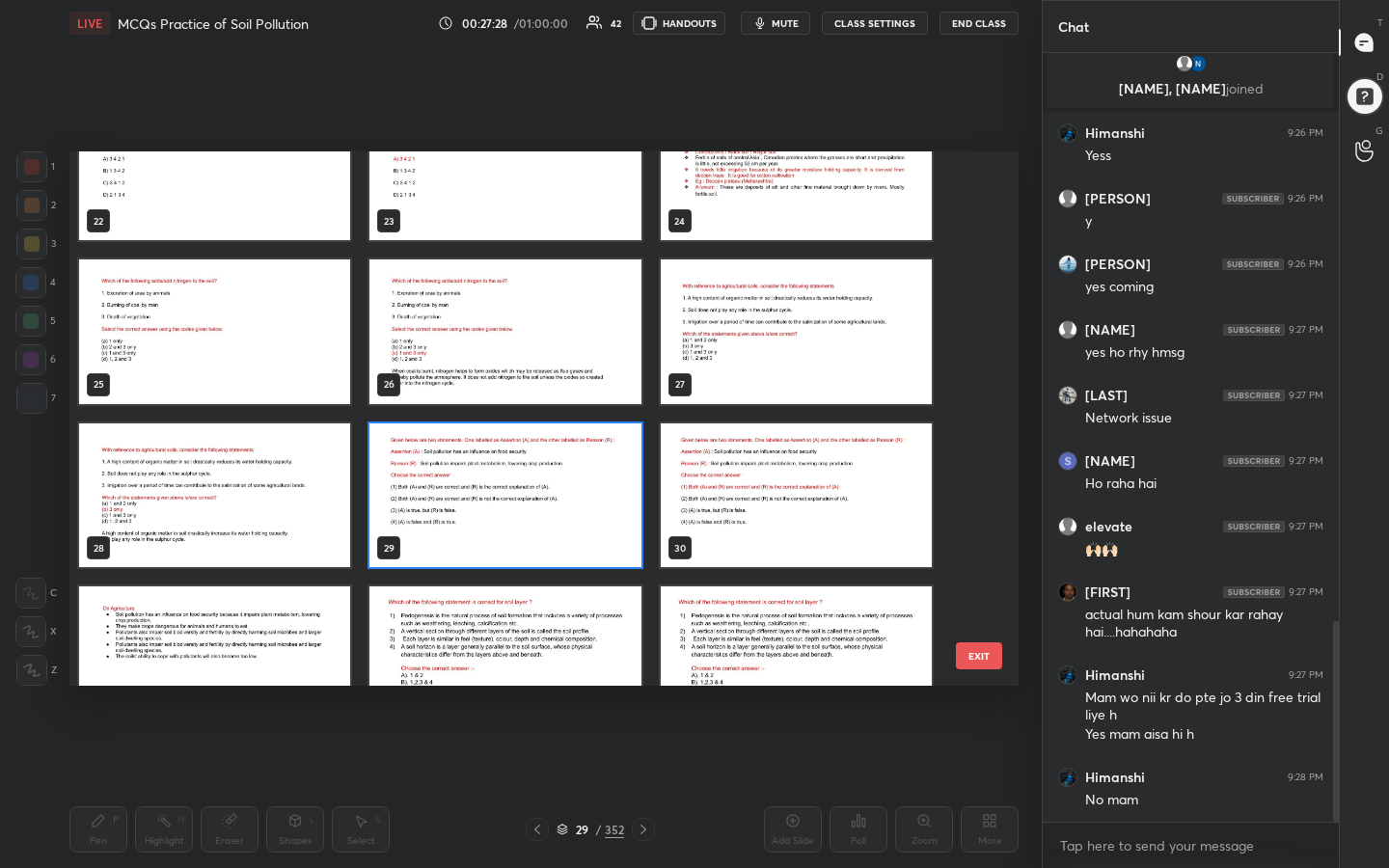 click at bounding box center [504, 496] 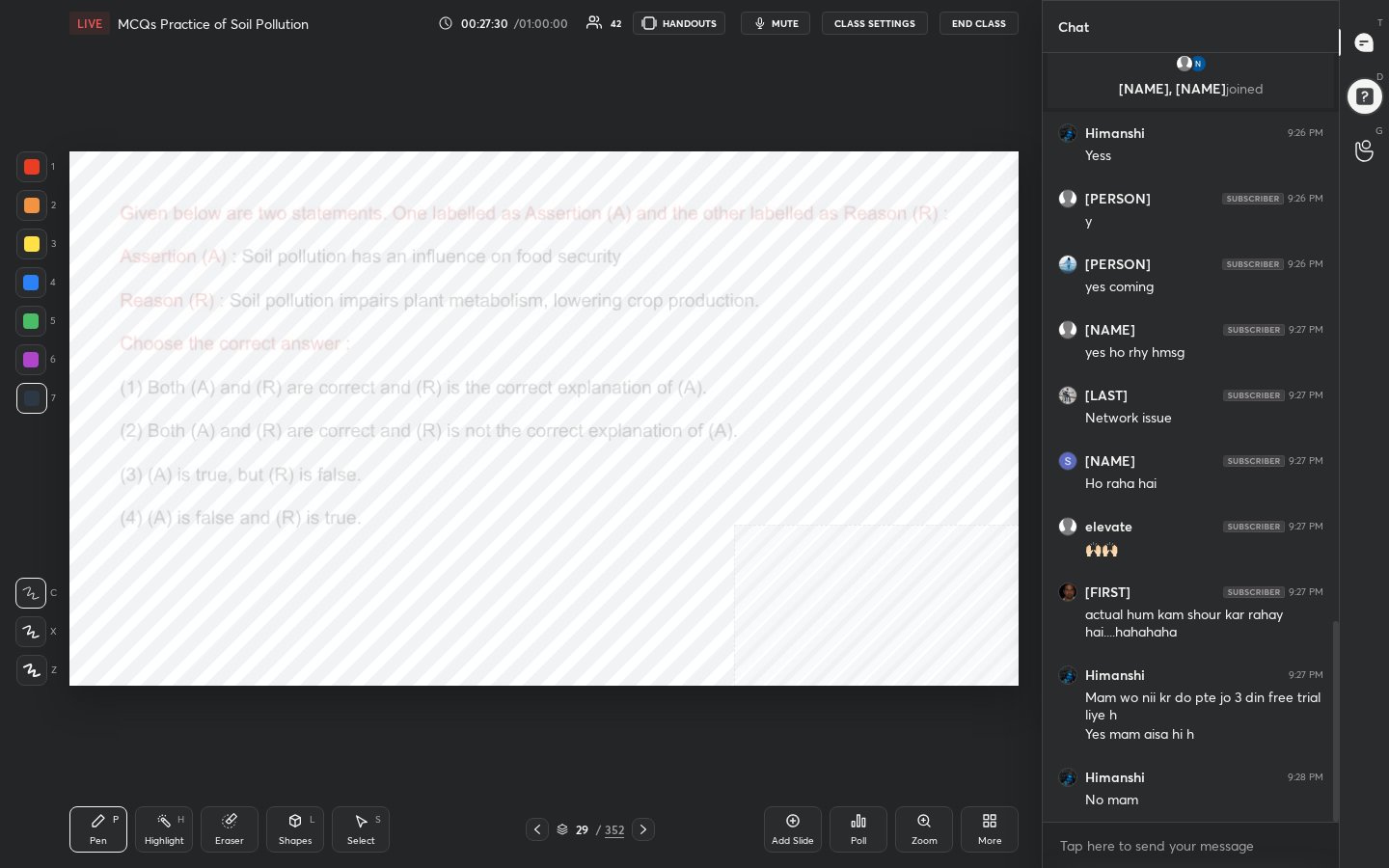 click on "Poll" at bounding box center [858, 829] 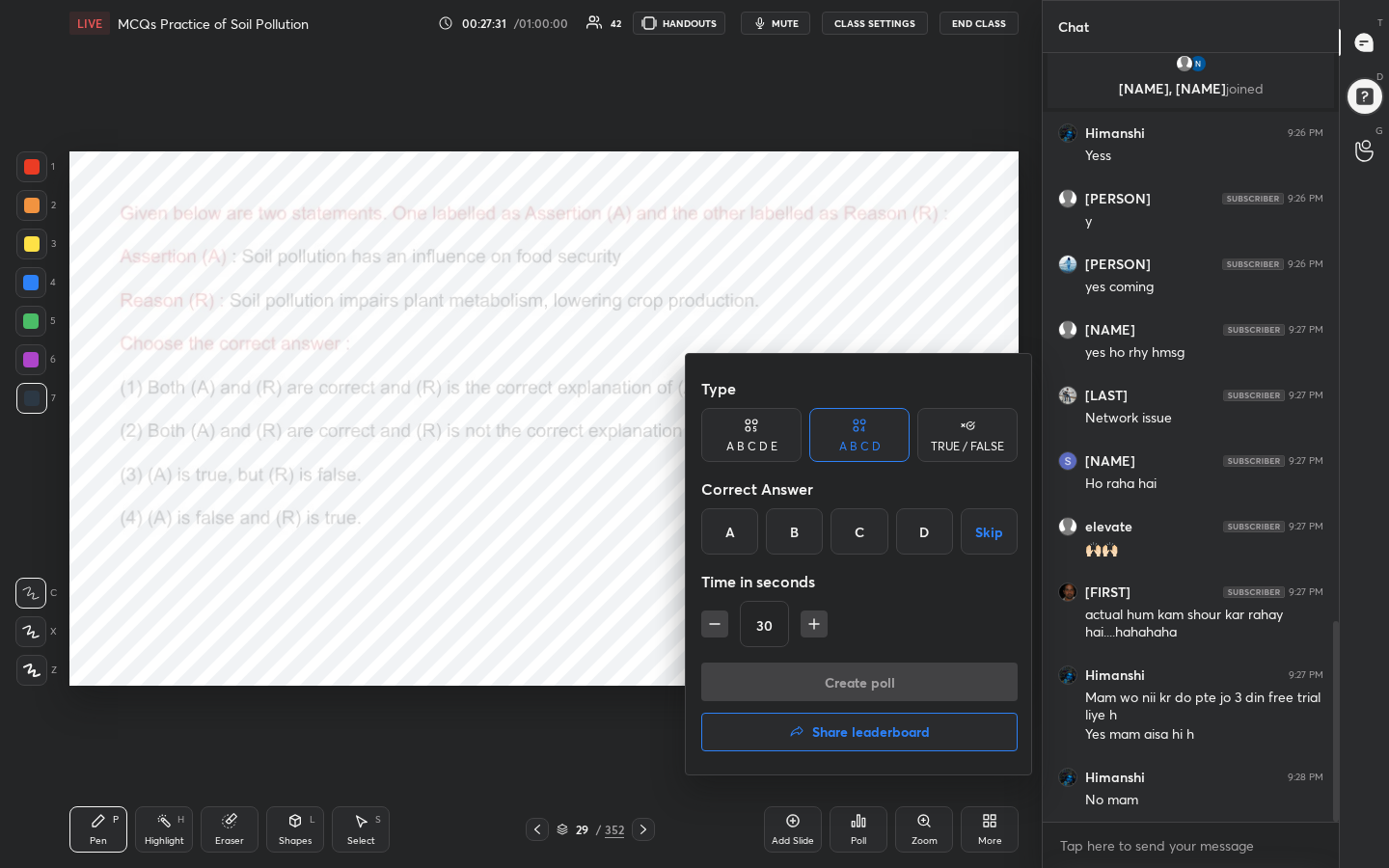 click on "A" at bounding box center [729, 531] 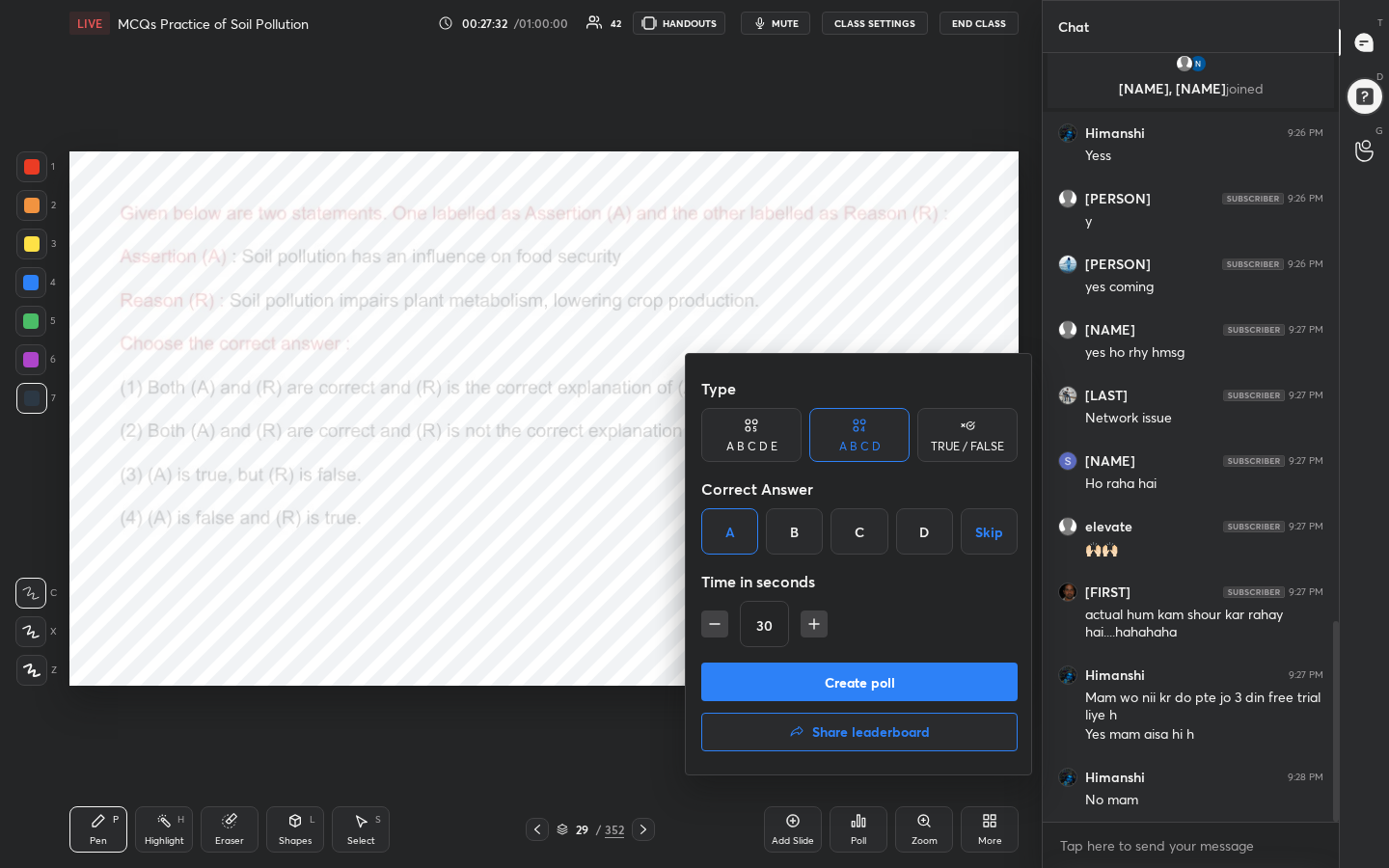 click on "Create poll" at bounding box center (859, 682) 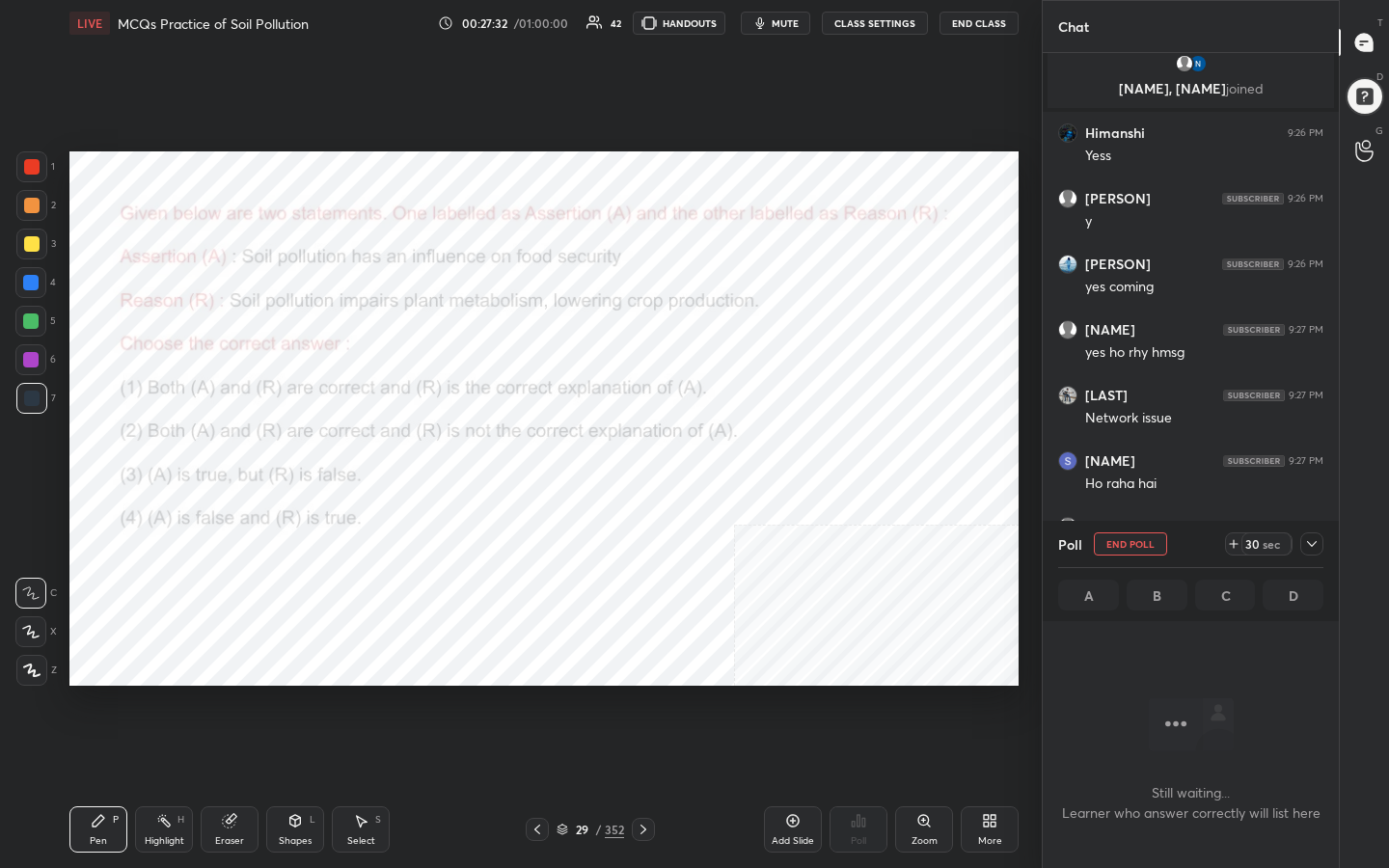 scroll, scrollTop: 542, scrollLeft: 290, axis: both 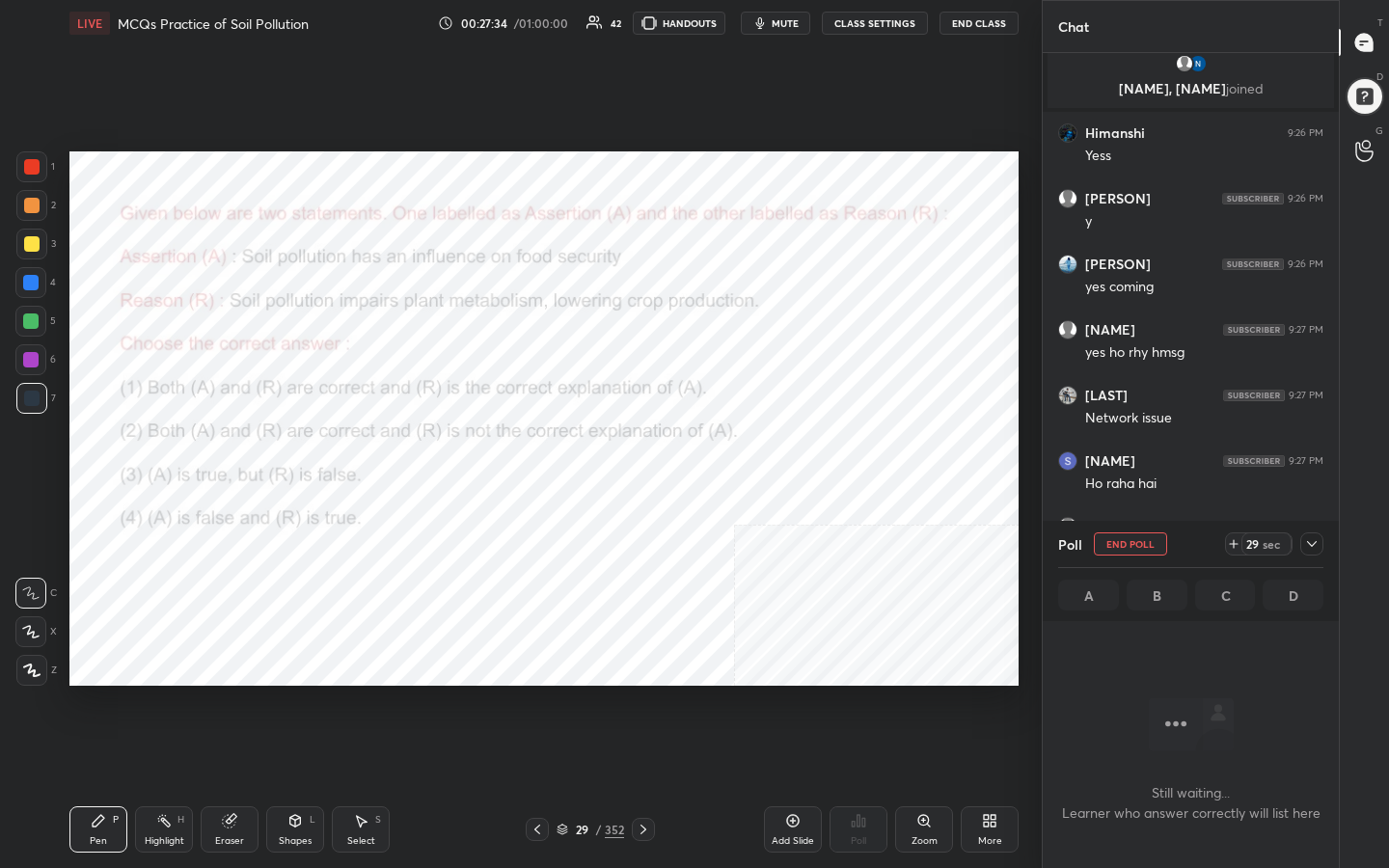 click on "mute" at bounding box center (785, 23) 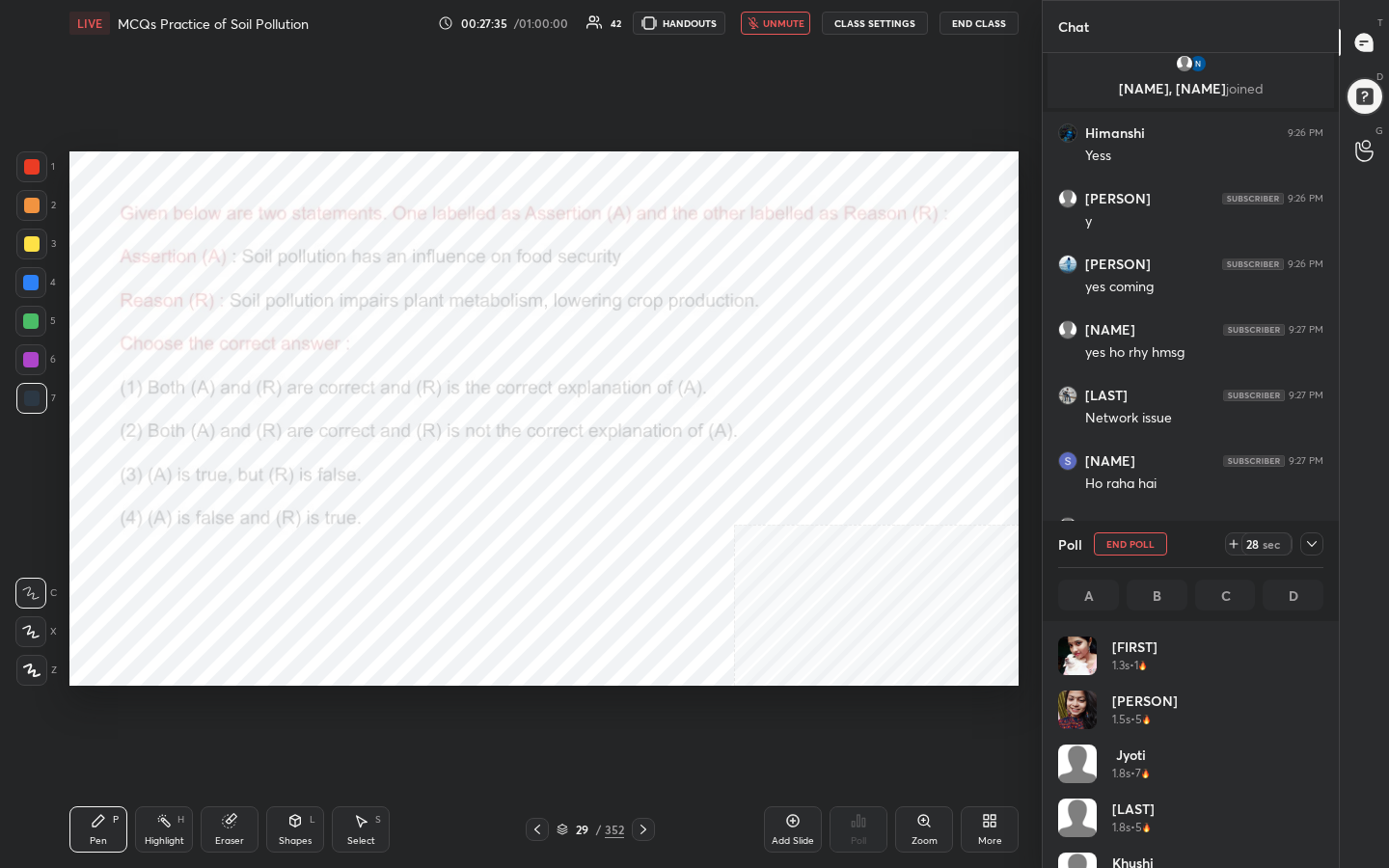 scroll, scrollTop: 7, scrollLeft: 7, axis: both 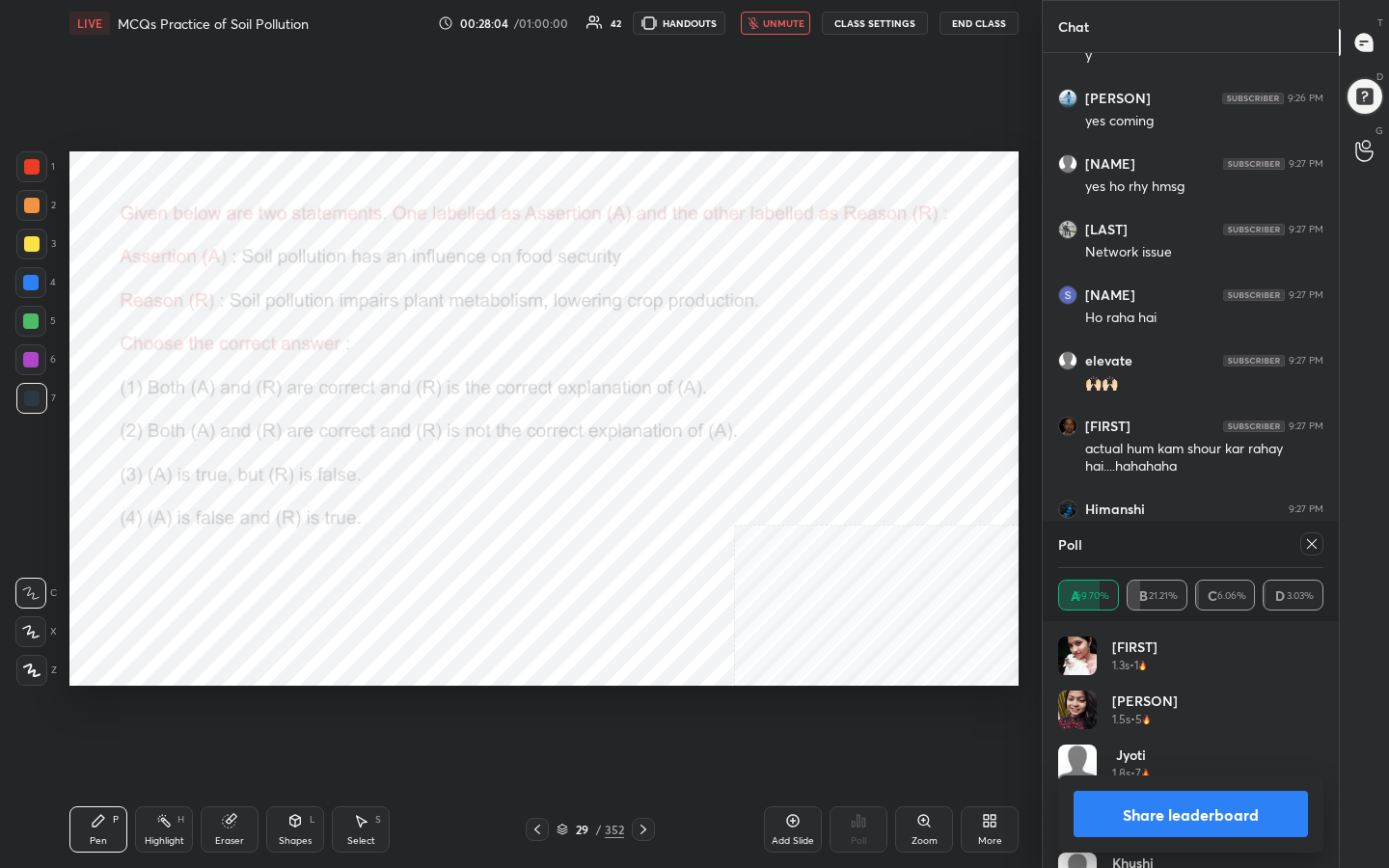 click 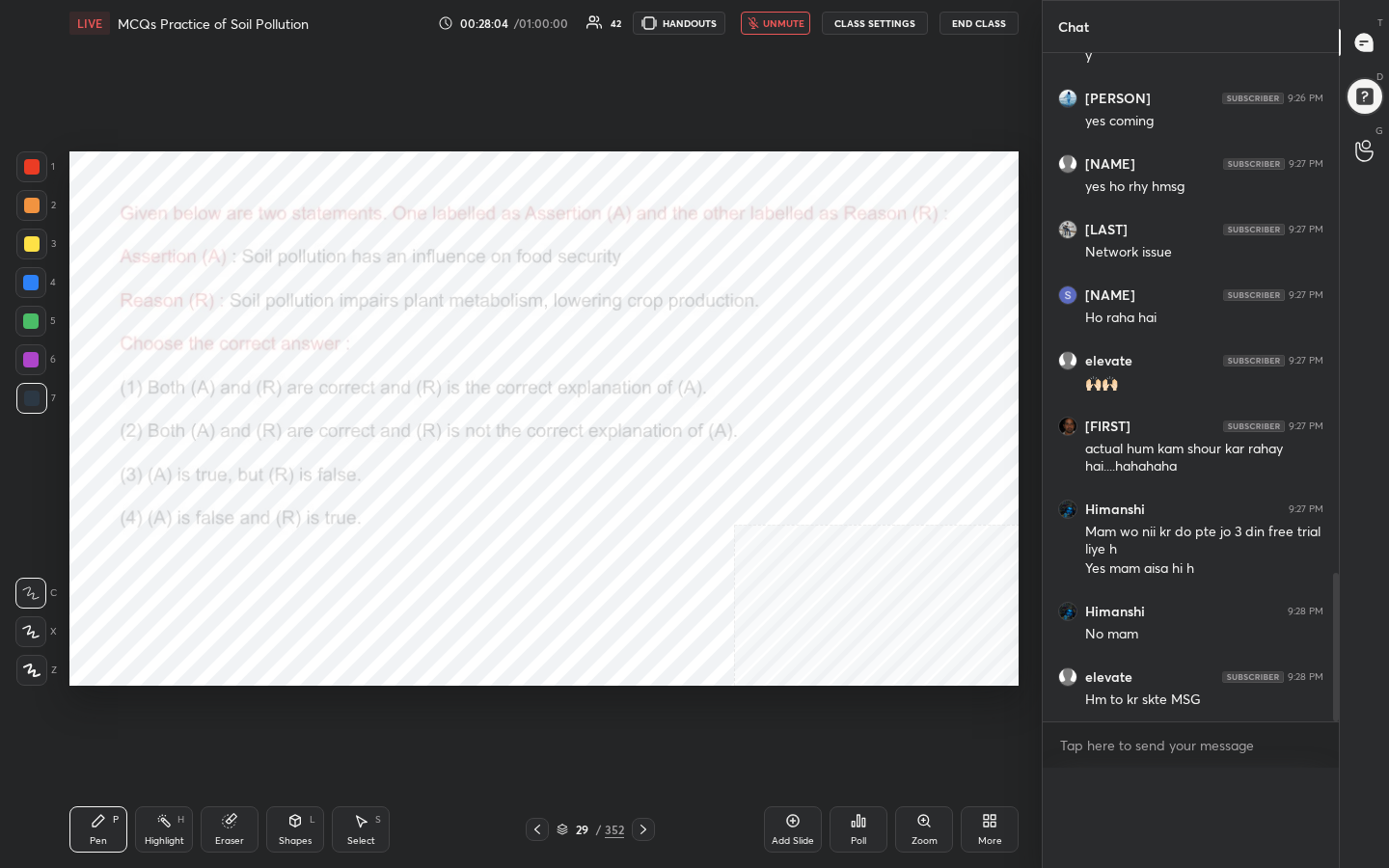 scroll, scrollTop: 0, scrollLeft: 0, axis: both 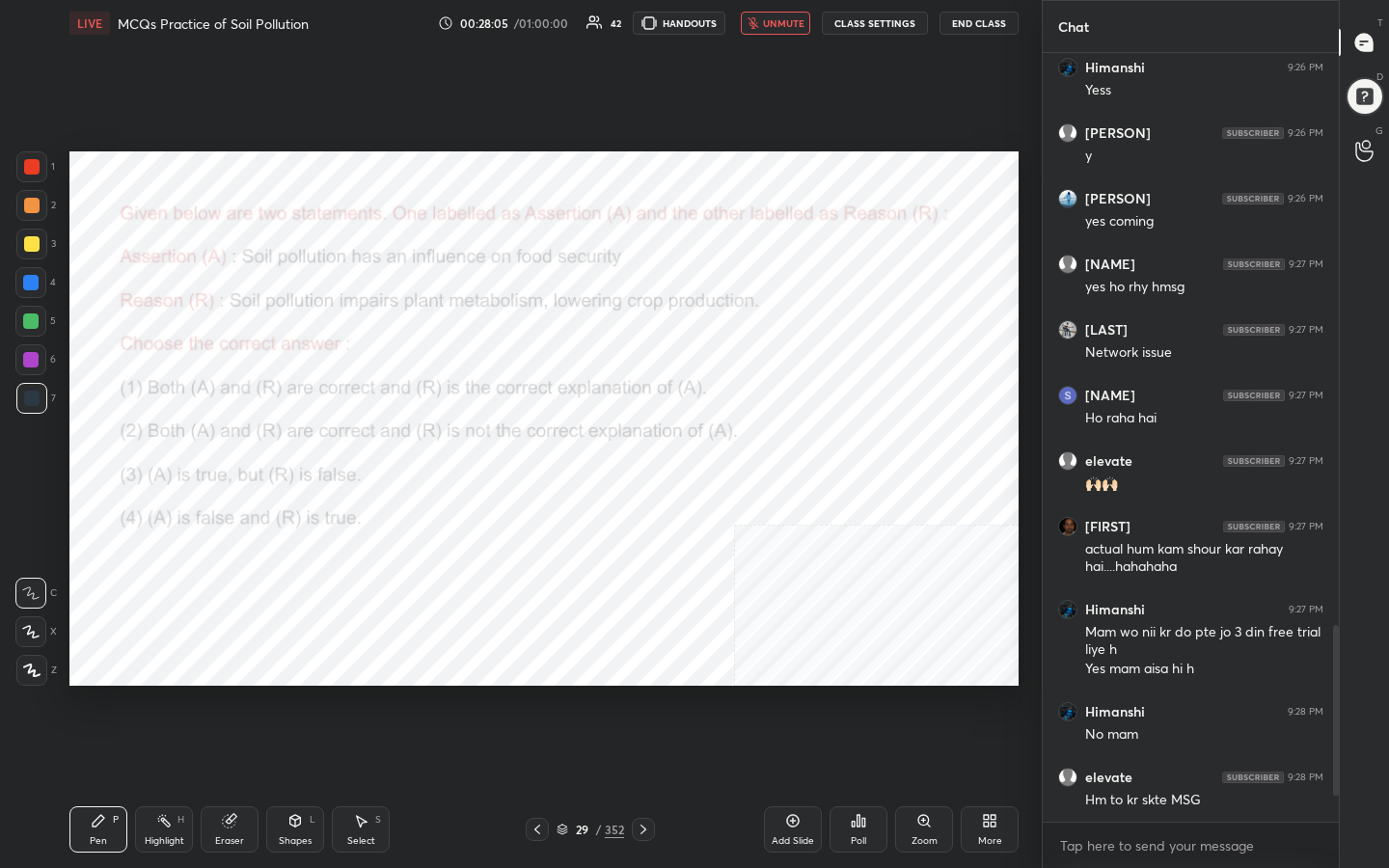 click on "unmute" at bounding box center [783, 23] 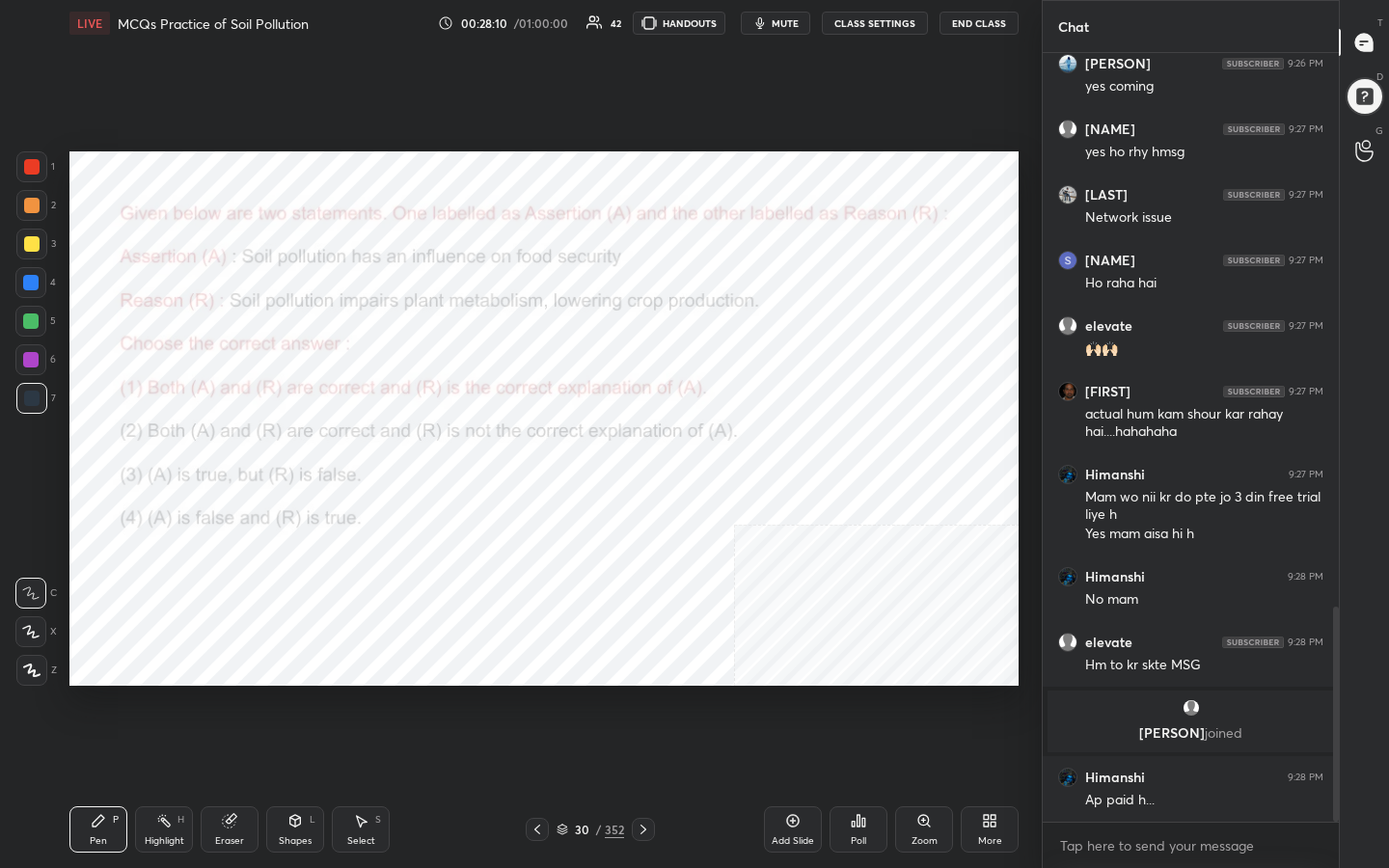 scroll, scrollTop: 1974, scrollLeft: 0, axis: vertical 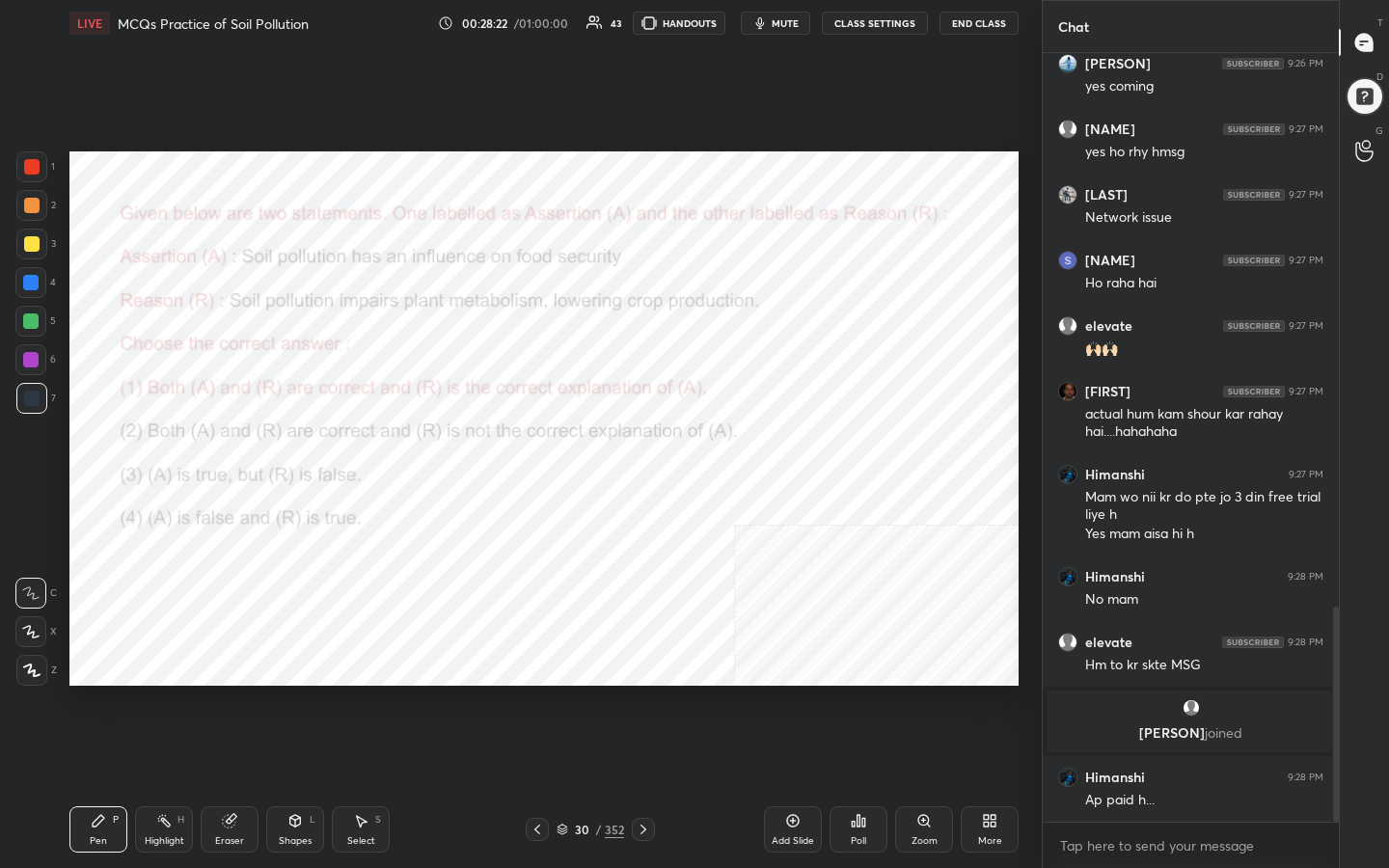 click 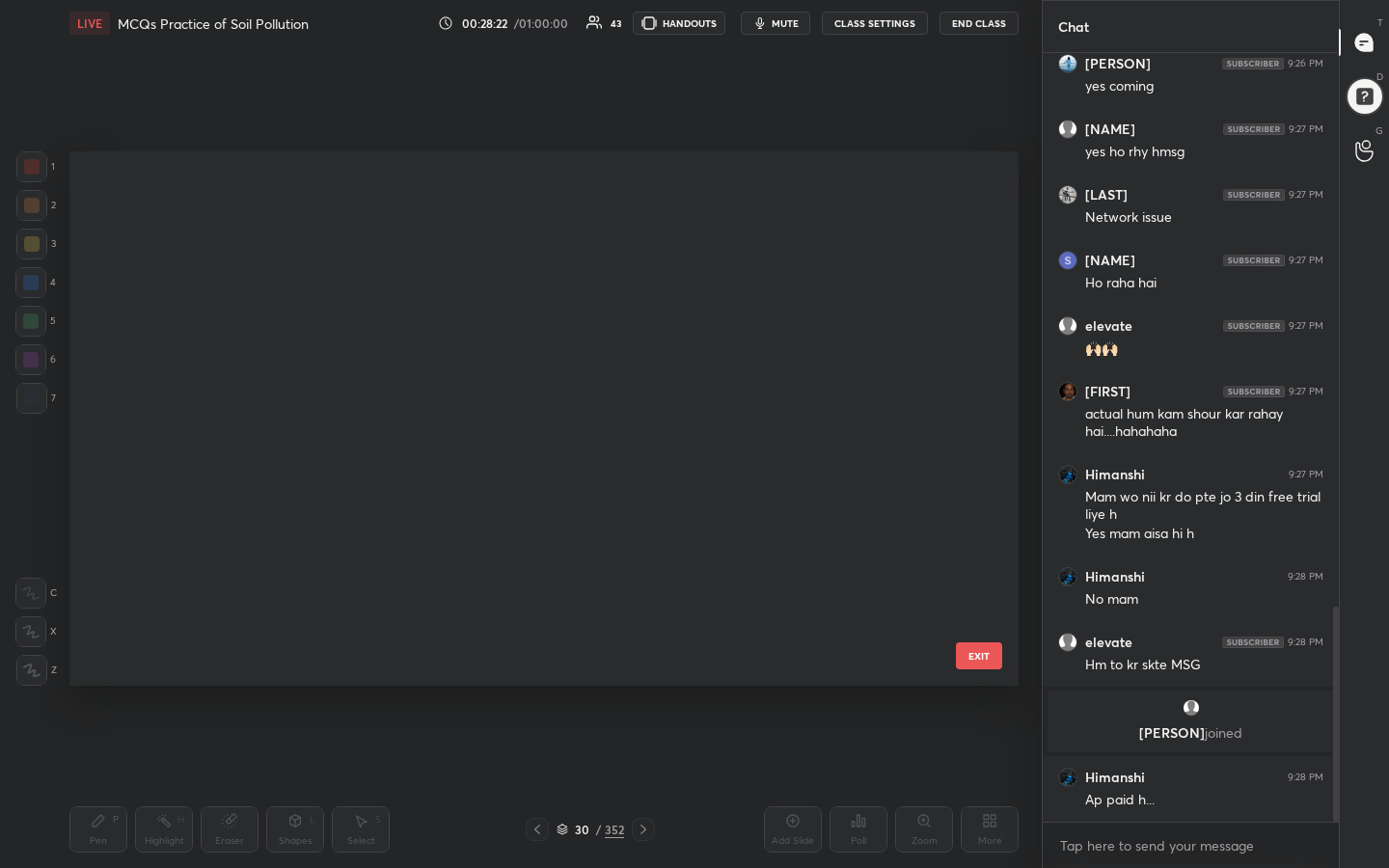 scroll, scrollTop: 1100, scrollLeft: 0, axis: vertical 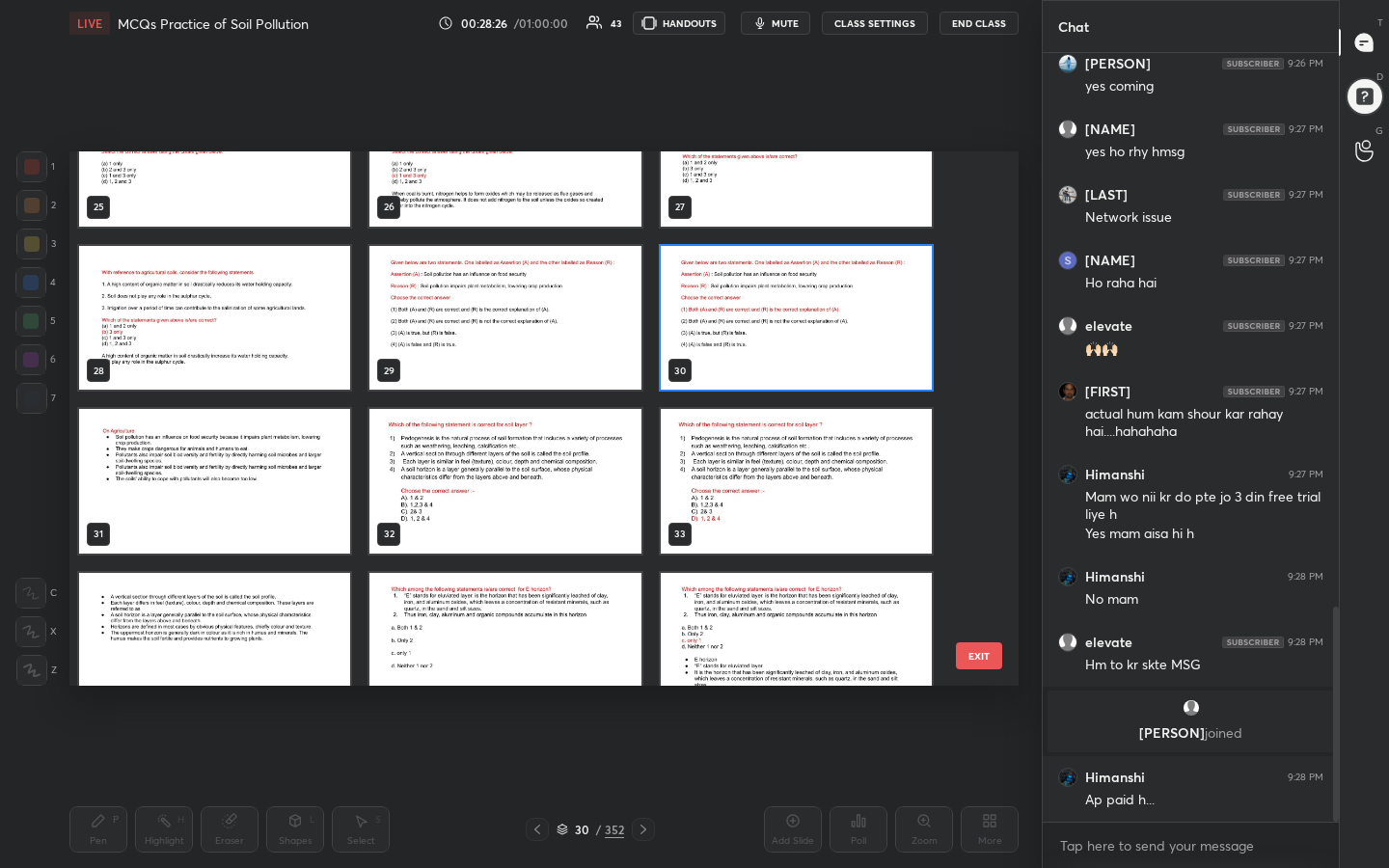 click at bounding box center (504, 481) 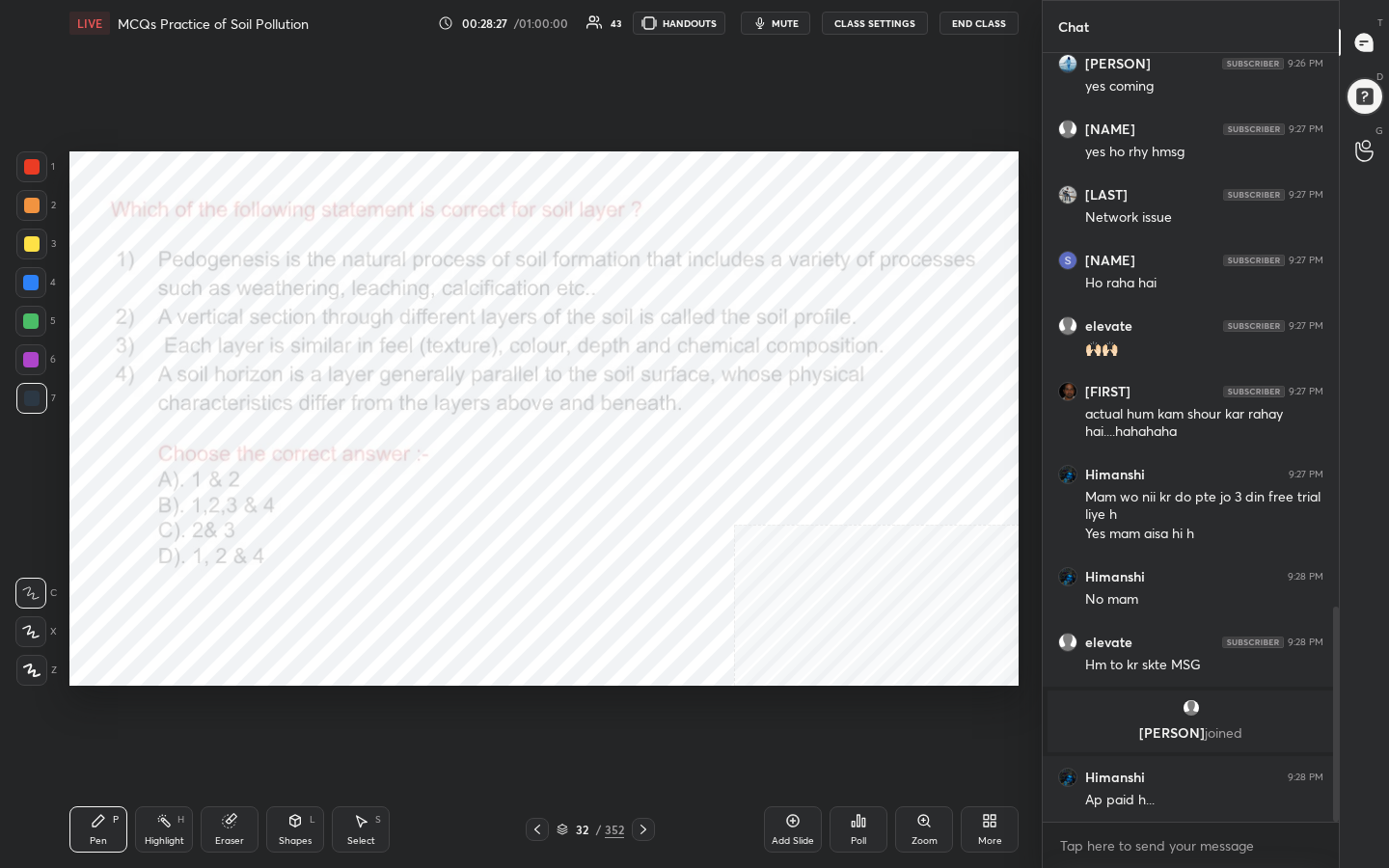 click at bounding box center [504, 481] 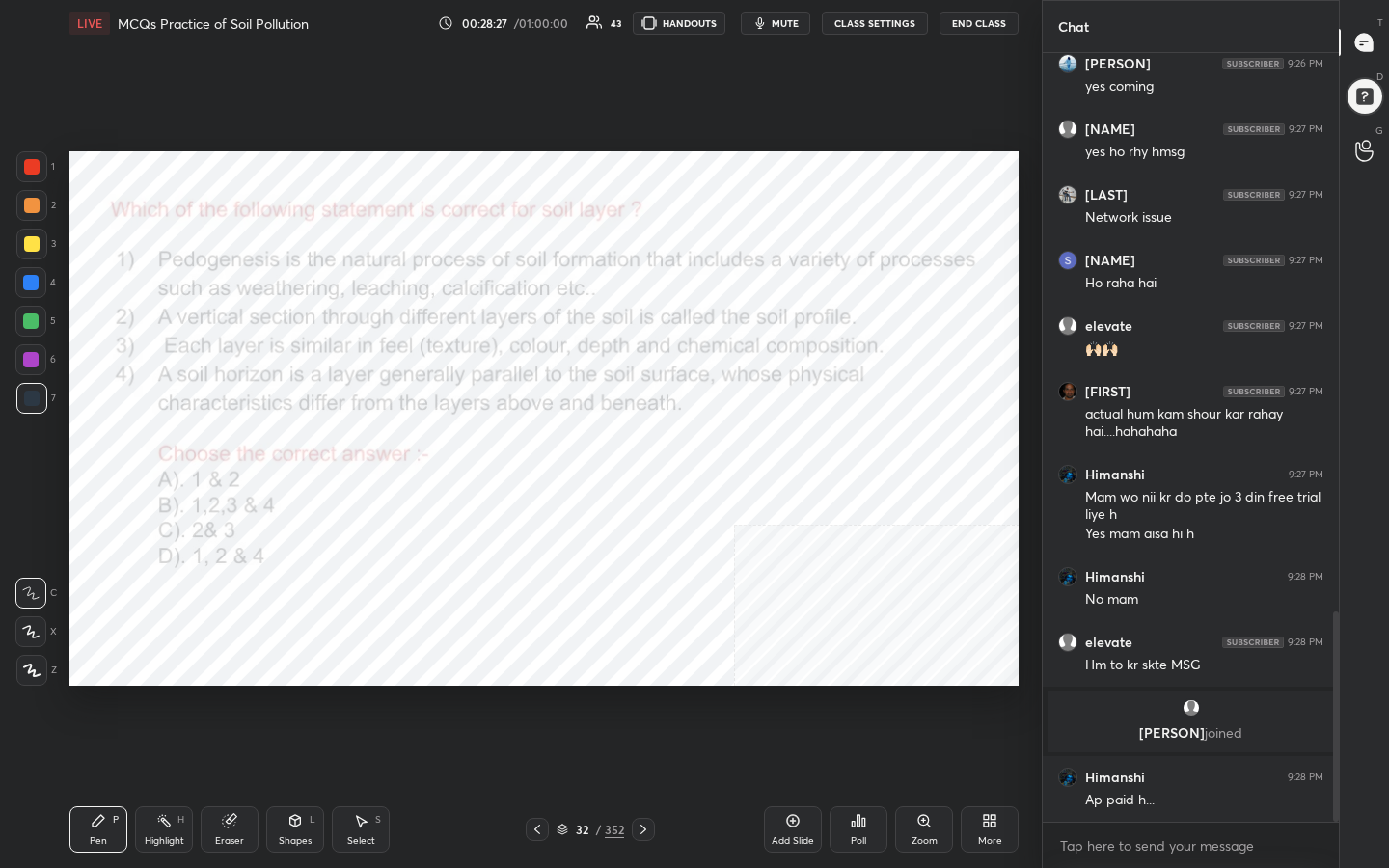 scroll, scrollTop: 2040, scrollLeft: 0, axis: vertical 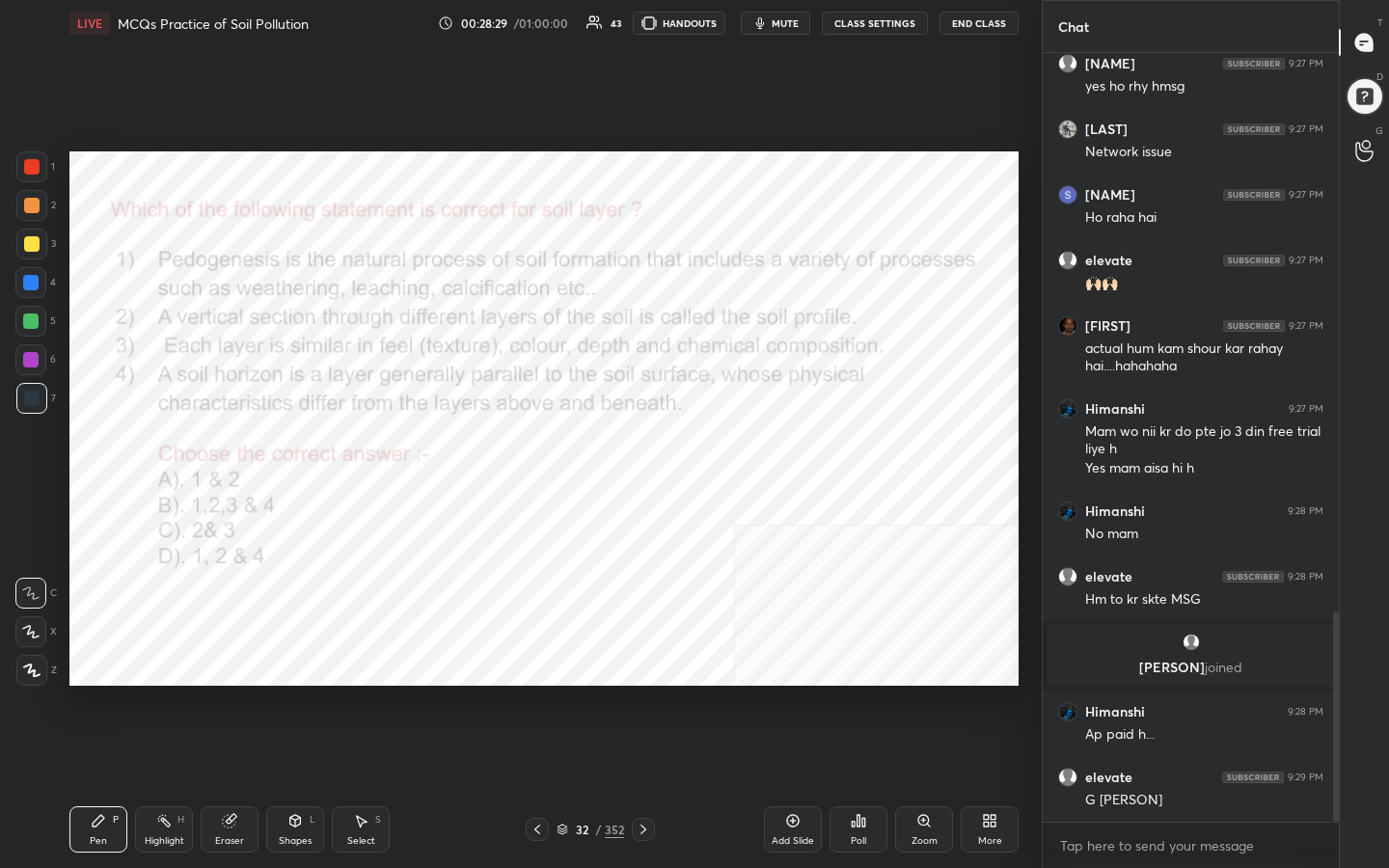 click on "mute" at bounding box center (785, 23) 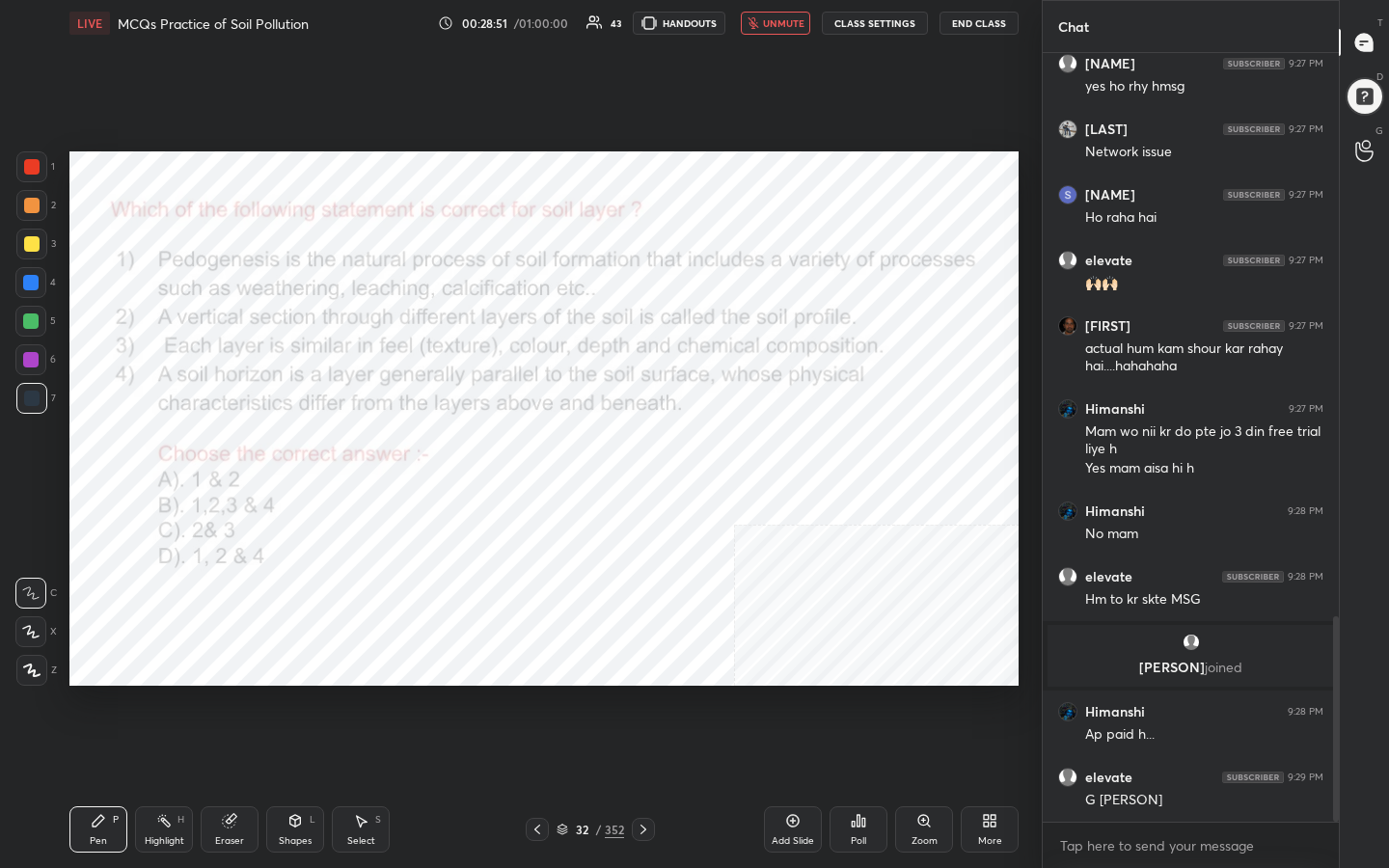 scroll, scrollTop: 2105, scrollLeft: 0, axis: vertical 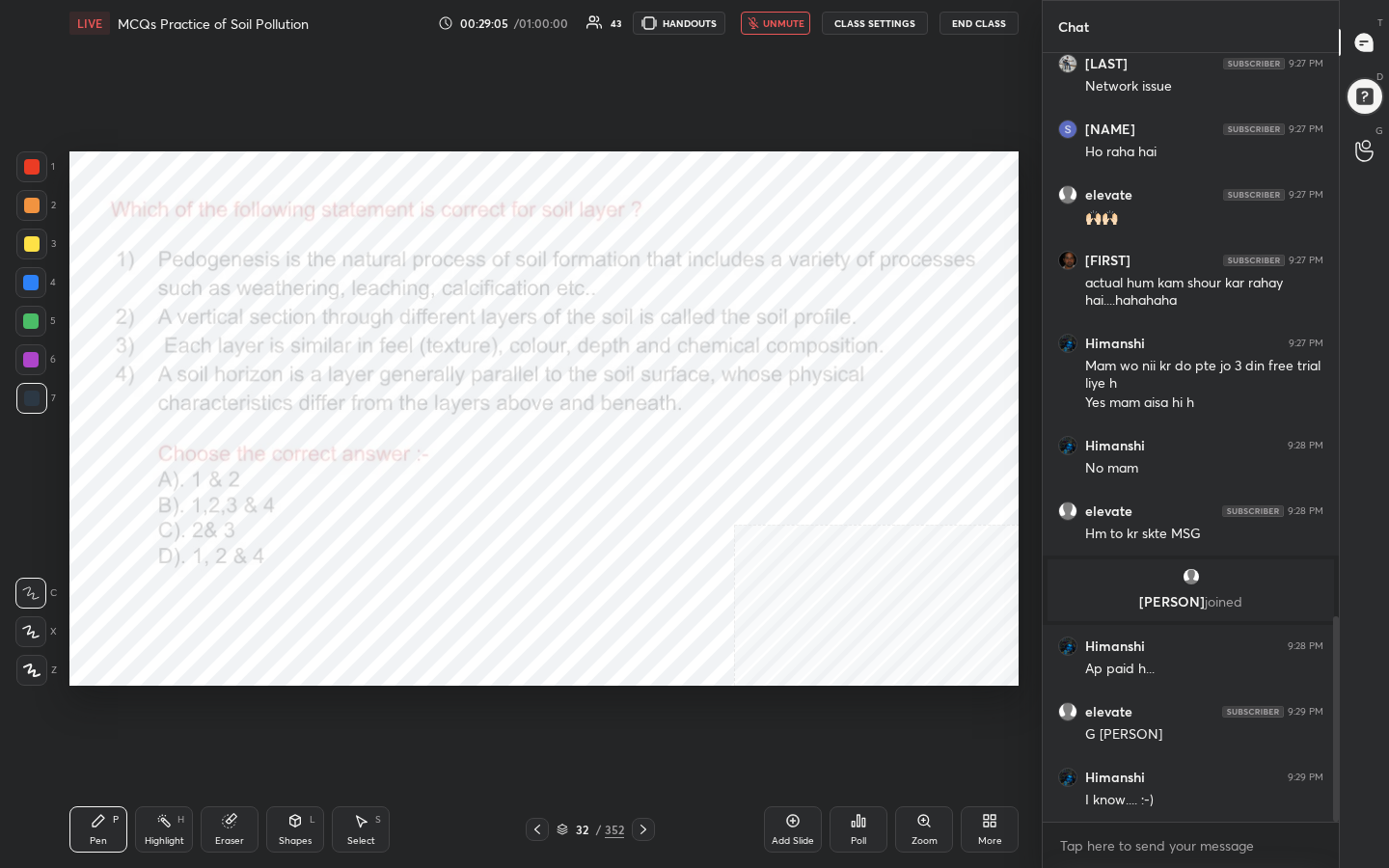 click 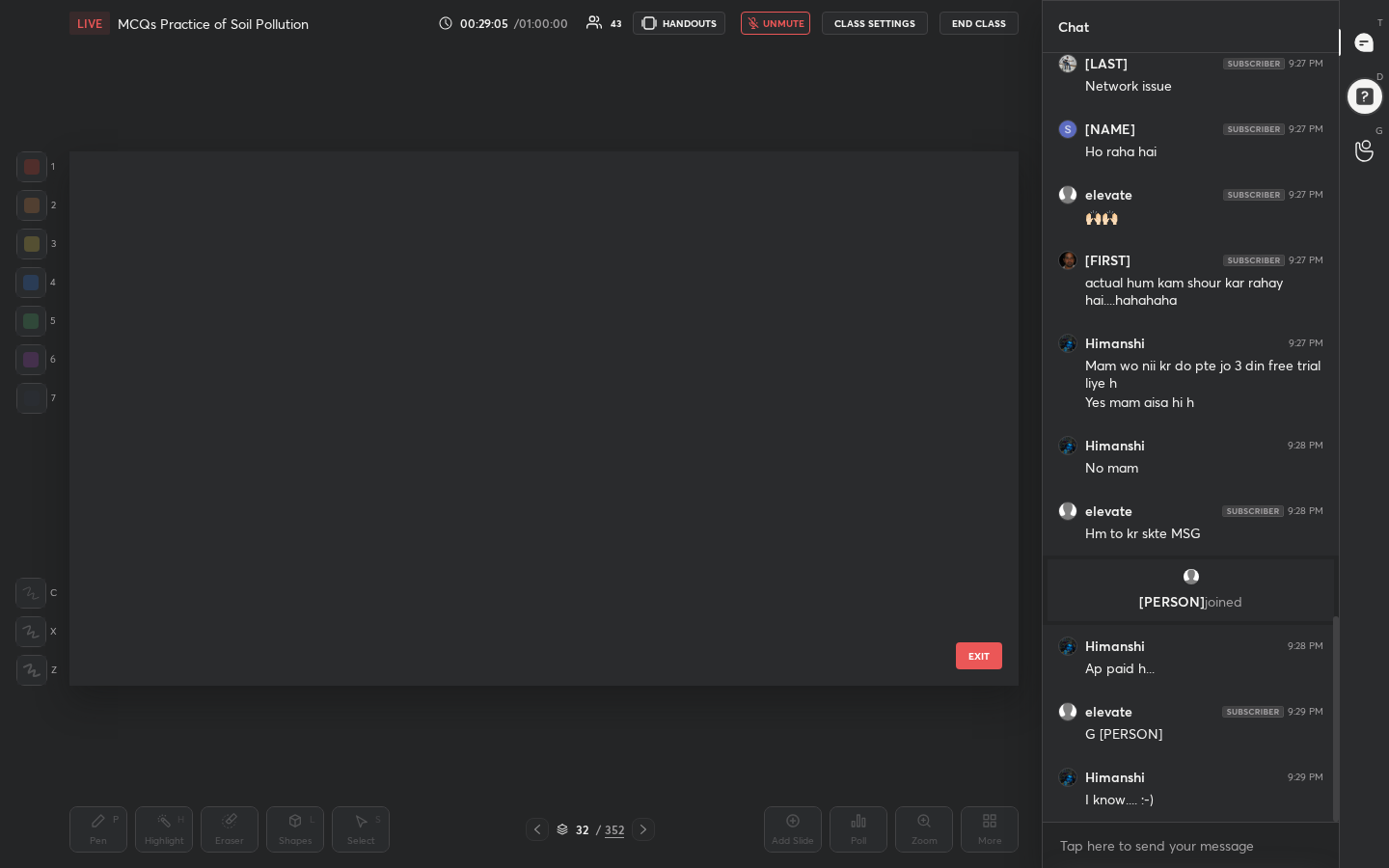 scroll, scrollTop: 1264, scrollLeft: 0, axis: vertical 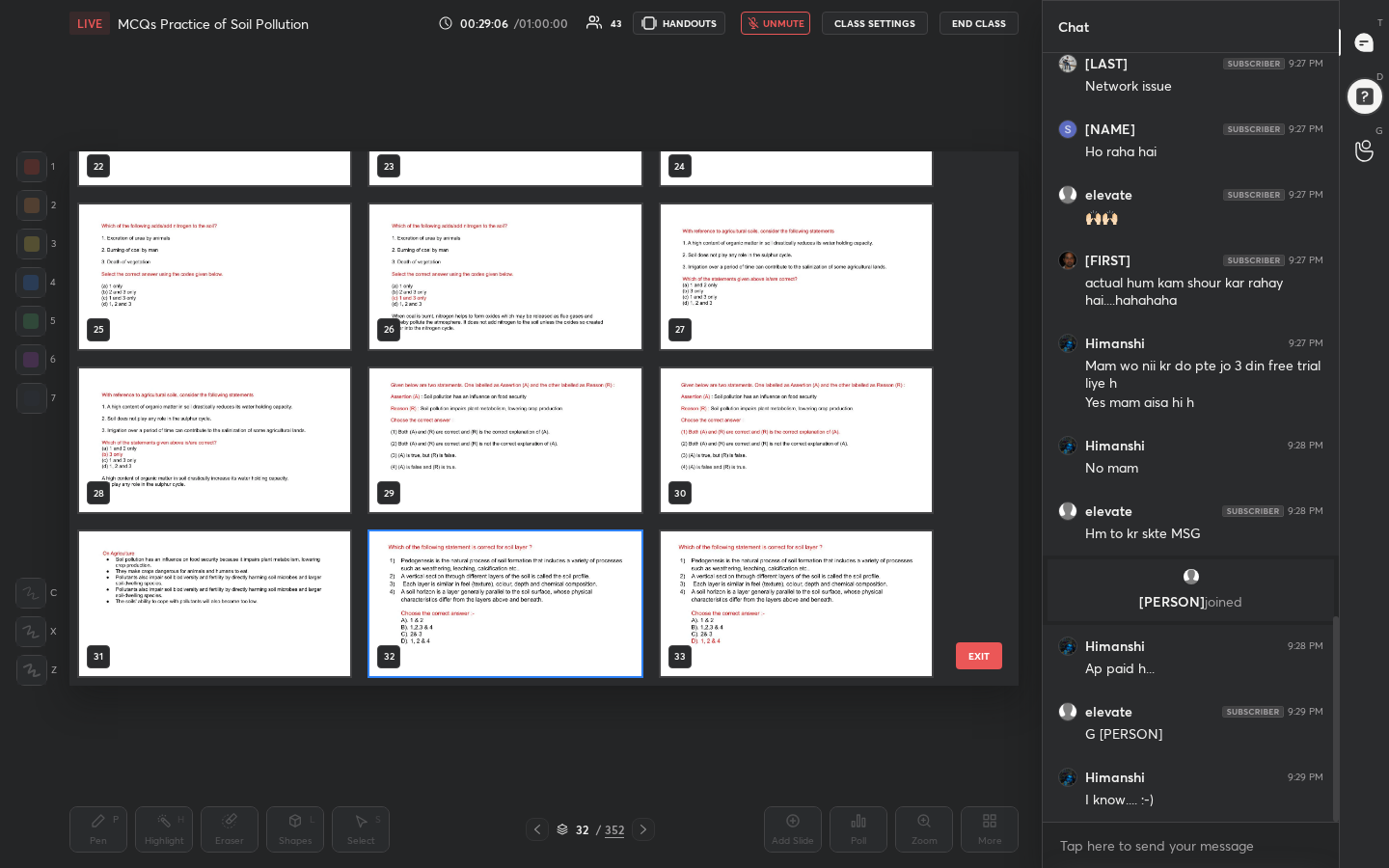 click at bounding box center (504, 604) 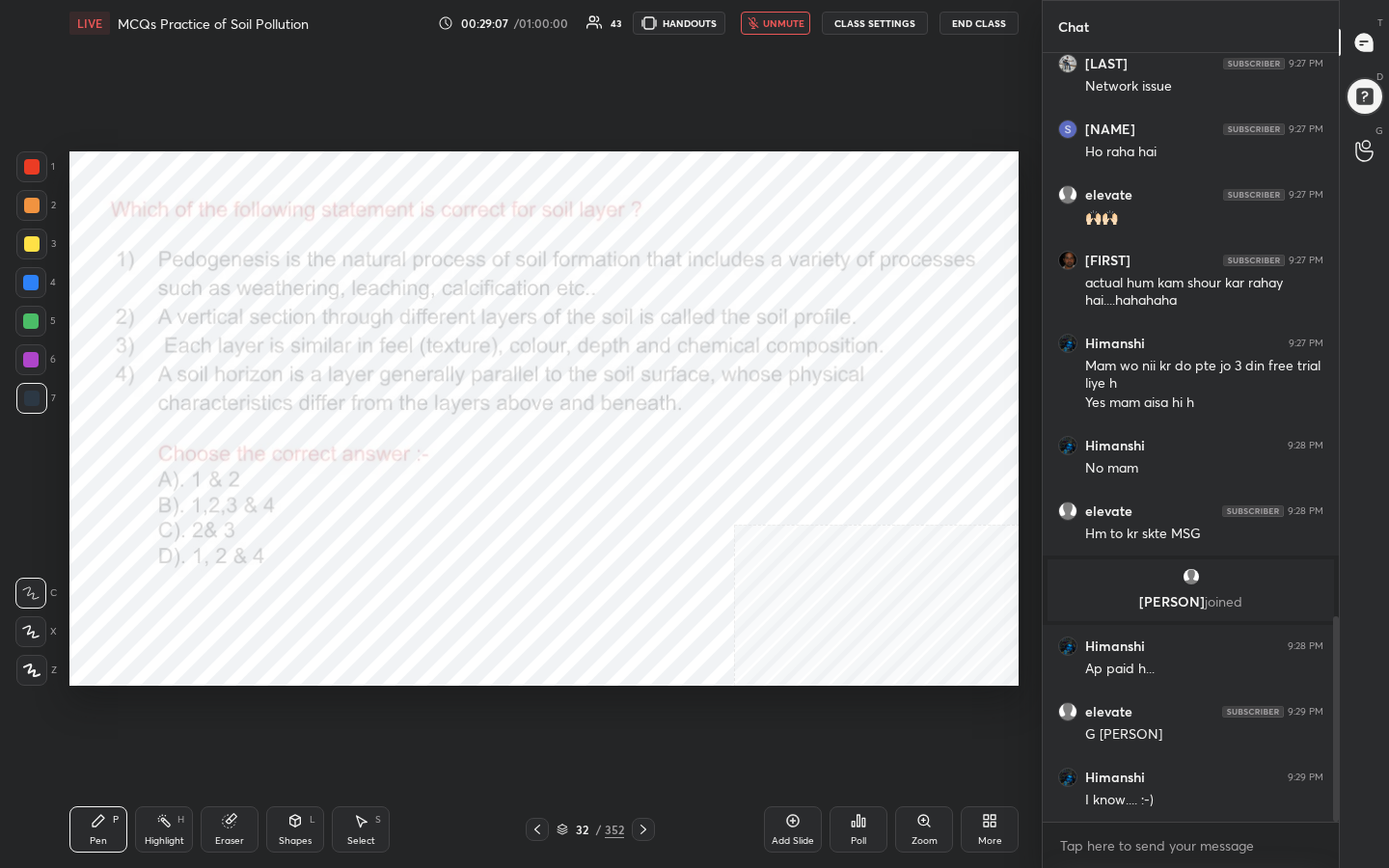 click on "Poll" at bounding box center [858, 841] 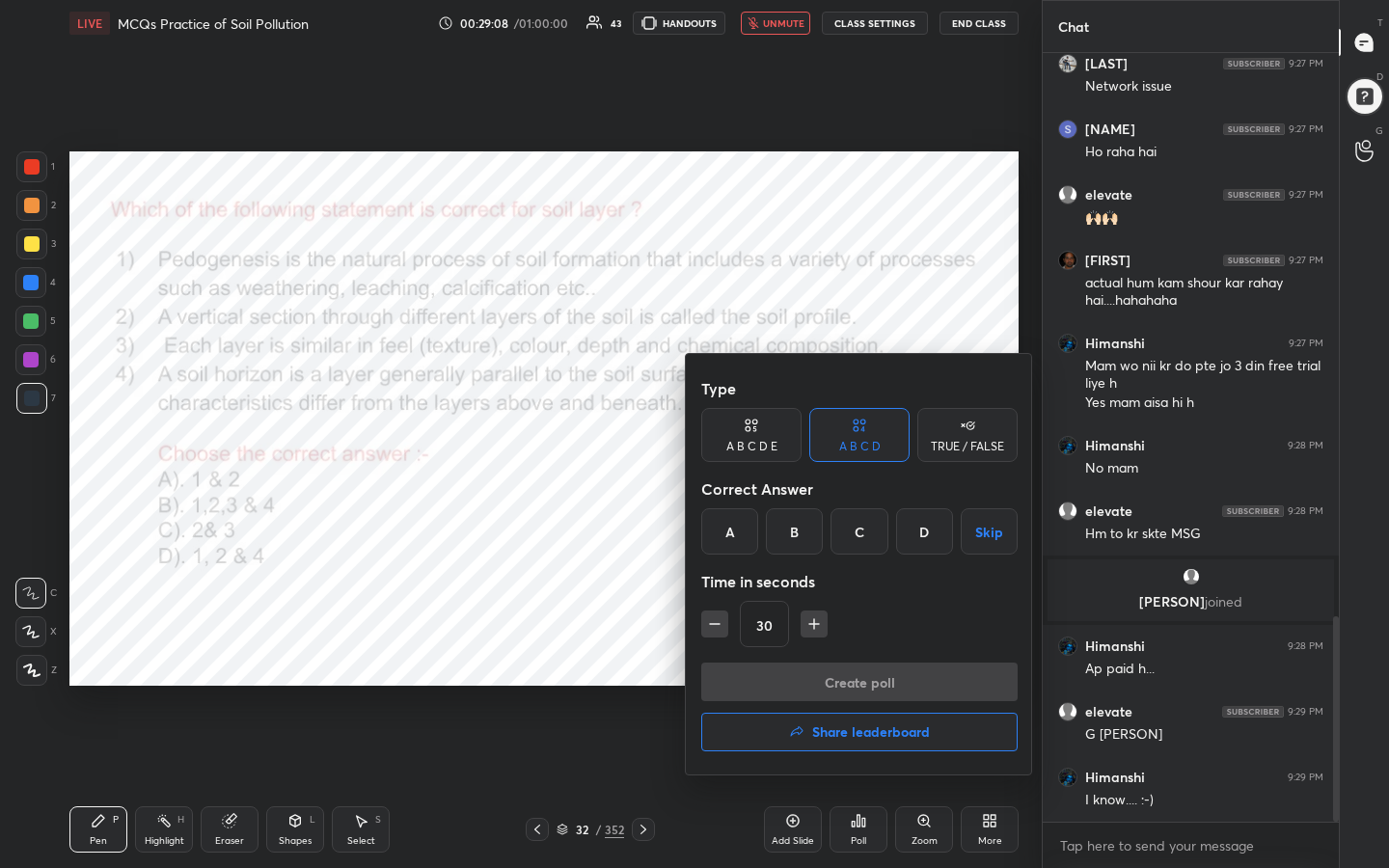 click on "D" at bounding box center [924, 531] 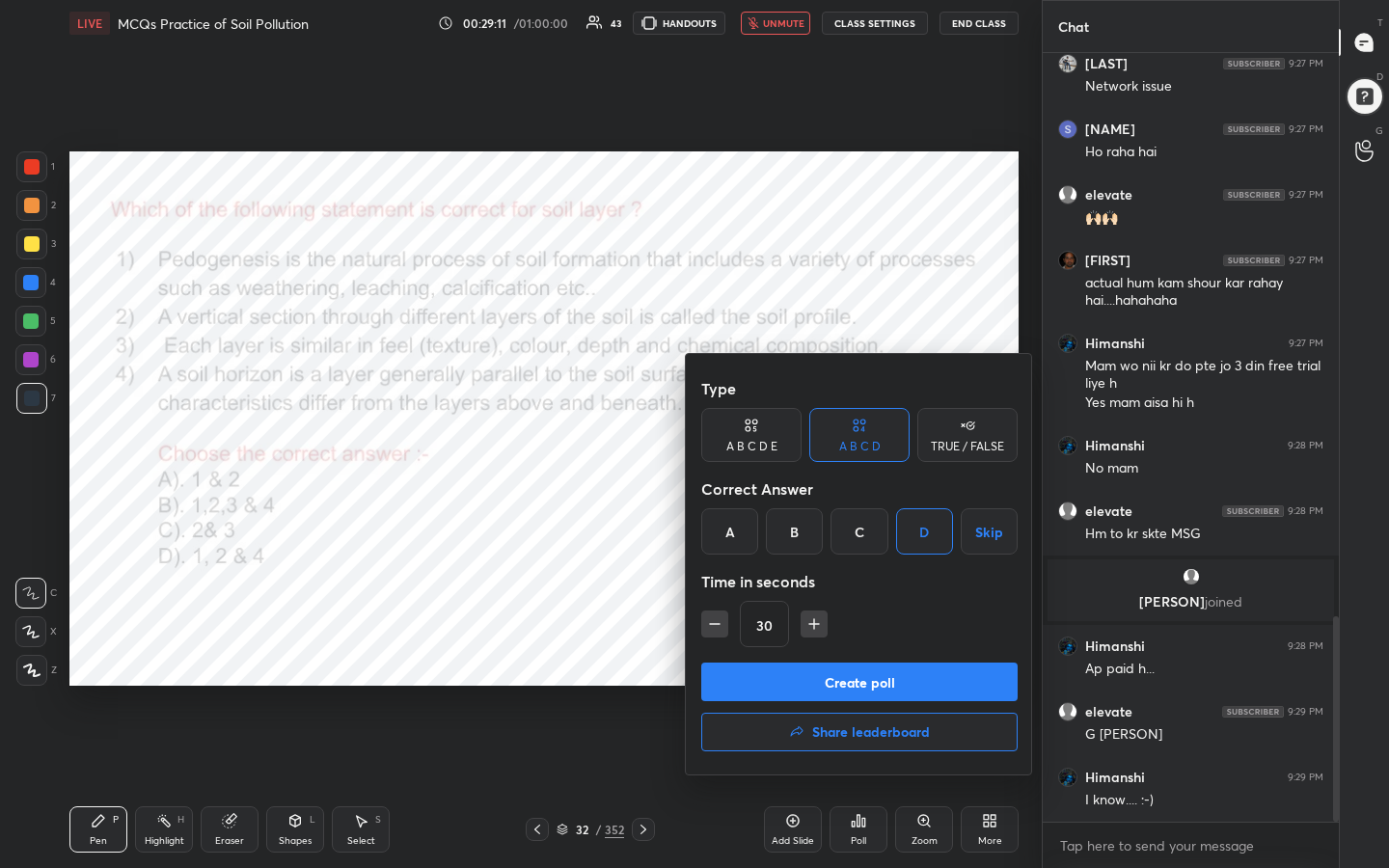 click on "Create poll" at bounding box center [859, 682] 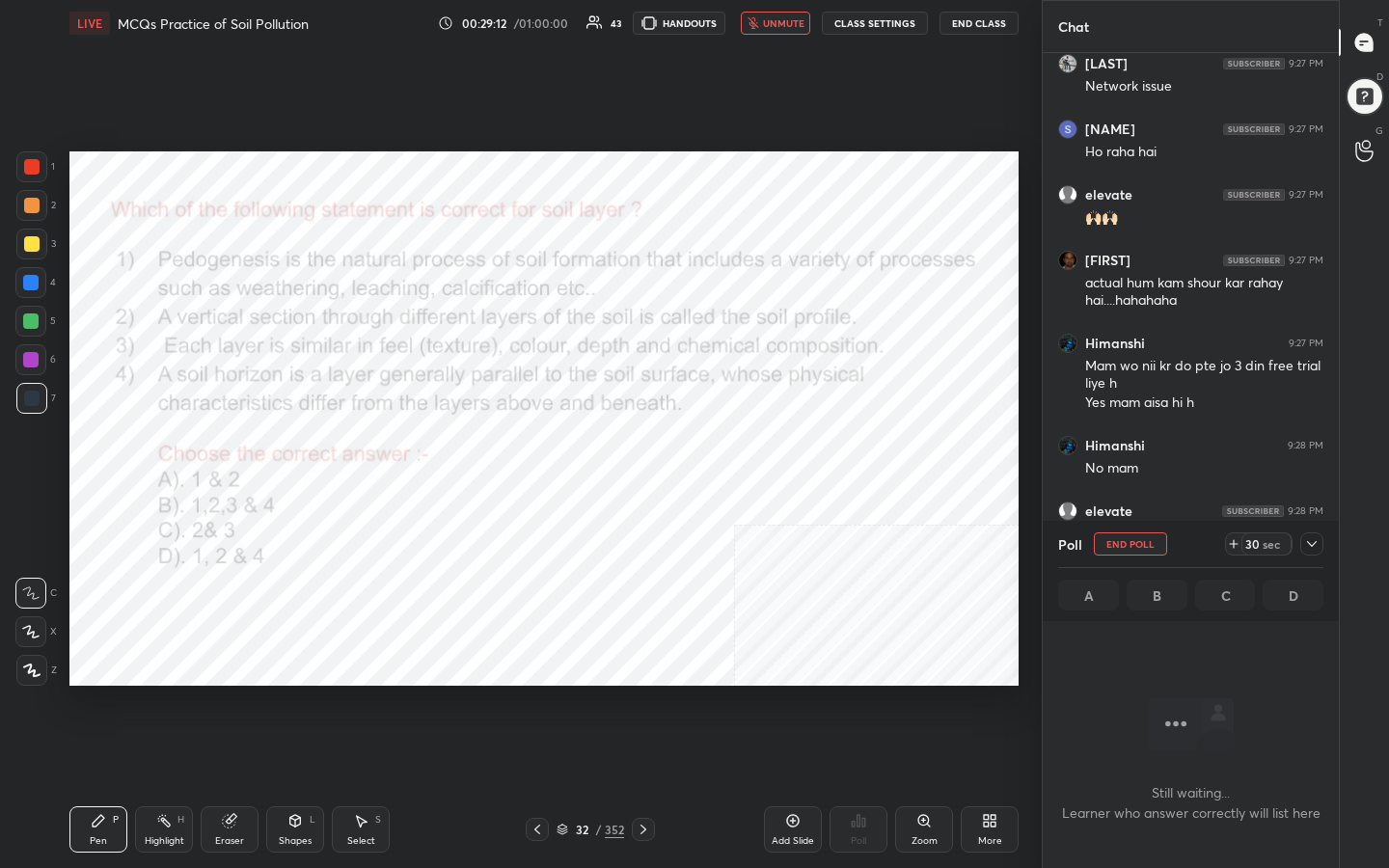 scroll, scrollTop: 508, scrollLeft: 290, axis: both 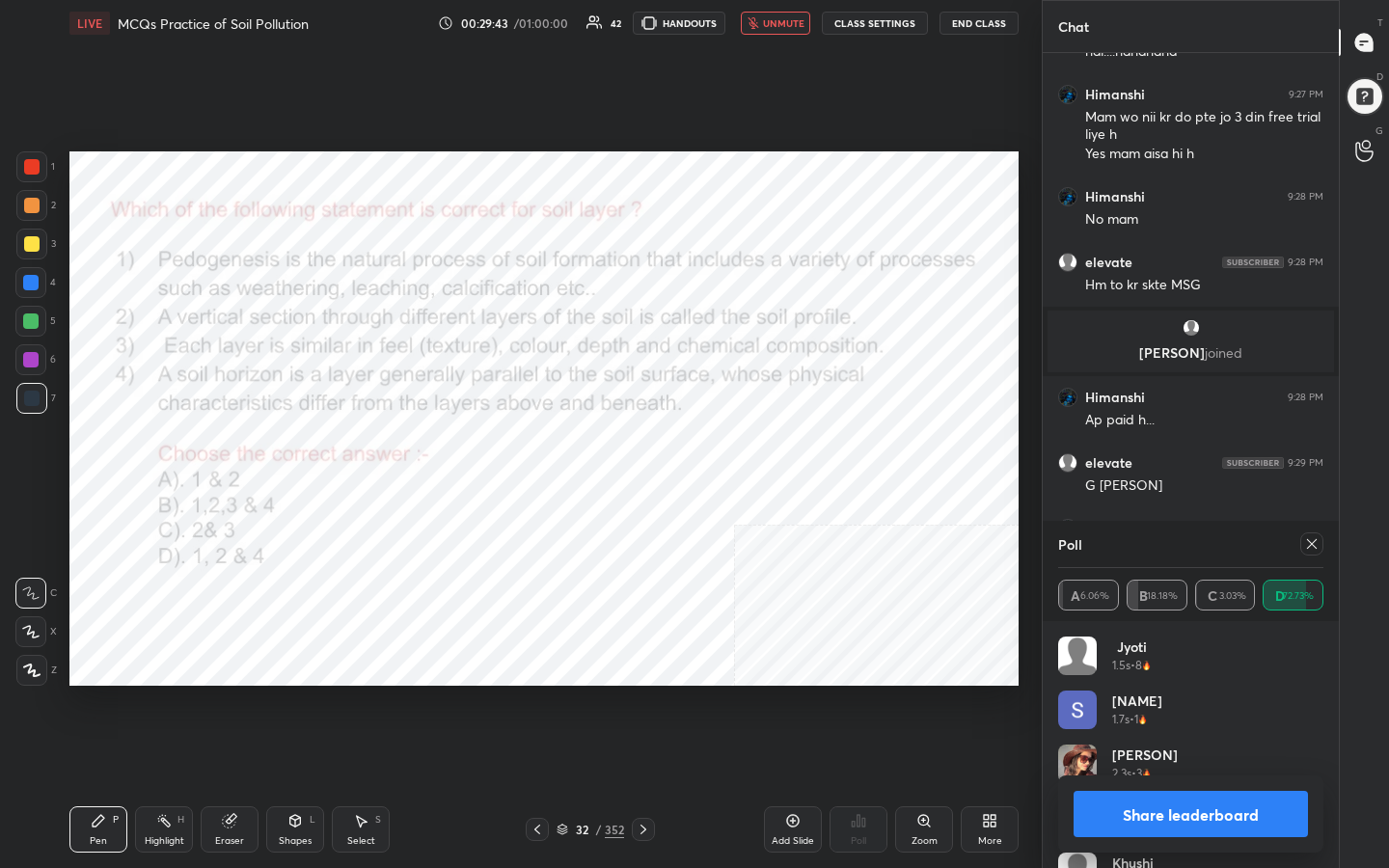 click 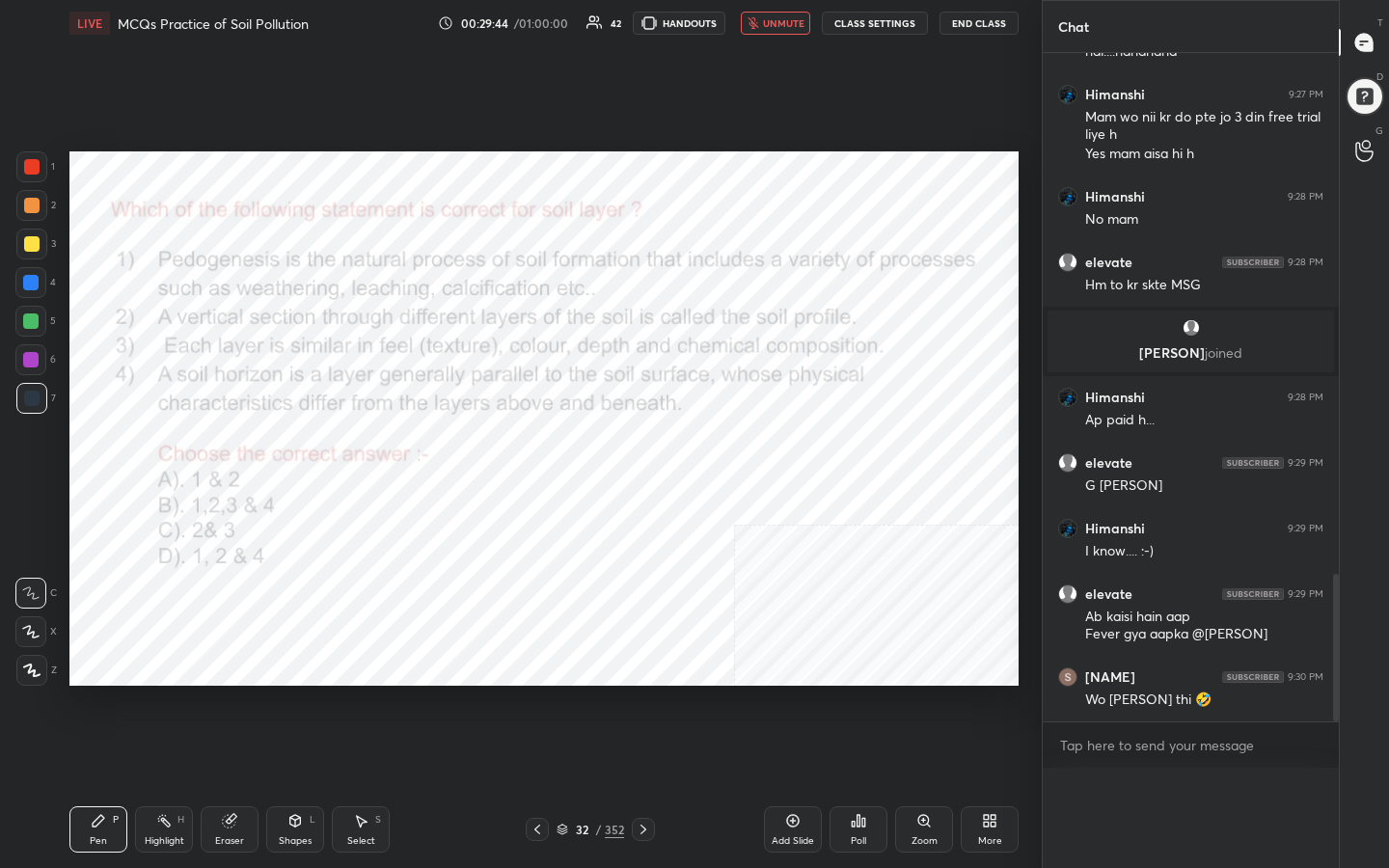 scroll, scrollTop: 0, scrollLeft: 0, axis: both 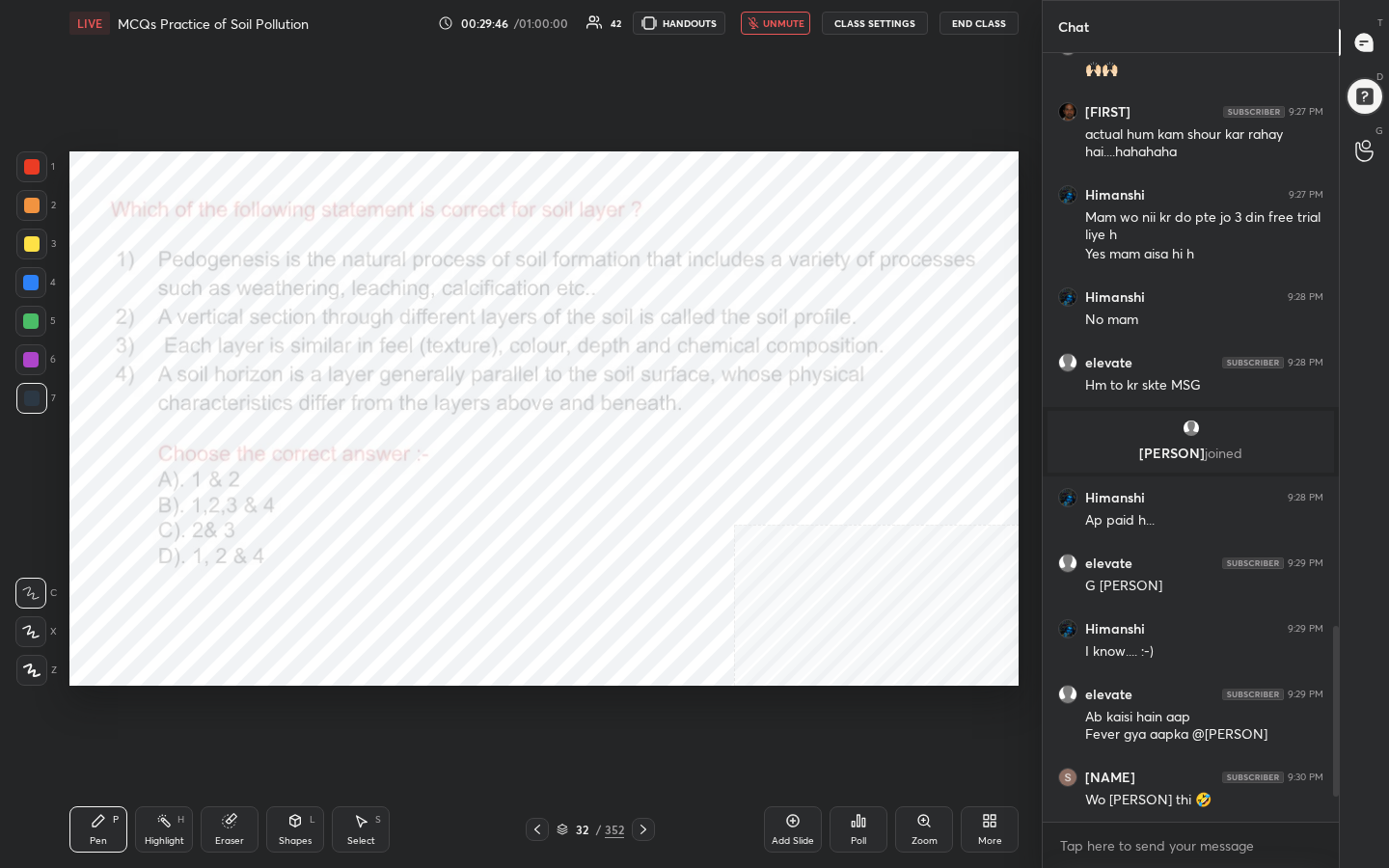 click on "unmute" at bounding box center [783, 23] 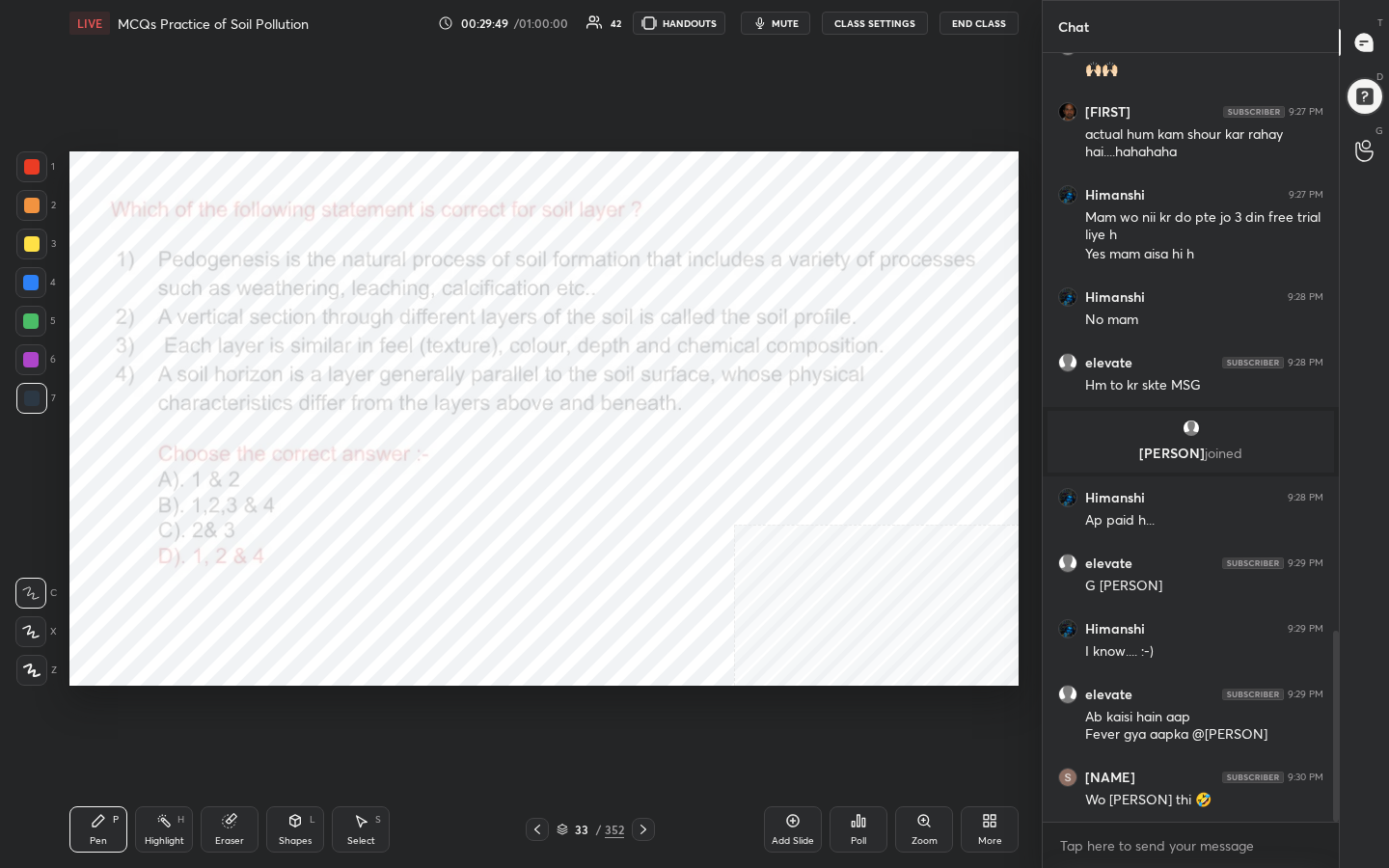 scroll, scrollTop: 2319, scrollLeft: 0, axis: vertical 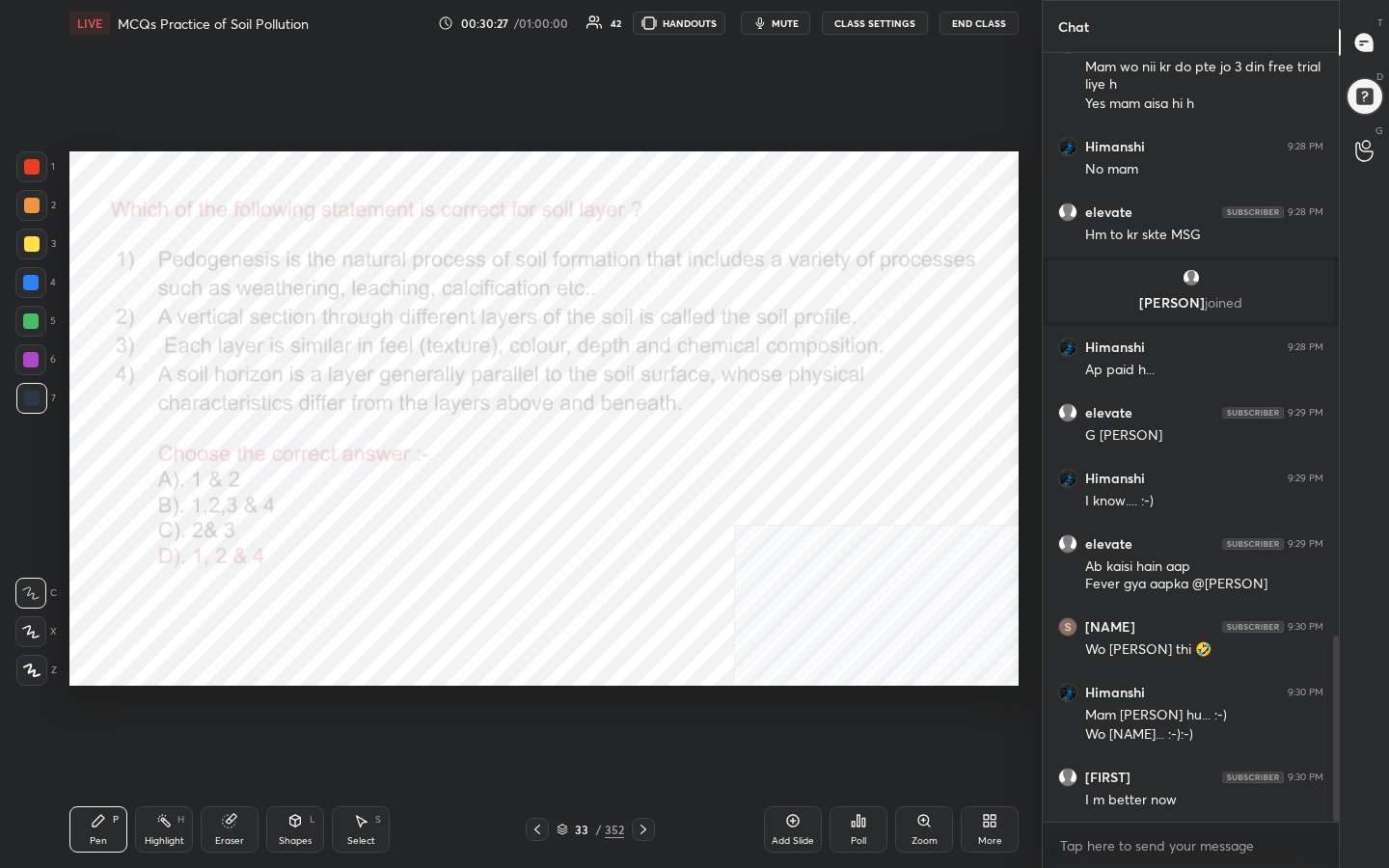 click 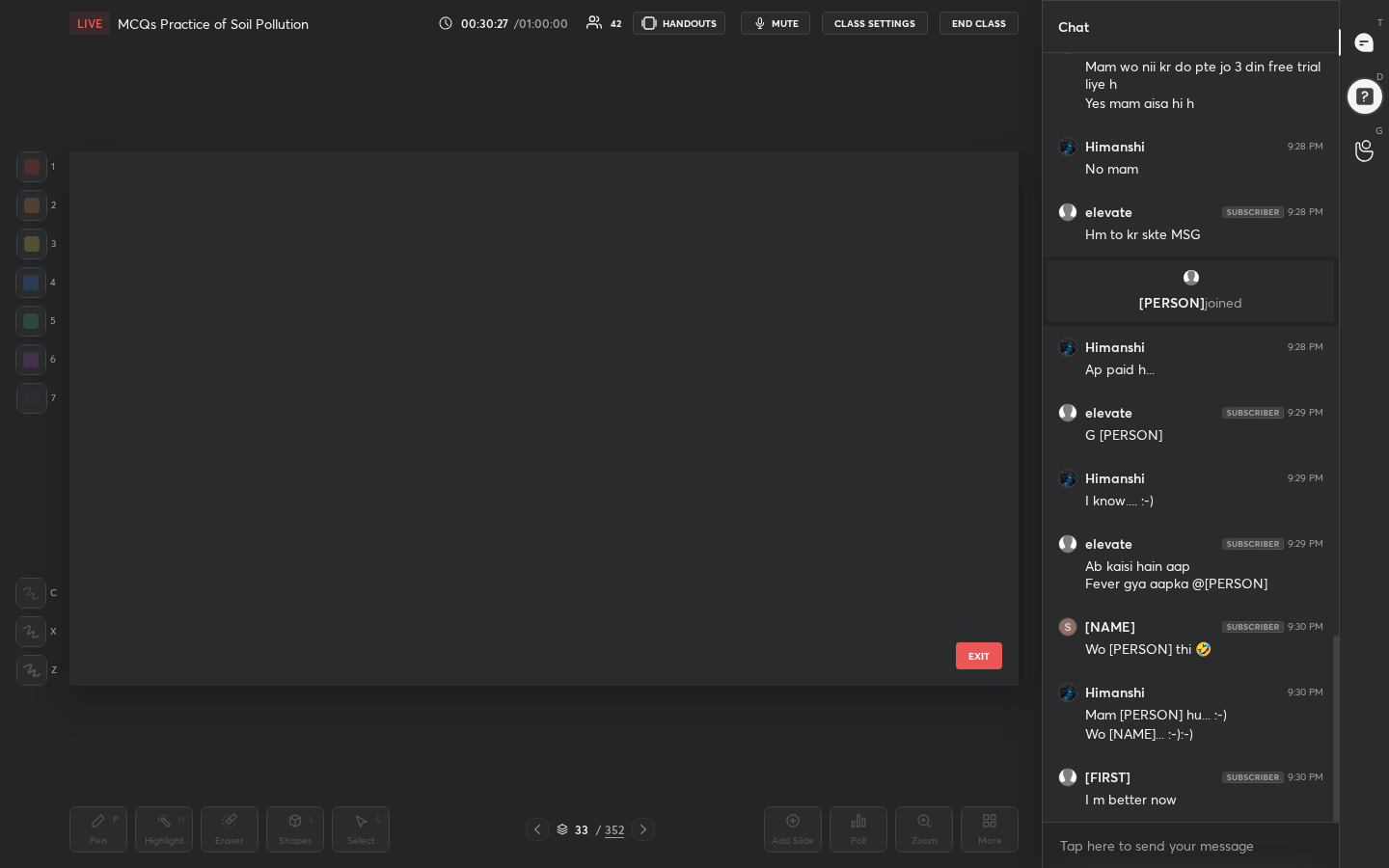 scroll, scrollTop: 1264, scrollLeft: 0, axis: vertical 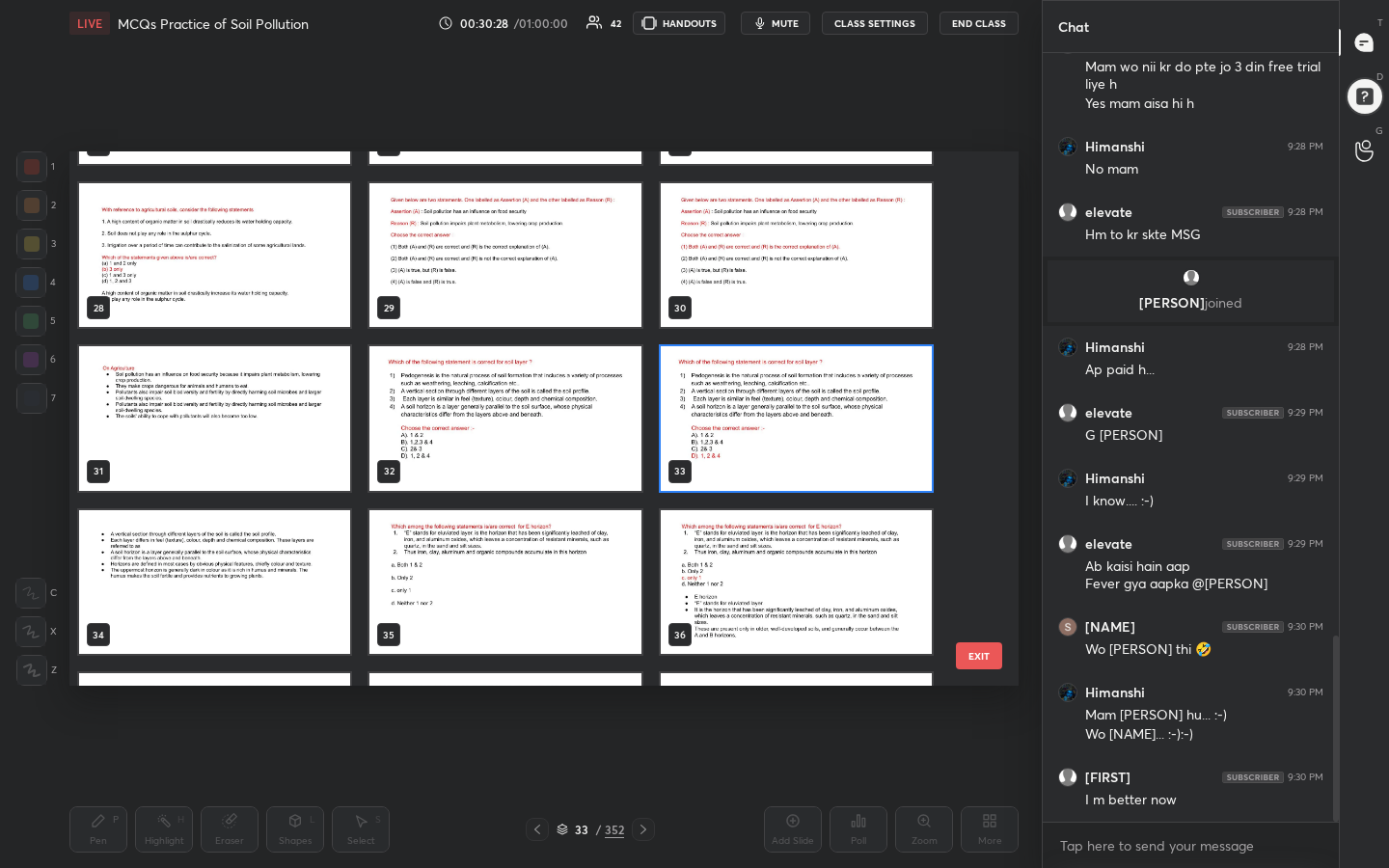 click at bounding box center [504, 583] 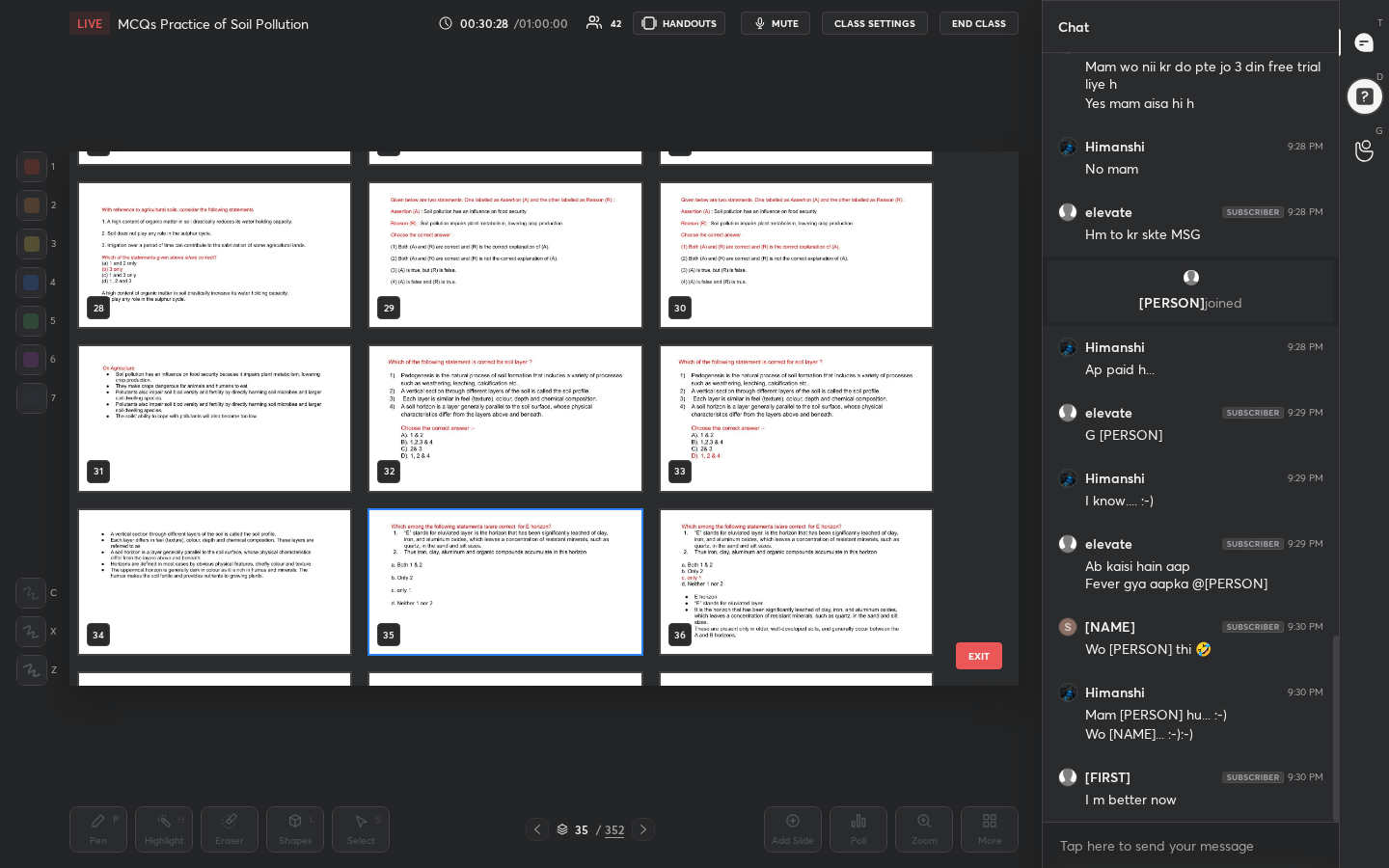 click at bounding box center (504, 583) 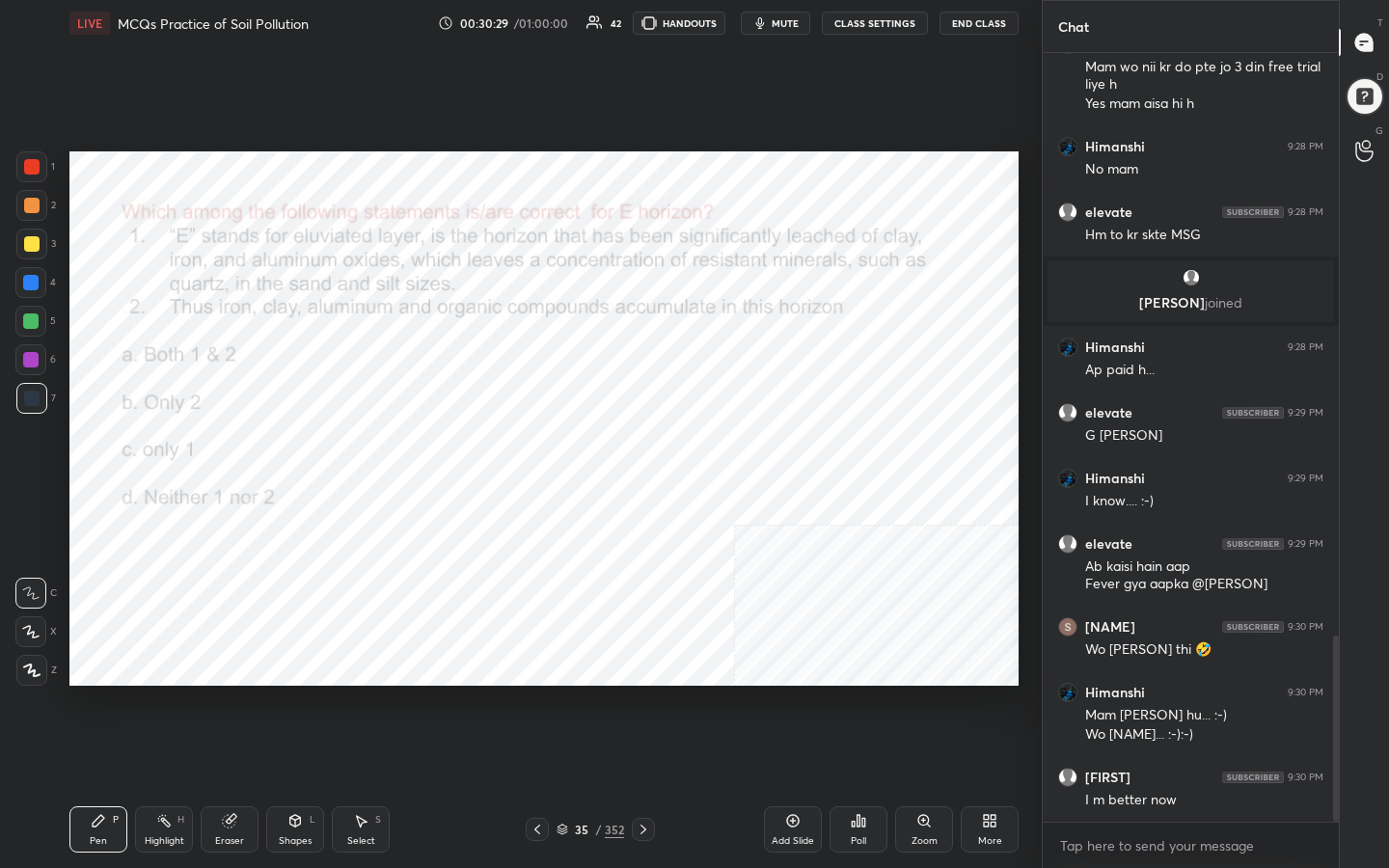 click at bounding box center (504, 583) 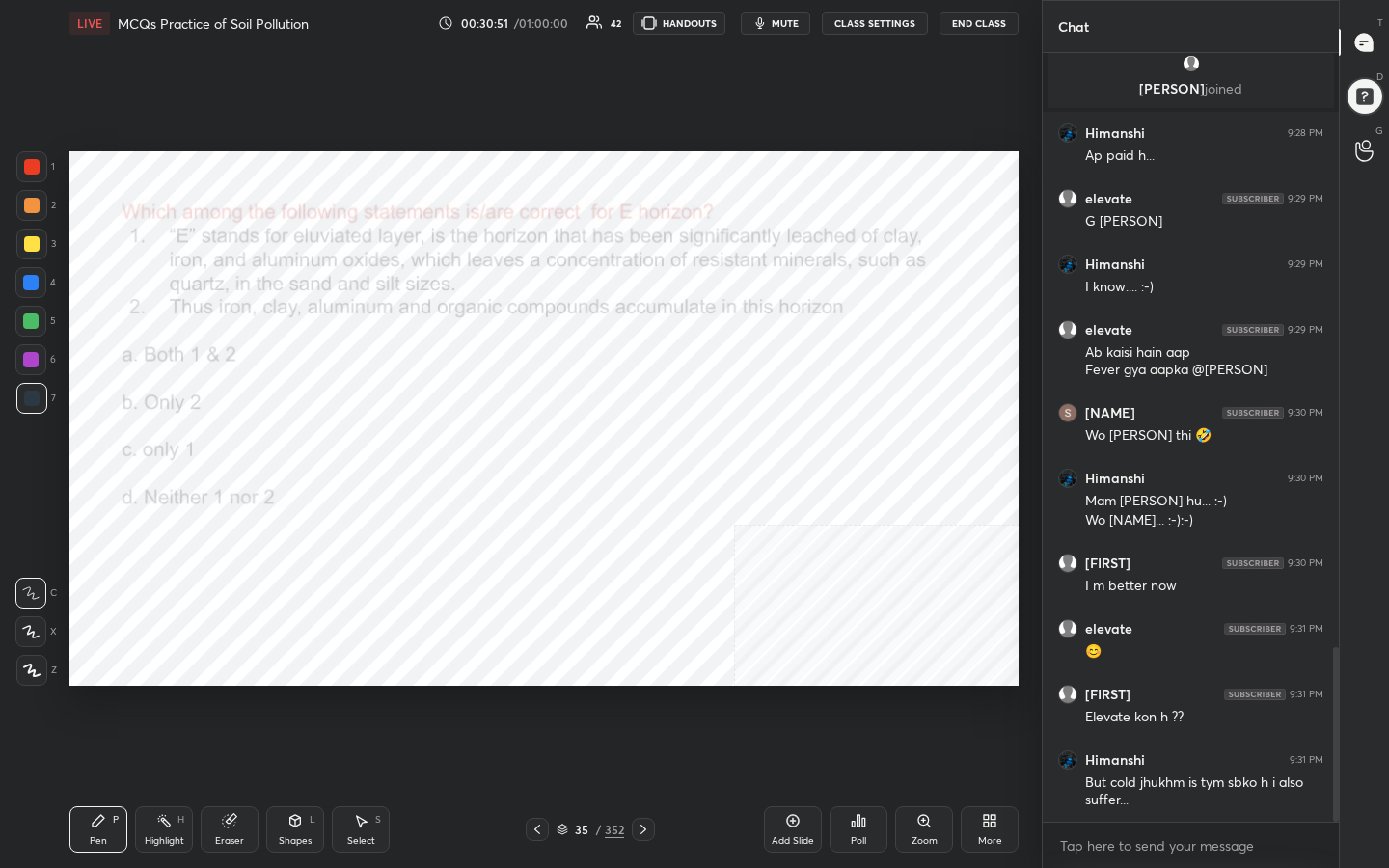 scroll, scrollTop: 2638, scrollLeft: 0, axis: vertical 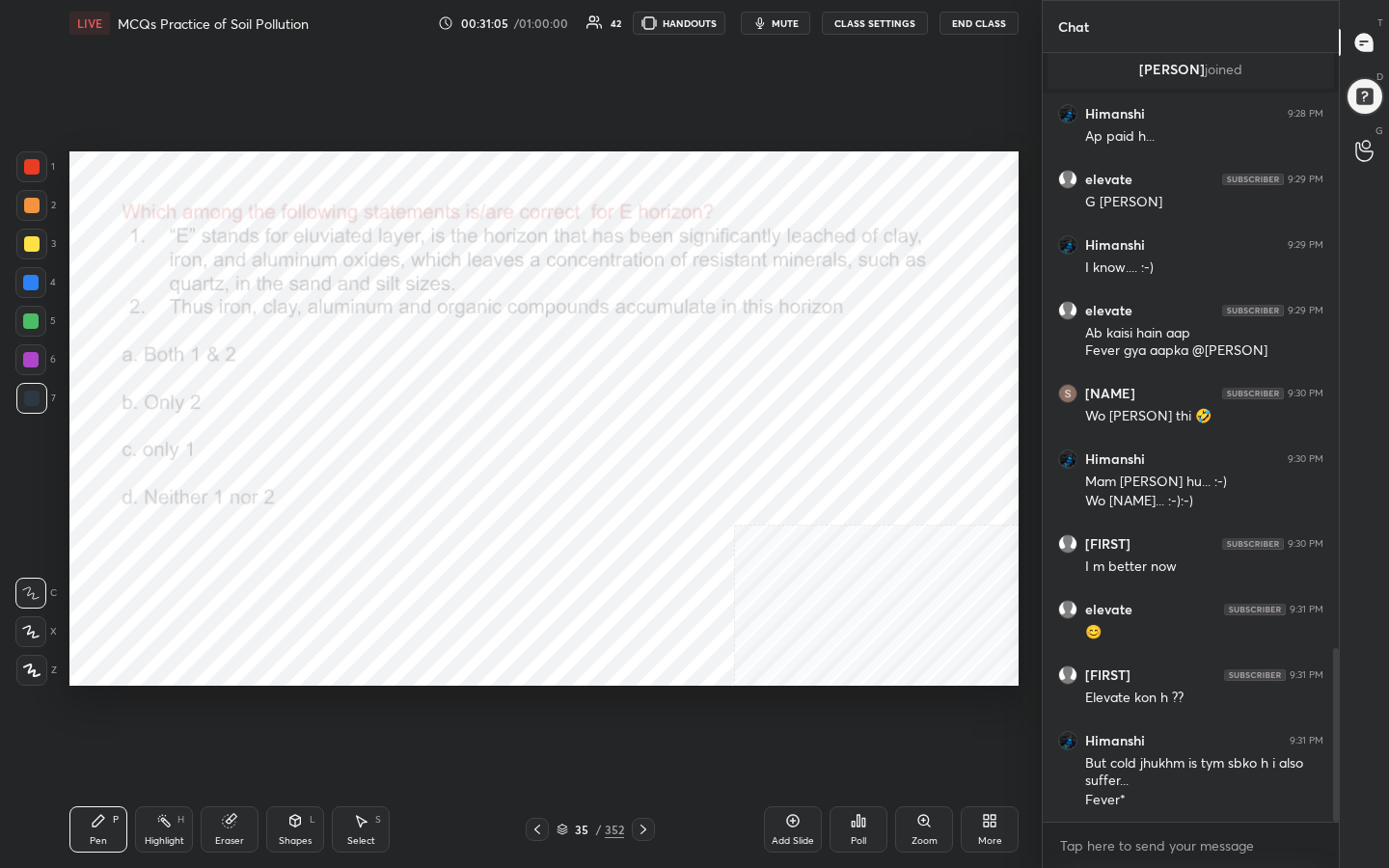 click on "mute" at bounding box center [785, 23] 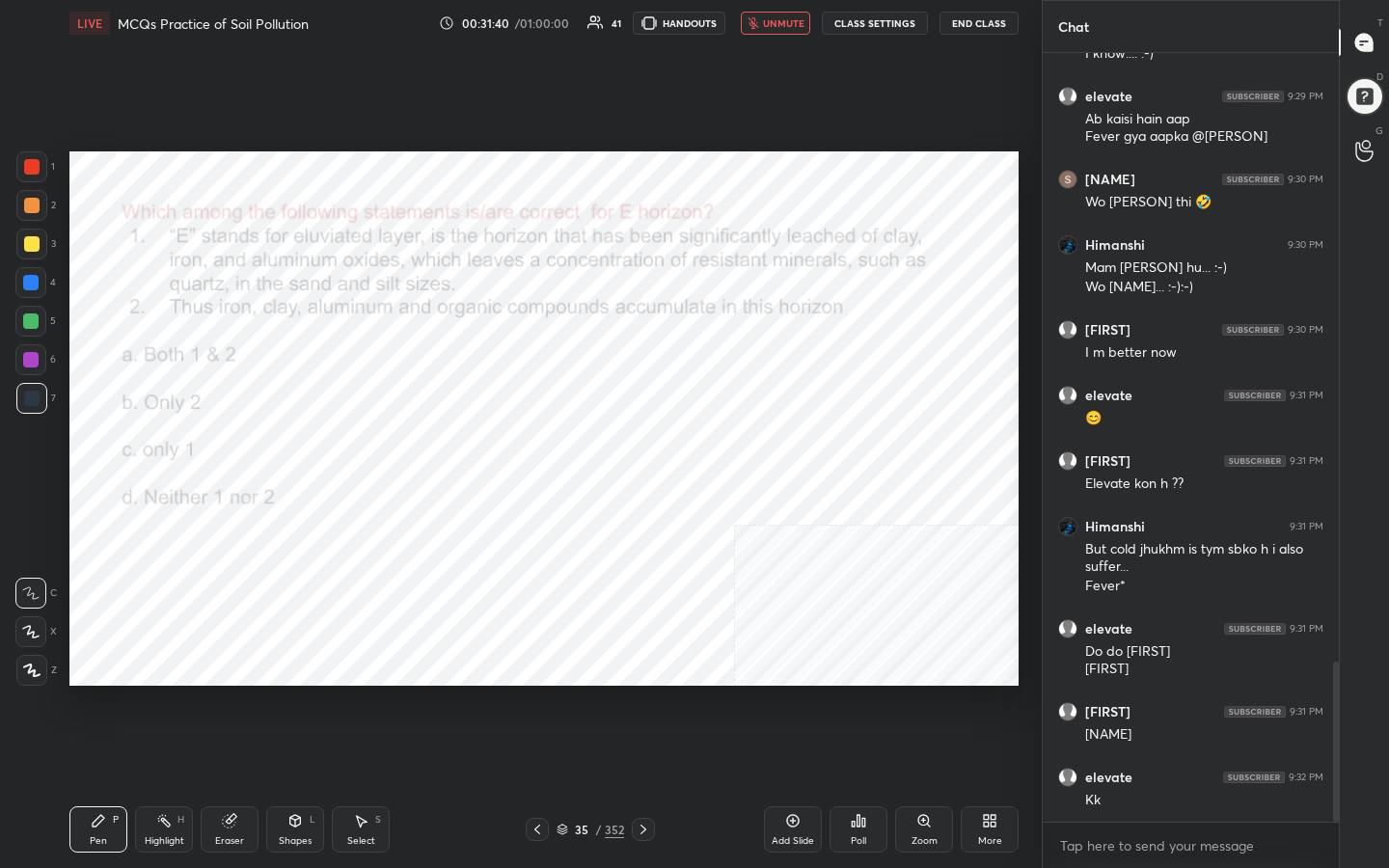 scroll, scrollTop: 2917, scrollLeft: 0, axis: vertical 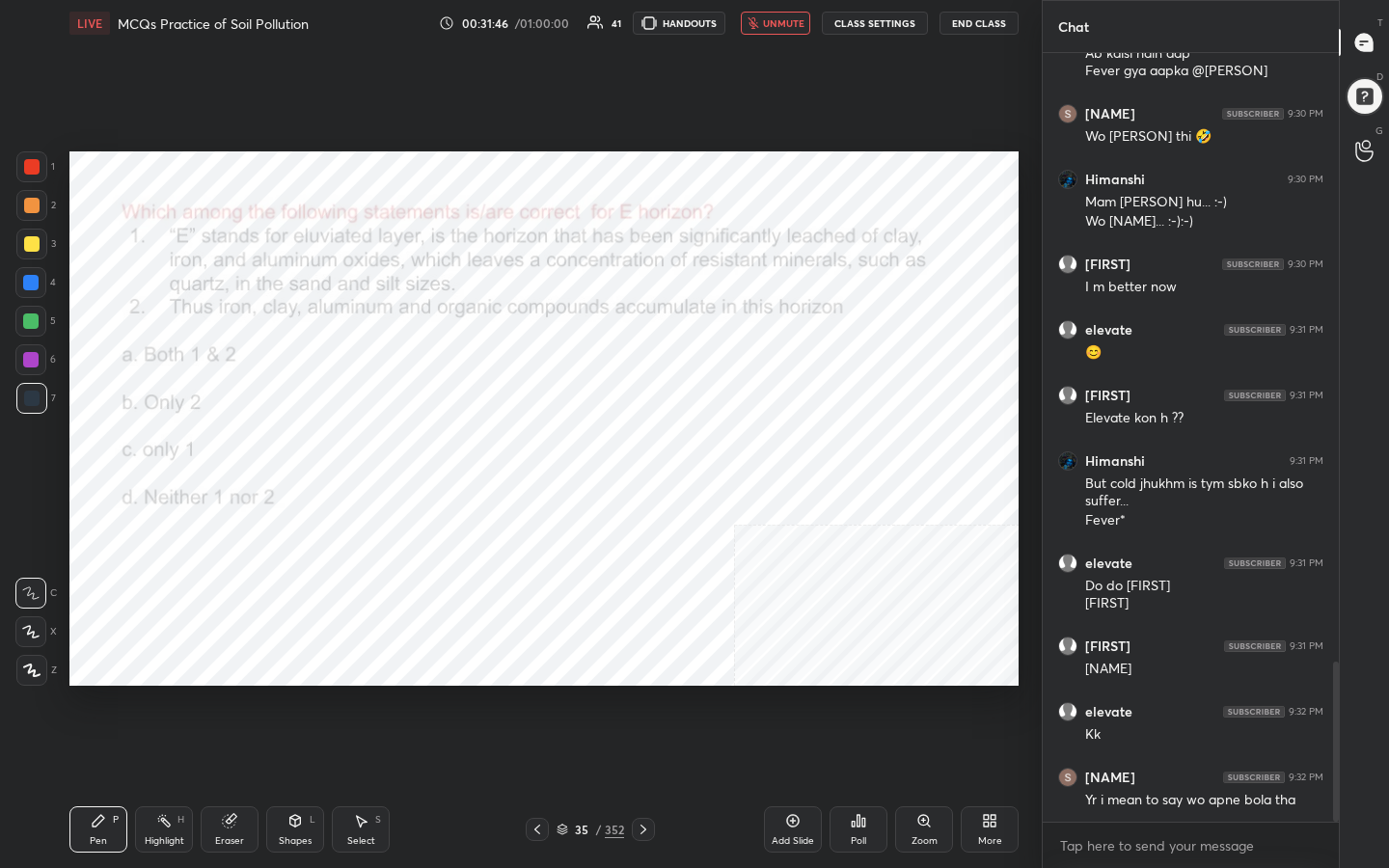click 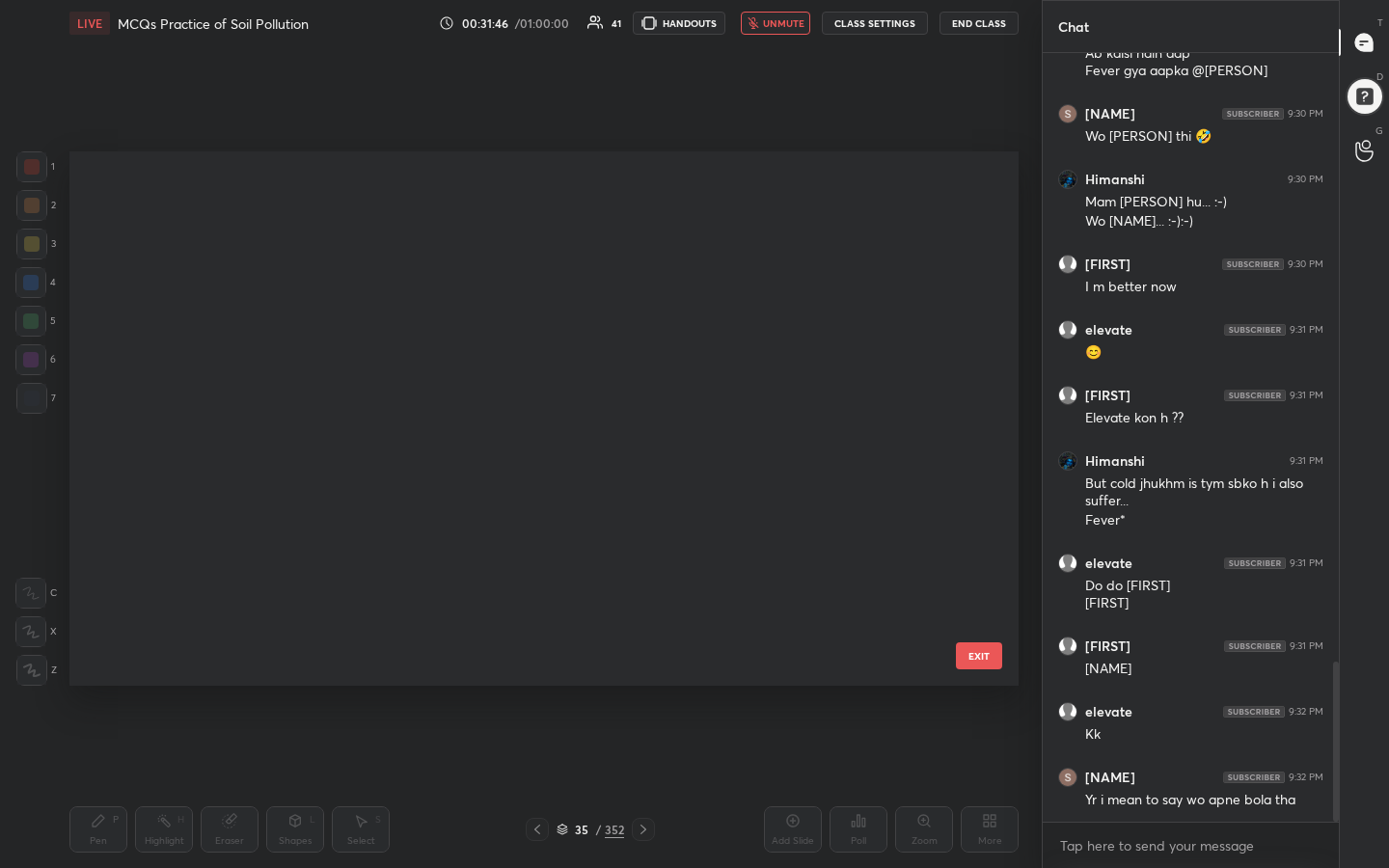 scroll, scrollTop: 1427, scrollLeft: 0, axis: vertical 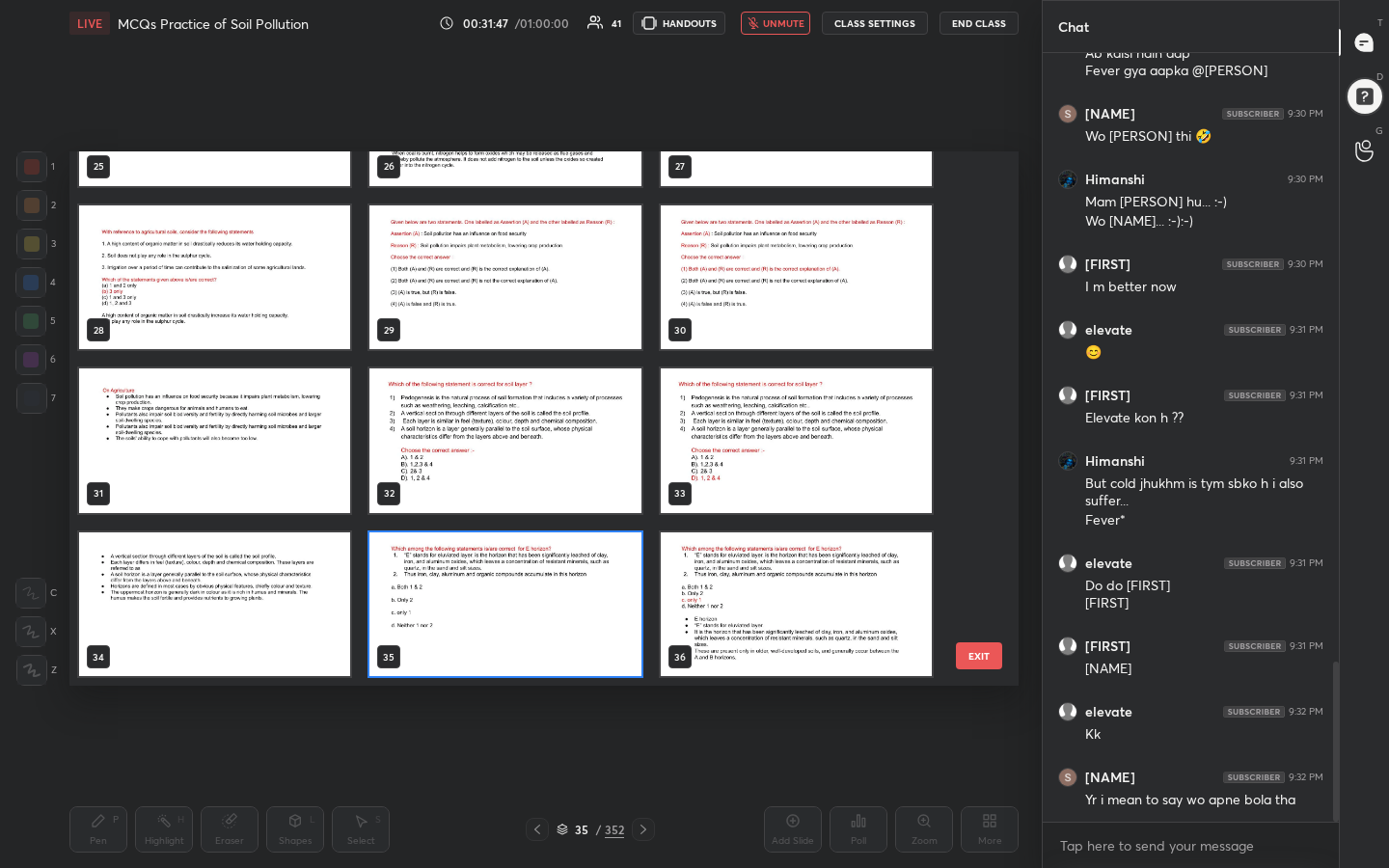 click at bounding box center [504, 605] 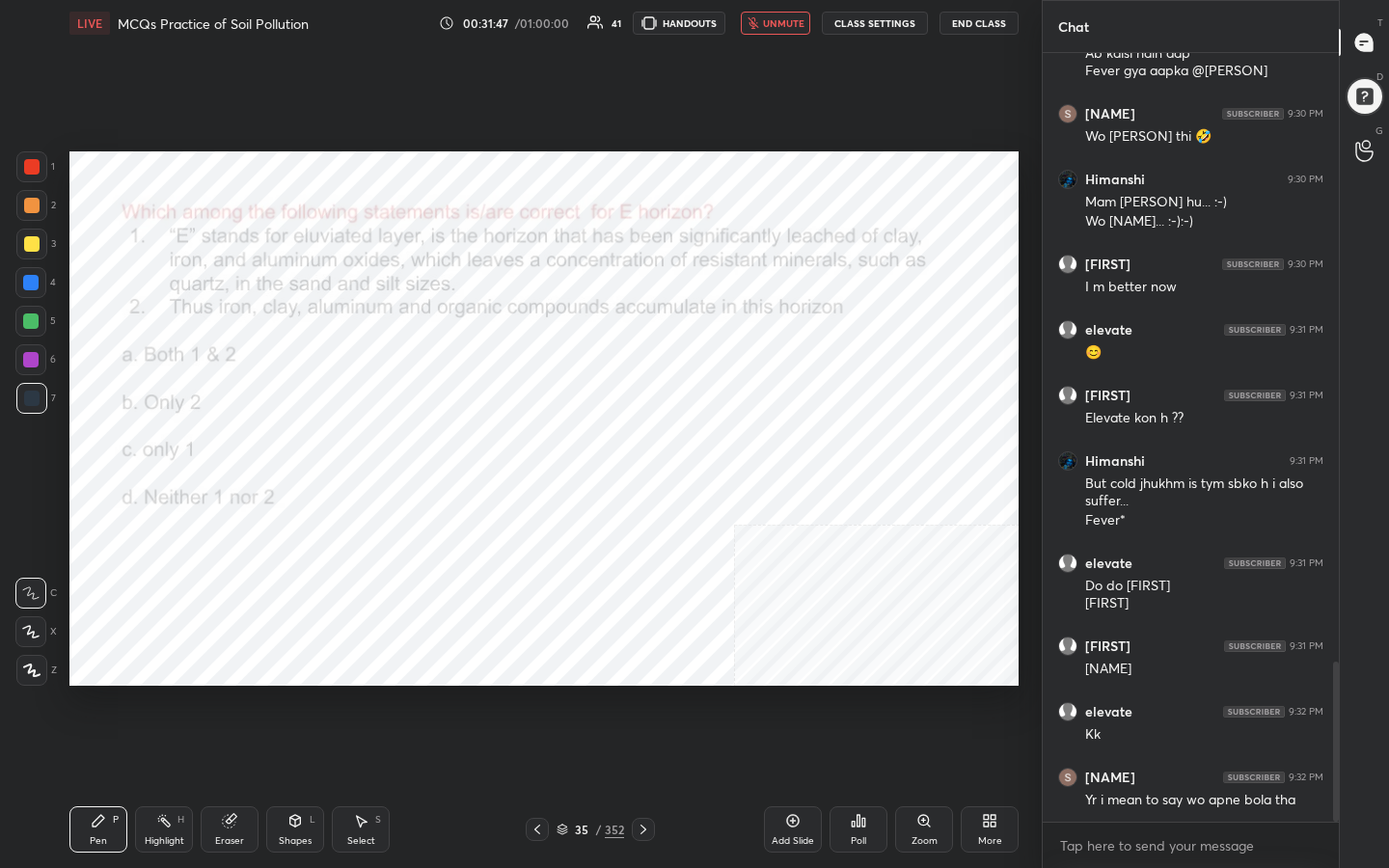 click at bounding box center [504, 605] 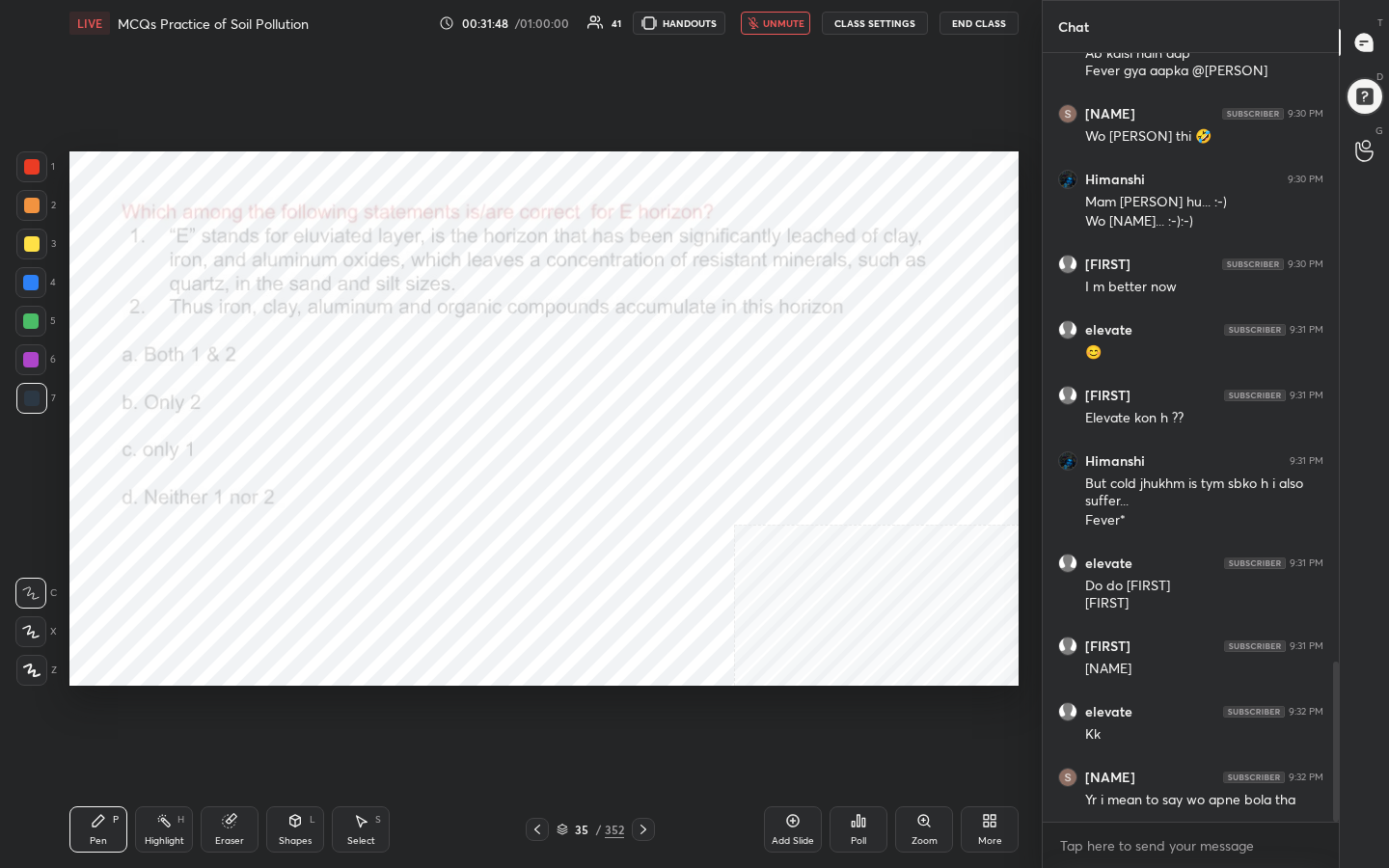 click on "Poll" at bounding box center (858, 829) 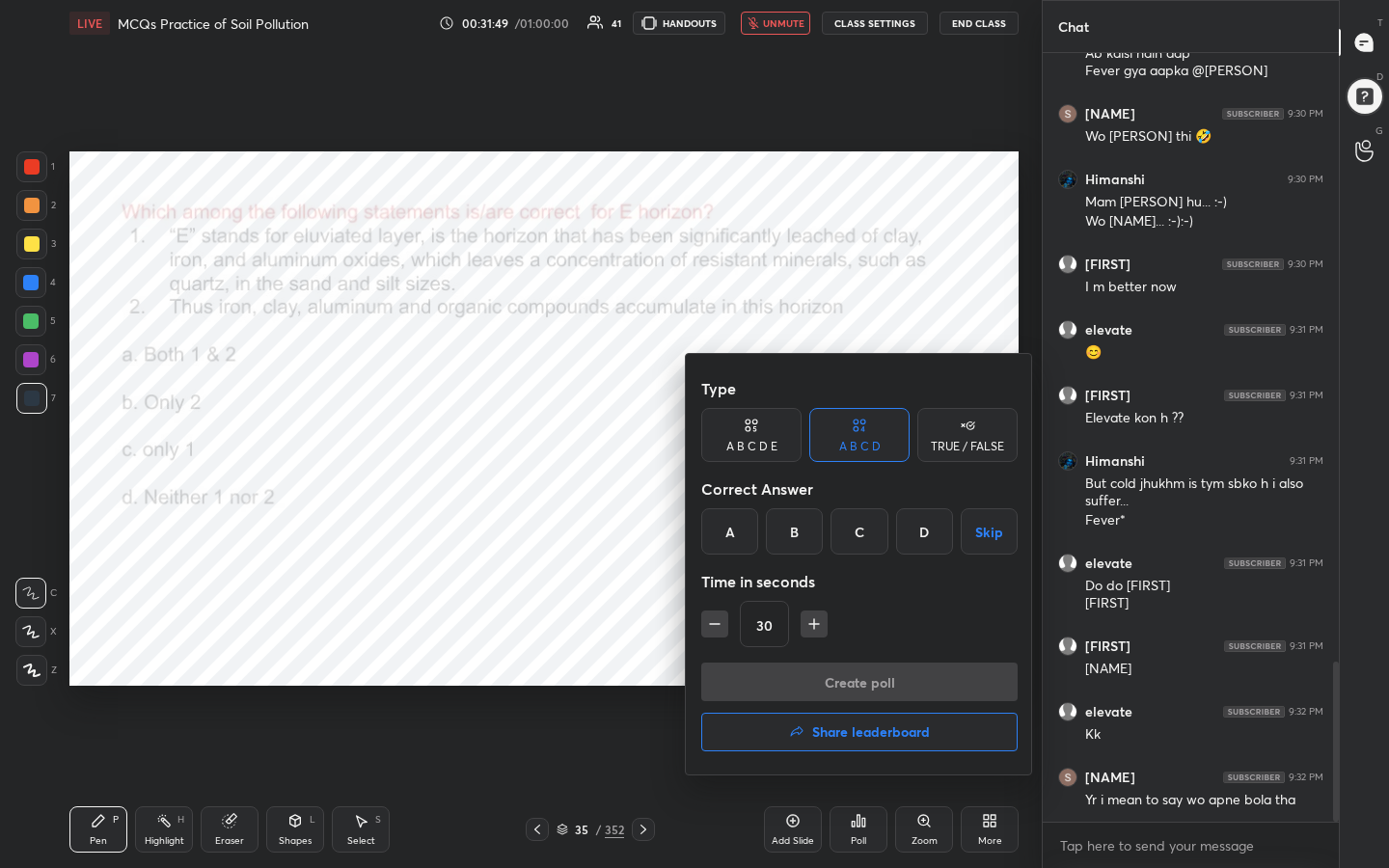 click on "C" at bounding box center [858, 531] 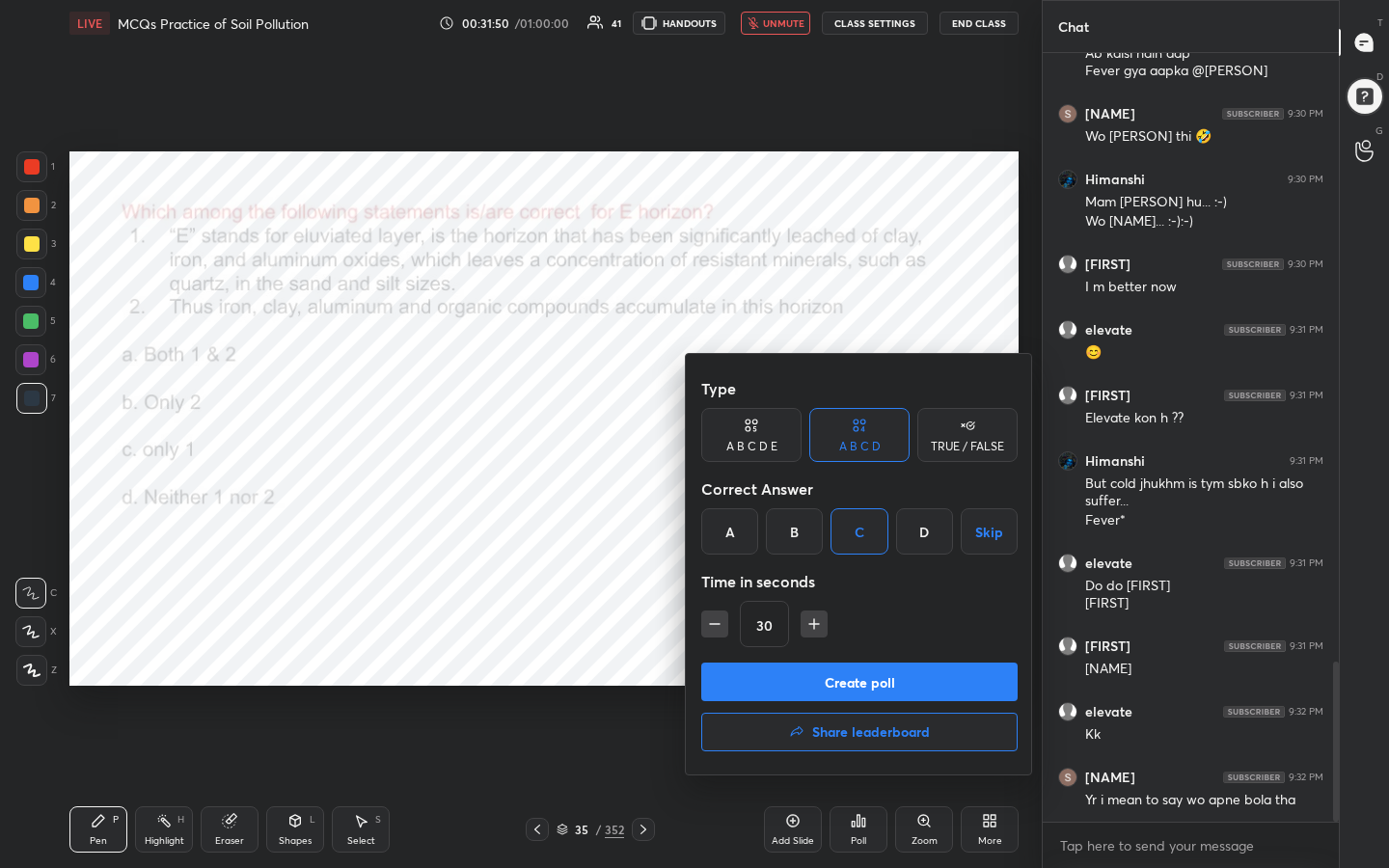 click on "Create poll" at bounding box center (859, 682) 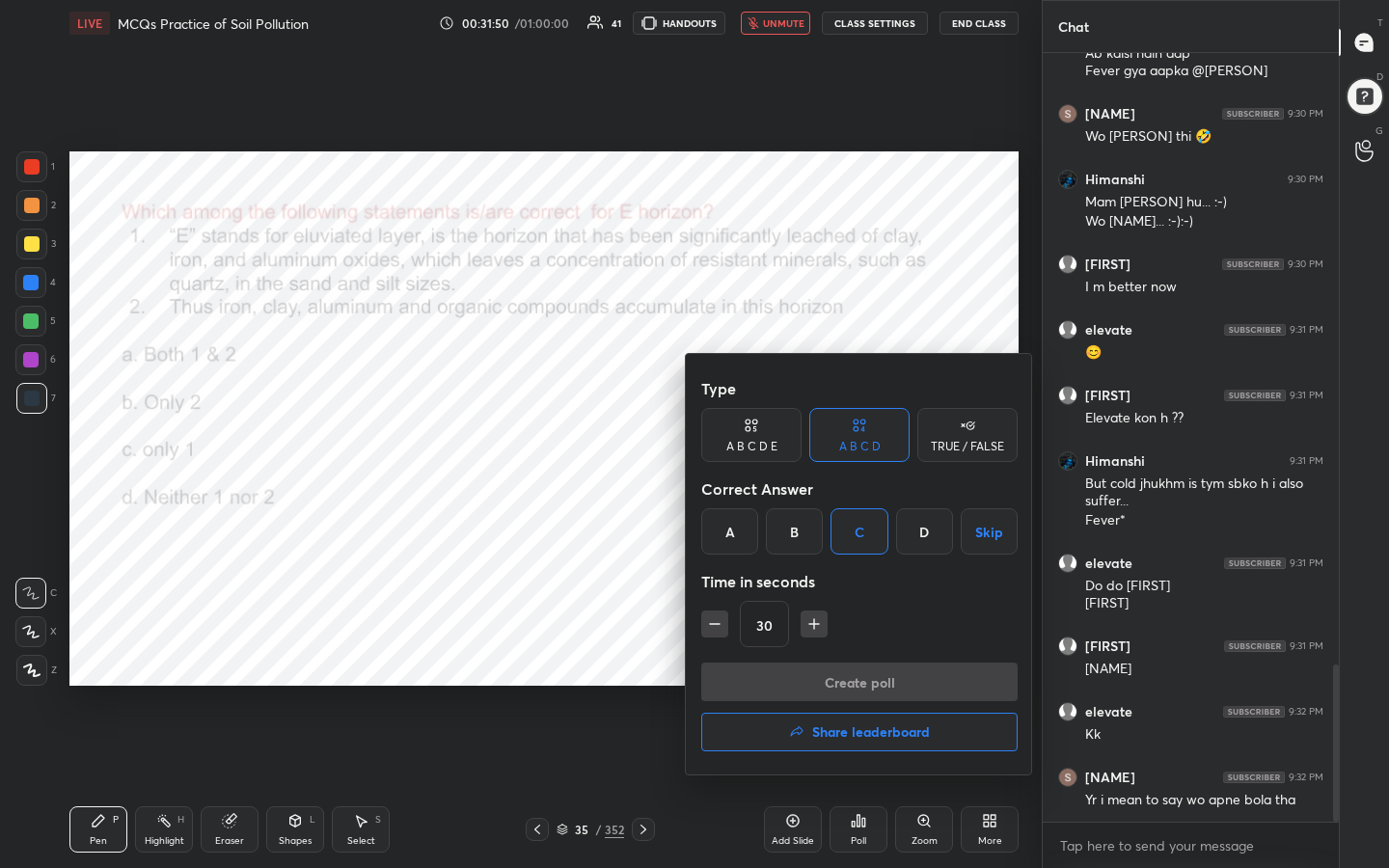 scroll, scrollTop: 2983, scrollLeft: 0, axis: vertical 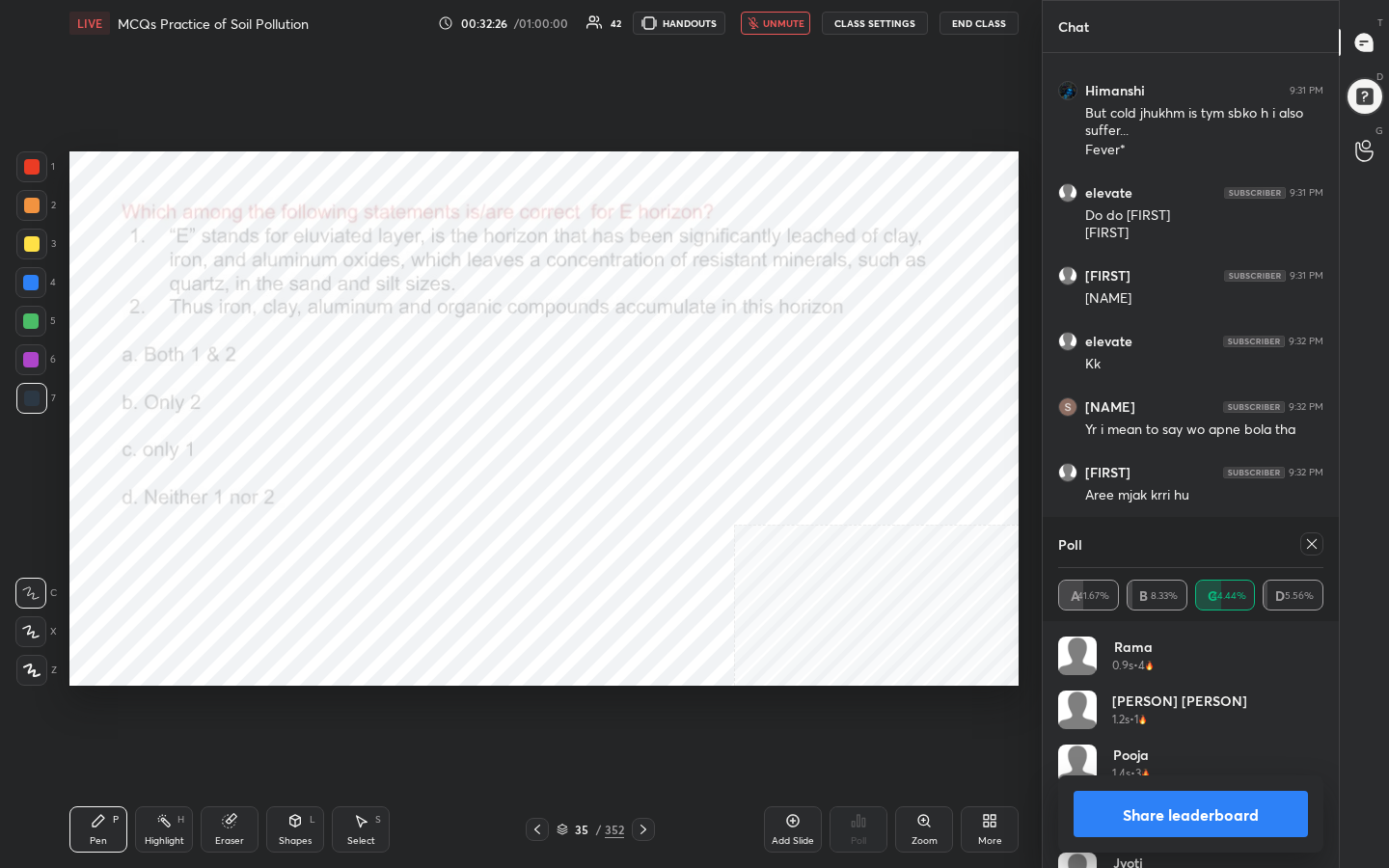 click 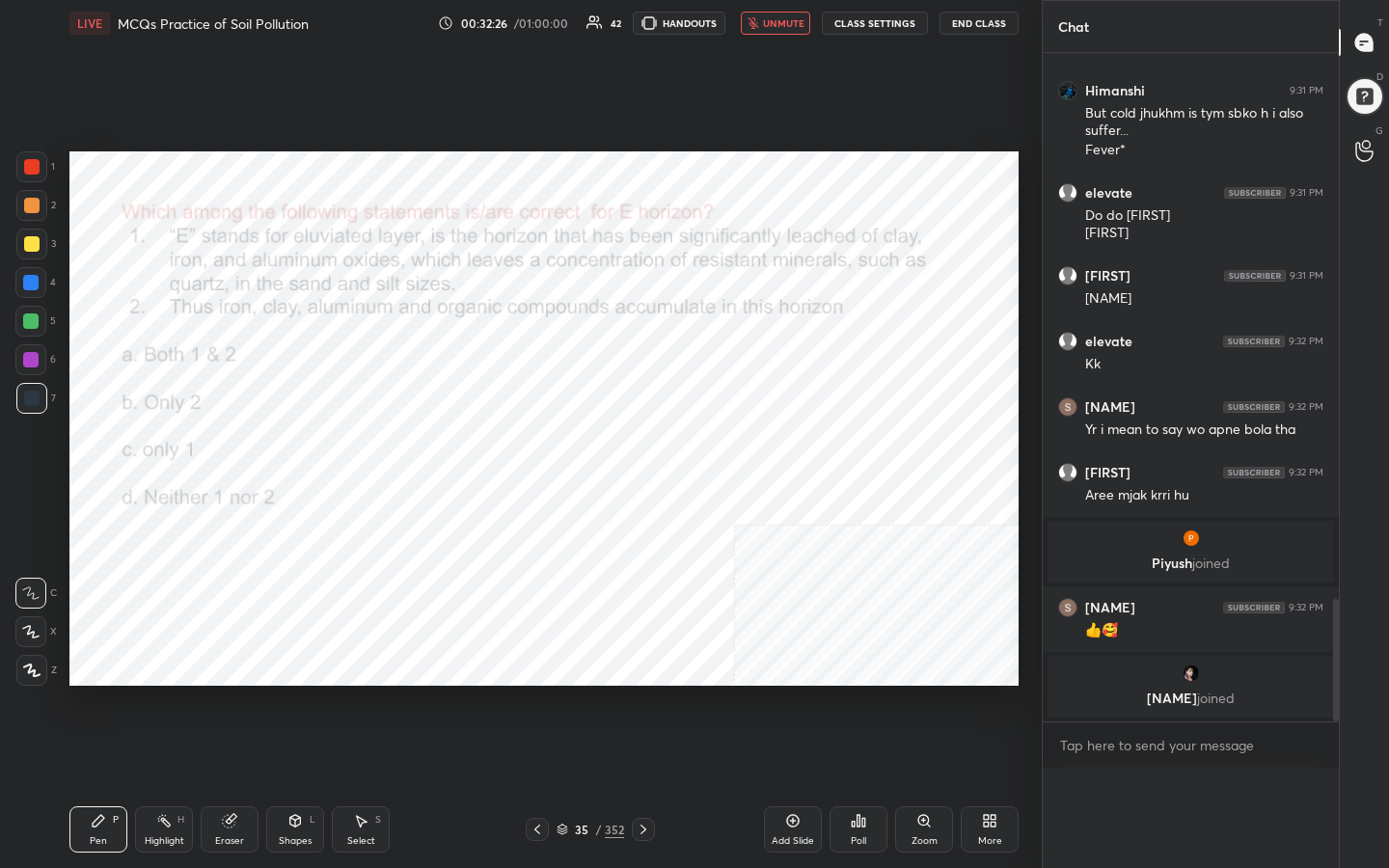 scroll, scrollTop: 0, scrollLeft: 0, axis: both 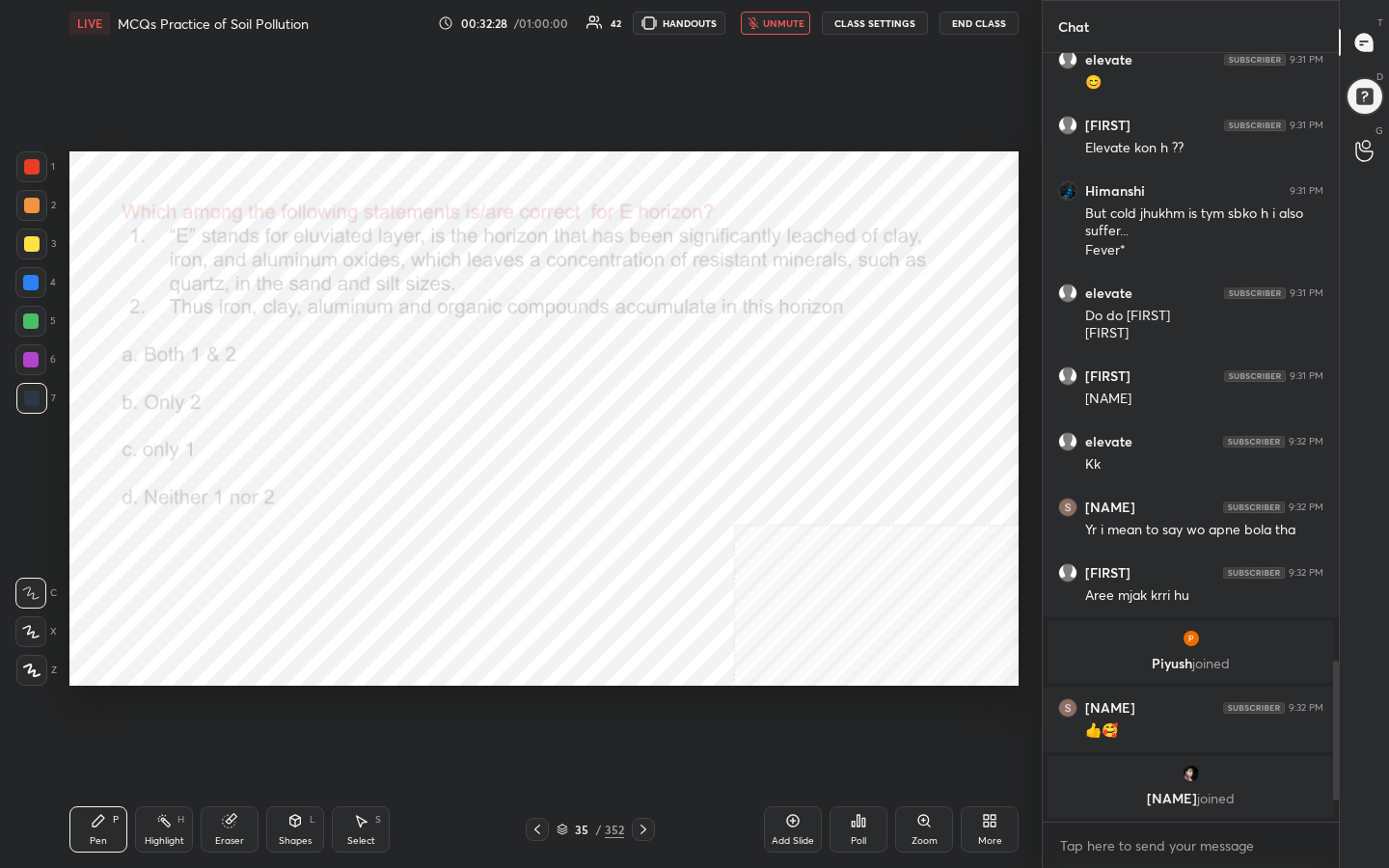 click on "unmute" at bounding box center [783, 23] 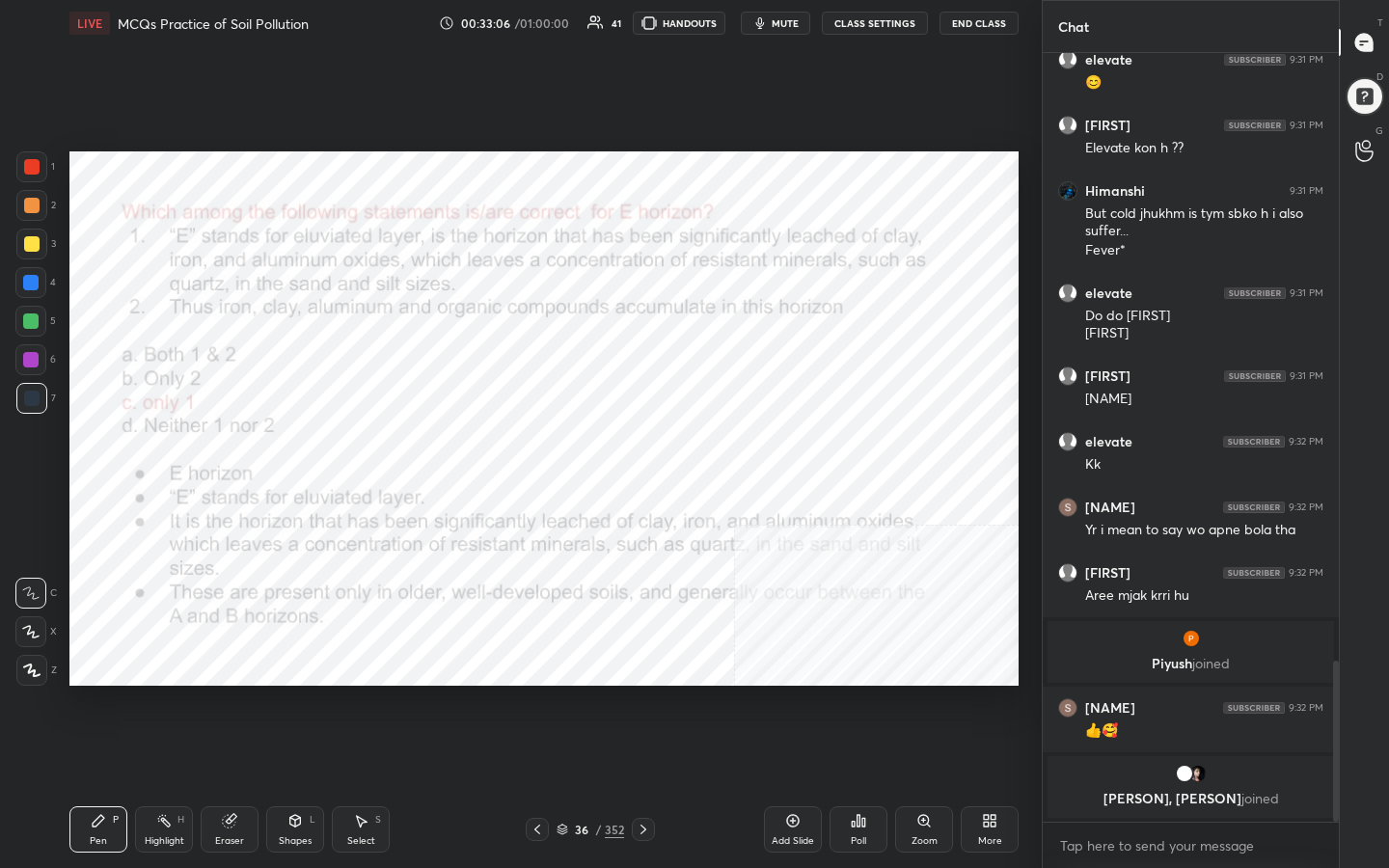 click on "36 / 352" at bounding box center [590, 829] 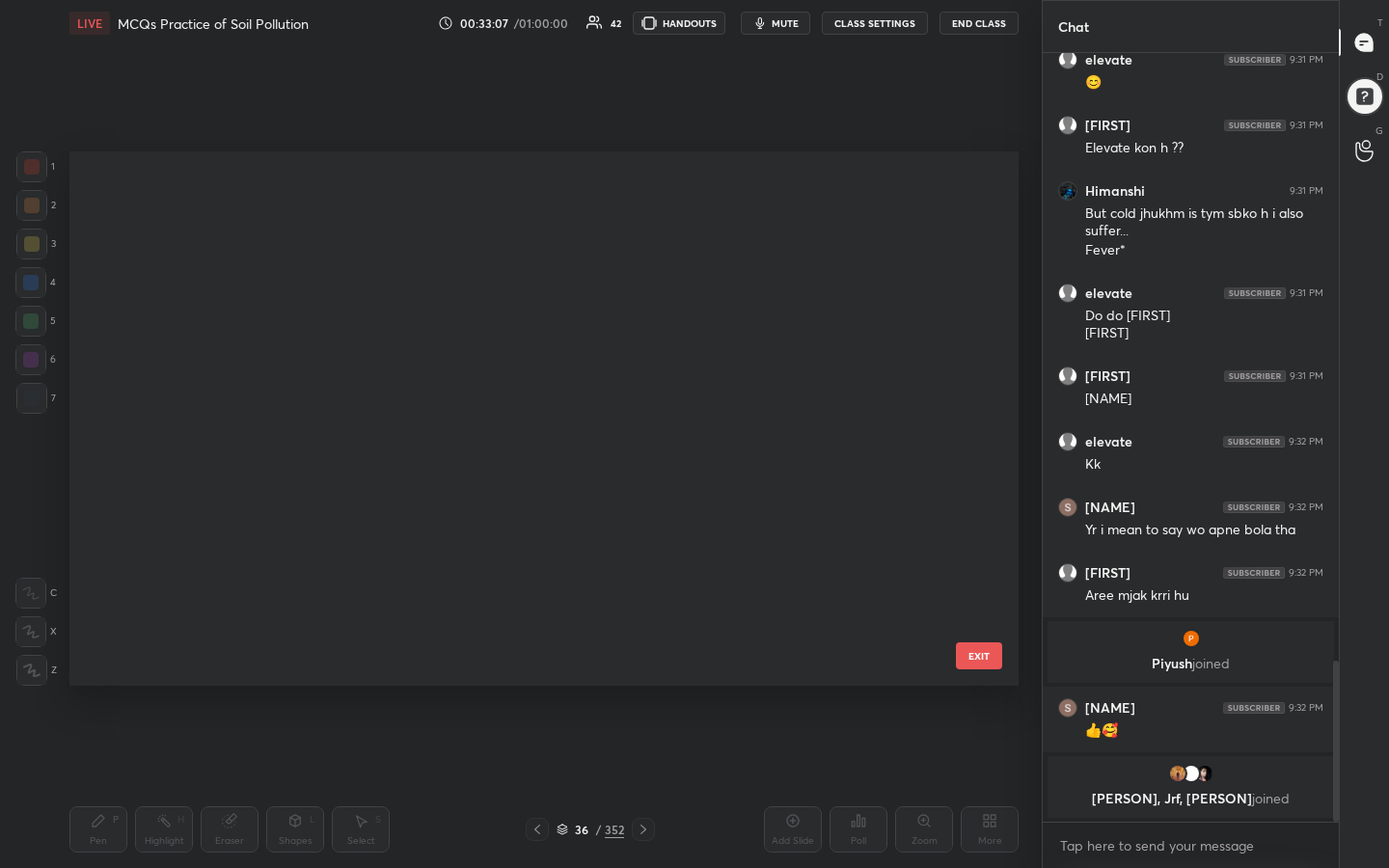 scroll, scrollTop: 1427, scrollLeft: 0, axis: vertical 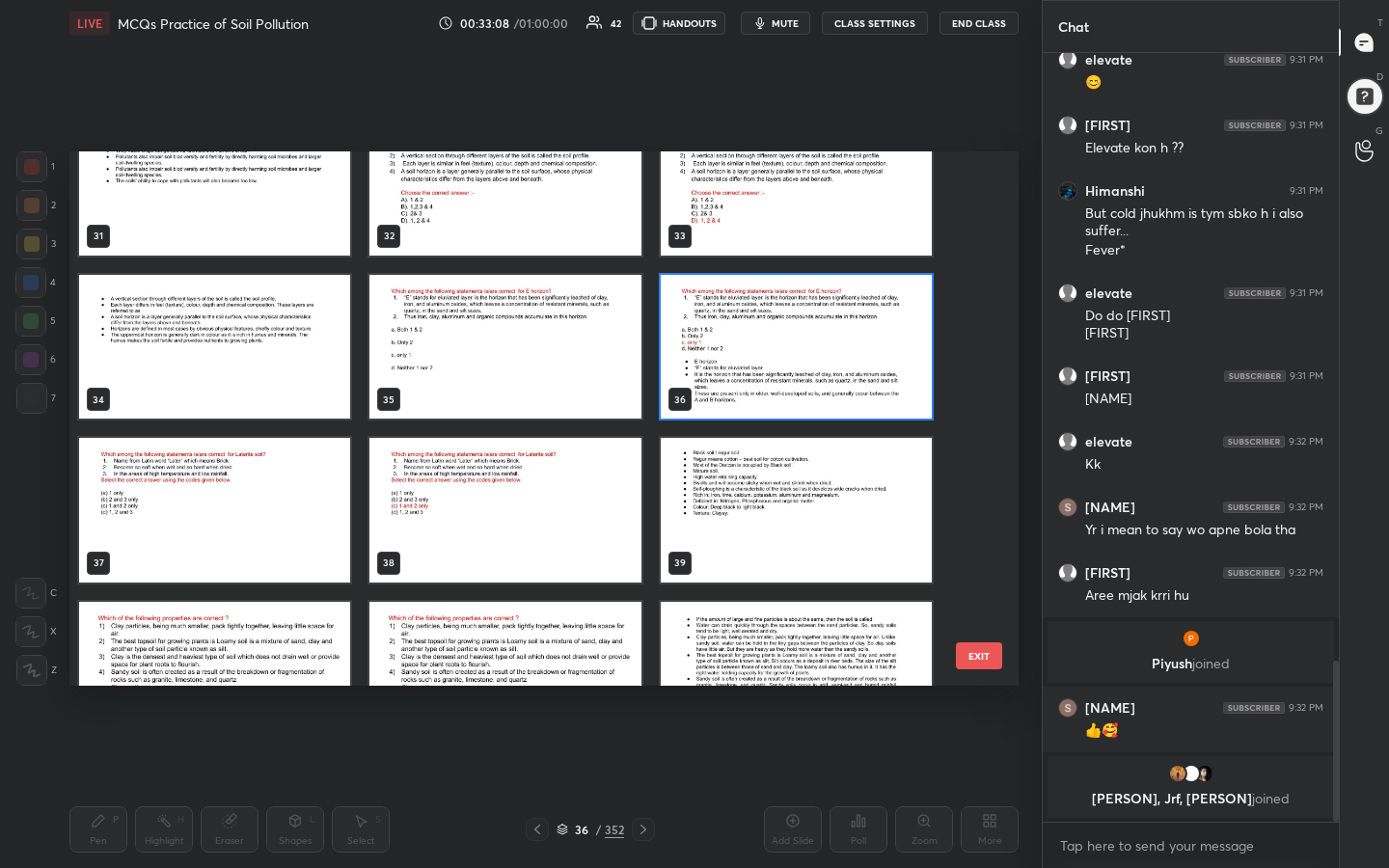 click at bounding box center (214, 510) 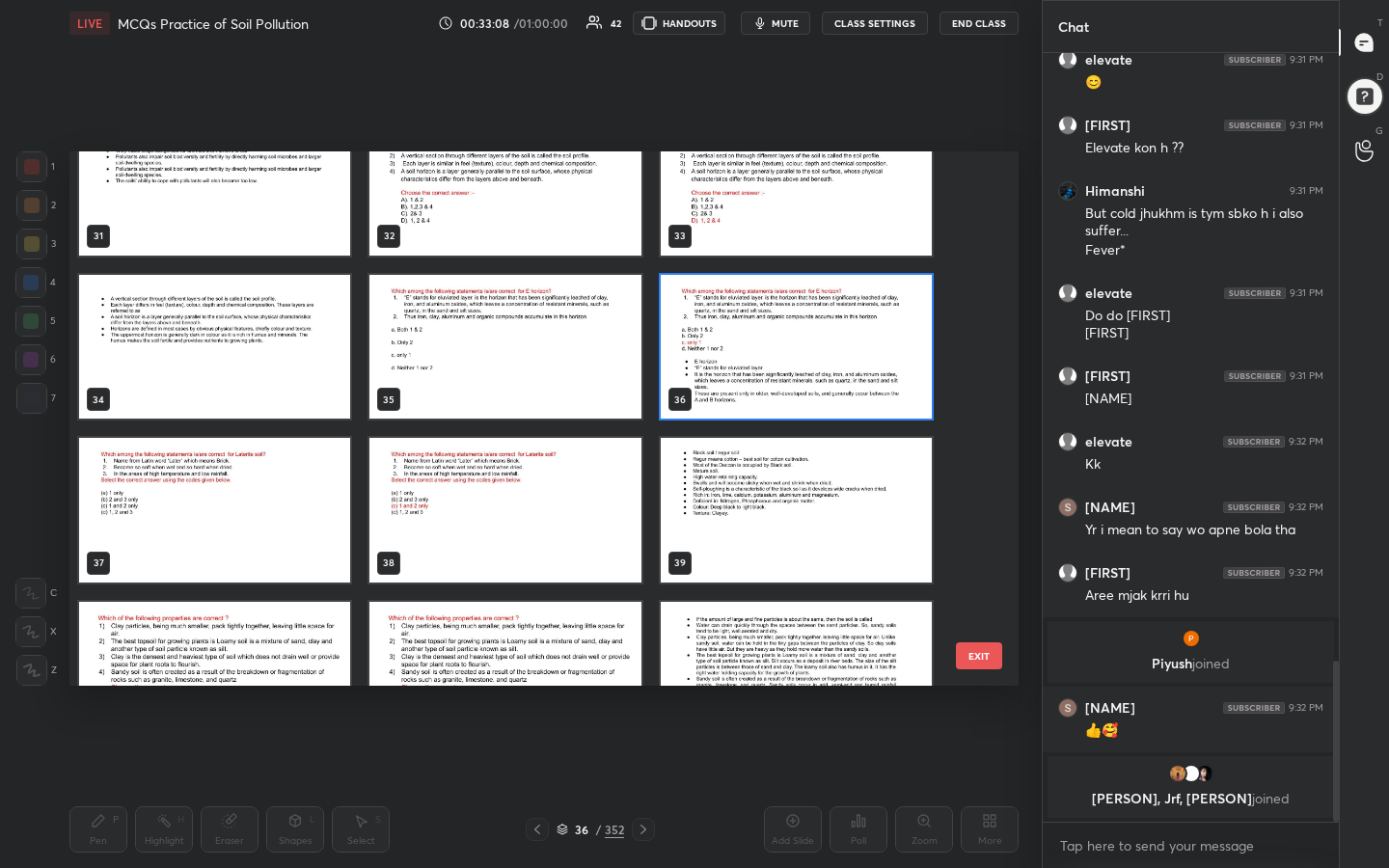 click at bounding box center (214, 510) 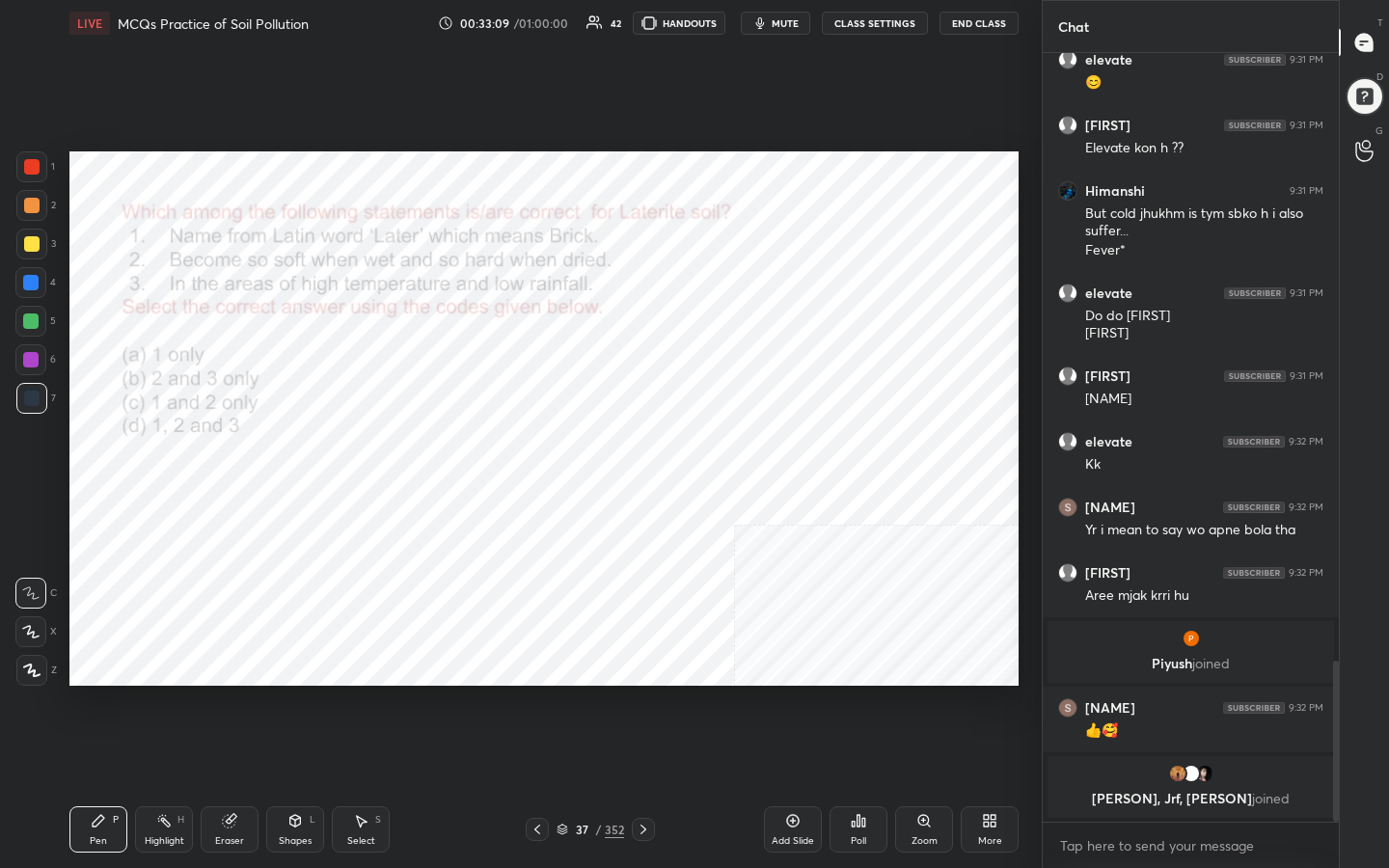 click at bounding box center [214, 510] 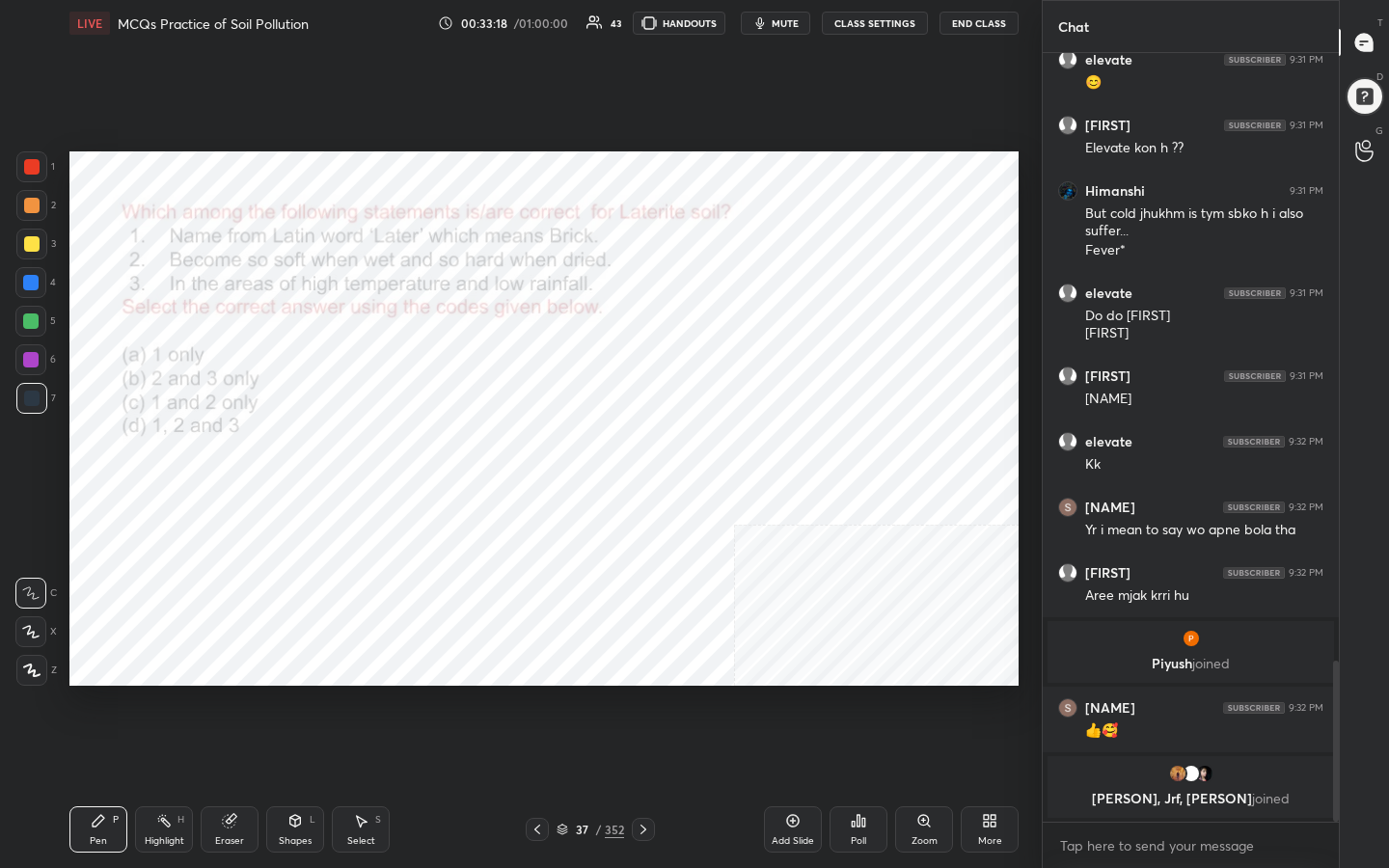 click 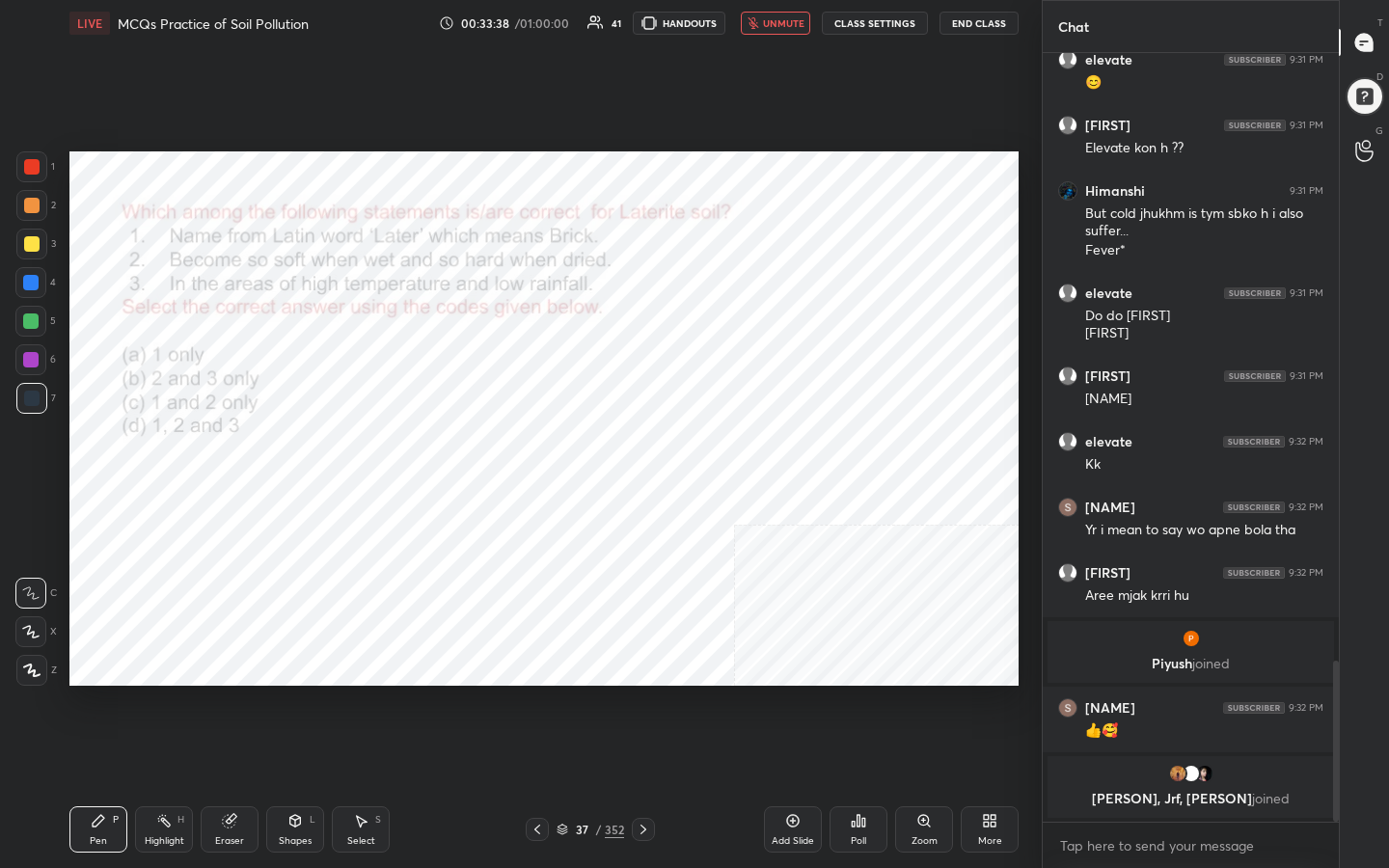 scroll, scrollTop: 2850, scrollLeft: 0, axis: vertical 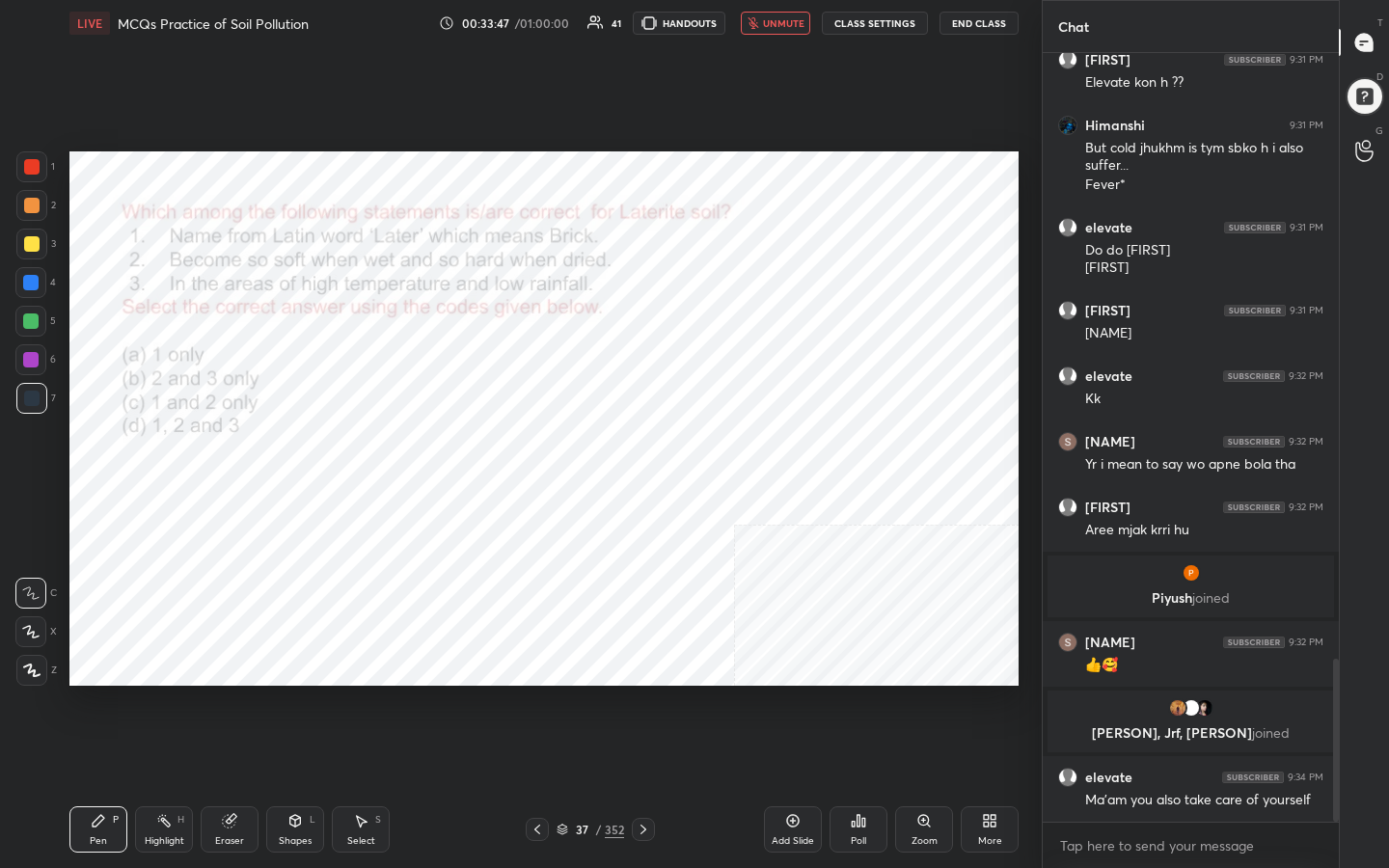 click on "unmute" at bounding box center [776, 23] 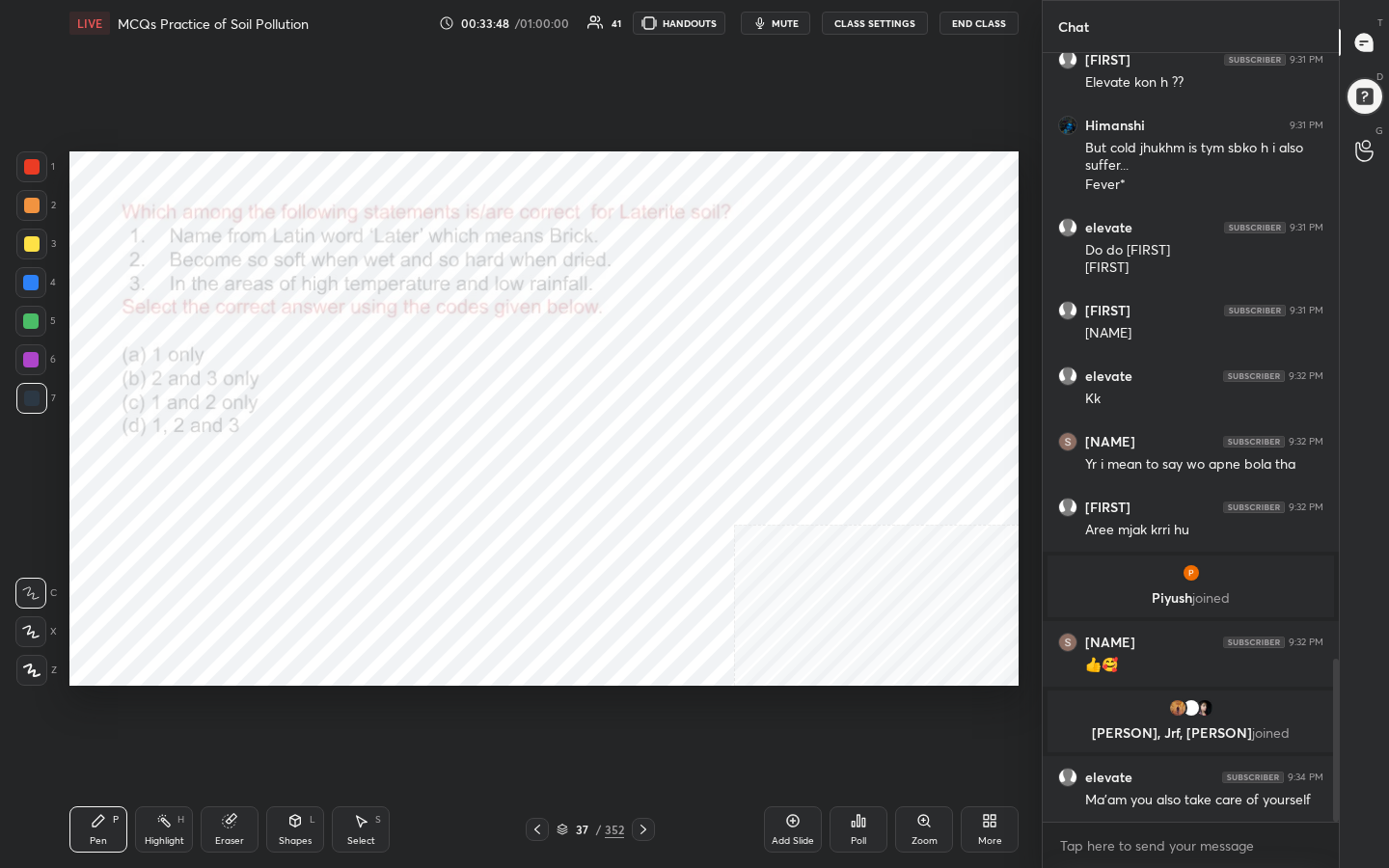 click on "mute" at bounding box center [776, 23] 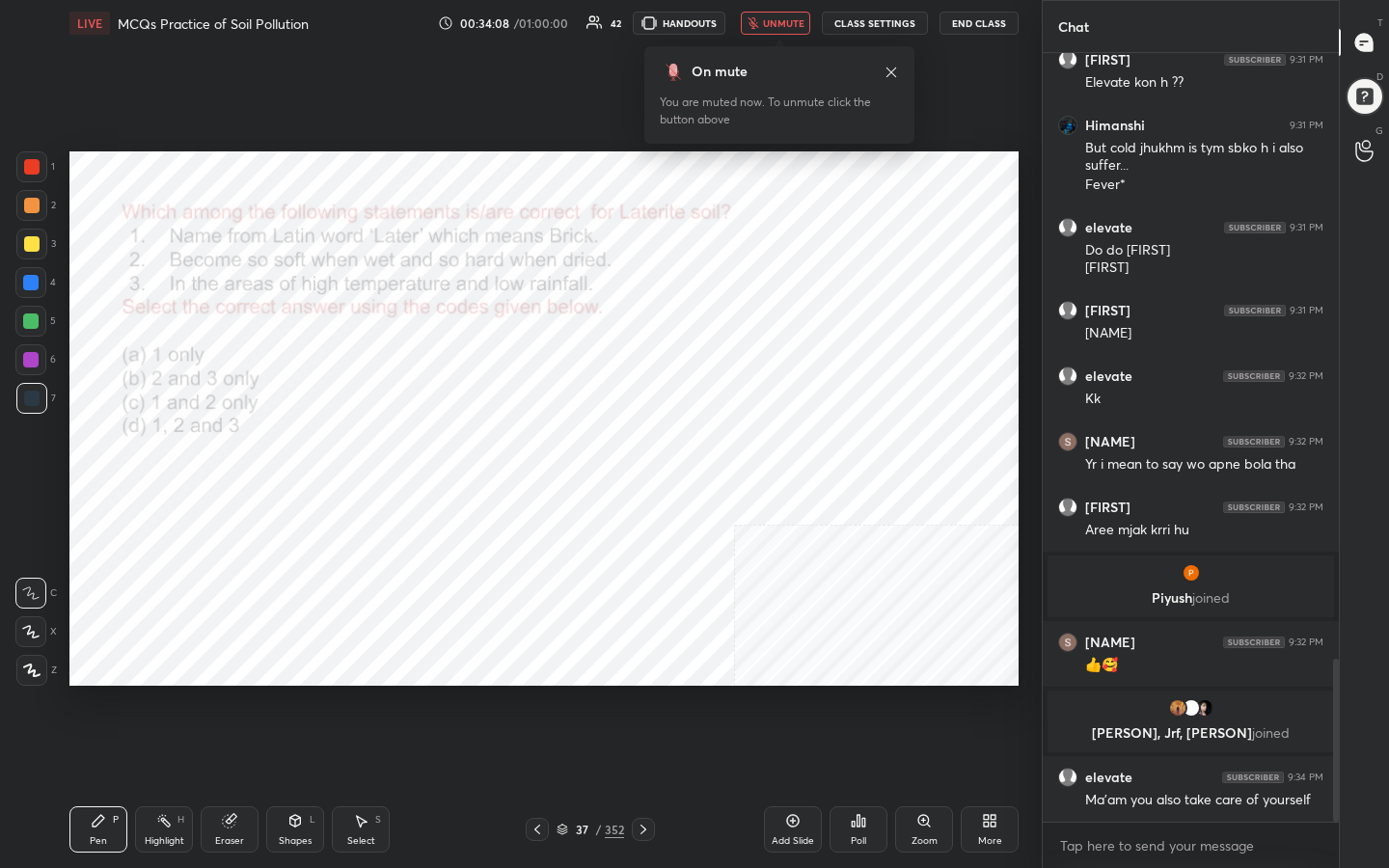 click on "37 / 352" at bounding box center [590, 829] 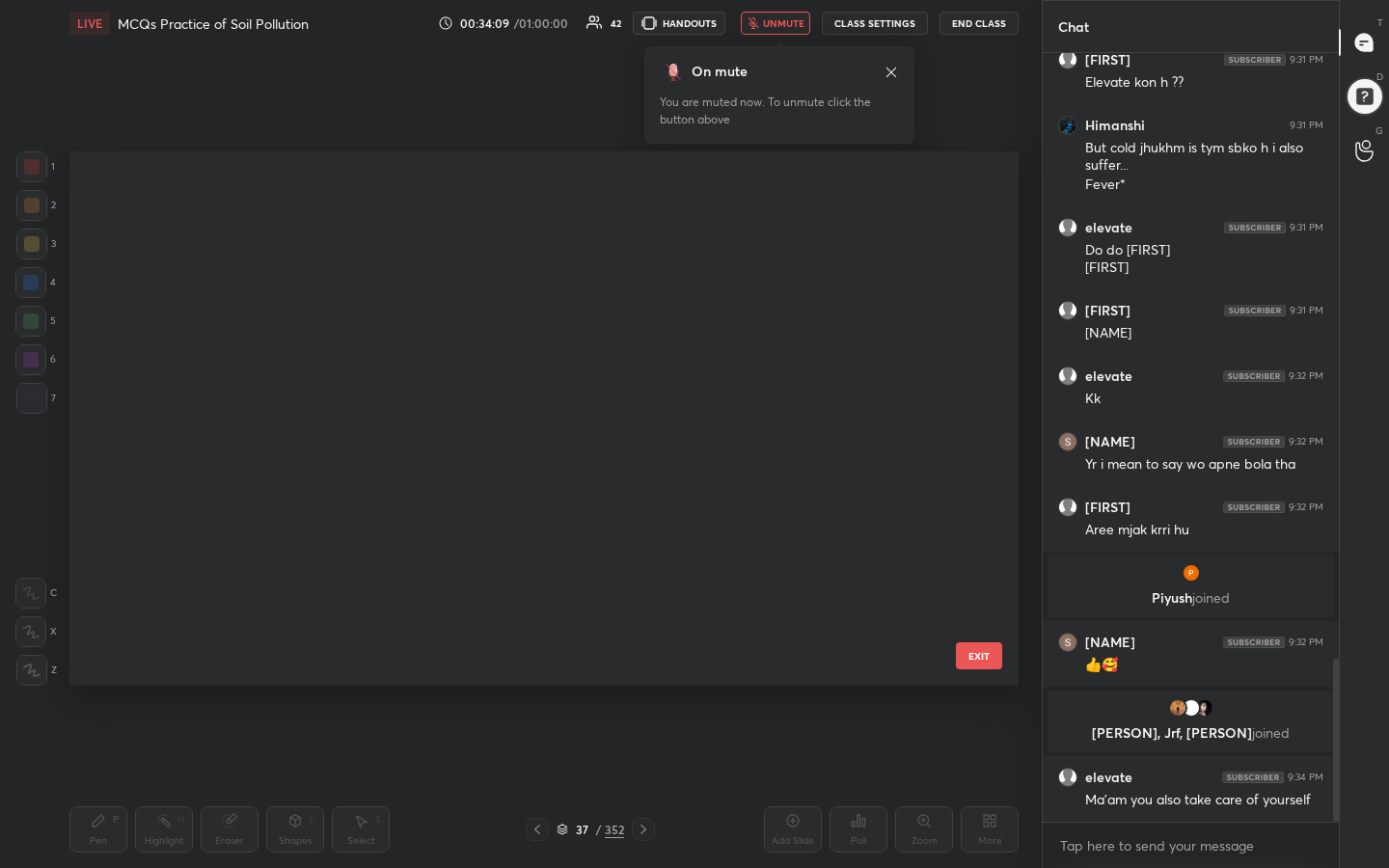 scroll, scrollTop: 1591, scrollLeft: 0, axis: vertical 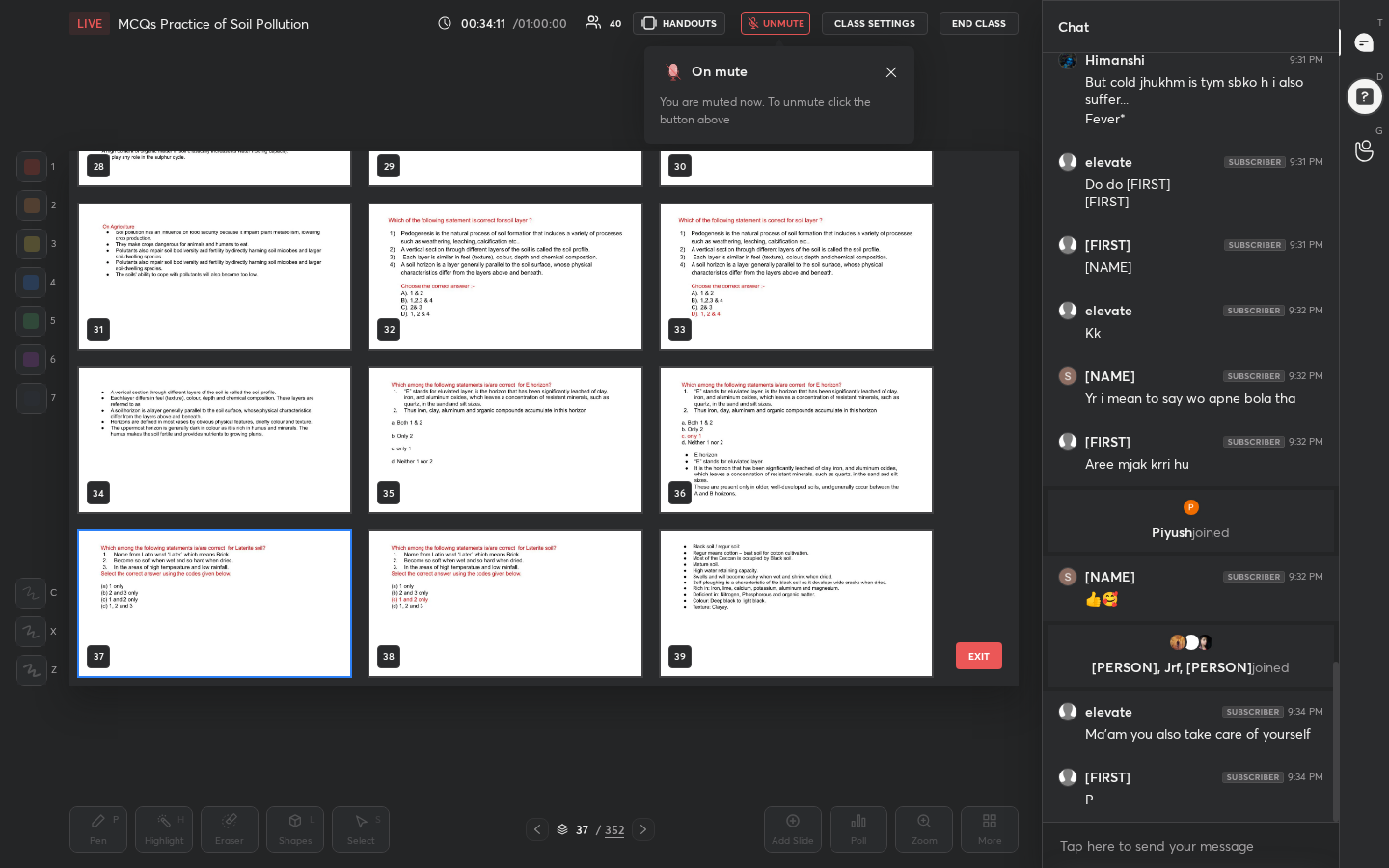 click at bounding box center [214, 604] 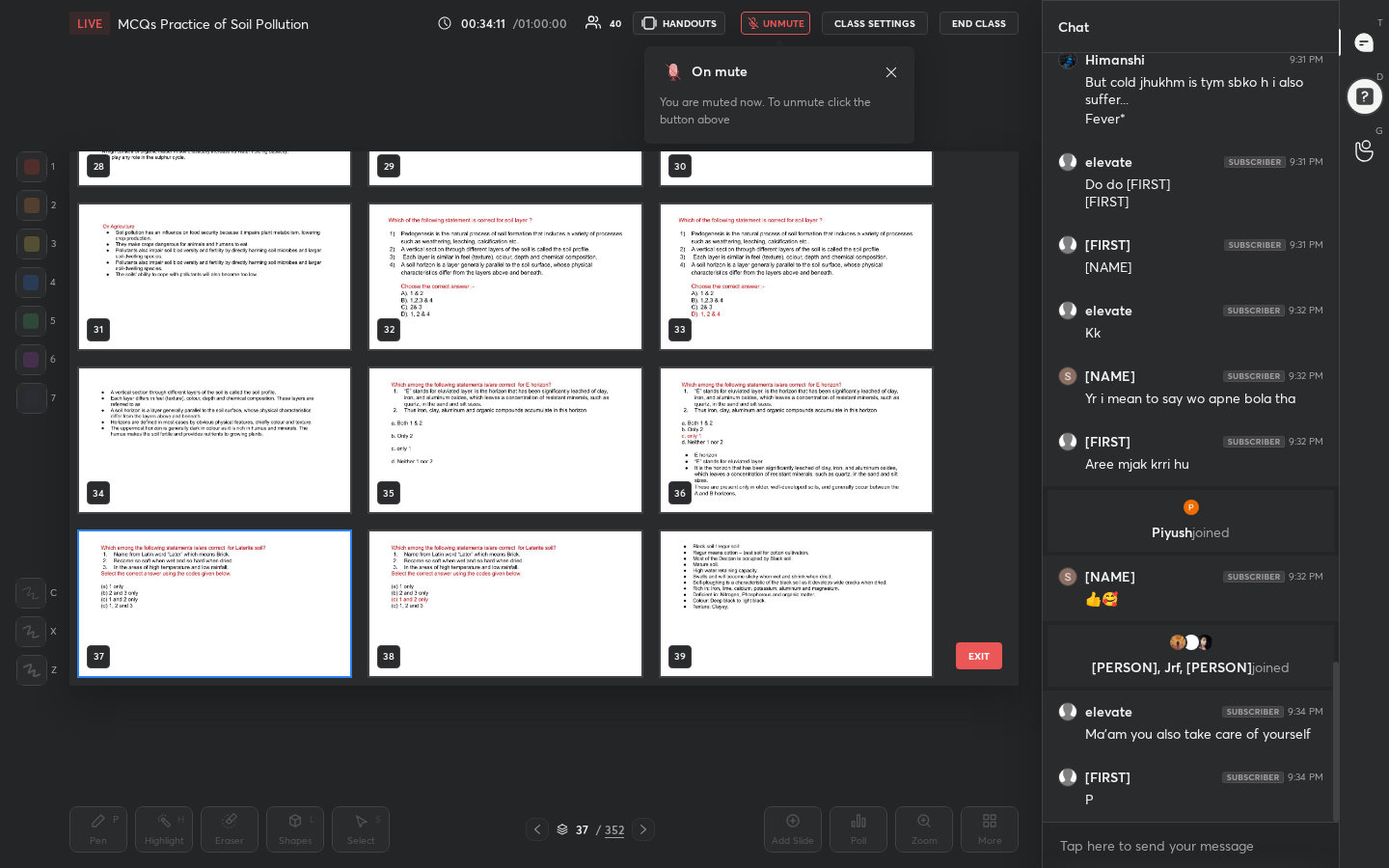 click at bounding box center (214, 604) 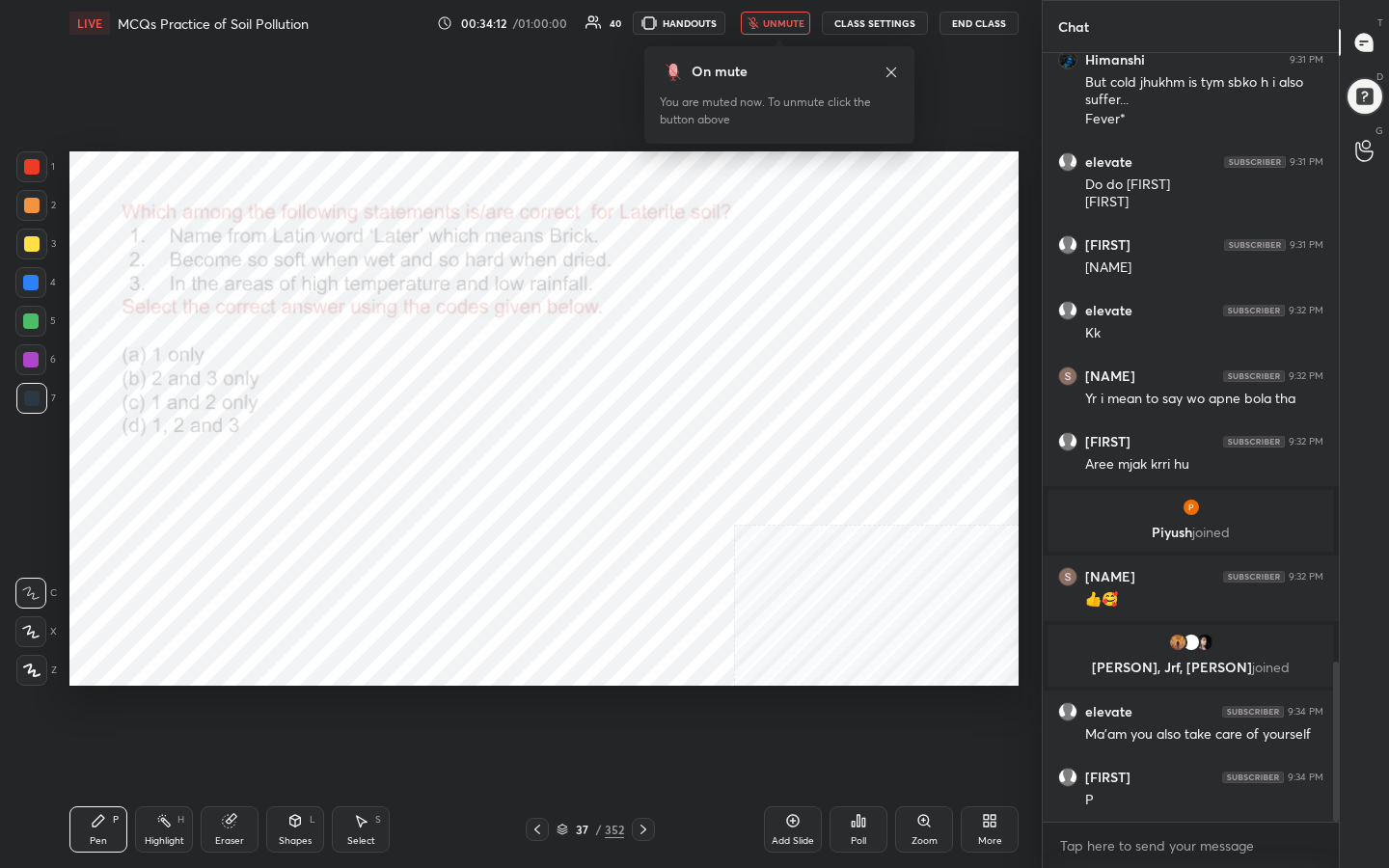 click on "Poll" at bounding box center (858, 841) 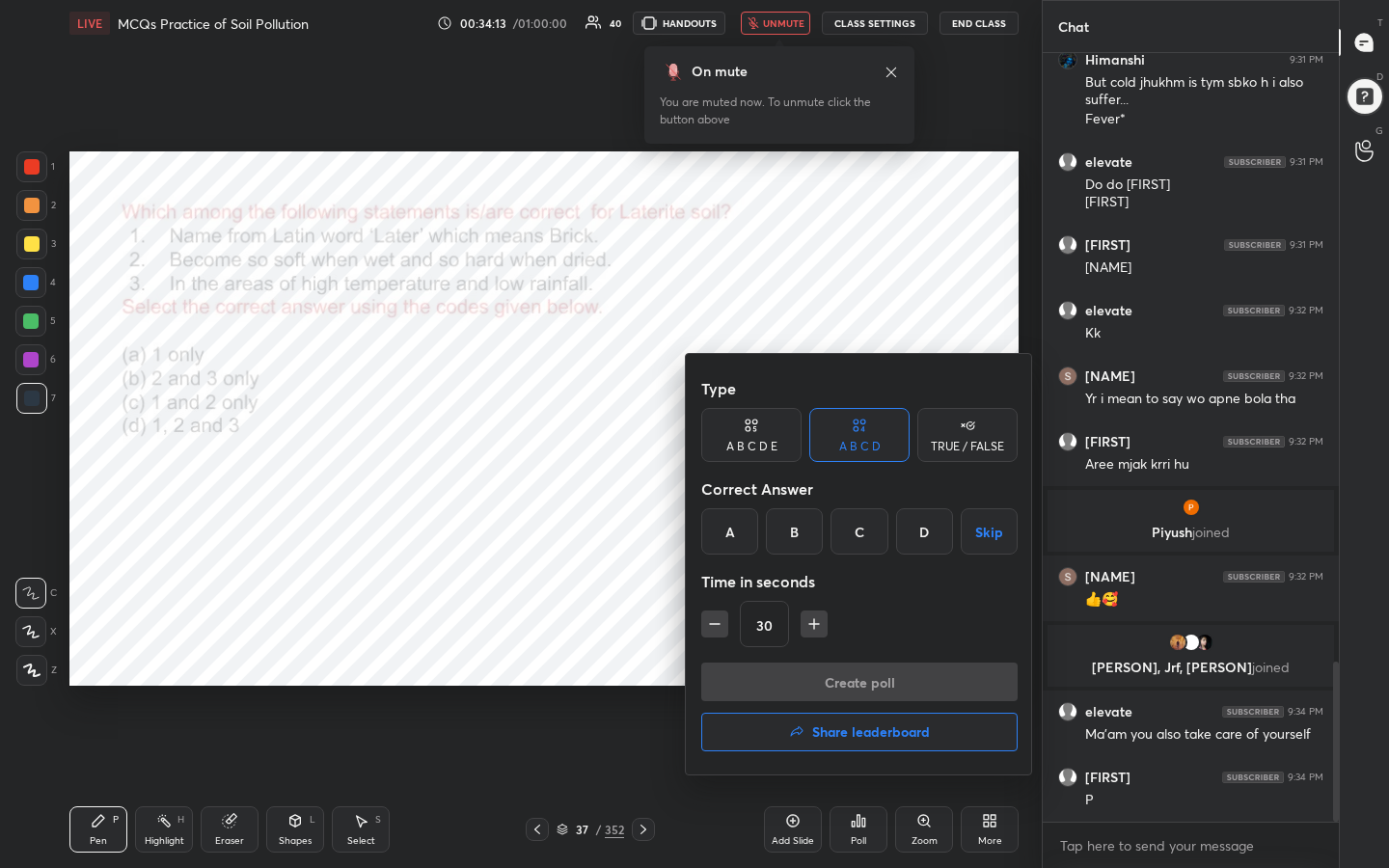 click on "C" at bounding box center (858, 531) 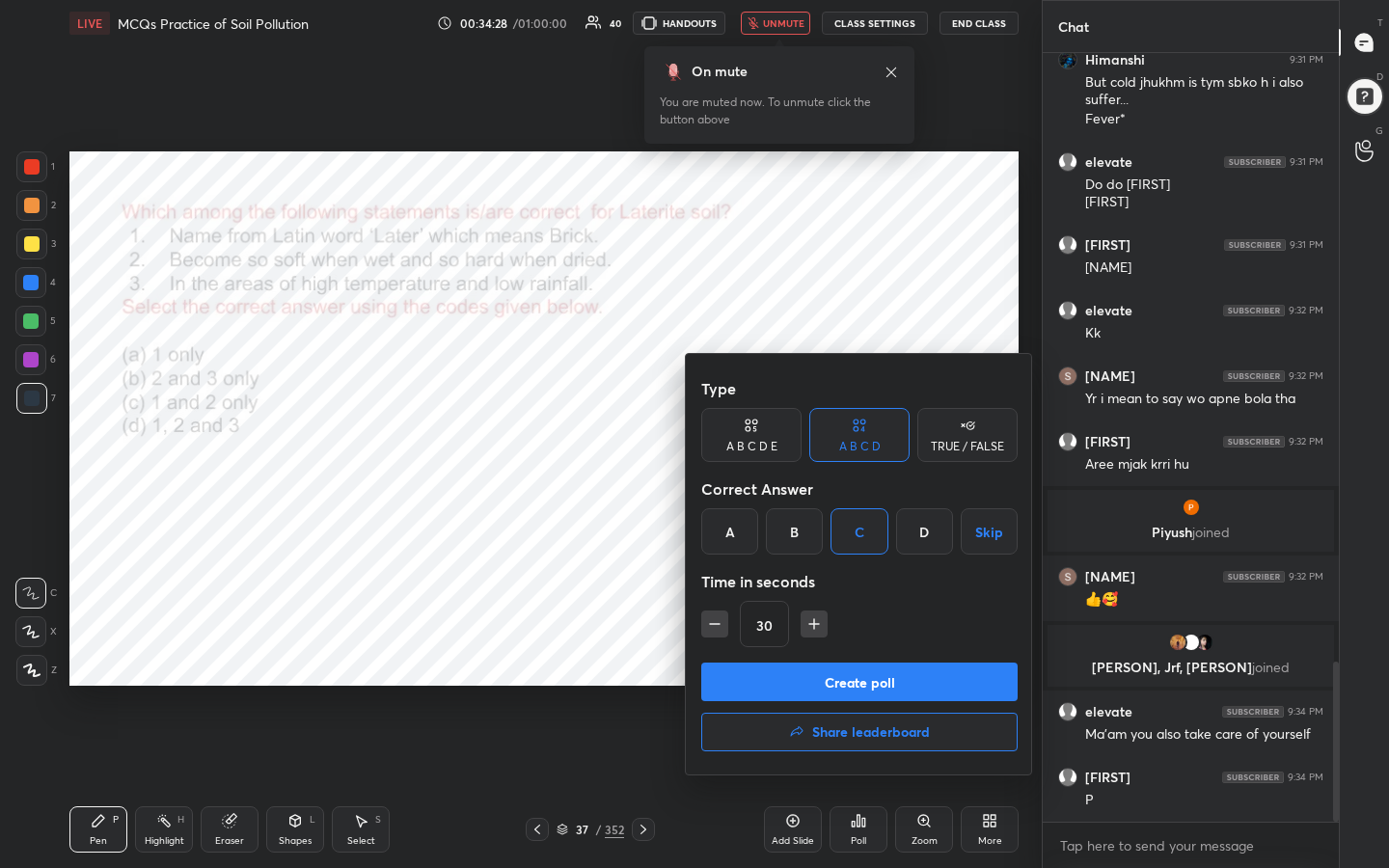 click on "Create poll" at bounding box center (859, 682) 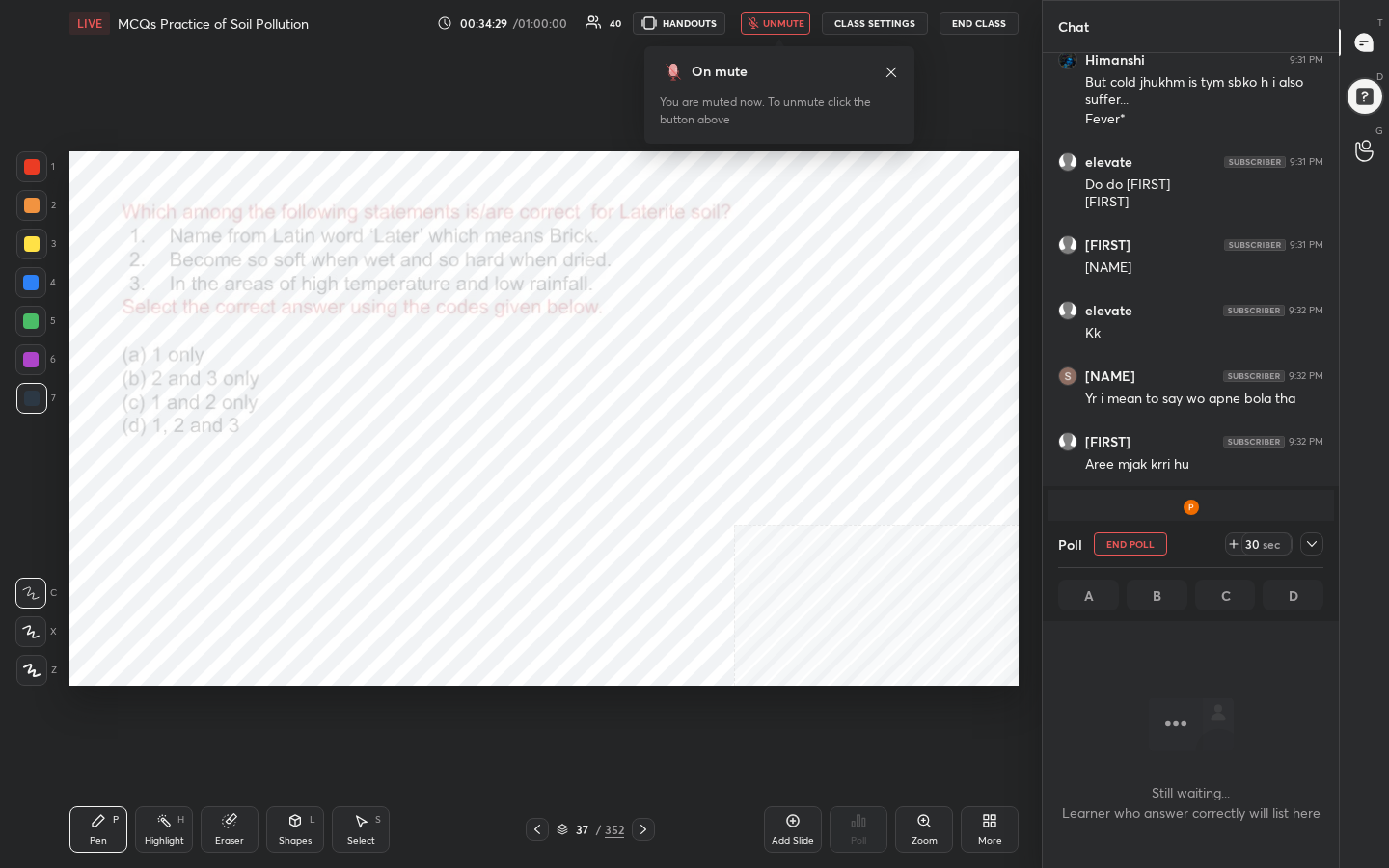 scroll, scrollTop: 553, scrollLeft: 290, axis: both 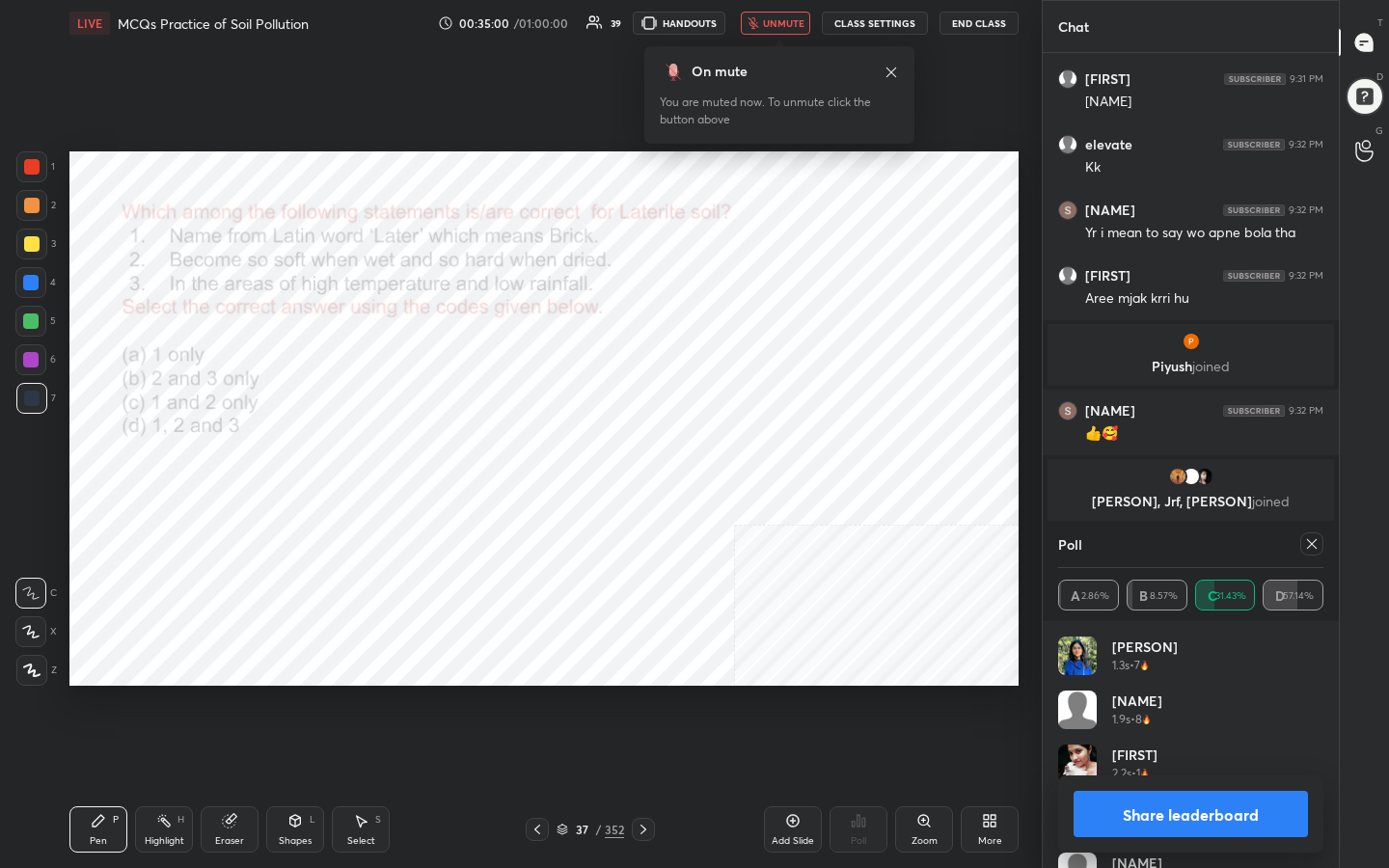 click 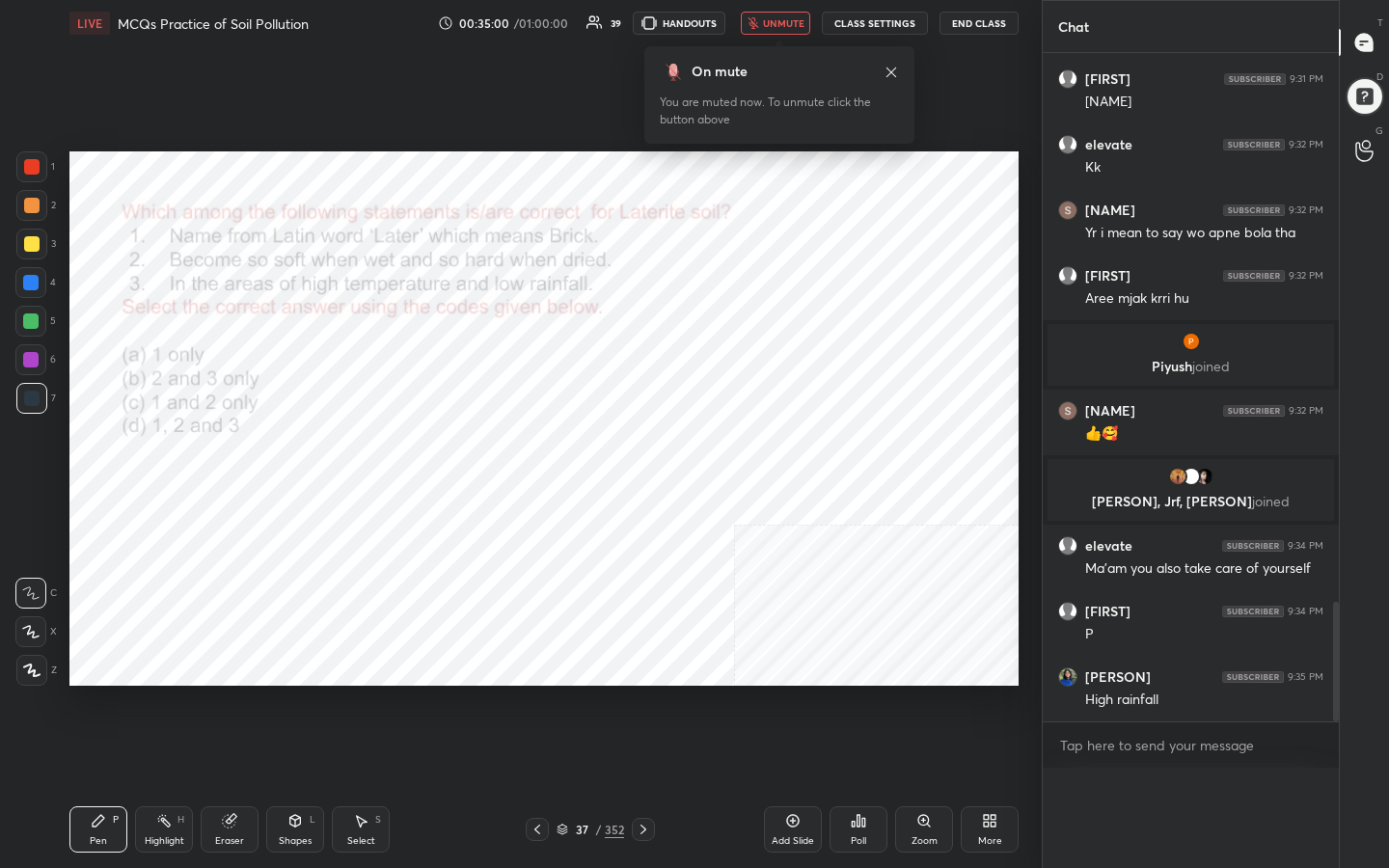 scroll, scrollTop: 0, scrollLeft: 0, axis: both 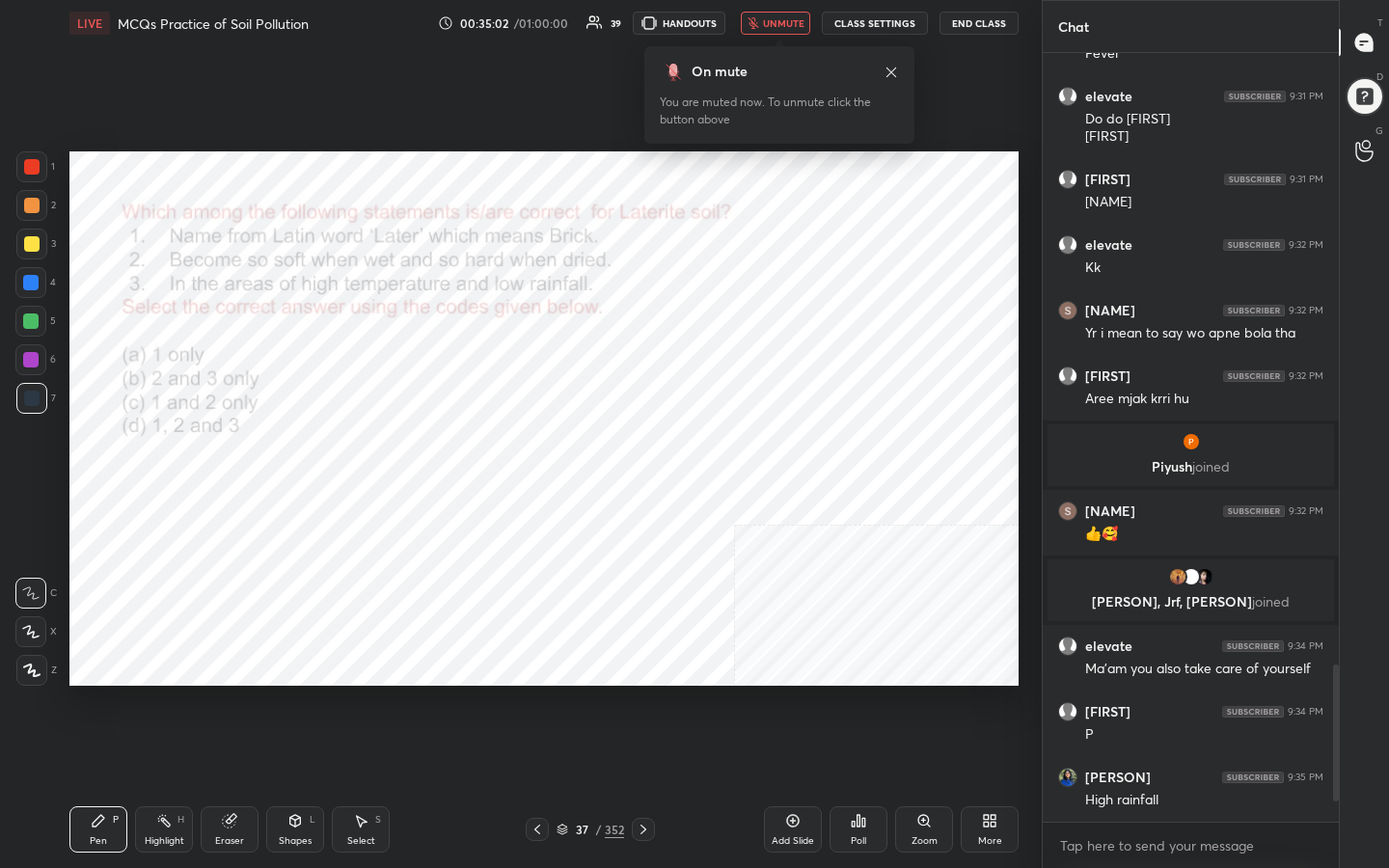click on "unmute" at bounding box center [783, 23] 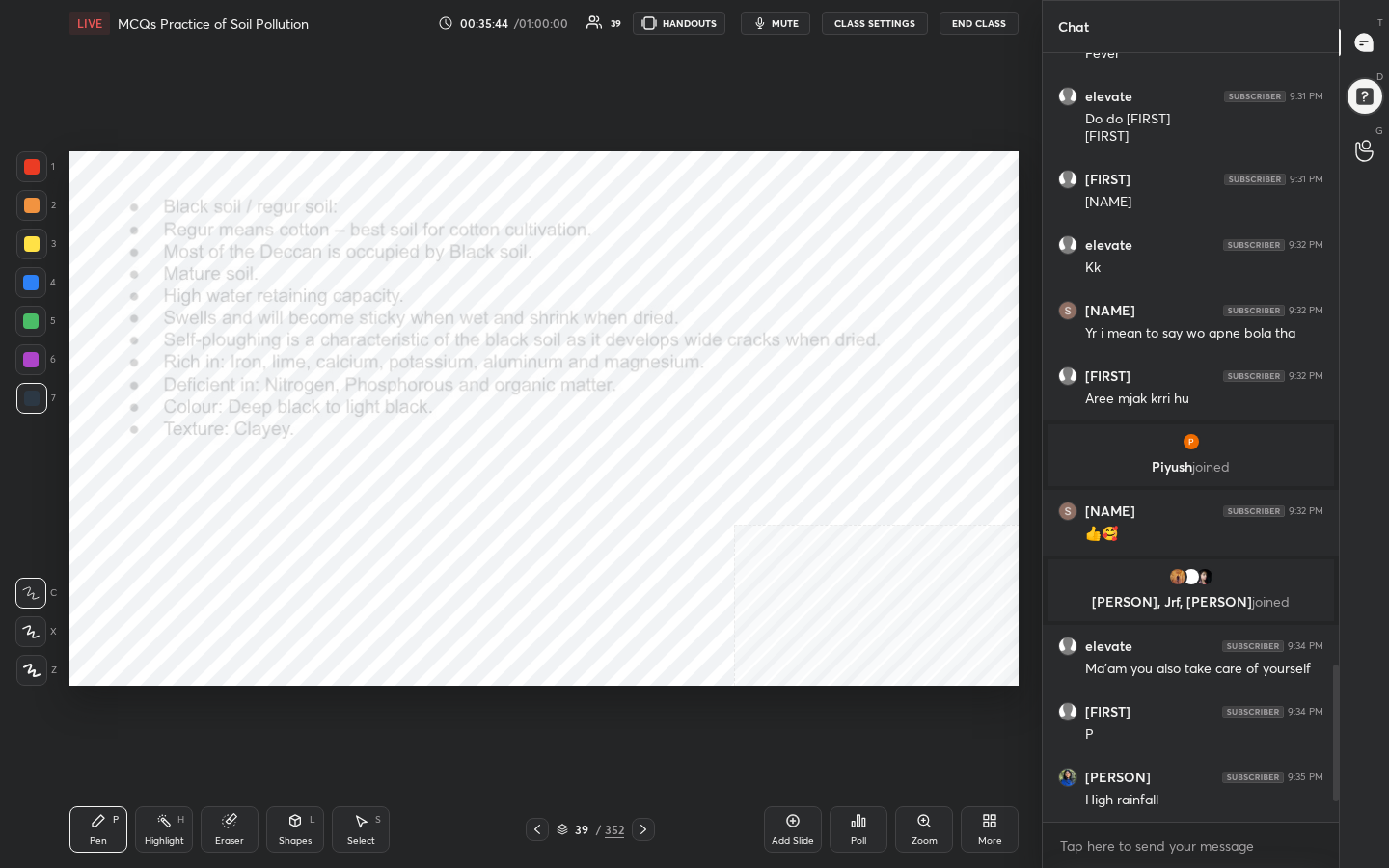 click 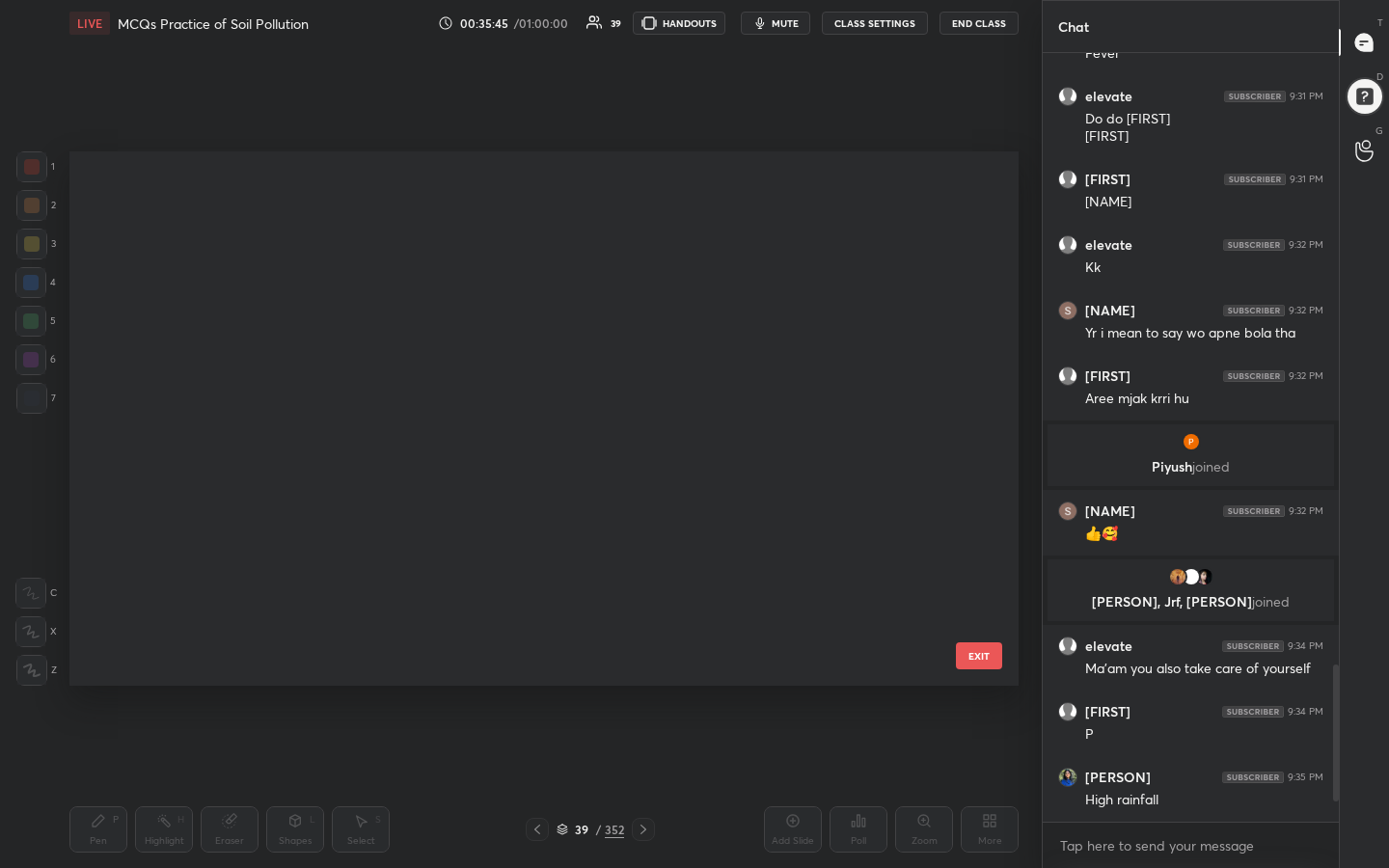 scroll, scrollTop: 1591, scrollLeft: 0, axis: vertical 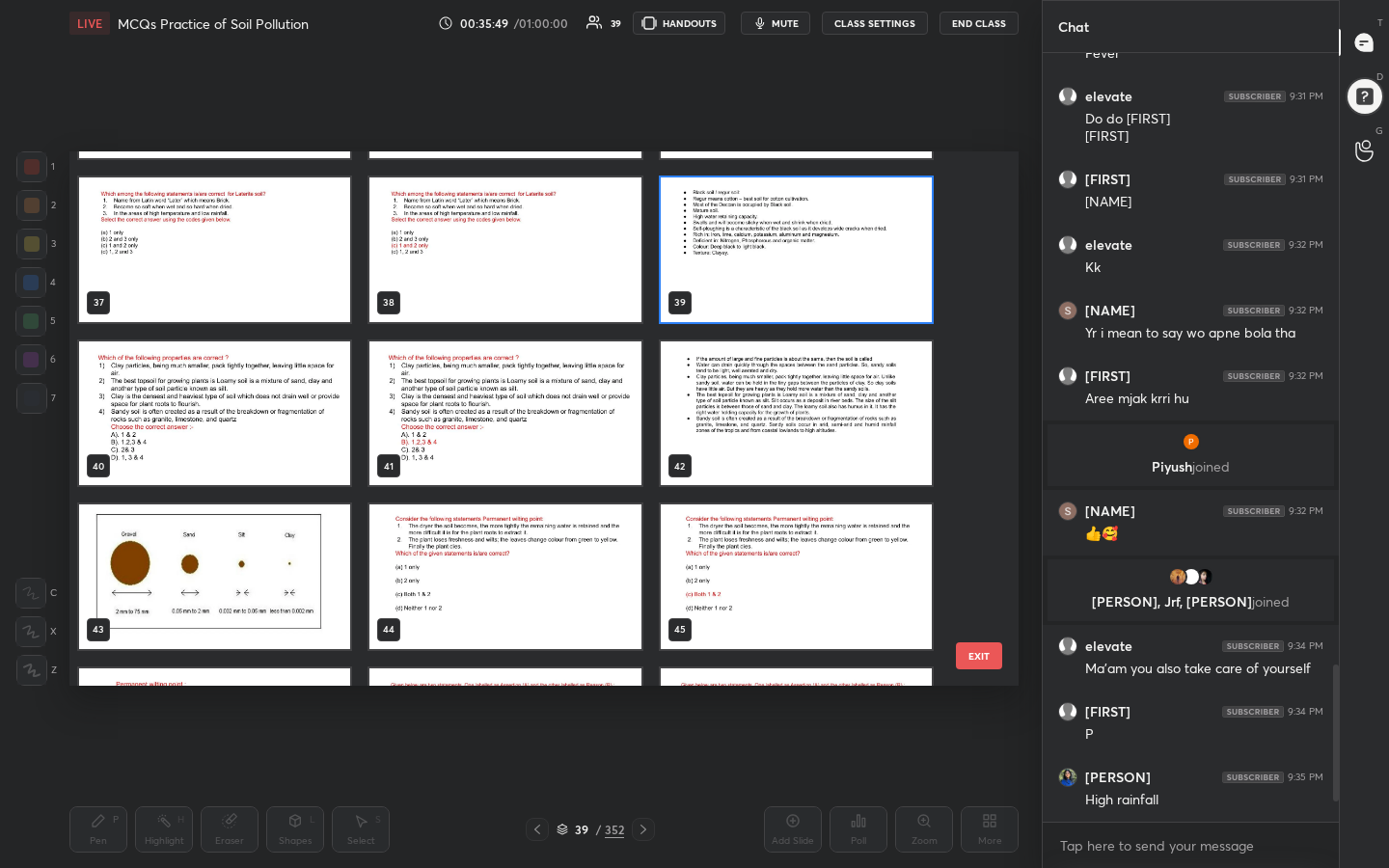 click at bounding box center [504, 250] 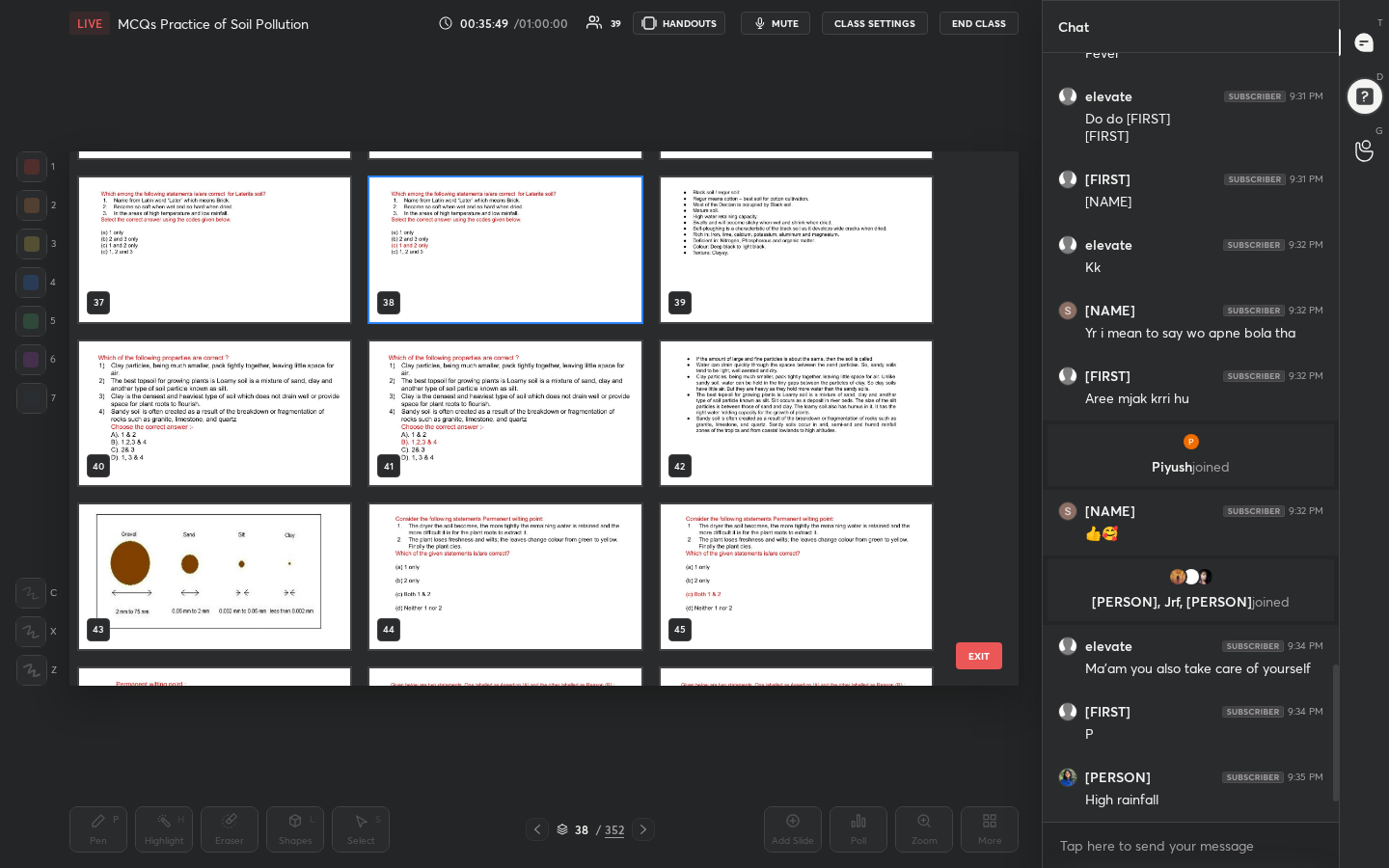 click at bounding box center [504, 250] 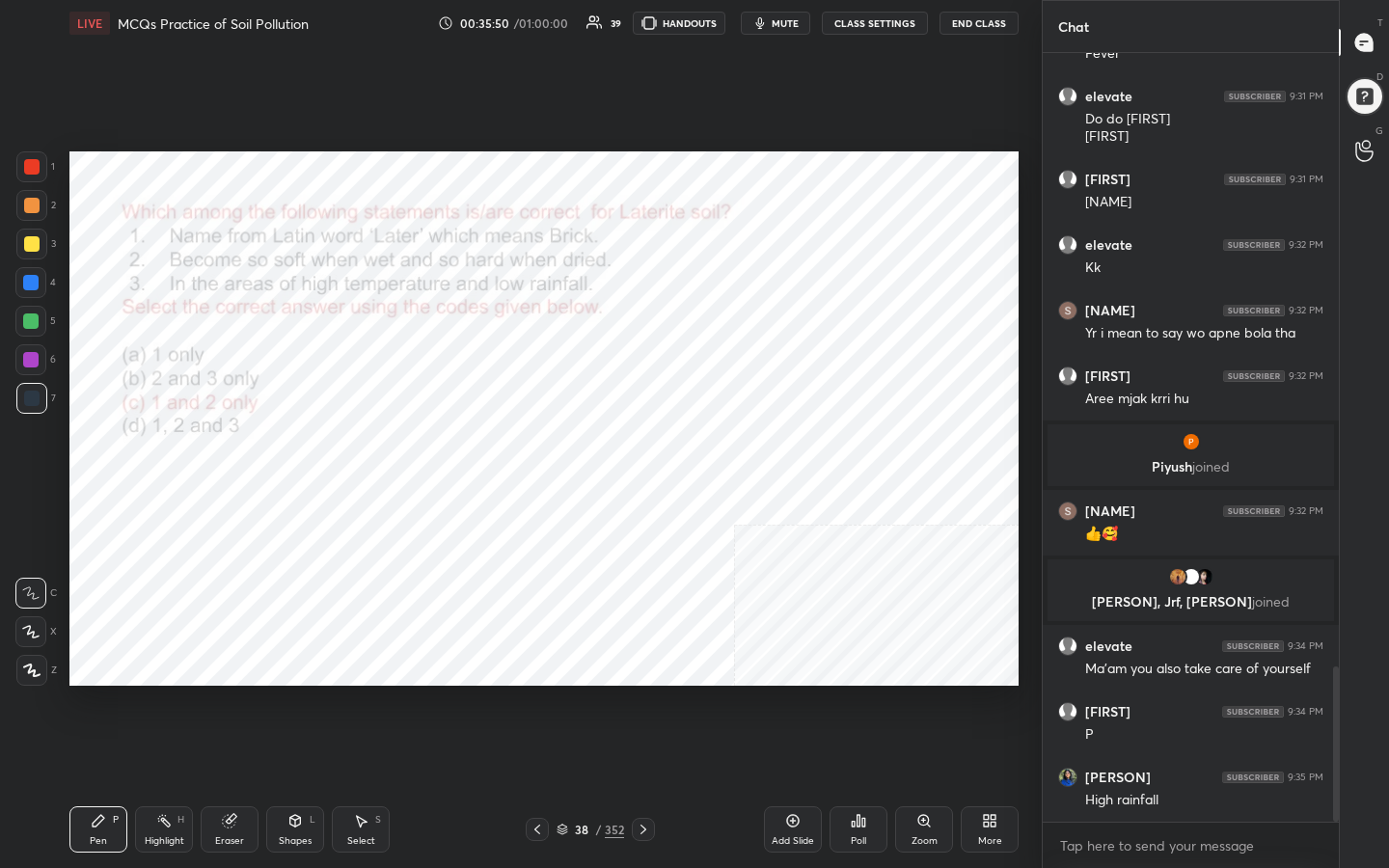 scroll, scrollTop: 3047, scrollLeft: 0, axis: vertical 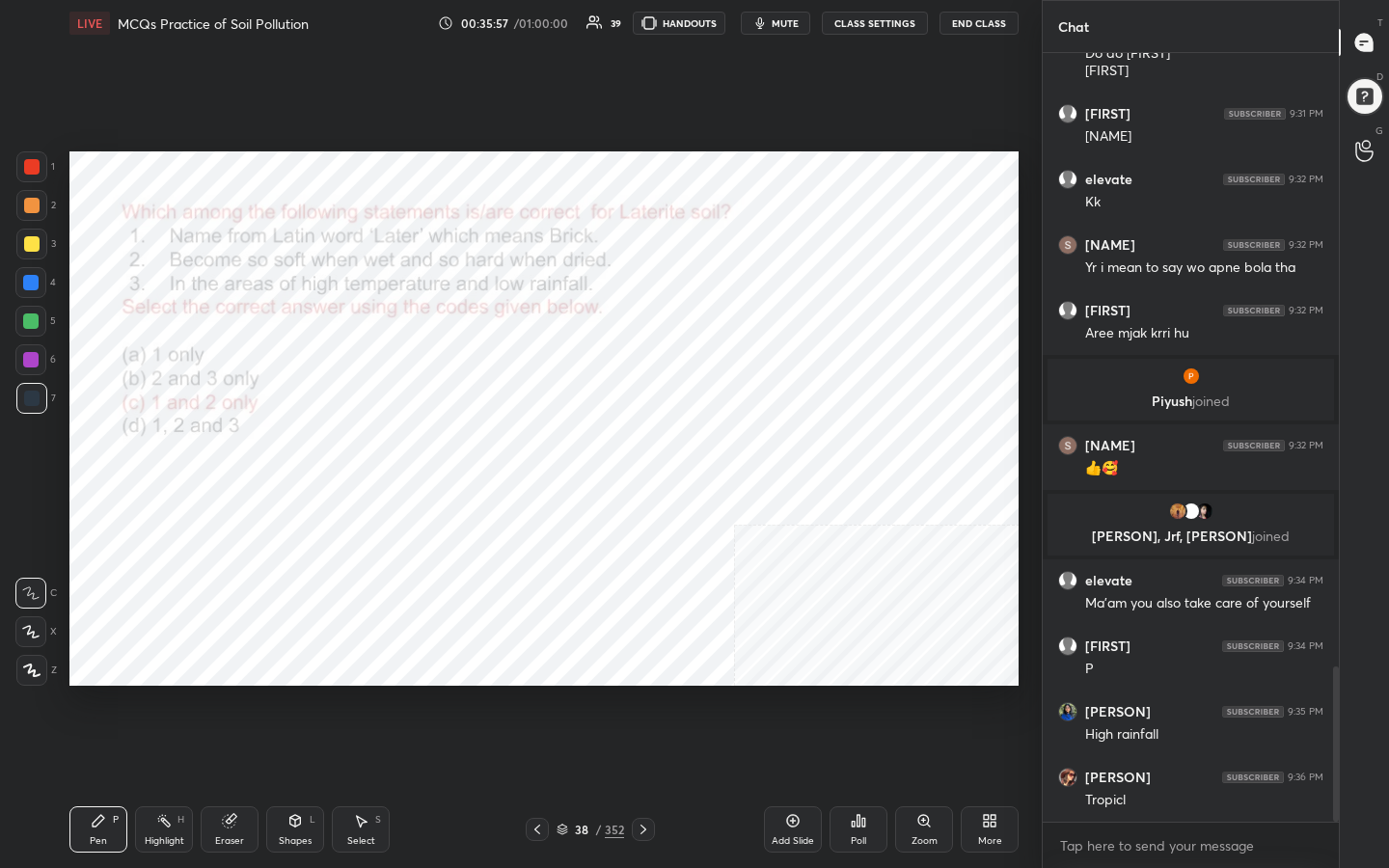 click on "38 / 352" at bounding box center [590, 829] 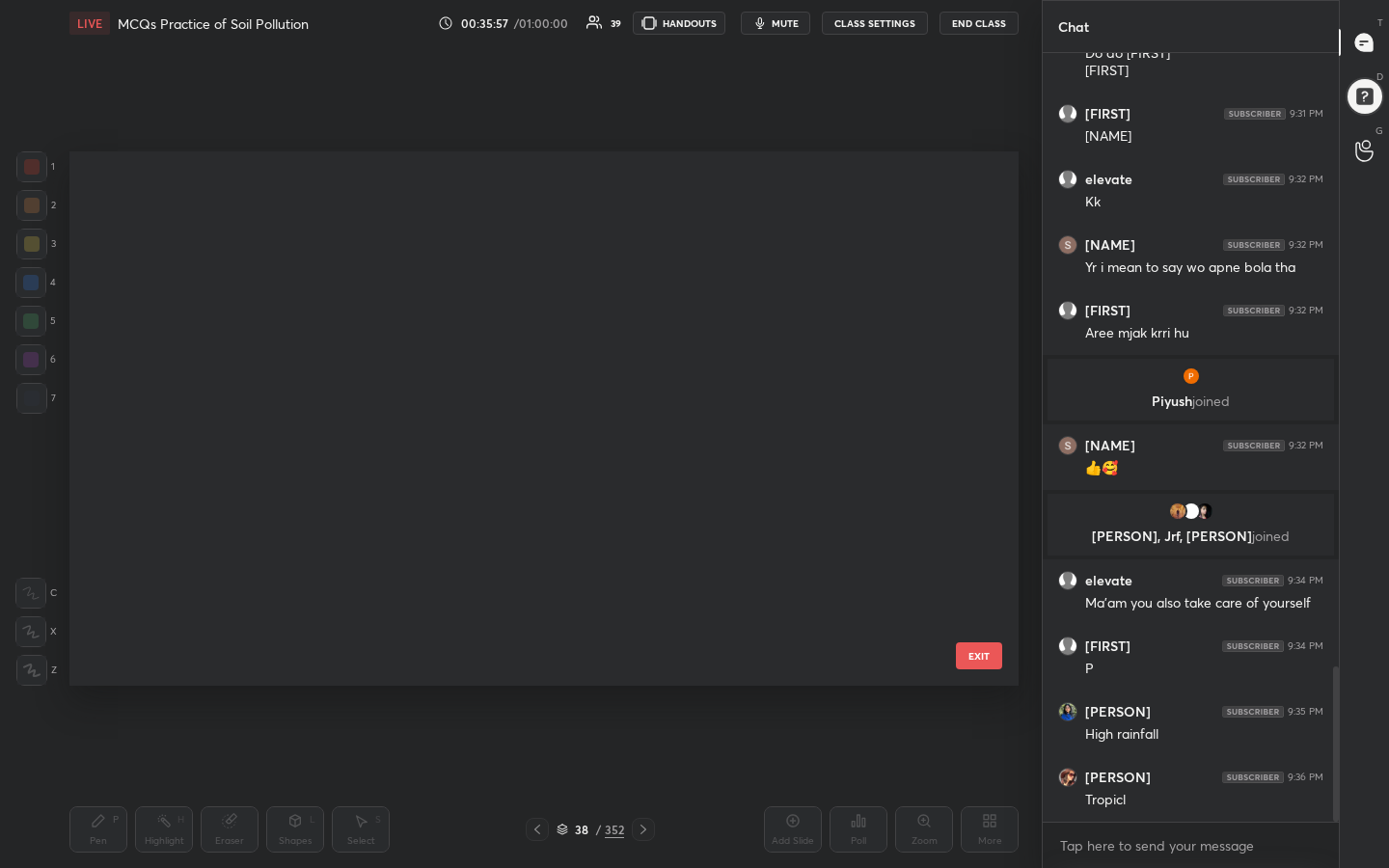 scroll, scrollTop: 1591, scrollLeft: 0, axis: vertical 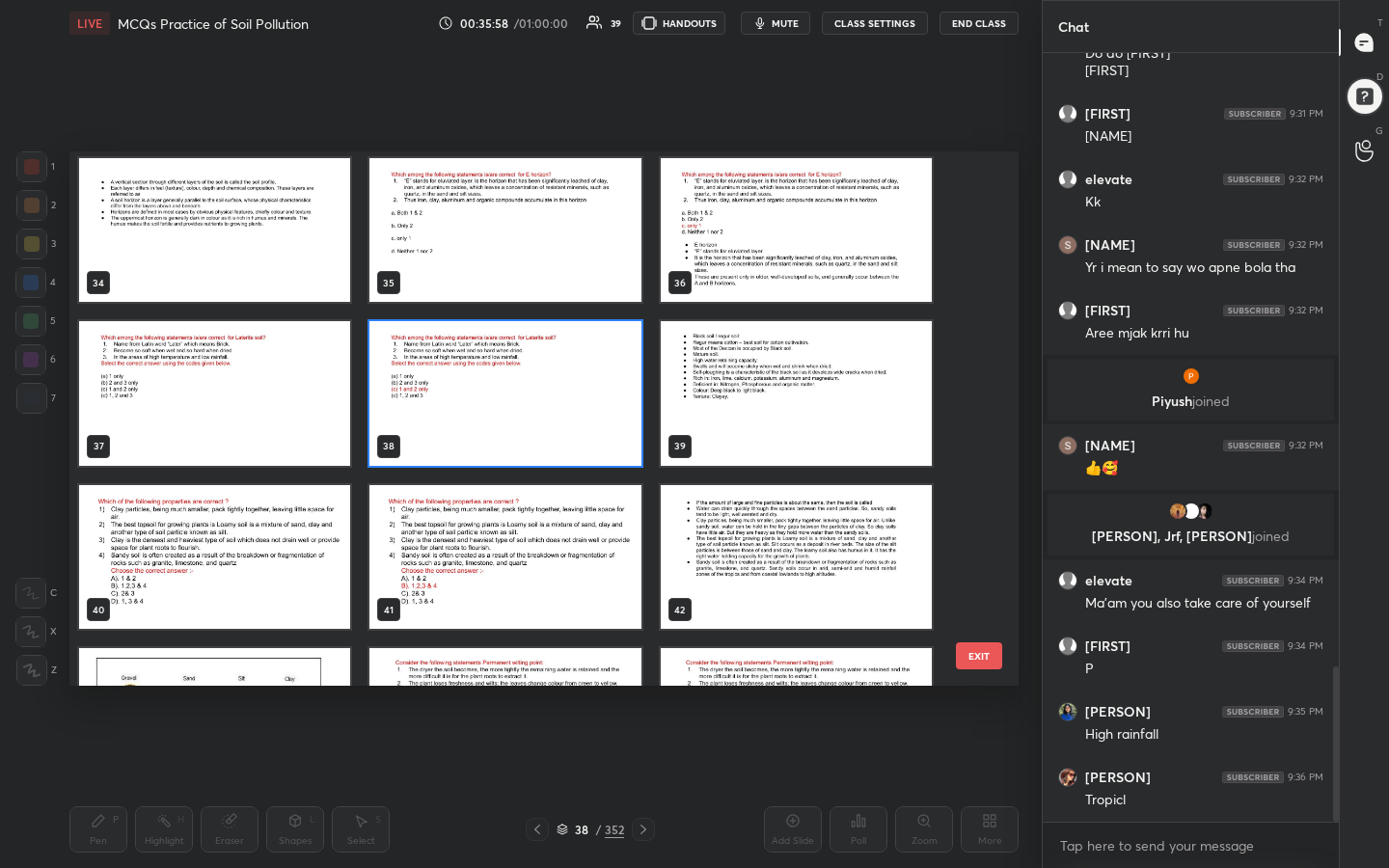 click at bounding box center [214, 557] 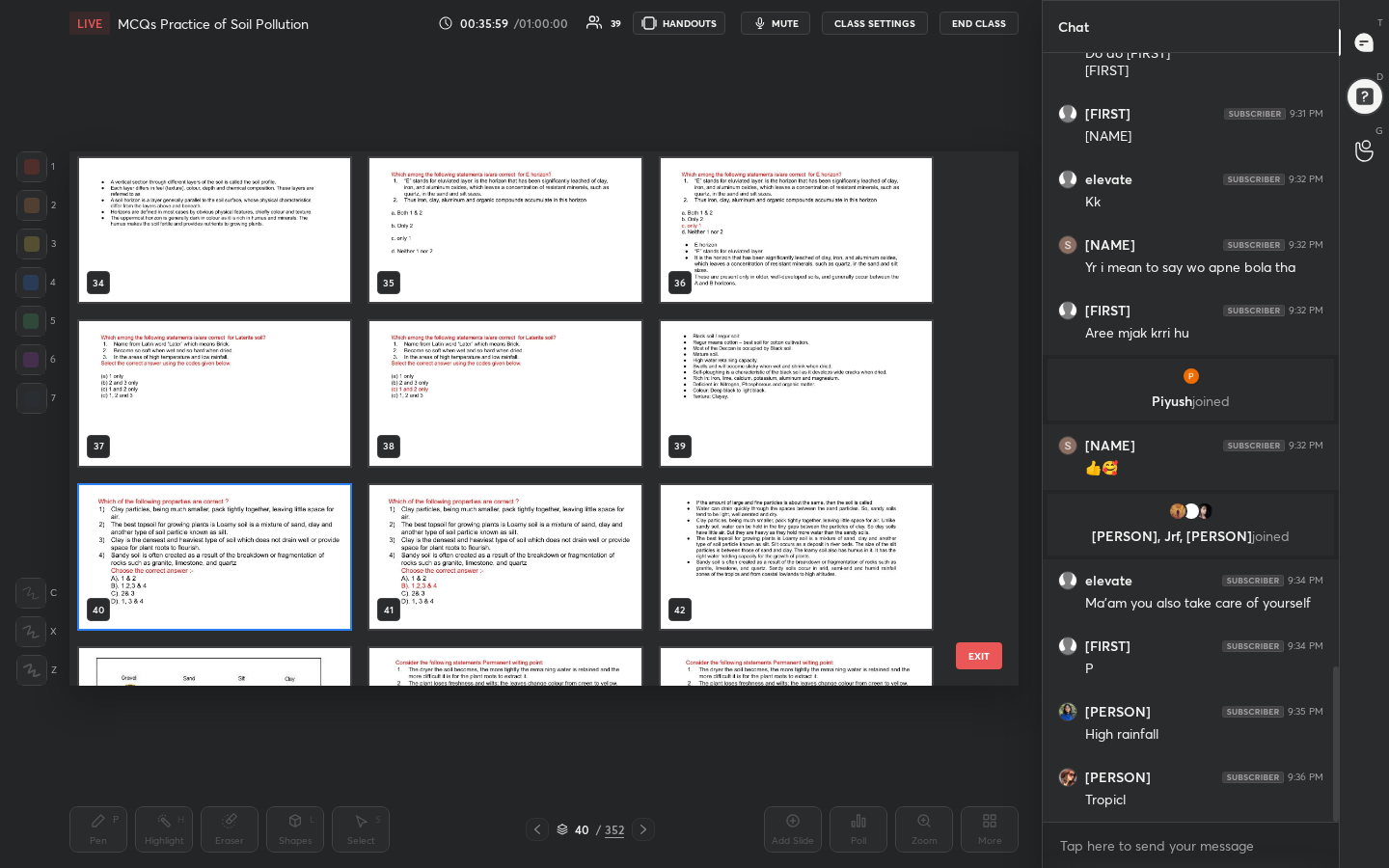 click at bounding box center [214, 557] 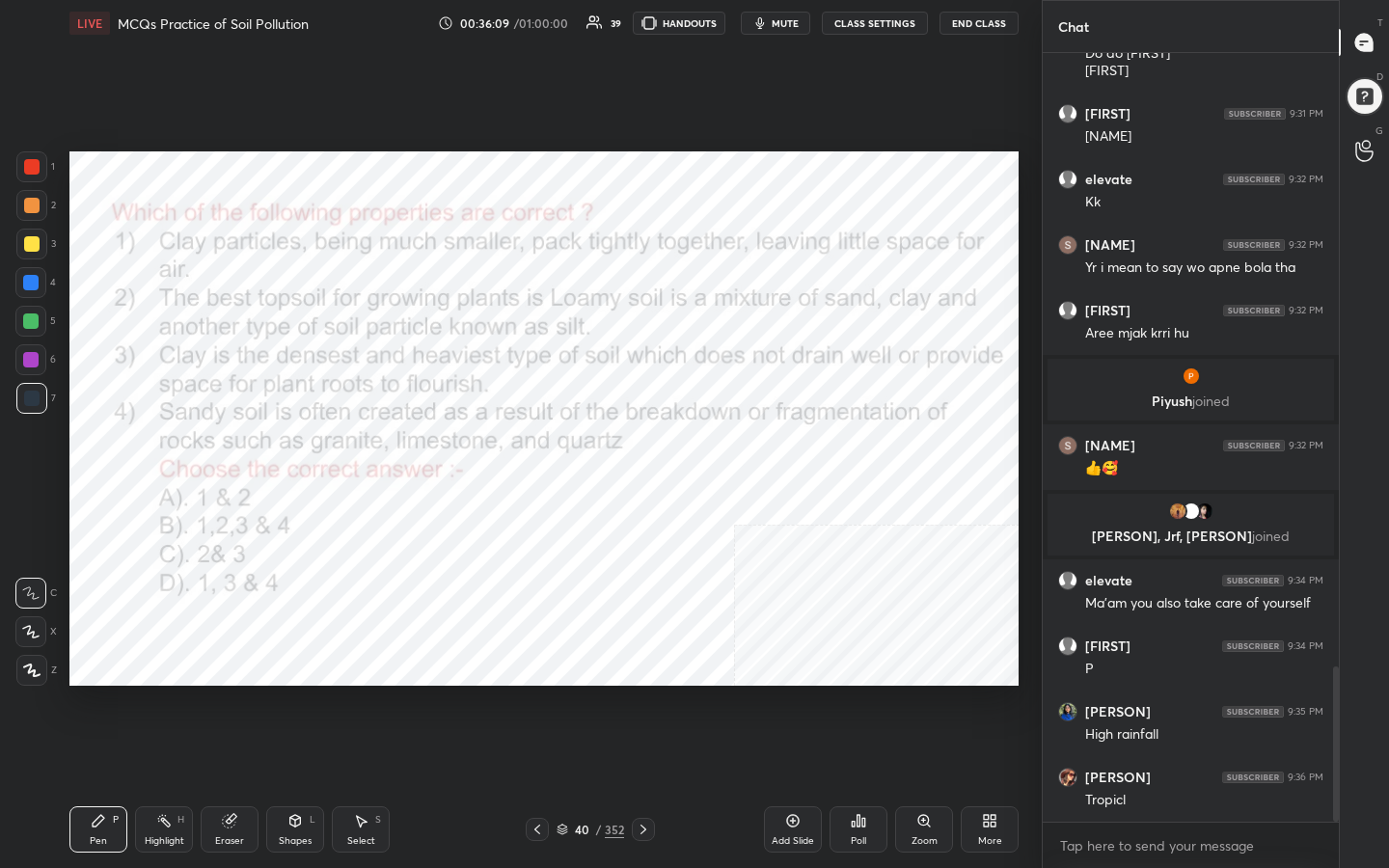 click on "mute" at bounding box center [785, 23] 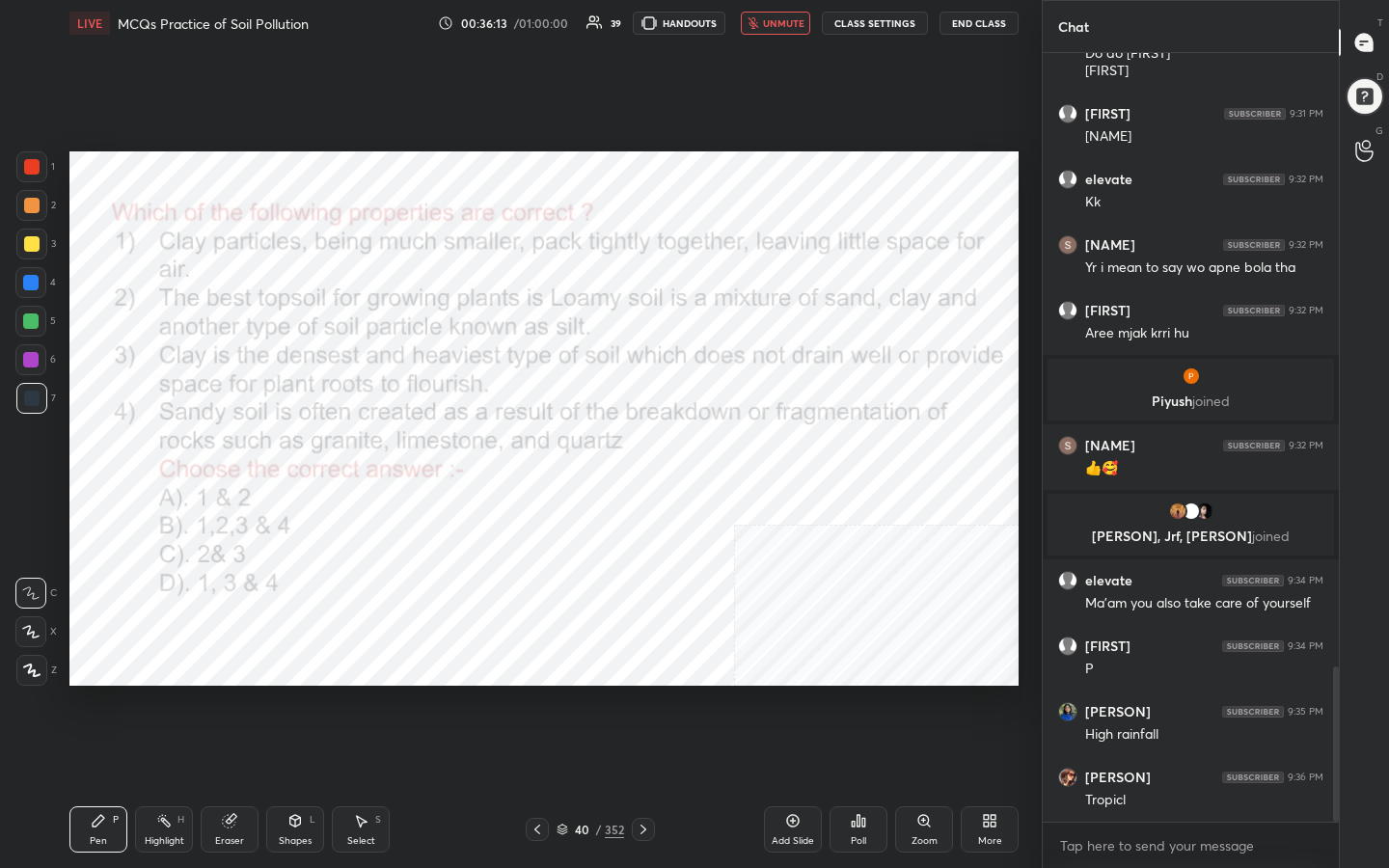 scroll, scrollTop: 3116, scrollLeft: 0, axis: vertical 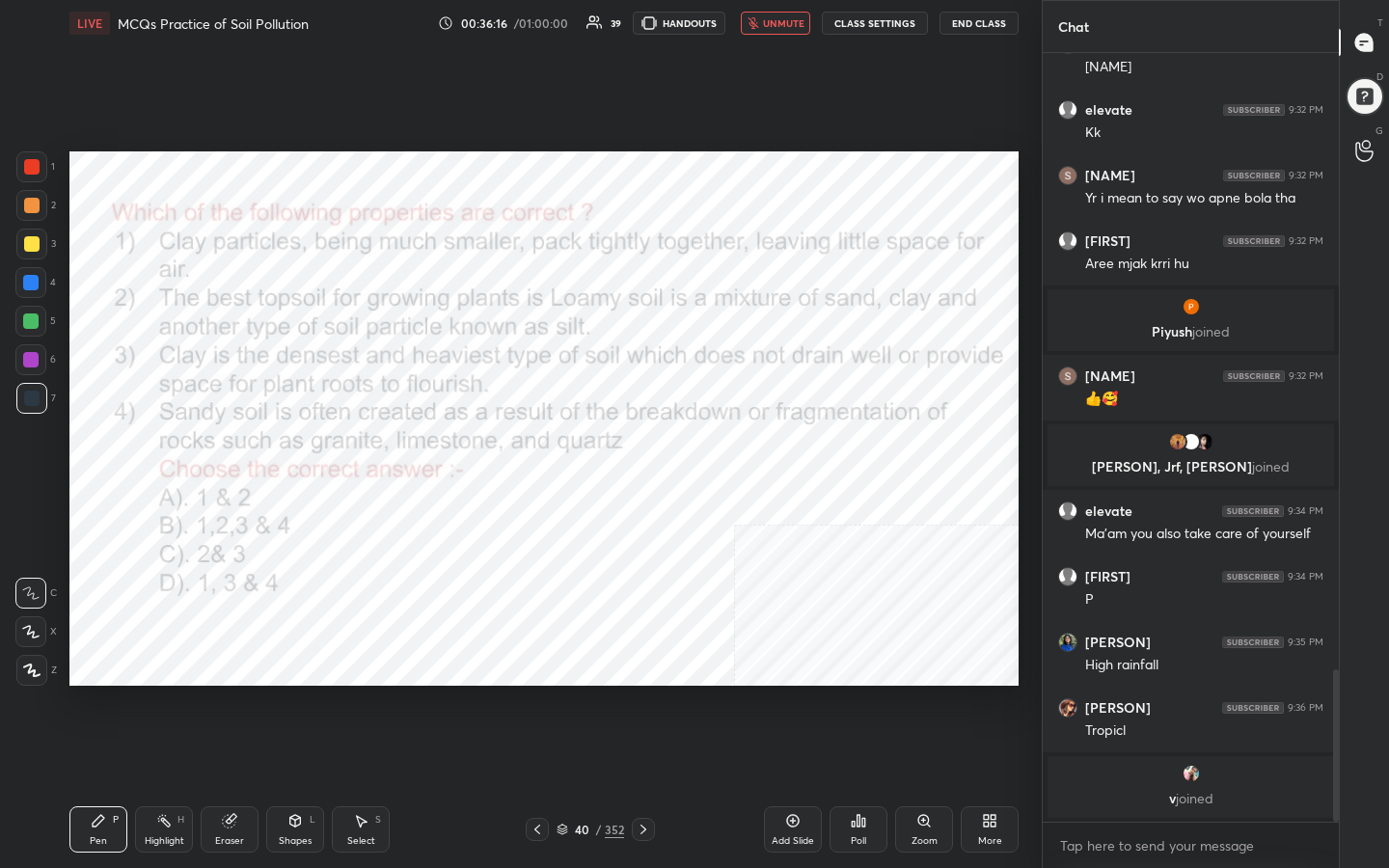 click at bounding box center [1191, 773] 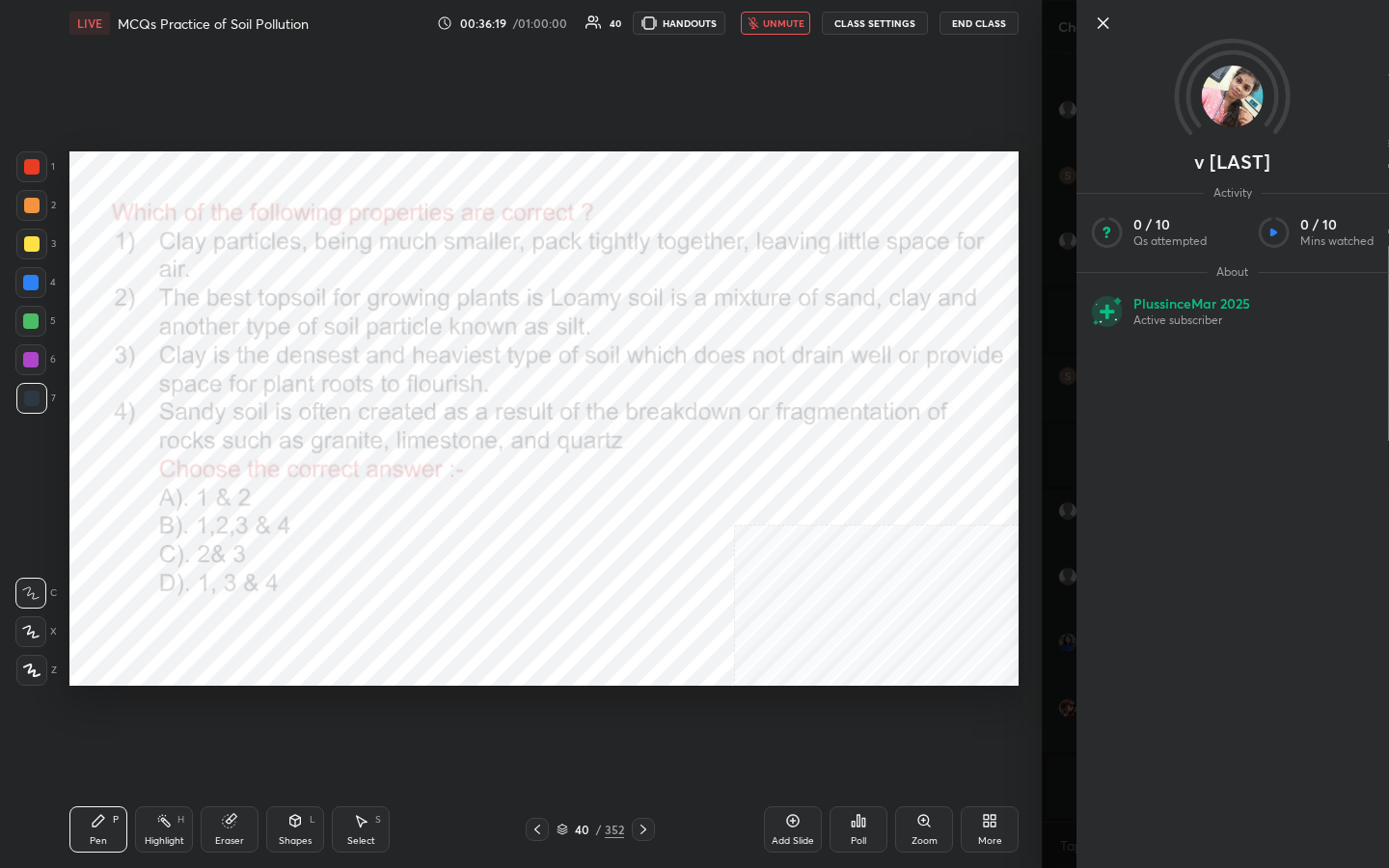 click 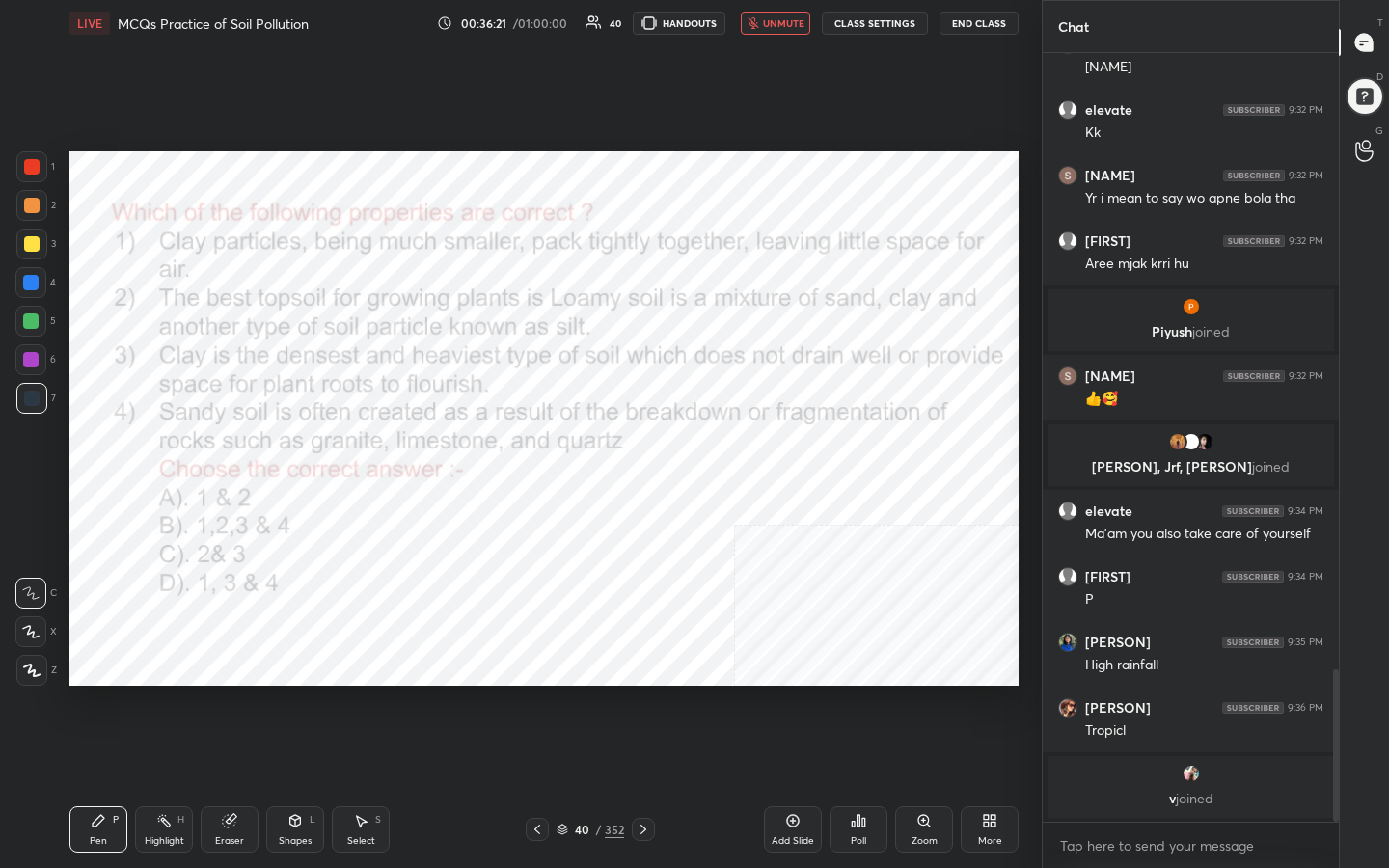 click 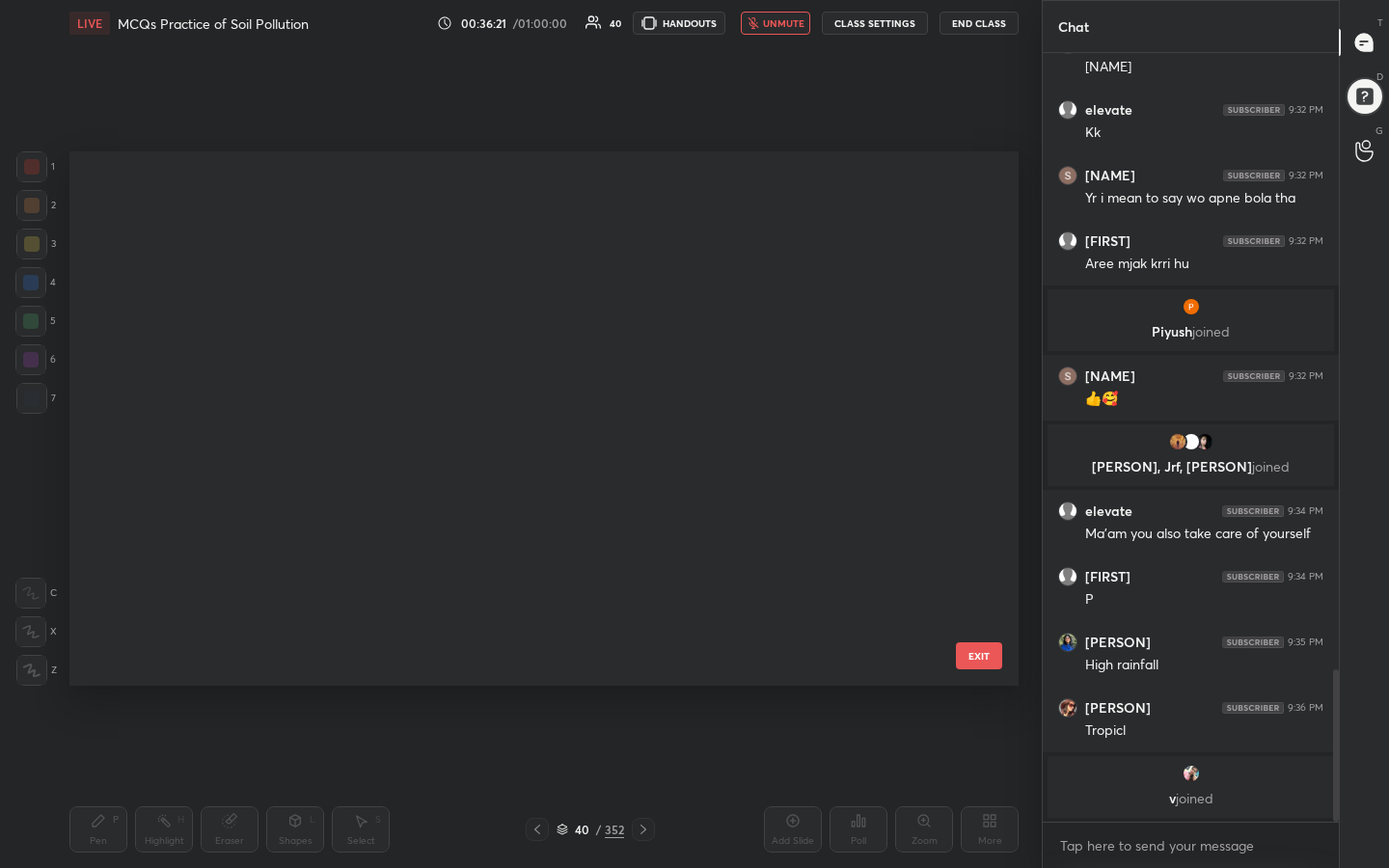scroll, scrollTop: 1754, scrollLeft: 0, axis: vertical 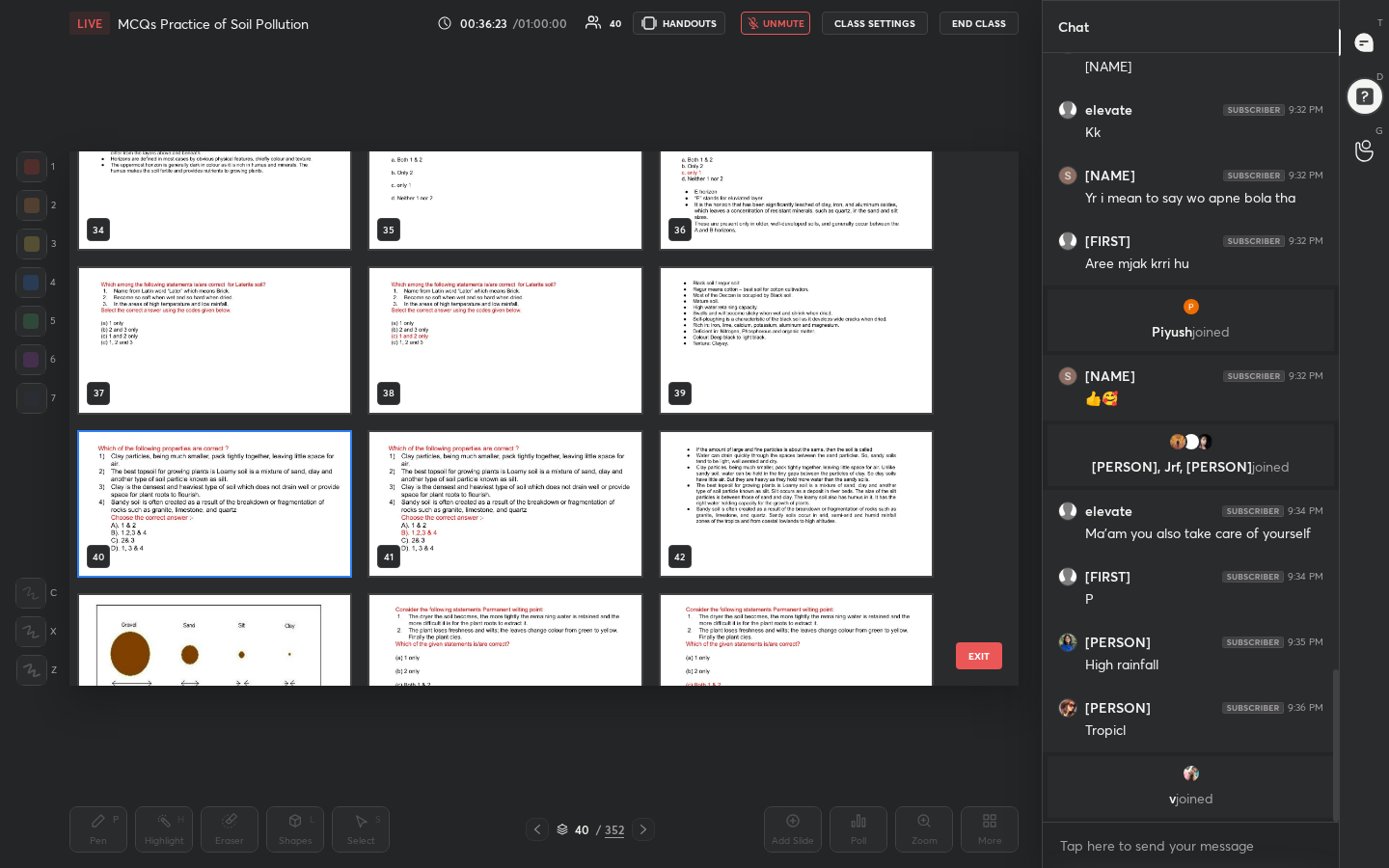 click at bounding box center [214, 504] 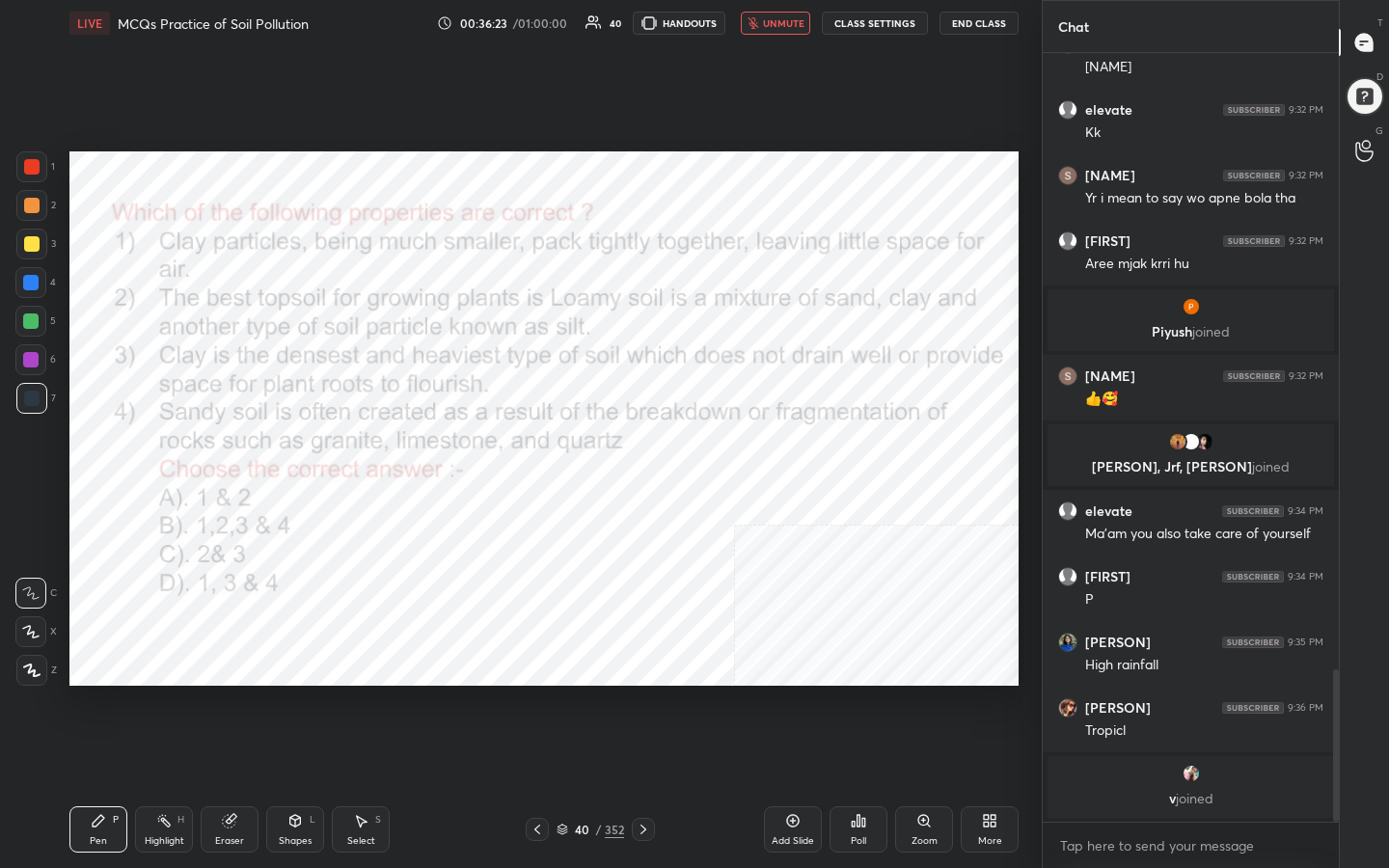 click at bounding box center (214, 504) 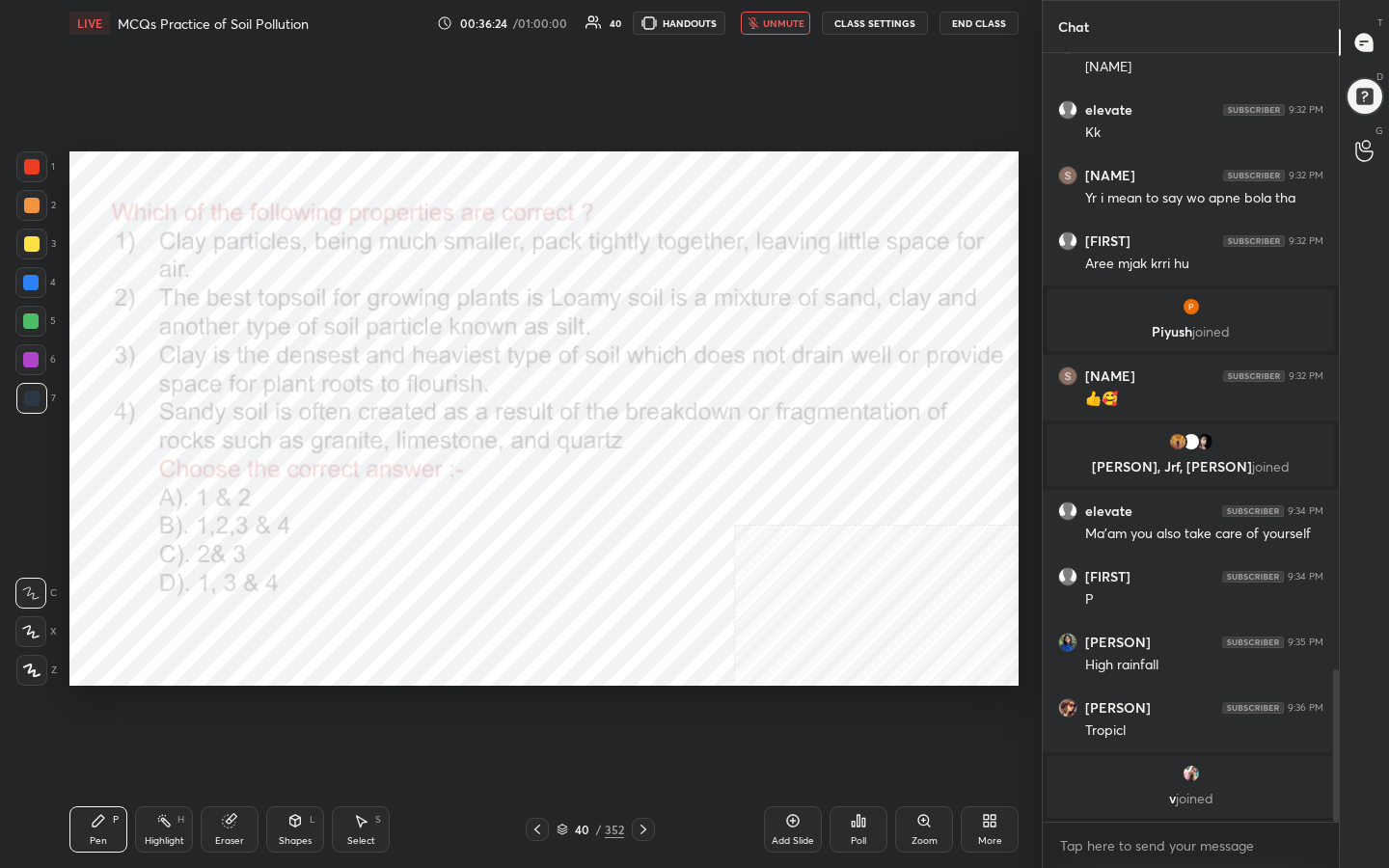 click on "Poll" at bounding box center [858, 829] 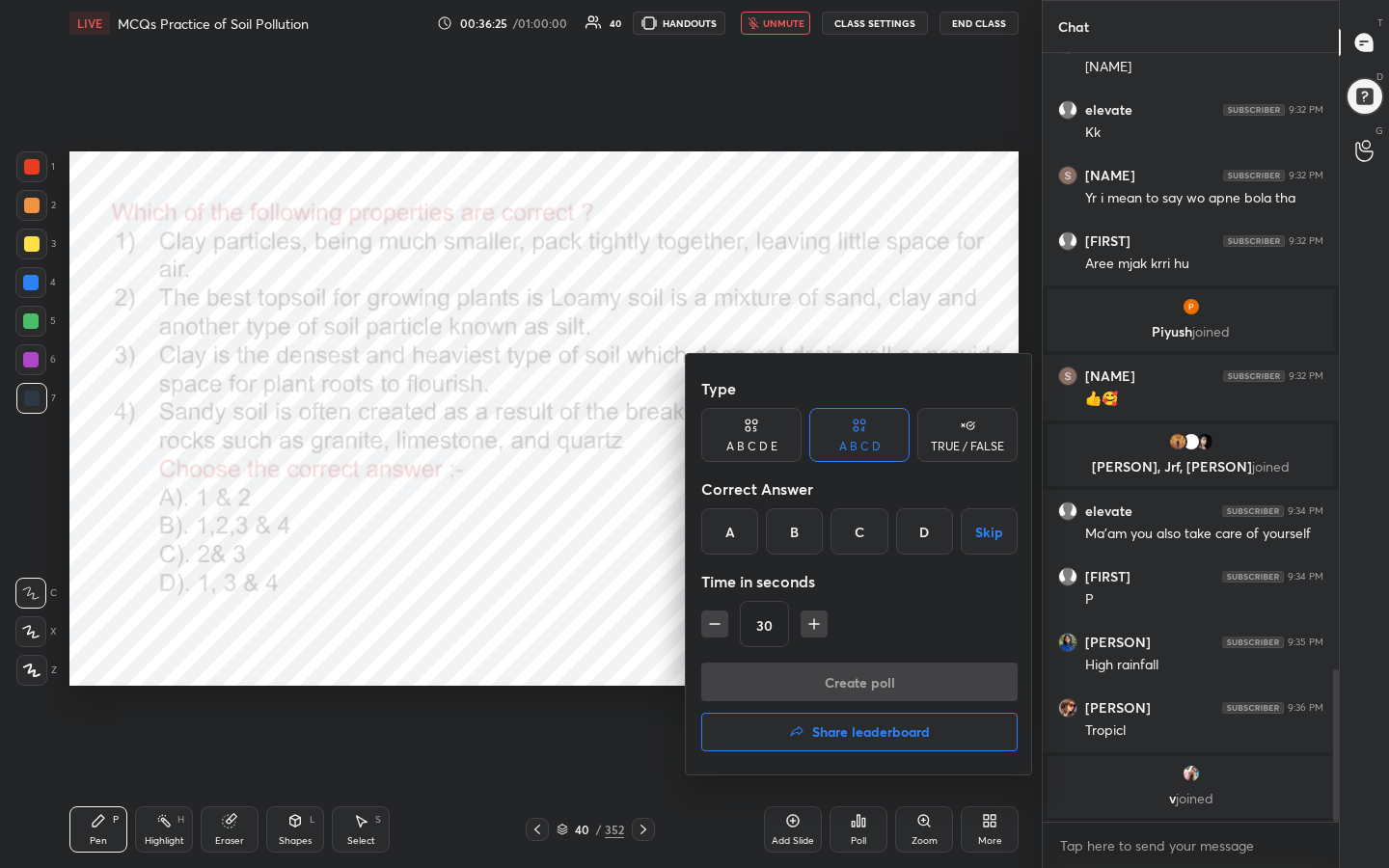 click on "B" at bounding box center [794, 531] 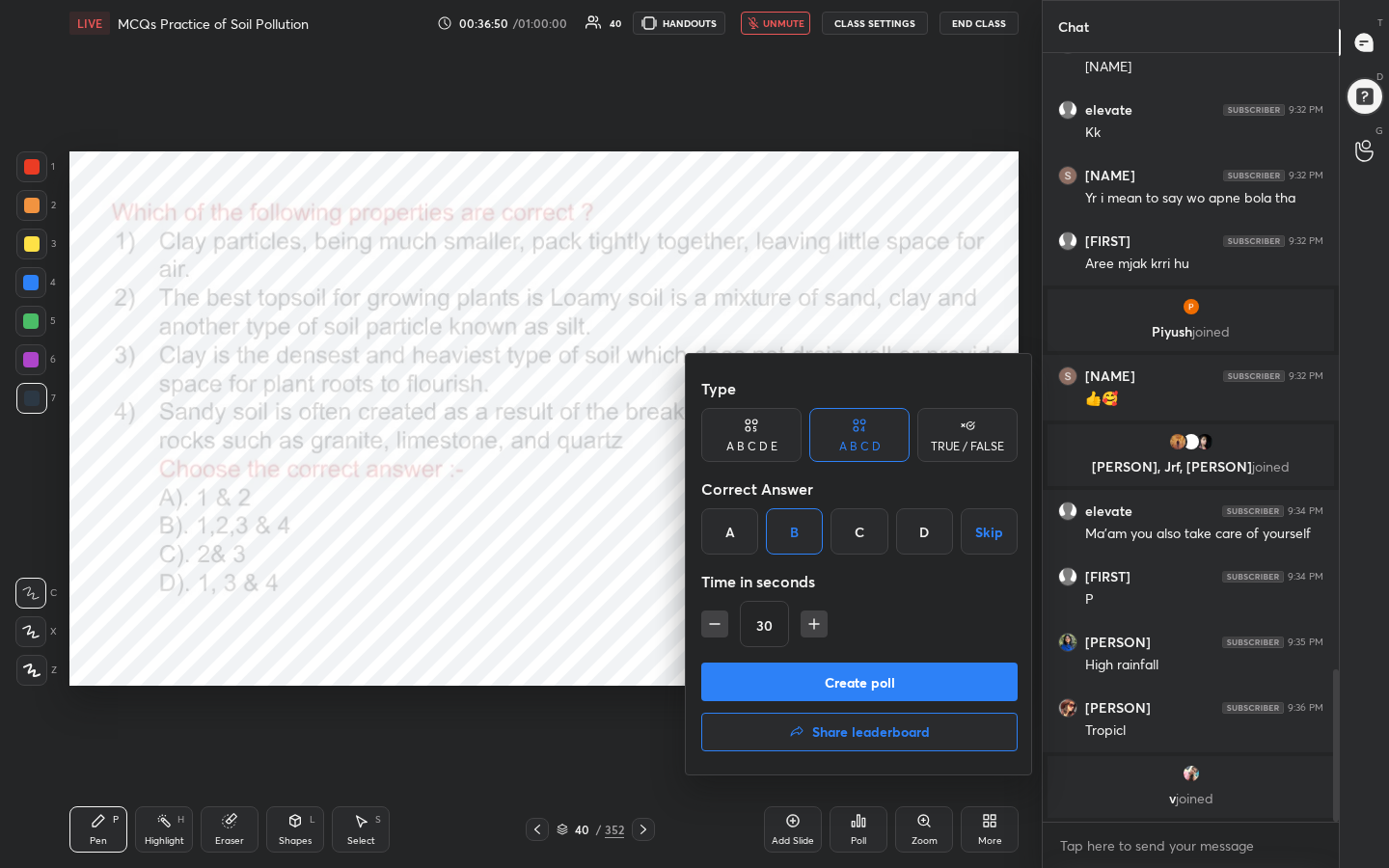 scroll, scrollTop: 3147, scrollLeft: 0, axis: vertical 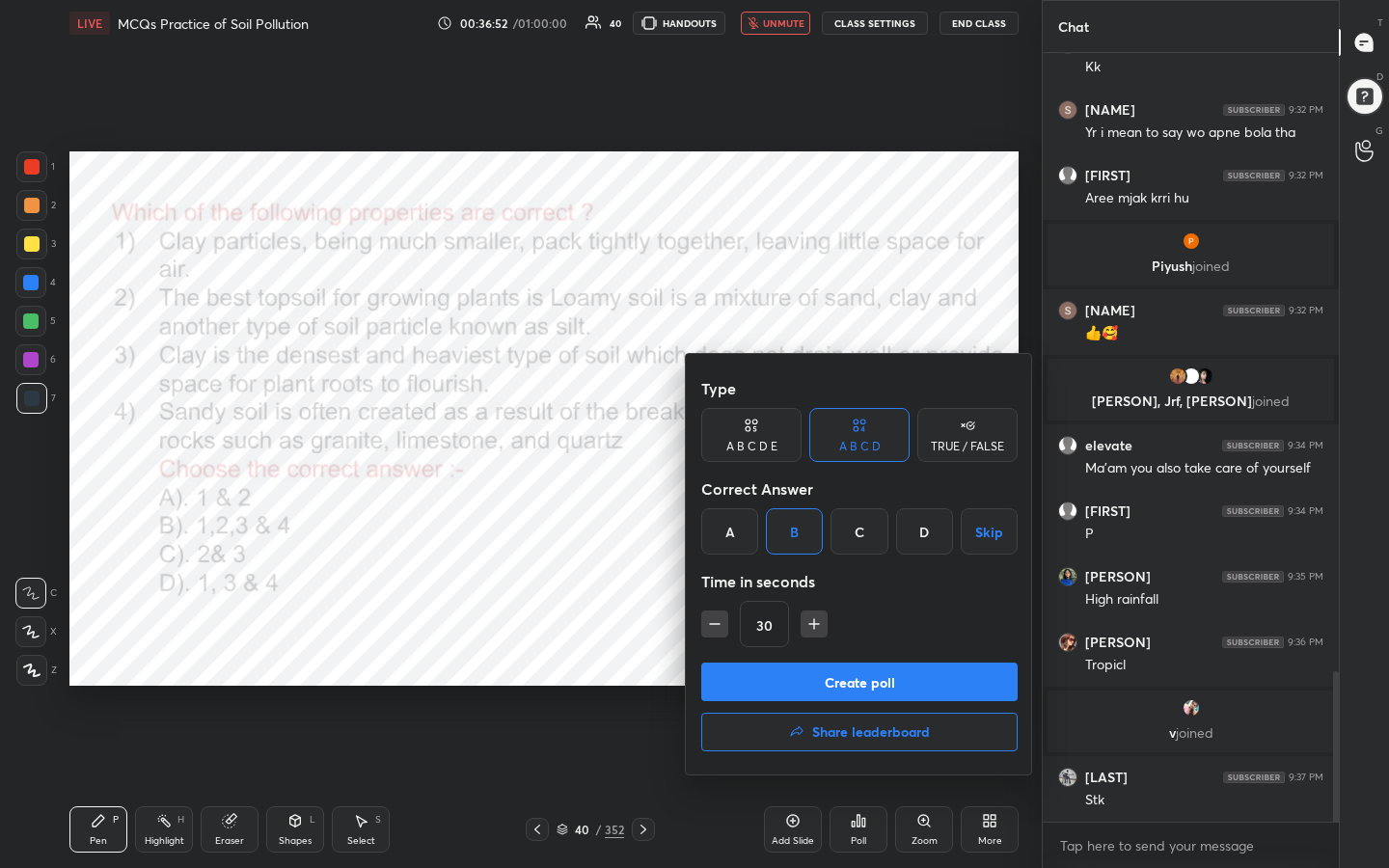 click on "Create poll" at bounding box center [859, 682] 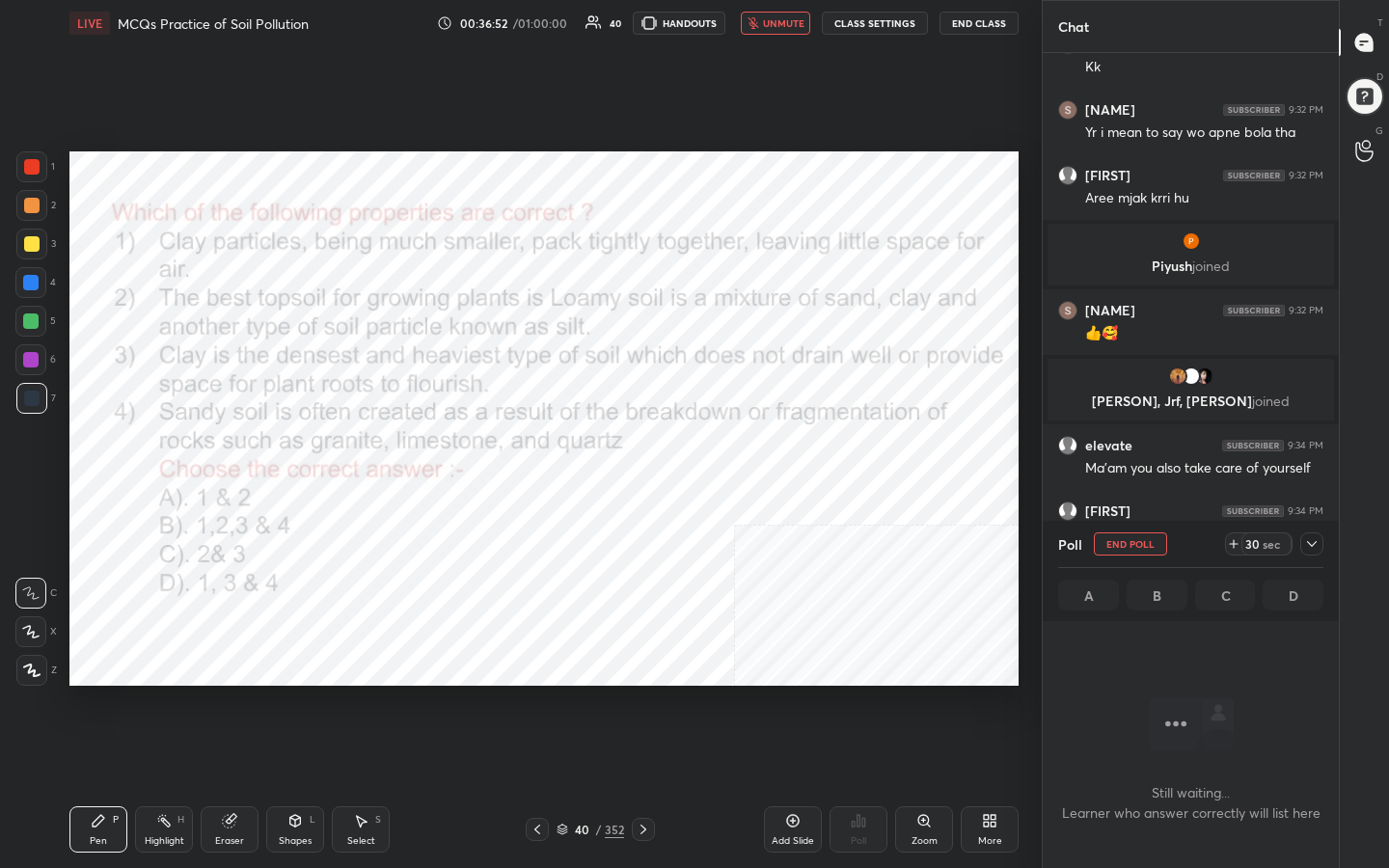 scroll, scrollTop: 561, scrollLeft: 290, axis: both 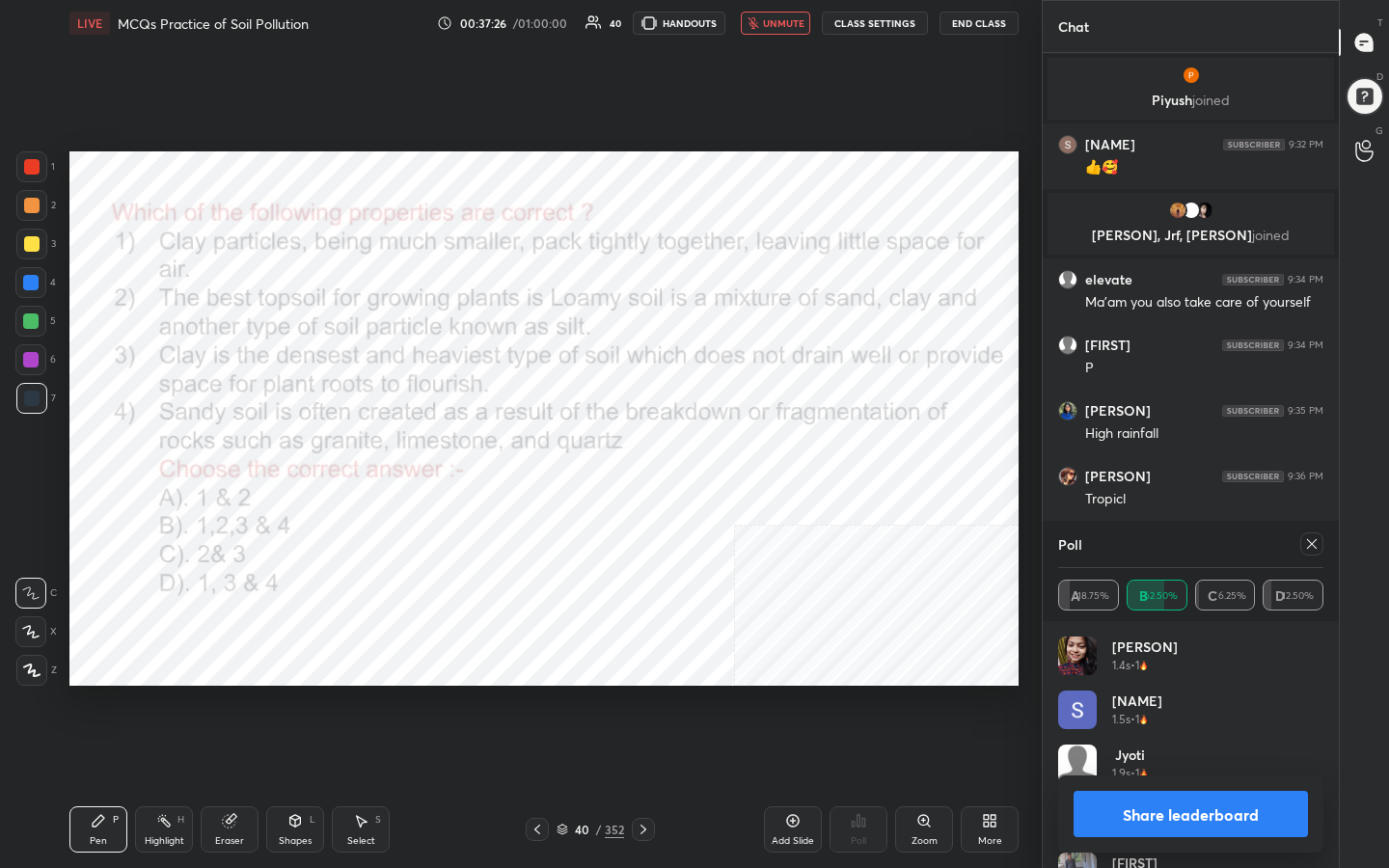 click 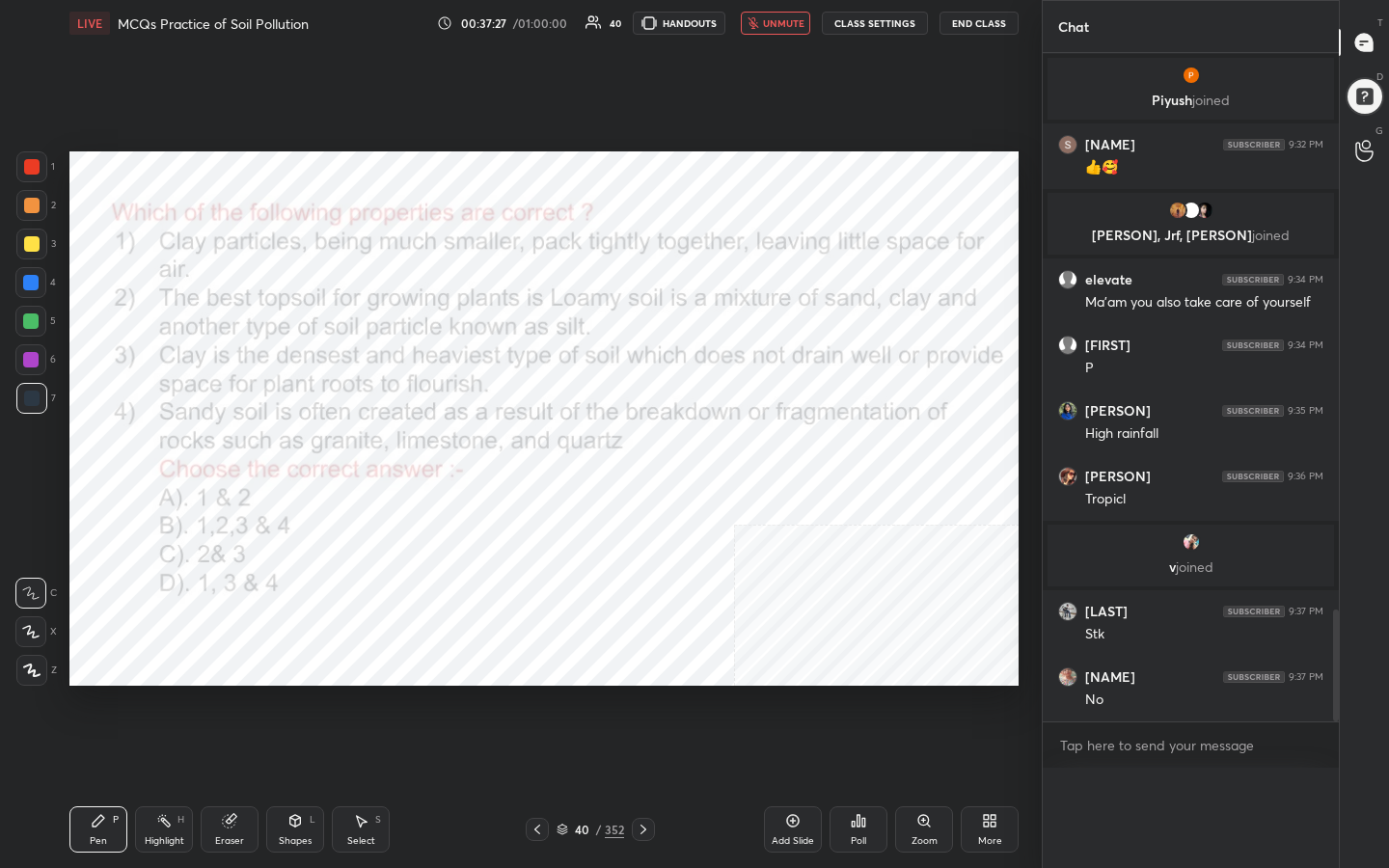 scroll, scrollTop: 0, scrollLeft: 0, axis: both 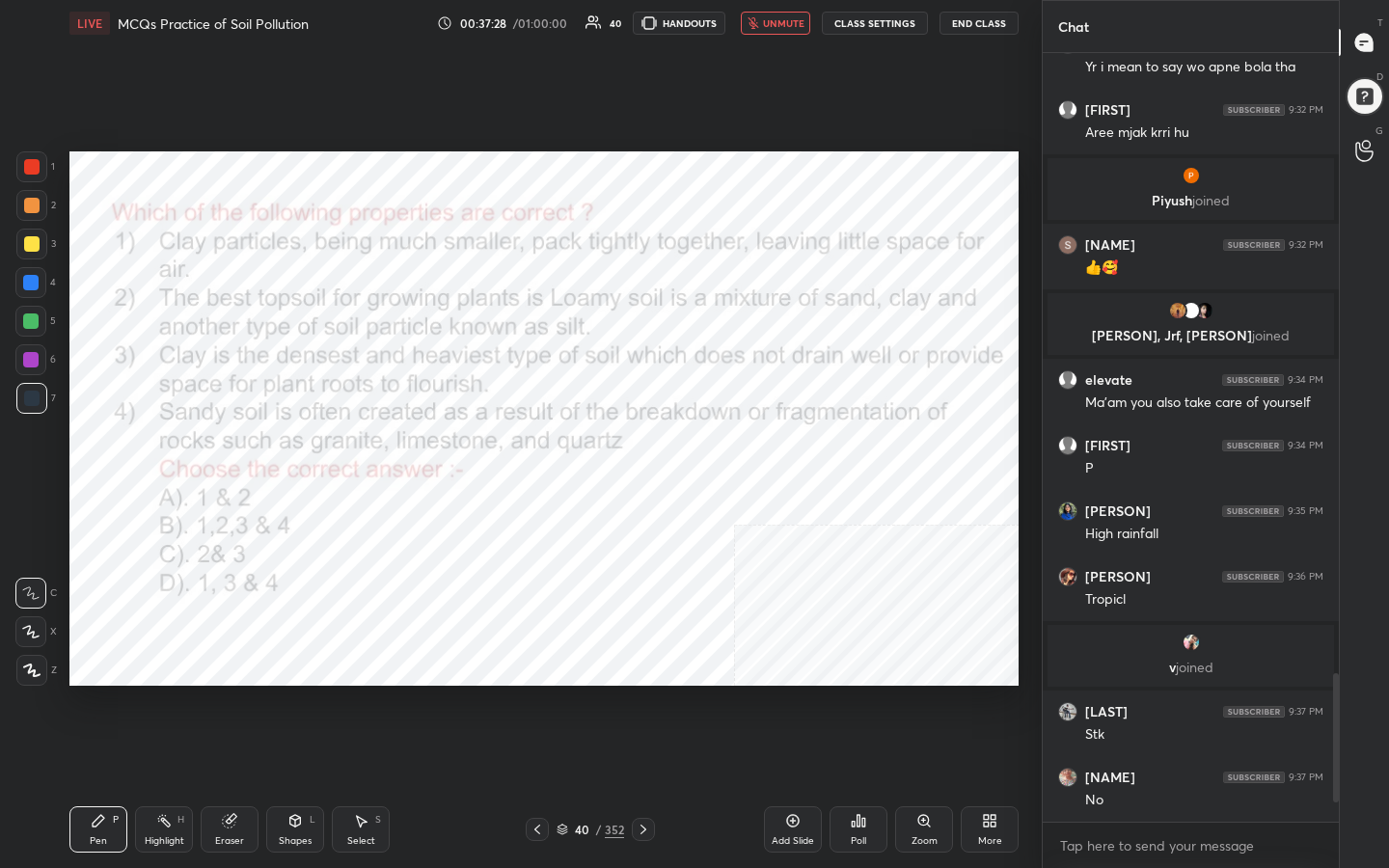 click on "unmute" at bounding box center [783, 23] 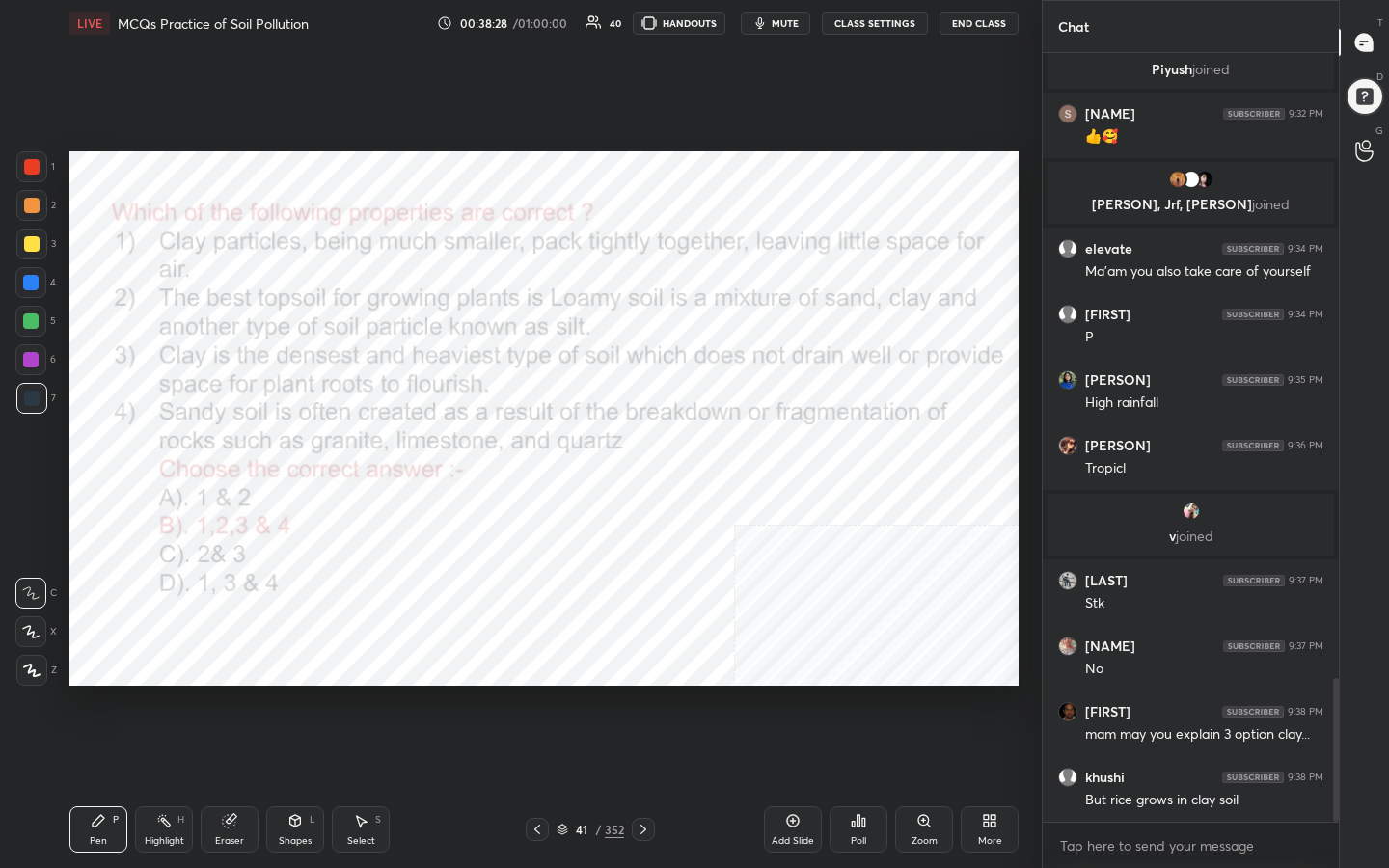 scroll, scrollTop: 3409, scrollLeft: 0, axis: vertical 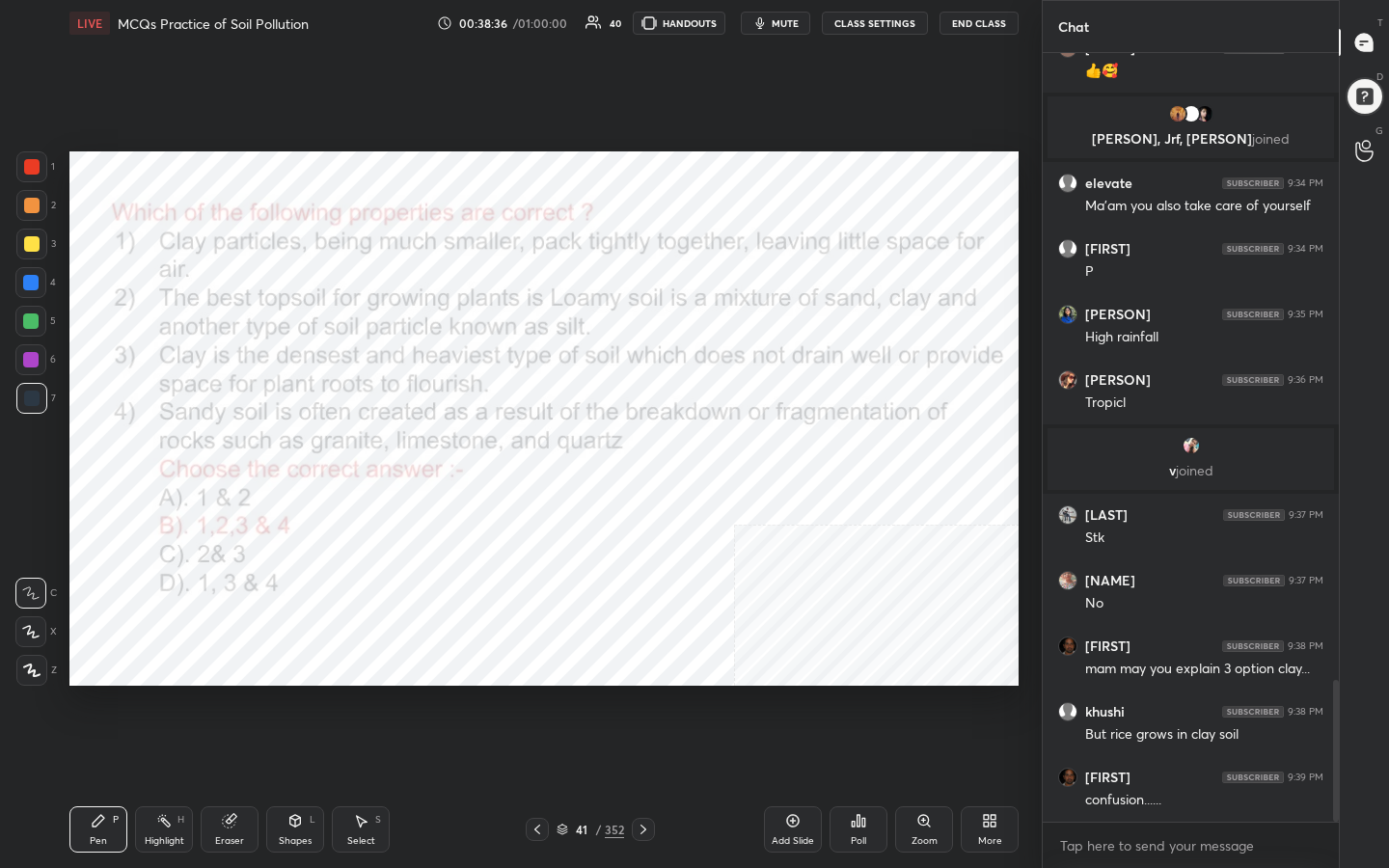click 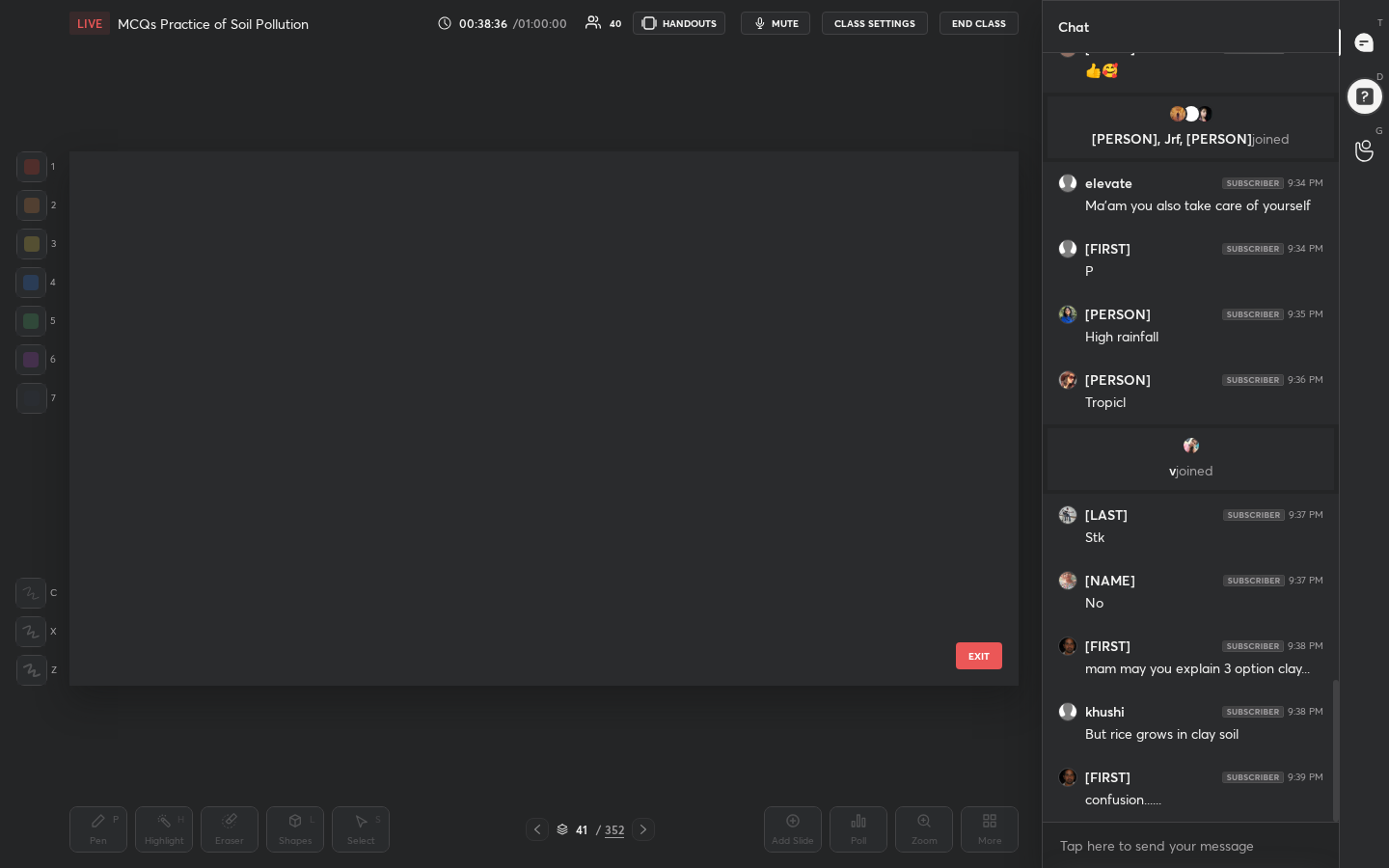 scroll, scrollTop: 1754, scrollLeft: 0, axis: vertical 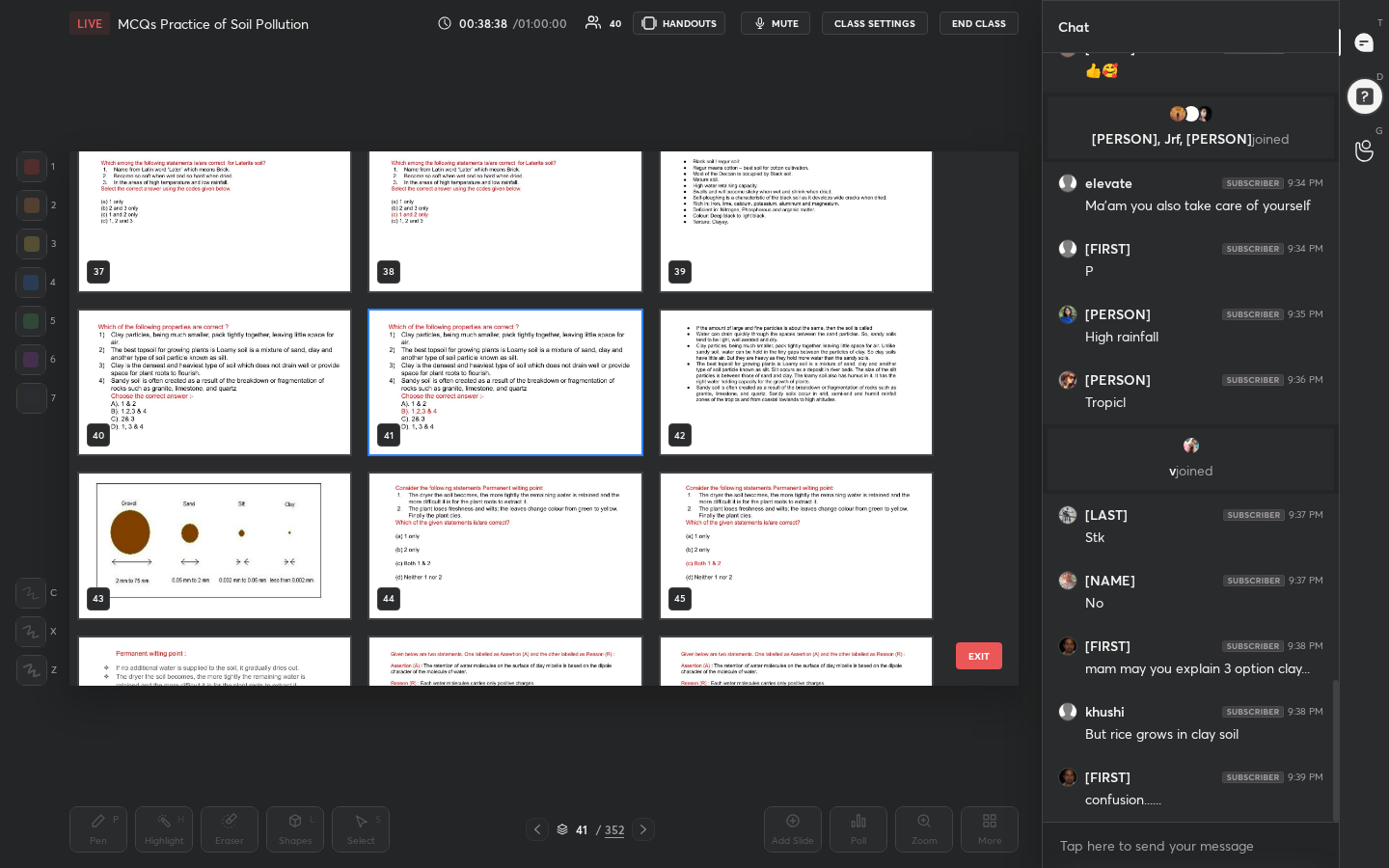 click at bounding box center [504, 546] 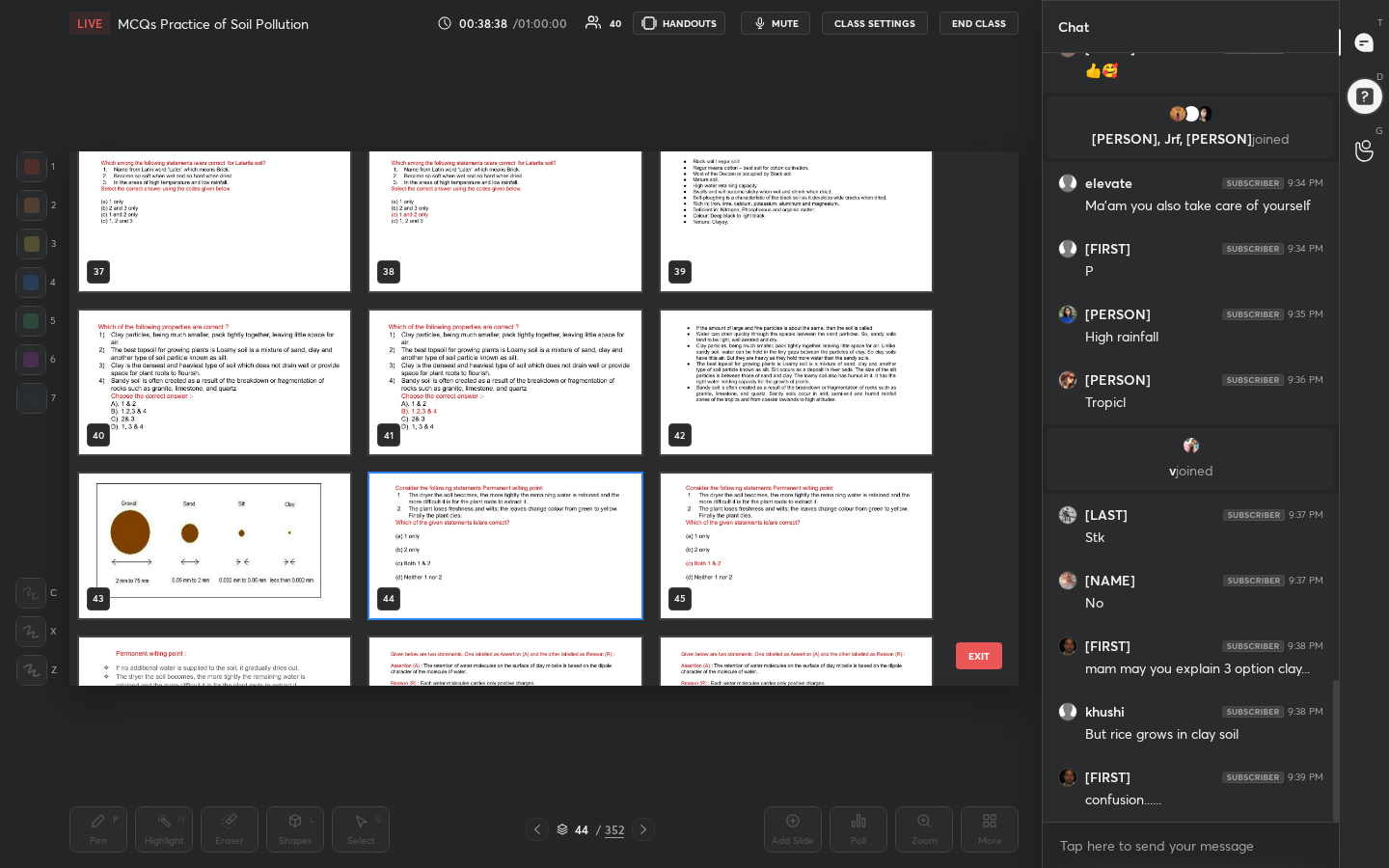 click at bounding box center [504, 546] 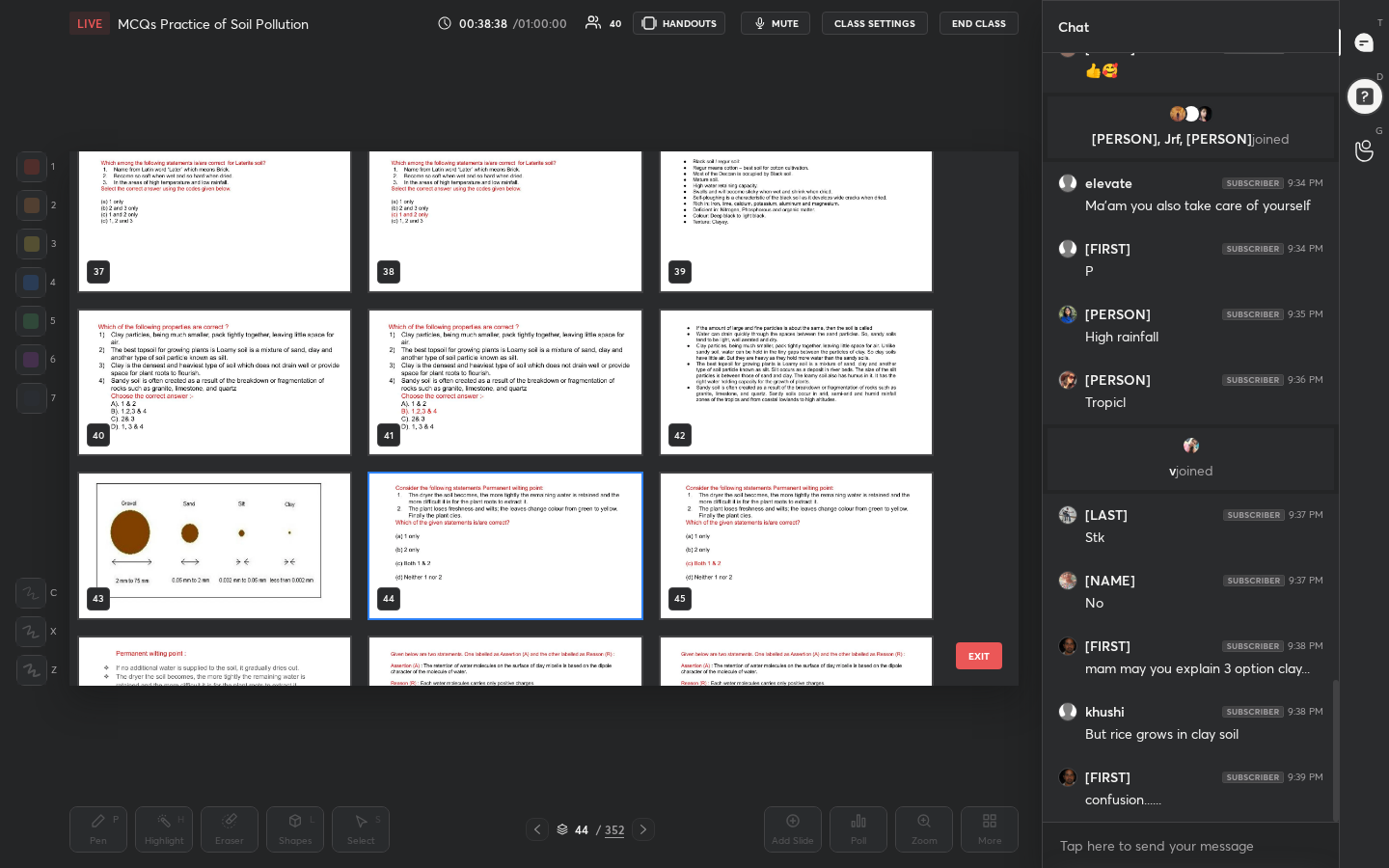 click at bounding box center [504, 546] 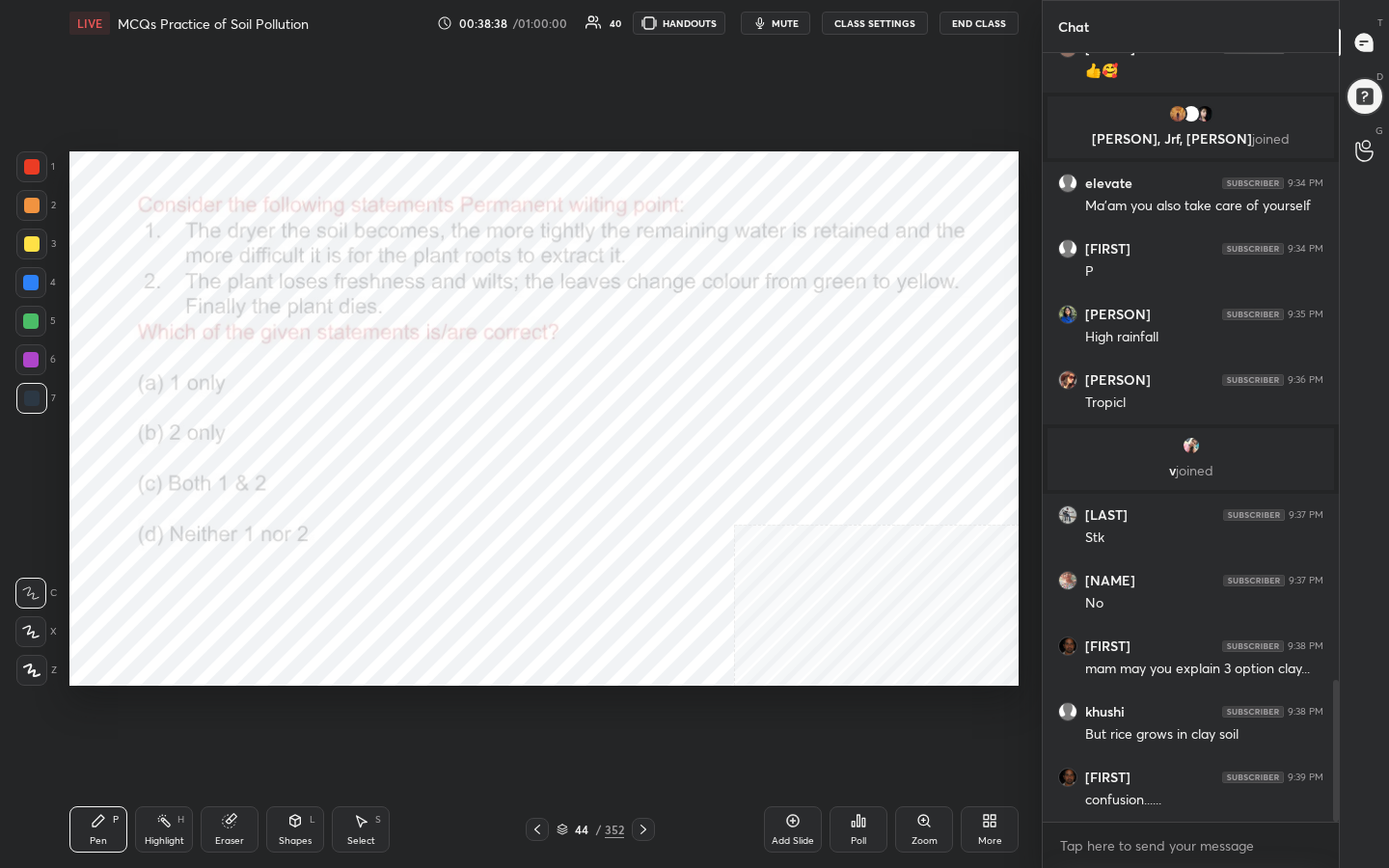 click at bounding box center [504, 546] 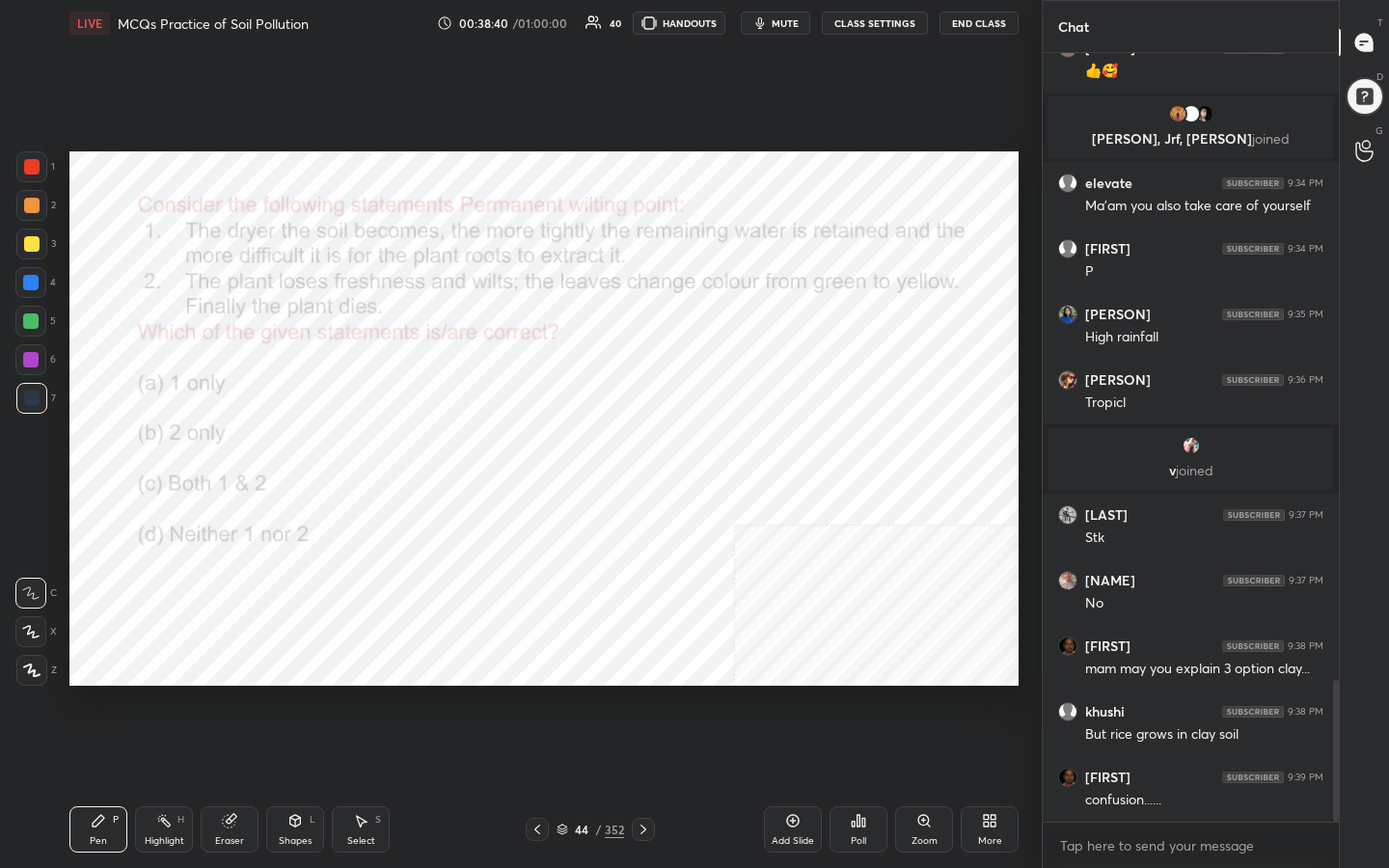 click on "mute" at bounding box center [776, 23] 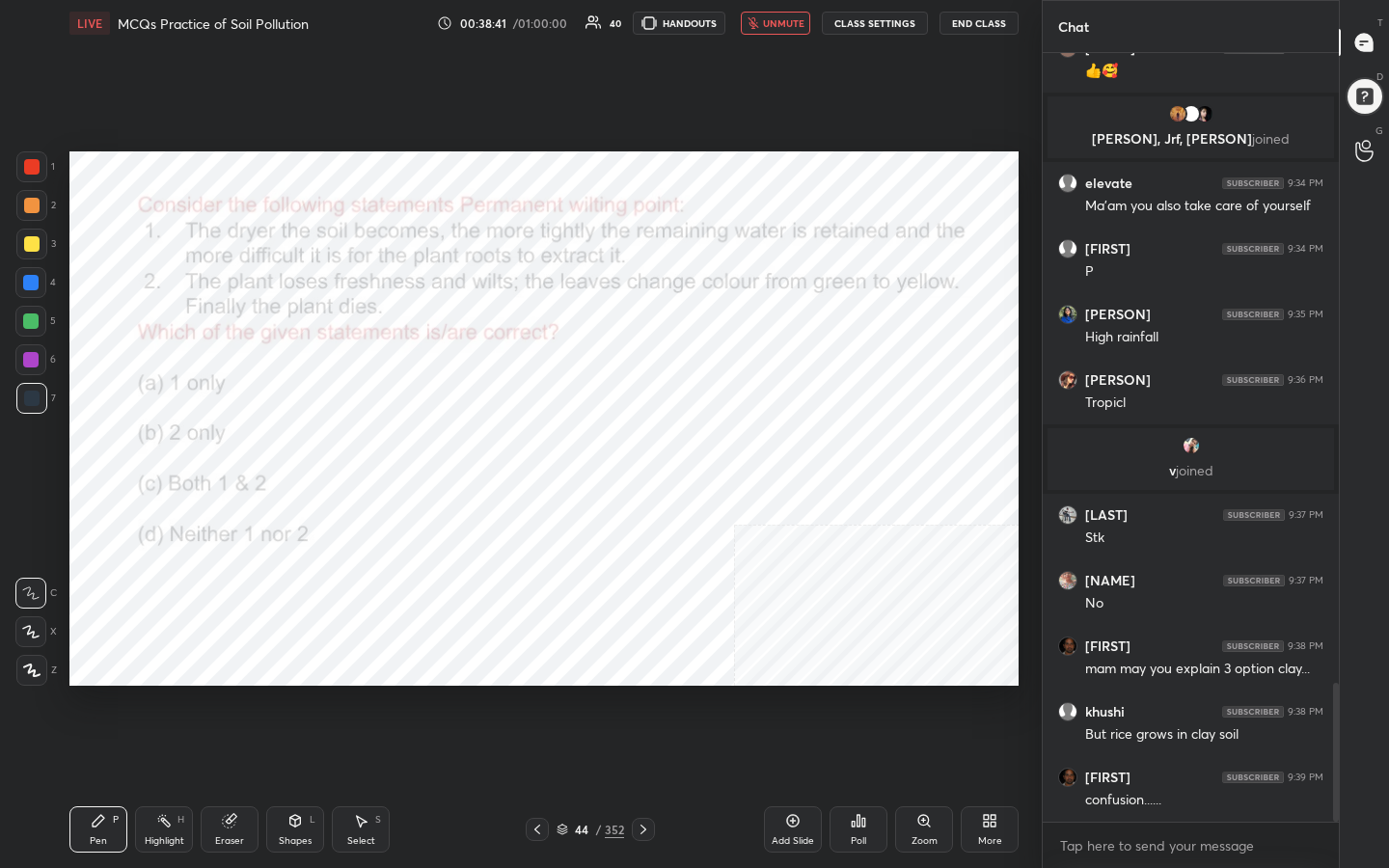 scroll, scrollTop: 3492, scrollLeft: 0, axis: vertical 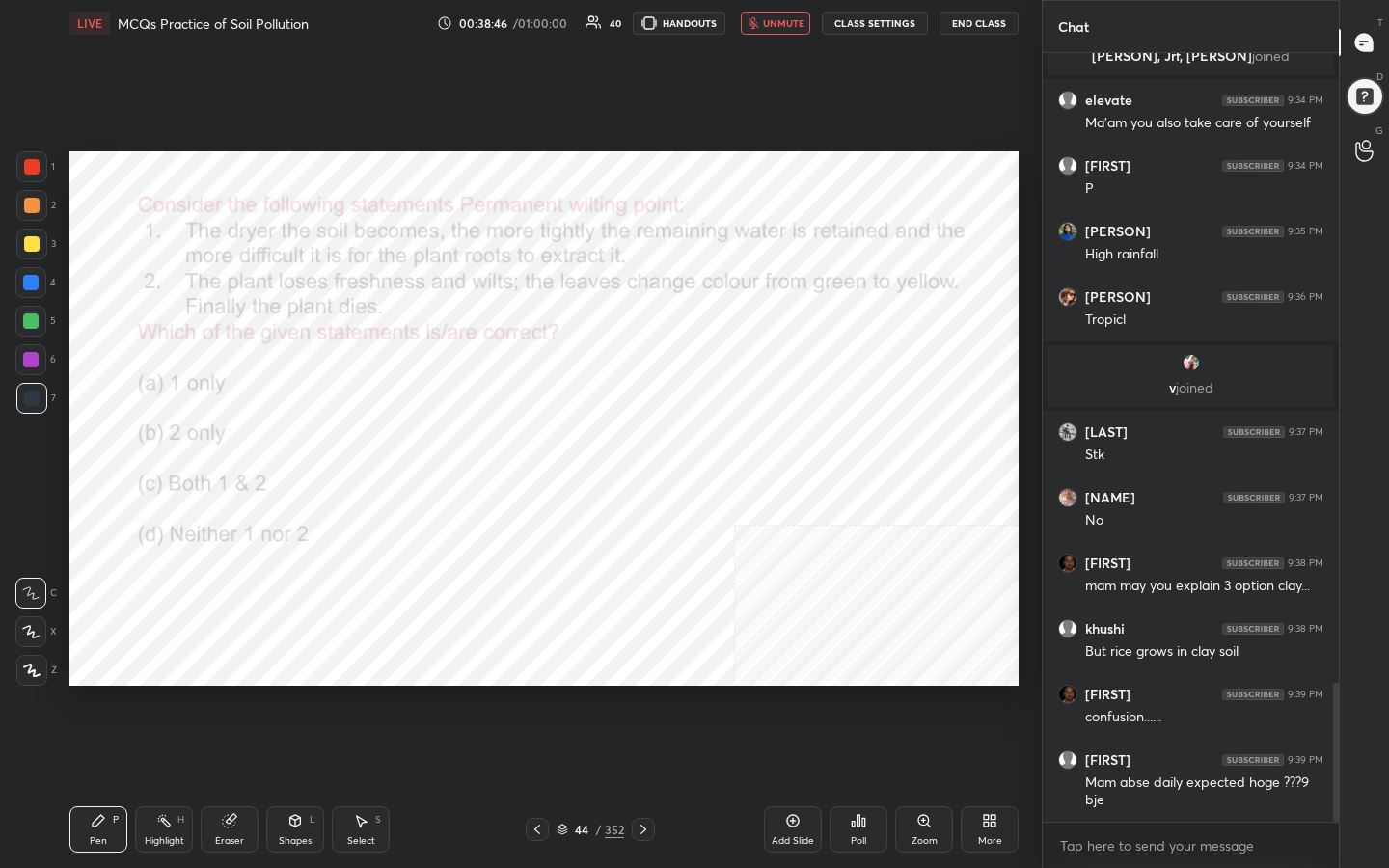 click on "unmute" at bounding box center [783, 23] 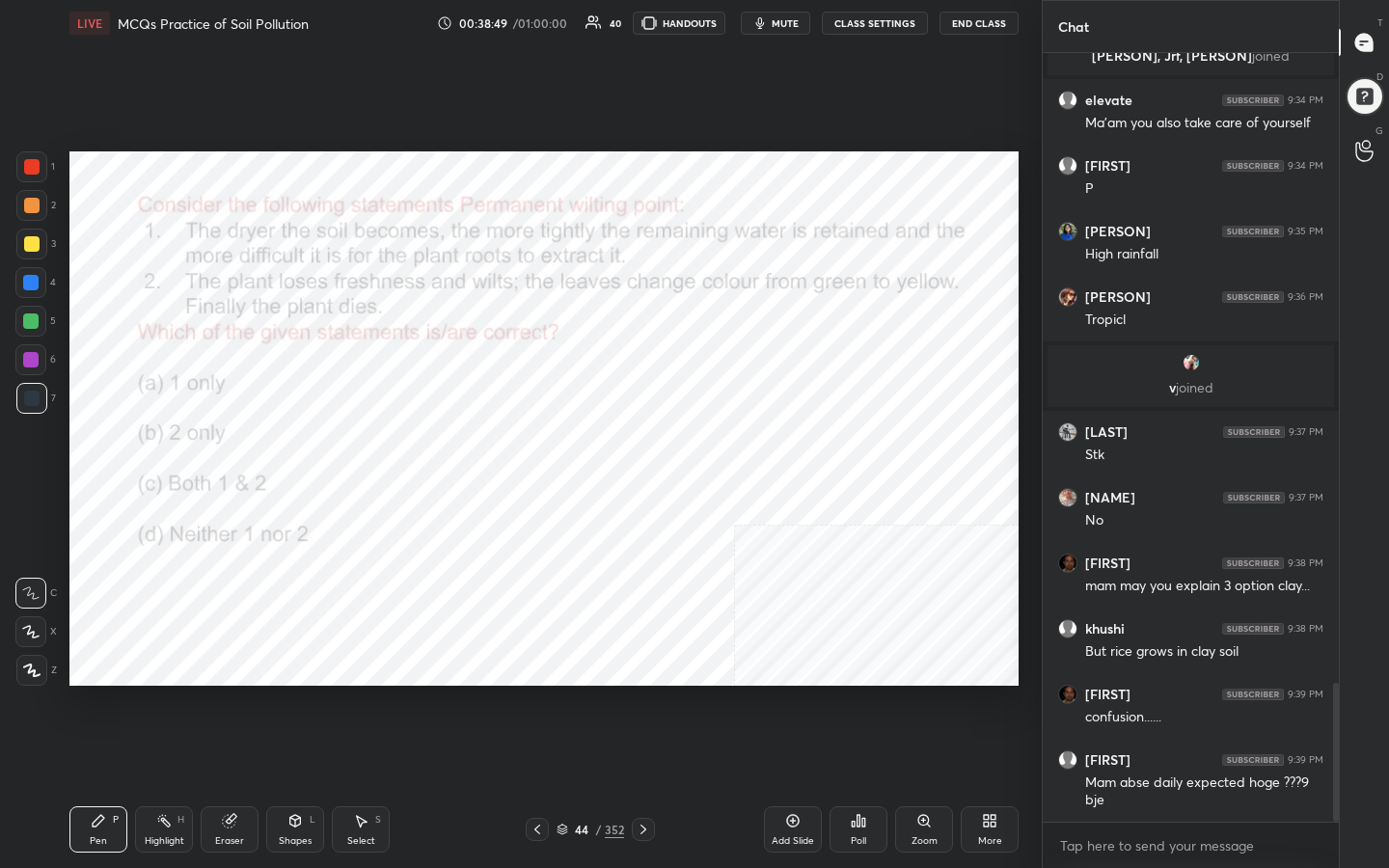 click on "mute" at bounding box center (785, 23) 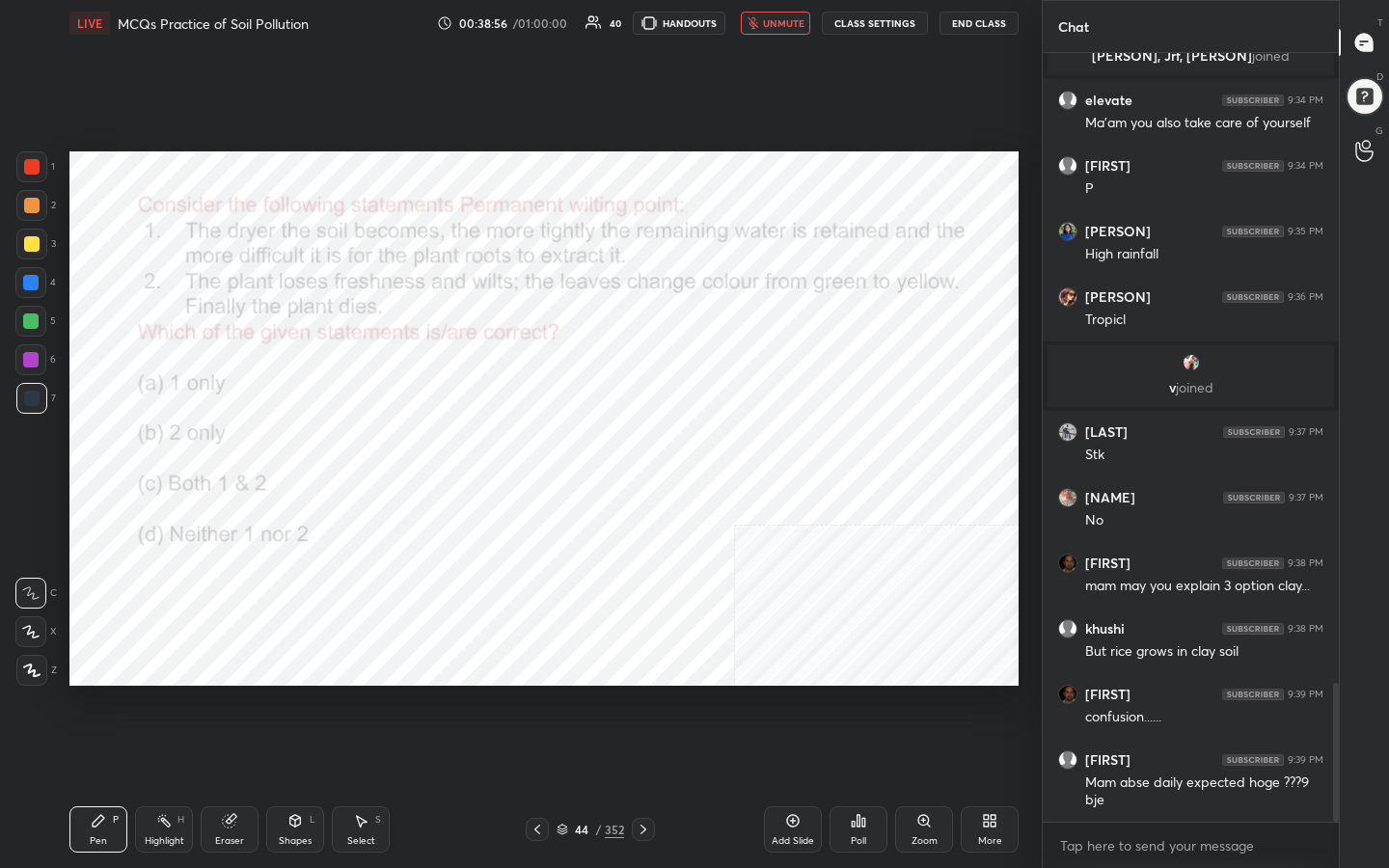 click 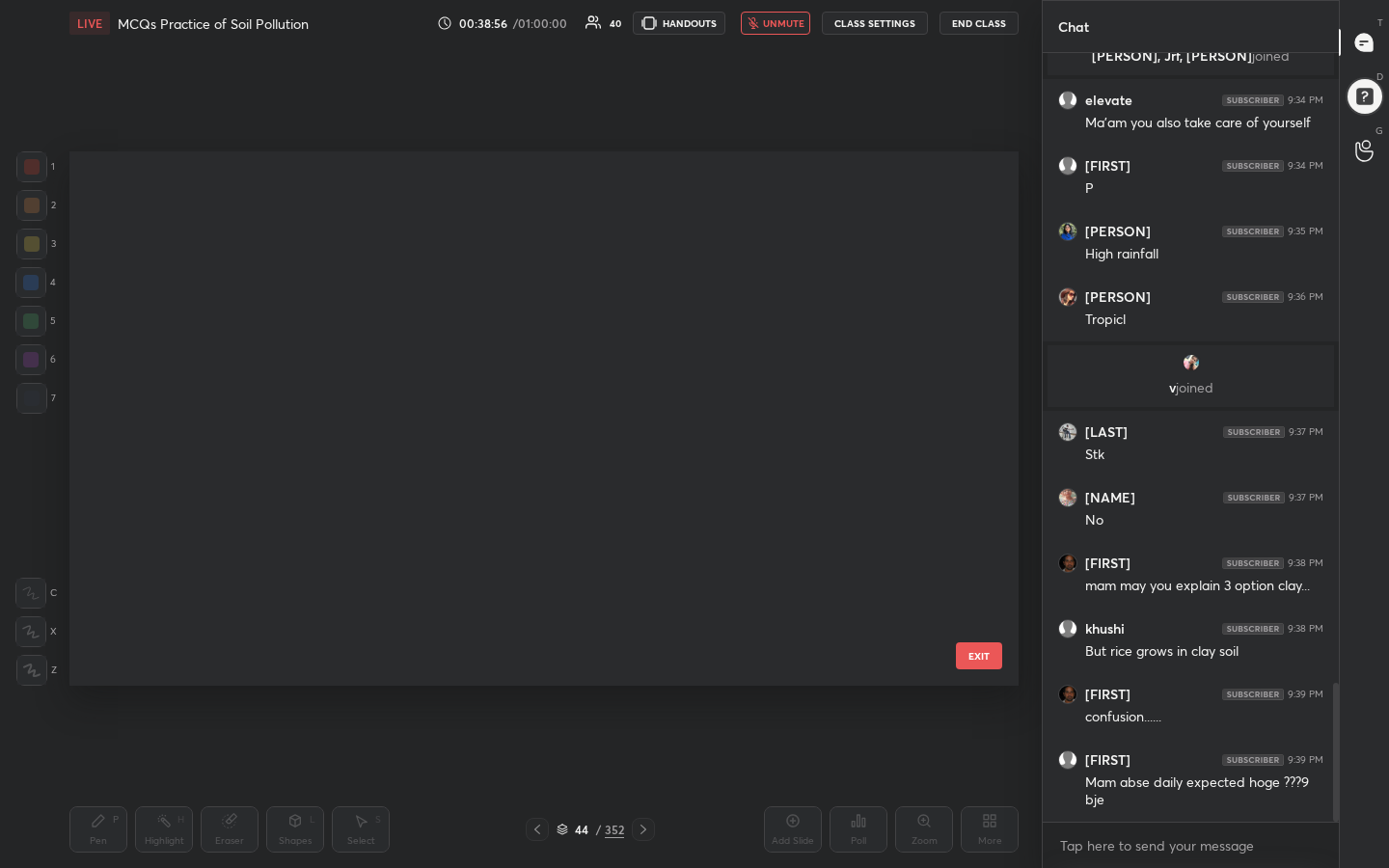 scroll, scrollTop: 1918, scrollLeft: 0, axis: vertical 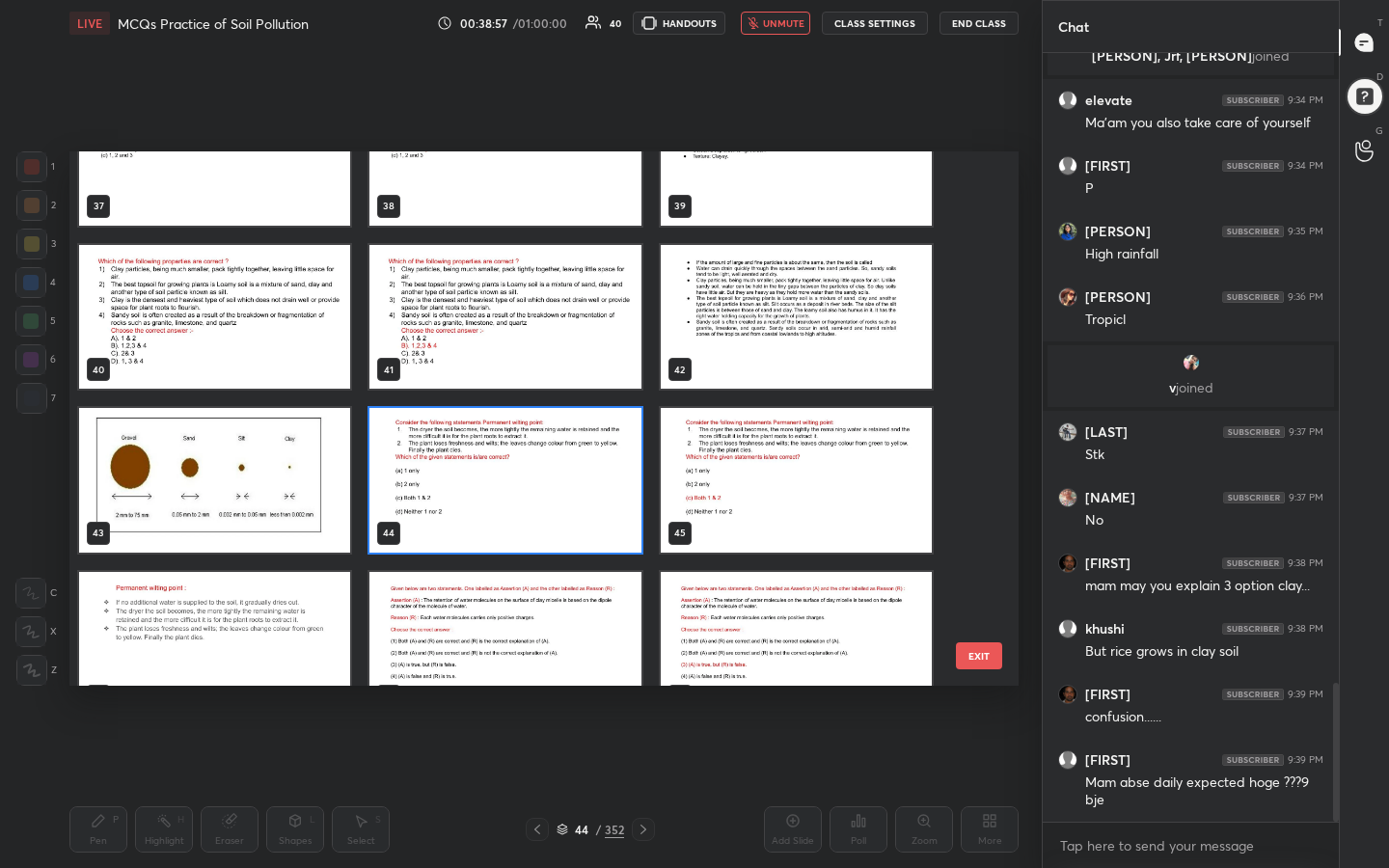 click at bounding box center [504, 480] 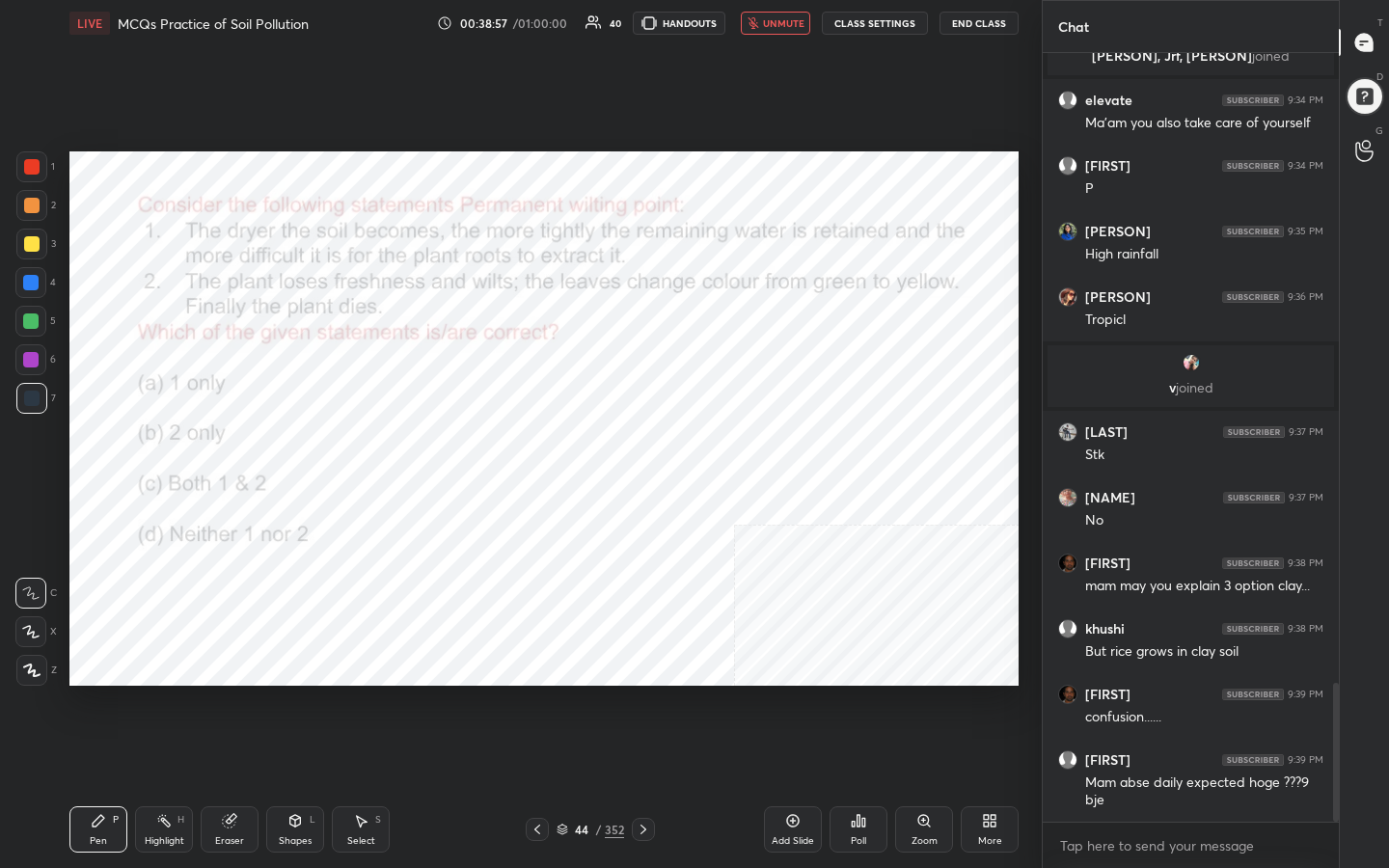 click at bounding box center (504, 480) 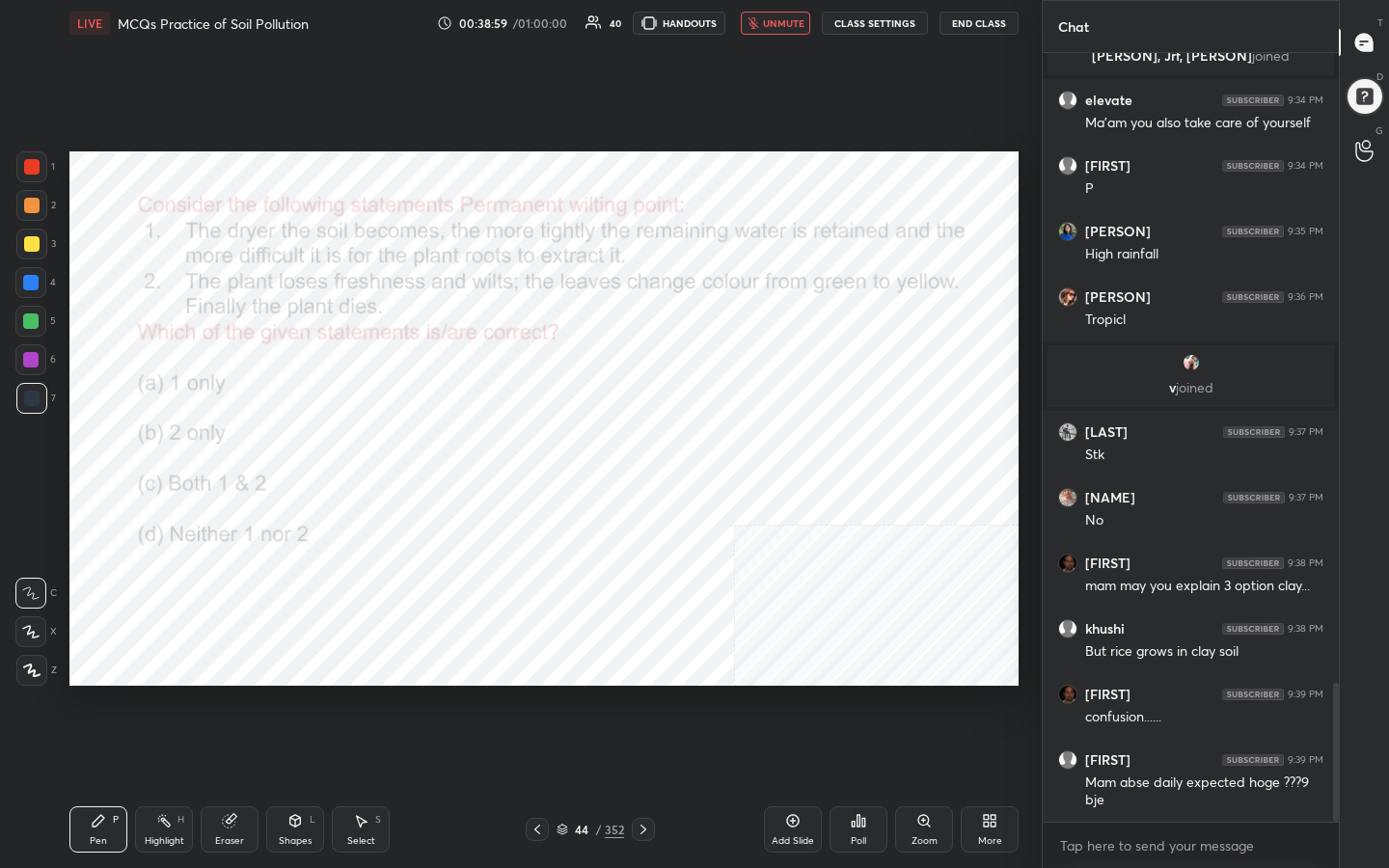 click 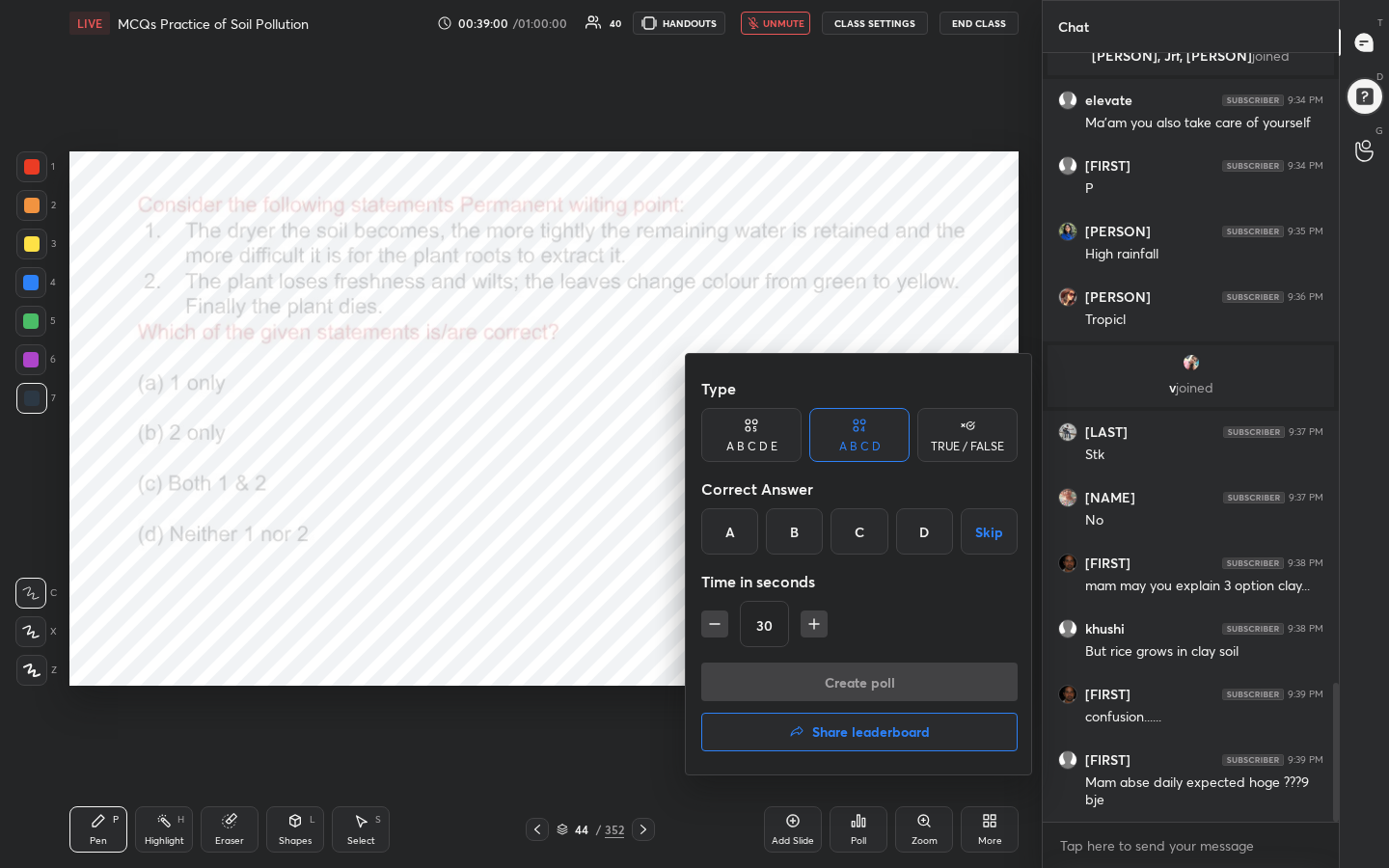 click on "C" at bounding box center (858, 531) 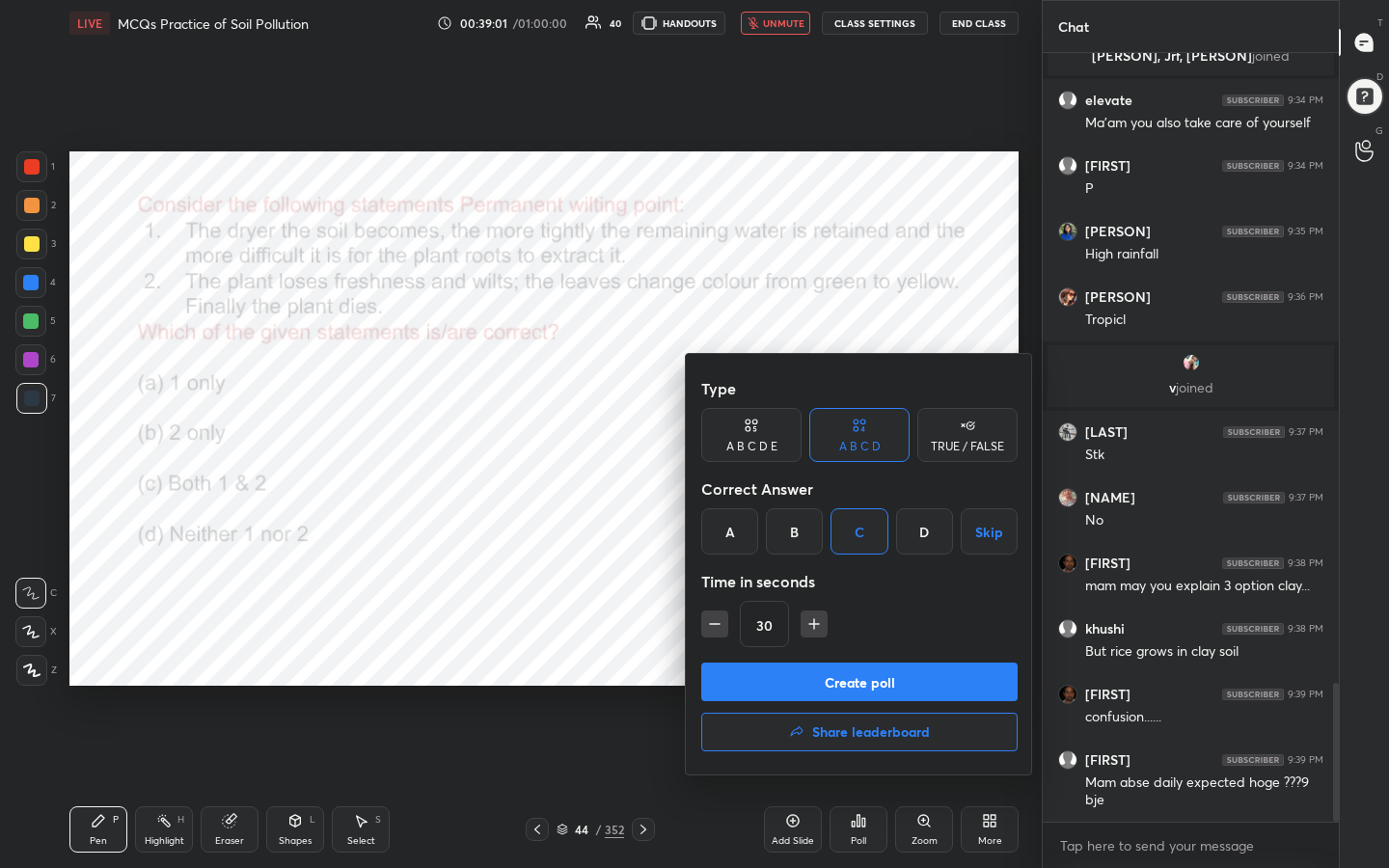 click on "Create poll" at bounding box center (859, 682) 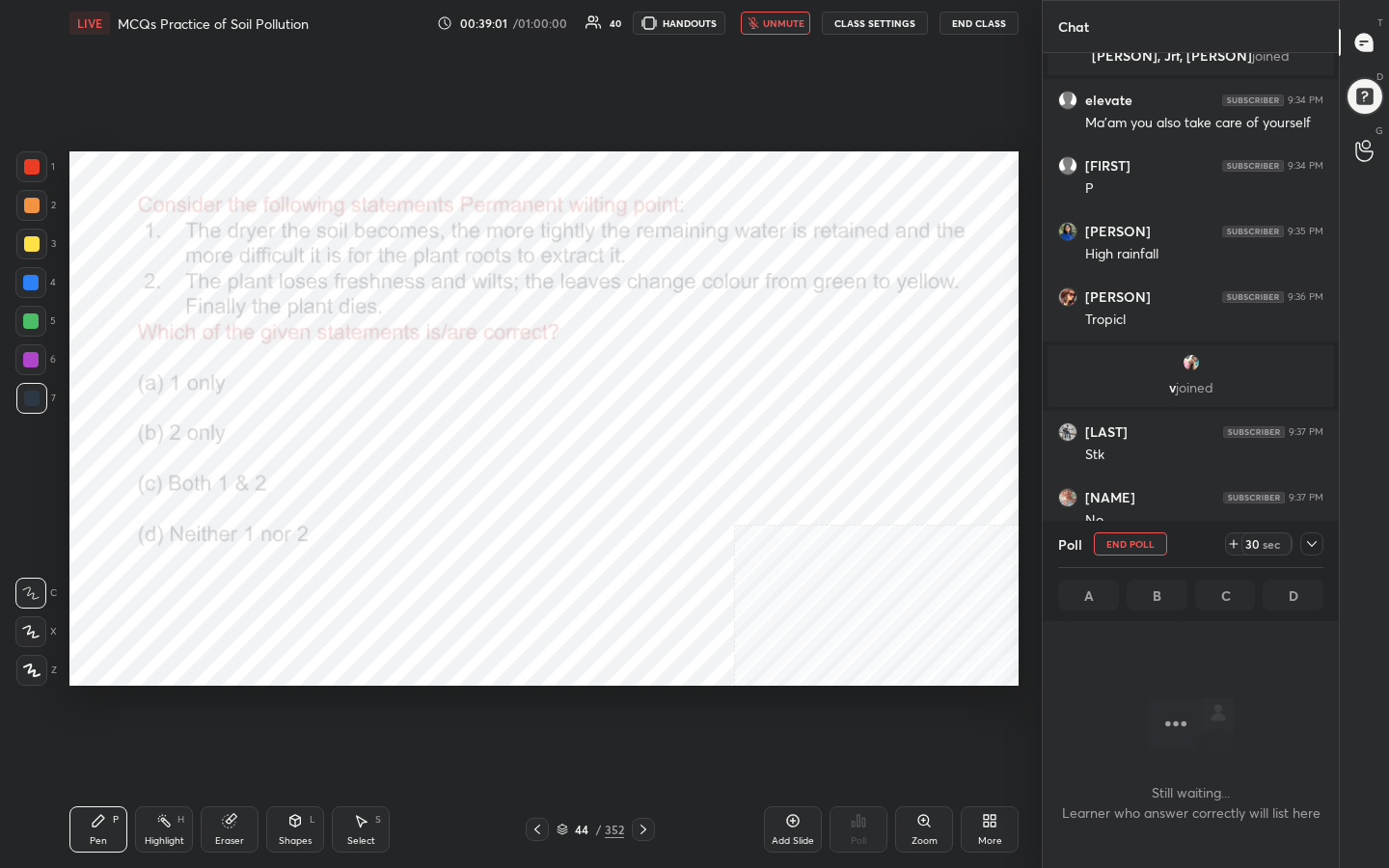 scroll, scrollTop: 502, scrollLeft: 290, axis: both 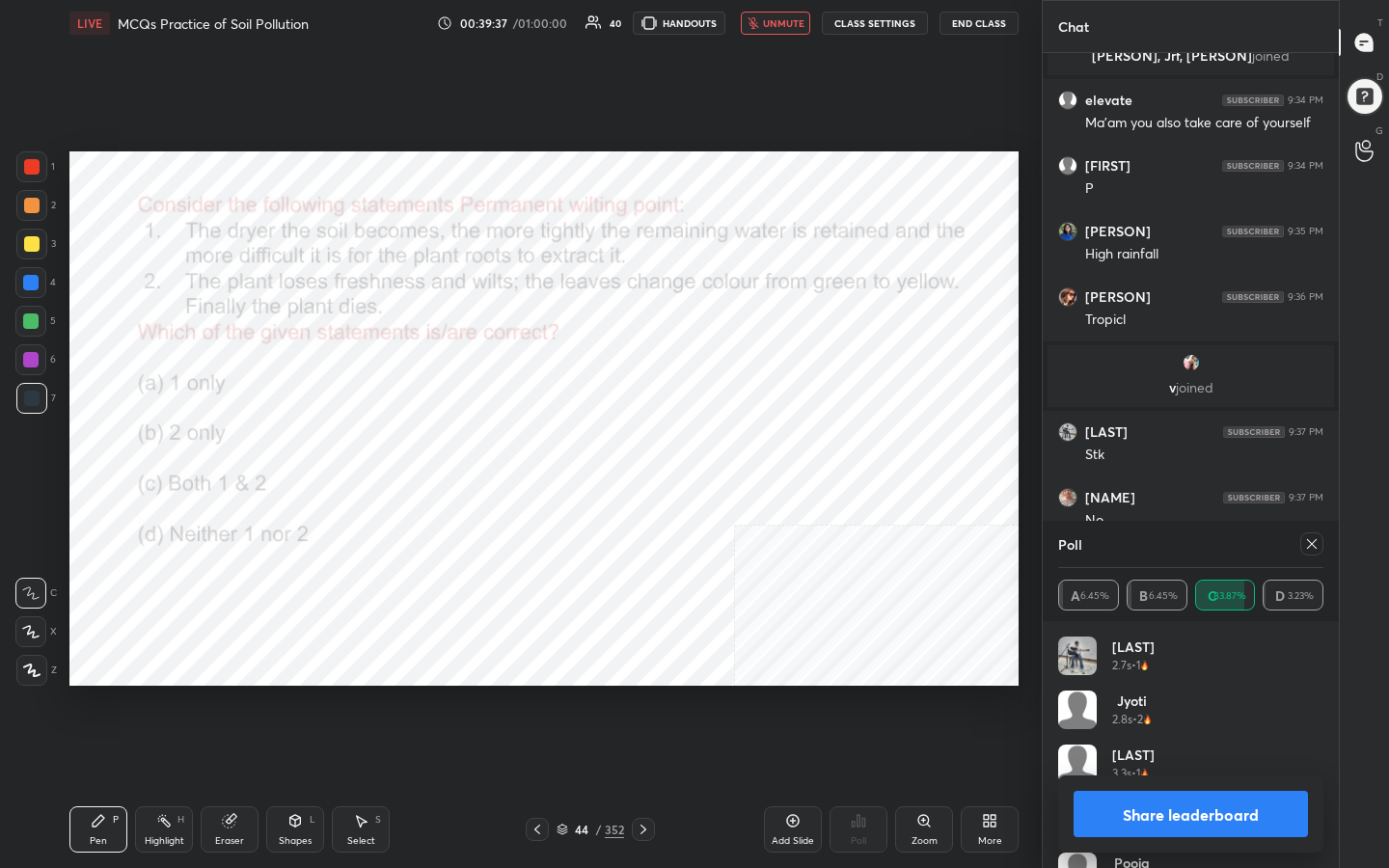 click 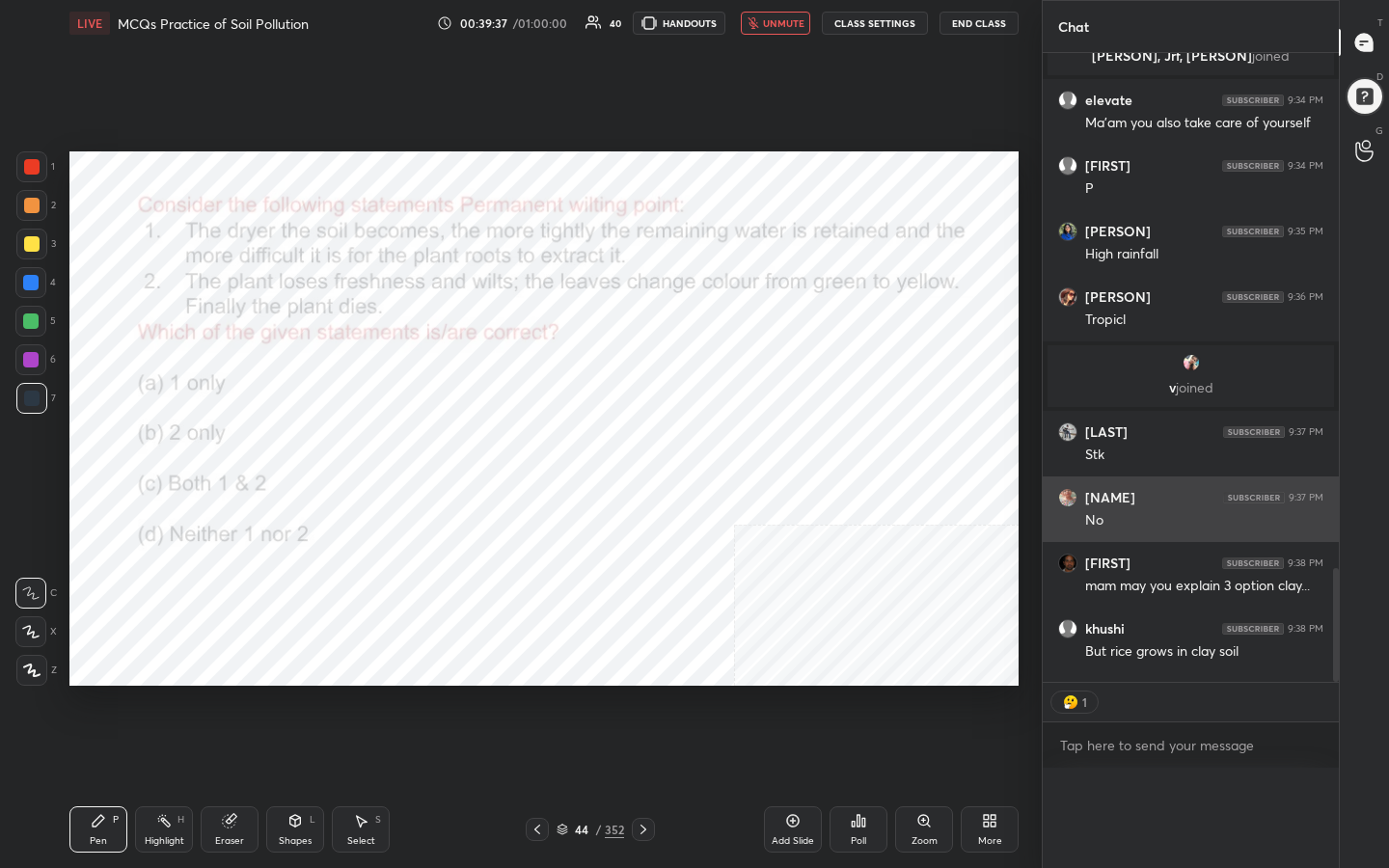 scroll, scrollTop: 0, scrollLeft: 0, axis: both 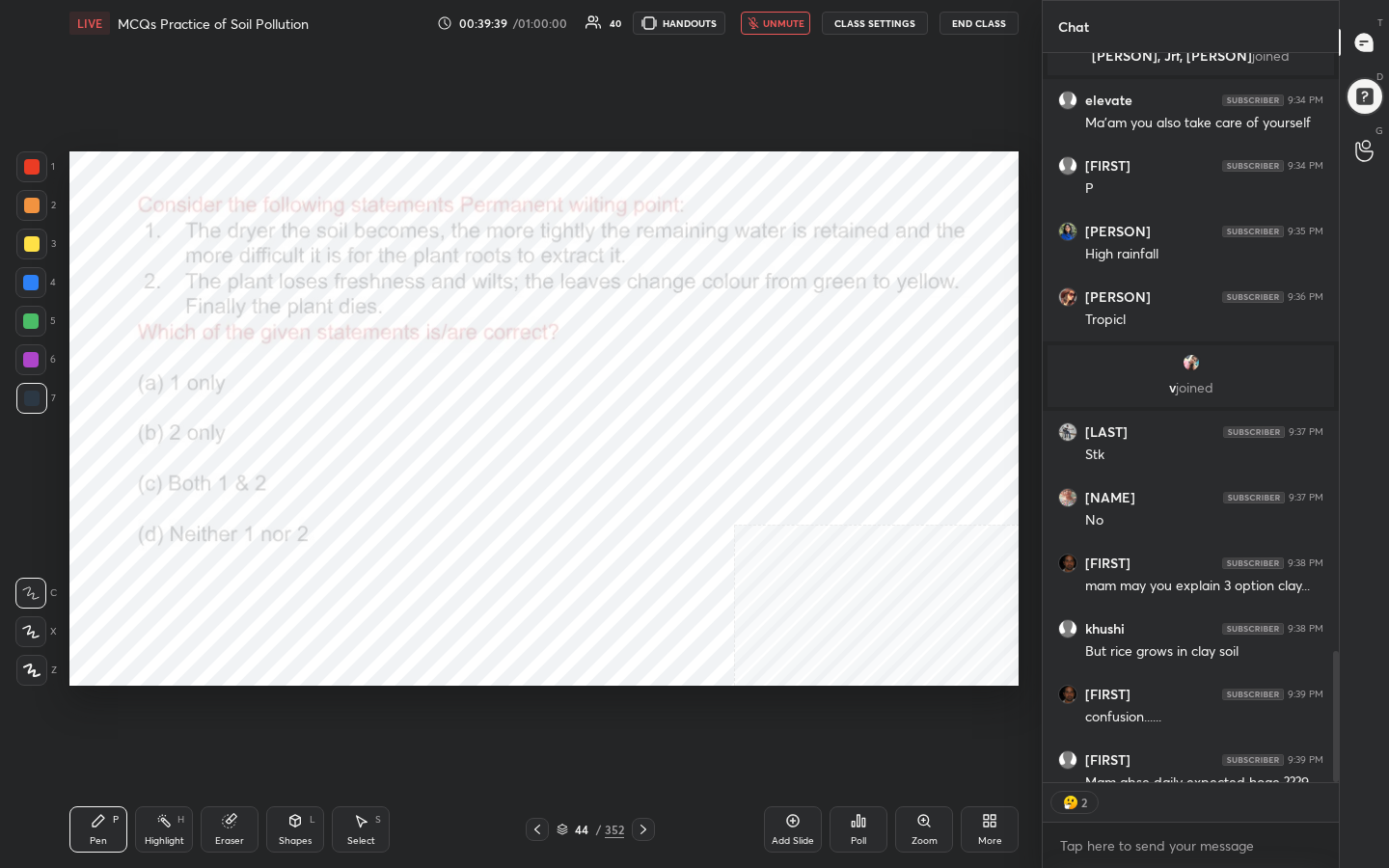 click on "unmute" at bounding box center (783, 23) 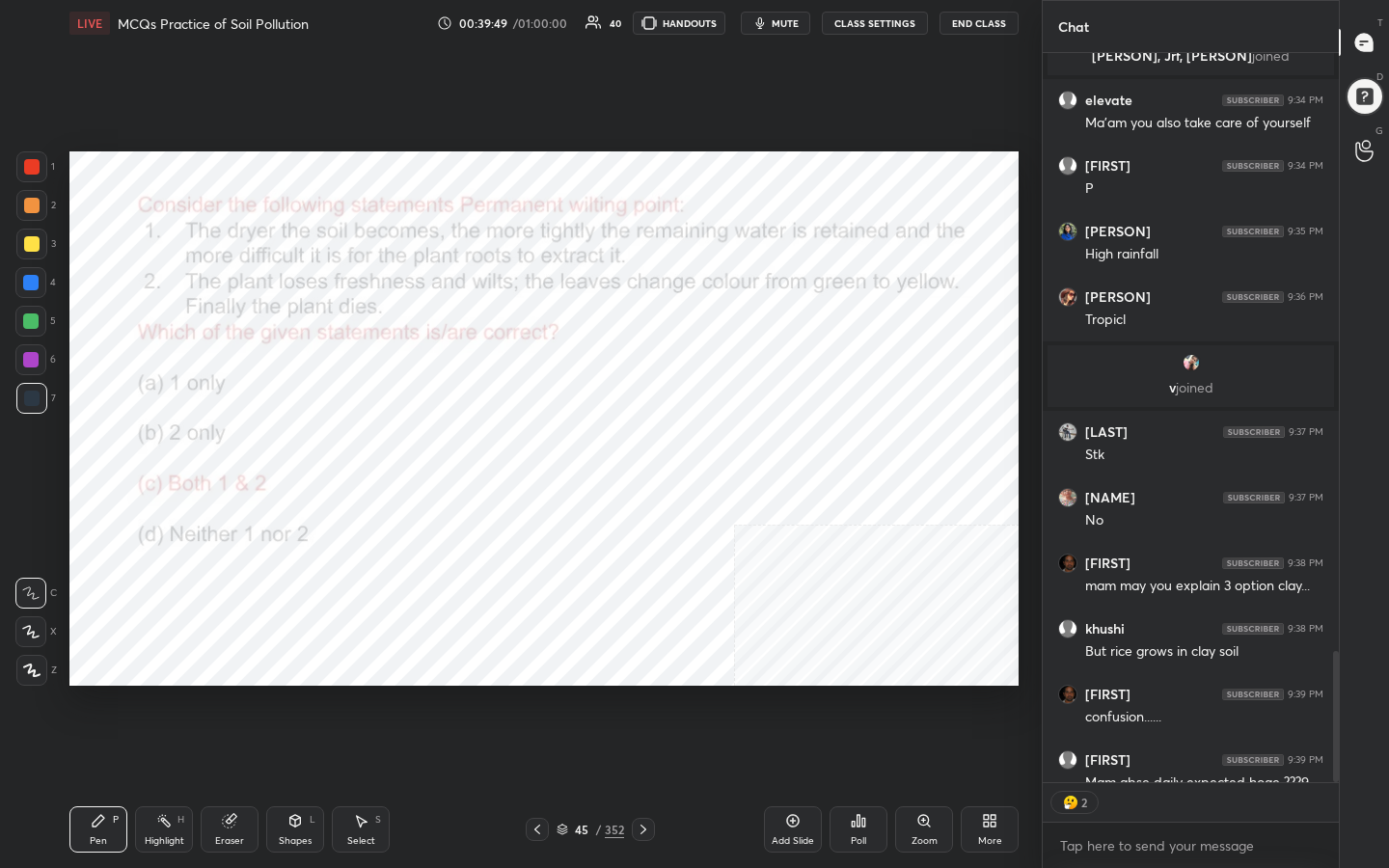 scroll, scrollTop: 7, scrollLeft: 7, axis: both 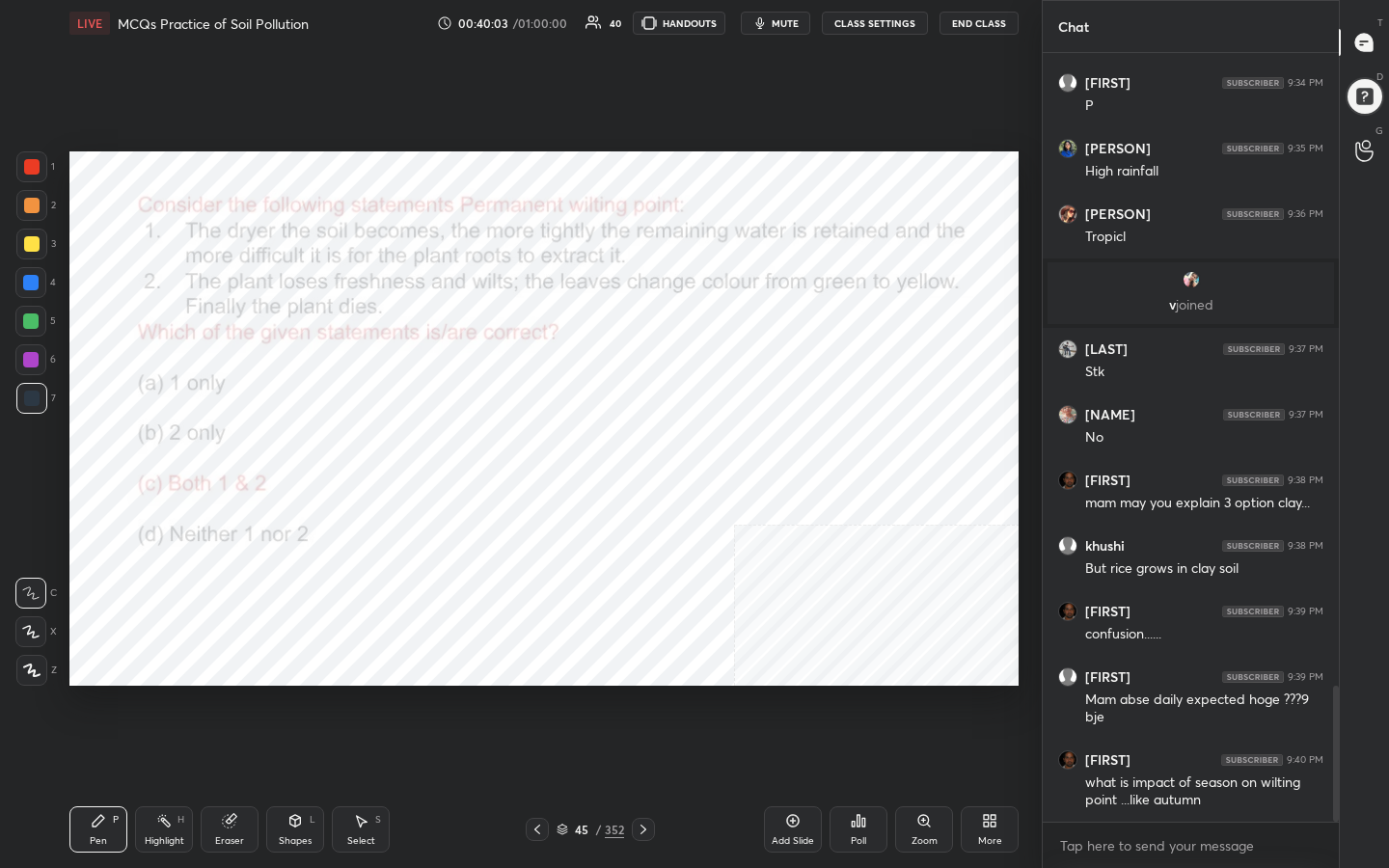 click on "45 / 352" at bounding box center (590, 829) 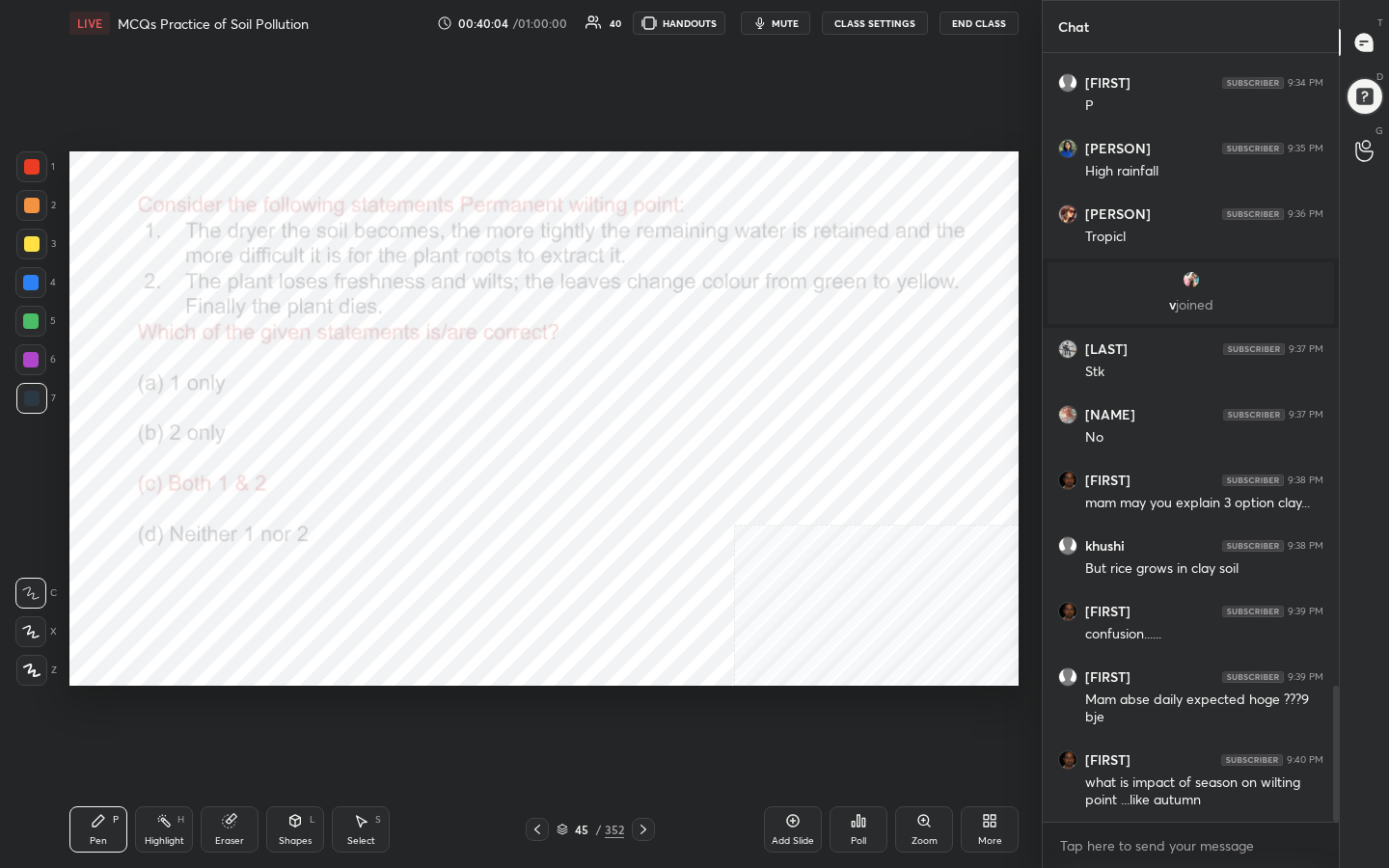 click 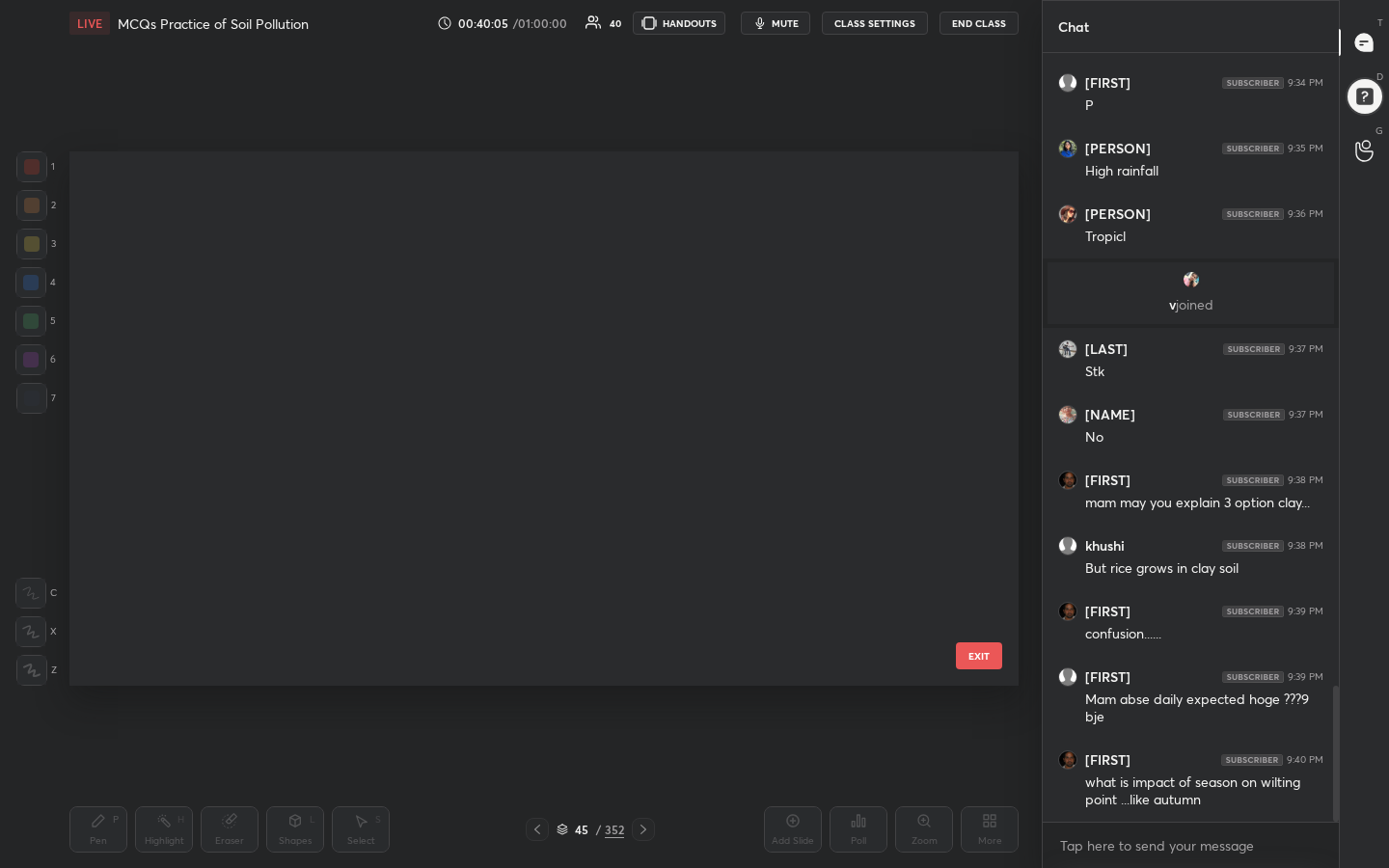 scroll, scrollTop: 1918, scrollLeft: 0, axis: vertical 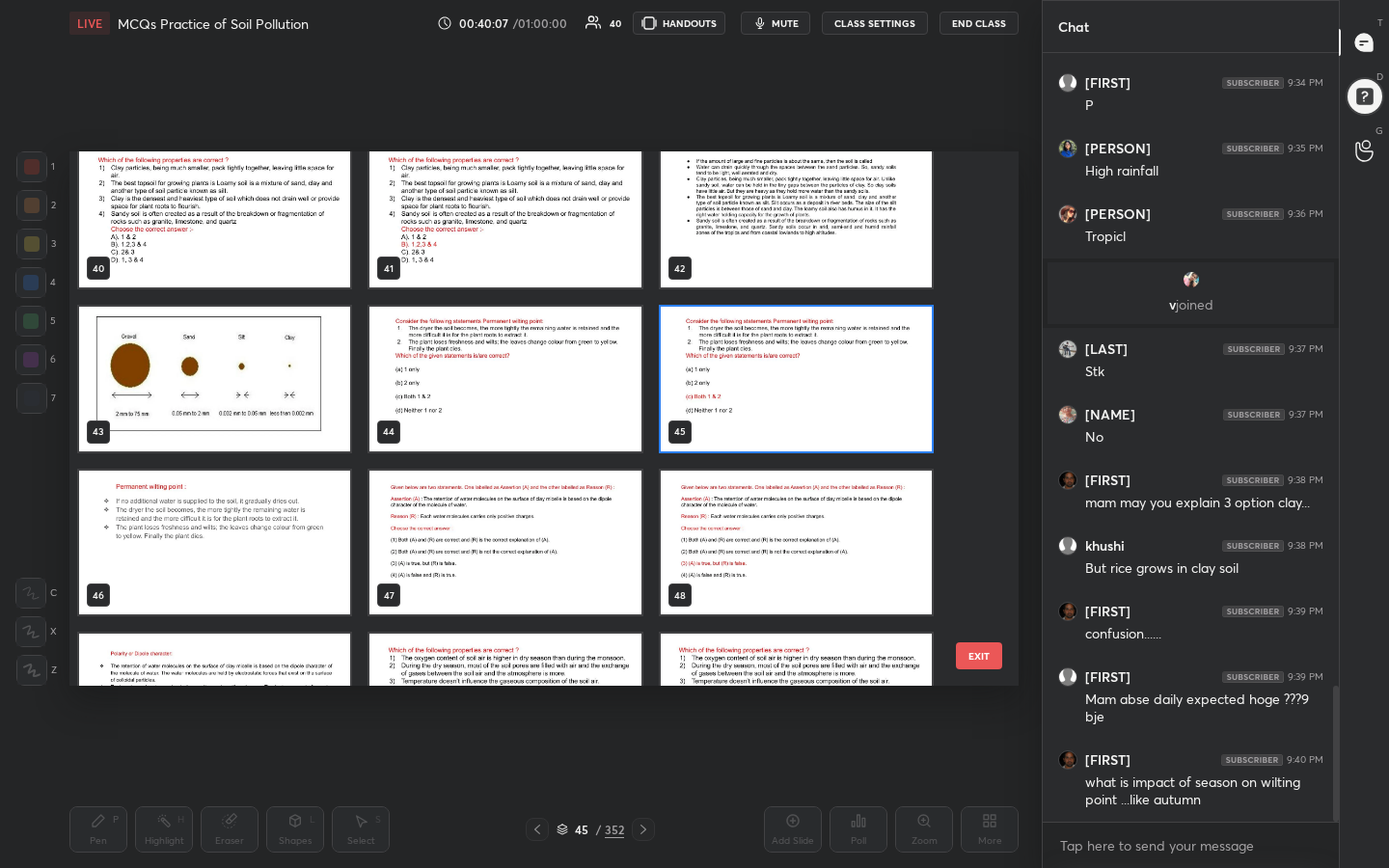 click at bounding box center (504, 543) 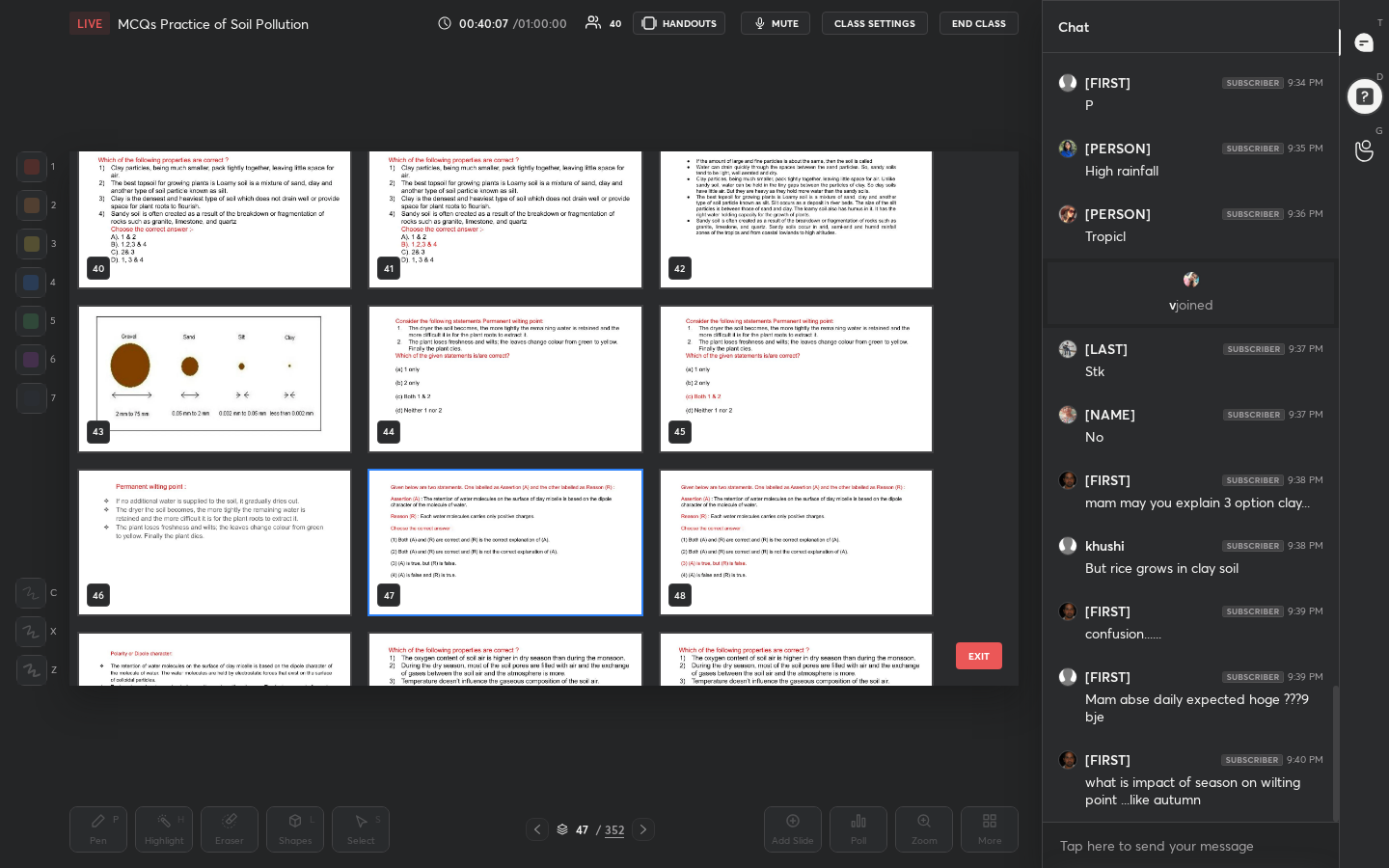 click at bounding box center [504, 543] 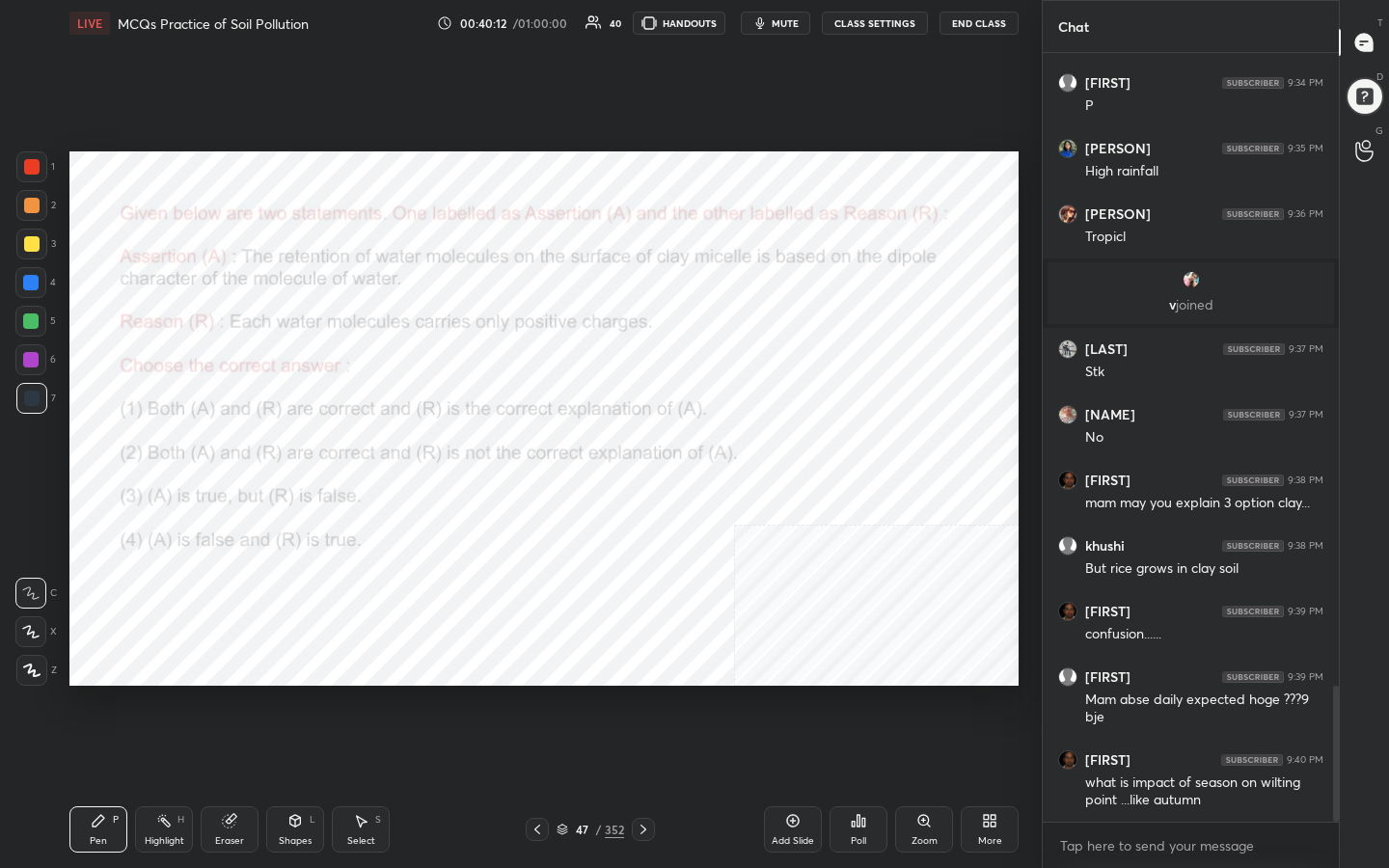 click on "mute" at bounding box center [785, 23] 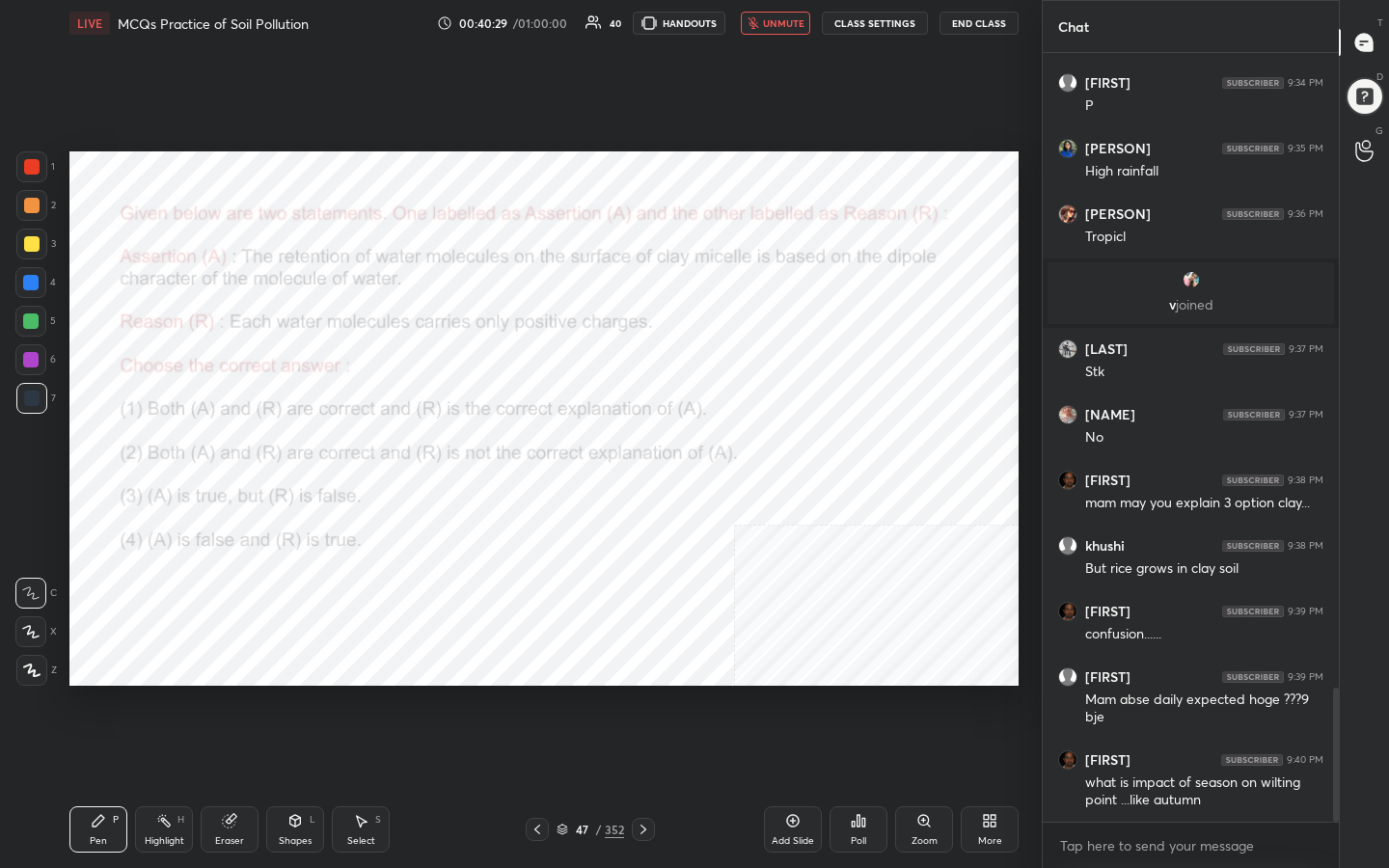scroll, scrollTop: 3641, scrollLeft: 0, axis: vertical 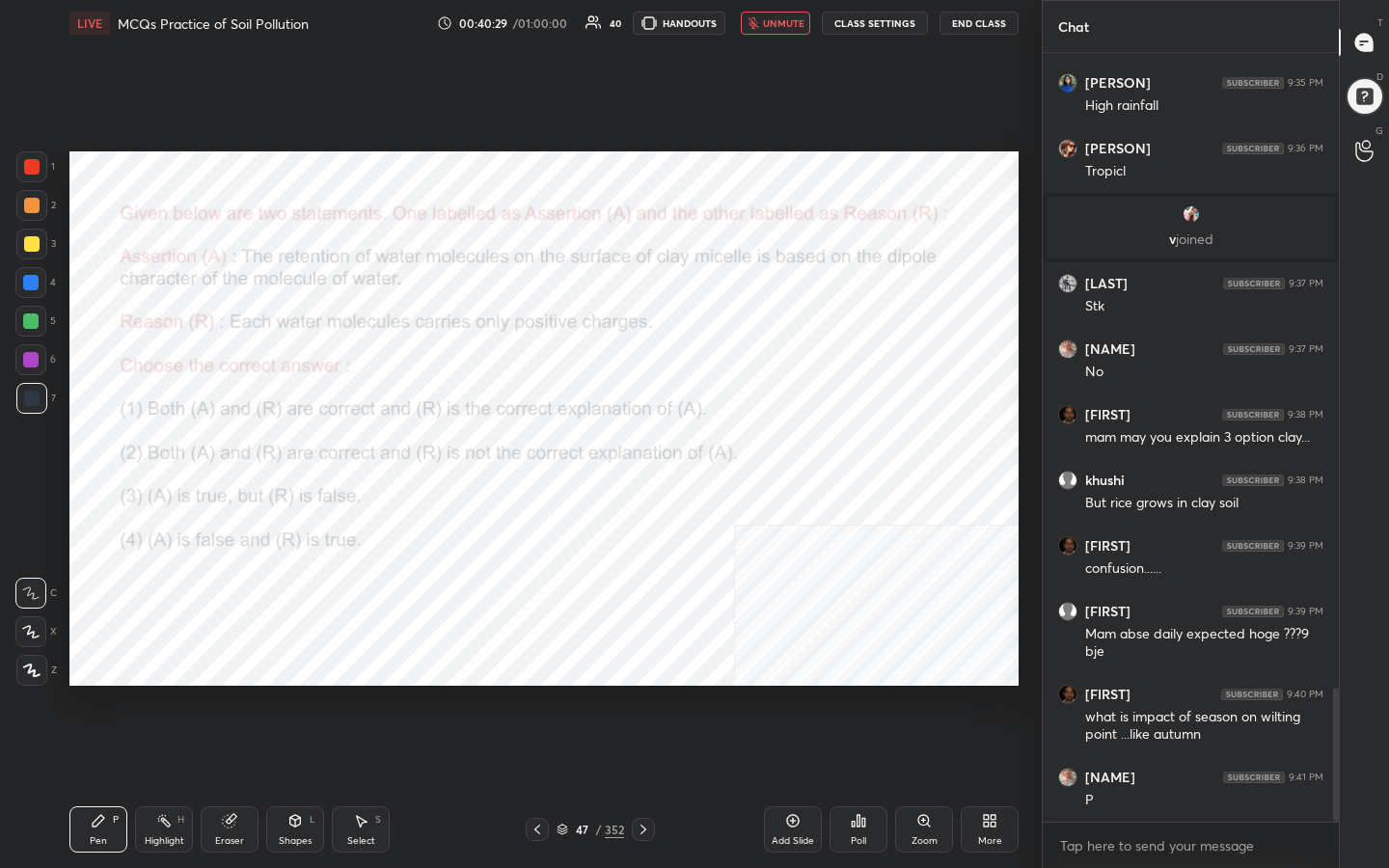 click 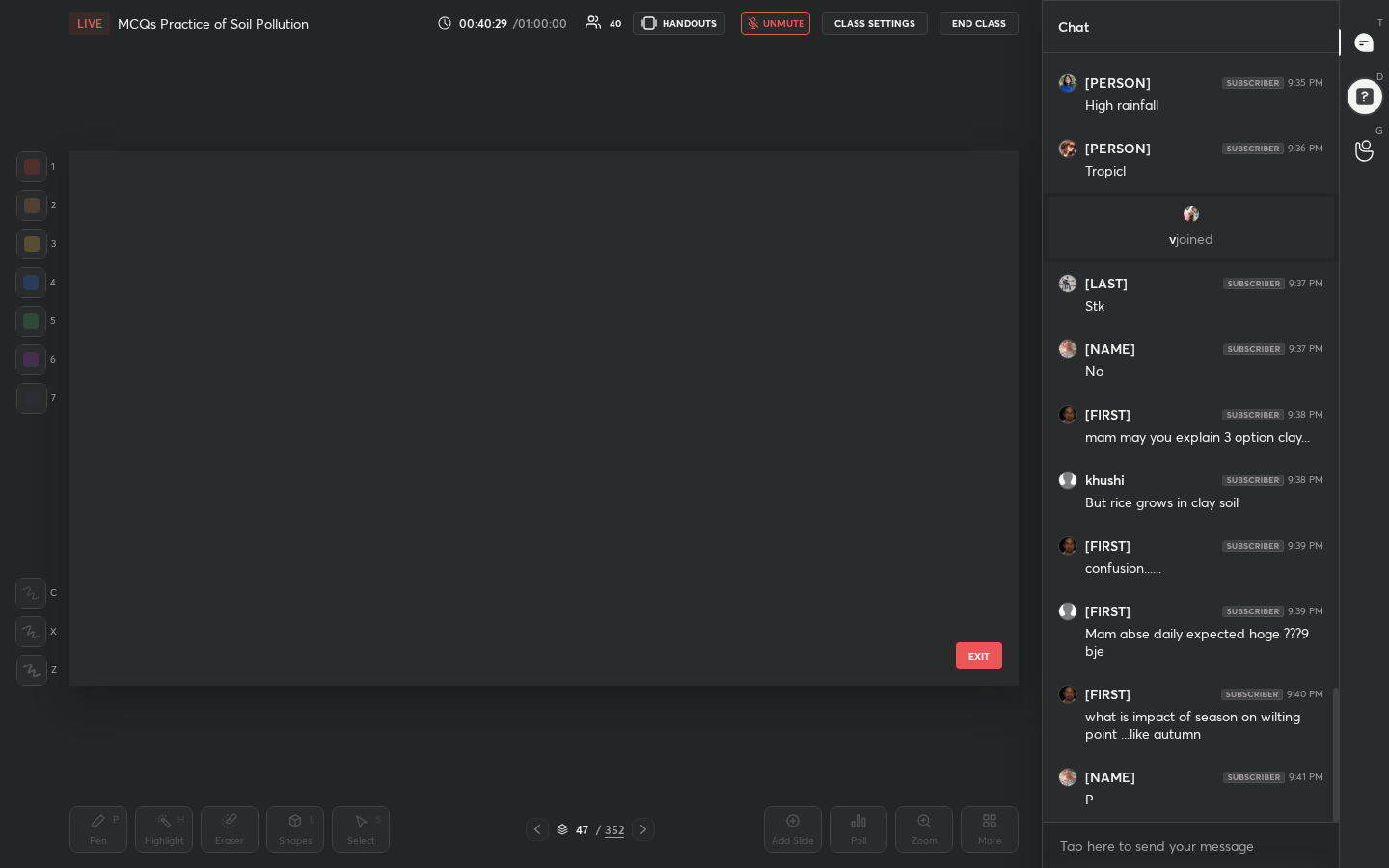 scroll, scrollTop: 2081, scrollLeft: 0, axis: vertical 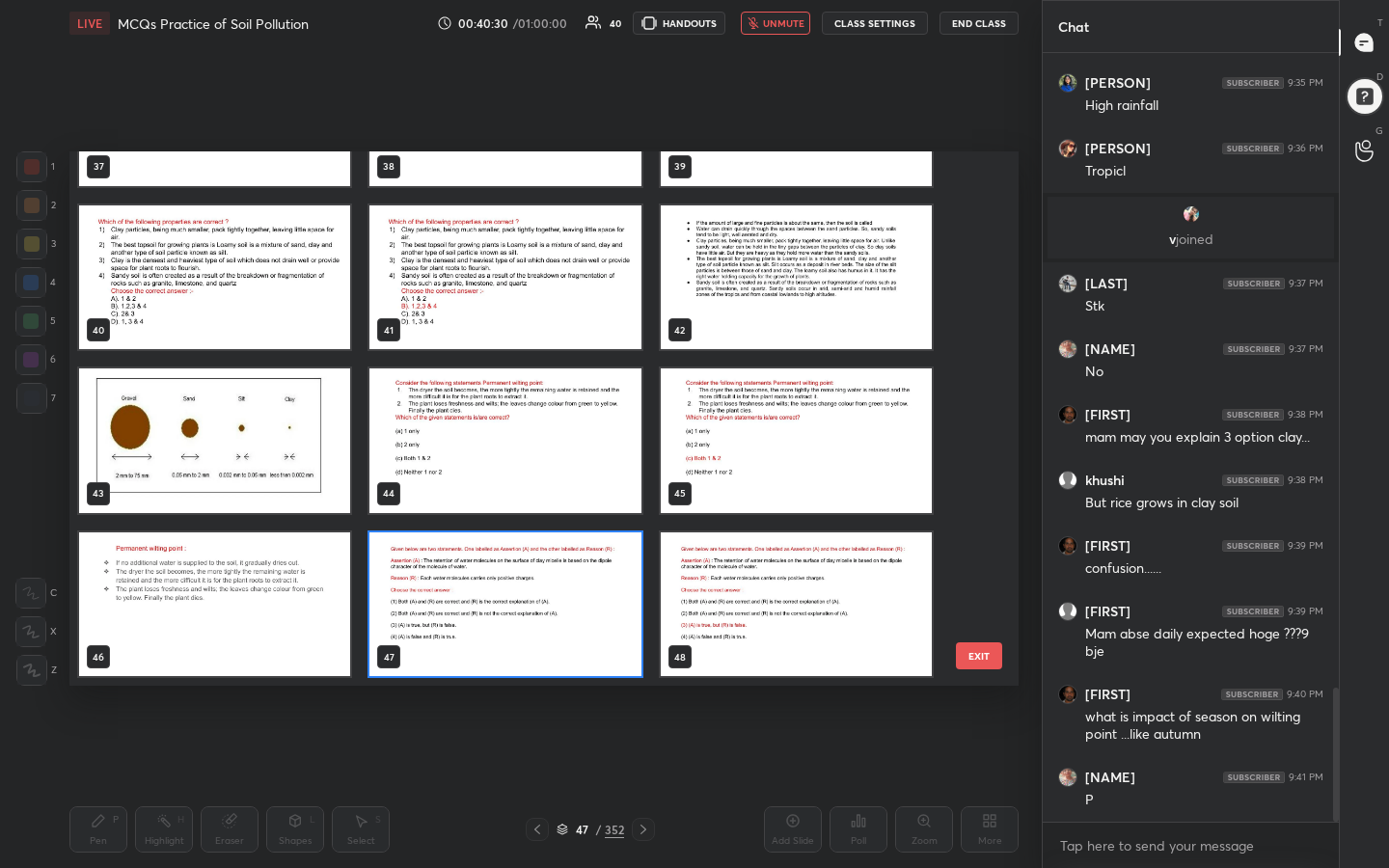 click at bounding box center (504, 605) 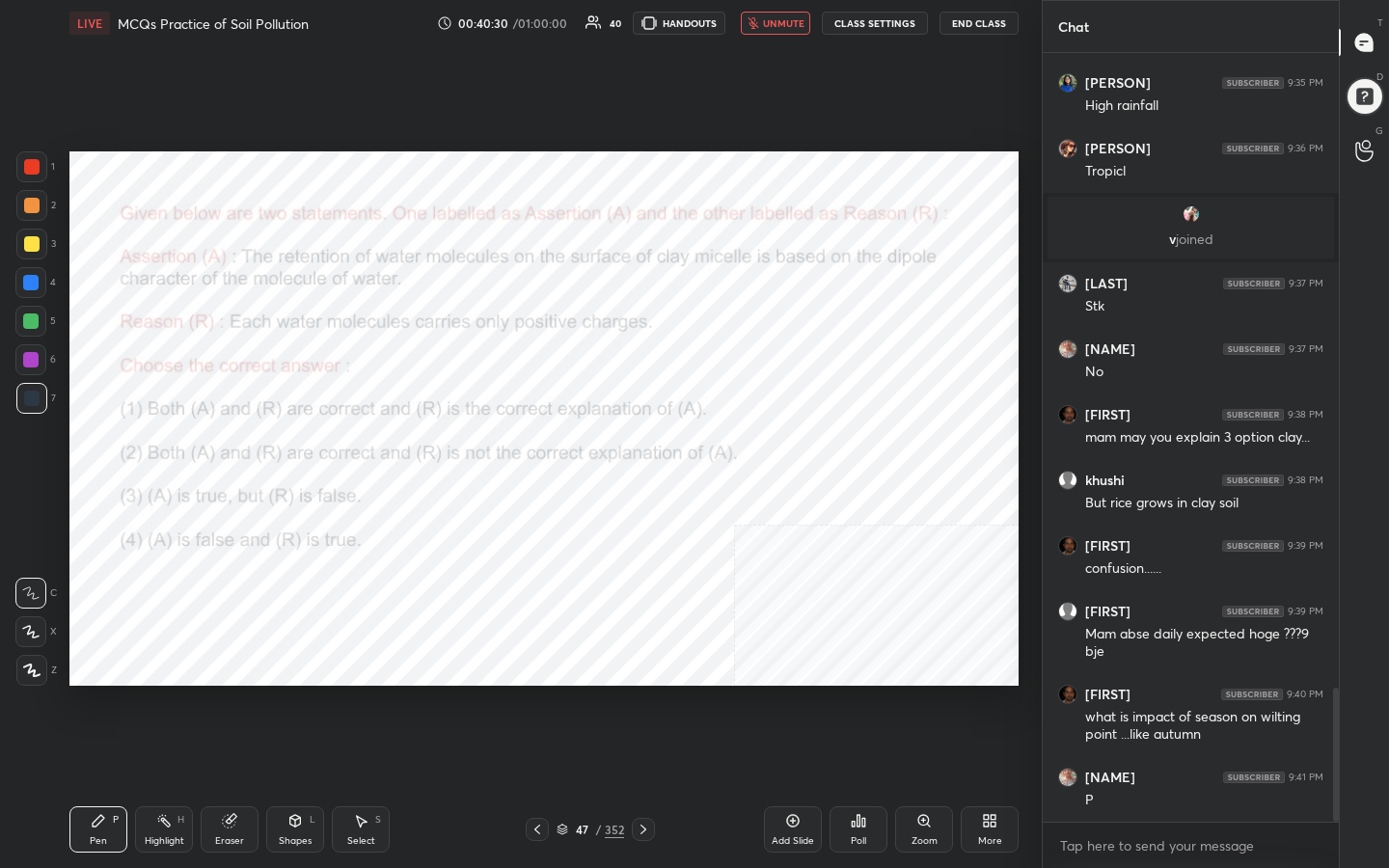 click at bounding box center [504, 605] 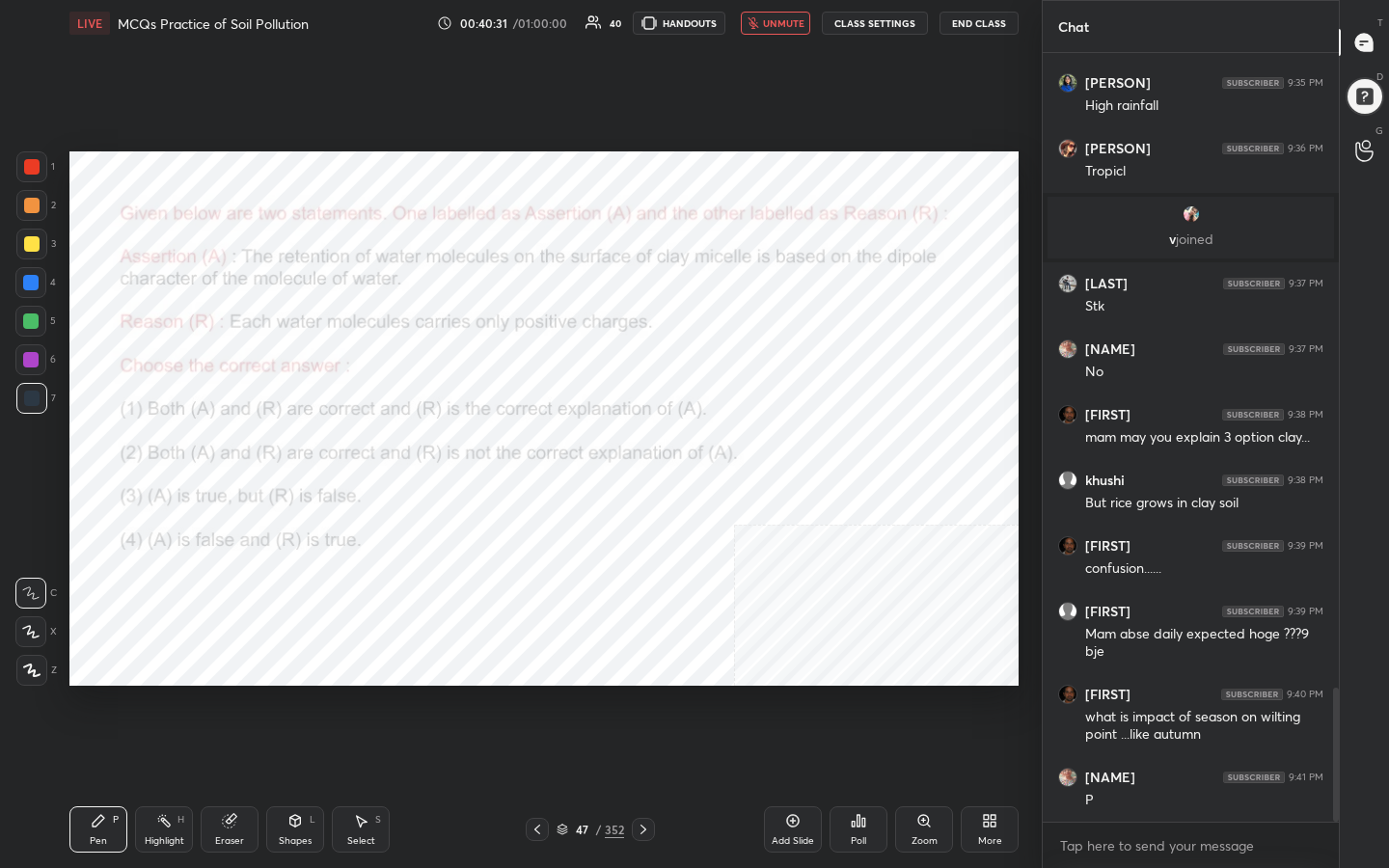 click on "Poll" at bounding box center [858, 829] 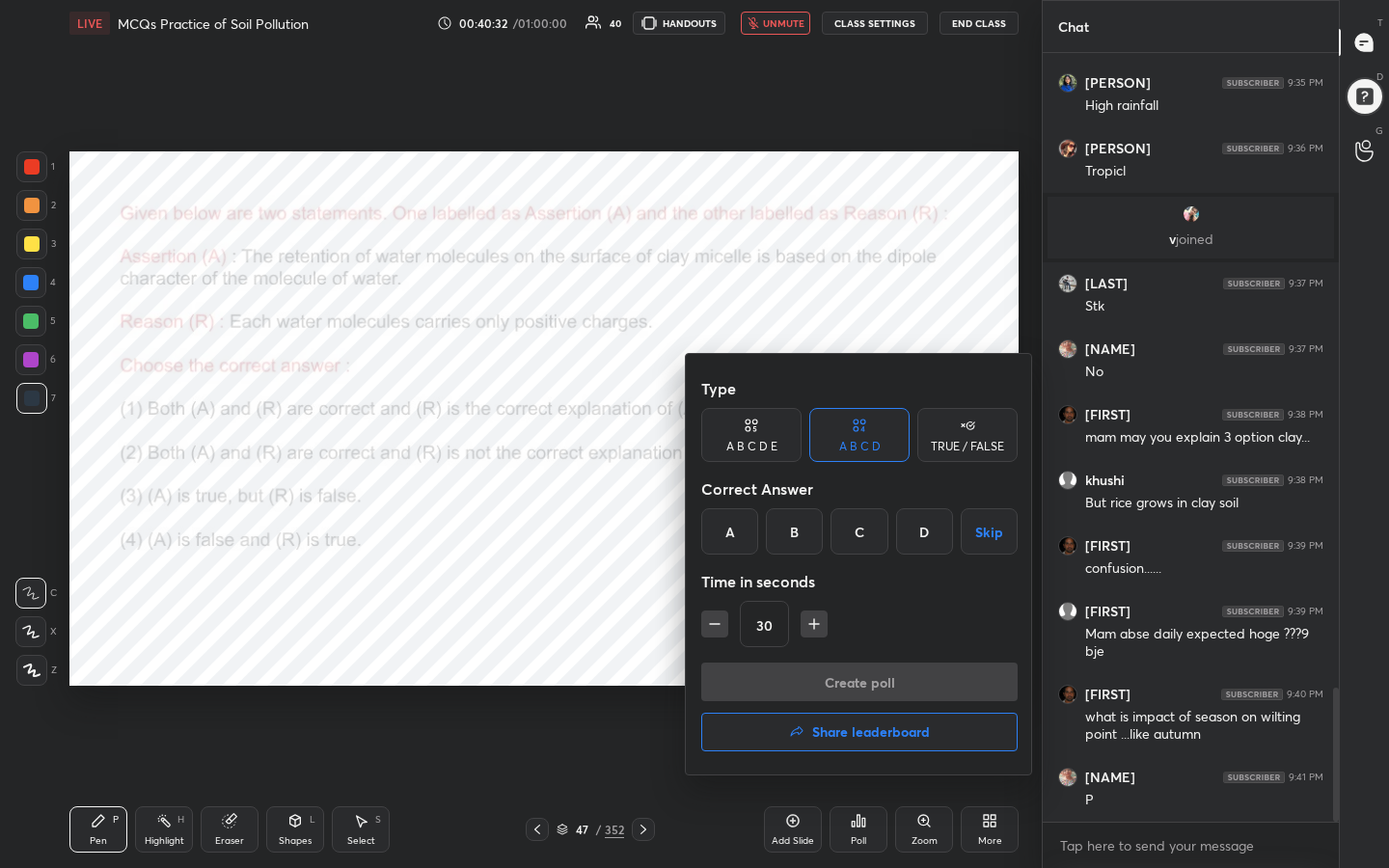 click on "C" at bounding box center (858, 531) 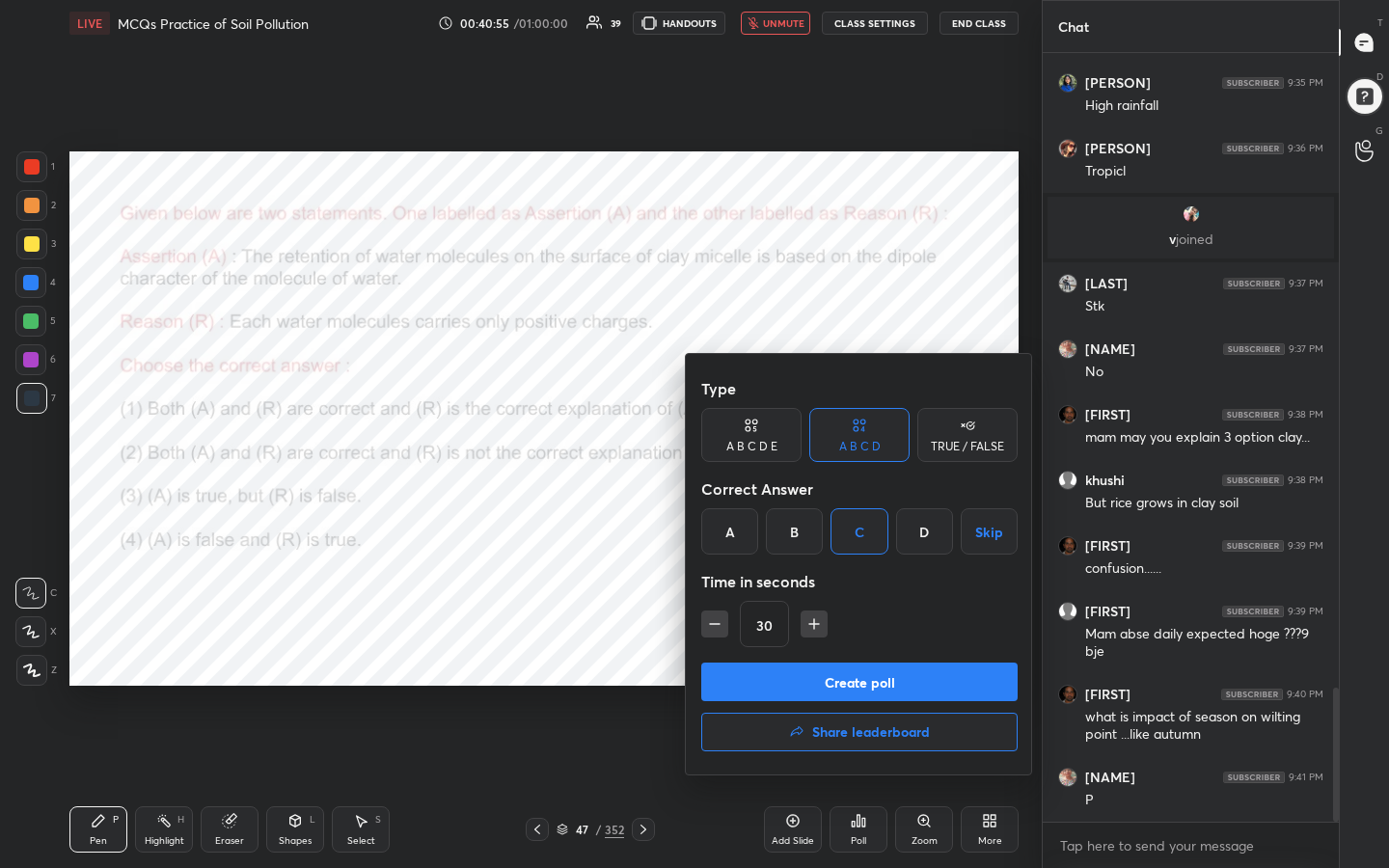 scroll, scrollTop: 3710, scrollLeft: 0, axis: vertical 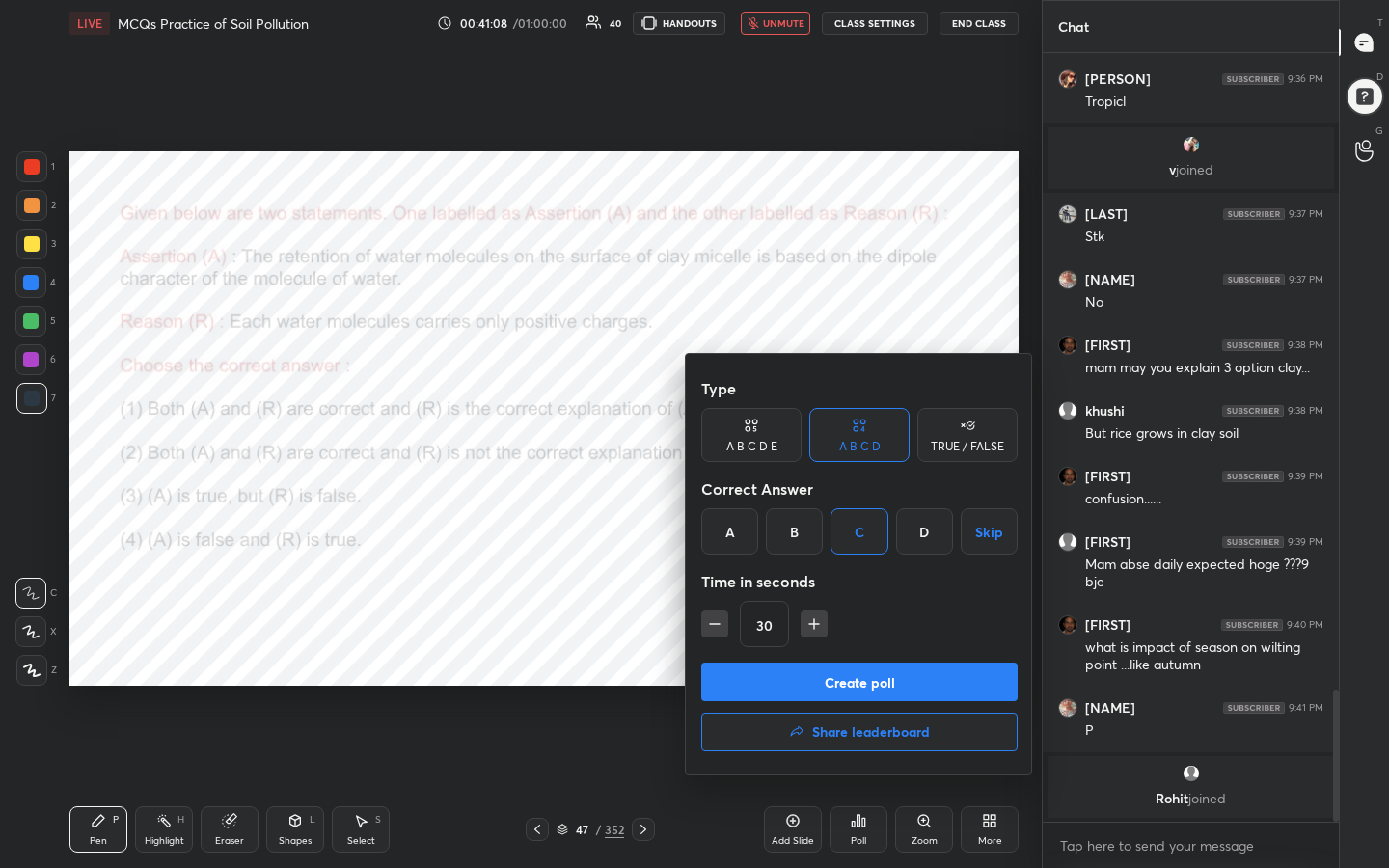 click on "Create poll" at bounding box center [859, 682] 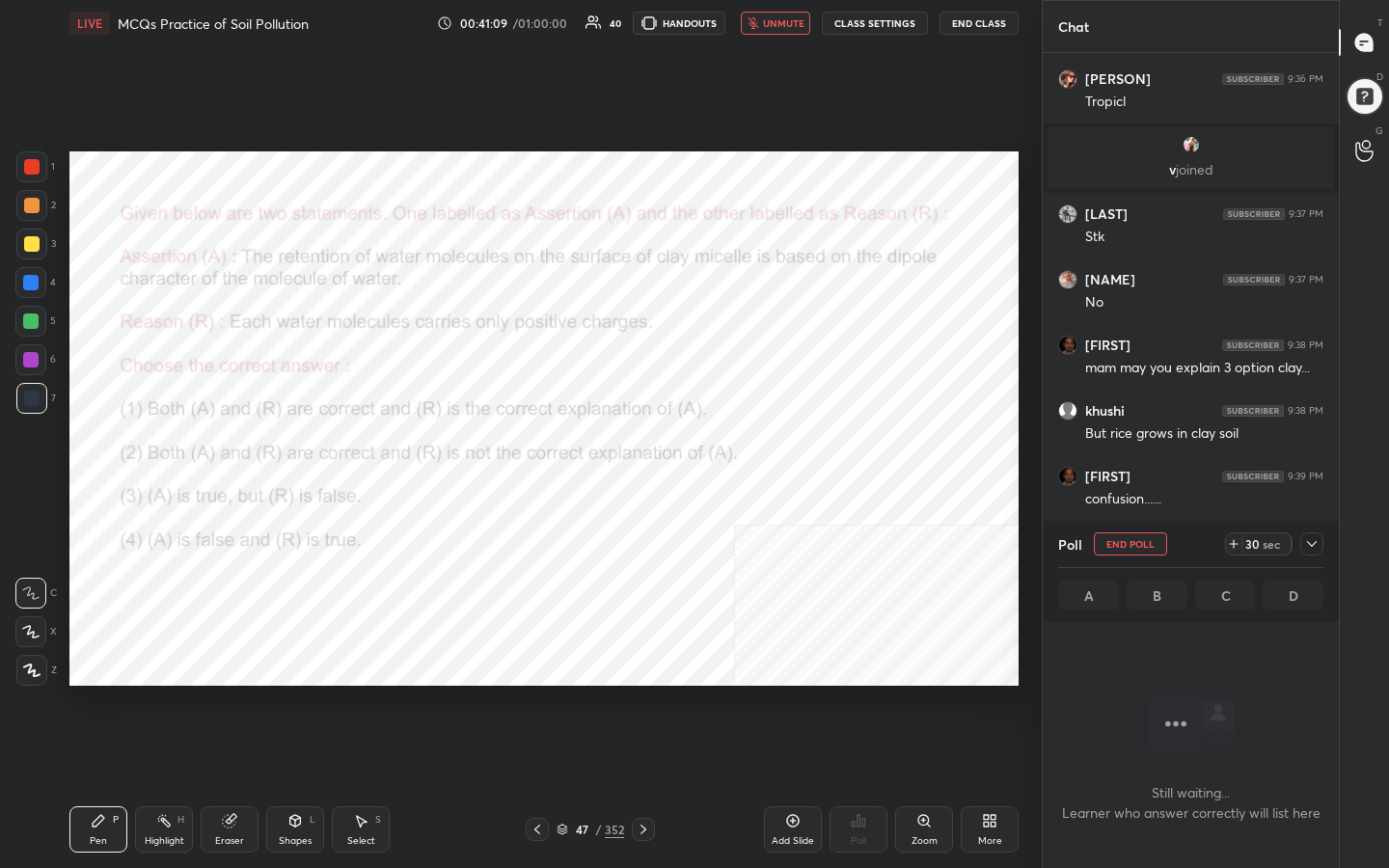 scroll, scrollTop: 713, scrollLeft: 290, axis: both 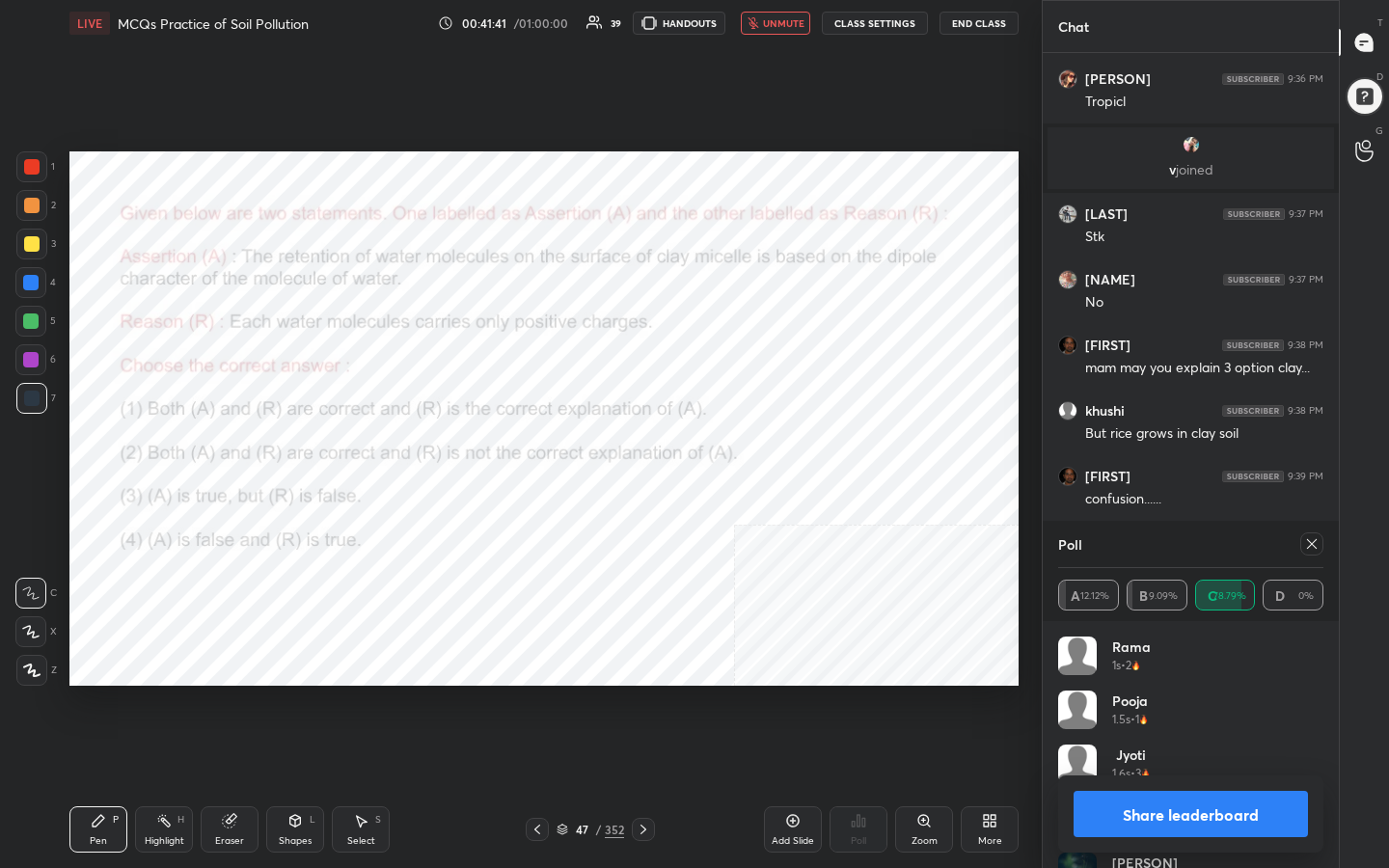 click 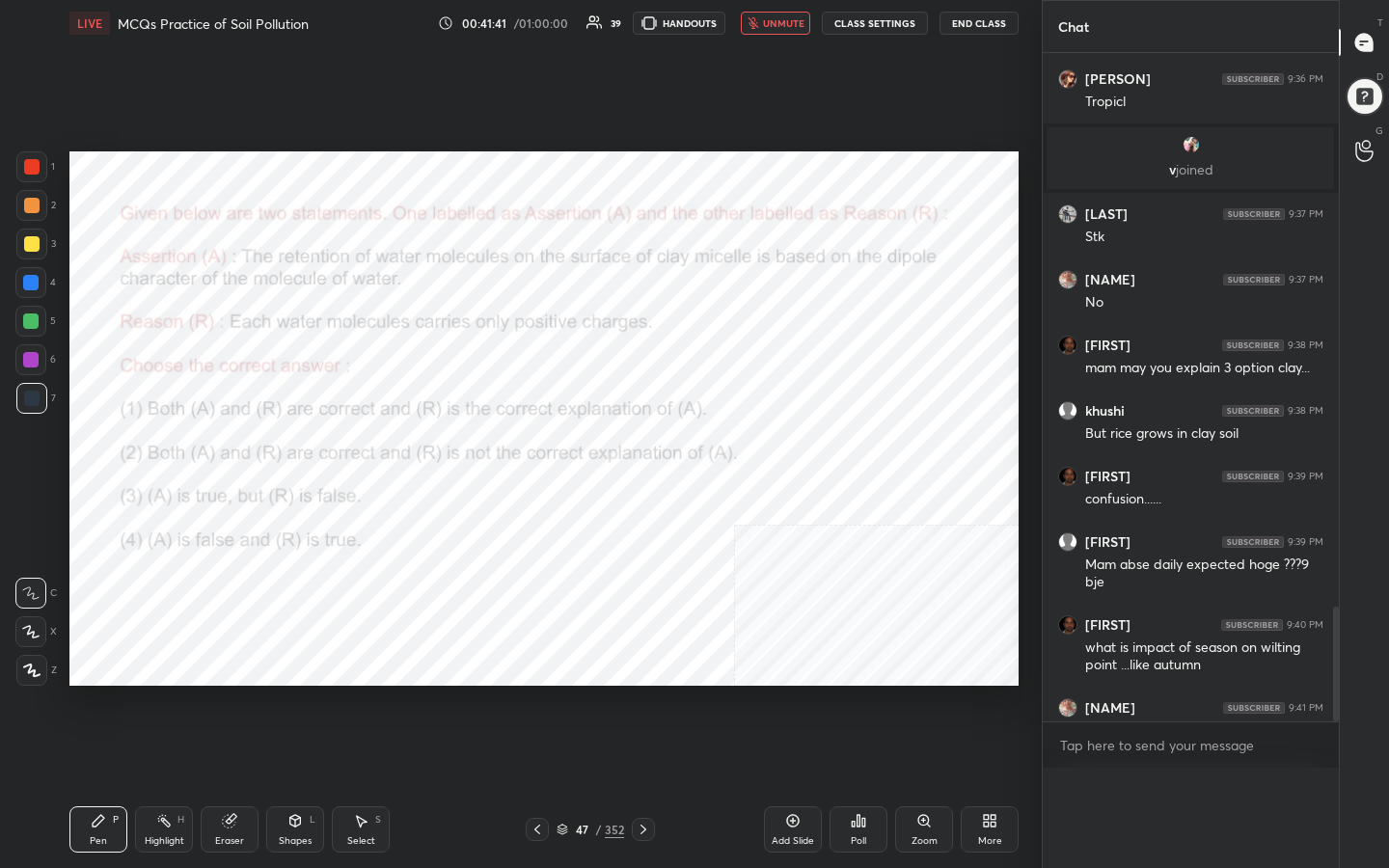 scroll, scrollTop: 0, scrollLeft: 0, axis: both 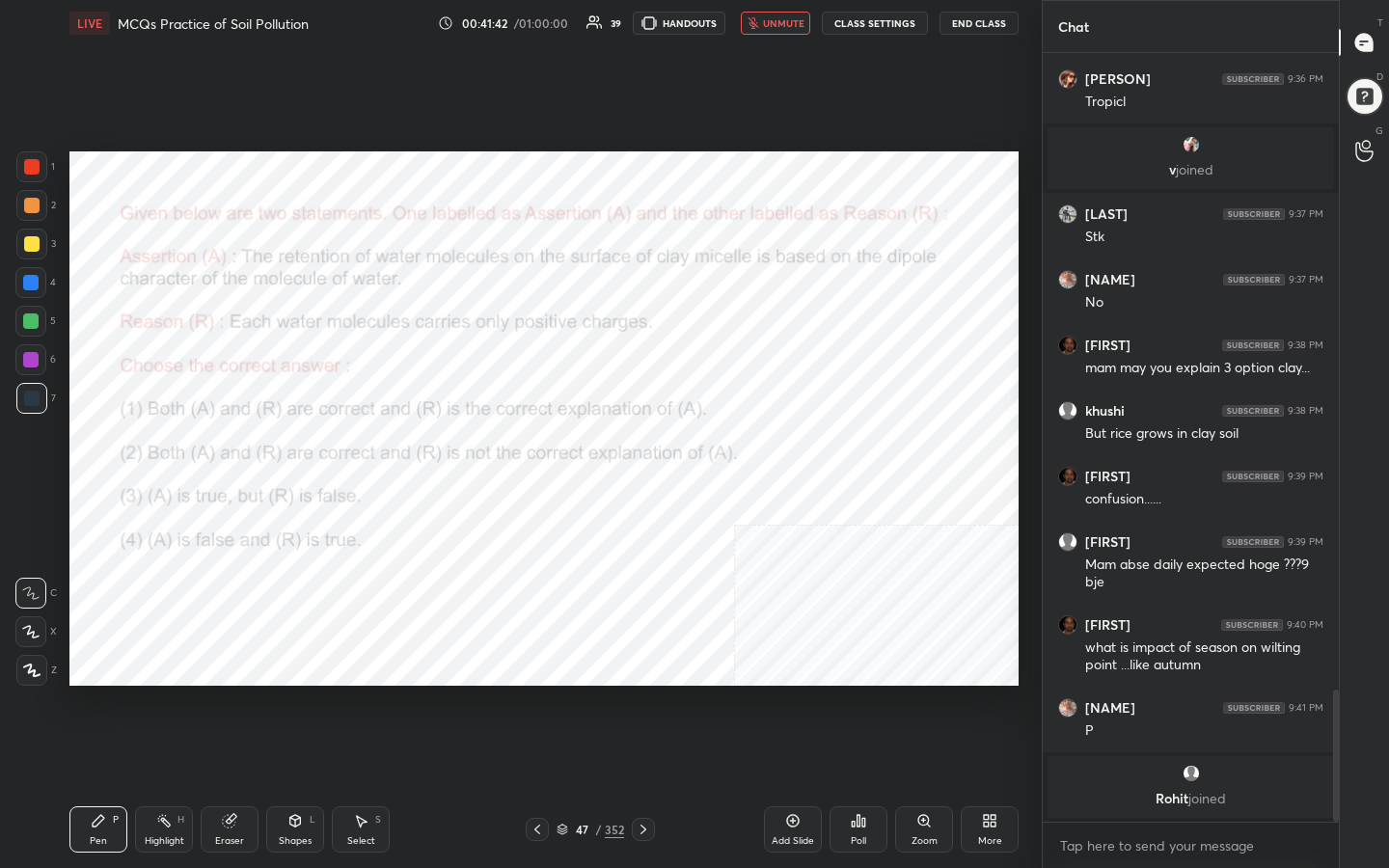 click on "unmute" at bounding box center [783, 23] 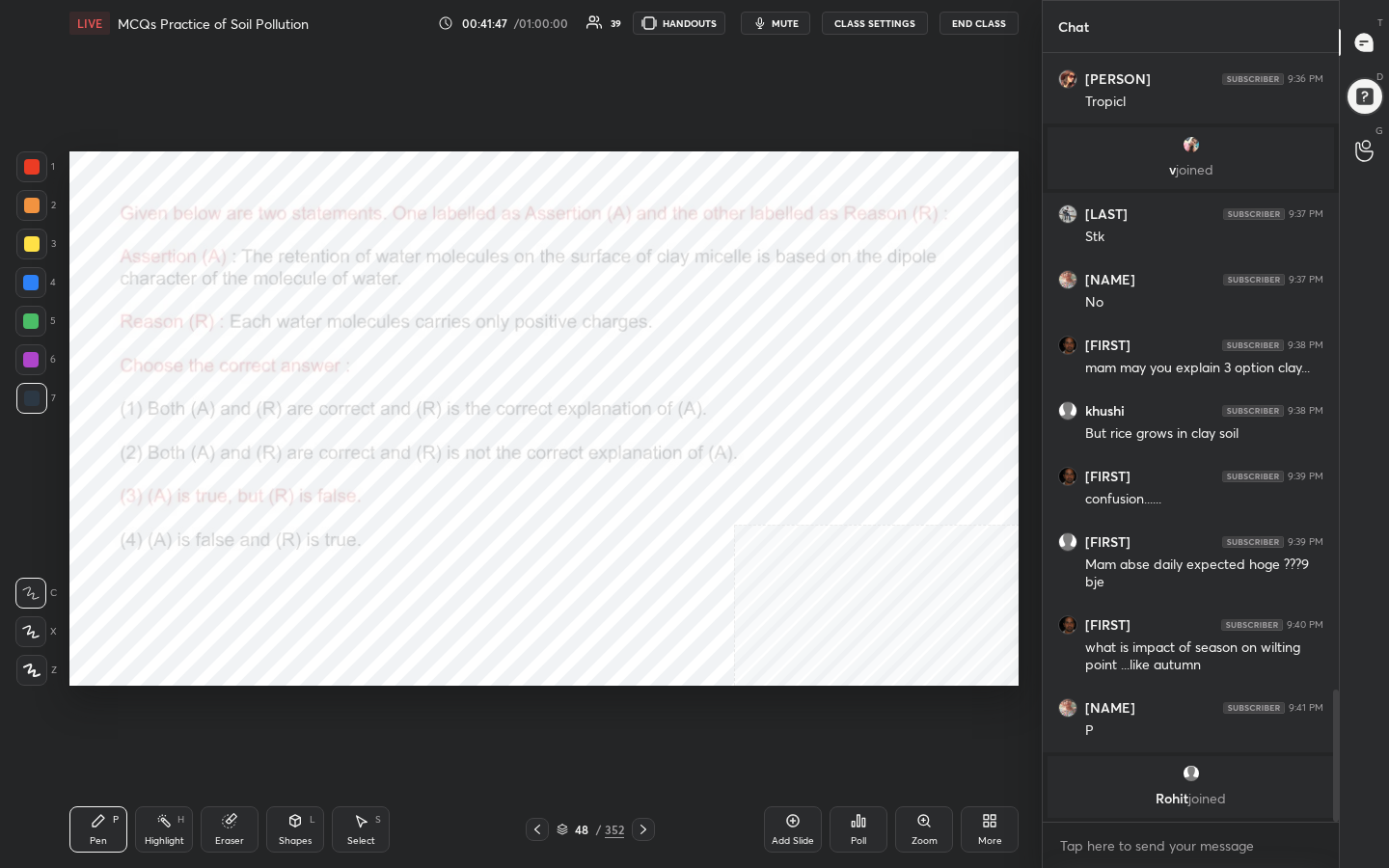 scroll, scrollTop: 3579, scrollLeft: 0, axis: vertical 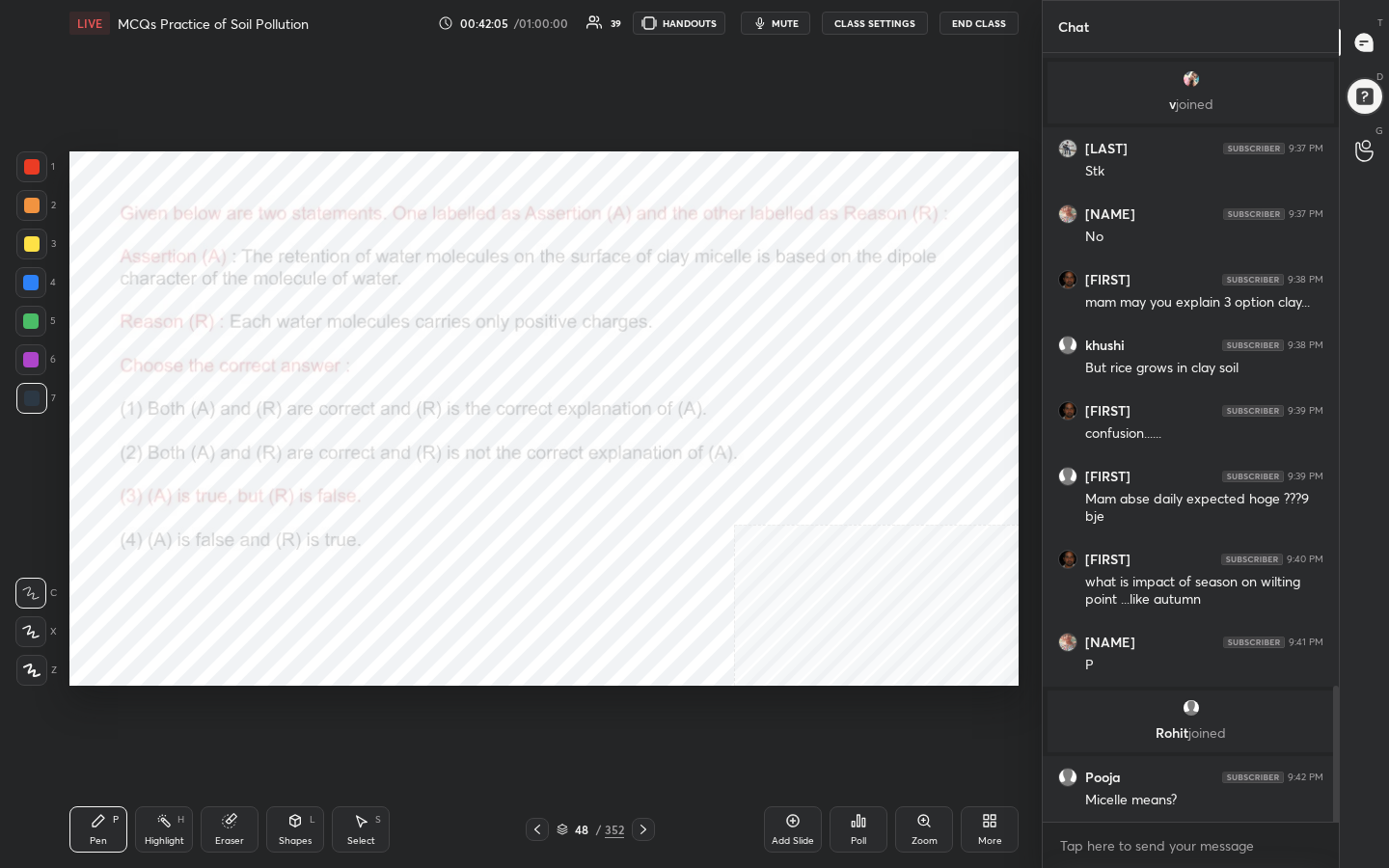 click 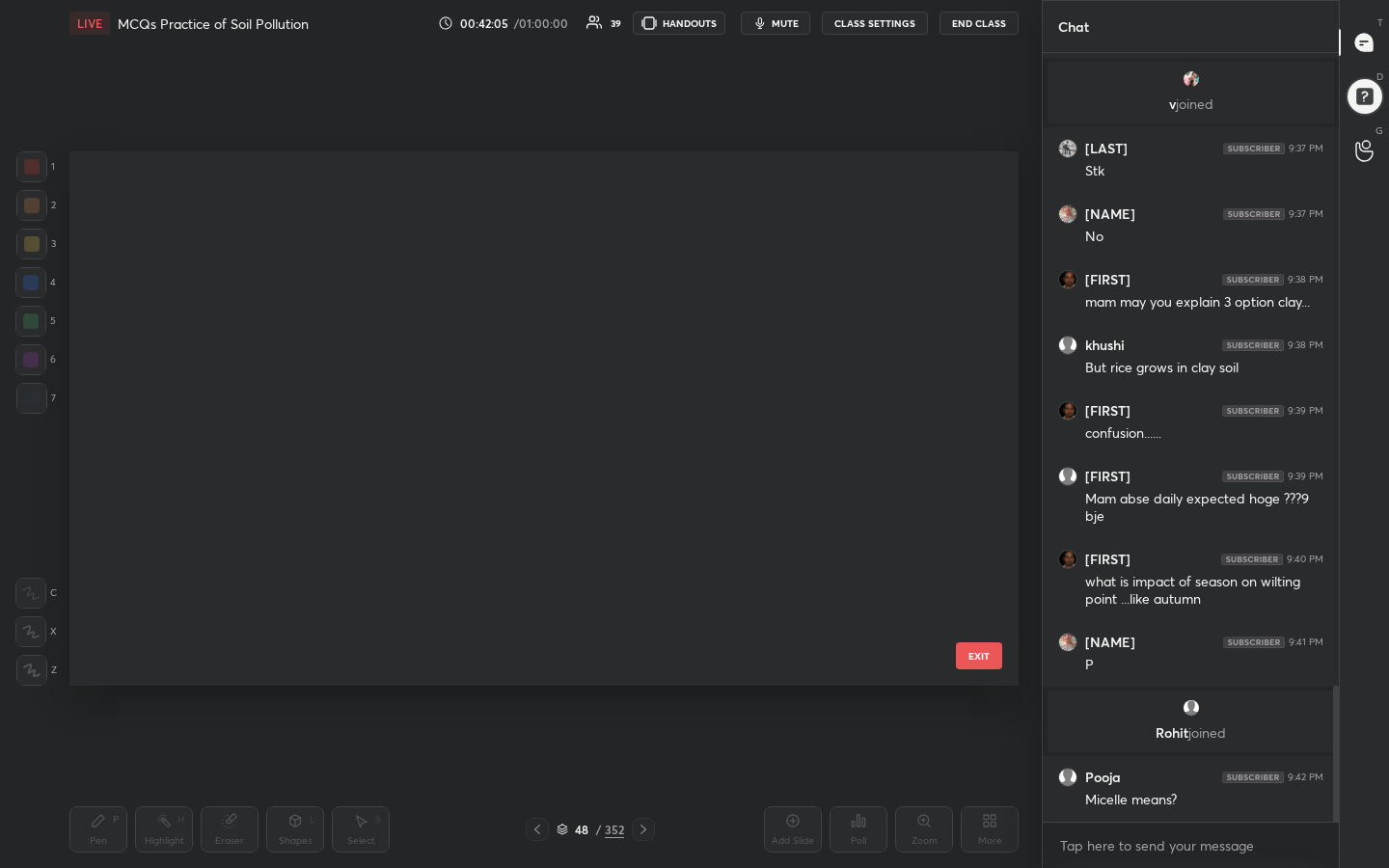 scroll, scrollTop: 2081, scrollLeft: 0, axis: vertical 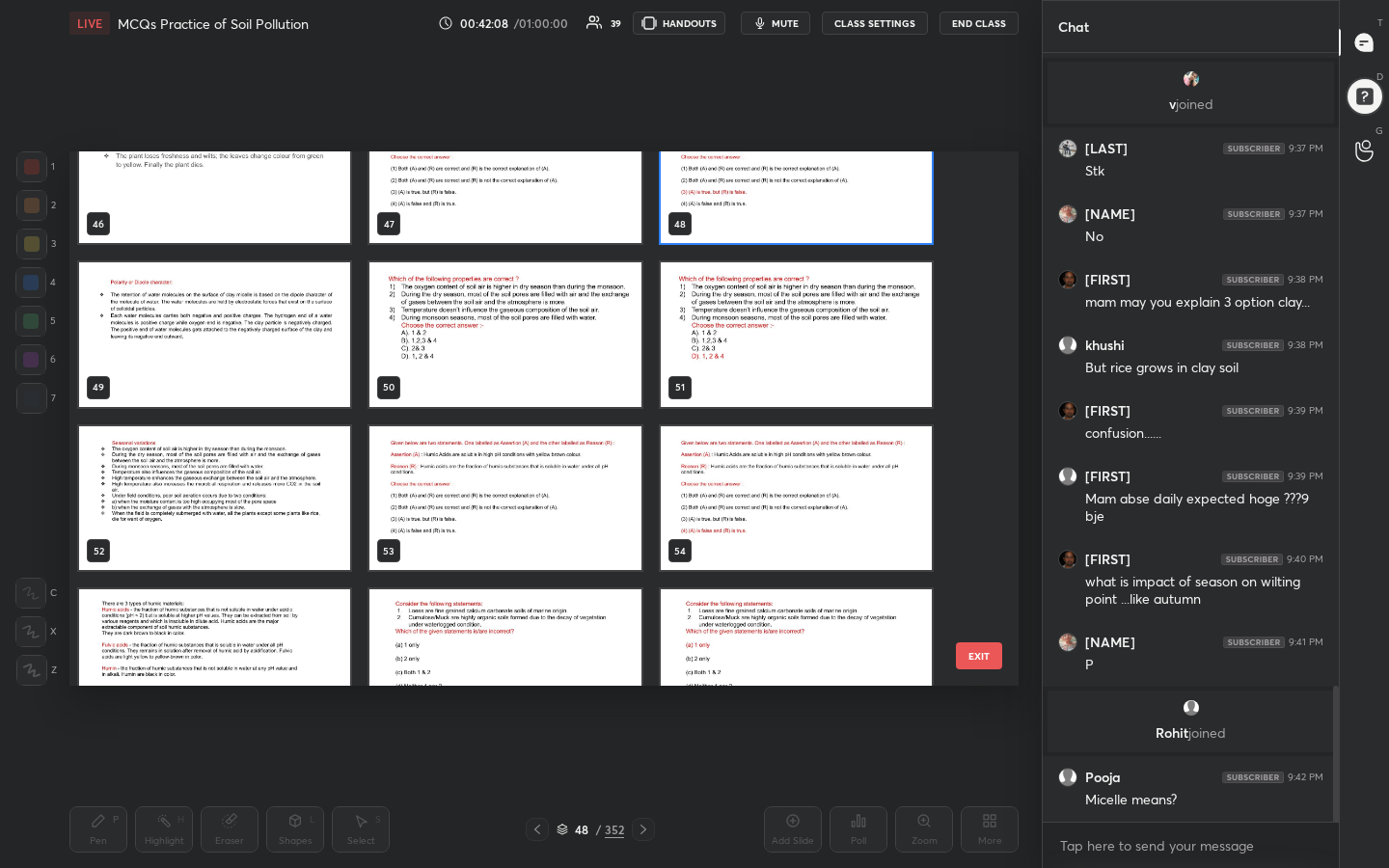 click at bounding box center (504, 335) 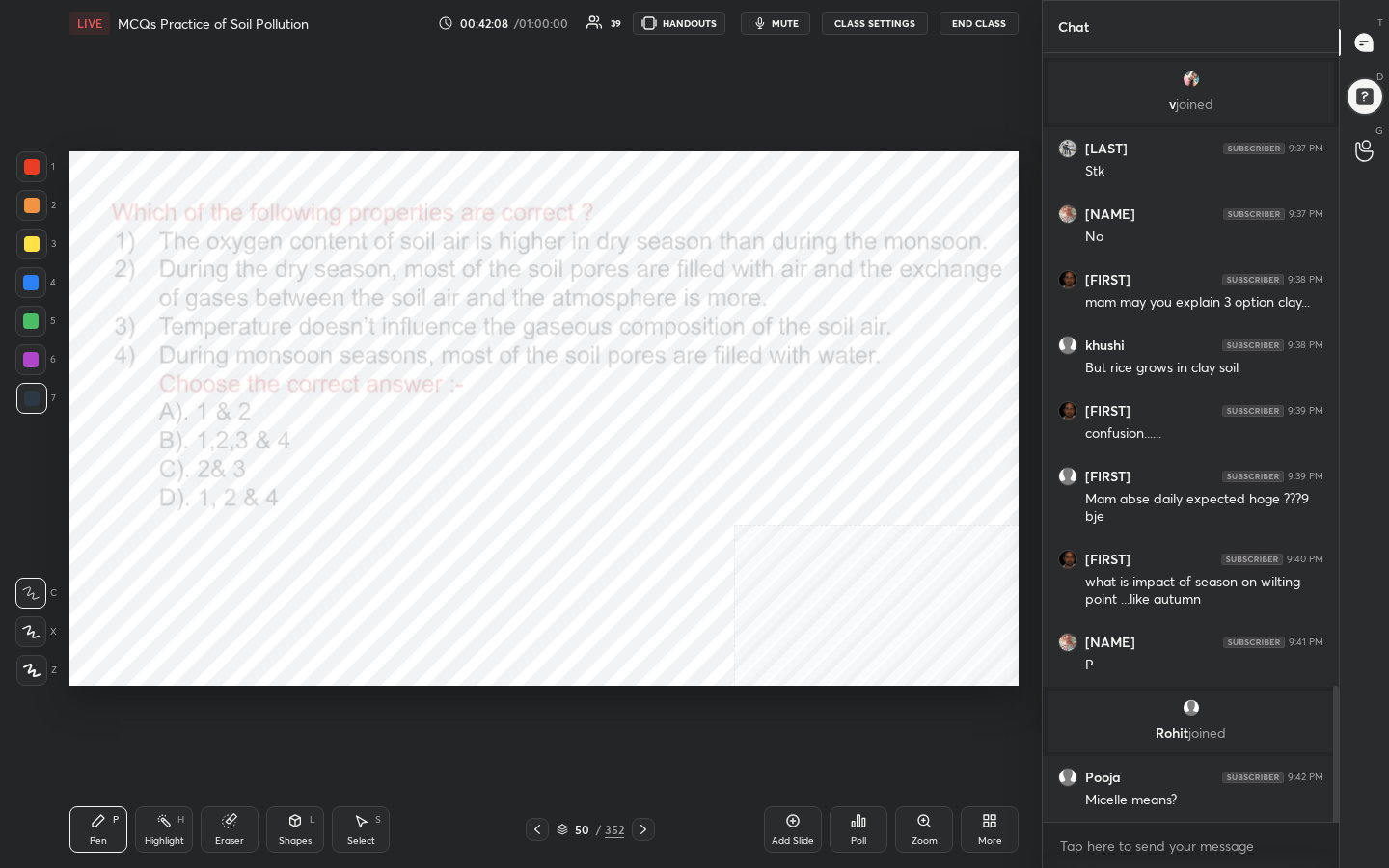 click at bounding box center (504, 335) 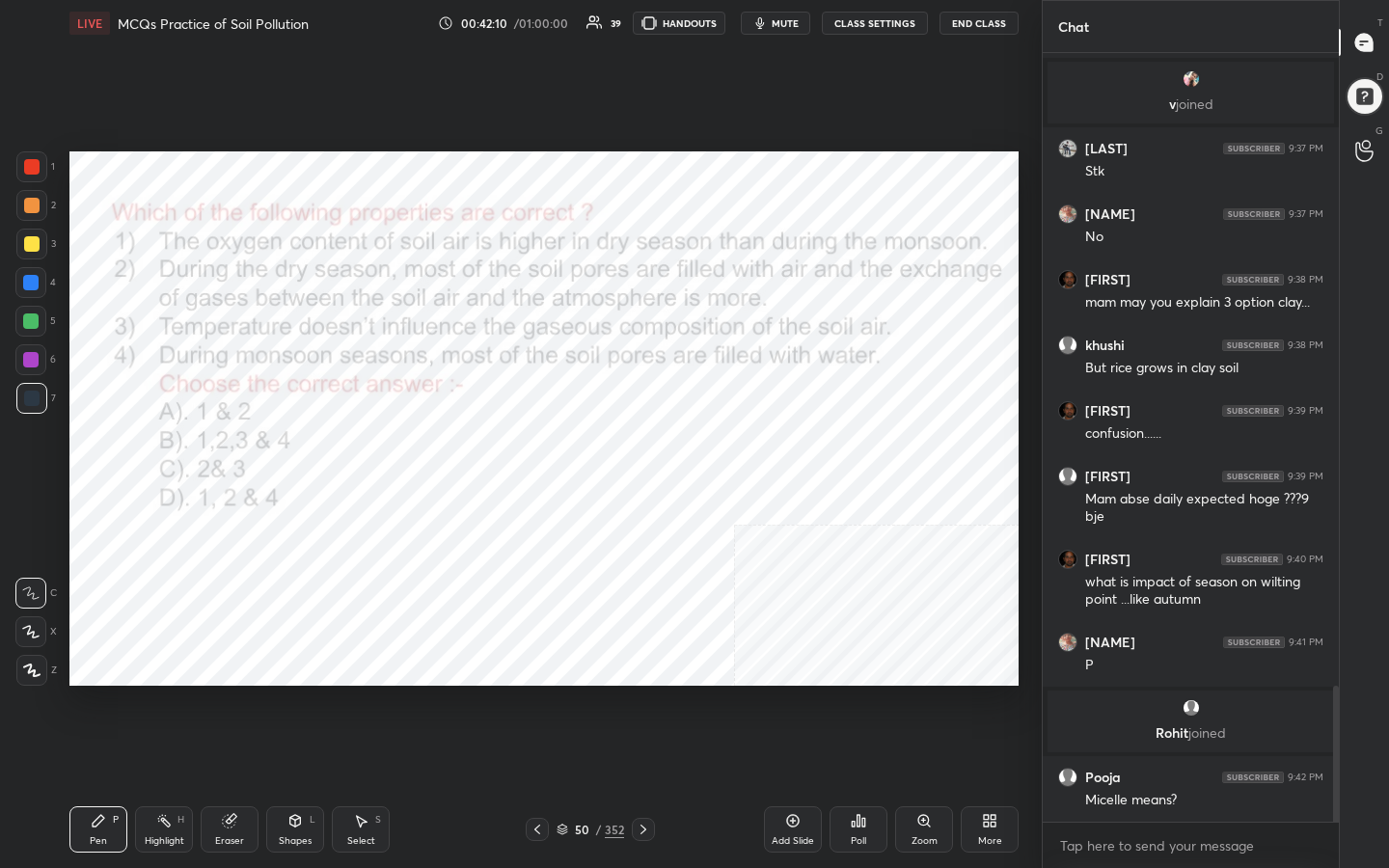 click on "mute" at bounding box center (785, 23) 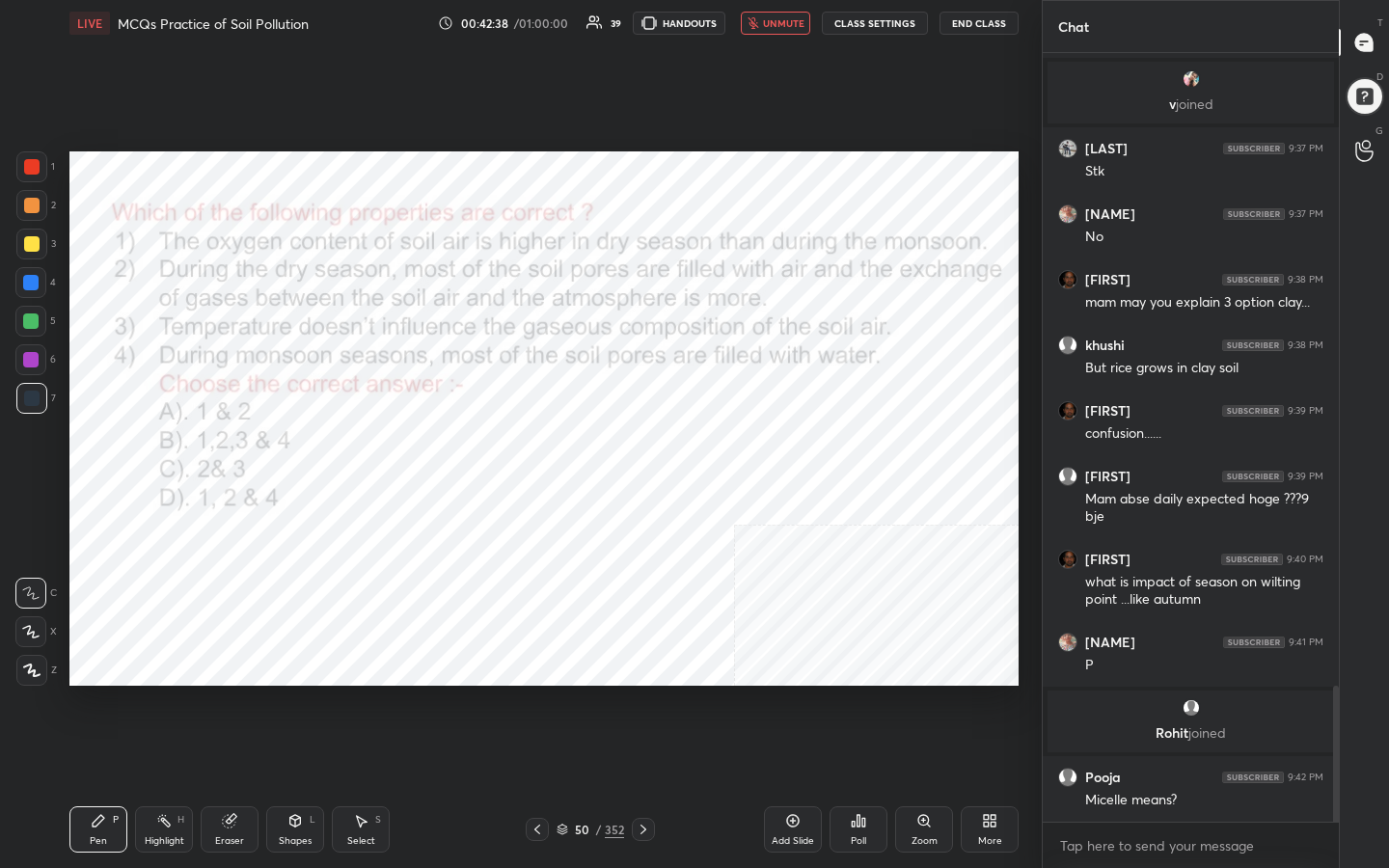 click 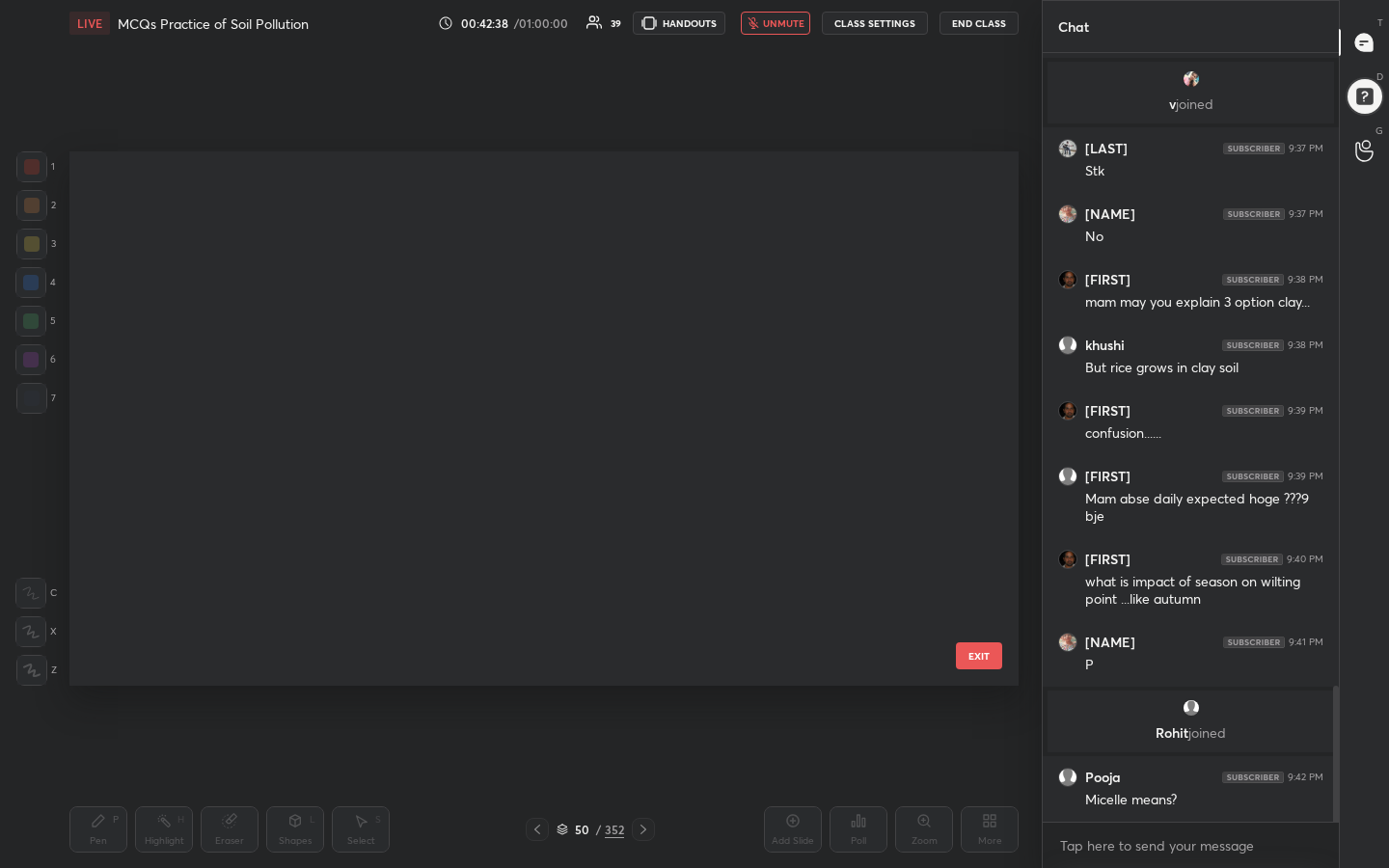 scroll, scrollTop: 2245, scrollLeft: 0, axis: vertical 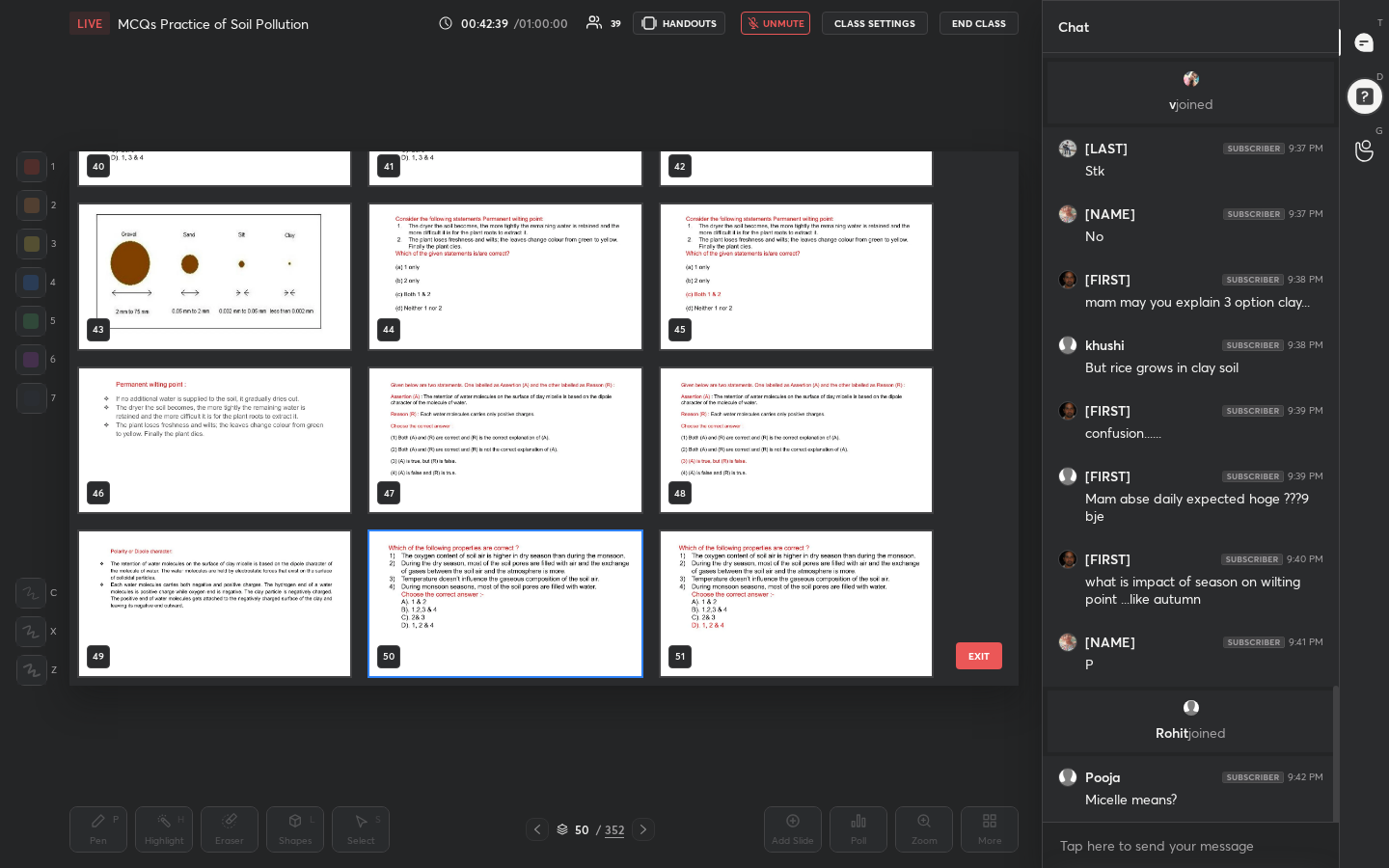 click at bounding box center (504, 604) 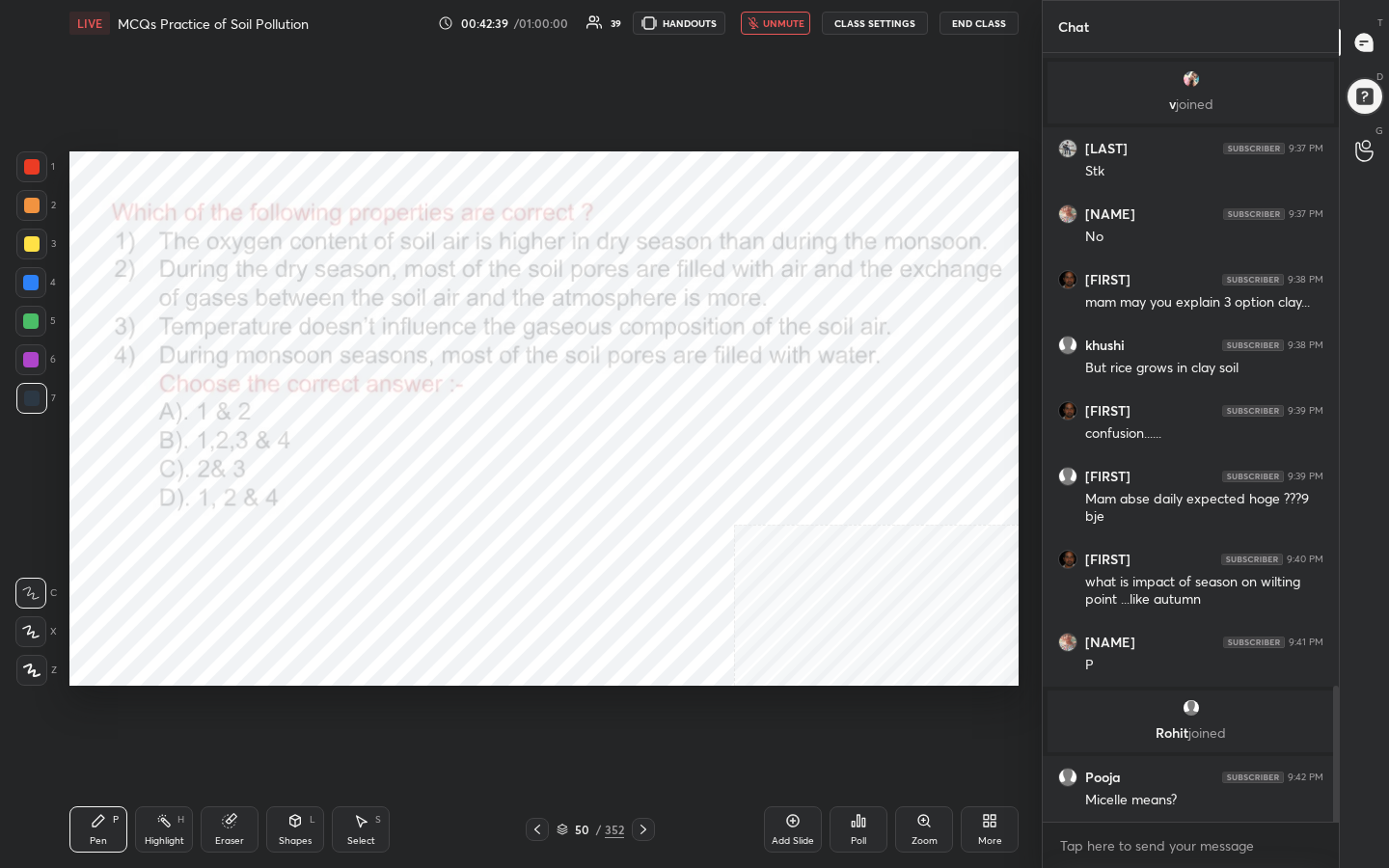 click at bounding box center [504, 604] 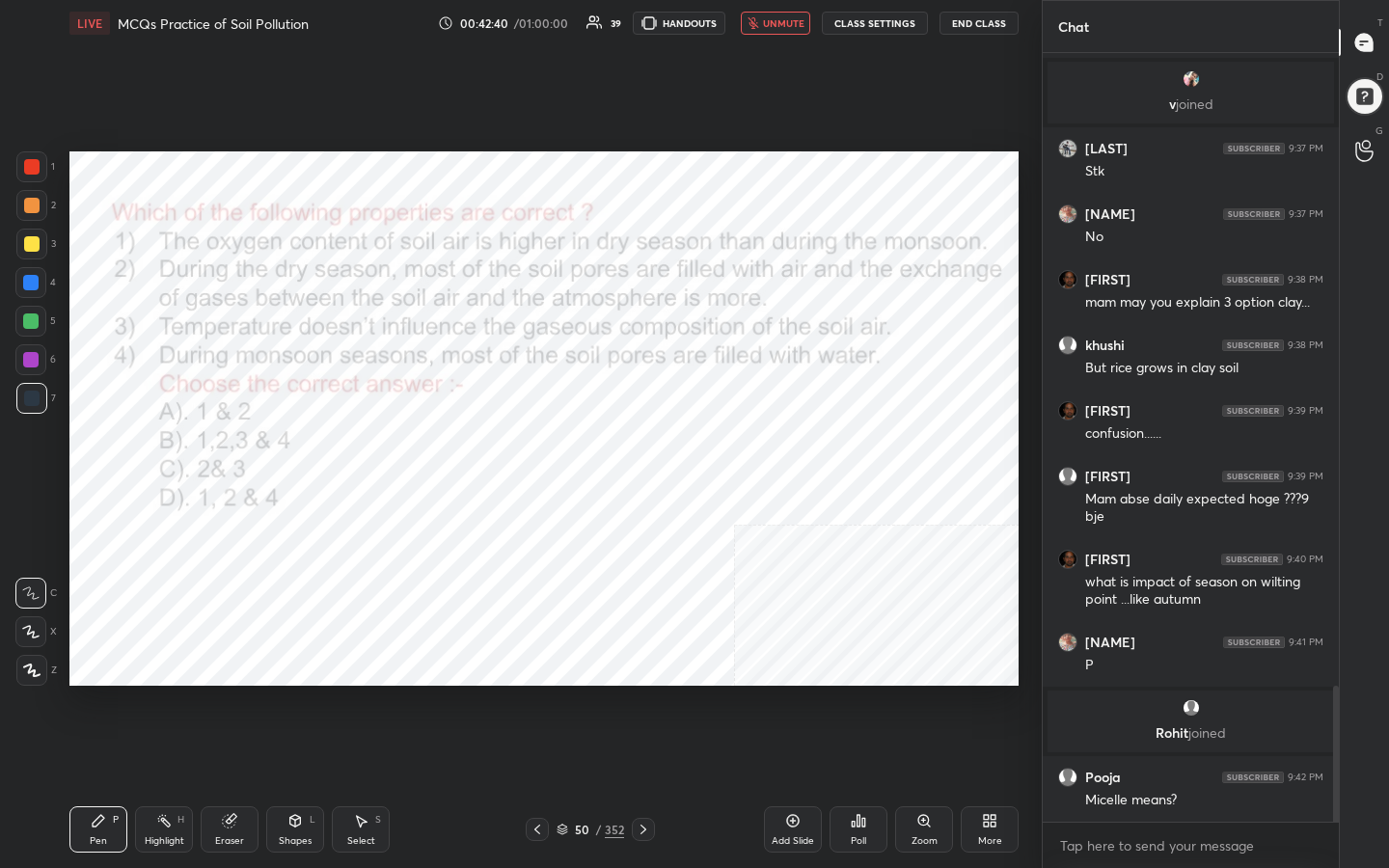 click on "Poll" at bounding box center [858, 829] 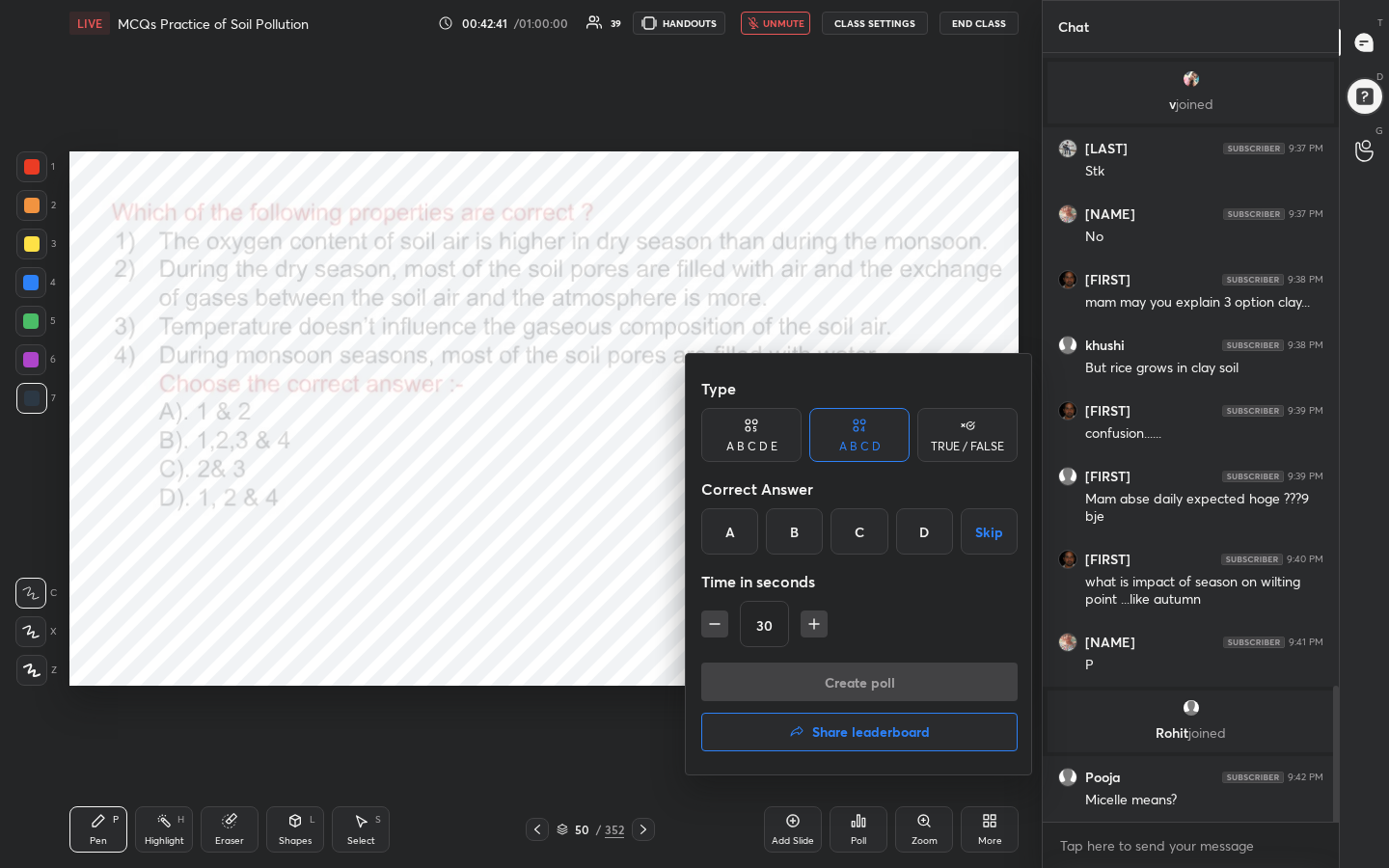 click on "D" at bounding box center [924, 531] 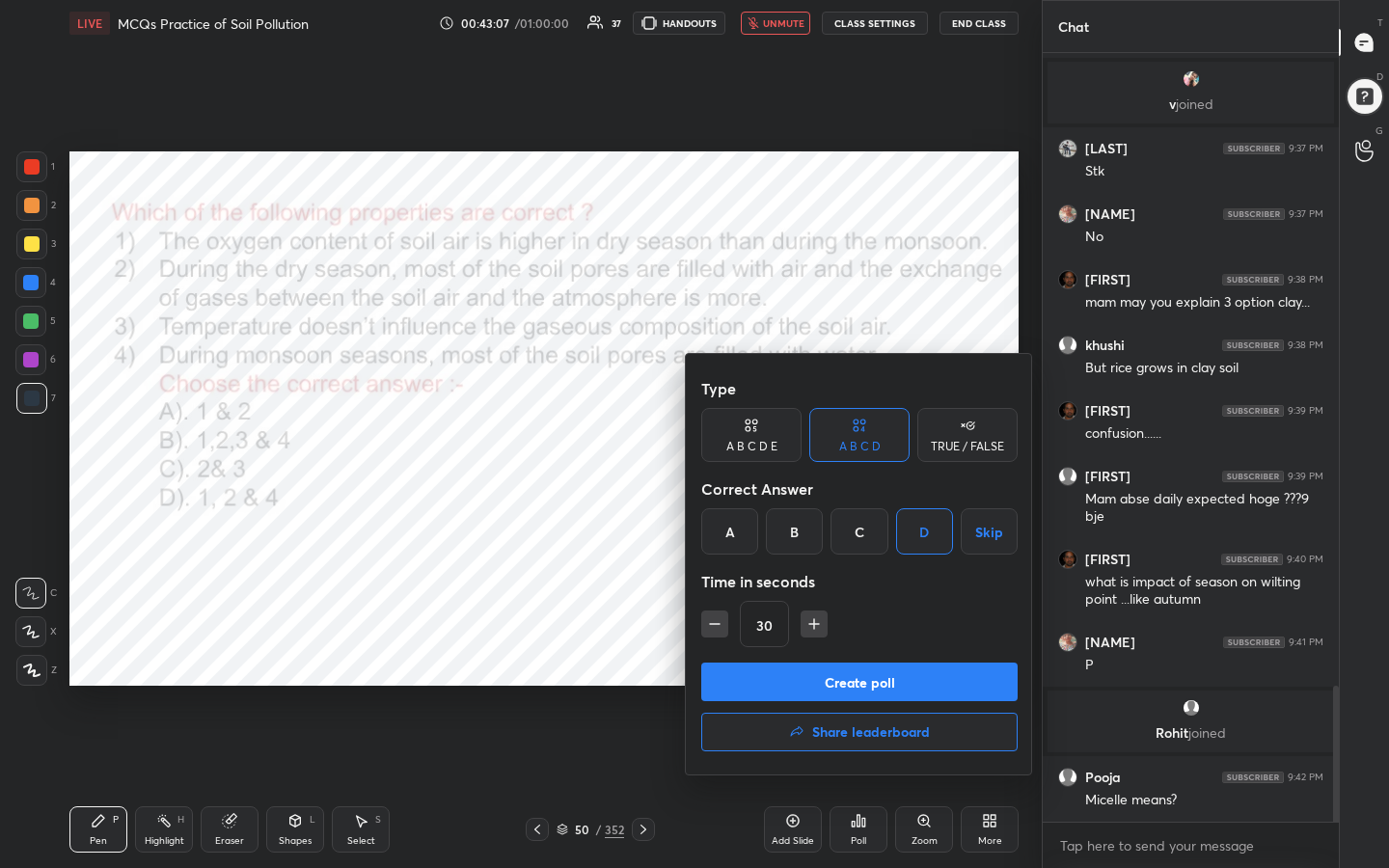 scroll, scrollTop: 3645, scrollLeft: 0, axis: vertical 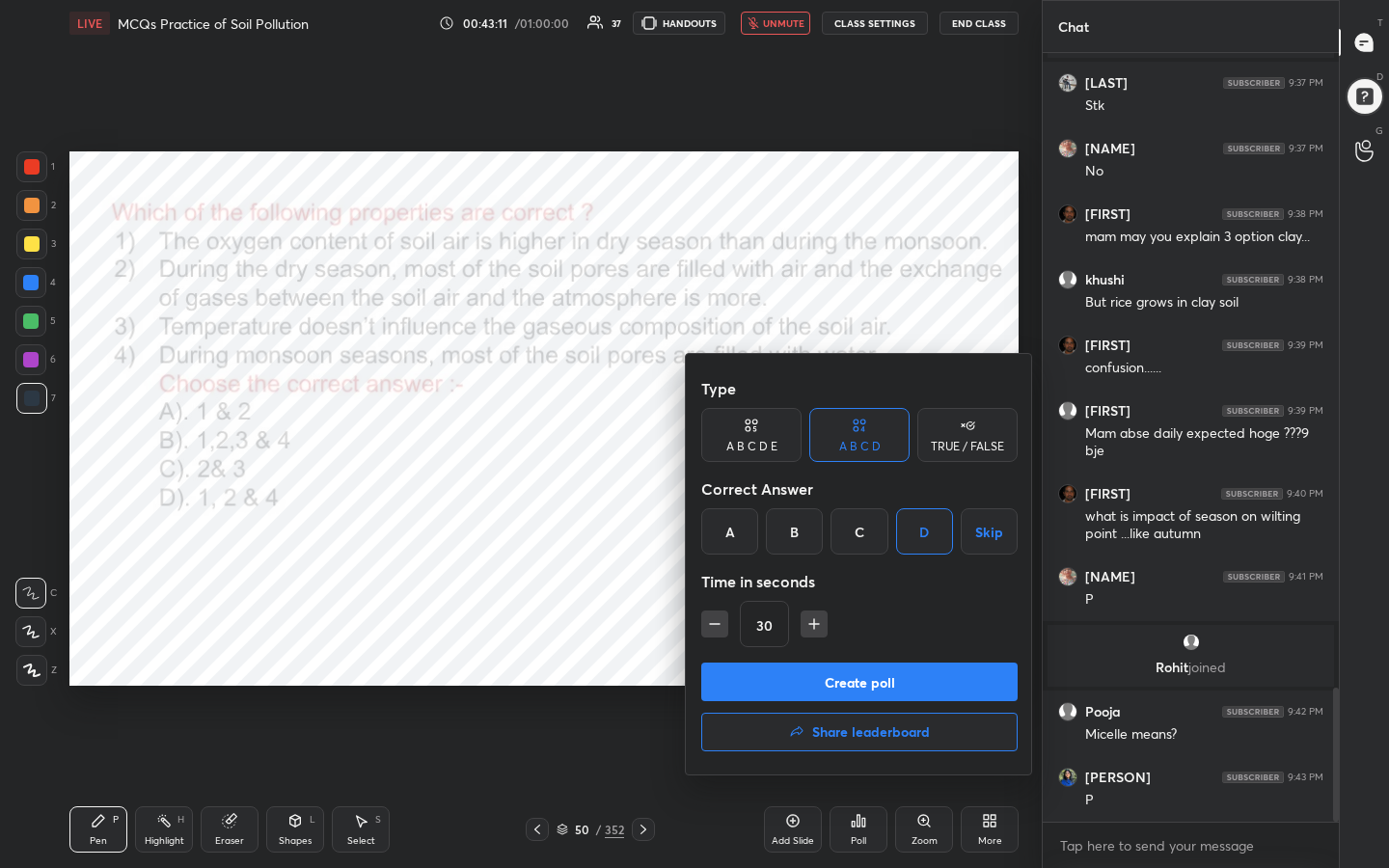 click on "Create poll" at bounding box center (859, 682) 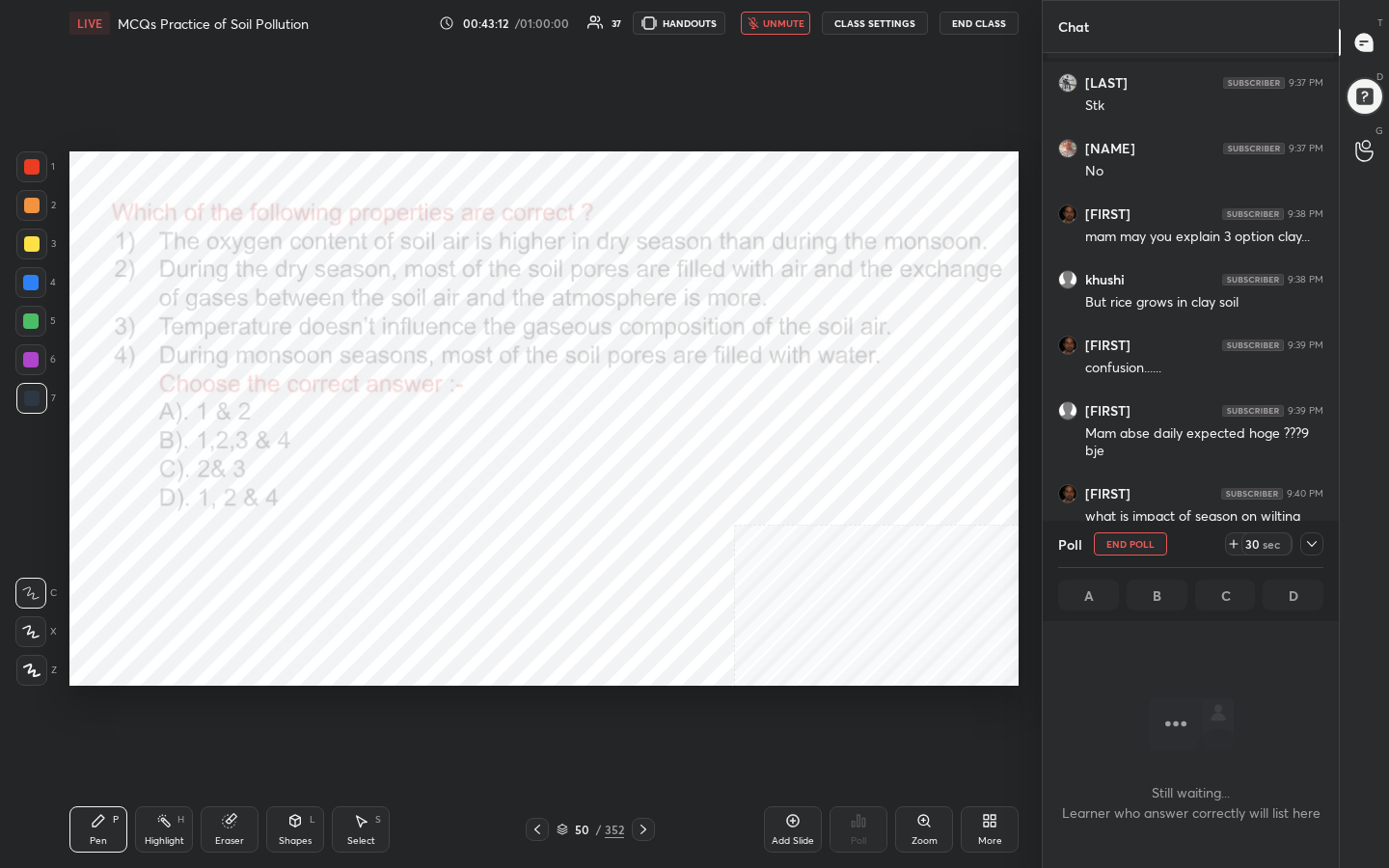 scroll, scrollTop: 503, scrollLeft: 290, axis: both 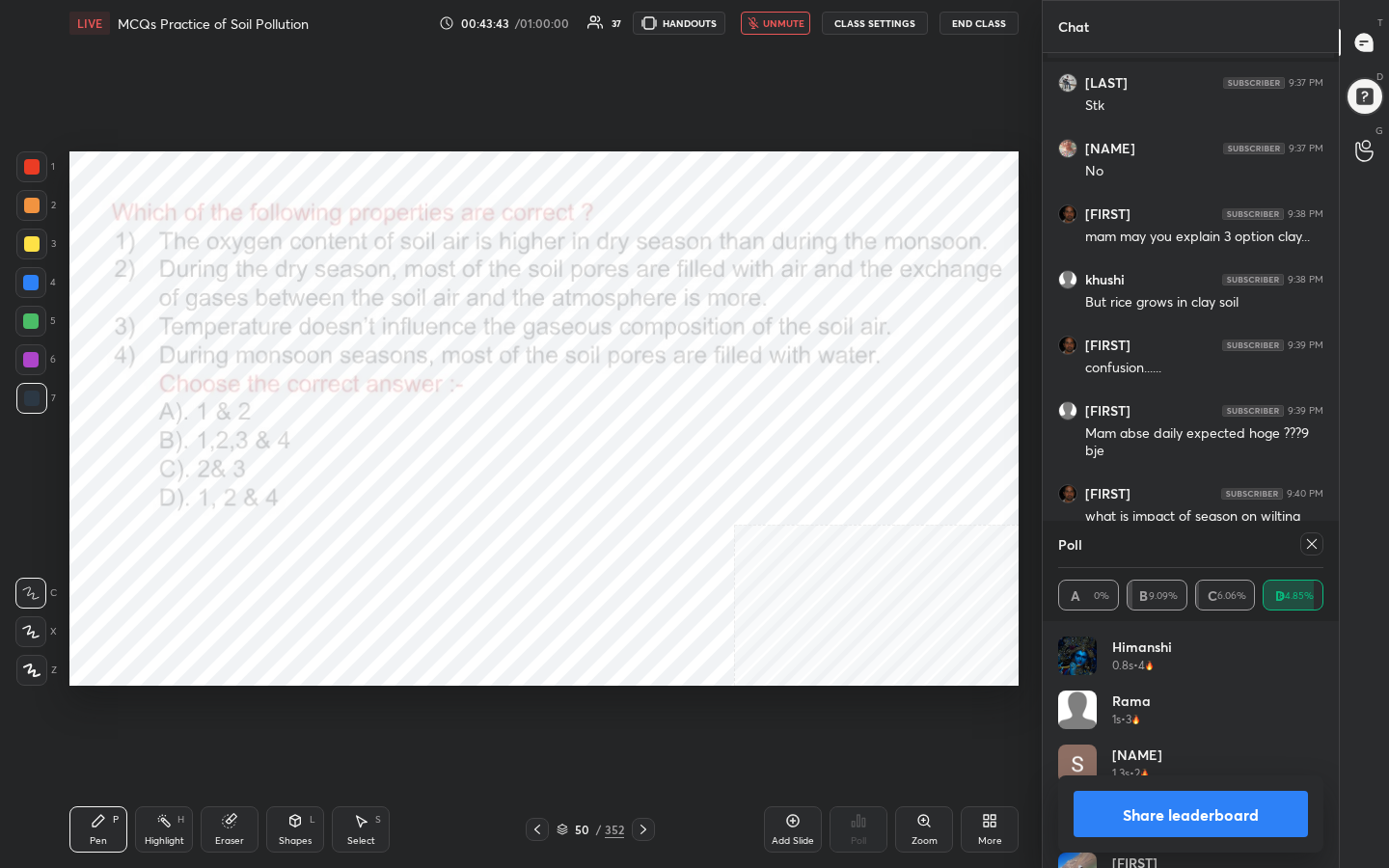 click 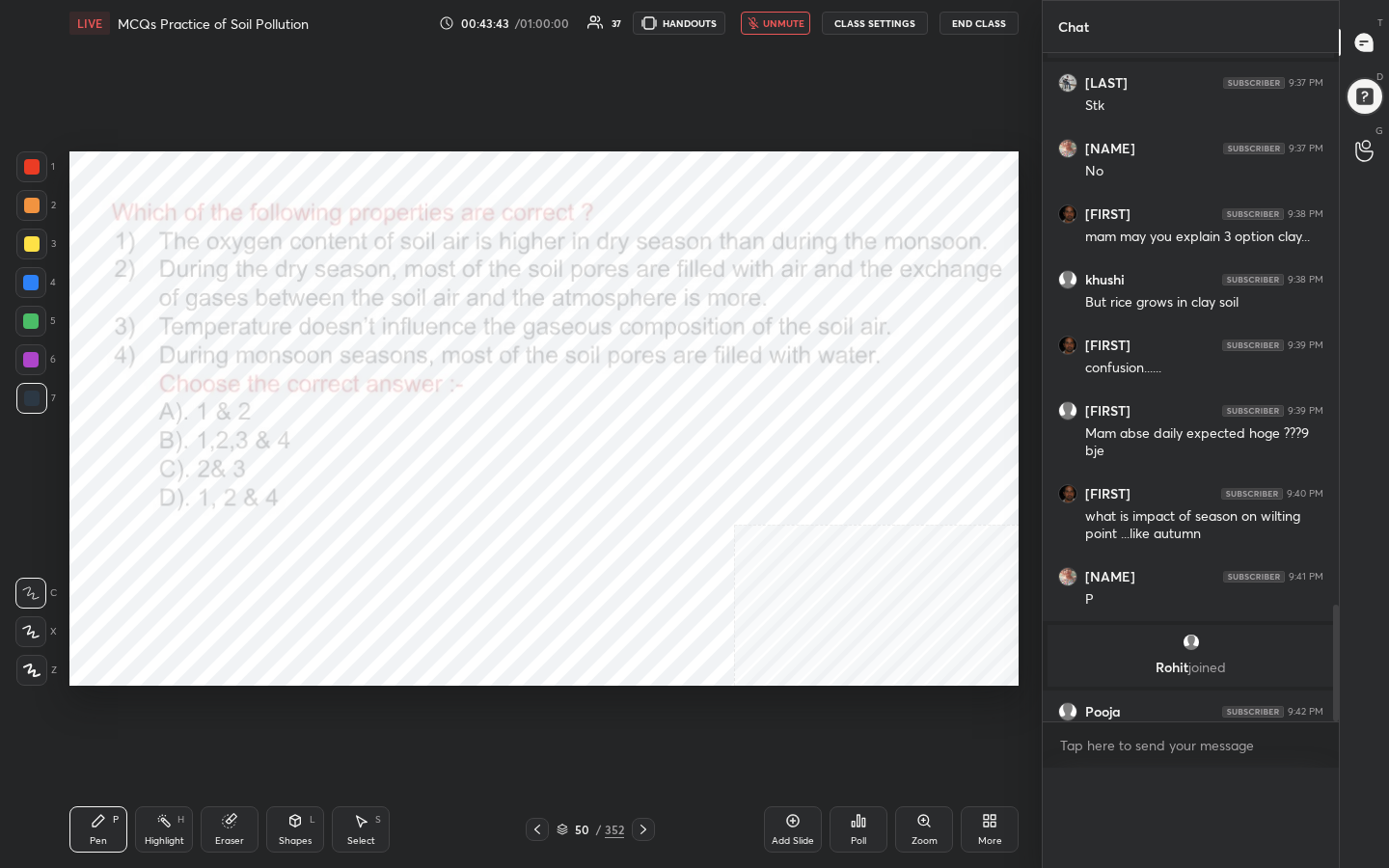 scroll, scrollTop: 0, scrollLeft: 0, axis: both 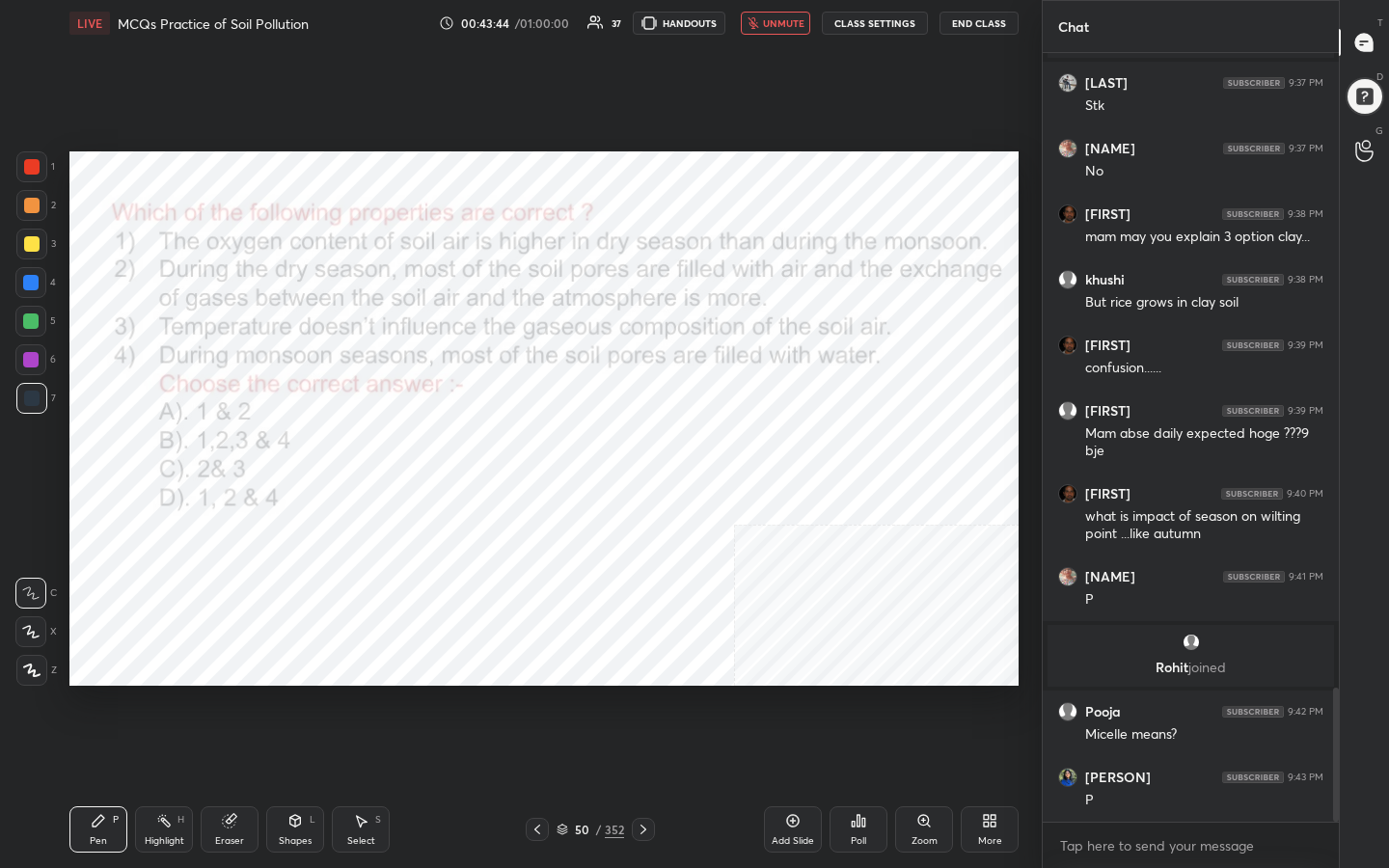 click on "unmute" at bounding box center [776, 23] 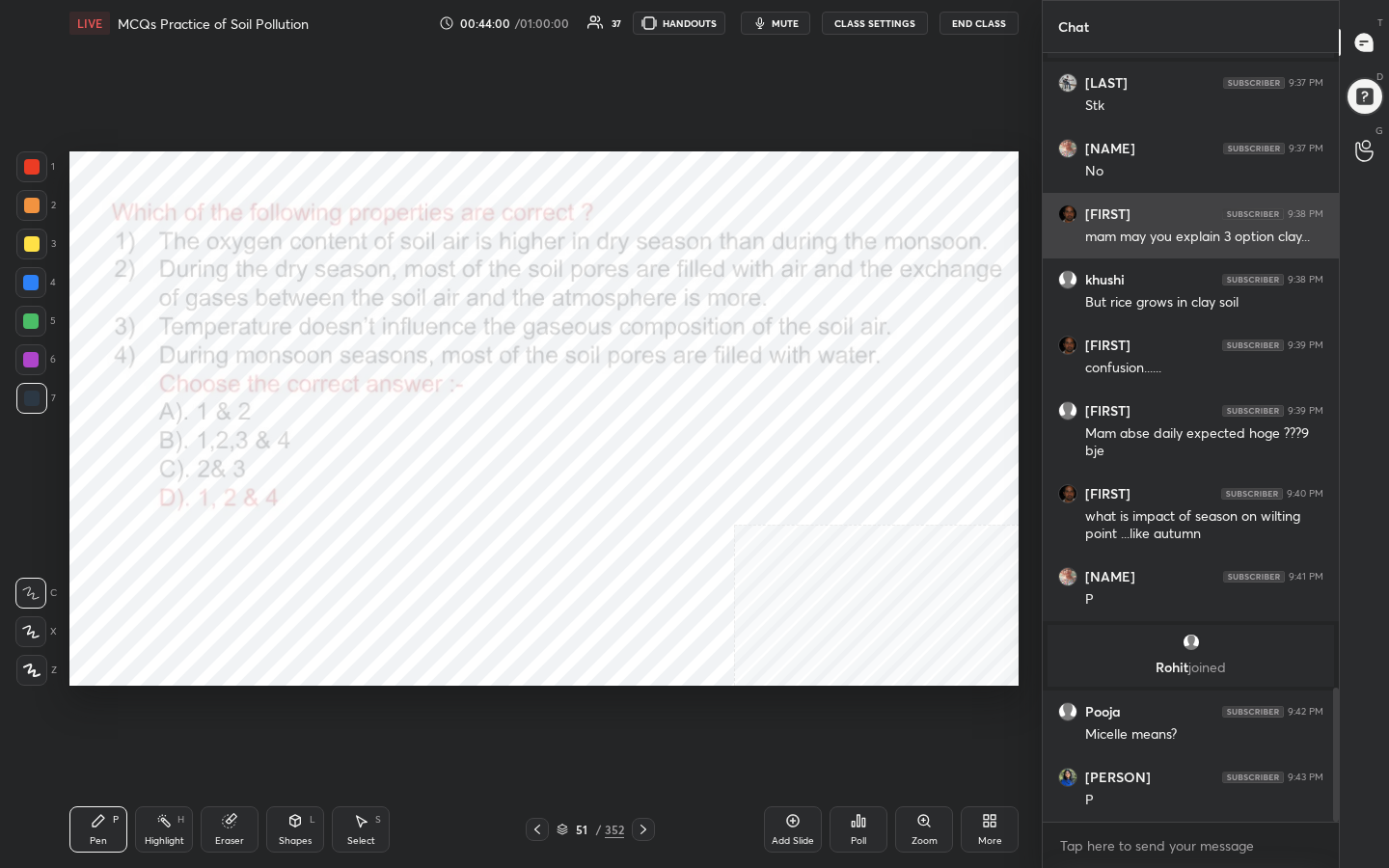 click on "C X Z C X Z E E Erase all   H H LIVE MCQs Practice of Soil Pollution 00:44:00 /  01:00:00 37 HANDOUTS mute CLASS SETTINGS End Class Setting up your live class Poll for   secs No correct answer Start poll Back MCQs Practice of Soil Pollution Jyoti Bala Pen P Highlight H Eraser Shapes L Select S 51 / 352 Add Slide Poll Zoom More Chat pallavi 9:36 PM Tropicl v  joined Azam 9:37 PM Stk Projita 9:37 PM No Rizwan 9:38 PM mam may you explain 3 option clay... khushi 9:38 PM But rice grows in clay soil Rizwan 9:39 PM confusion...... Heemanshi 9:39 PM Mam abse daily expected hoge ???9 bje Rizwan 9:40 PM what is impact of season on wilting point ...like autumn Projita 9:41 PM P Rohit  joined Pooja 9:42 PM Micelle means? Silvi 9:43 PM P JUMP TO LATEST Enable hand raising Enable raise hand to speak to learners. Once enabled, chat will be turned off temporarily. Enable x   introducing Raise a hand with a doubt Now learners can raise their hand along with a doubt  How it works? NEW DOUBTS ASKED Got it T D G" at bounding box center (694, 434) 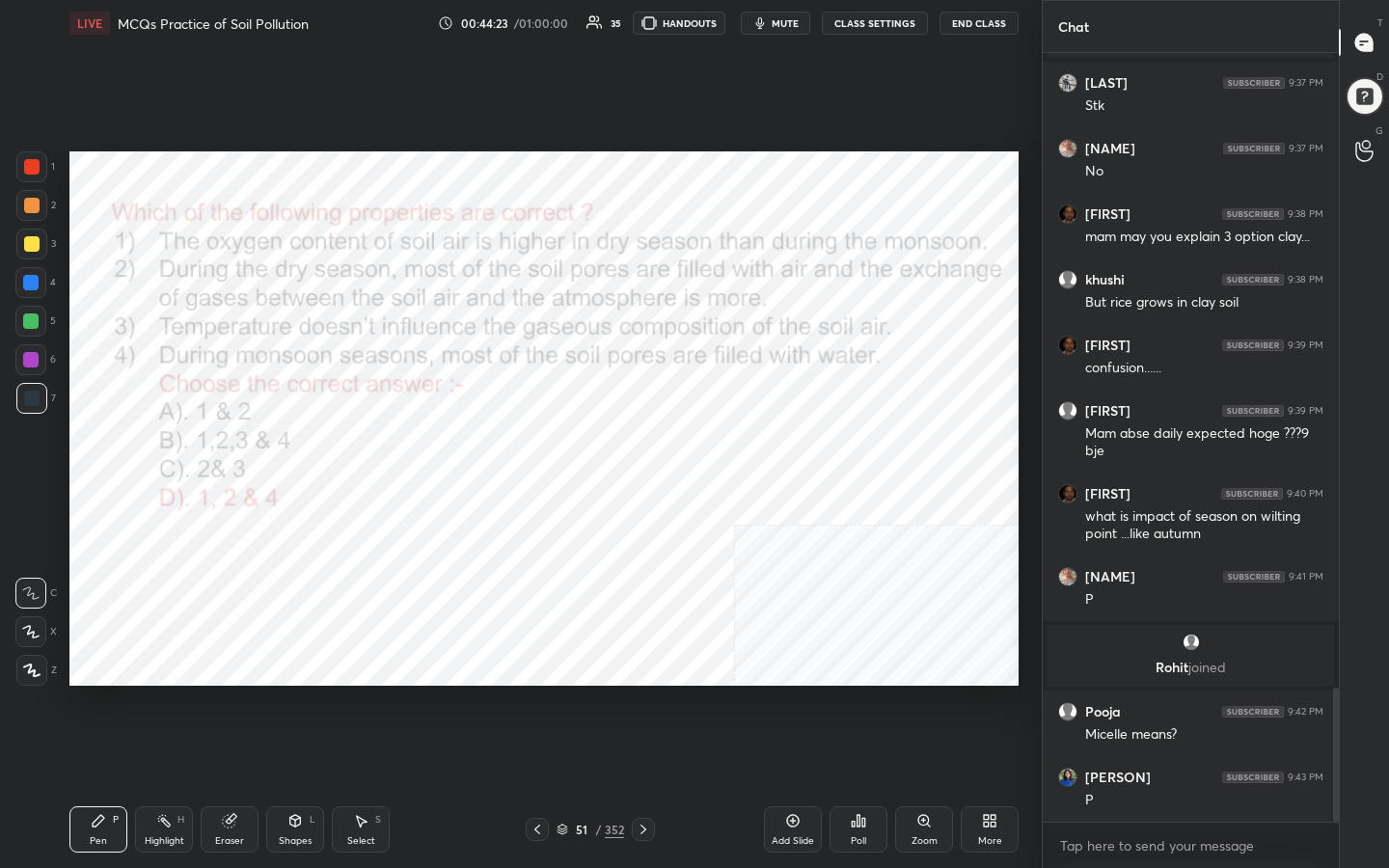 click 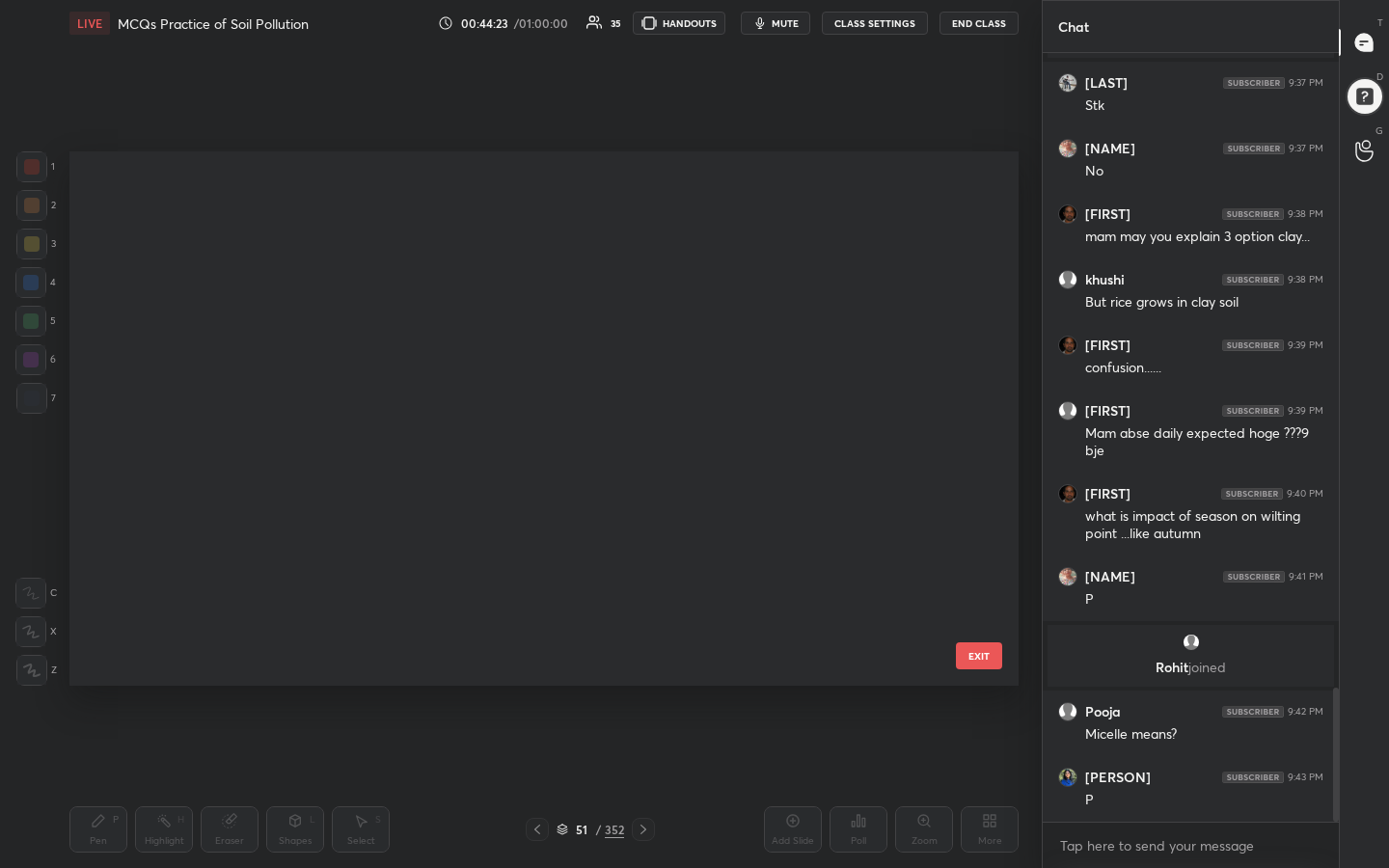 scroll, scrollTop: 2245, scrollLeft: 0, axis: vertical 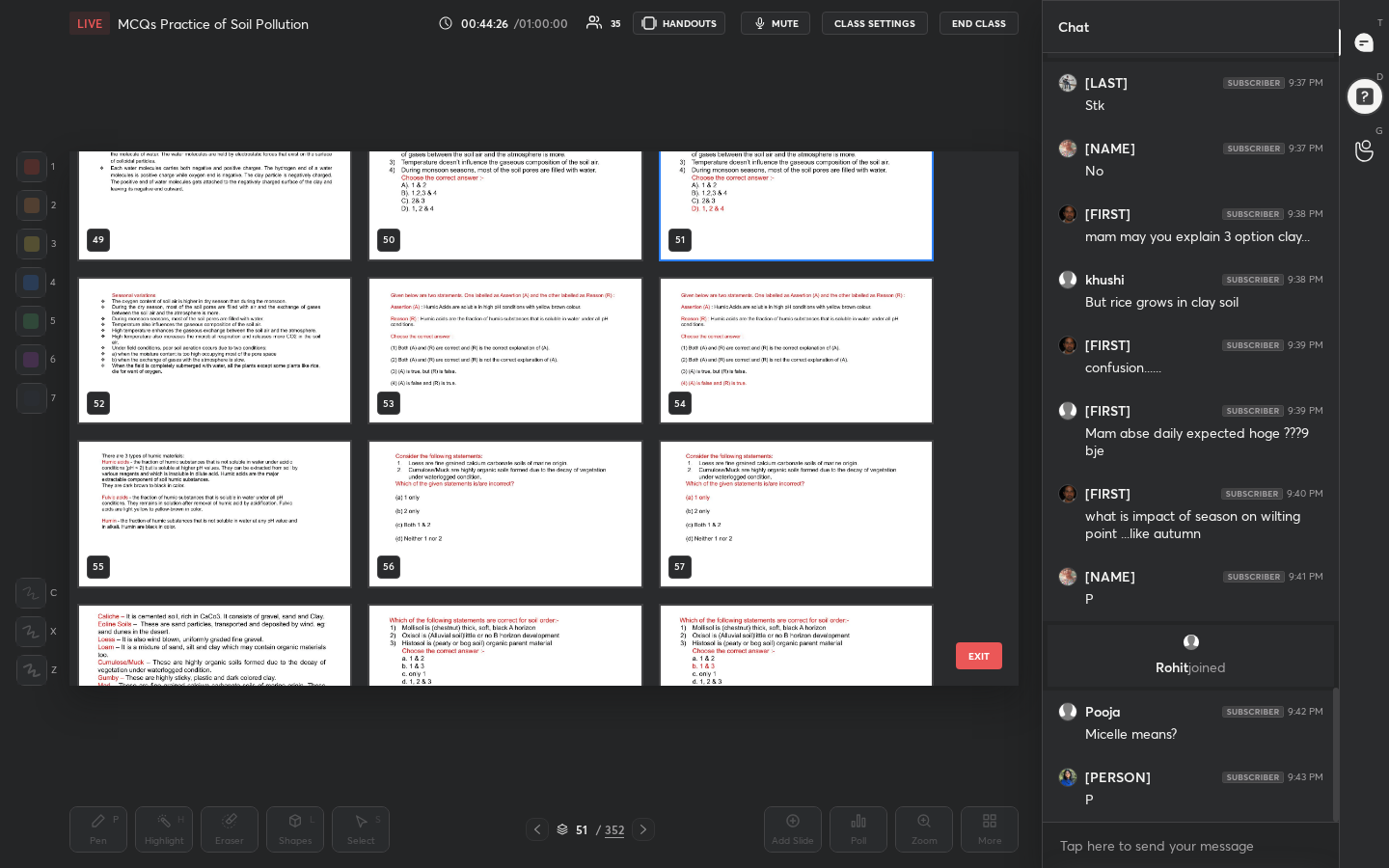 click at bounding box center [504, 514] 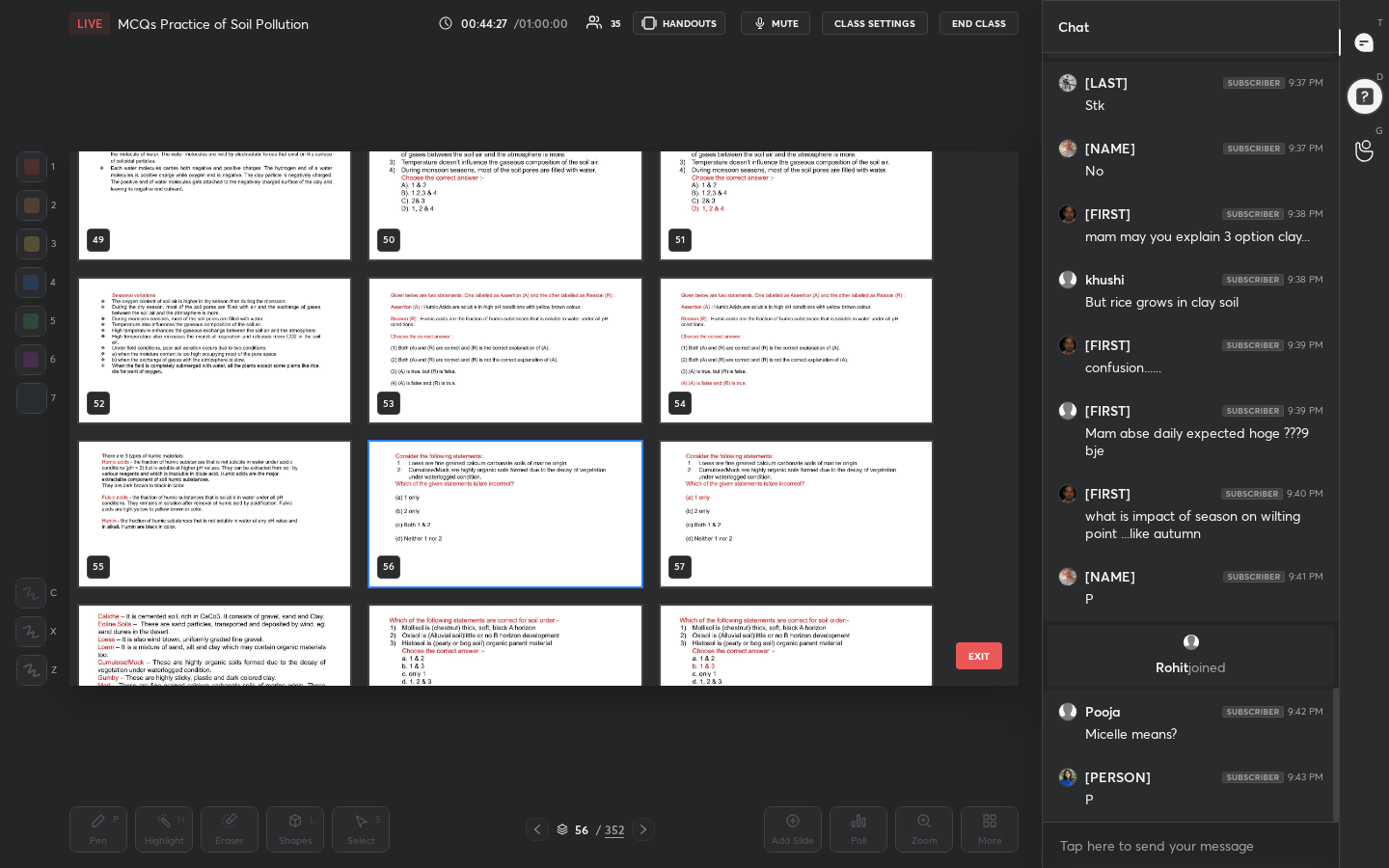click at bounding box center [504, 514] 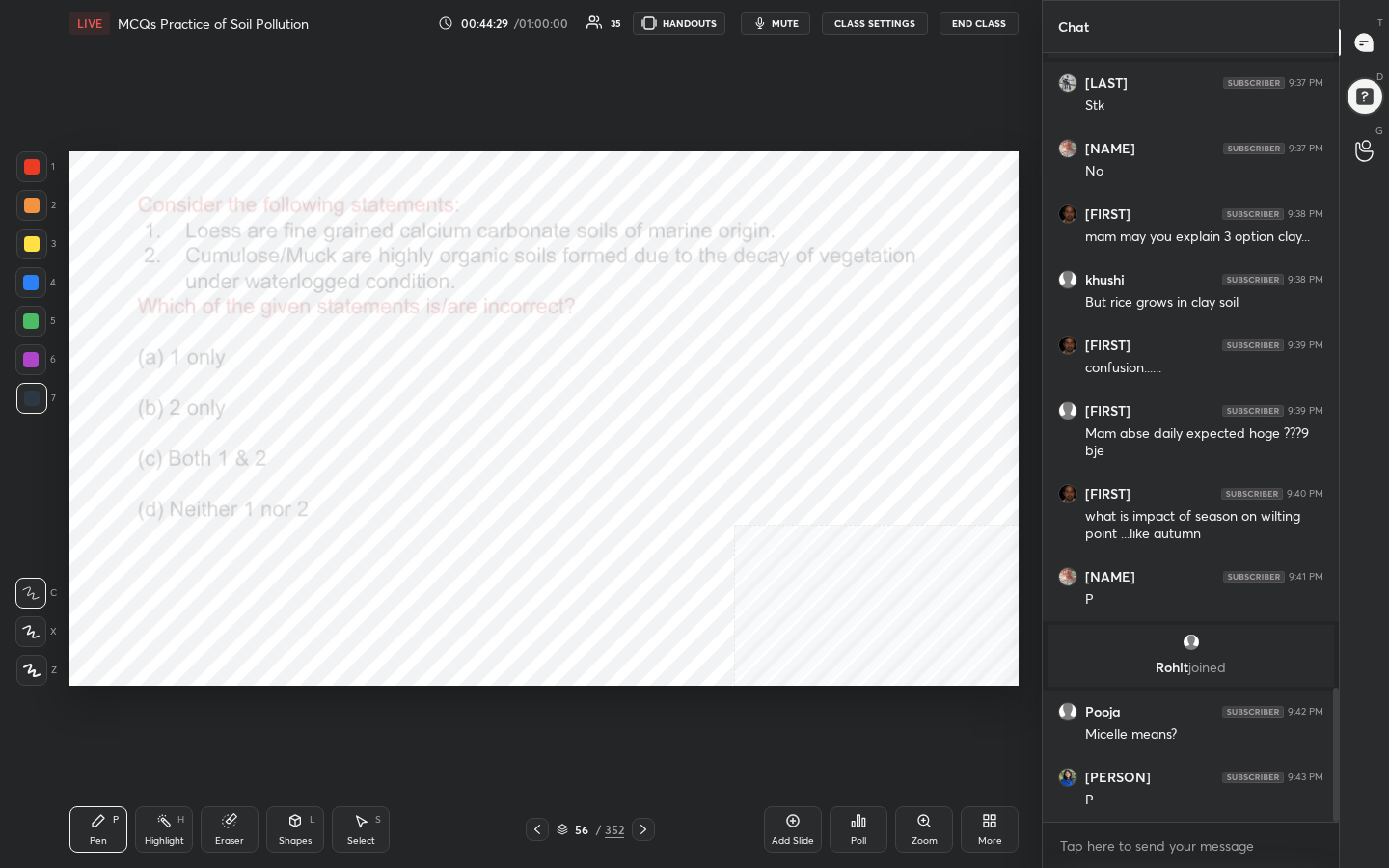 click 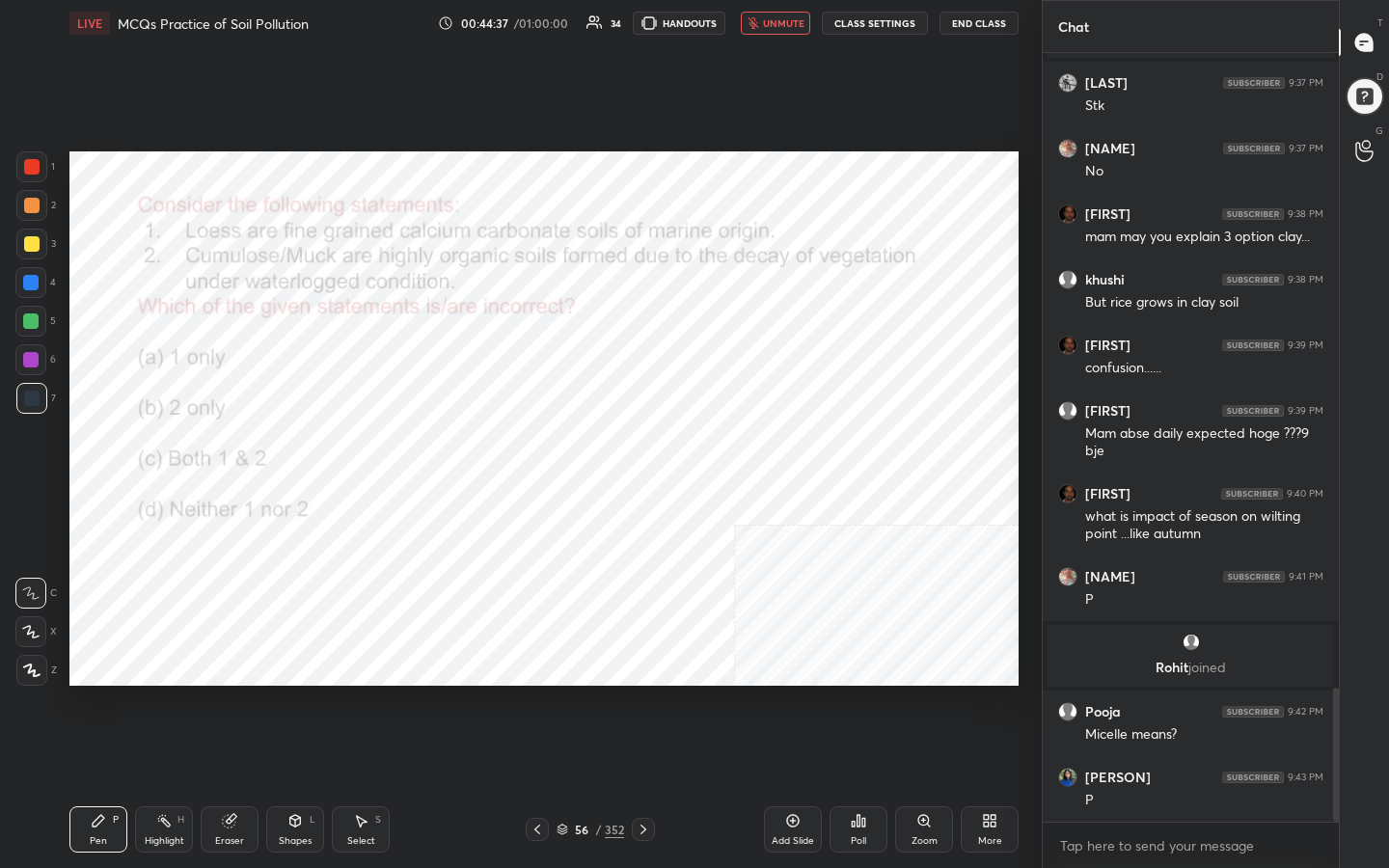 click 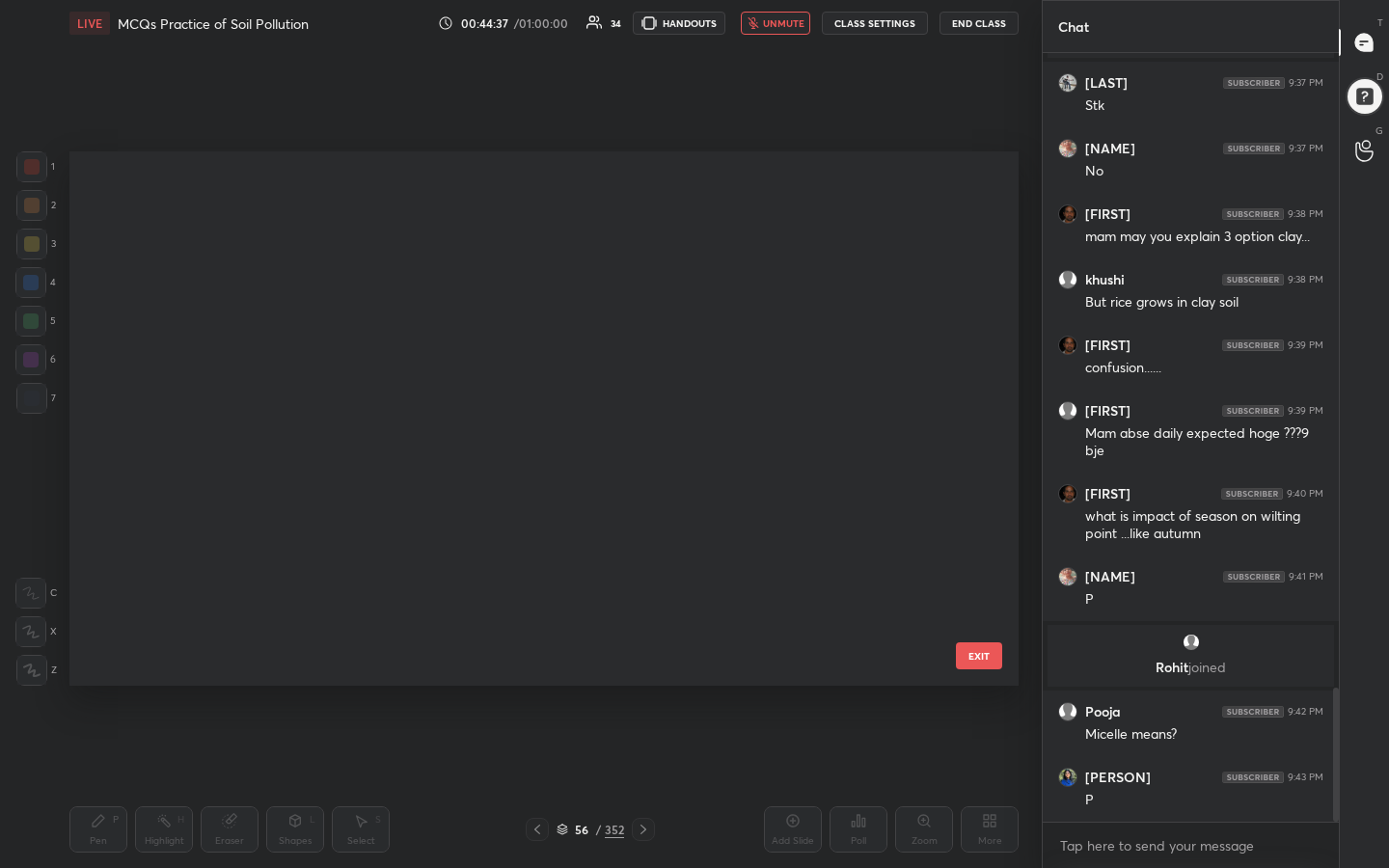 scroll, scrollTop: 2572, scrollLeft: 0, axis: vertical 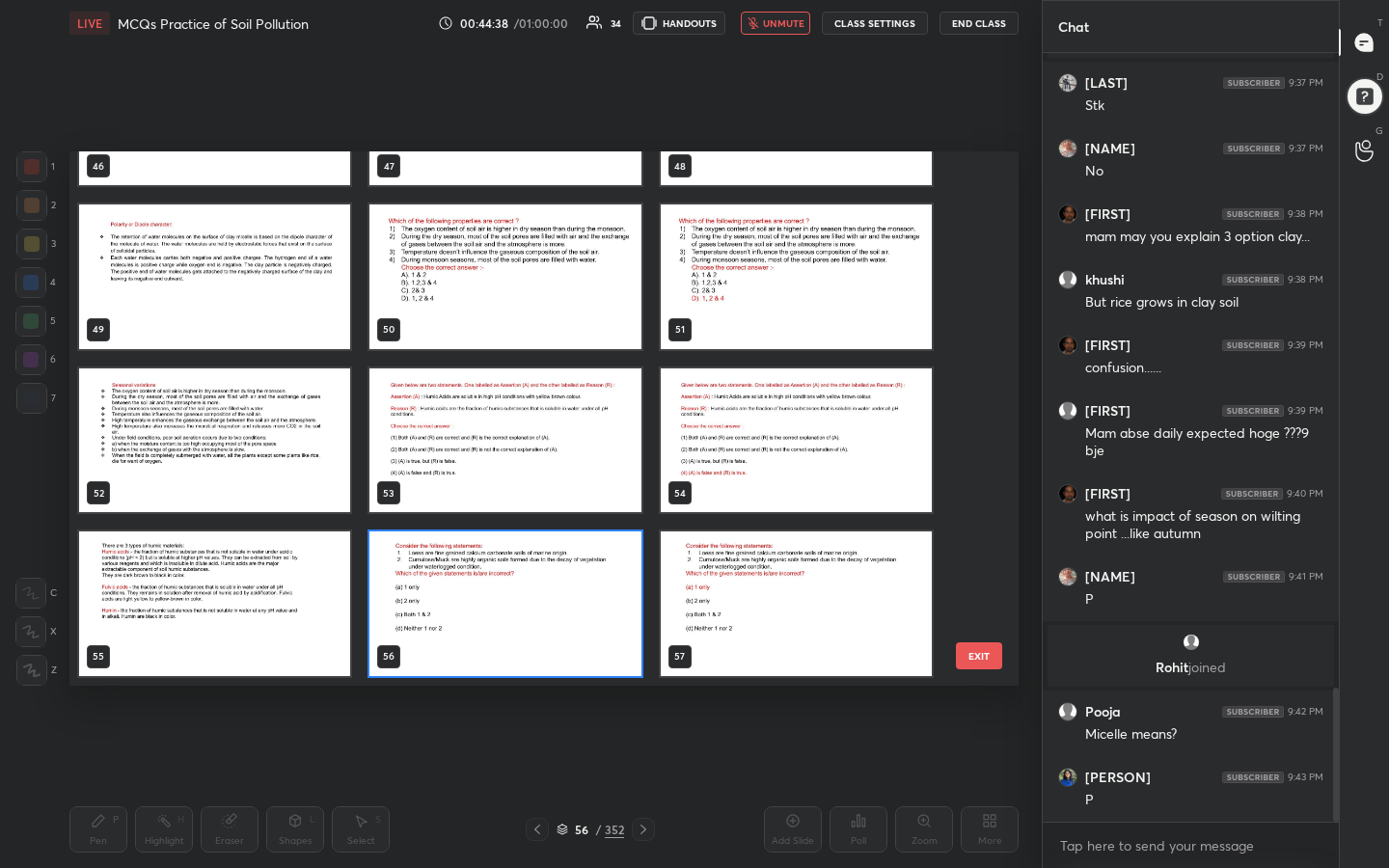 click at bounding box center [504, 604] 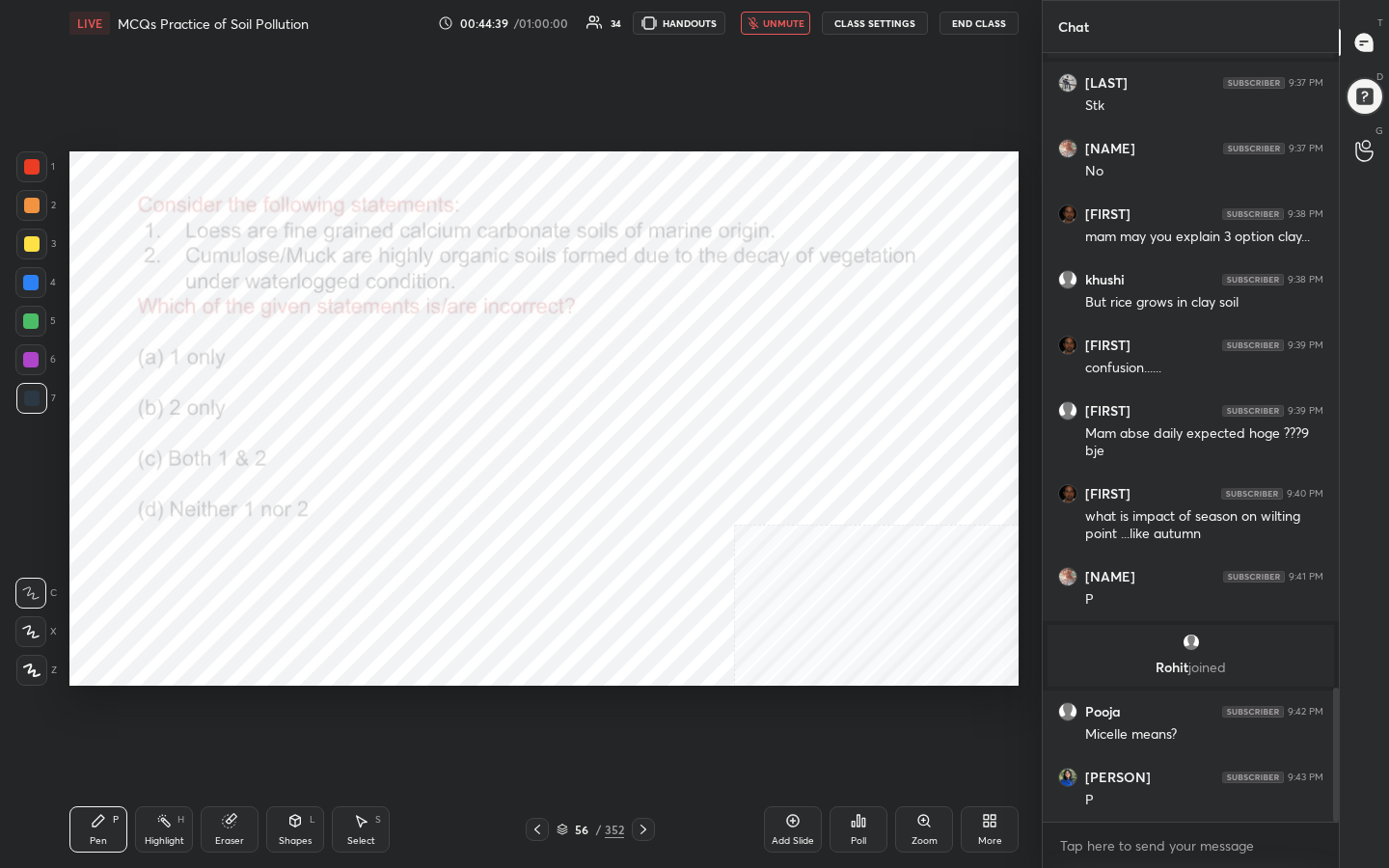 click on "Poll" at bounding box center (858, 829) 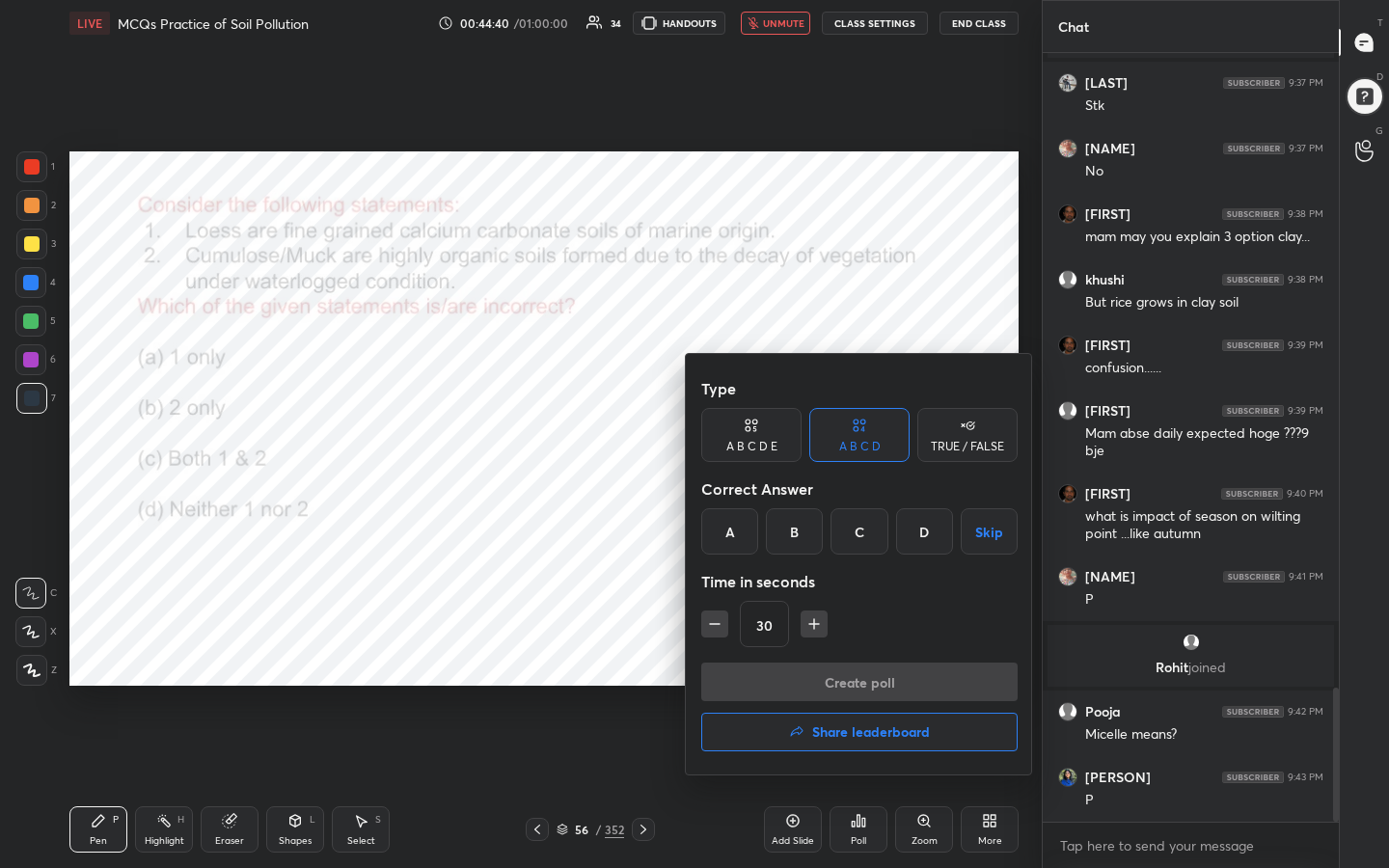 click on "A" at bounding box center (729, 531) 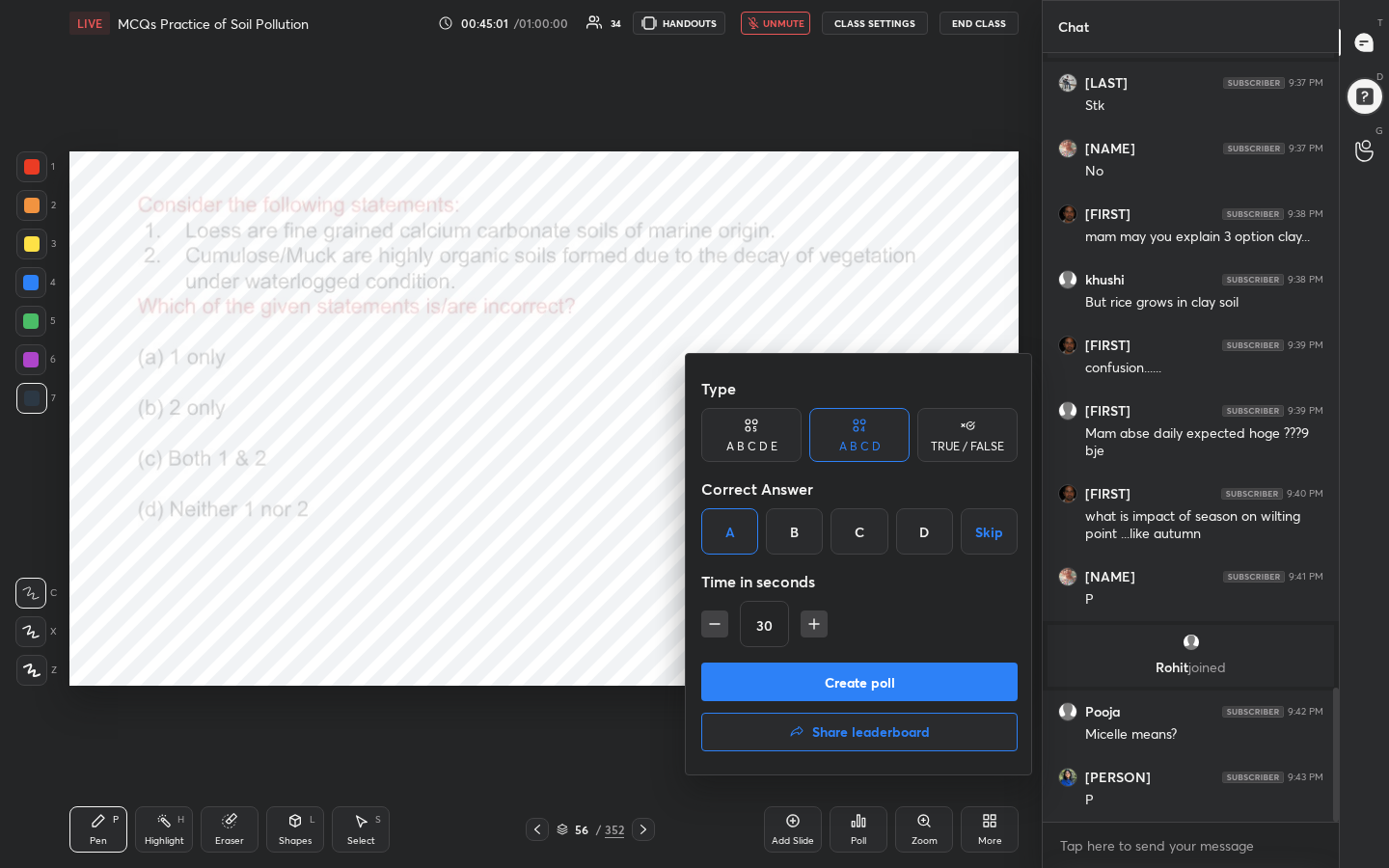 click on "Create poll" at bounding box center (859, 682) 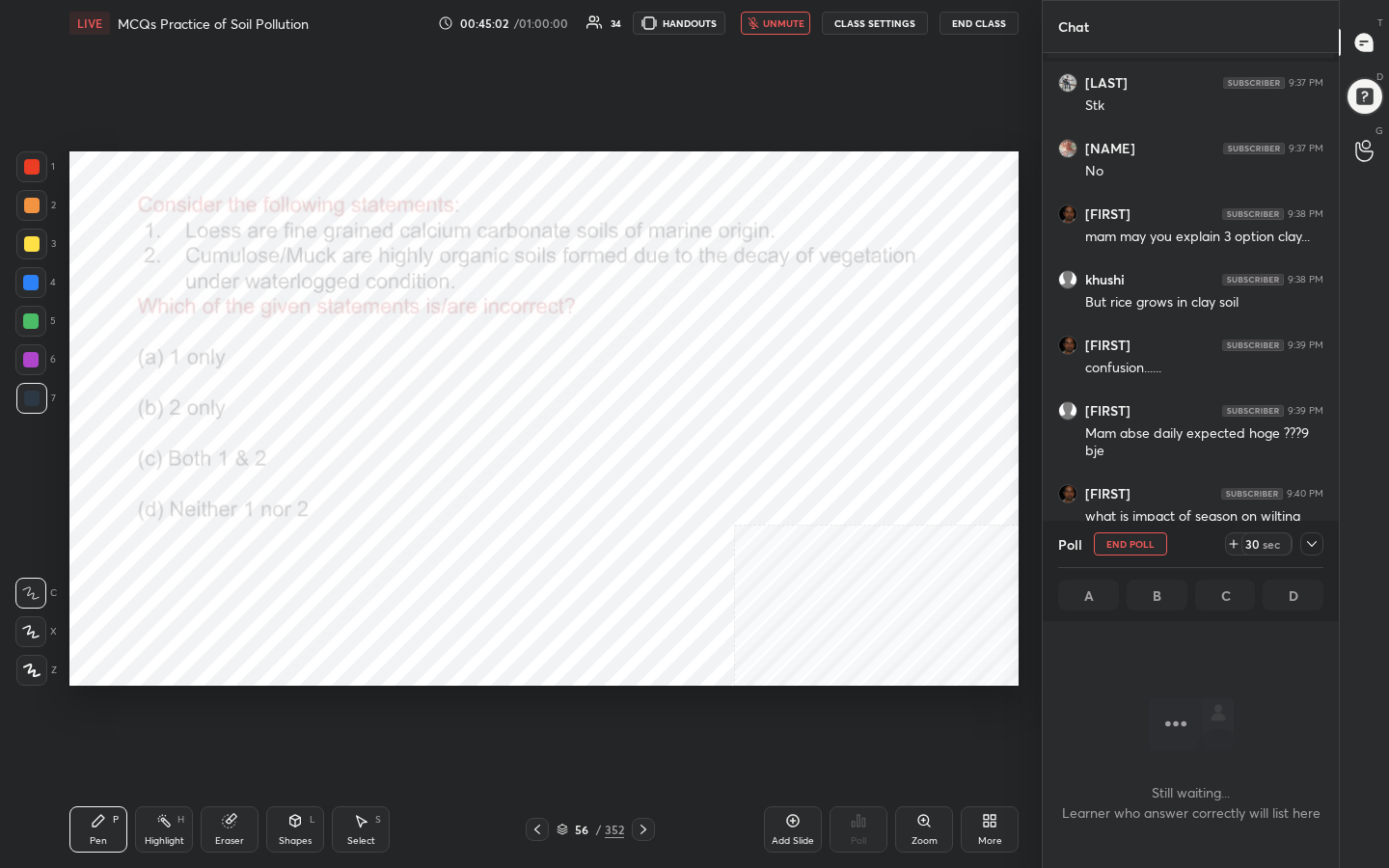 scroll, scrollTop: 504, scrollLeft: 290, axis: both 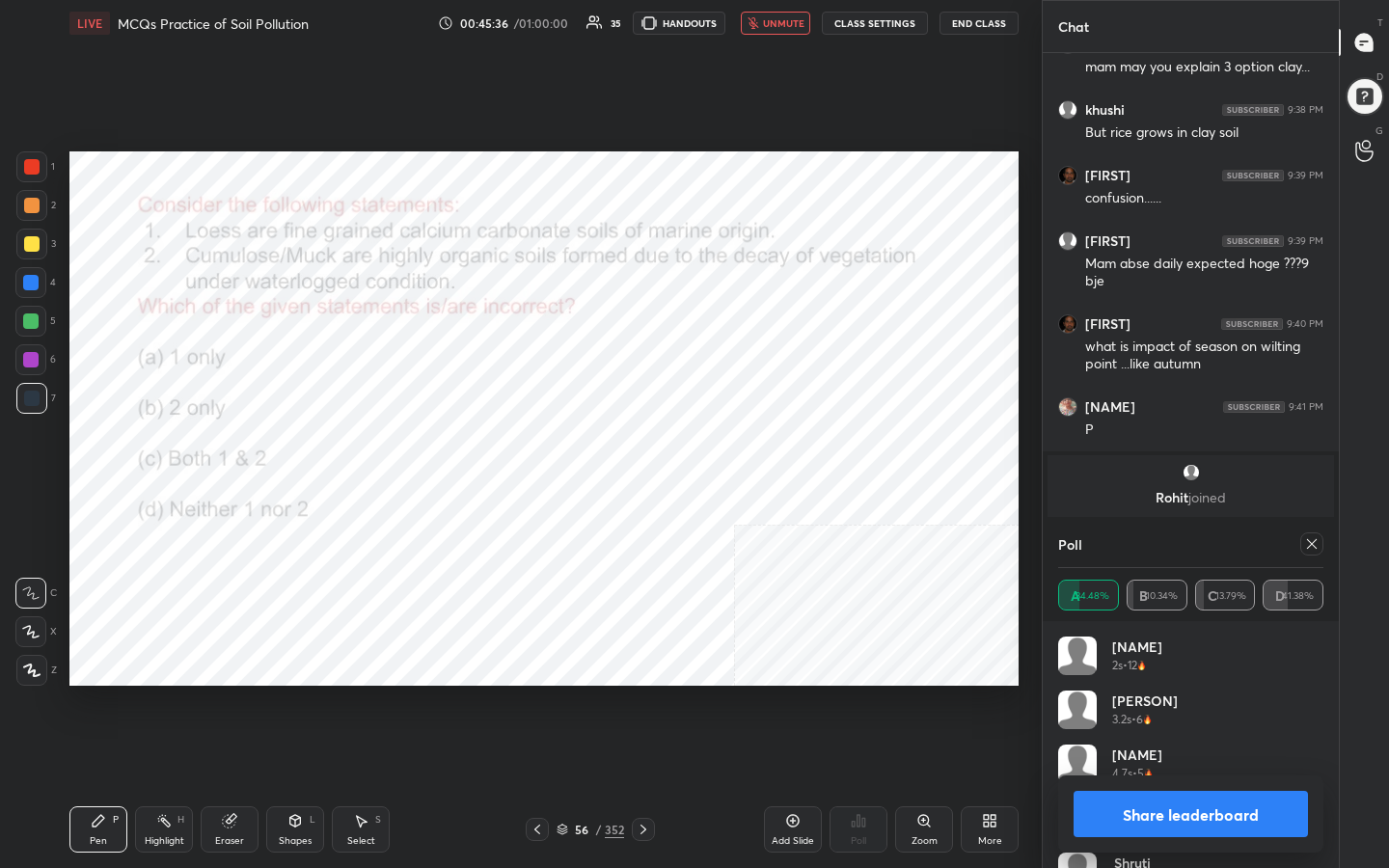 click 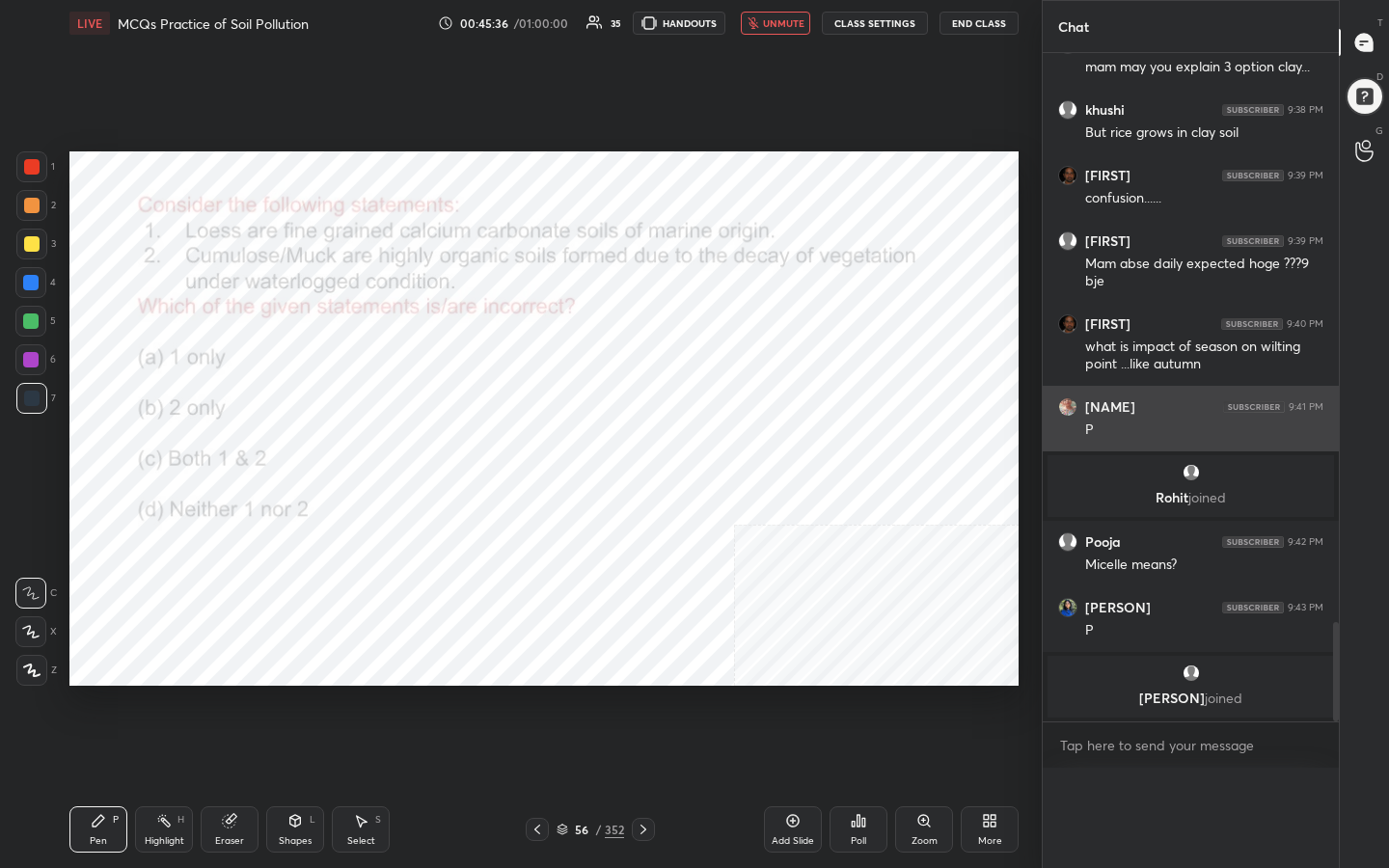 scroll, scrollTop: 0, scrollLeft: 0, axis: both 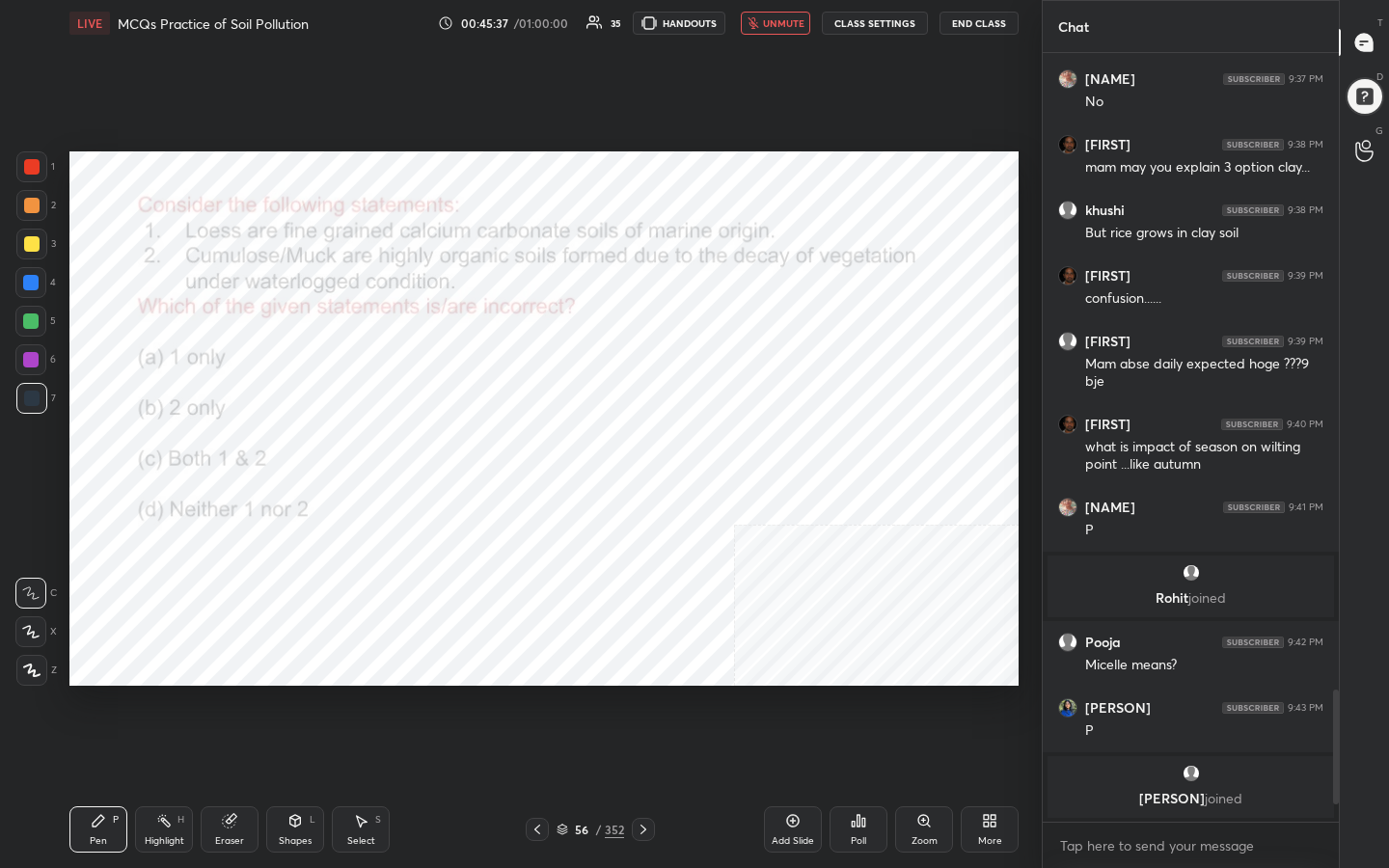 click on "unmute" at bounding box center (776, 23) 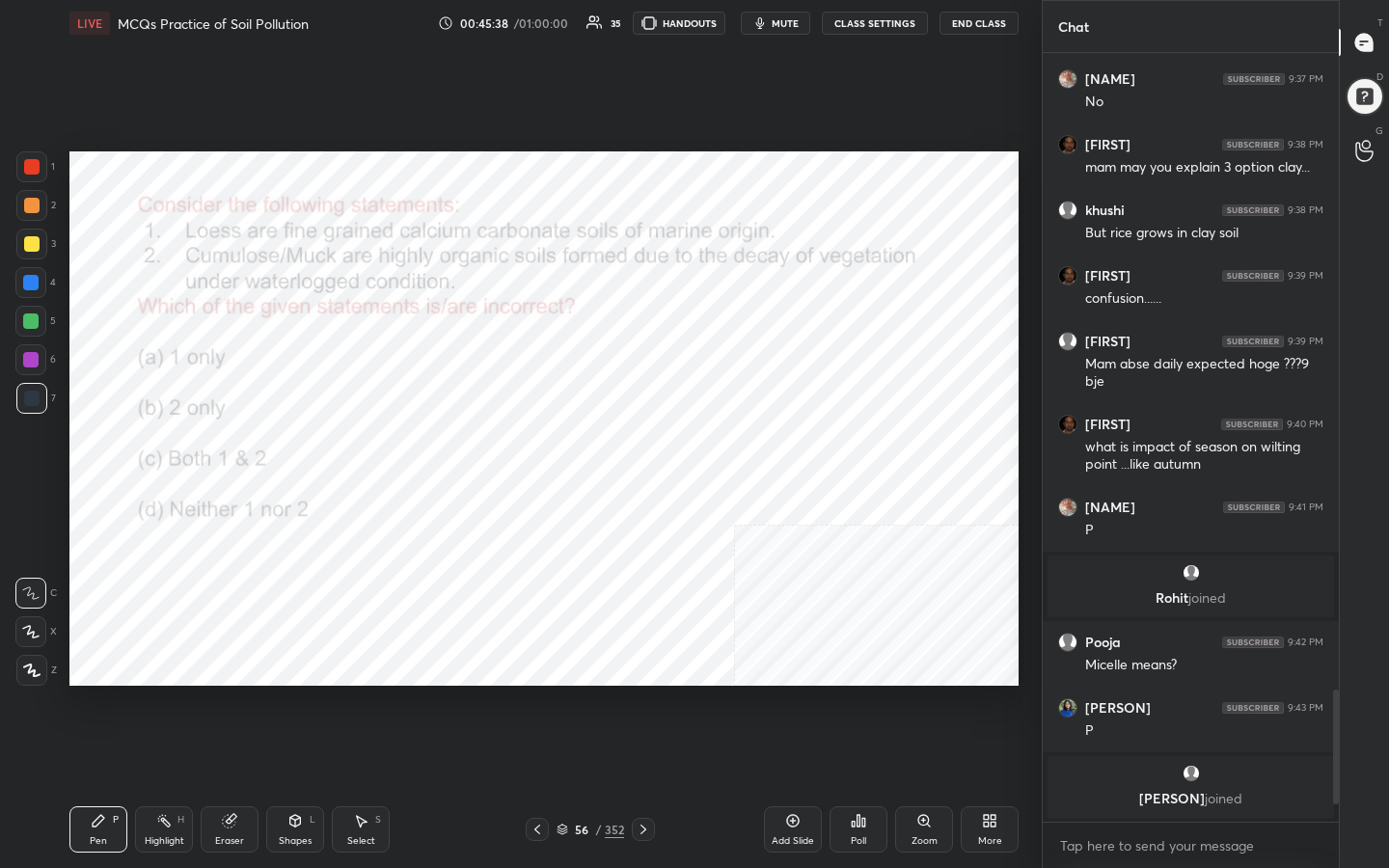 click on "mute" at bounding box center [776, 23] 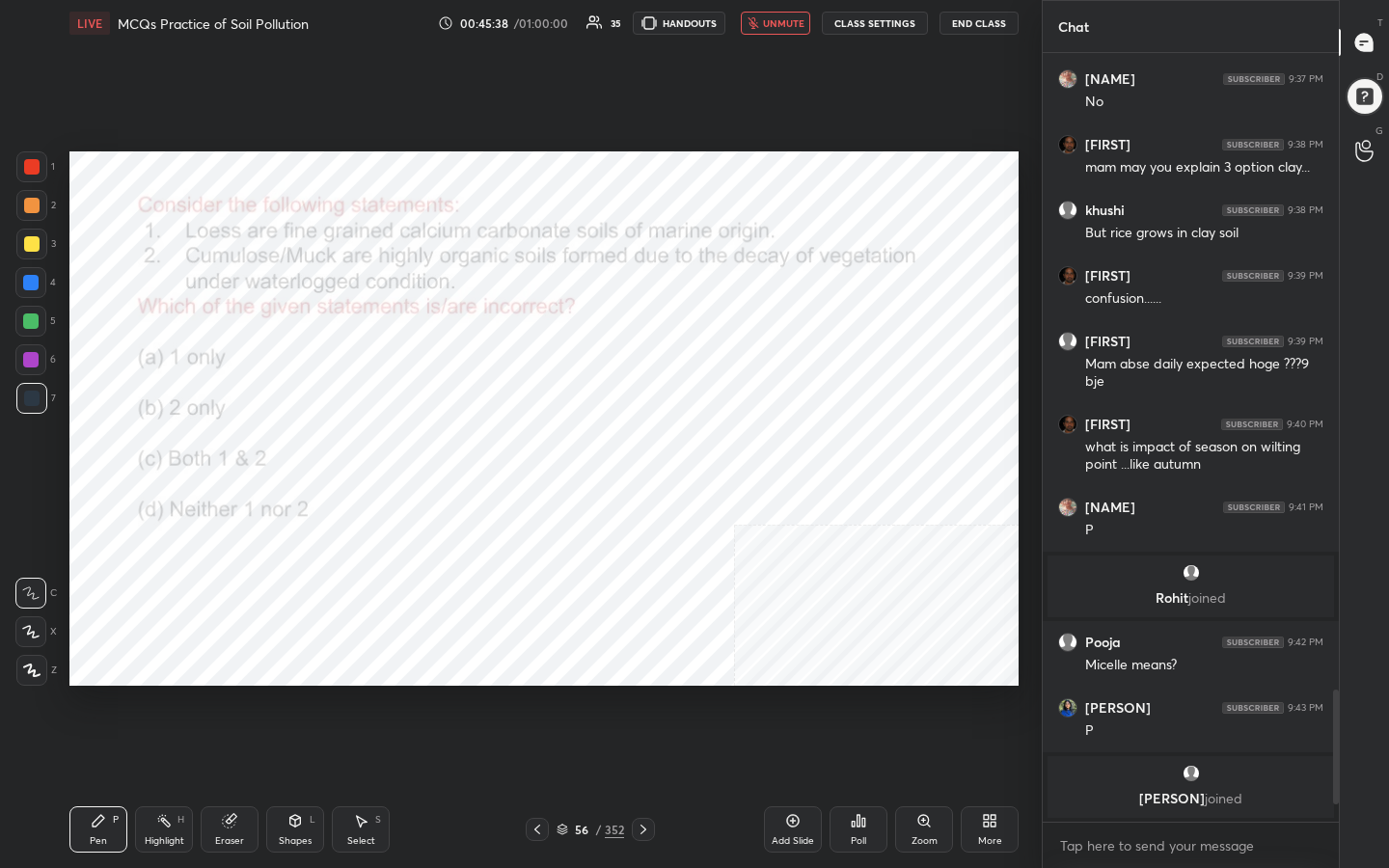 click on "unmute" at bounding box center [776, 23] 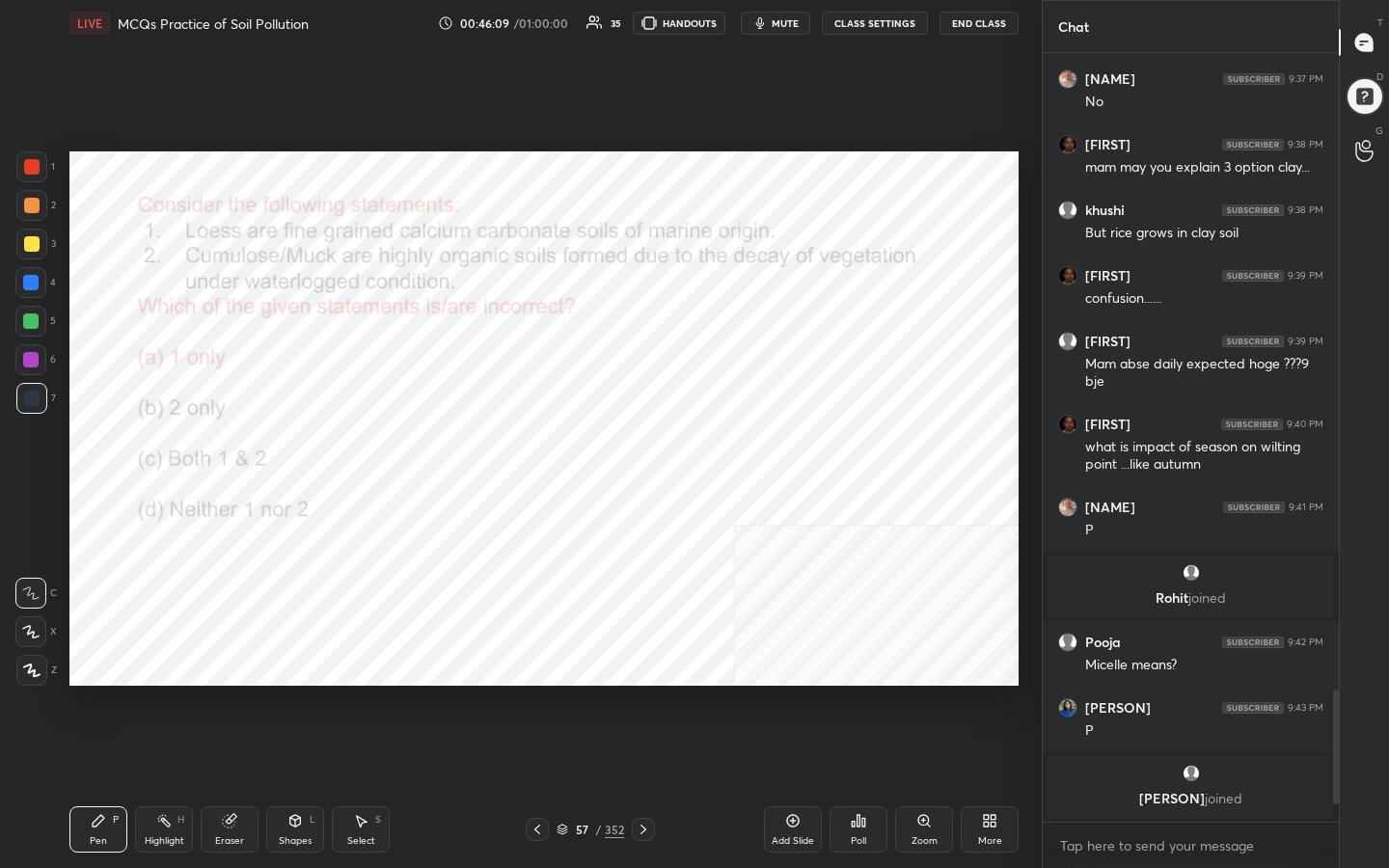 click 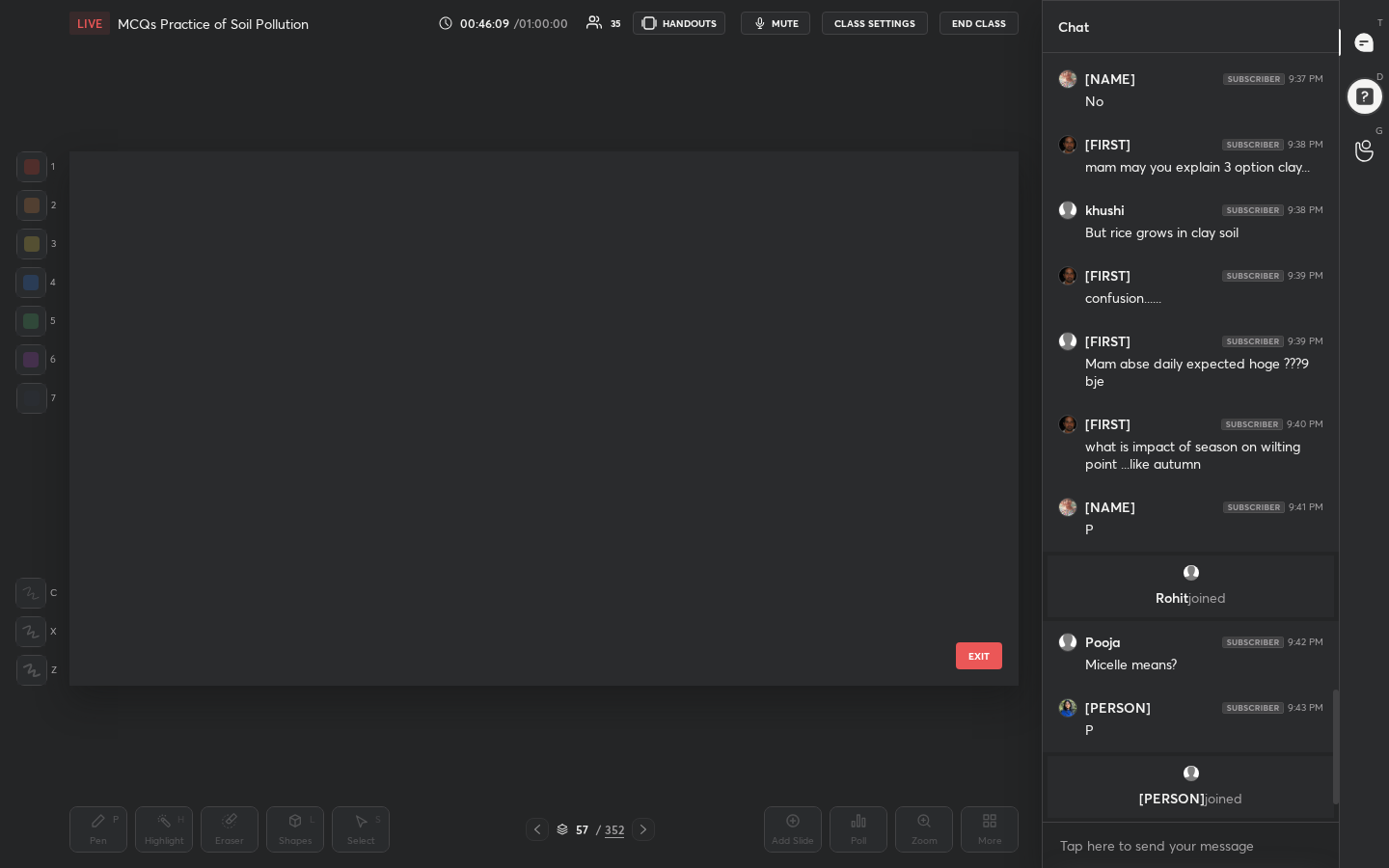 scroll, scrollTop: 2572, scrollLeft: 0, axis: vertical 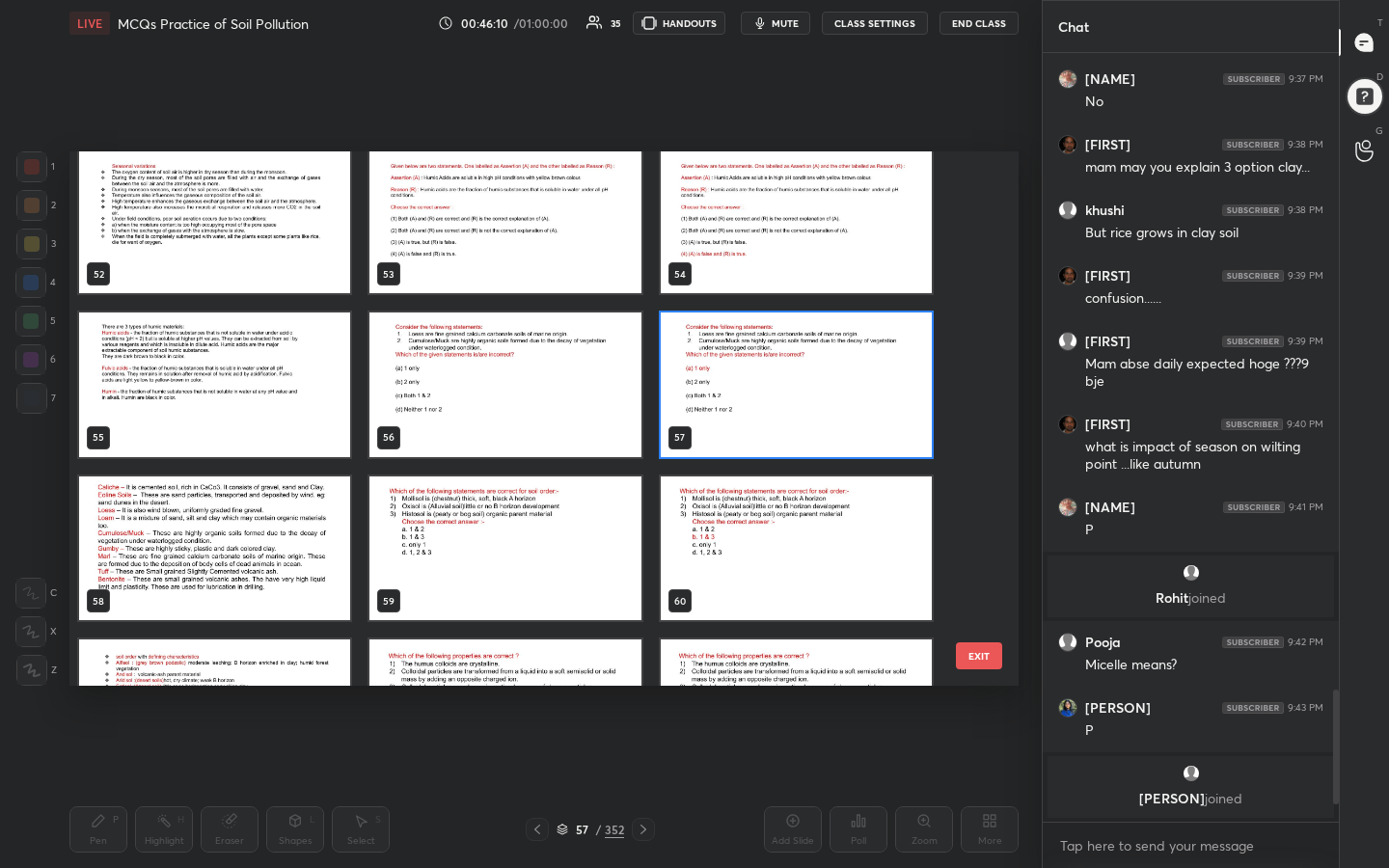 click at bounding box center (504, 549) 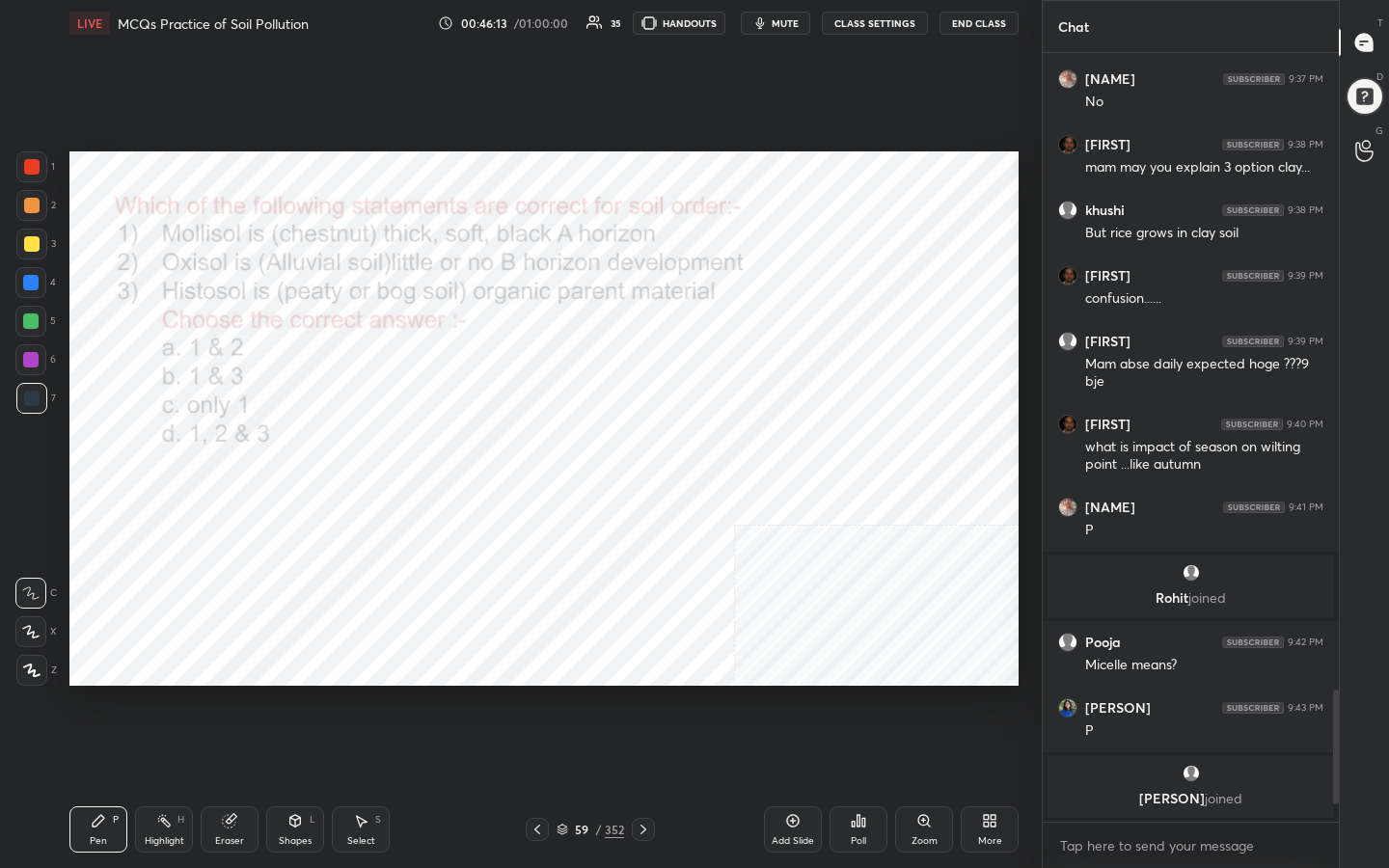 click on "mute" at bounding box center [785, 23] 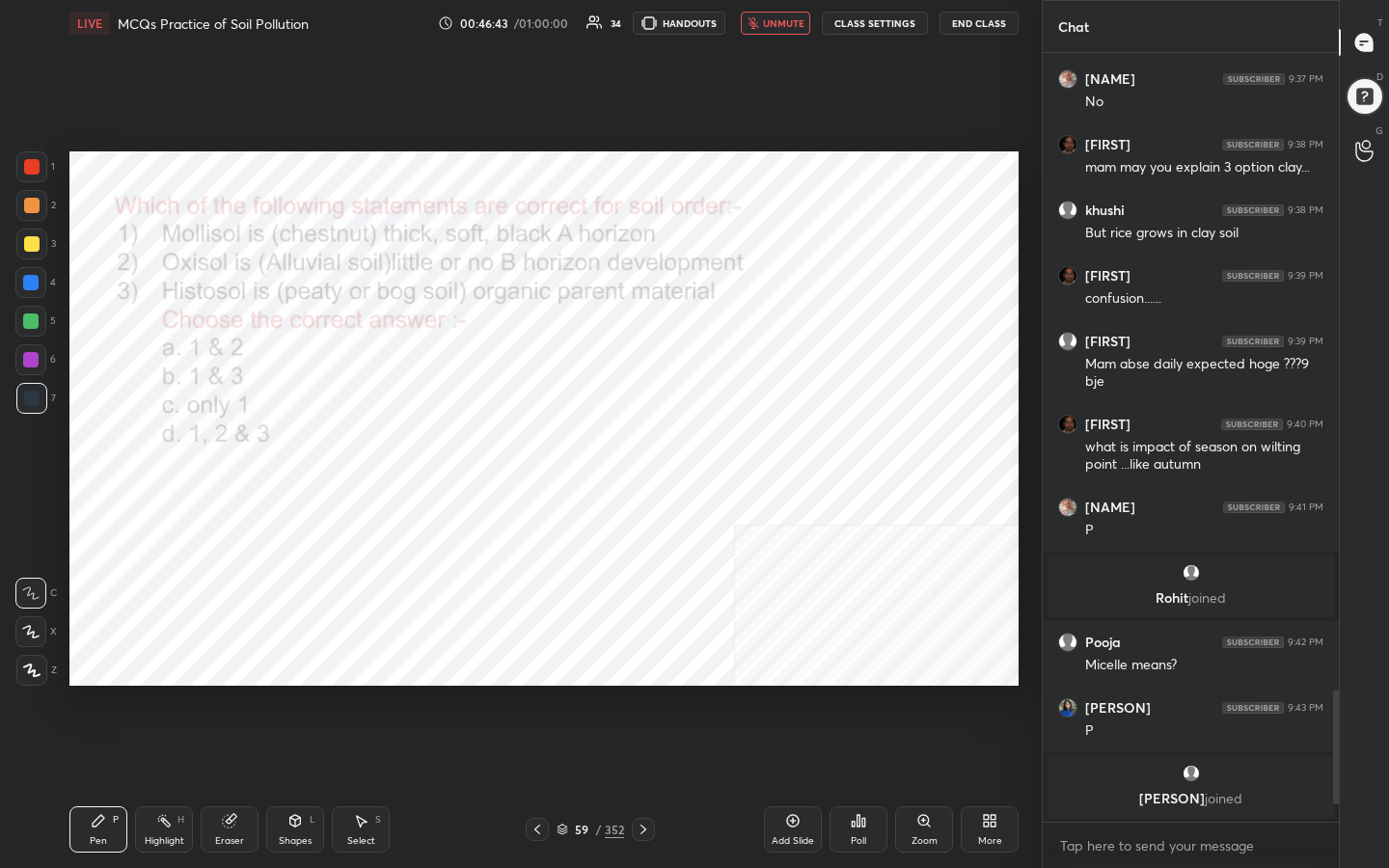 click on "59 / 352" at bounding box center (590, 829) 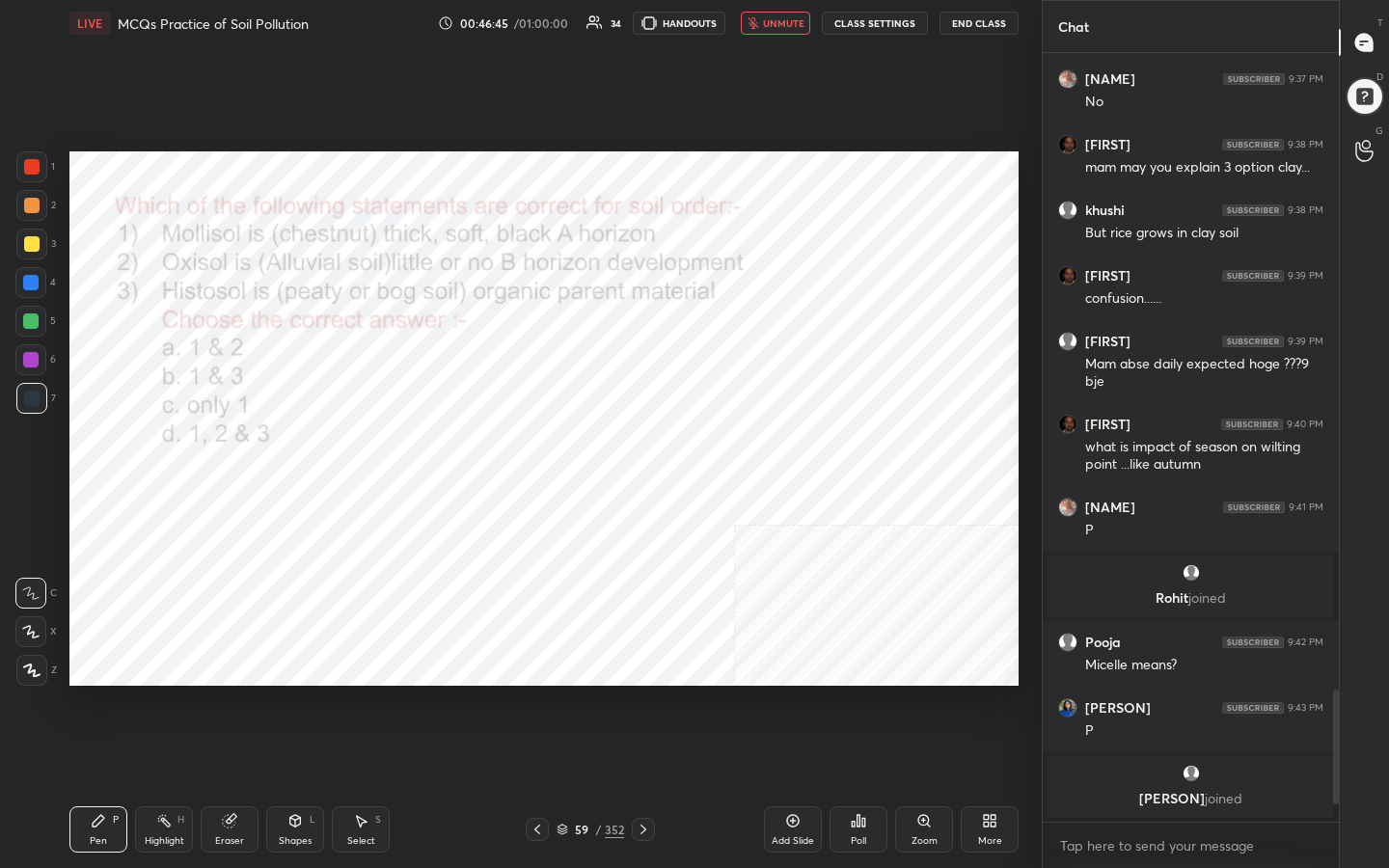 click 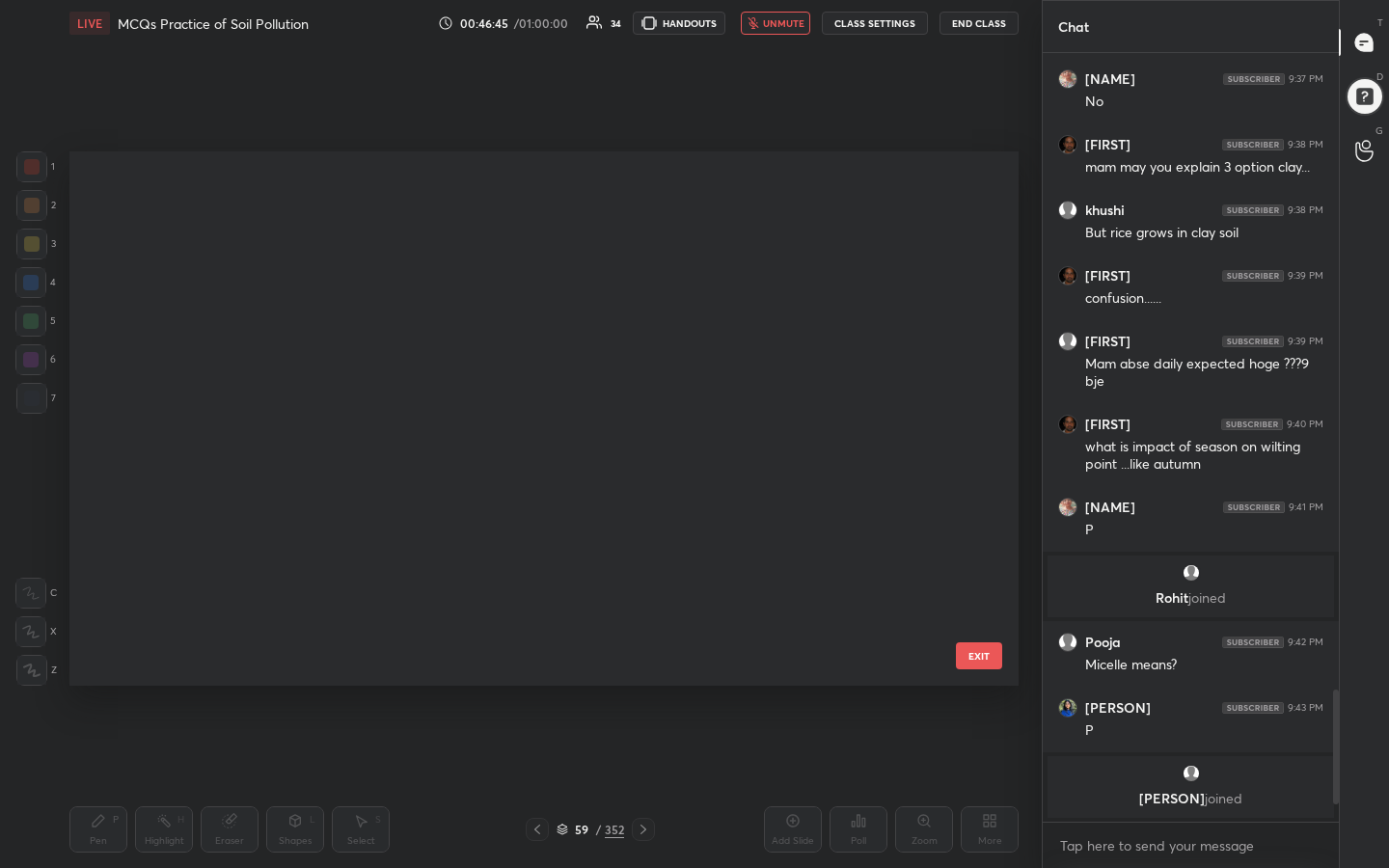 scroll, scrollTop: 2735, scrollLeft: 0, axis: vertical 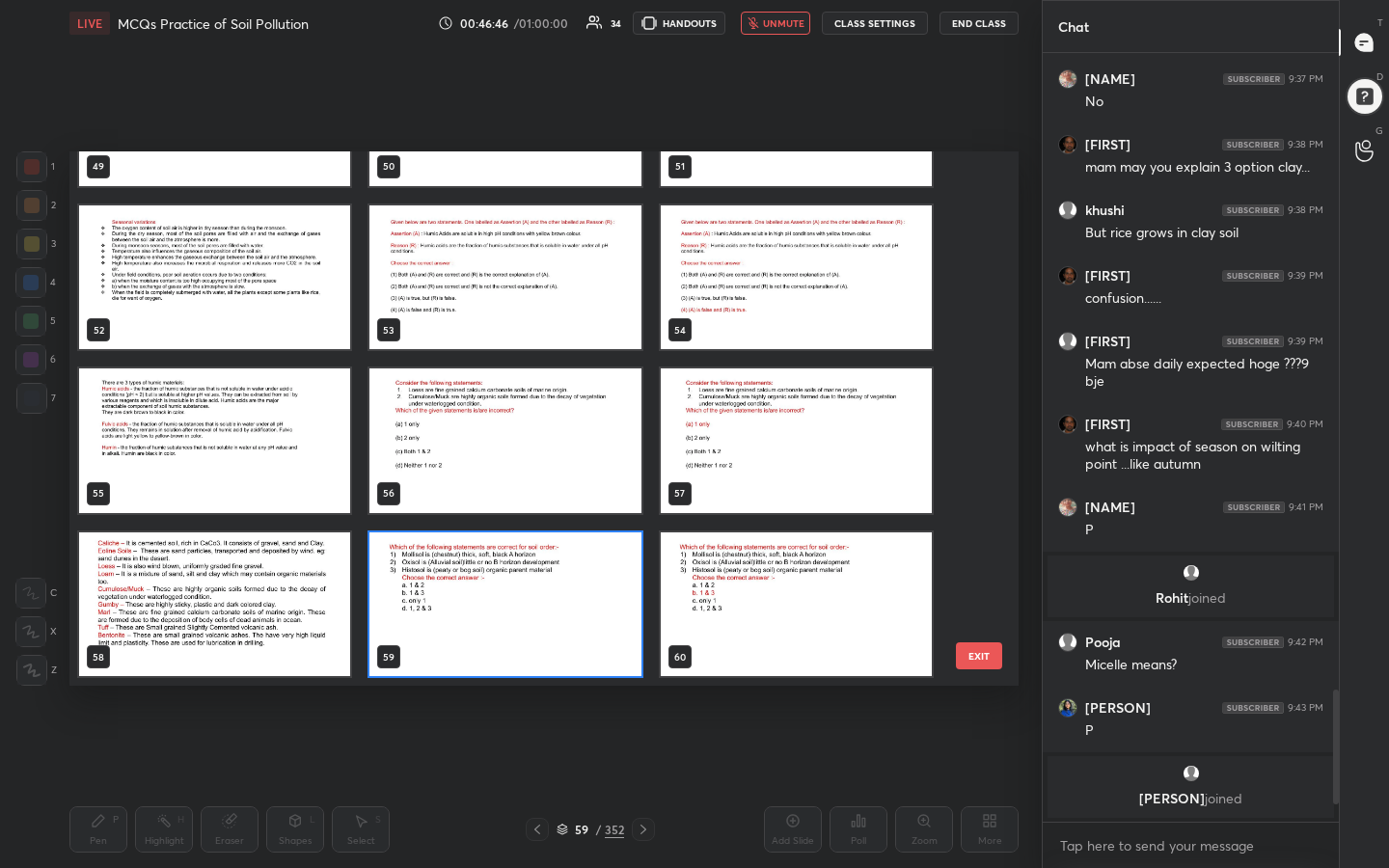 click at bounding box center (504, 605) 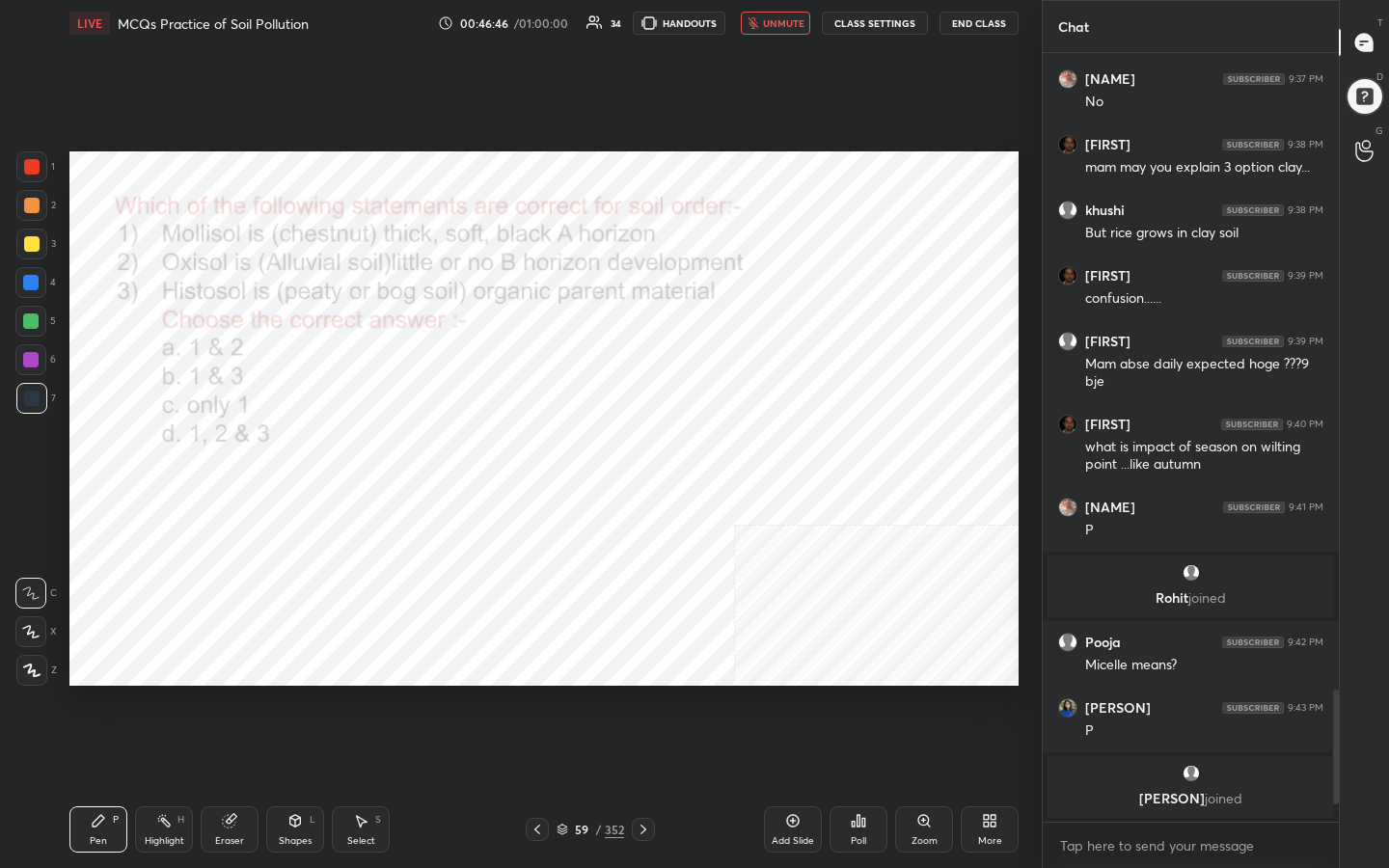 click at bounding box center (504, 605) 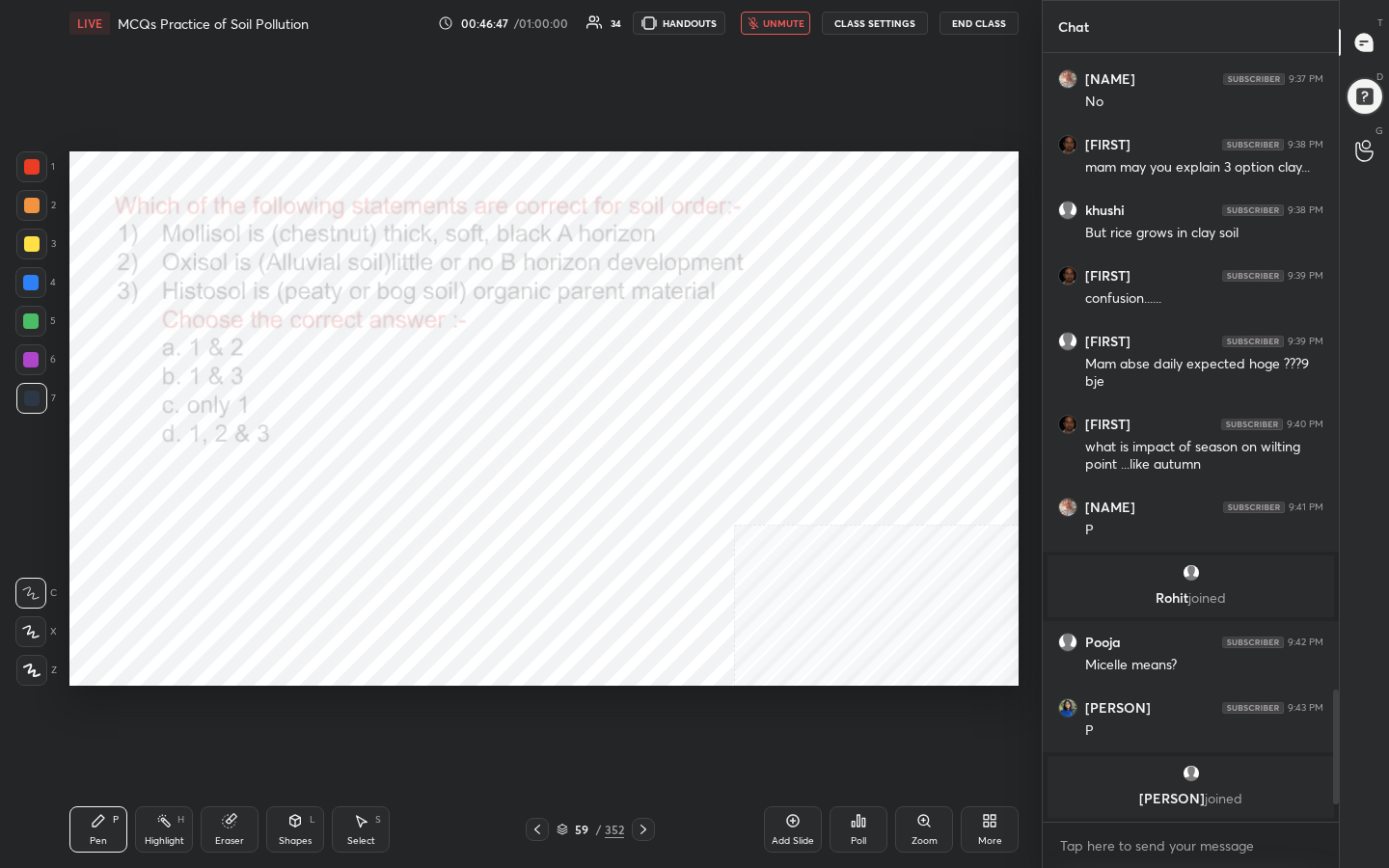 click 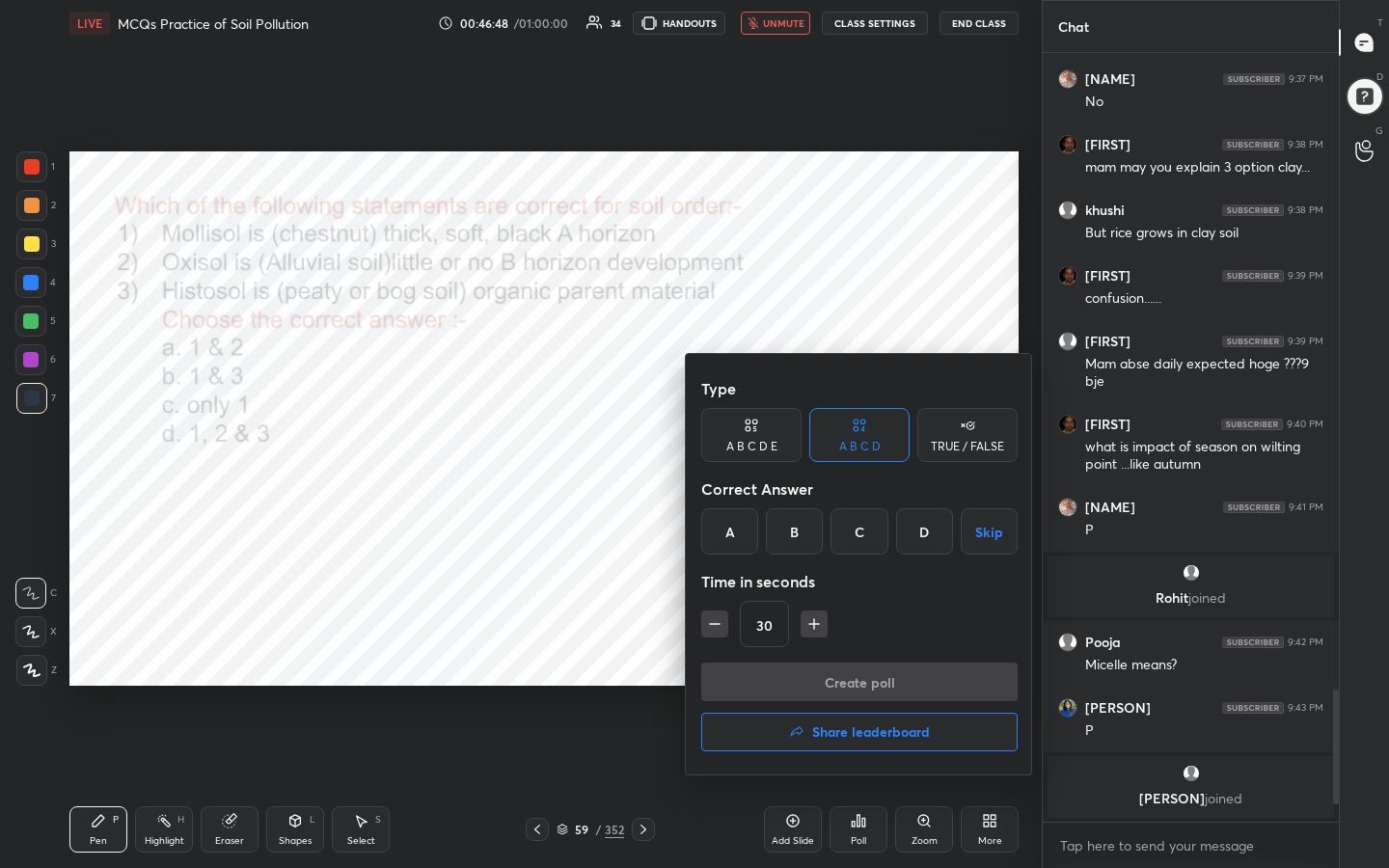 click on "B" at bounding box center [794, 531] 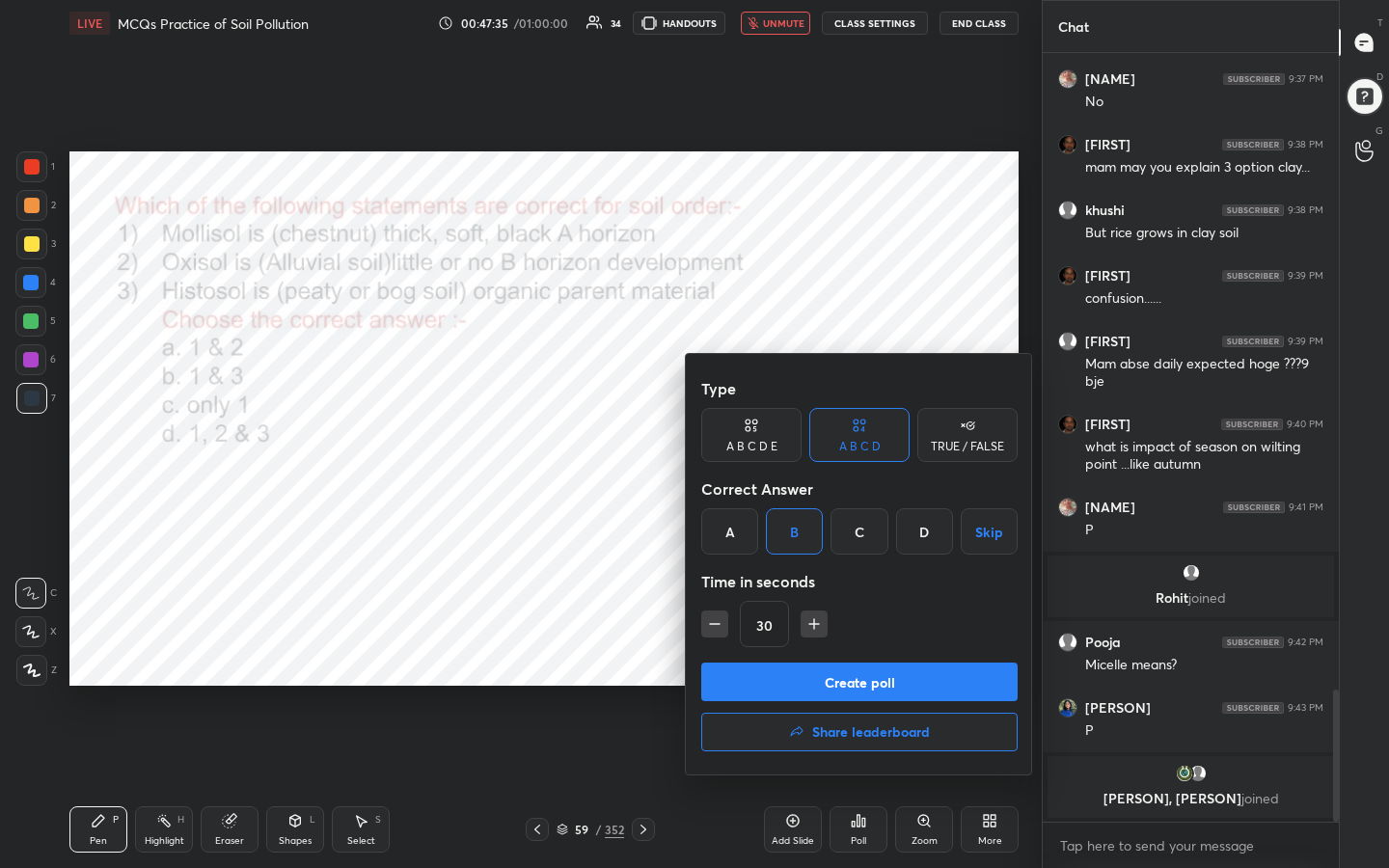 click on "Create poll" at bounding box center (859, 682) 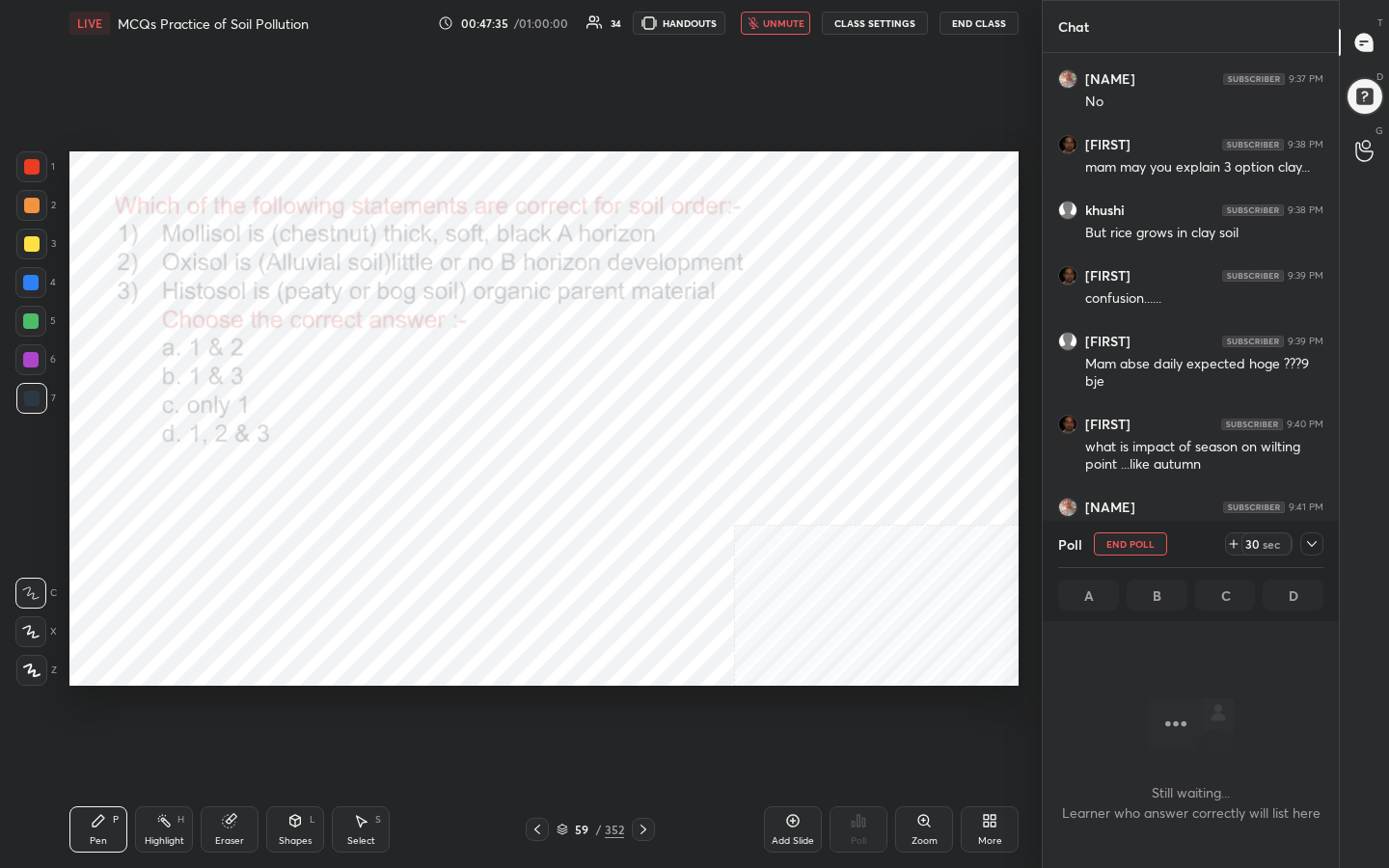 scroll, scrollTop: 561, scrollLeft: 290, axis: both 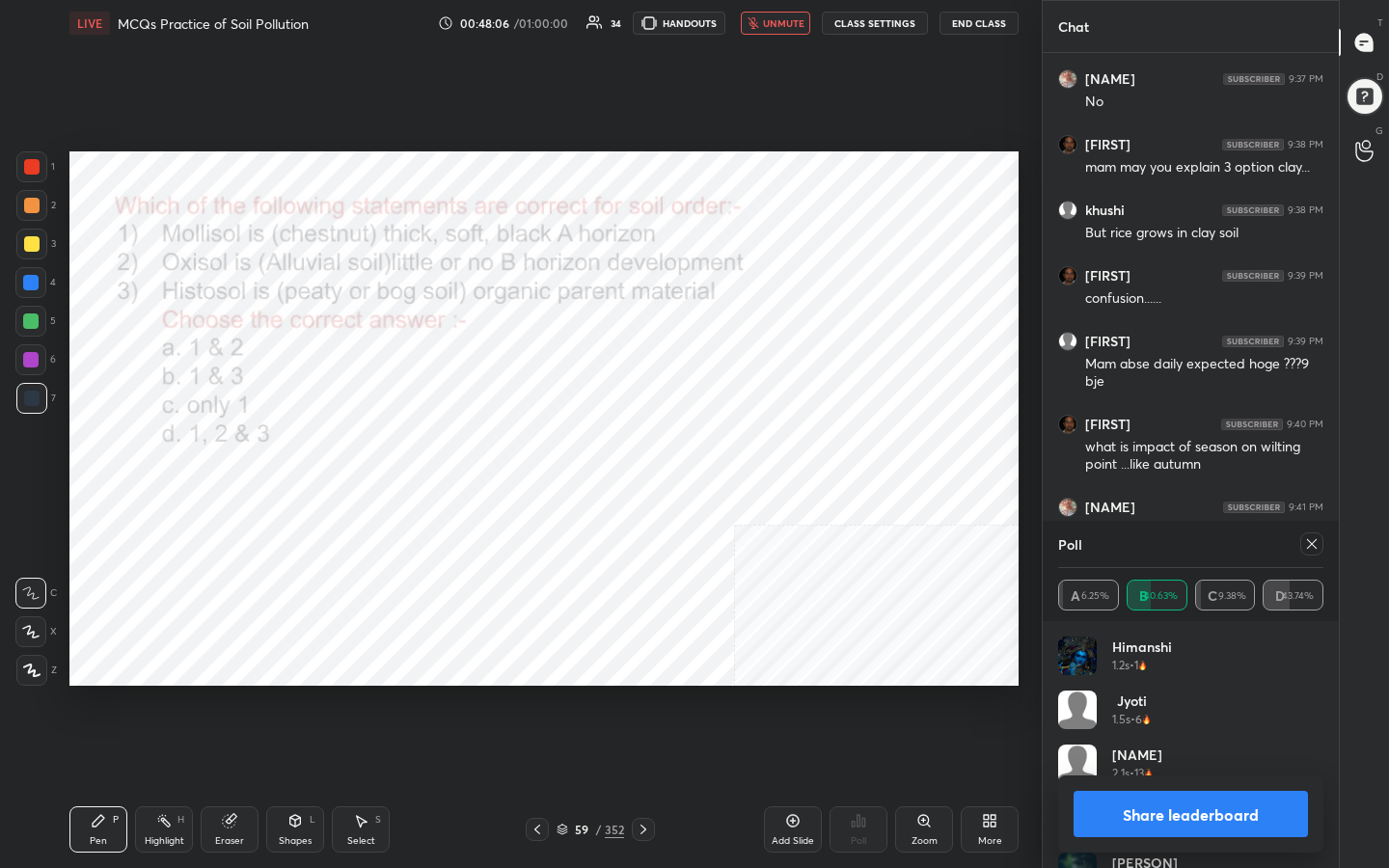 click 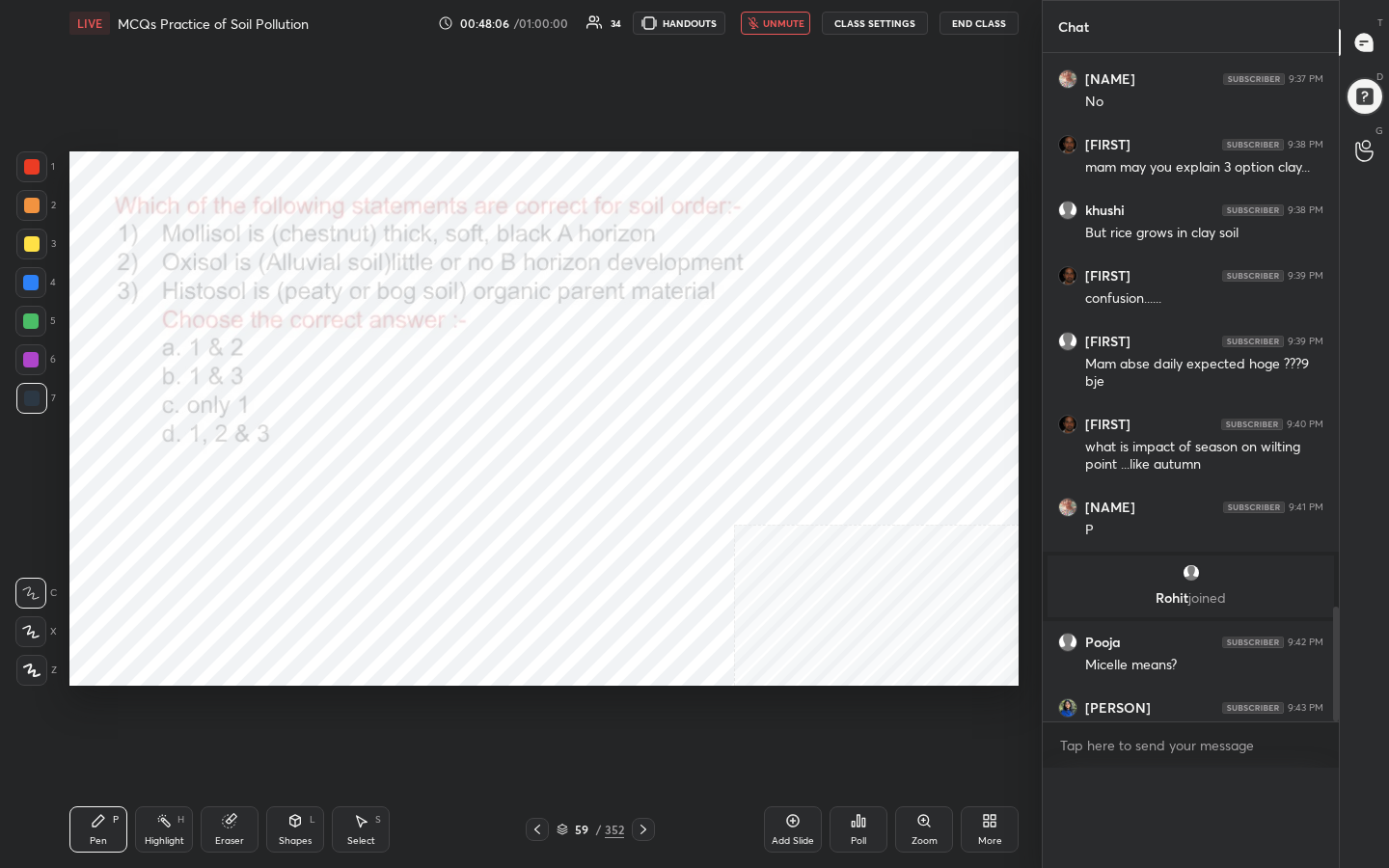 scroll, scrollTop: 0, scrollLeft: 0, axis: both 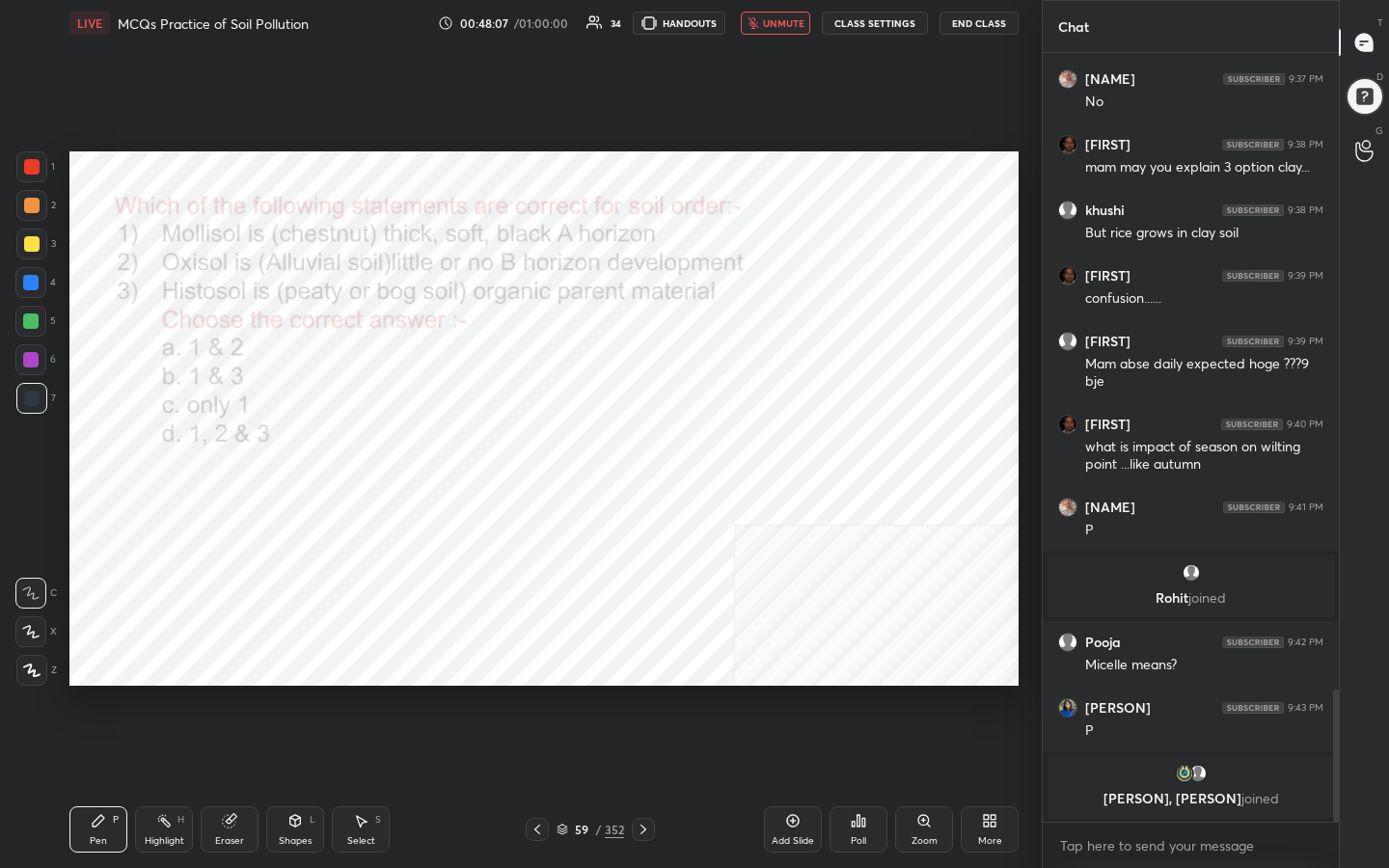 click on "unmute" at bounding box center [776, 23] 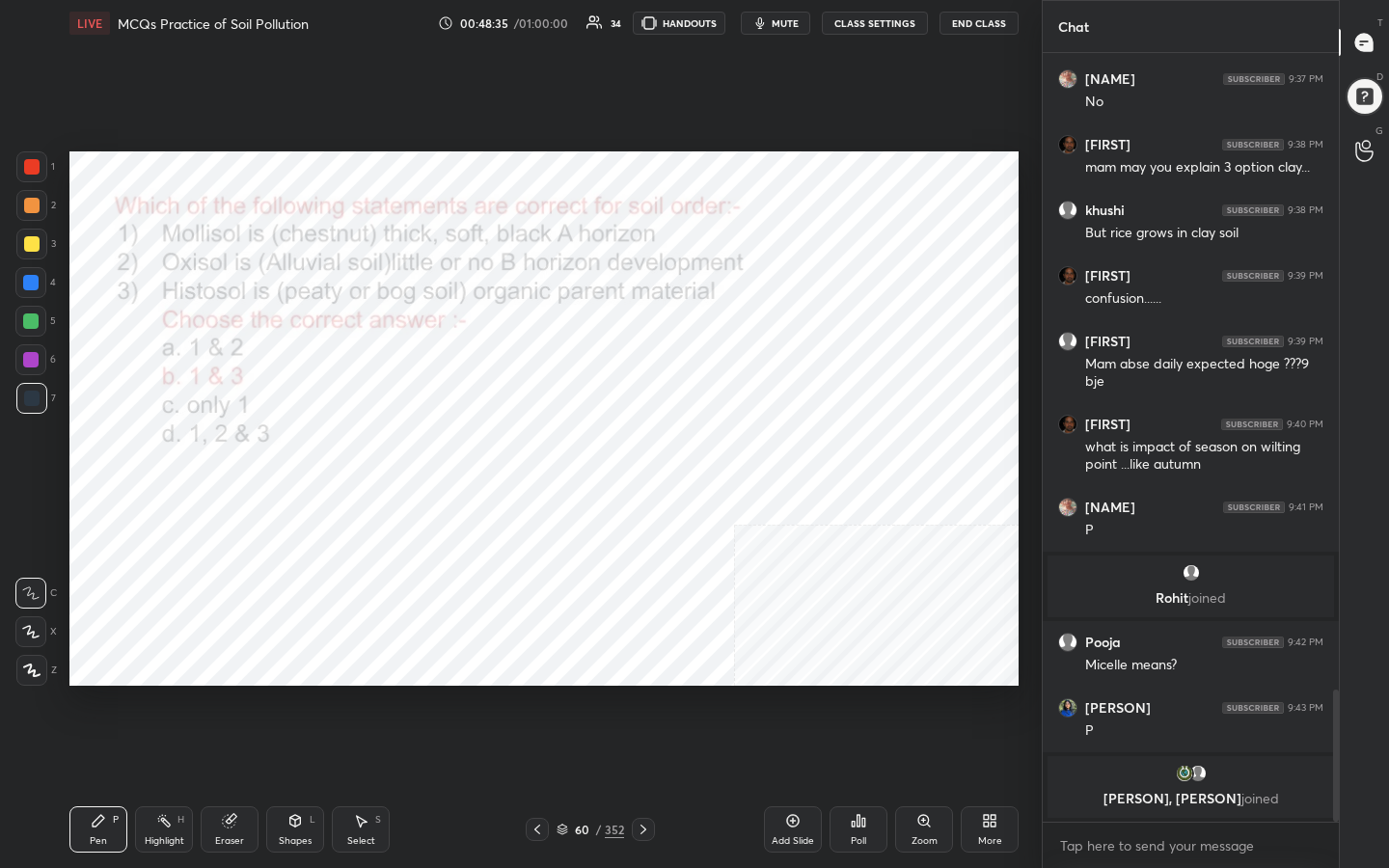 click on "60 / 352" at bounding box center [590, 829] 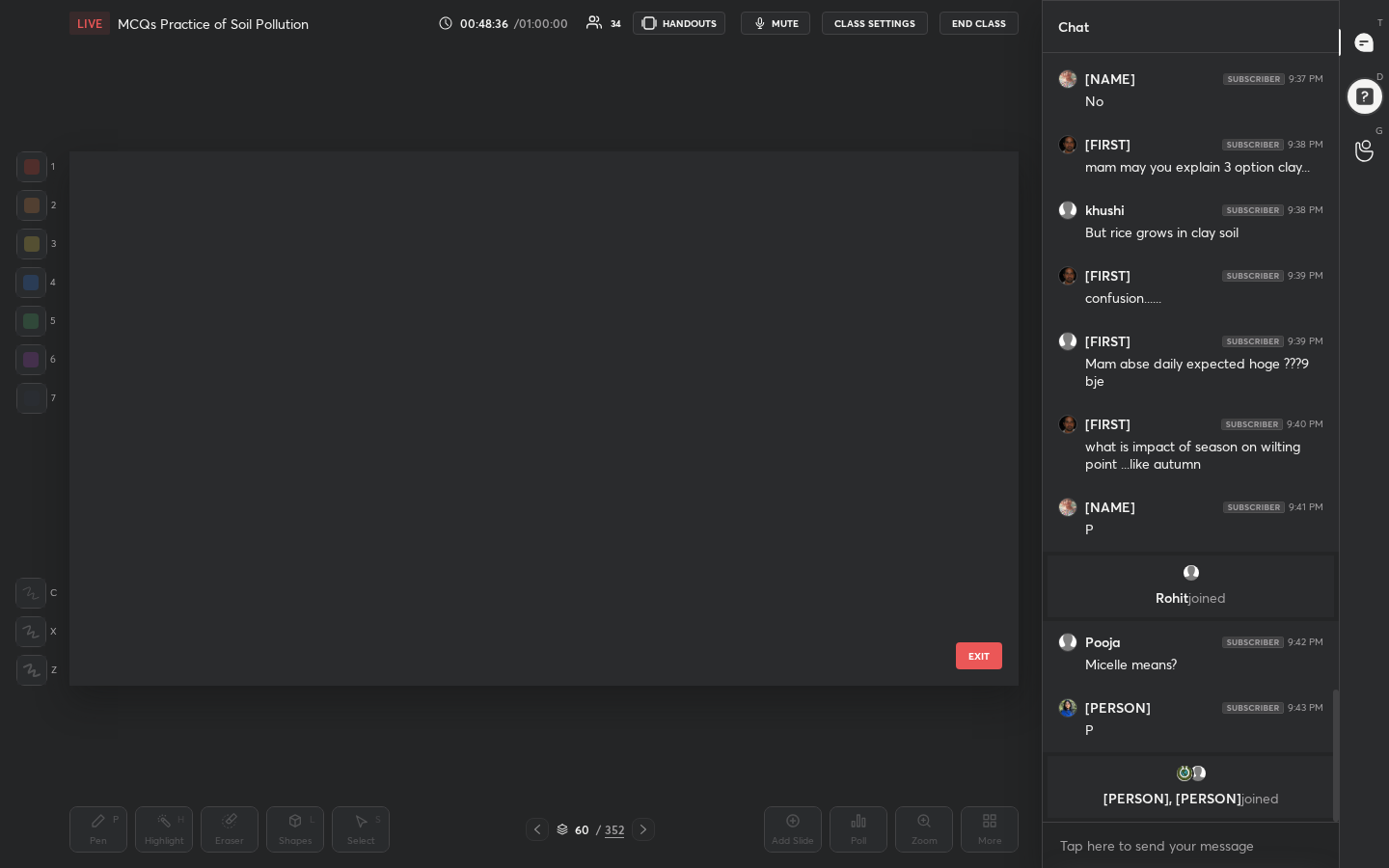 scroll, scrollTop: 2735, scrollLeft: 0, axis: vertical 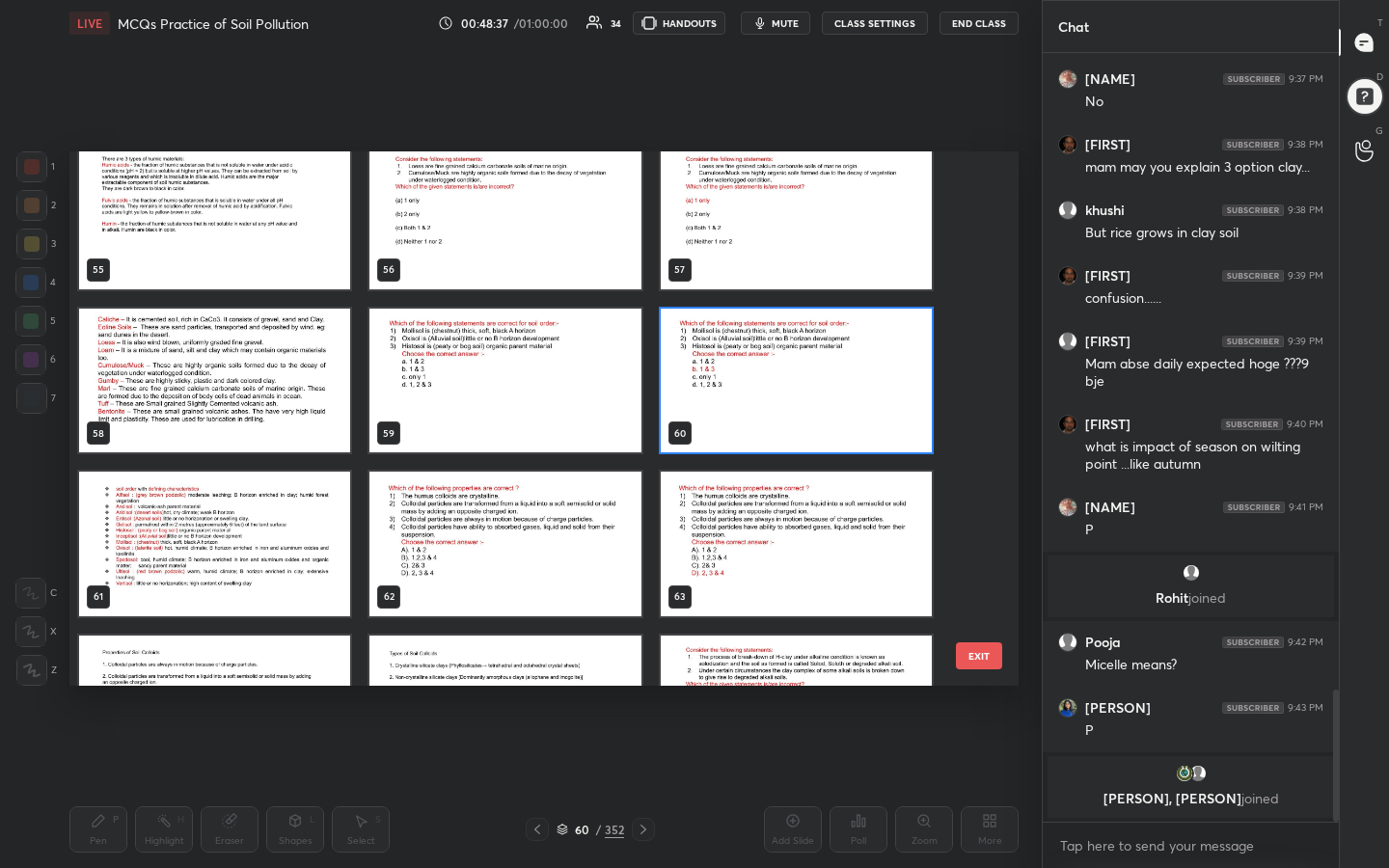 click at bounding box center (504, 544) 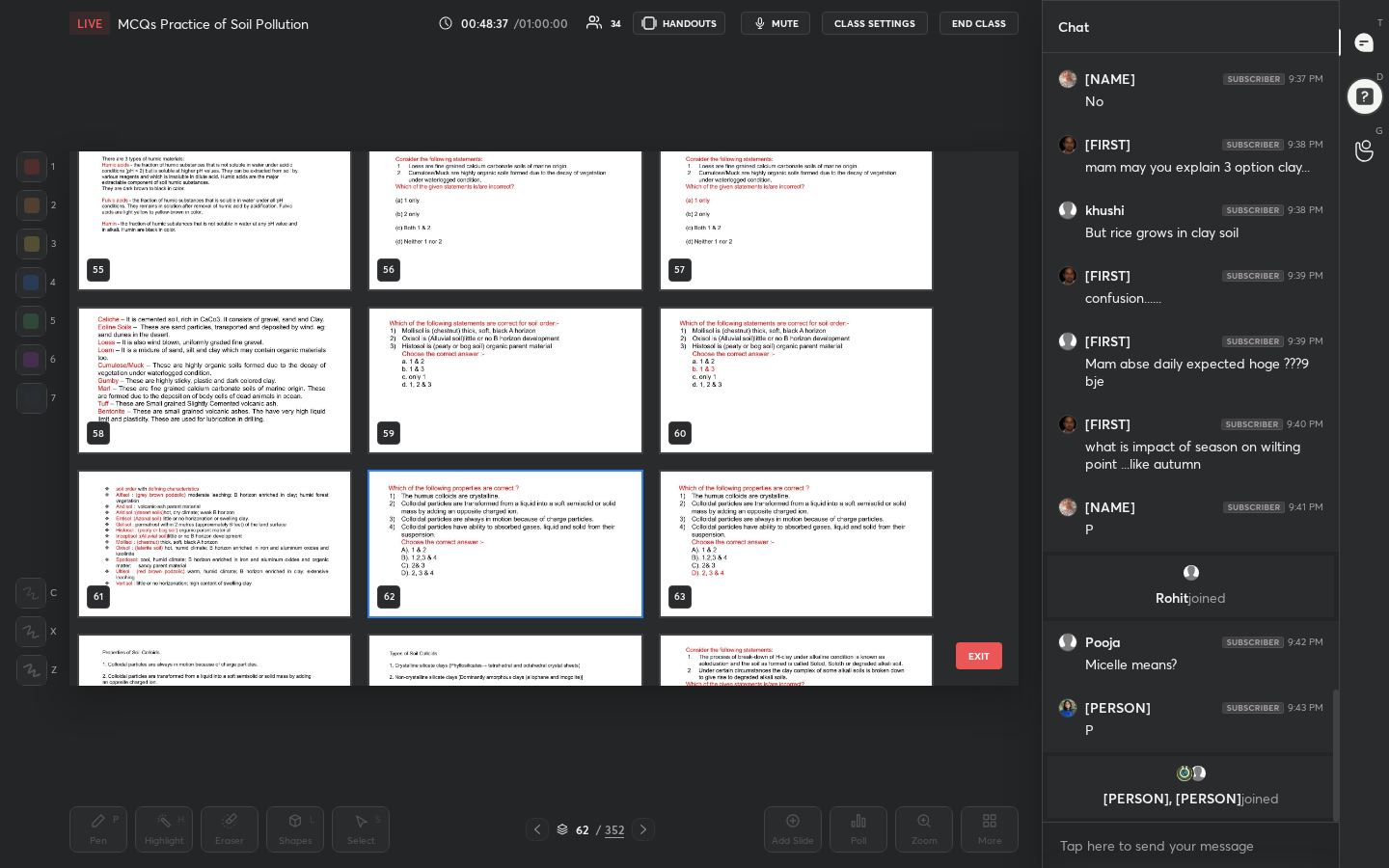 click at bounding box center [504, 544] 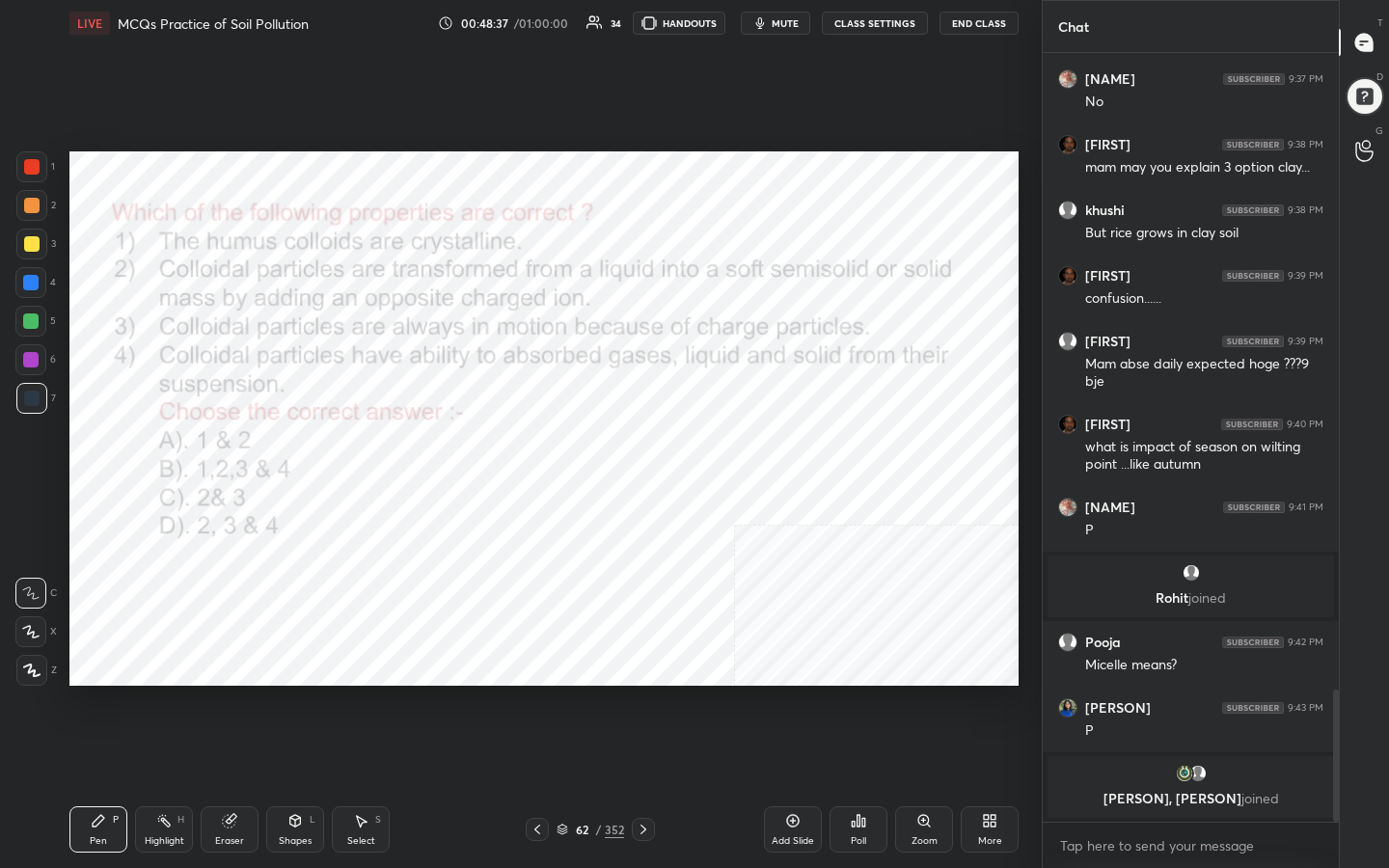 click at bounding box center [504, 544] 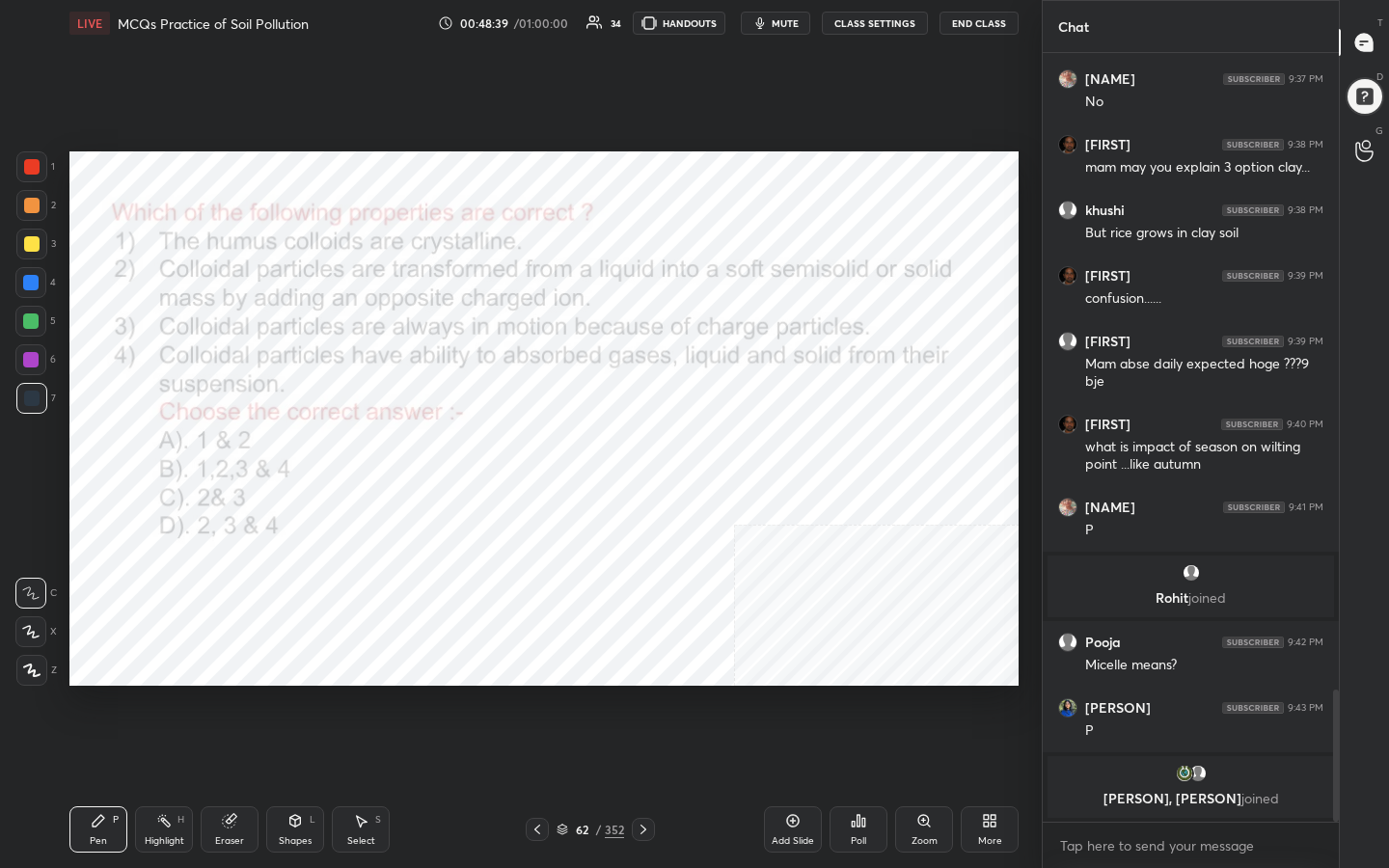click on "mute" at bounding box center (785, 23) 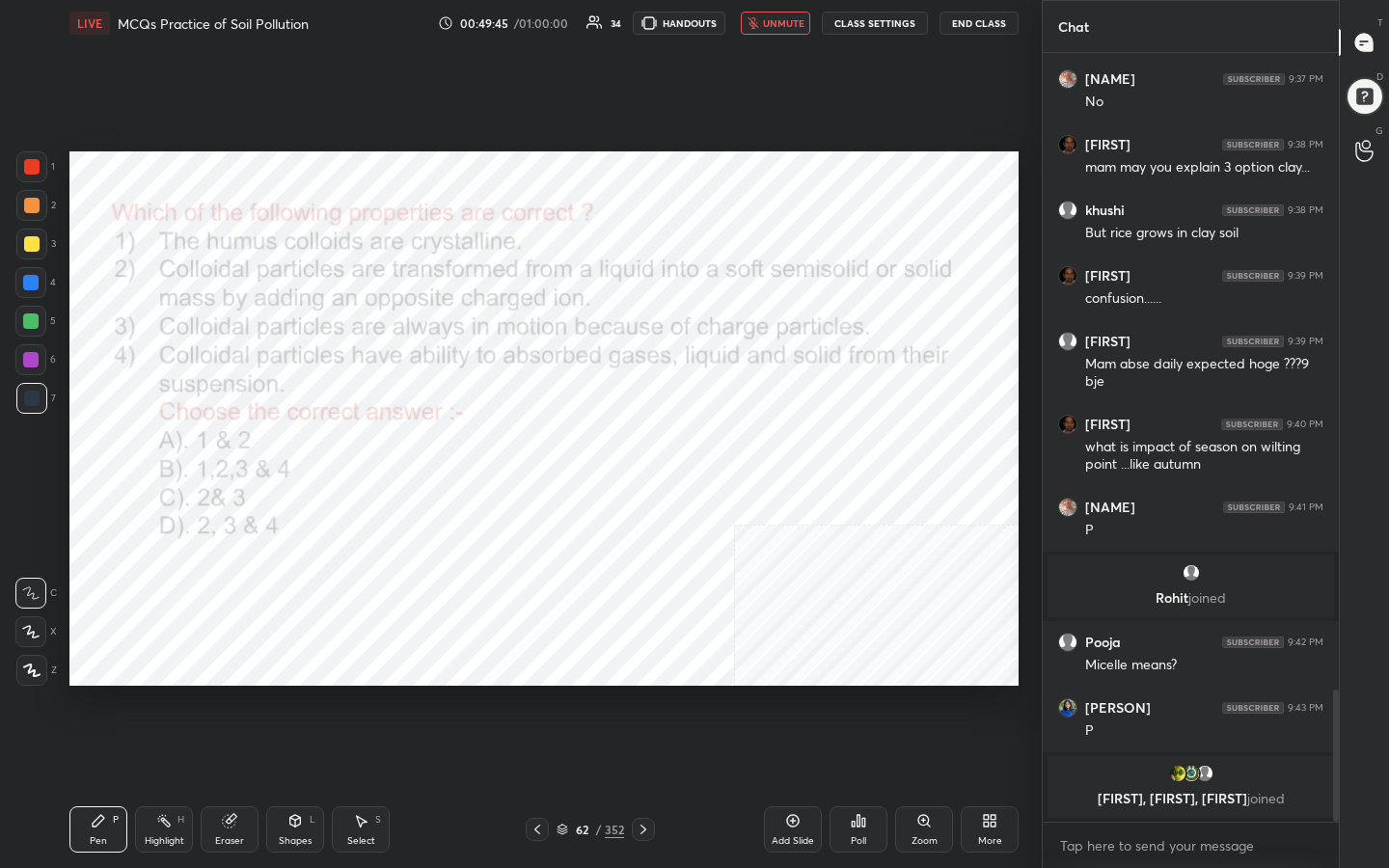 click 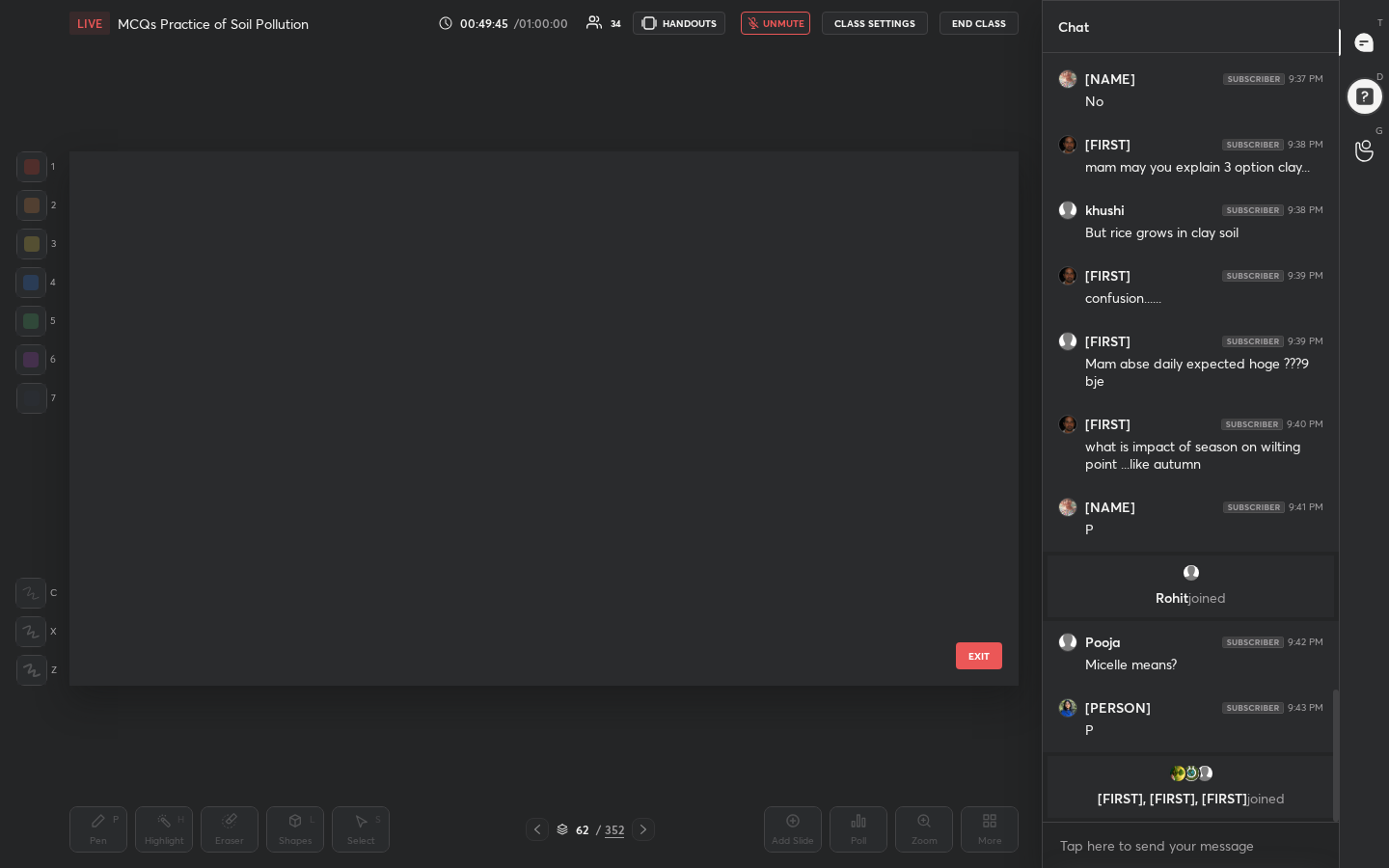 scroll, scrollTop: 2899, scrollLeft: 0, axis: vertical 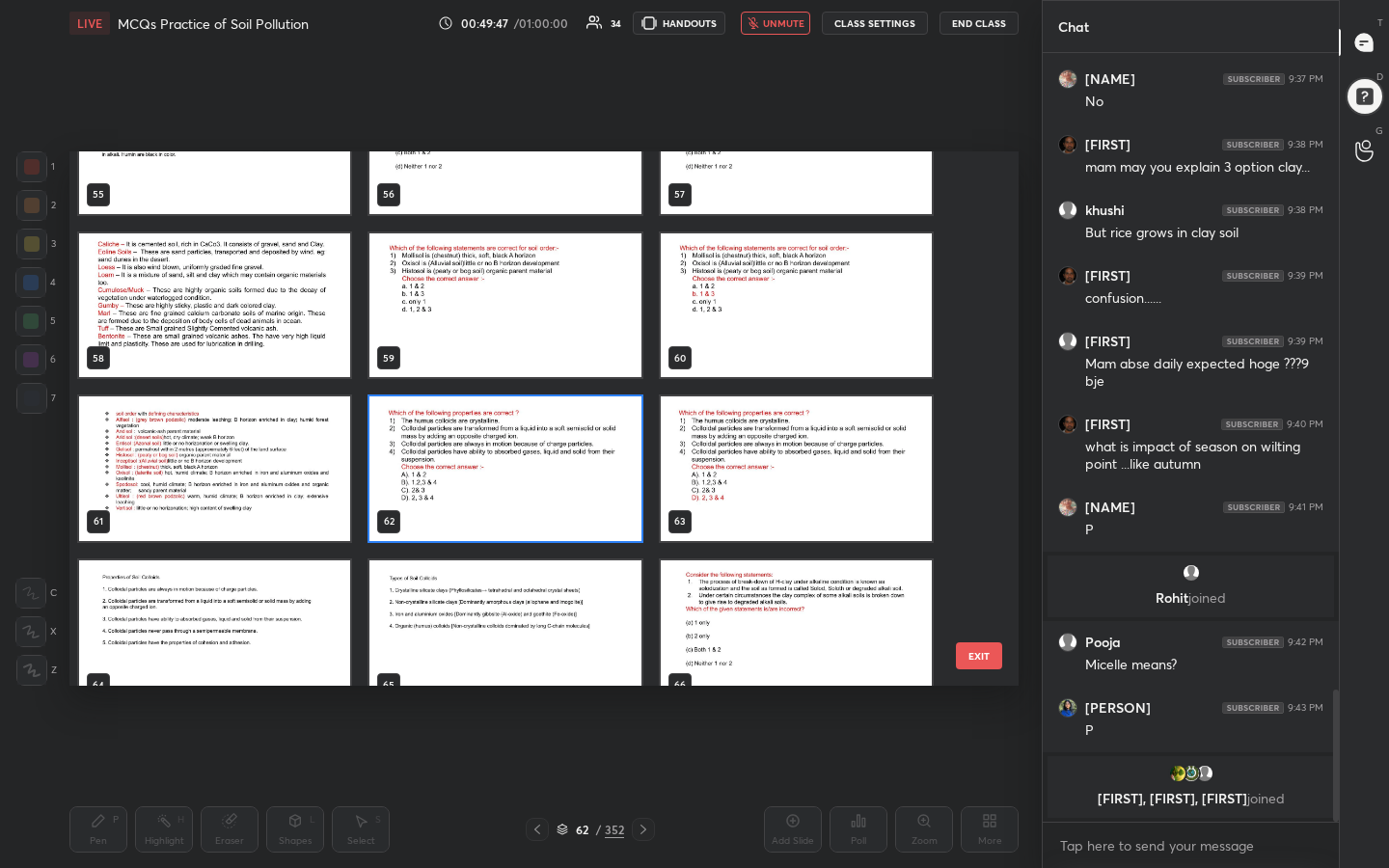 click at bounding box center (504, 469) 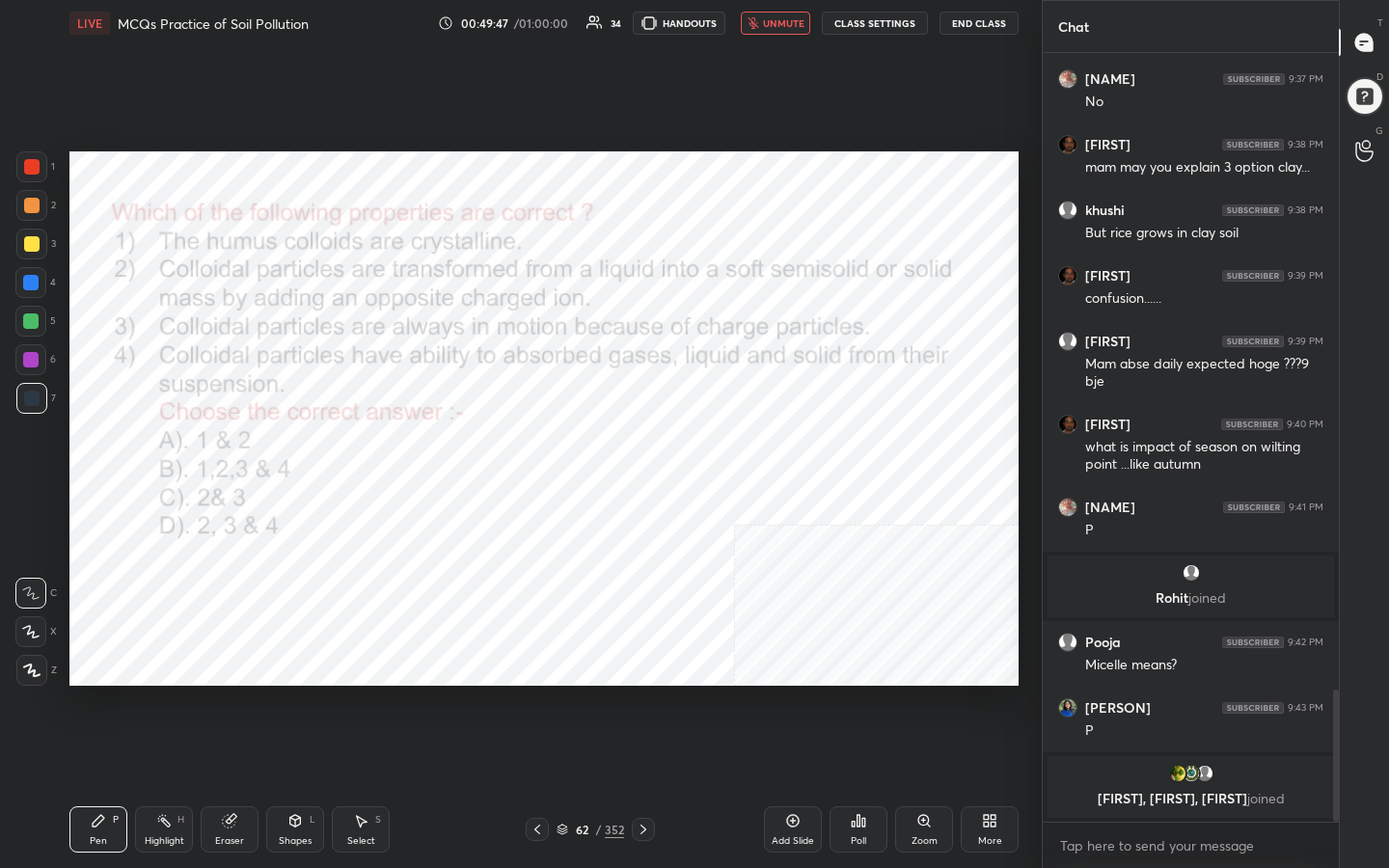 scroll, scrollTop: 0, scrollLeft: 0, axis: both 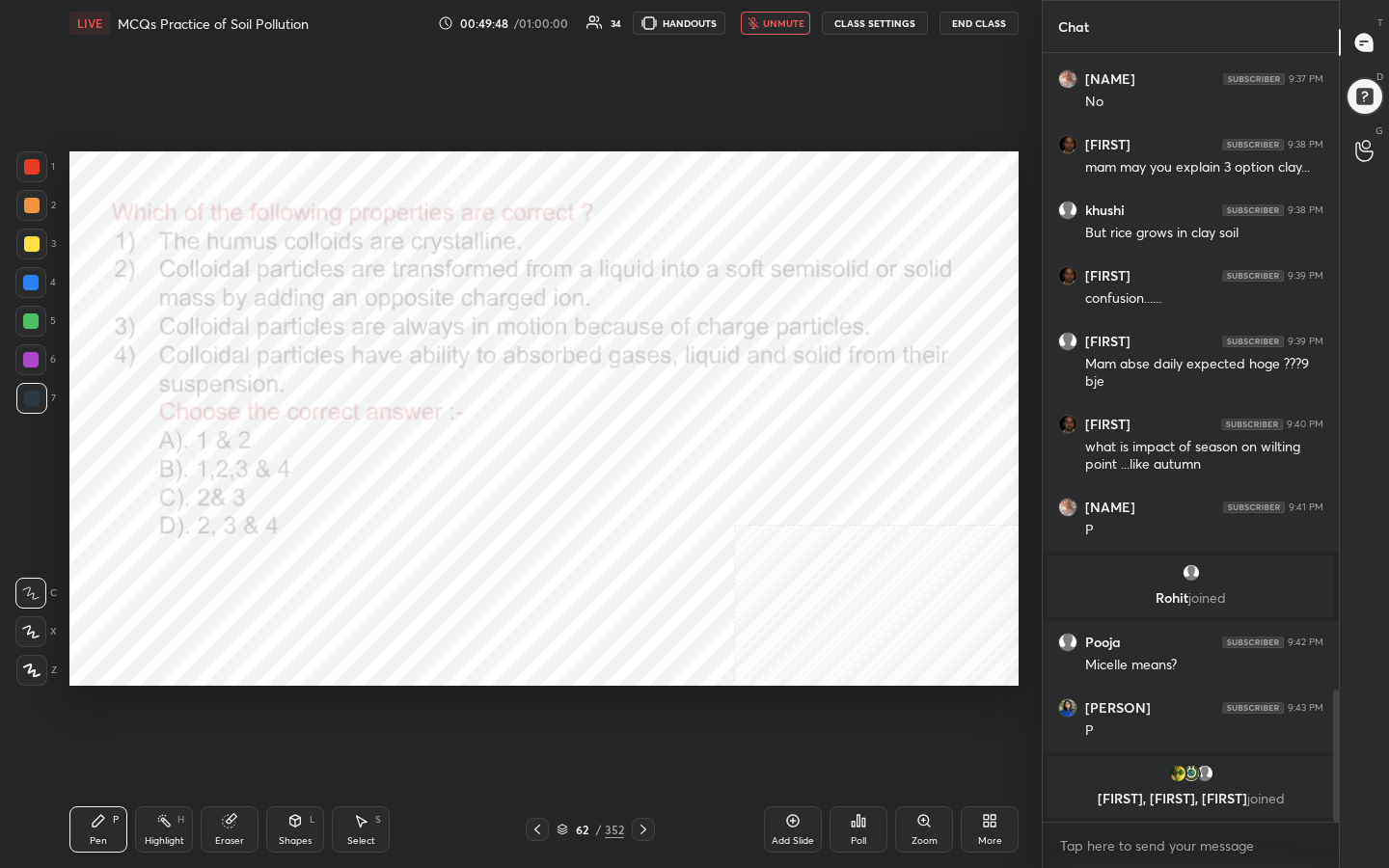 click on "Poll" at bounding box center (858, 829) 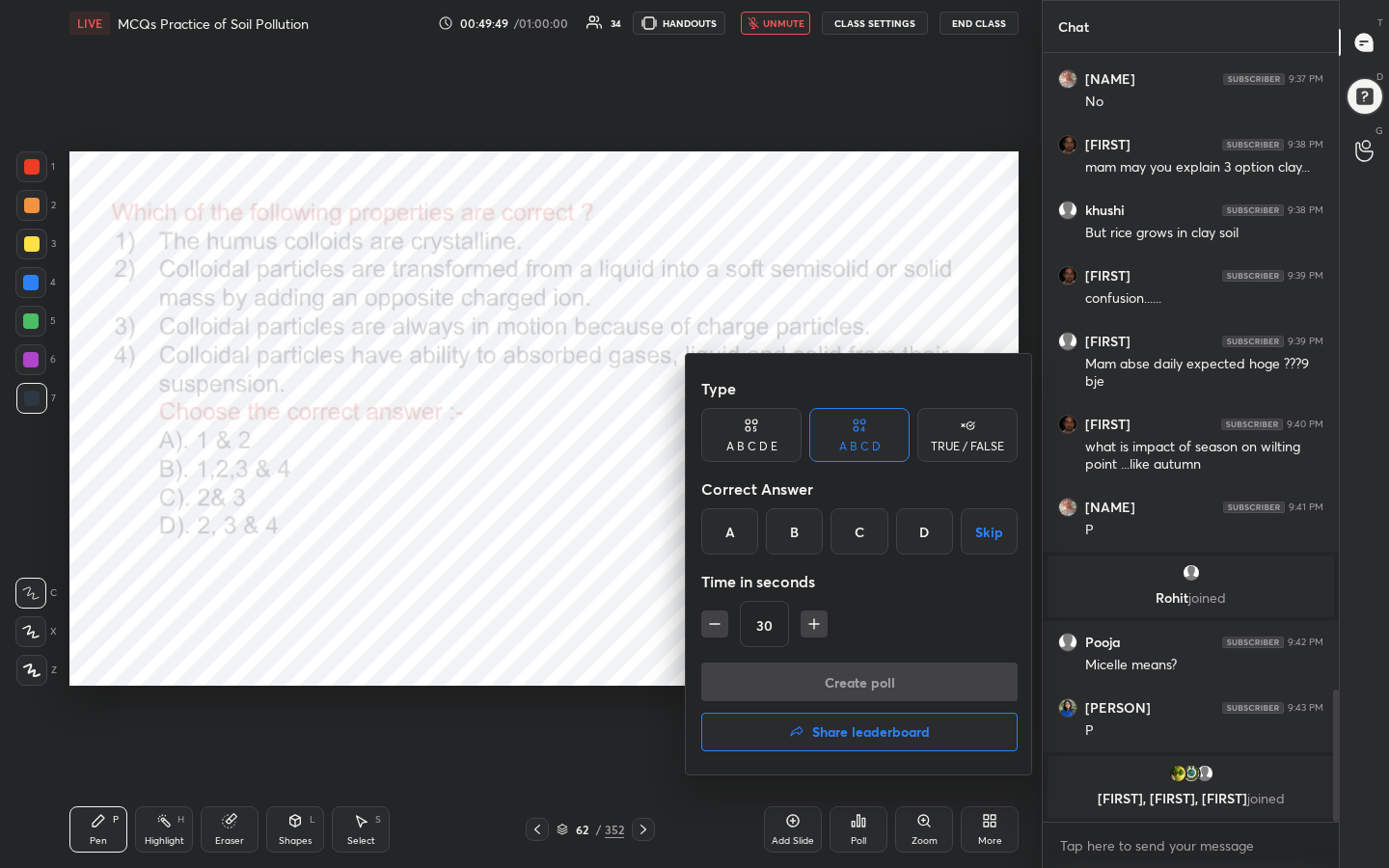 click on "D" at bounding box center [924, 531] 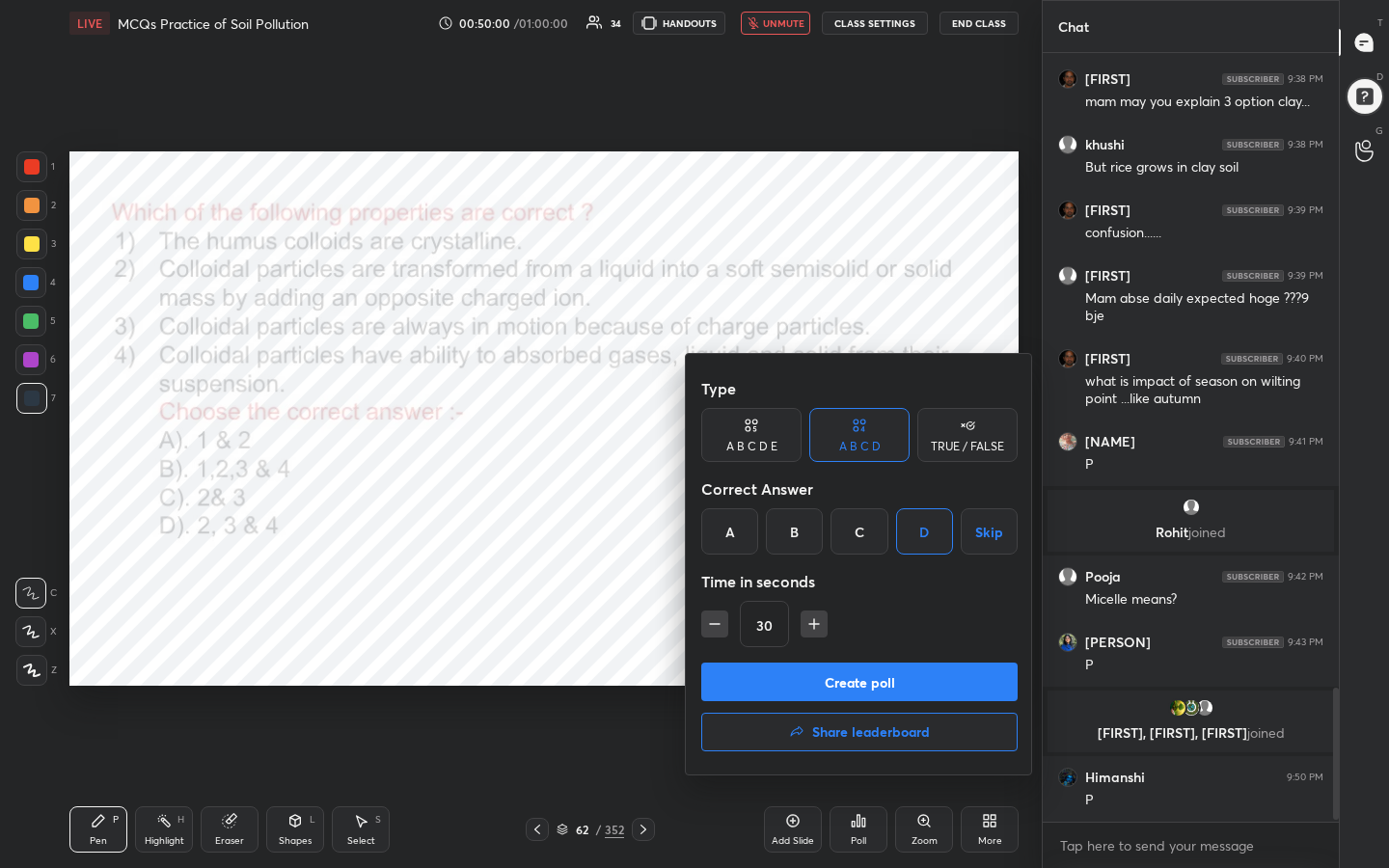 scroll, scrollTop: 3704, scrollLeft: 0, axis: vertical 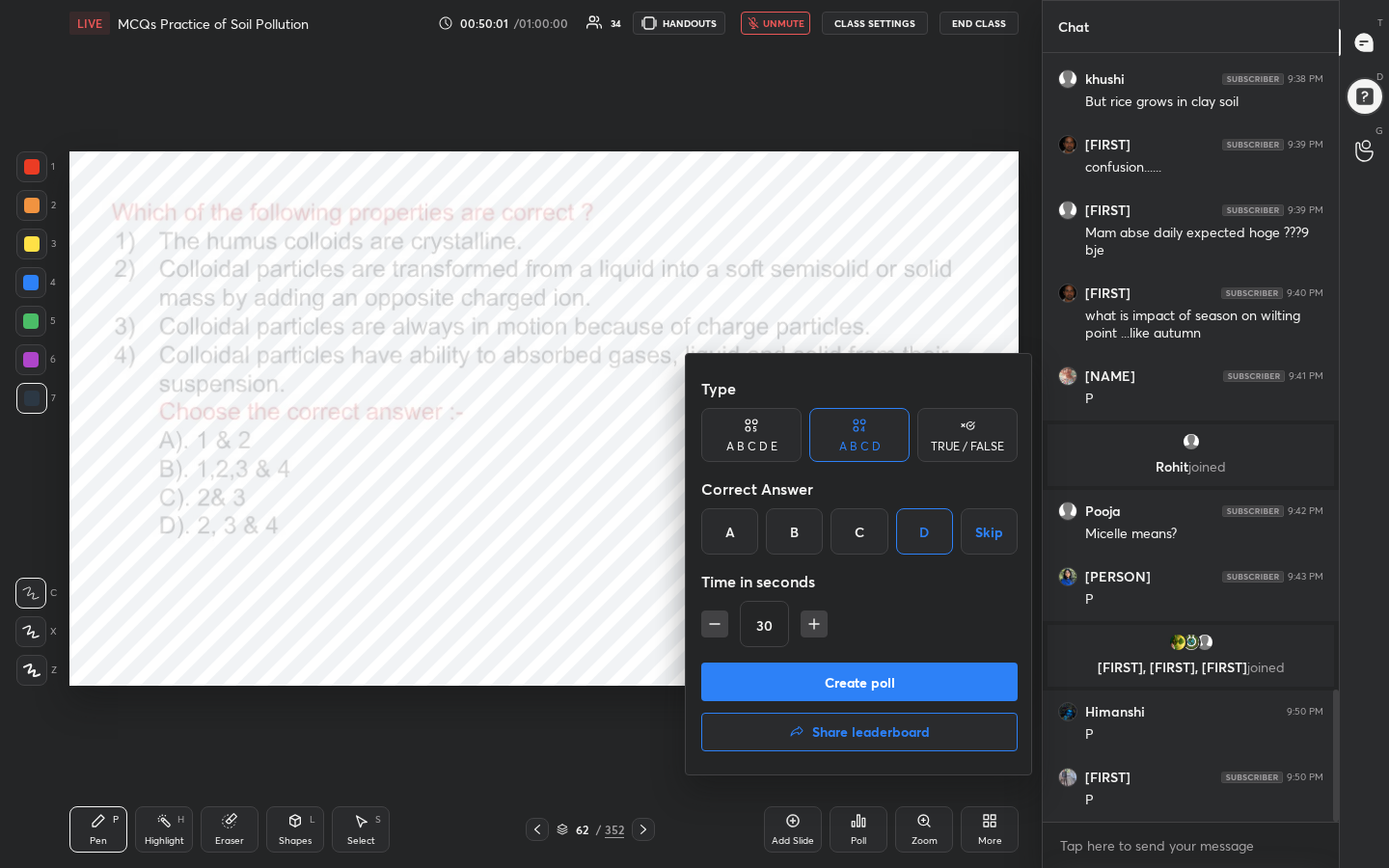 click on "Create poll" at bounding box center (859, 682) 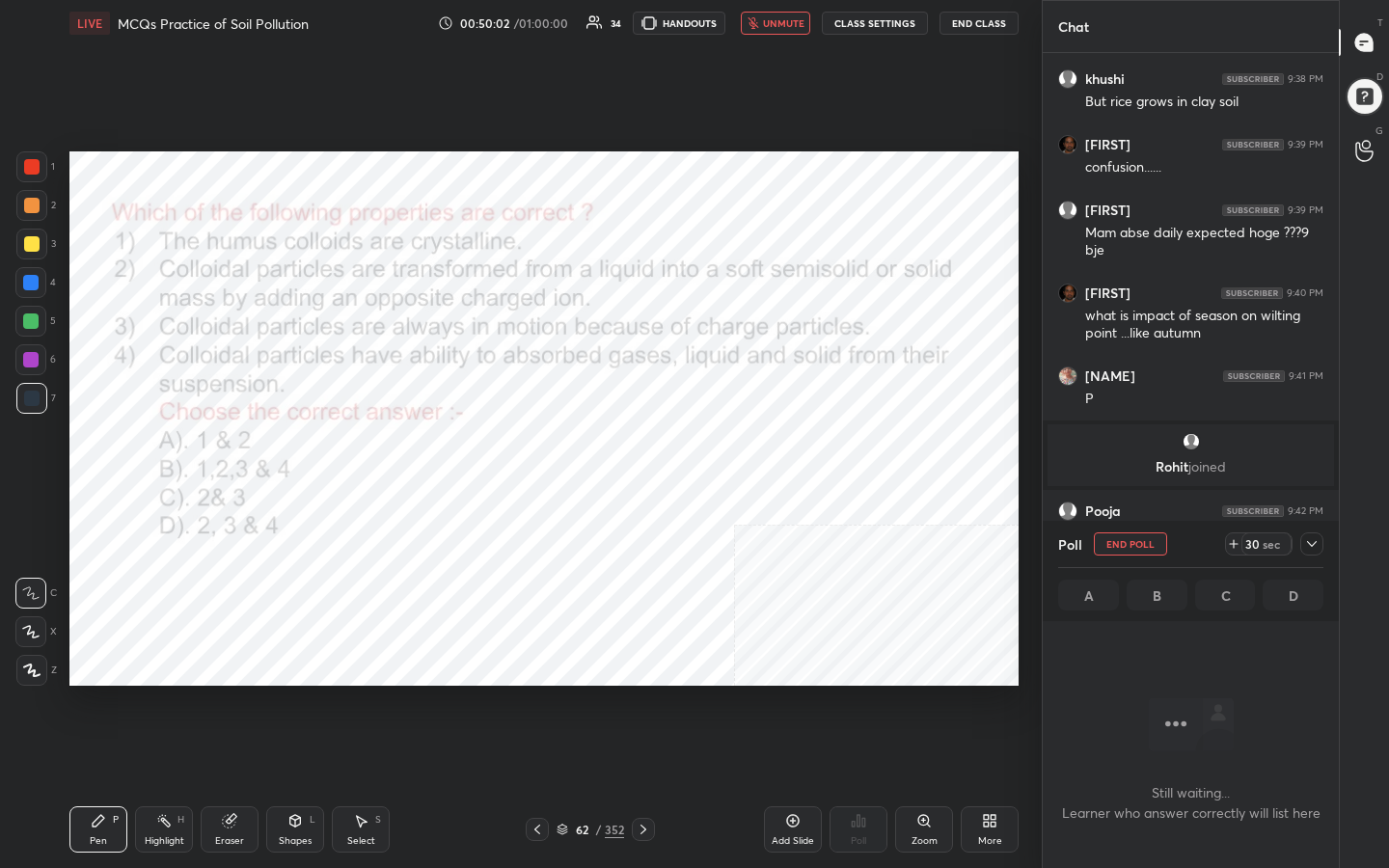 scroll, scrollTop: 553, scrollLeft: 290, axis: both 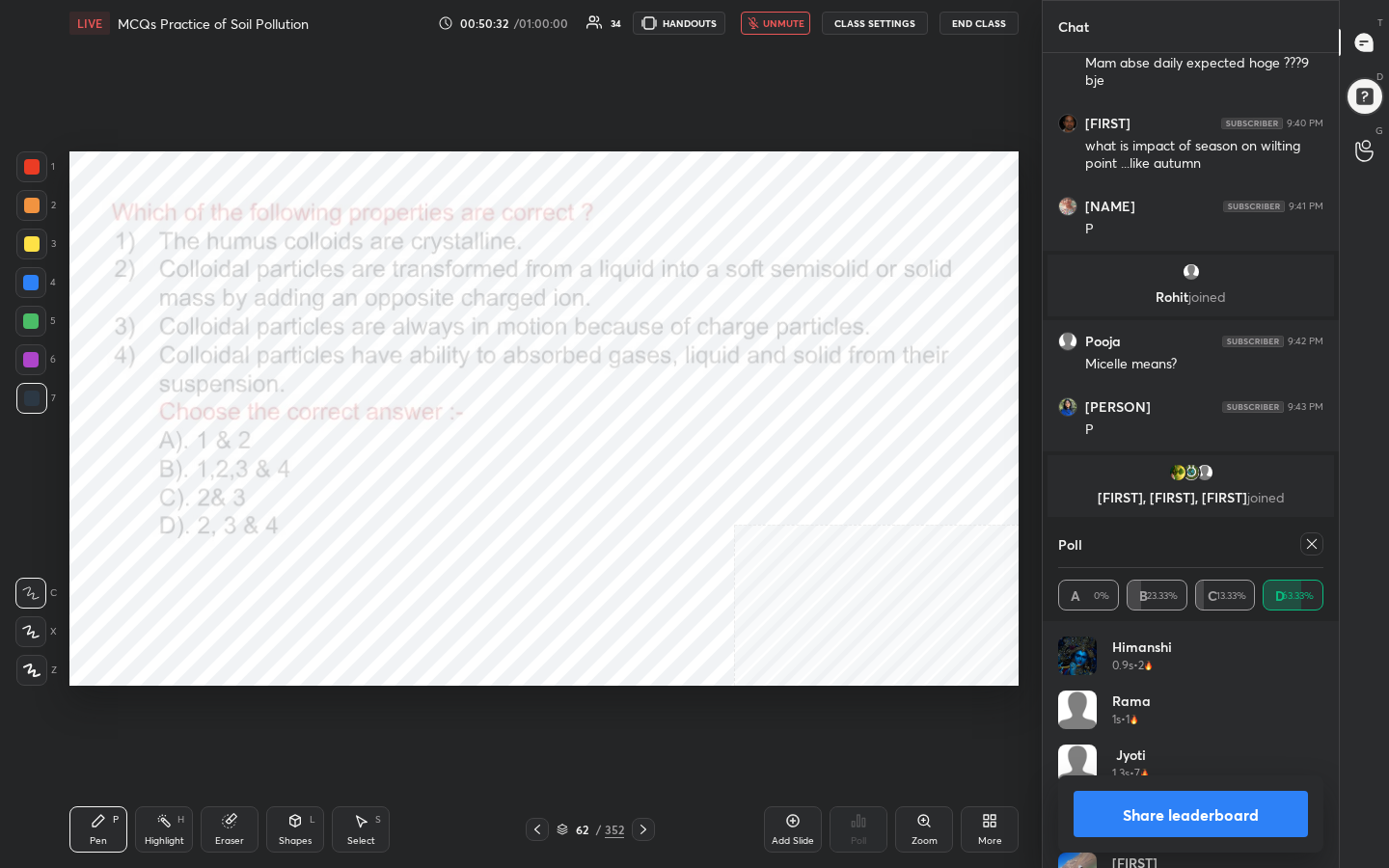 click on "Poll A 0% B 23.33% C 13.33% D 63.33%" at bounding box center (1190, 571) 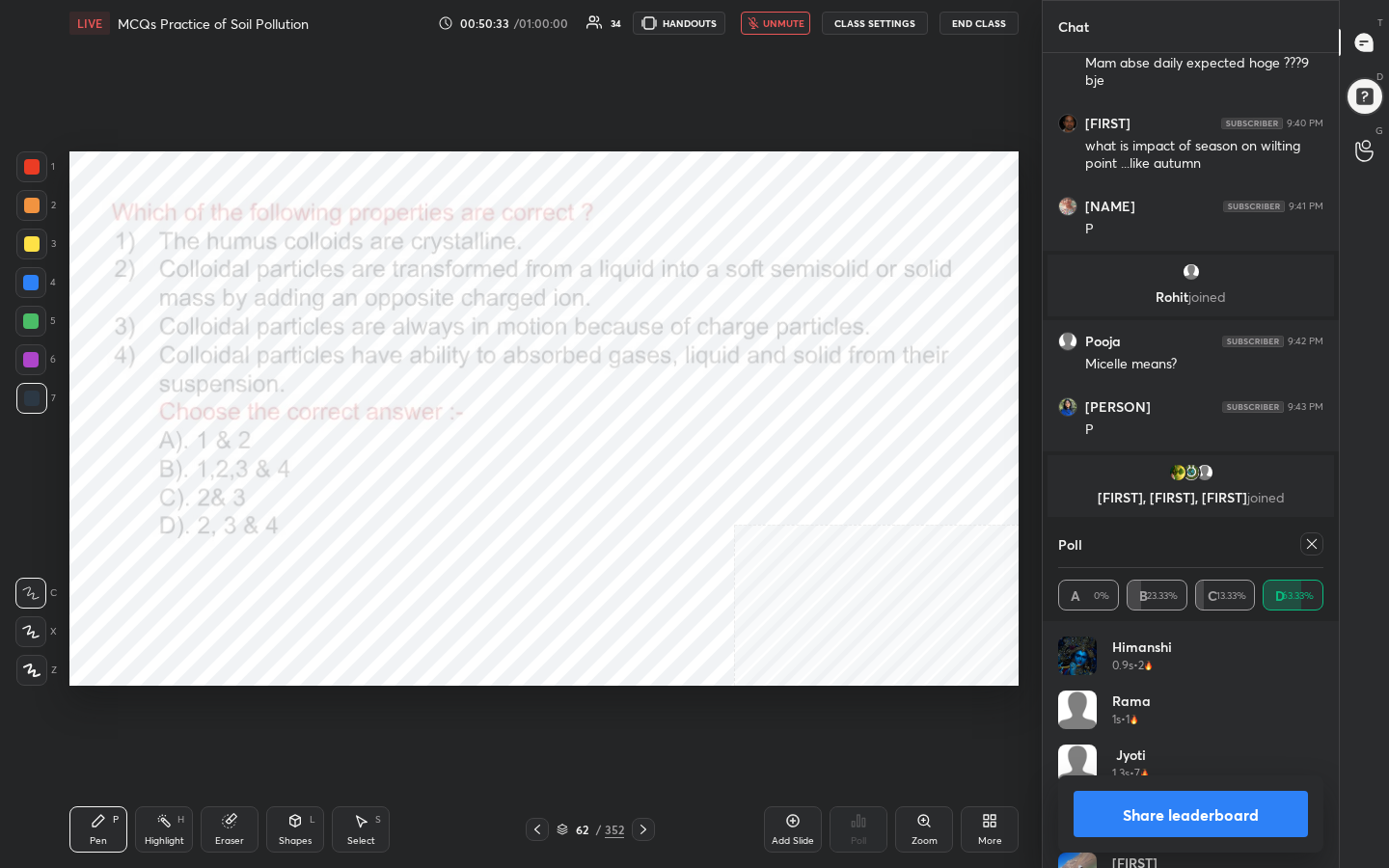 click on "Poll A 0% B 23.33% C 13.33% D 63.33%" at bounding box center [1190, 571] 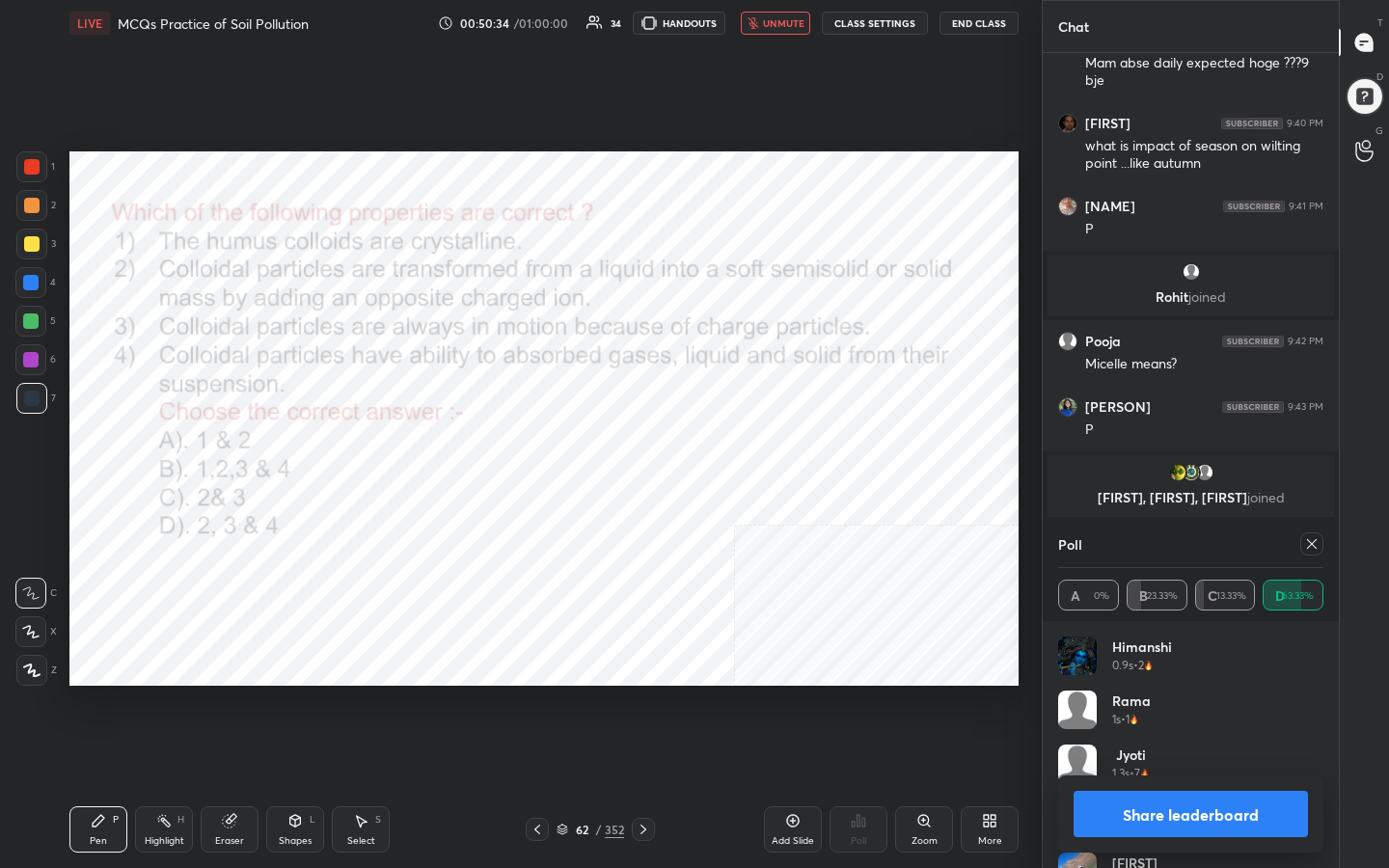 click 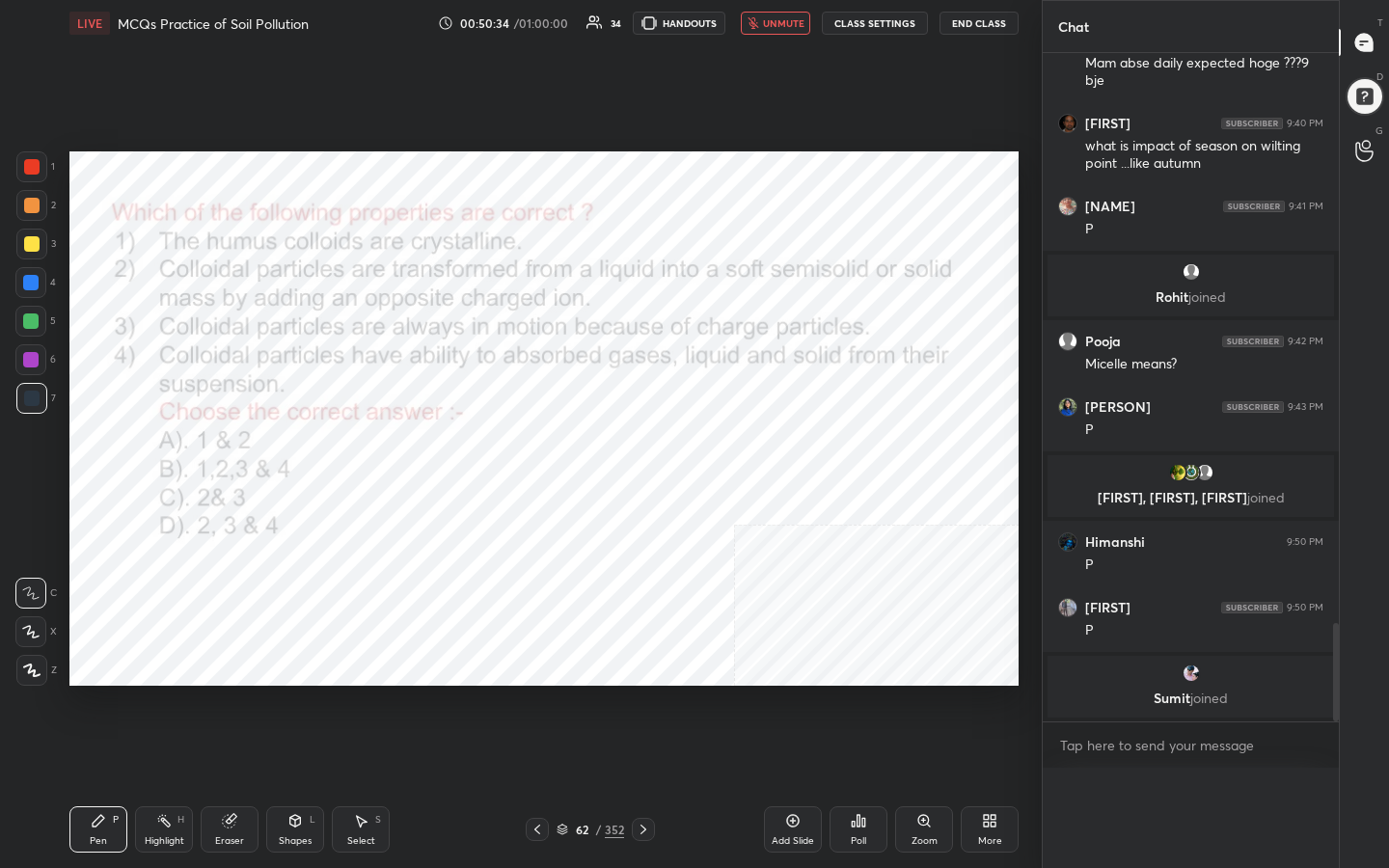scroll, scrollTop: 0, scrollLeft: 0, axis: both 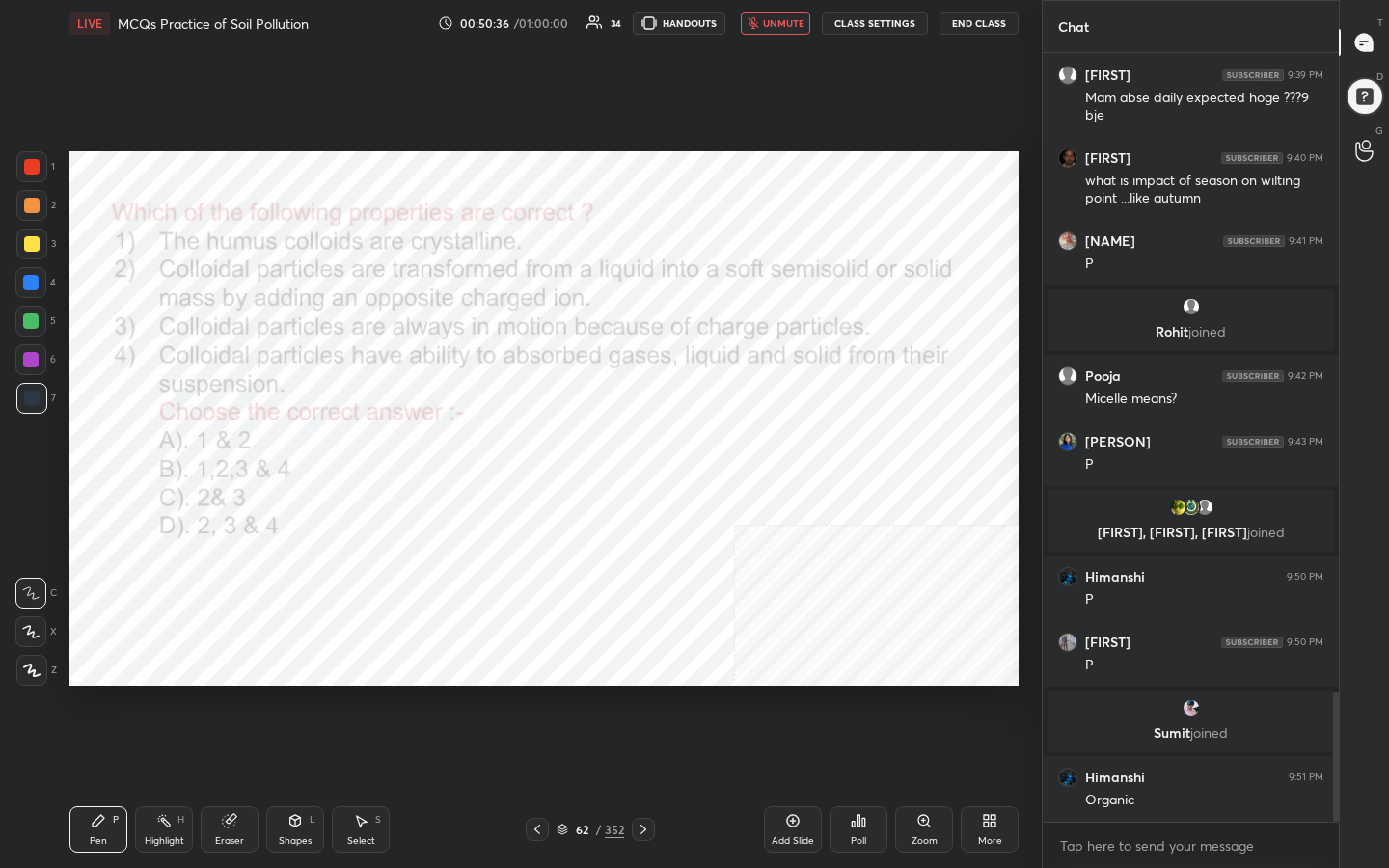 click on "unmute" at bounding box center (776, 23) 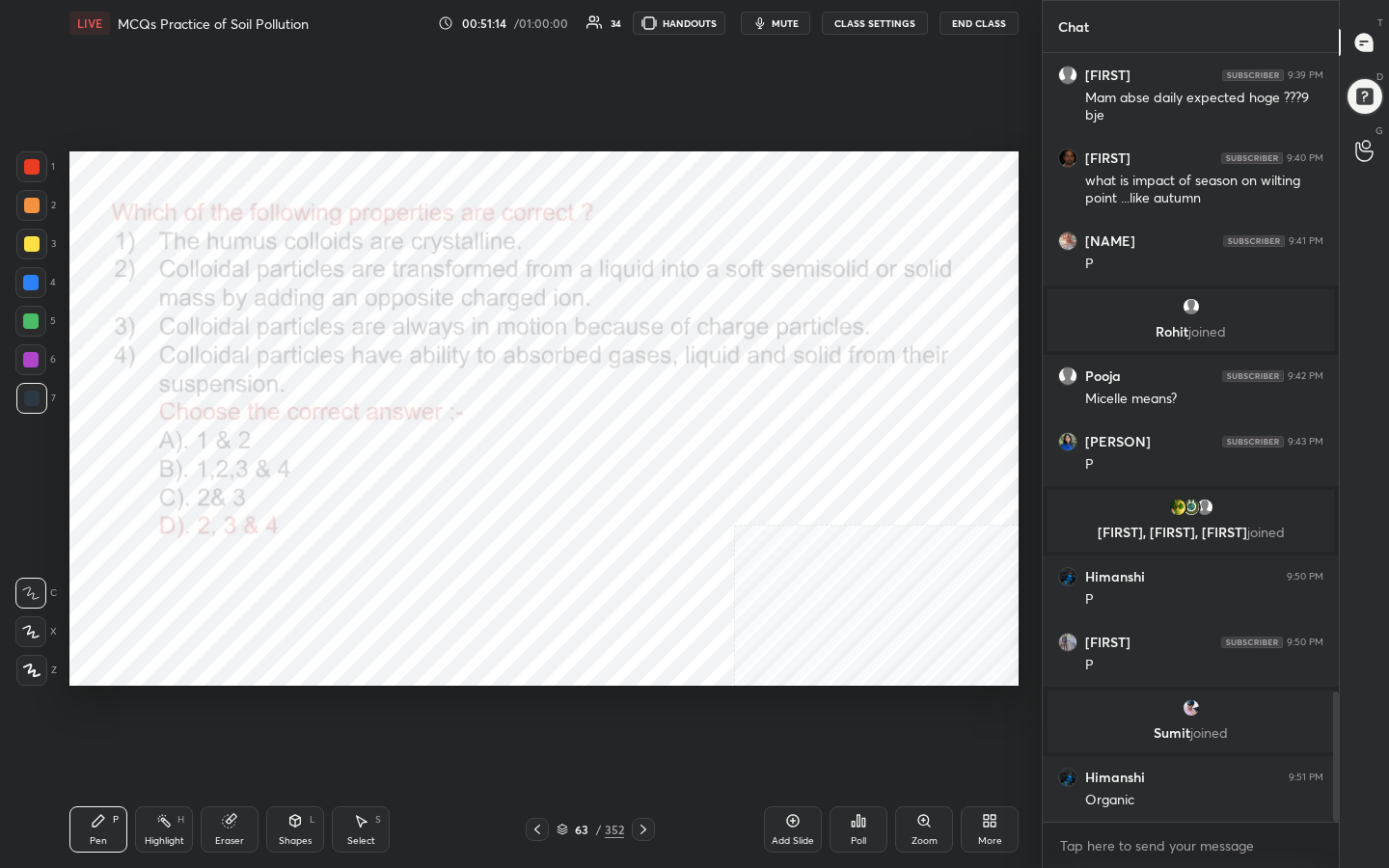 click 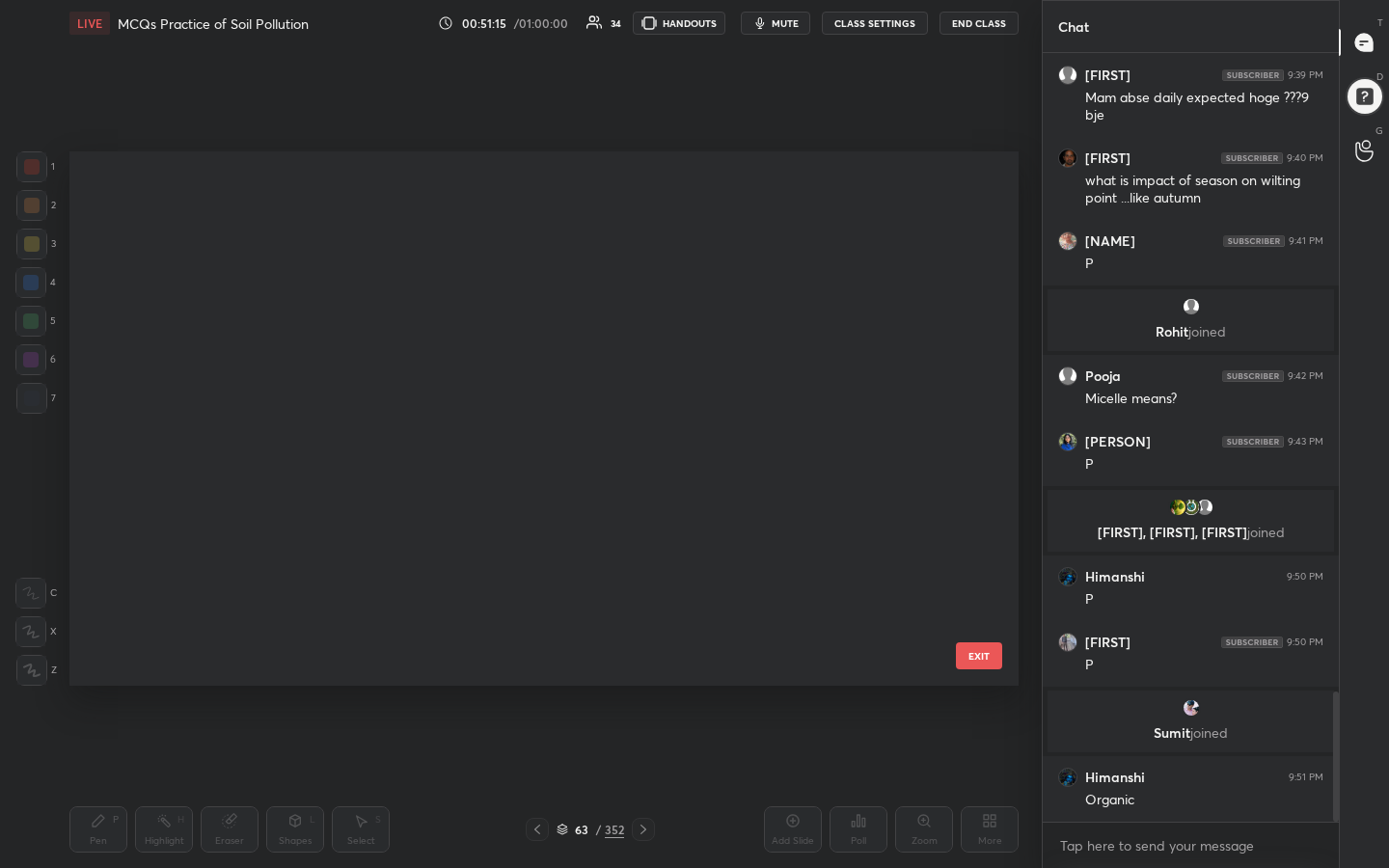 scroll, scrollTop: 2899, scrollLeft: 0, axis: vertical 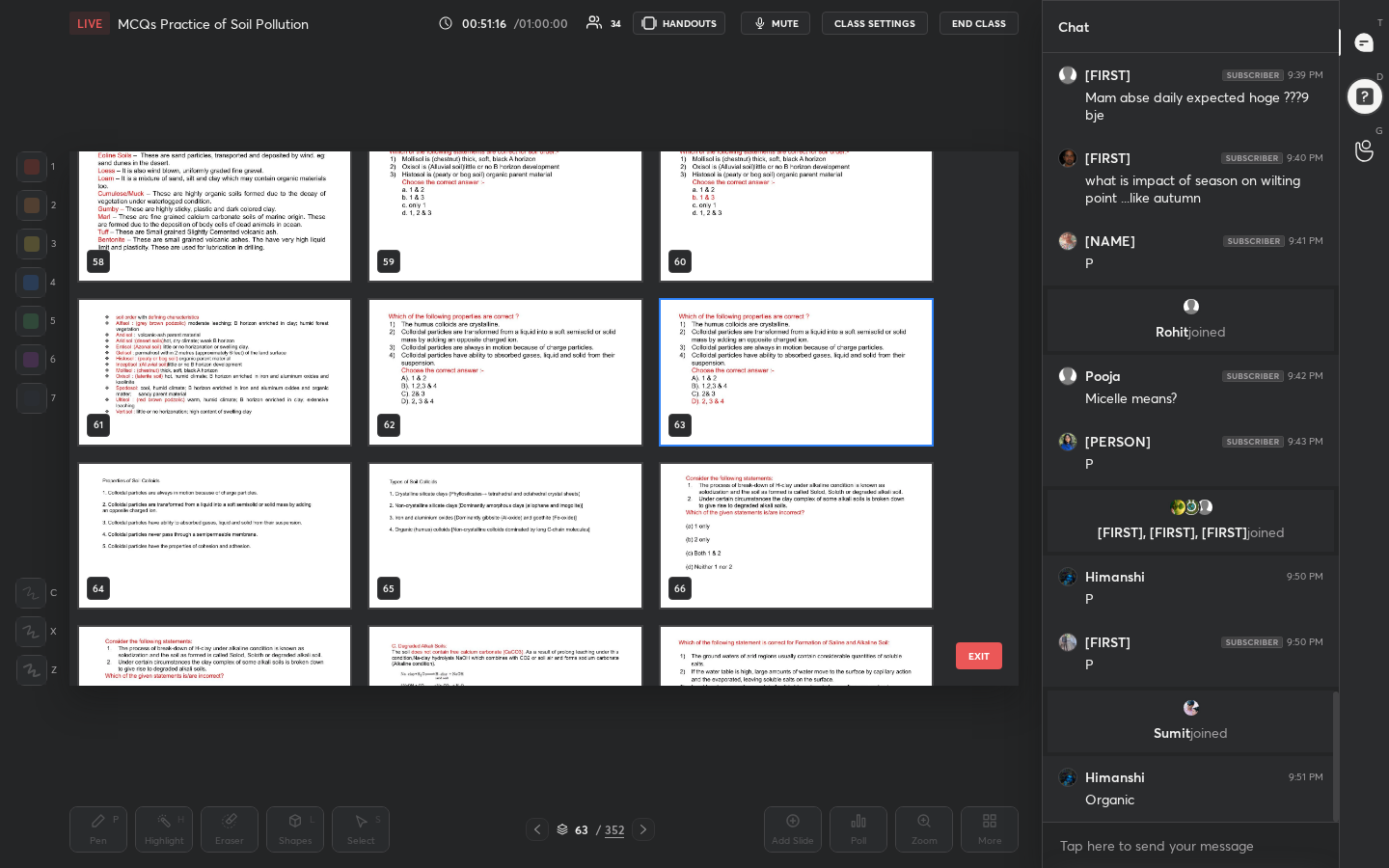click at bounding box center [796, 536] 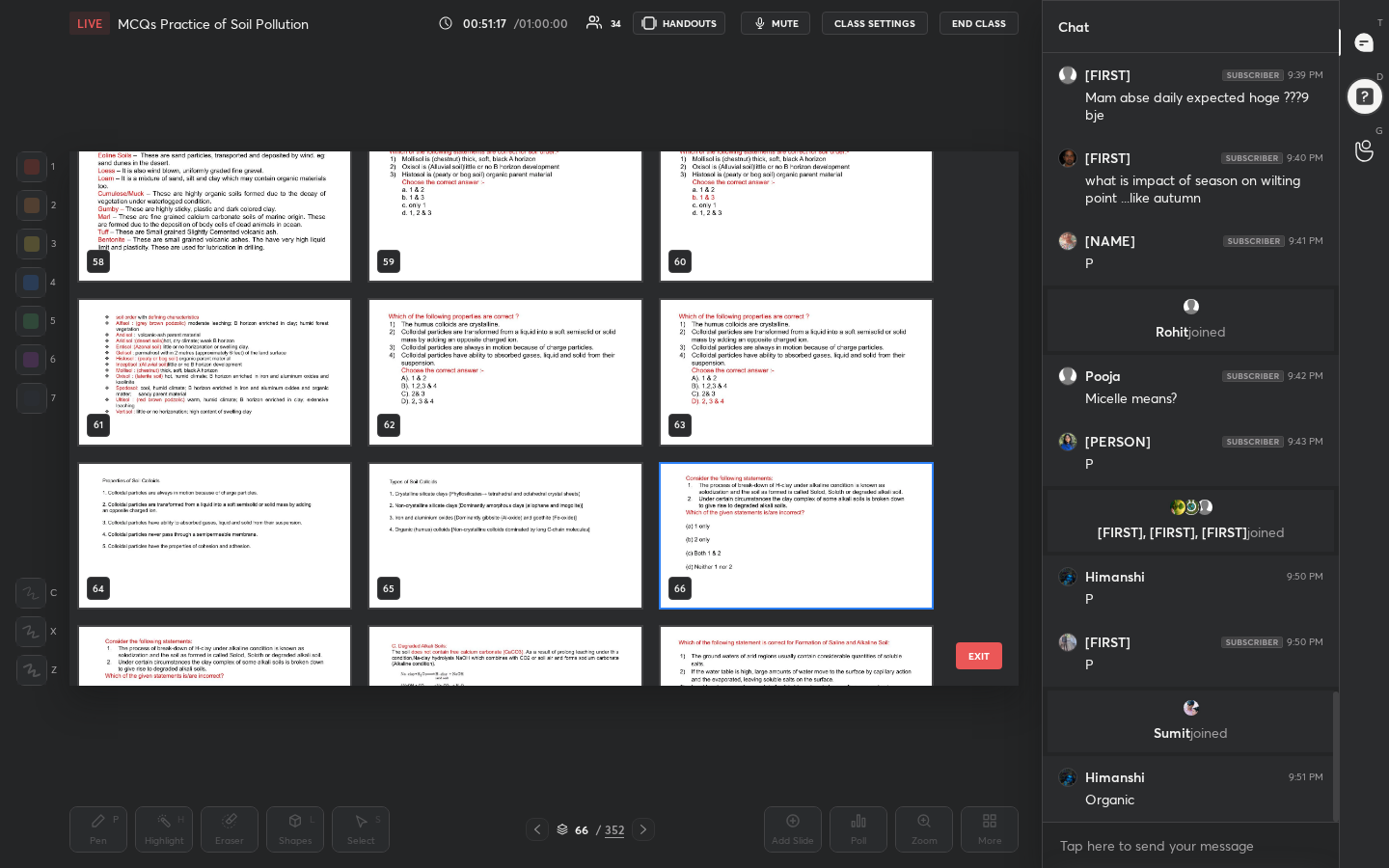 click at bounding box center (796, 536) 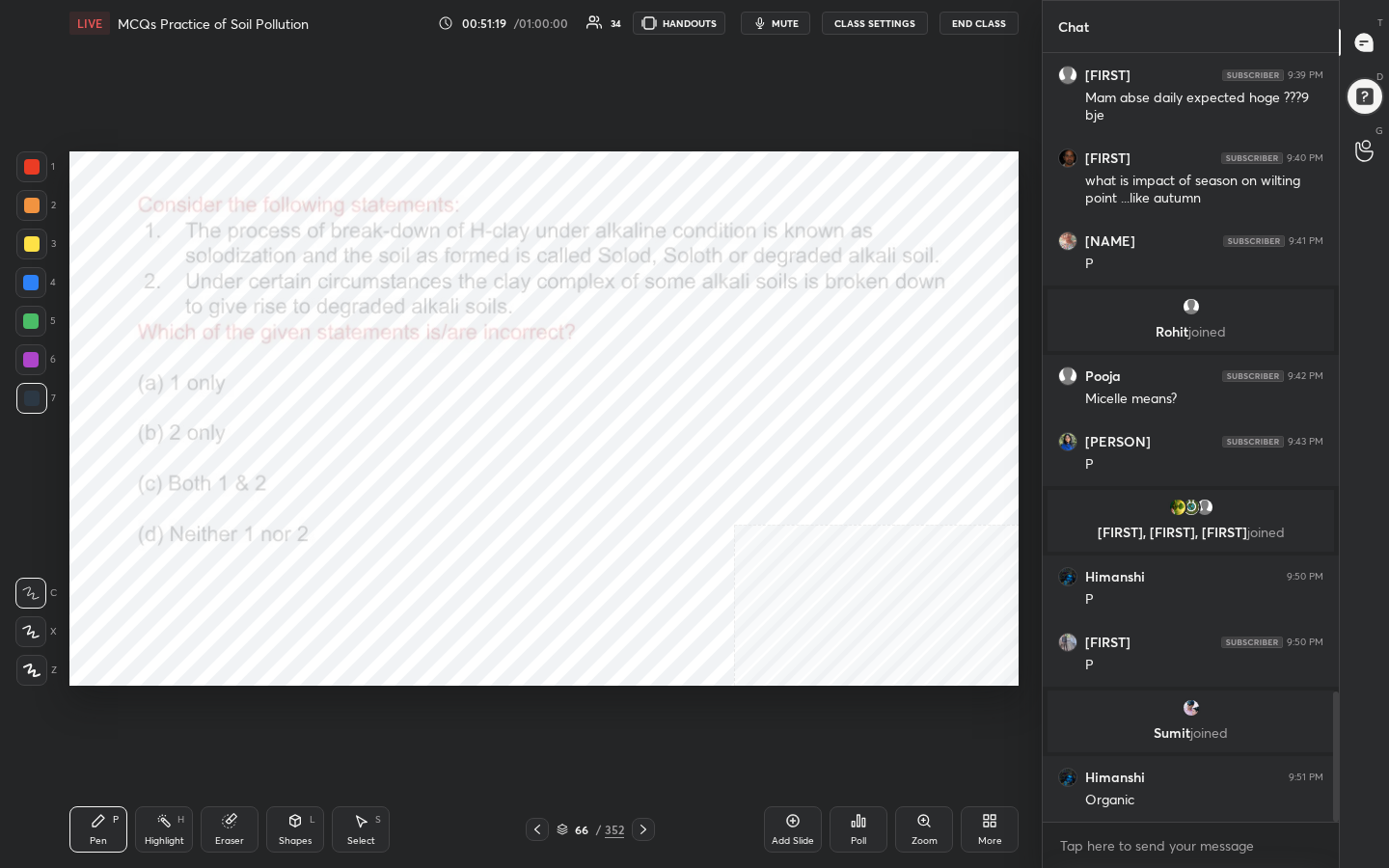 click on "mute" at bounding box center [776, 23] 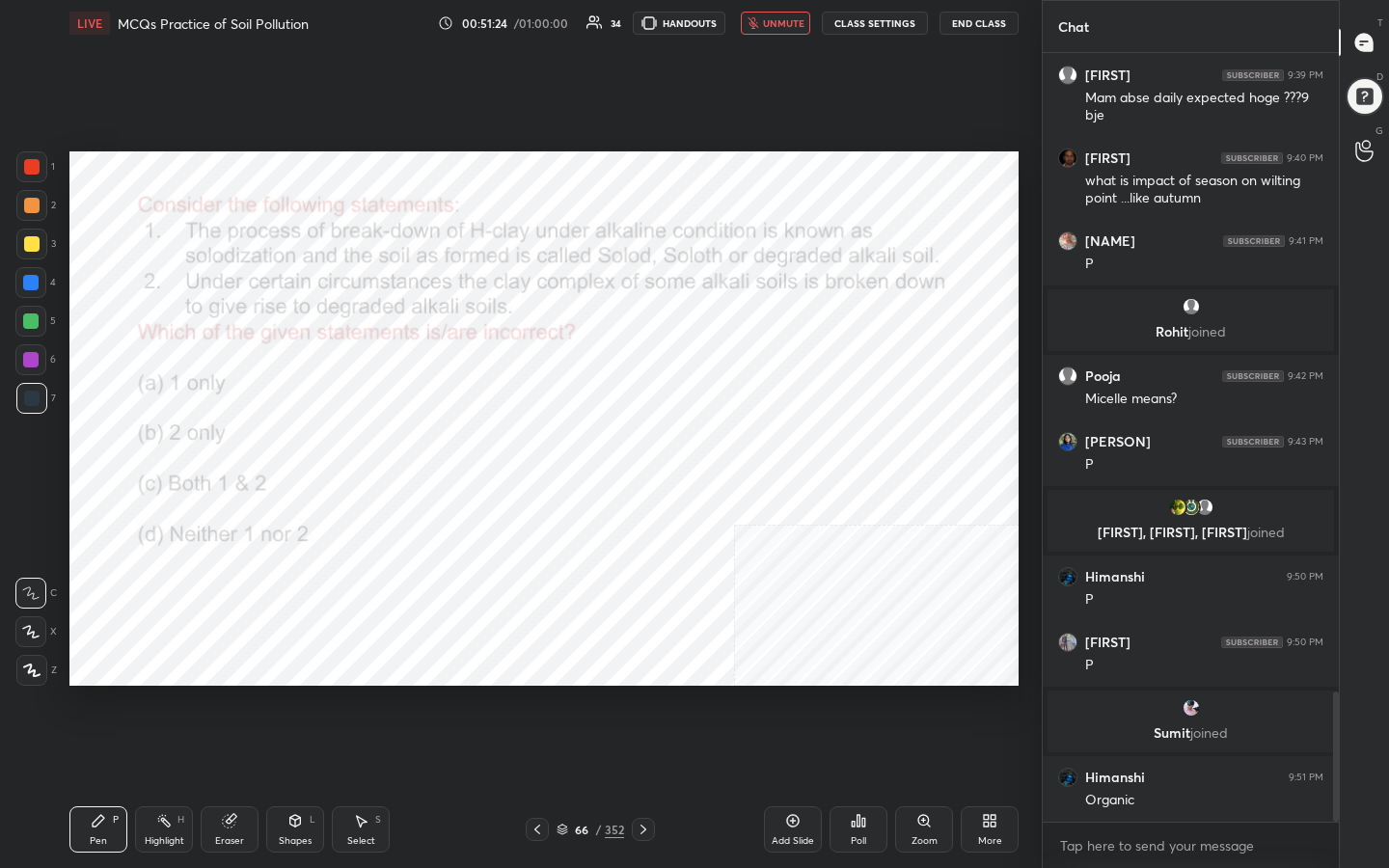 scroll, scrollTop: 3849, scrollLeft: 0, axis: vertical 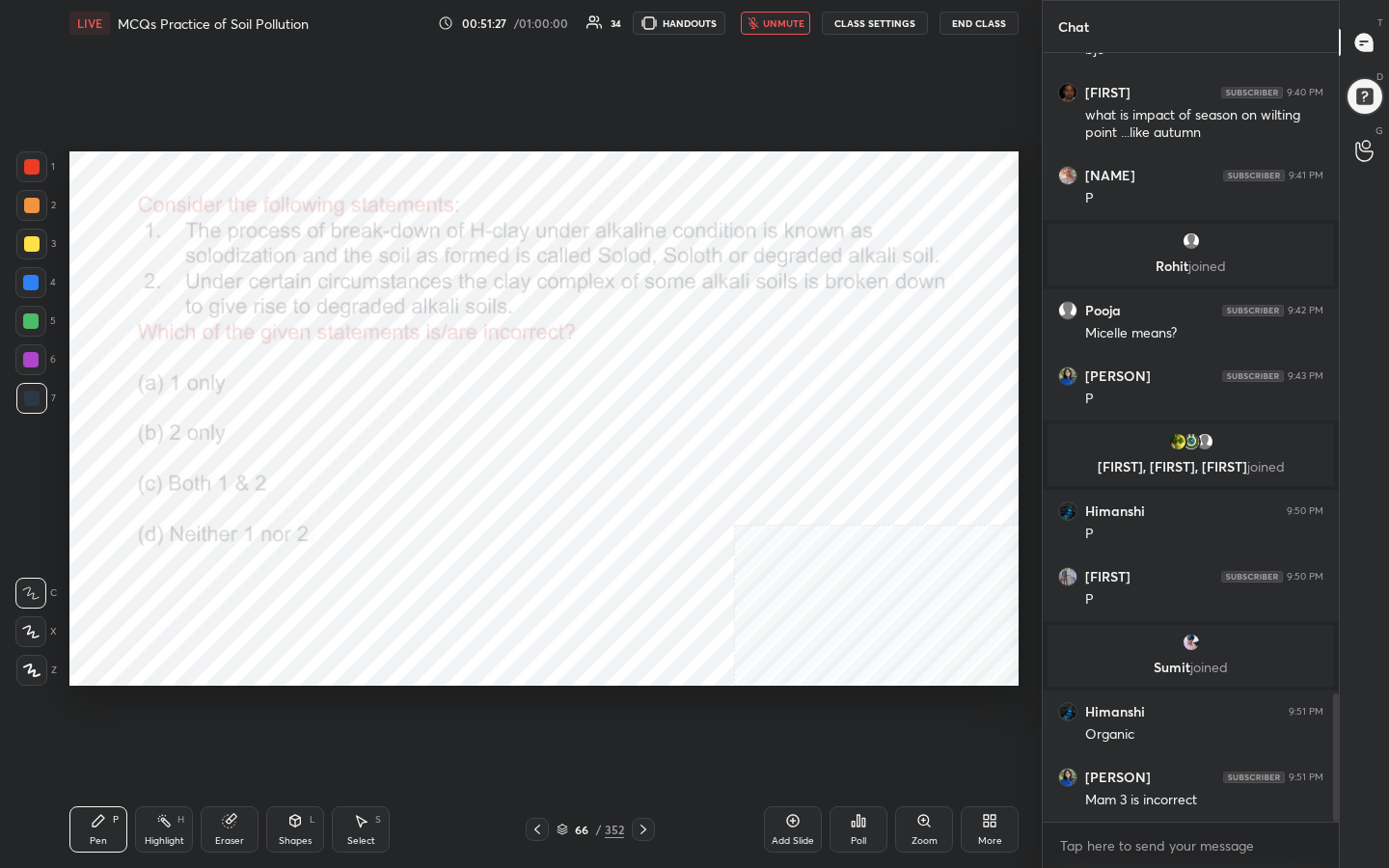 click on "LIVE MCQs Practice of Soil Pollution 00:51:27 /  01:00:00 34 HANDOUTS unmute CLASS SETTINGS End Class" at bounding box center (544, 23) 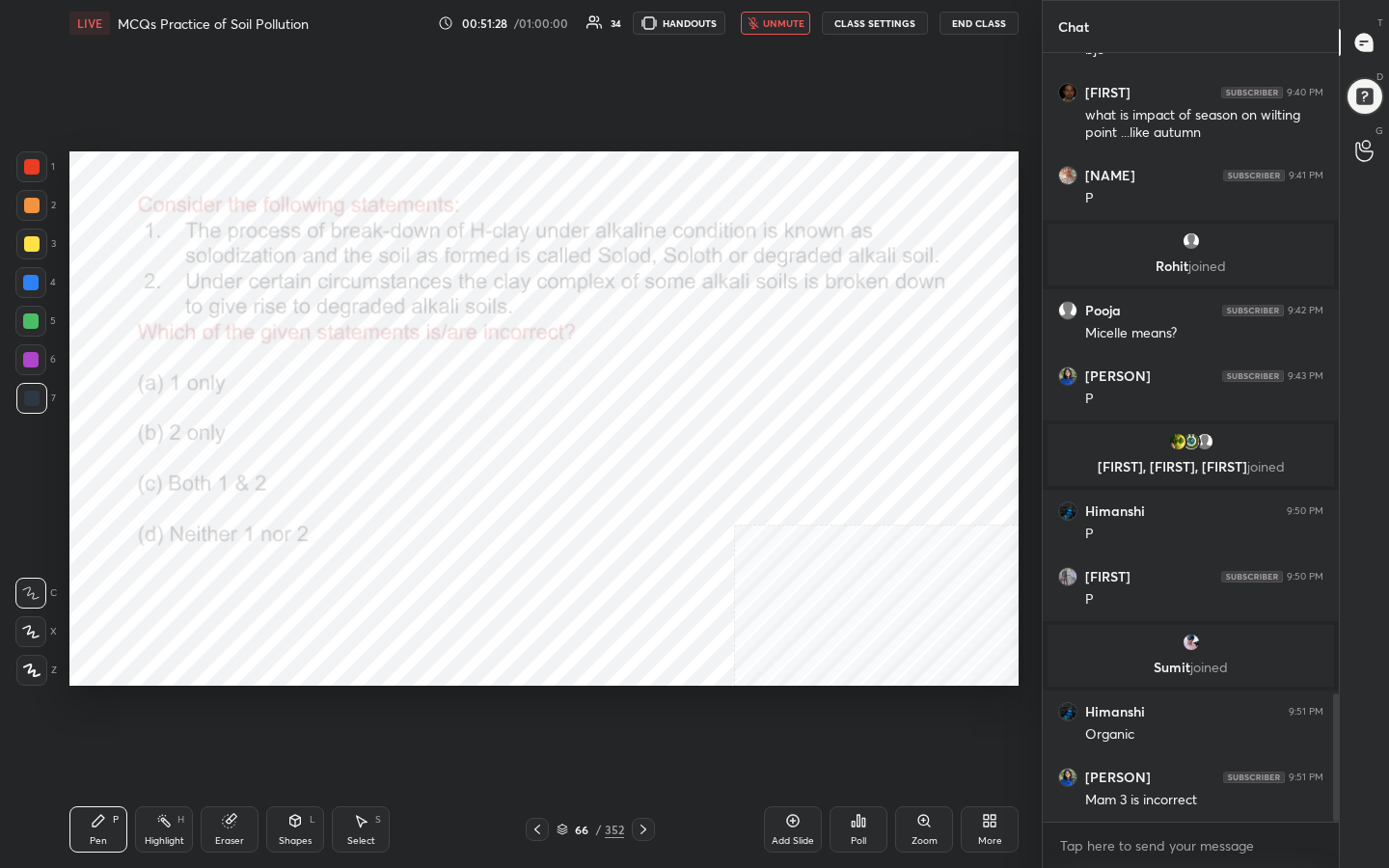 click on "unmute" at bounding box center [783, 23] 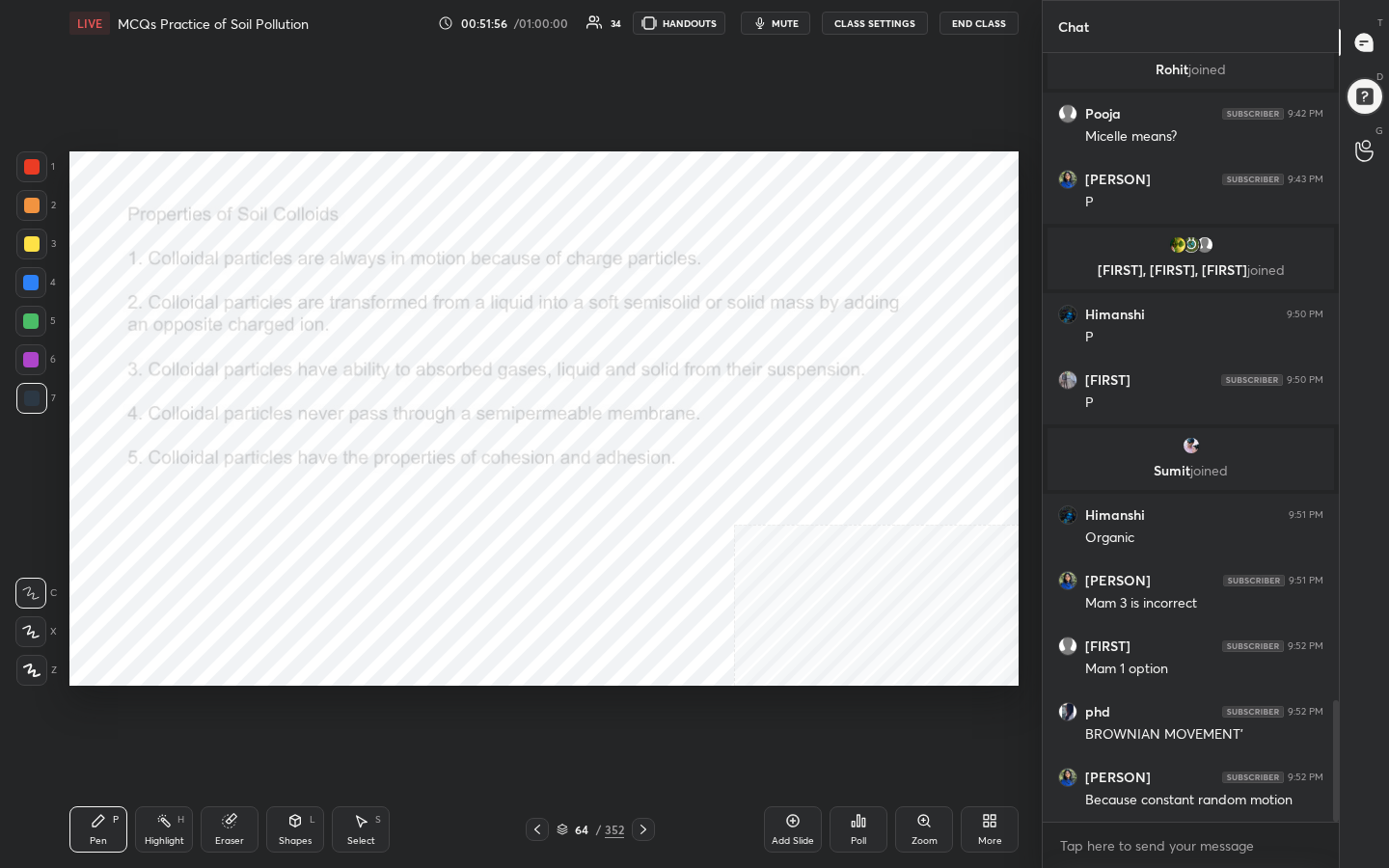 scroll, scrollTop: 4111, scrollLeft: 0, axis: vertical 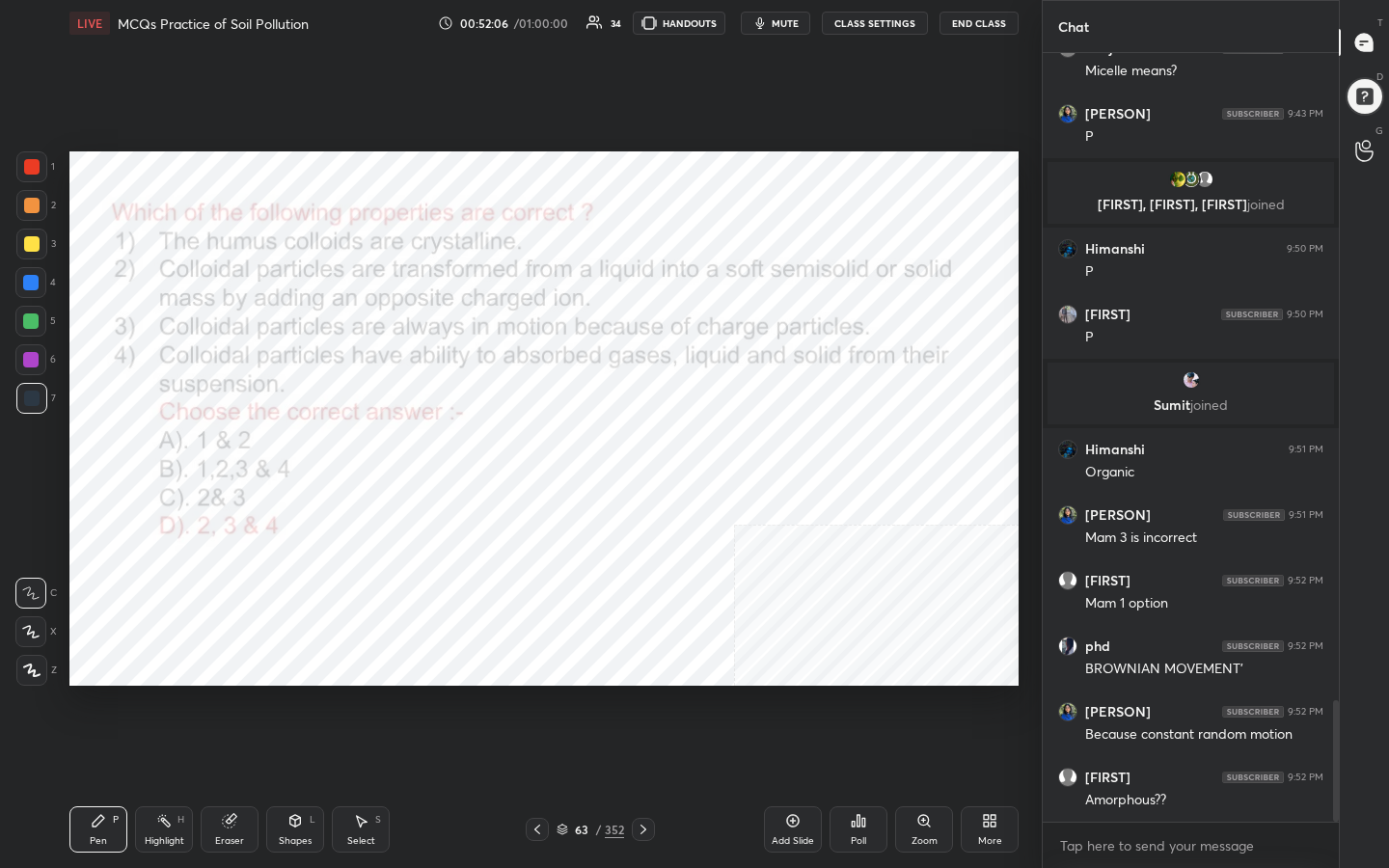 click on "63 / 352" at bounding box center (590, 829) 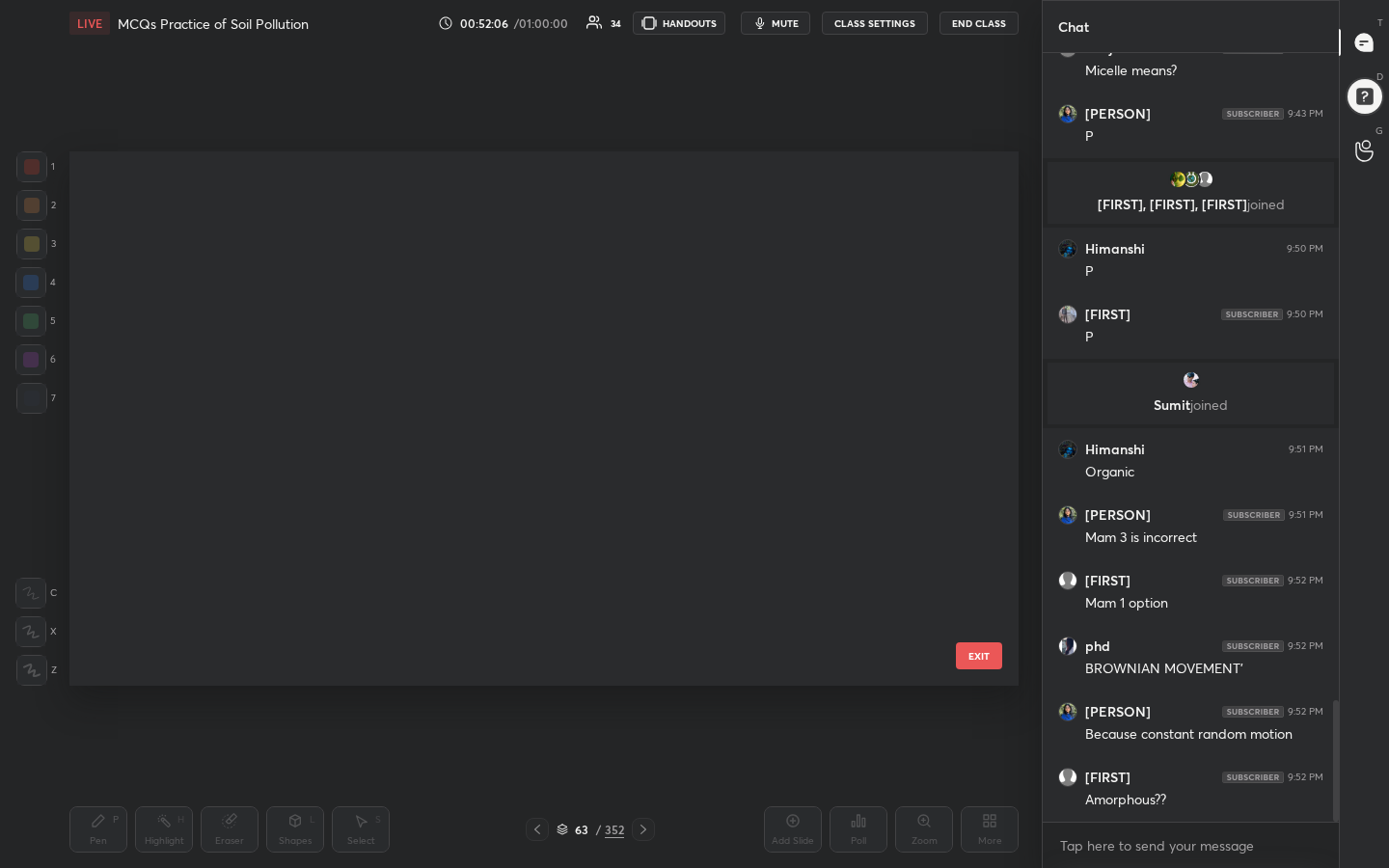 scroll, scrollTop: 2899, scrollLeft: 0, axis: vertical 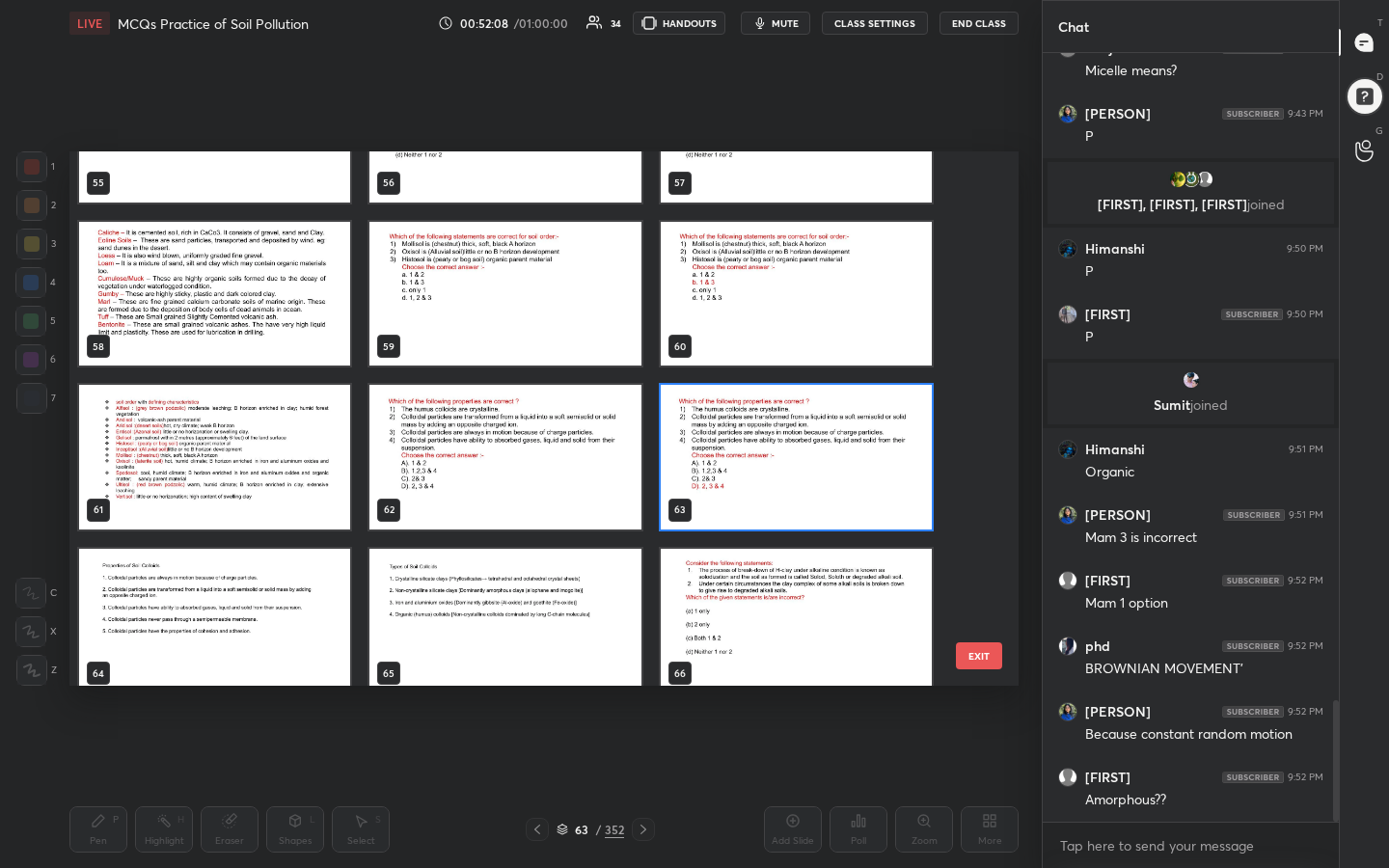 click at bounding box center (796, 621) 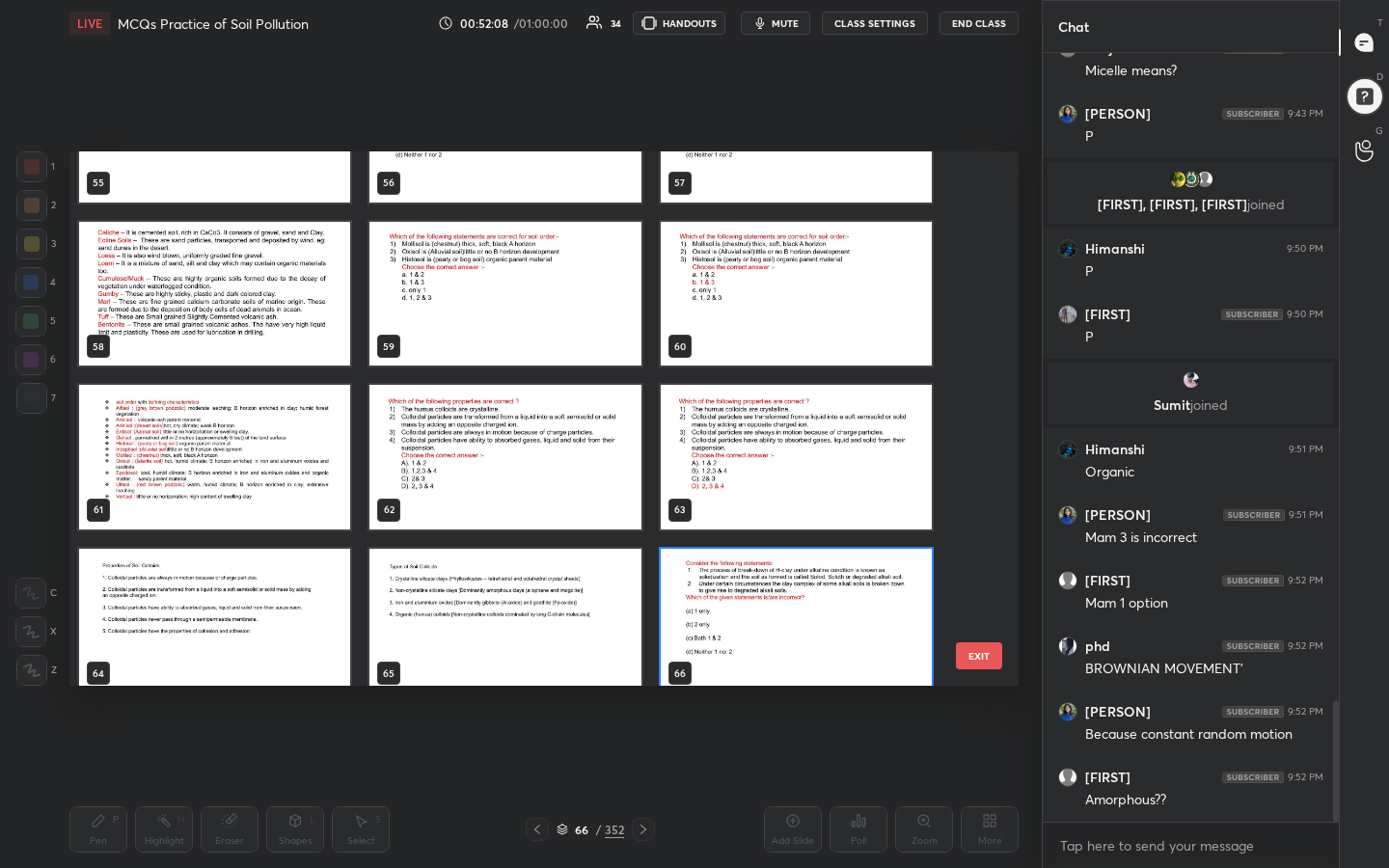 scroll, scrollTop: 3062, scrollLeft: 0, axis: vertical 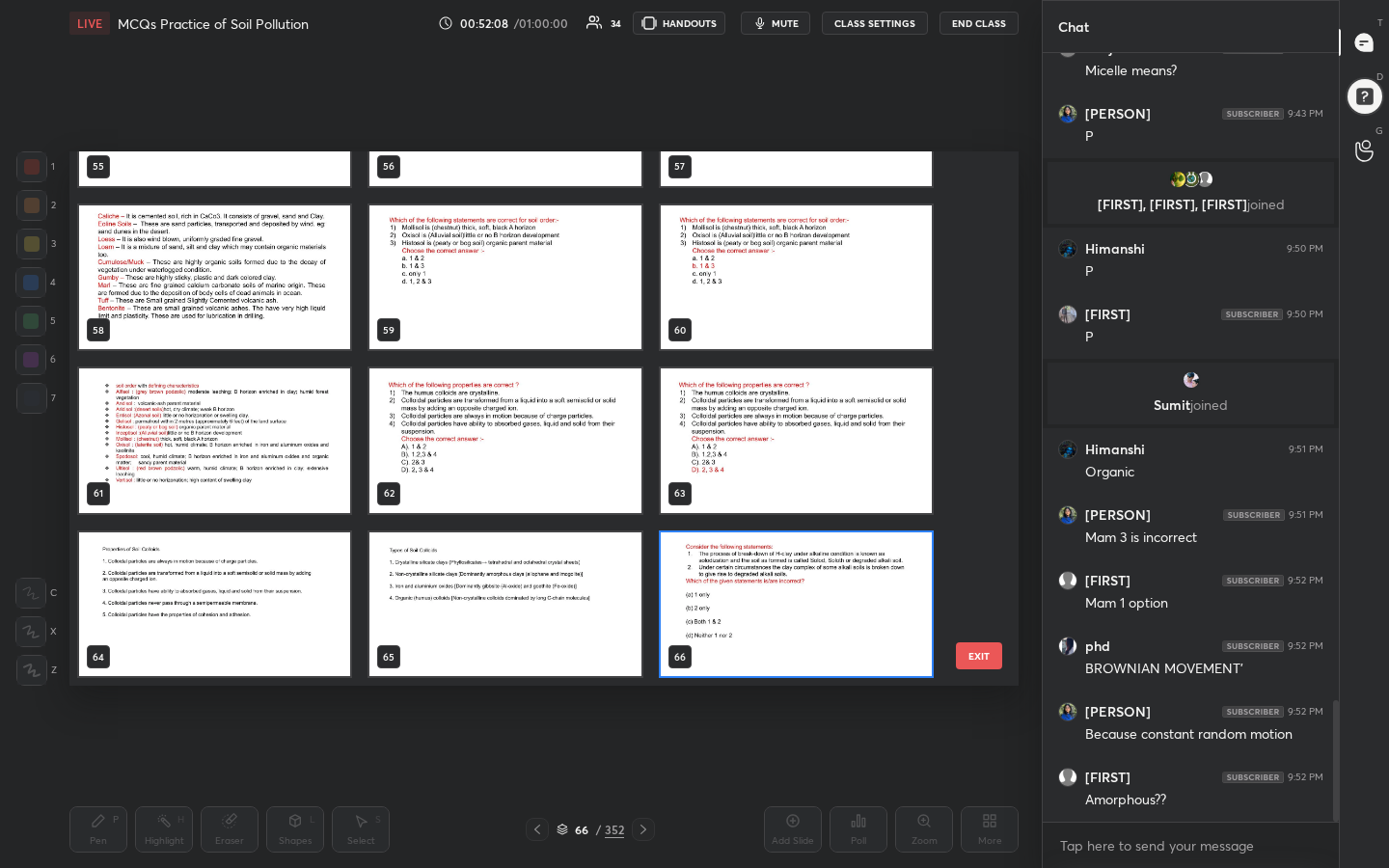 click at bounding box center (796, 605) 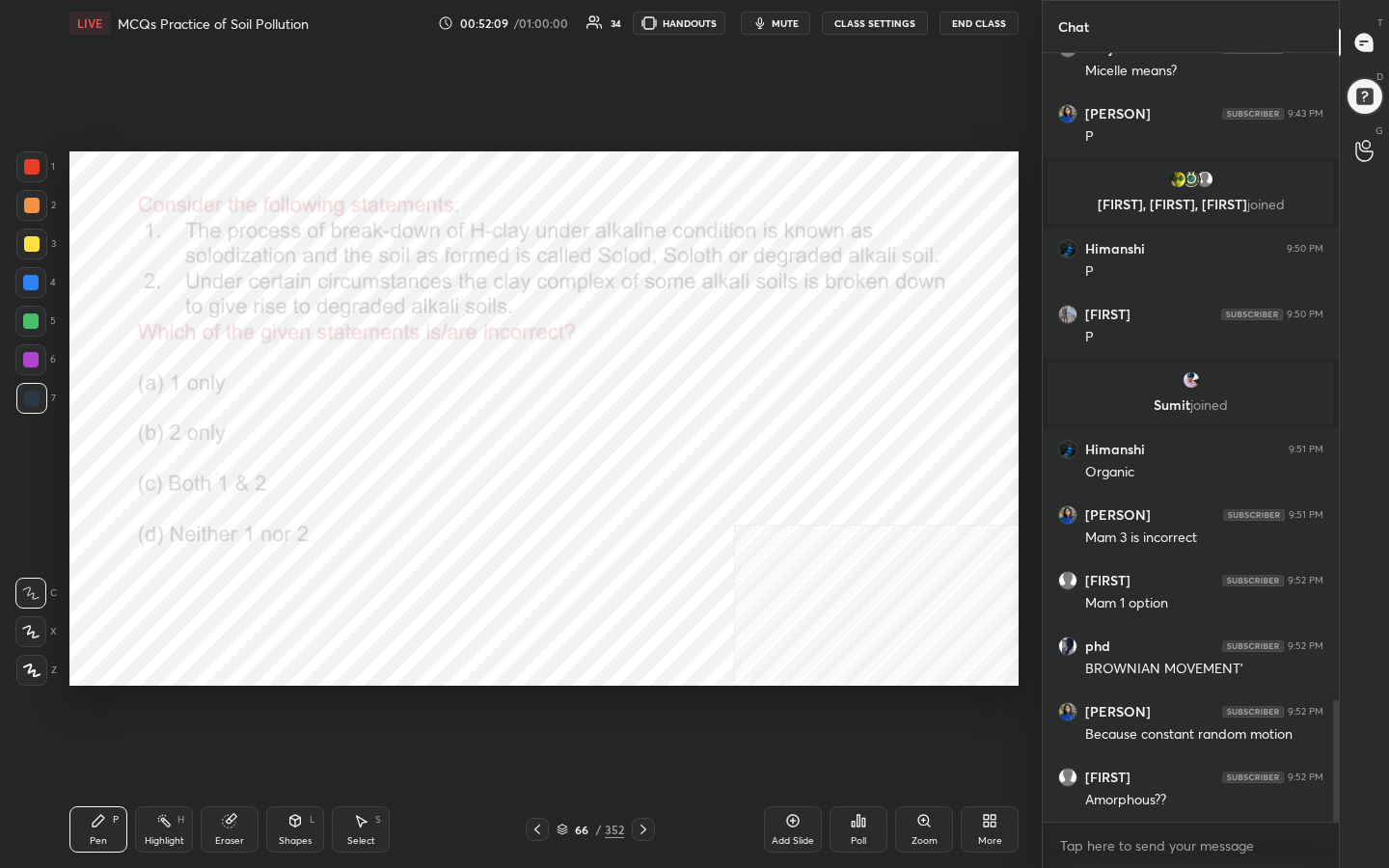 click at bounding box center [796, 605] 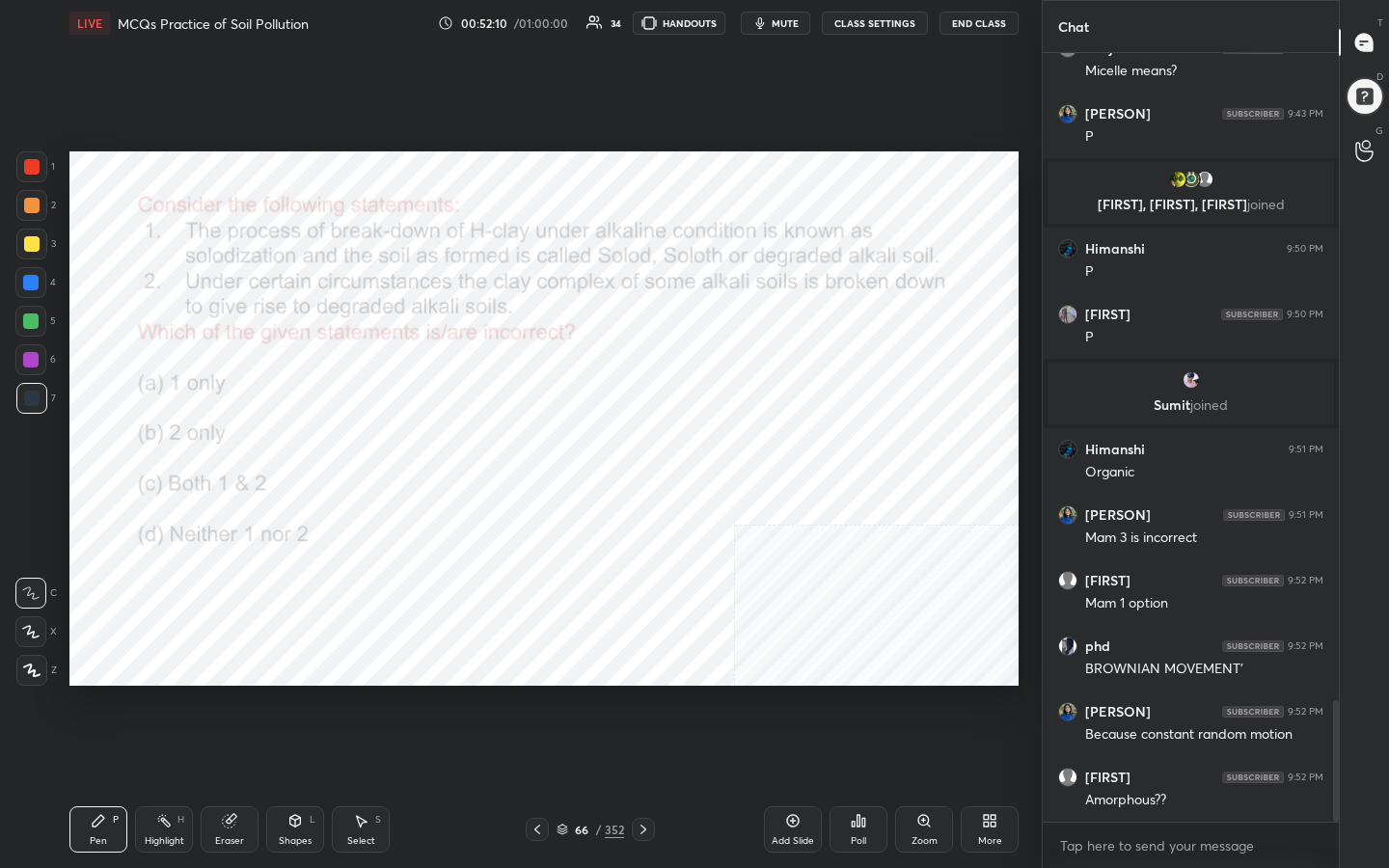 click on "mute" at bounding box center (776, 23) 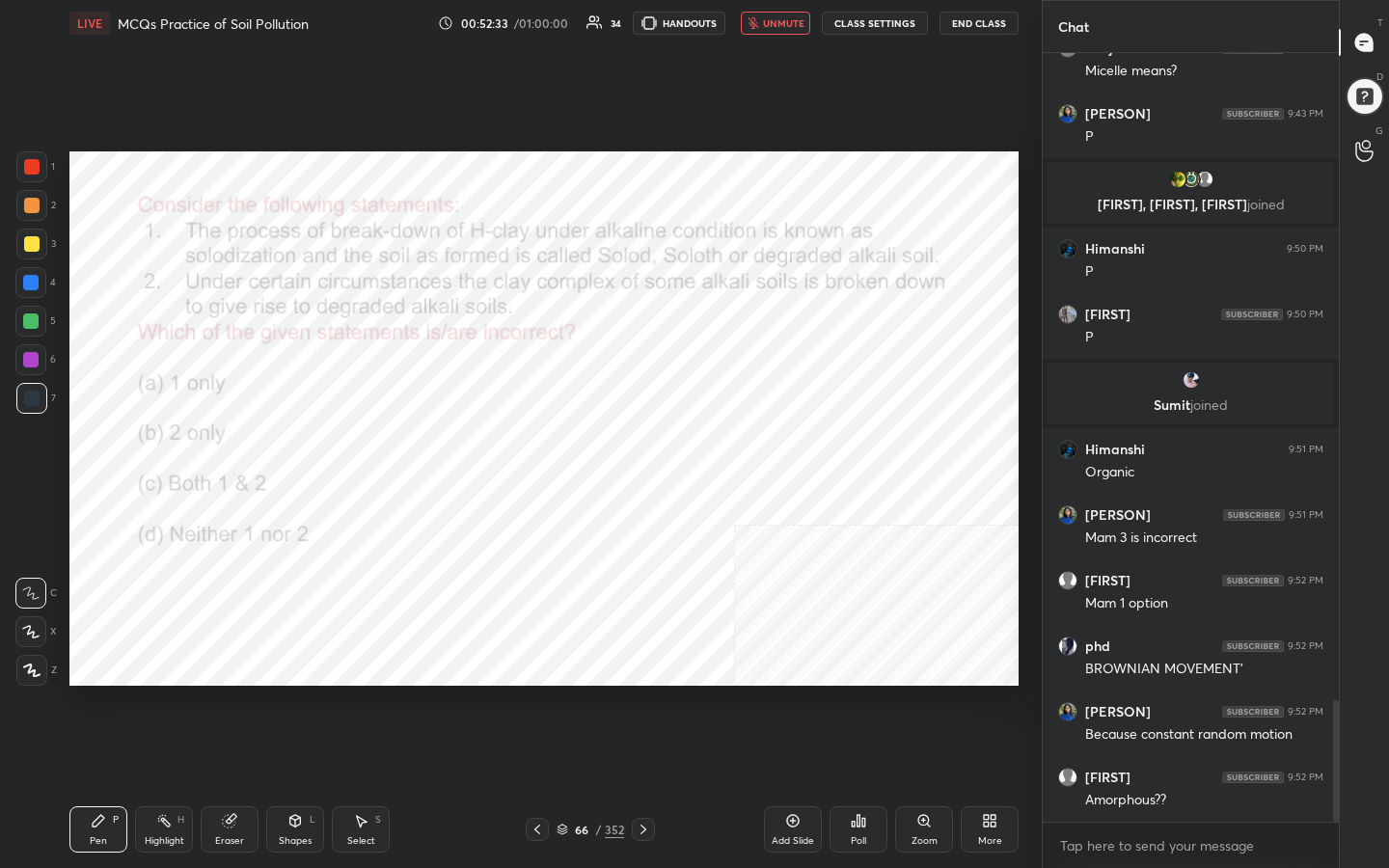 click 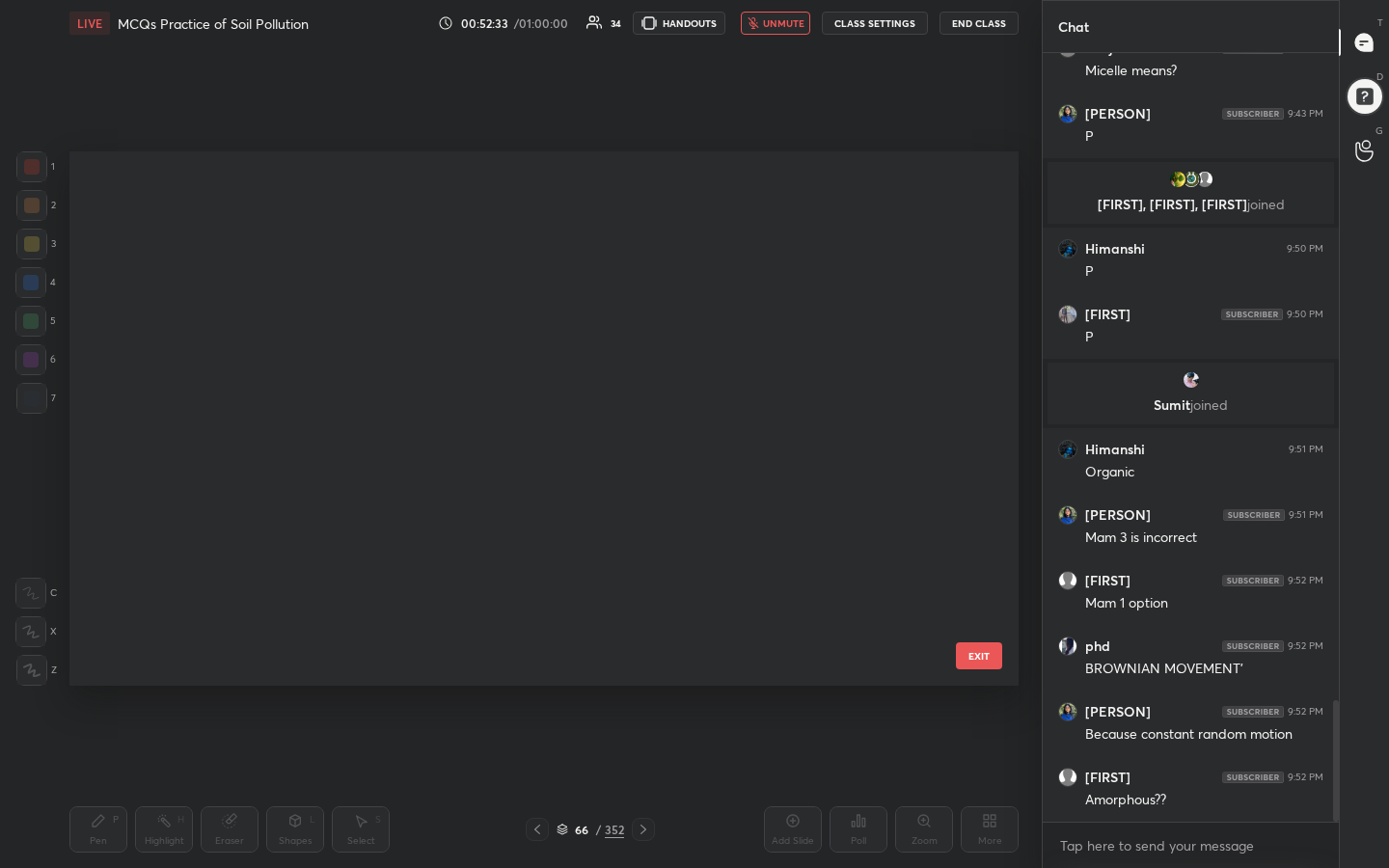 scroll, scrollTop: 3062, scrollLeft: 0, axis: vertical 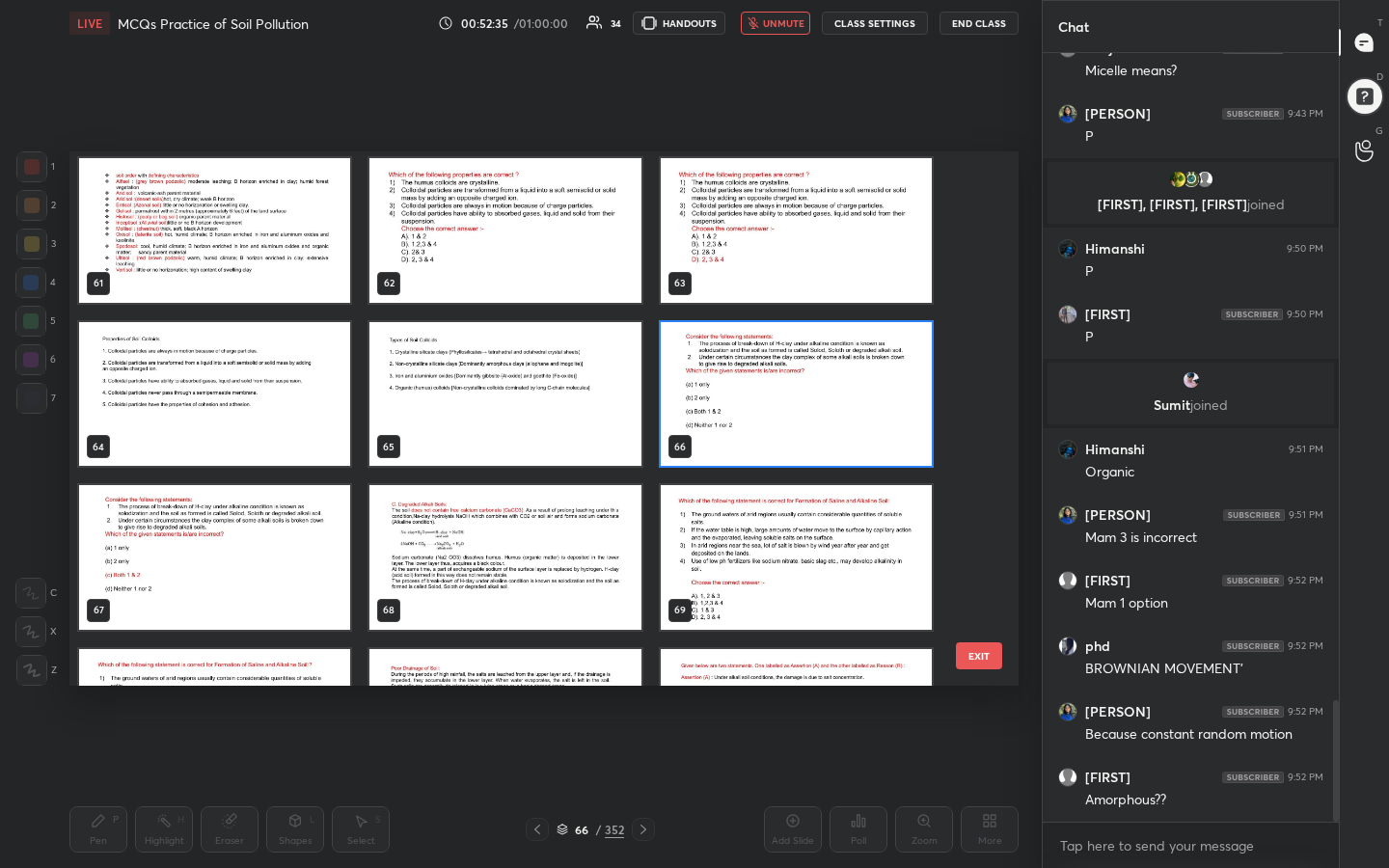 click at bounding box center [796, 394] 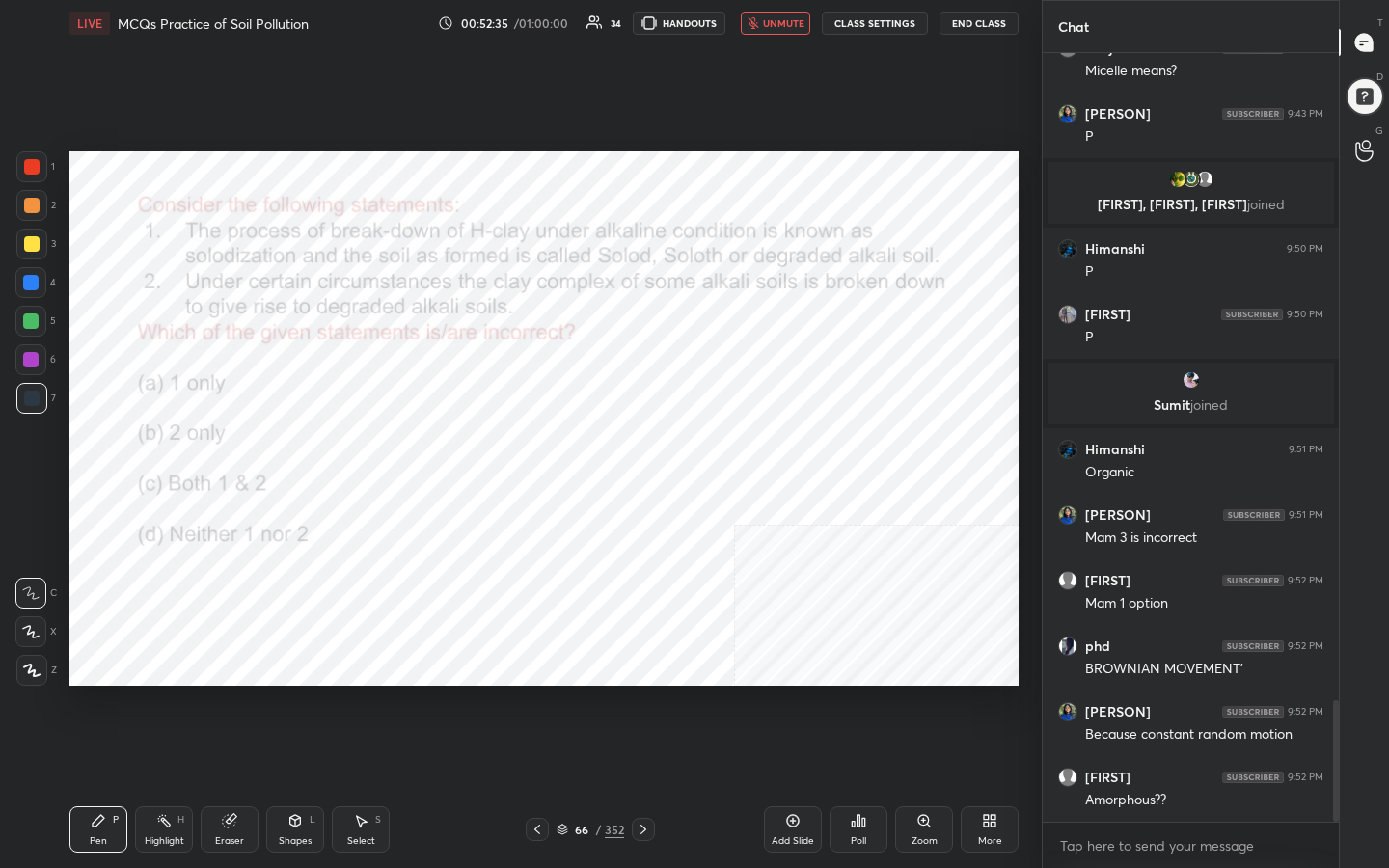 click at bounding box center [796, 394] 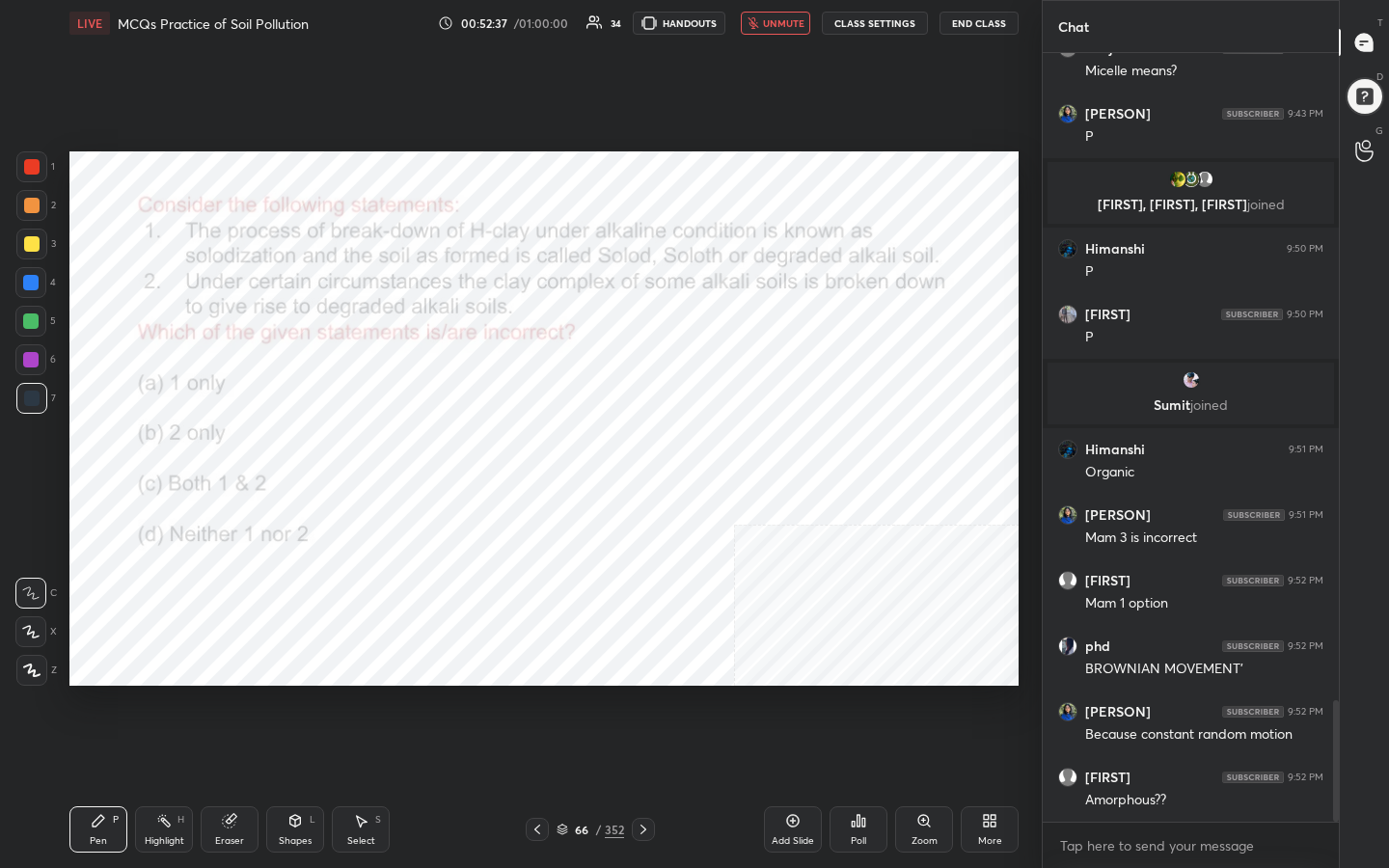 click on "Poll" at bounding box center (858, 829) 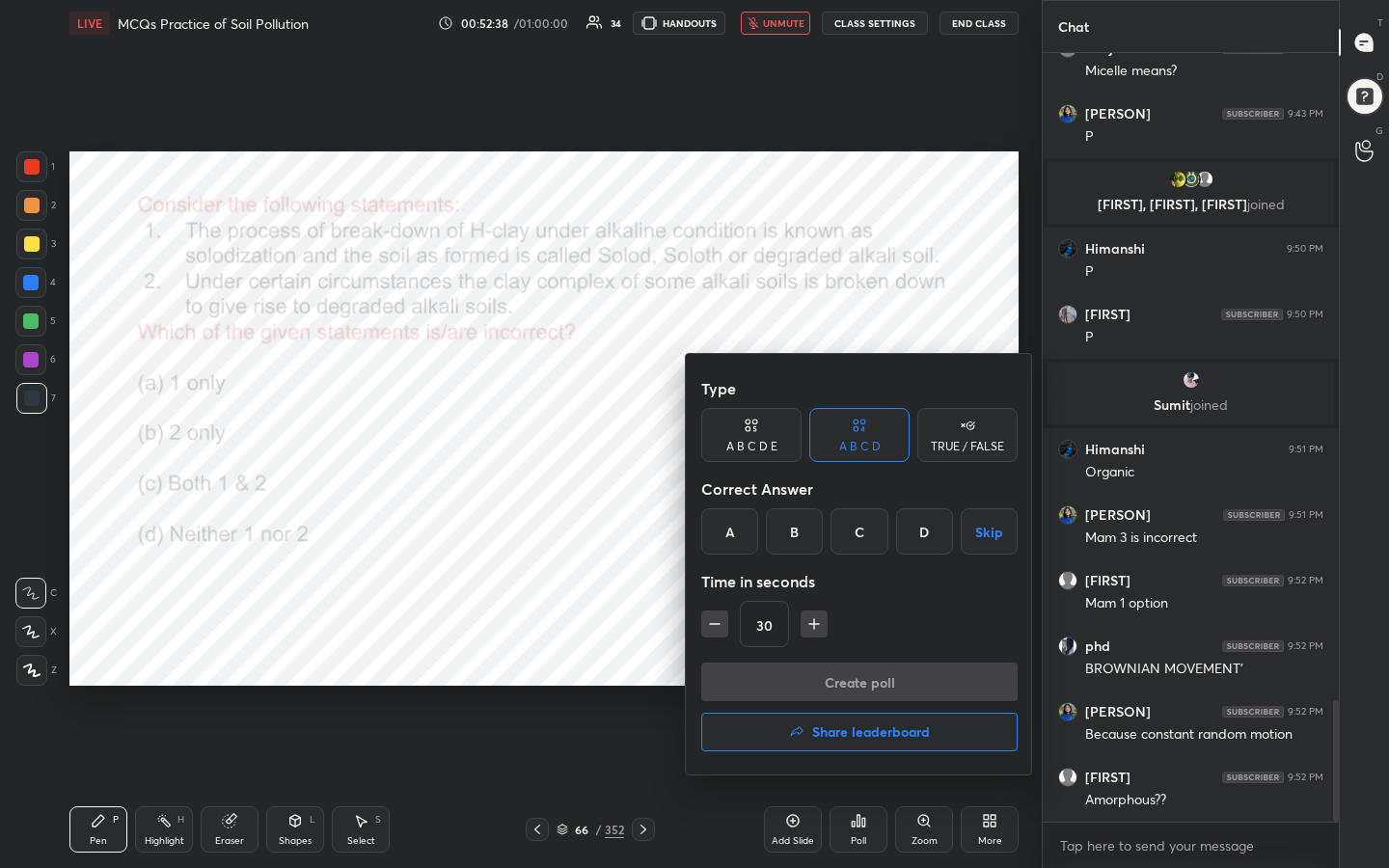 click on "C" at bounding box center [858, 531] 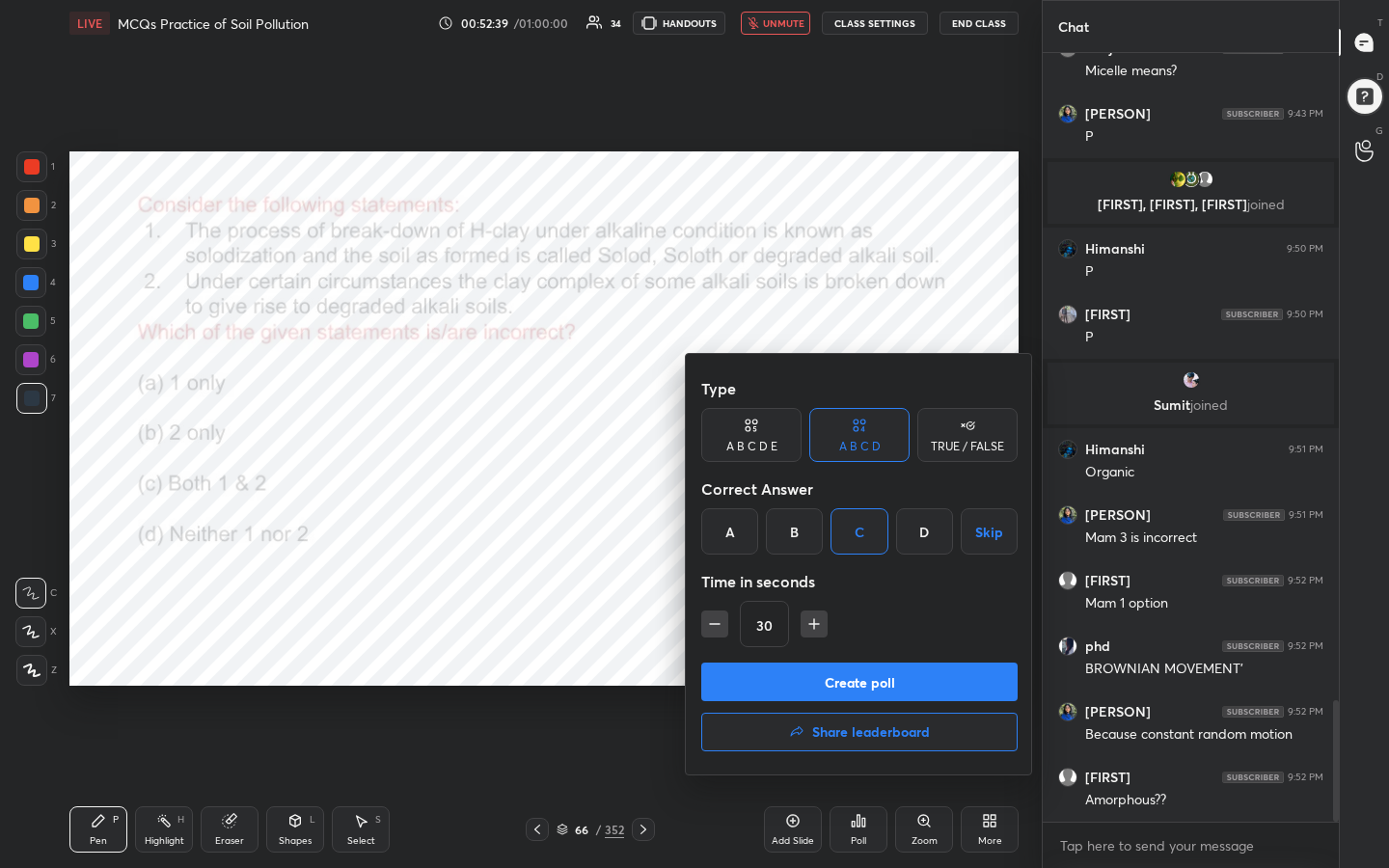 click on "Create poll" at bounding box center (859, 682) 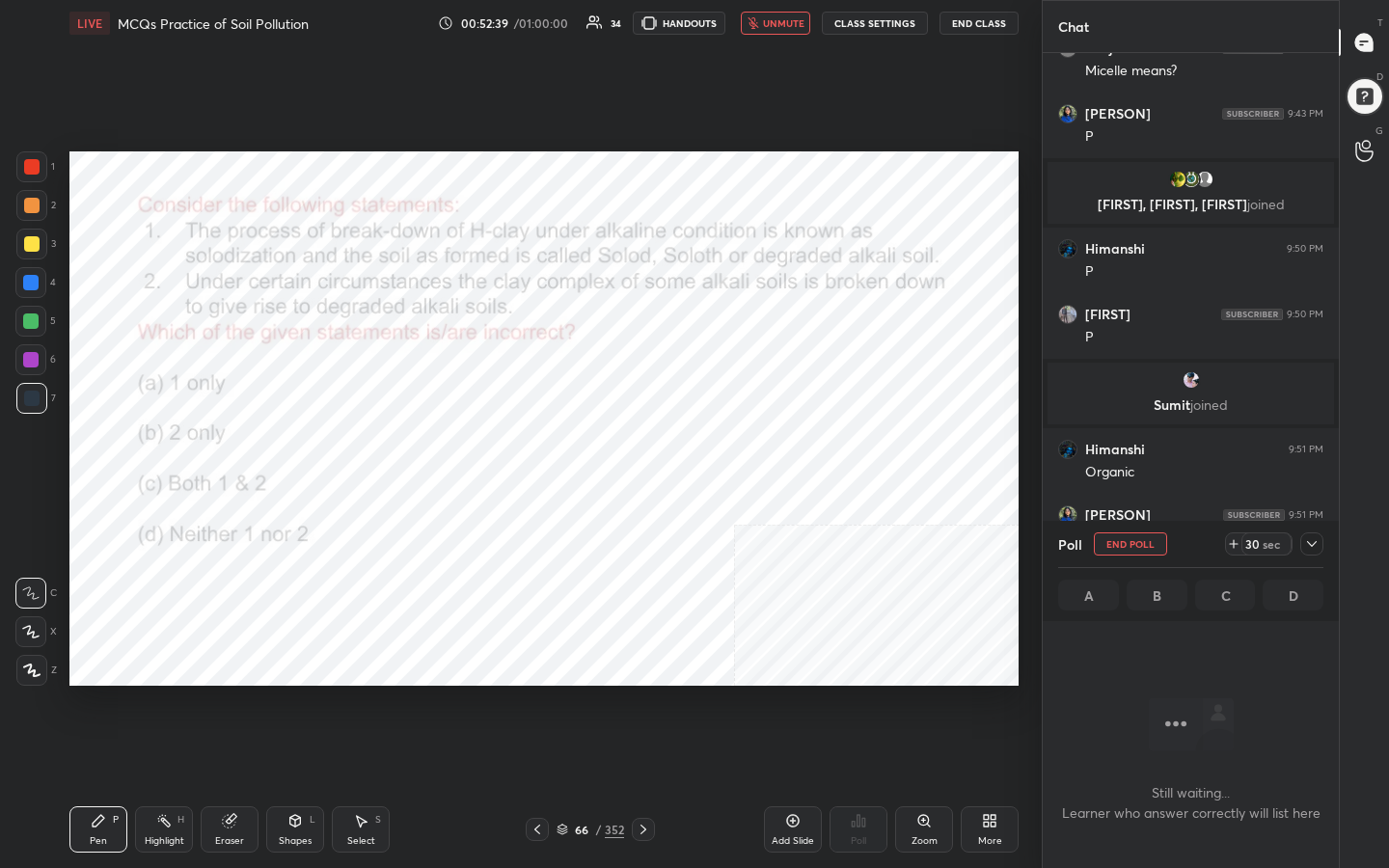 scroll, scrollTop: 508, scrollLeft: 290, axis: both 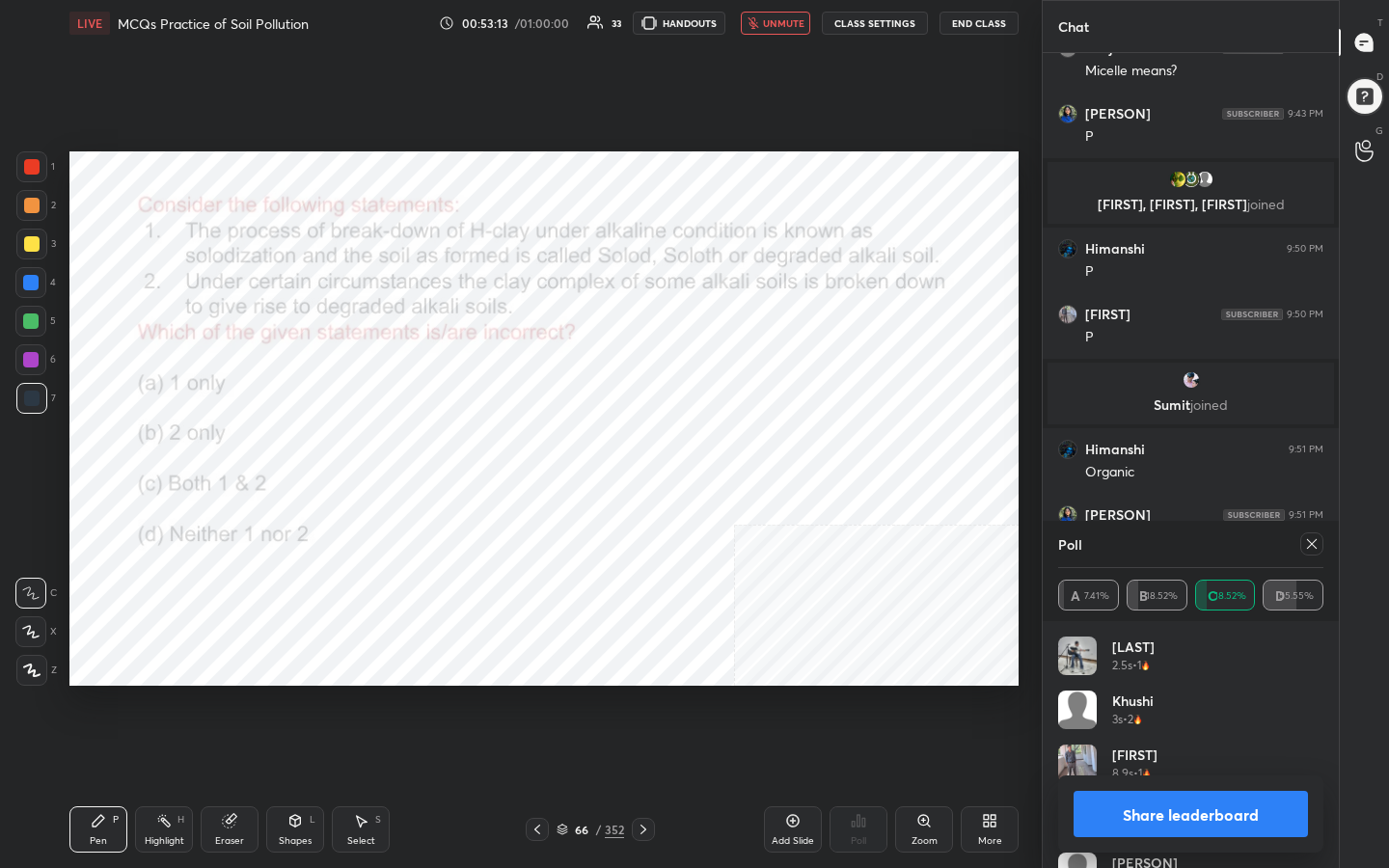 click at bounding box center (1312, 544) 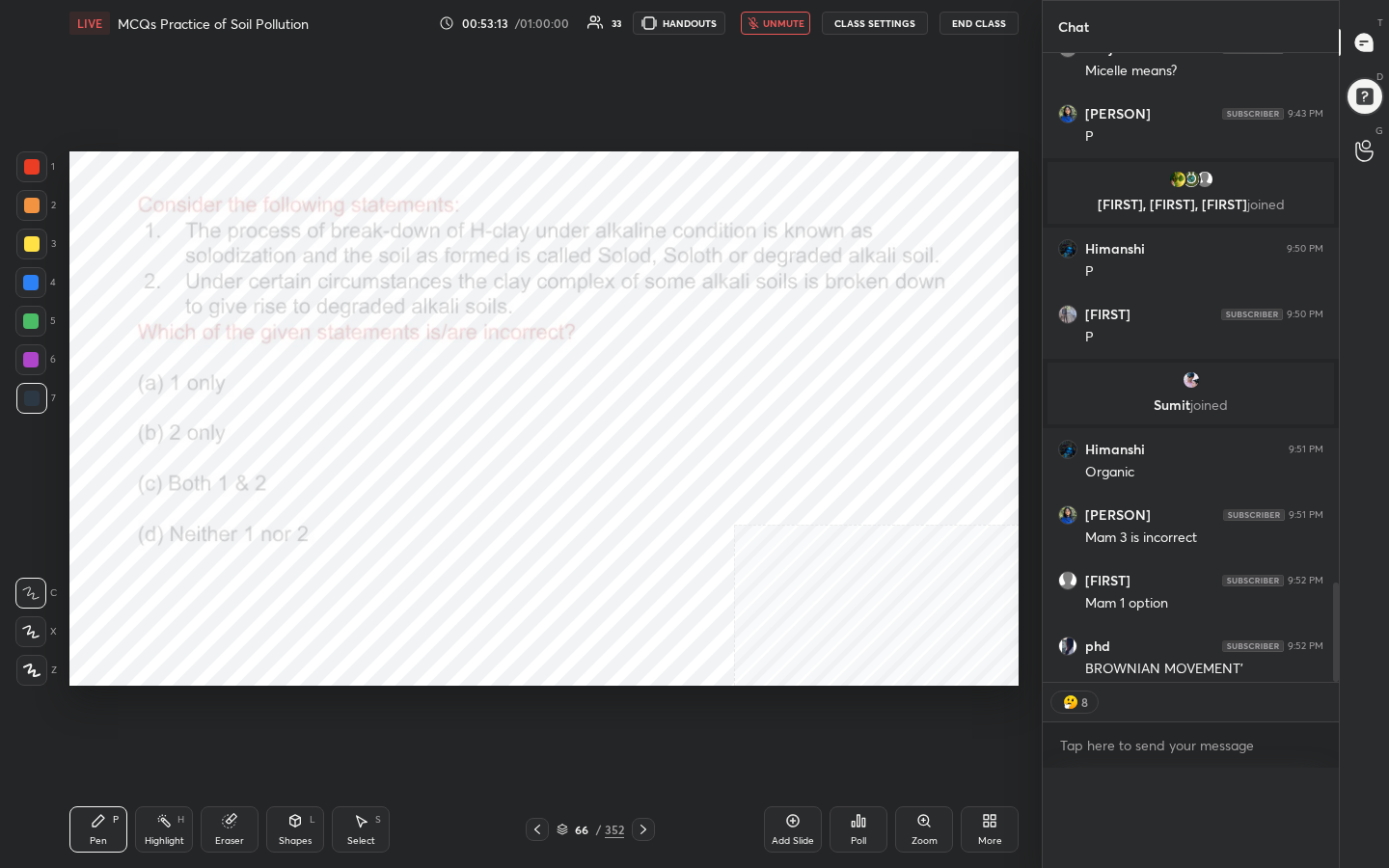 scroll, scrollTop: 0, scrollLeft: 0, axis: both 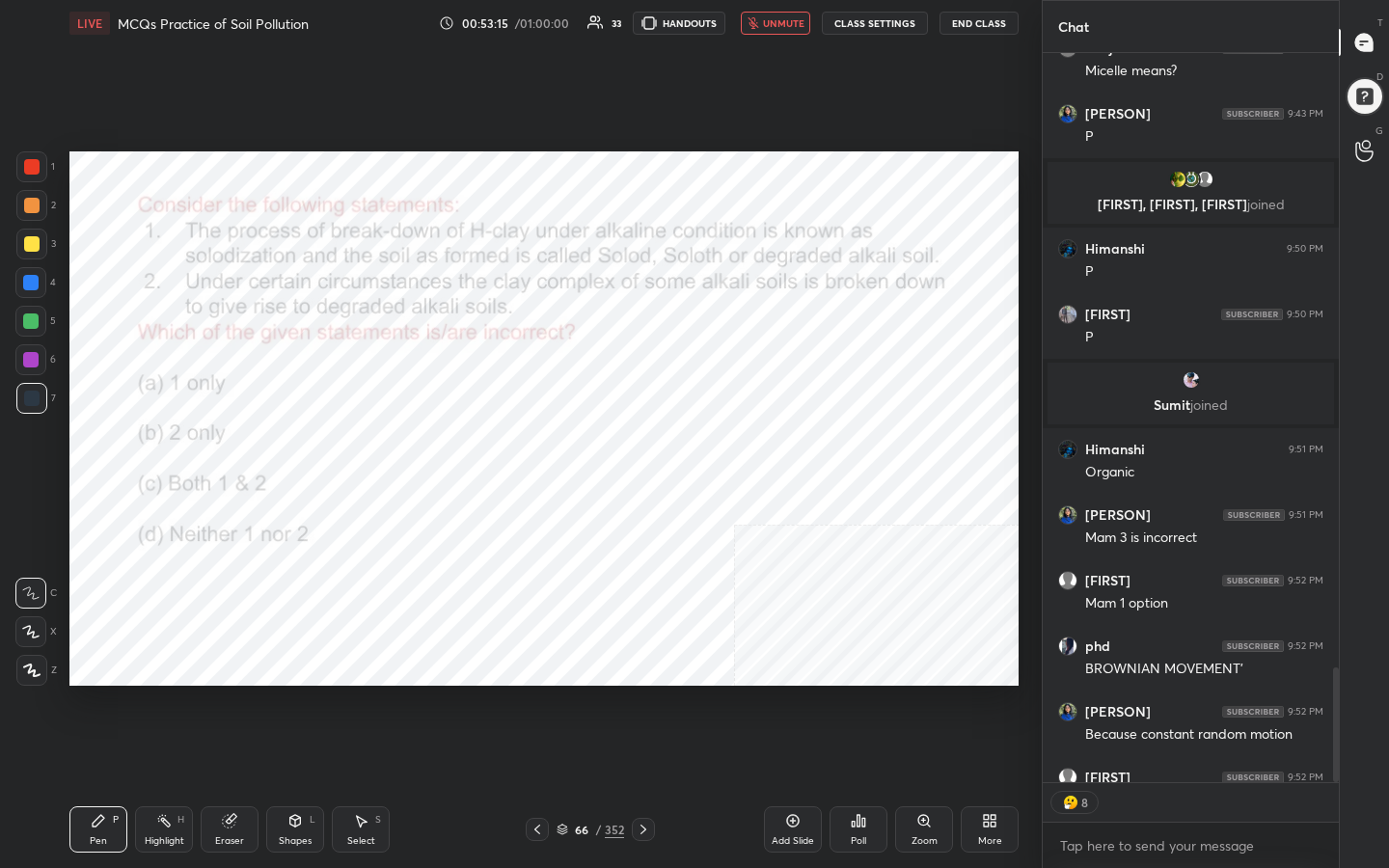 click on "unmute" at bounding box center [776, 23] 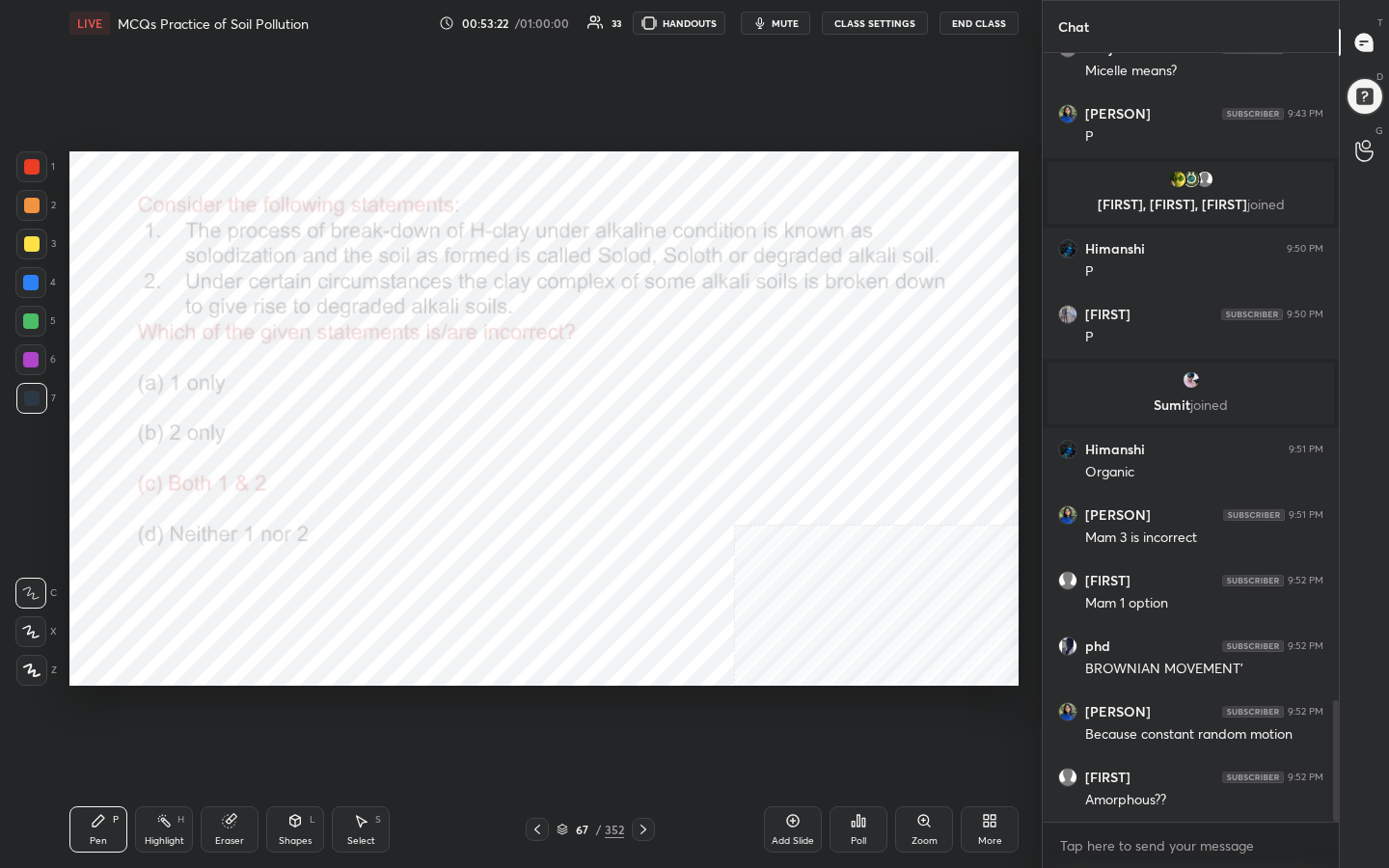 scroll, scrollTop: 7, scrollLeft: 7, axis: both 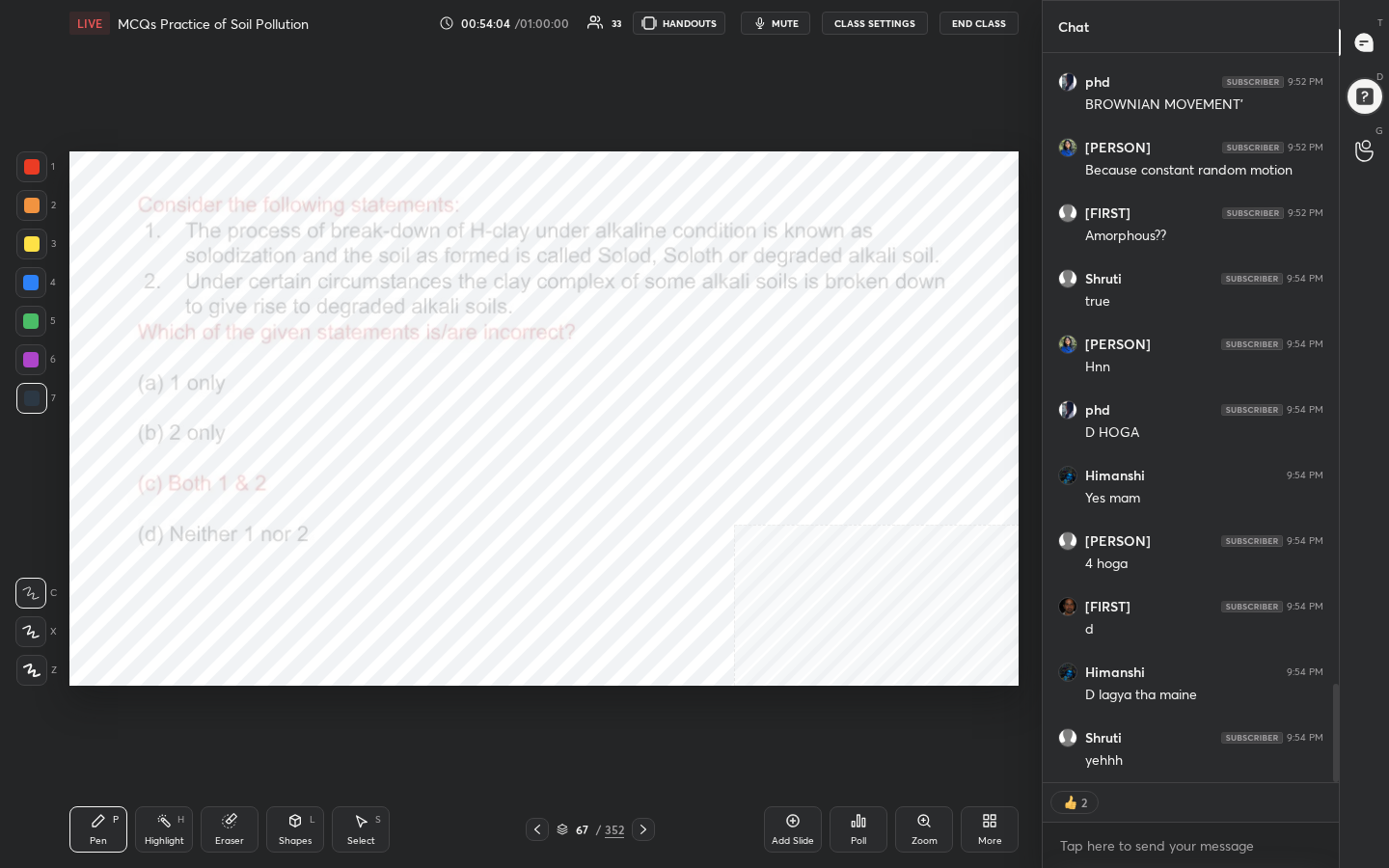 click 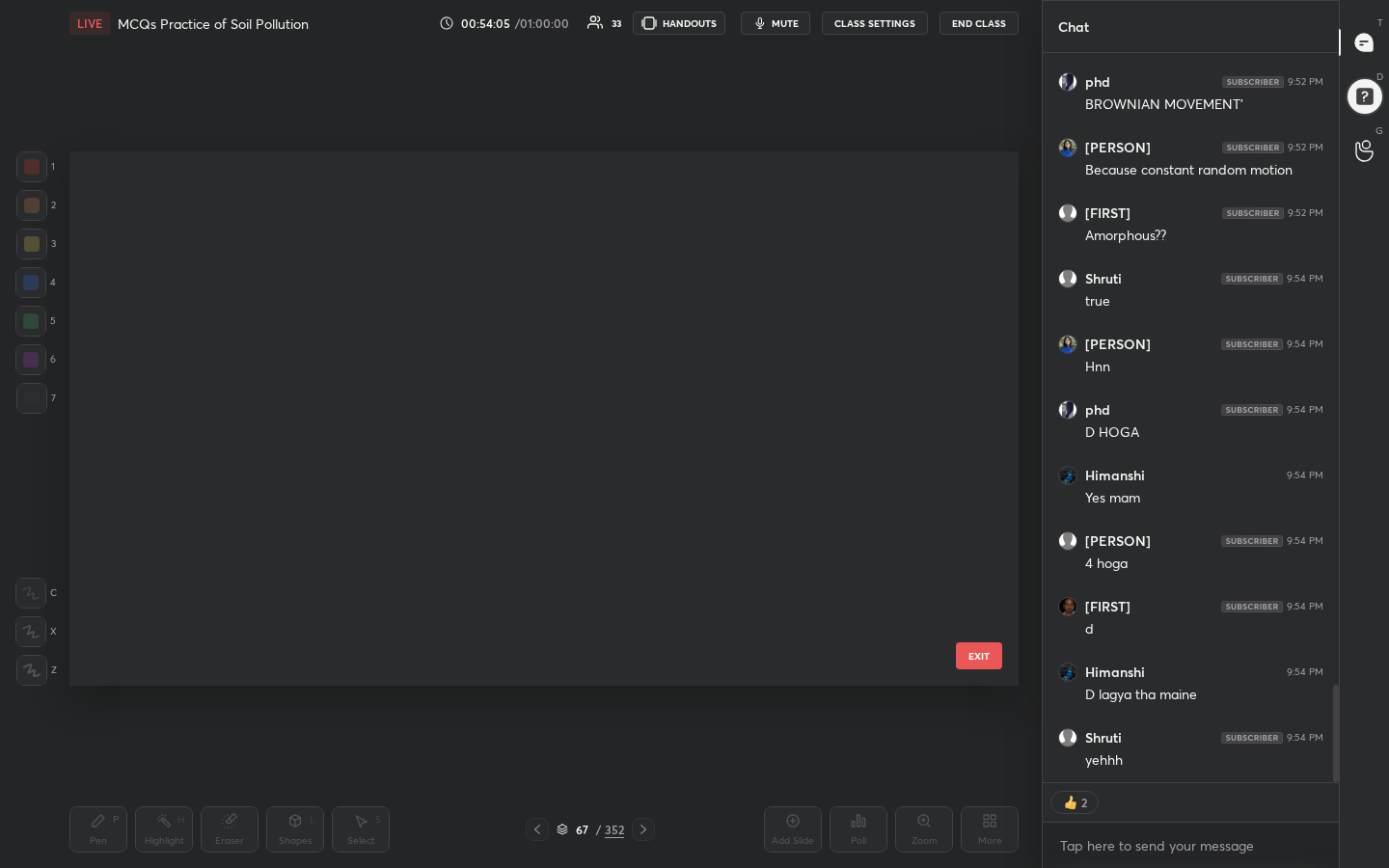 scroll, scrollTop: 4741, scrollLeft: 0, axis: vertical 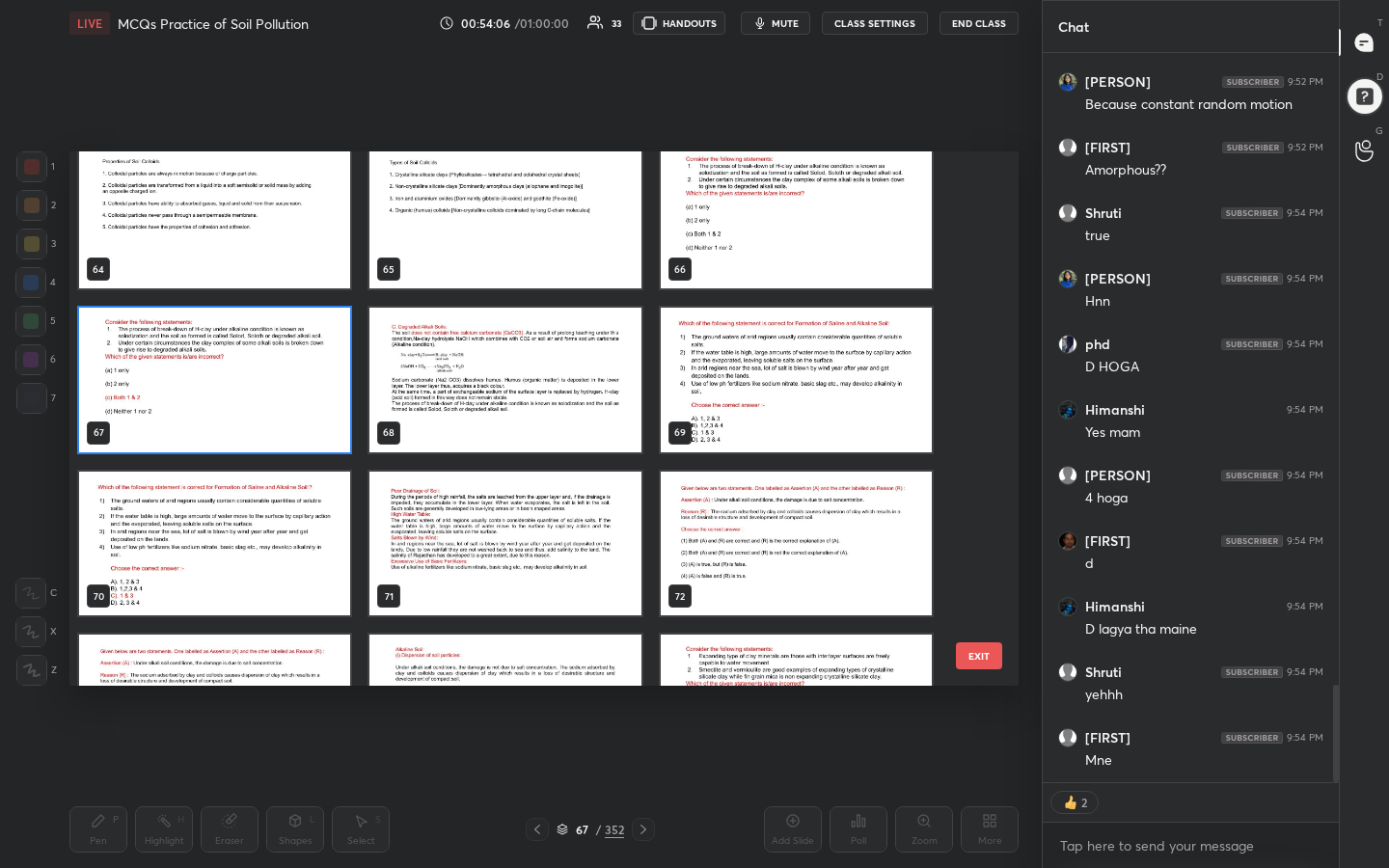 click at bounding box center (796, 380) 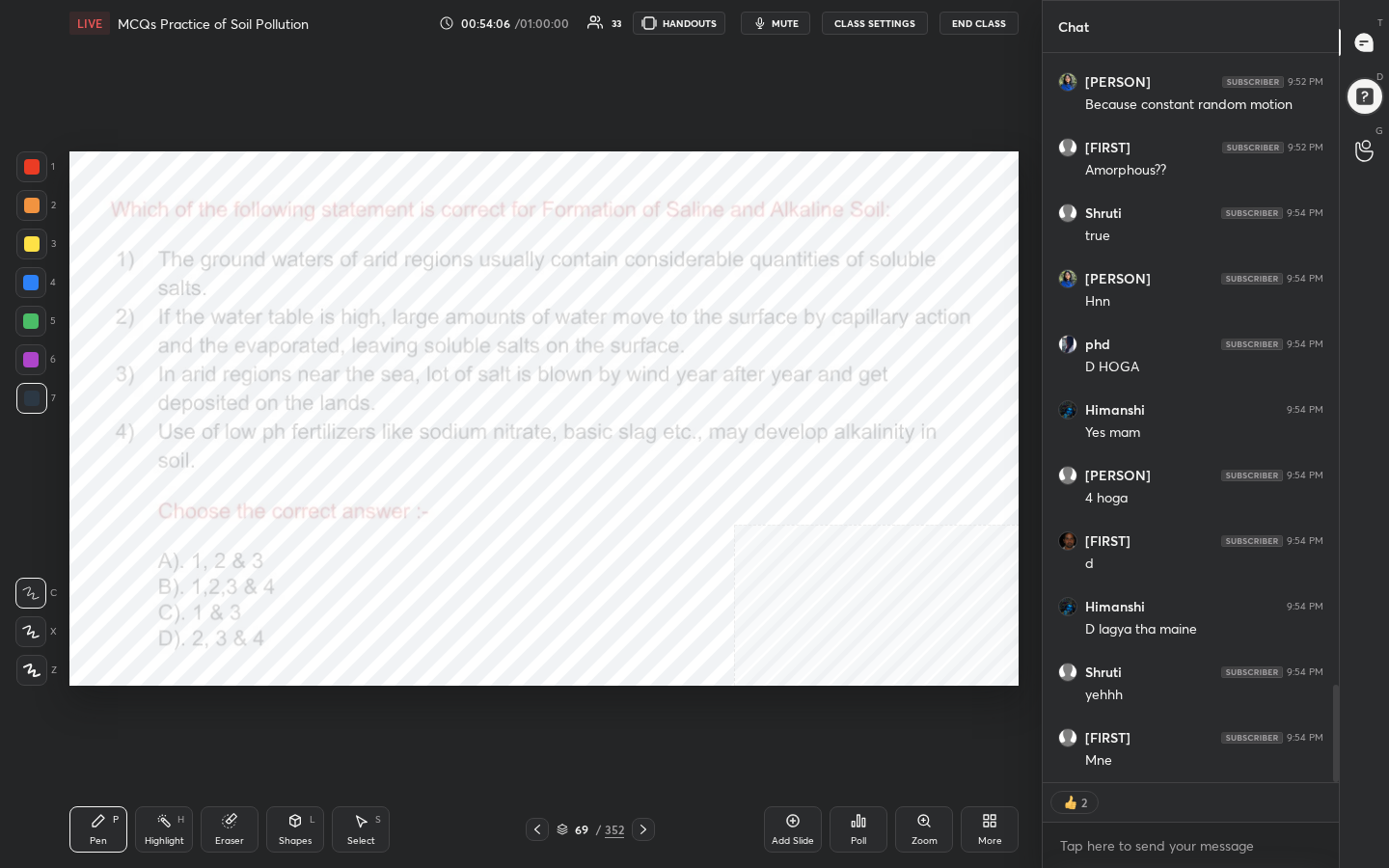 click at bounding box center (796, 380) 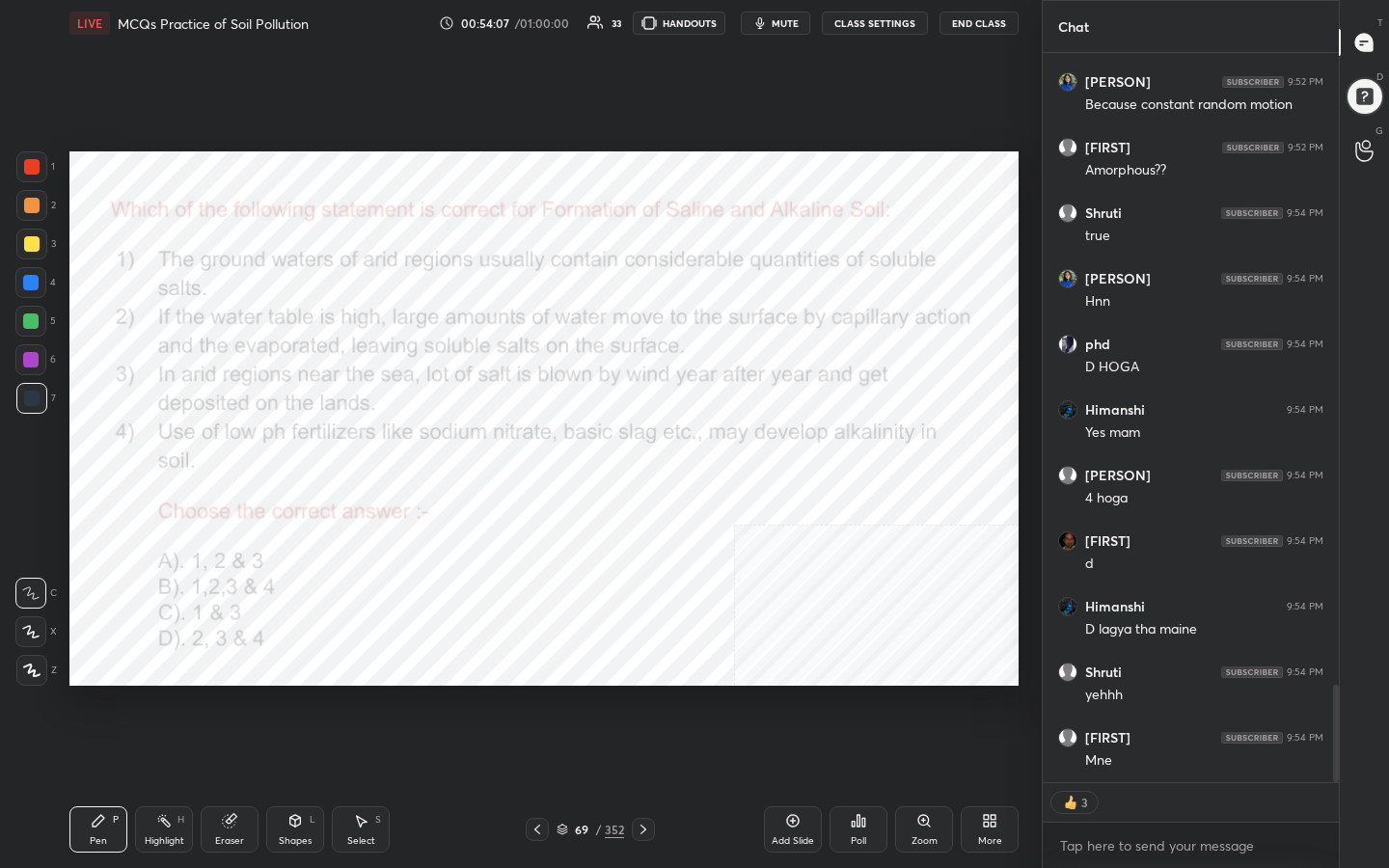 click on "mute" at bounding box center (785, 23) 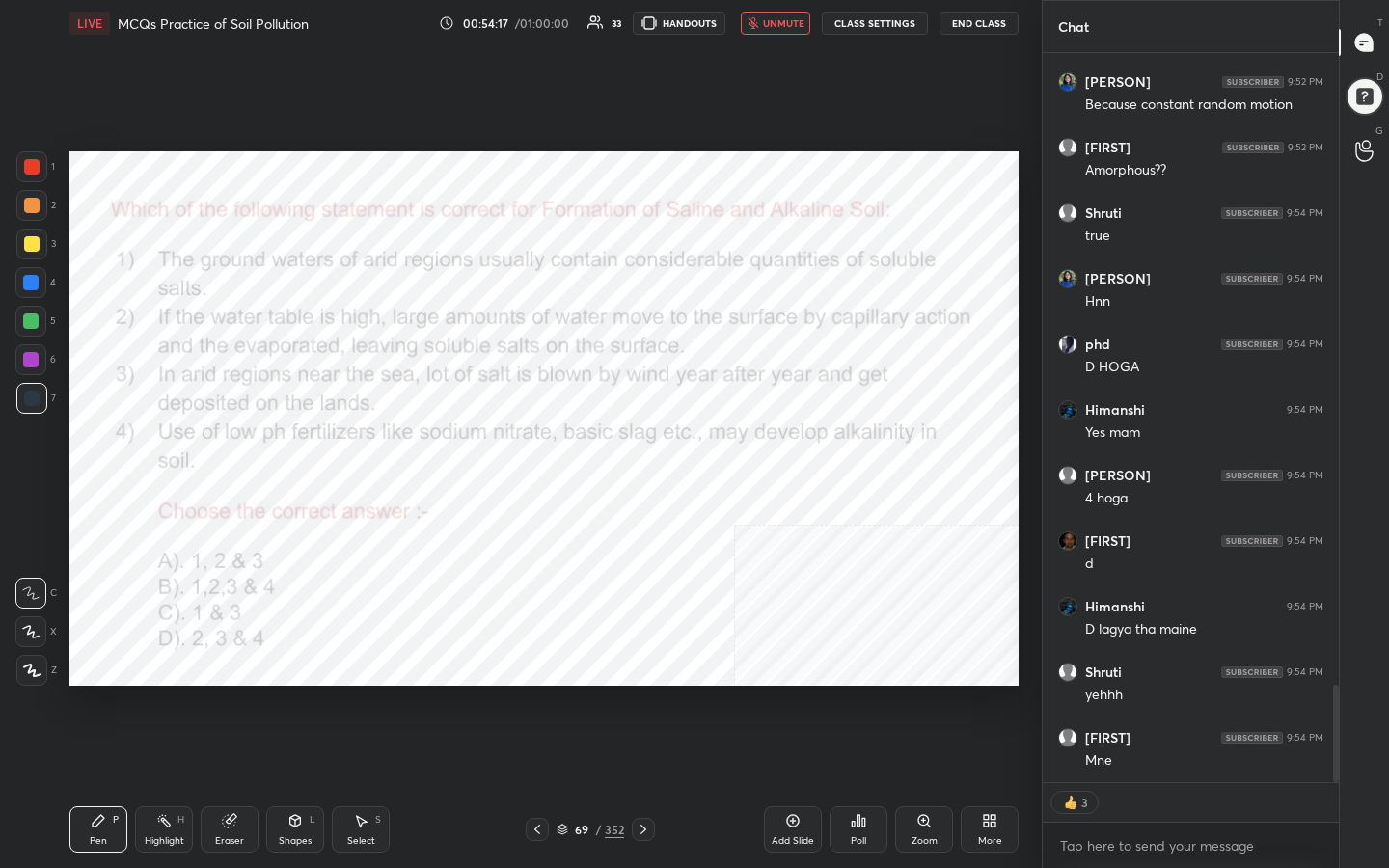 scroll, scrollTop: 7, scrollLeft: 7, axis: both 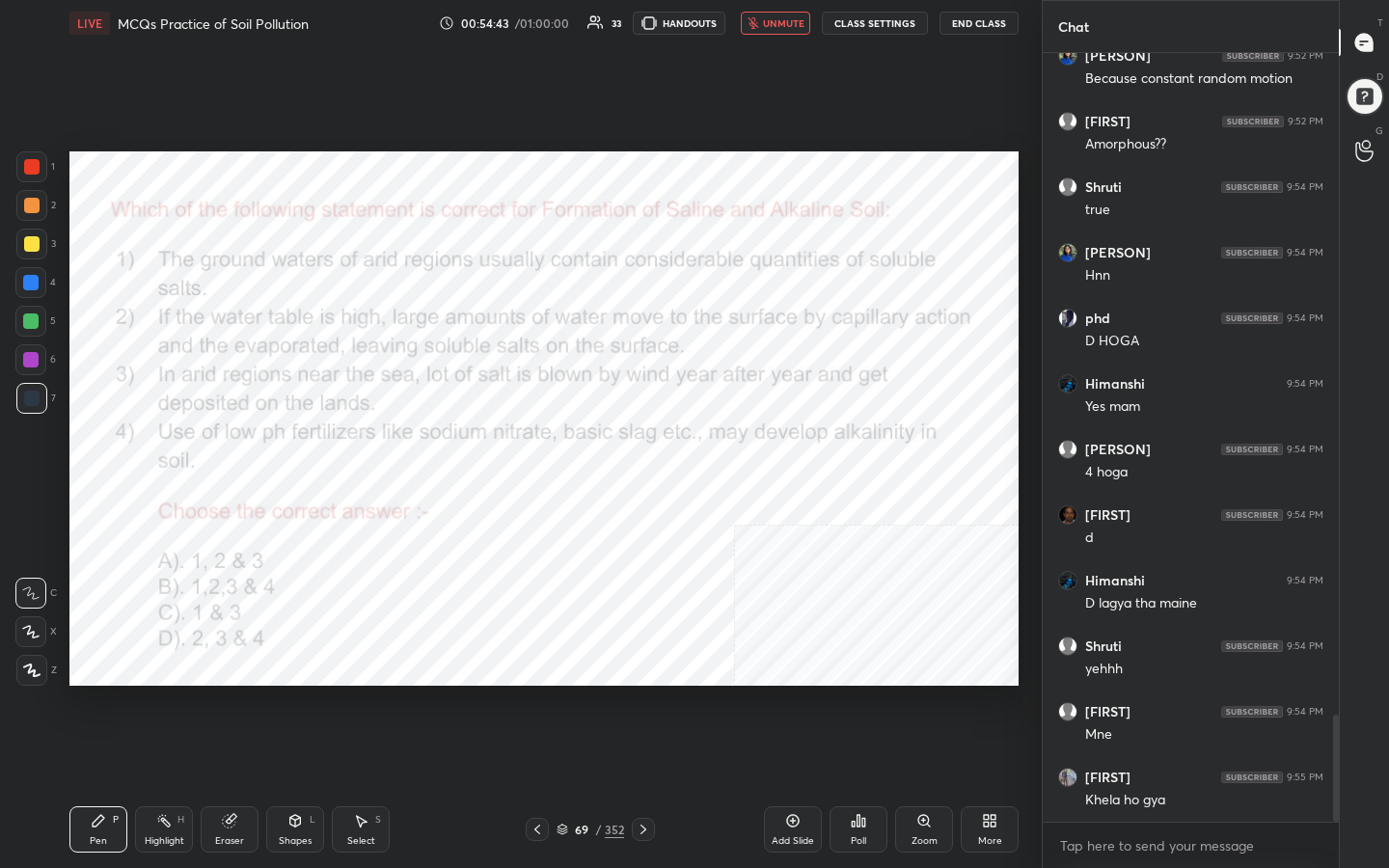 click 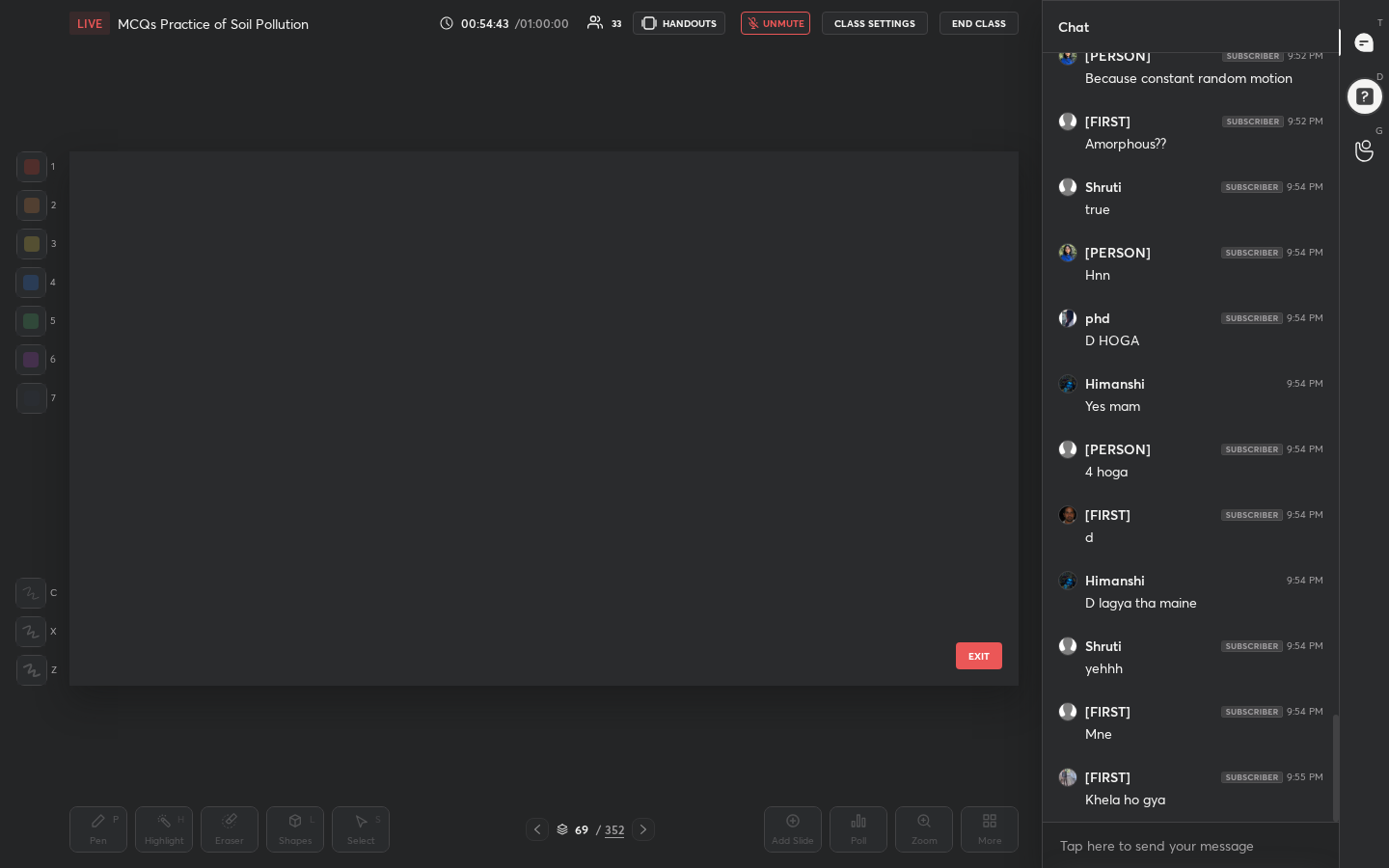 scroll, scrollTop: 3226, scrollLeft: 0, axis: vertical 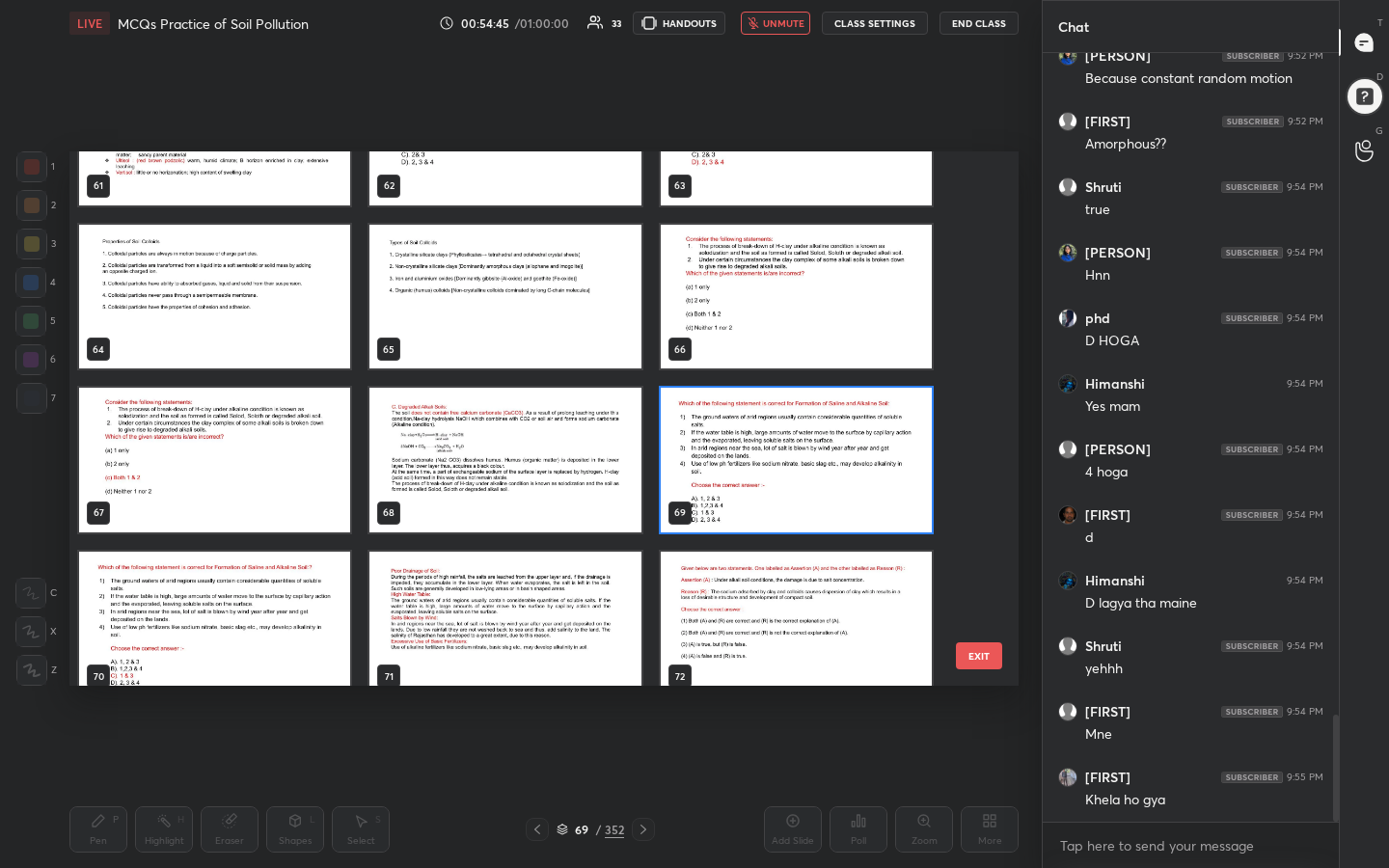 click at bounding box center [796, 460] 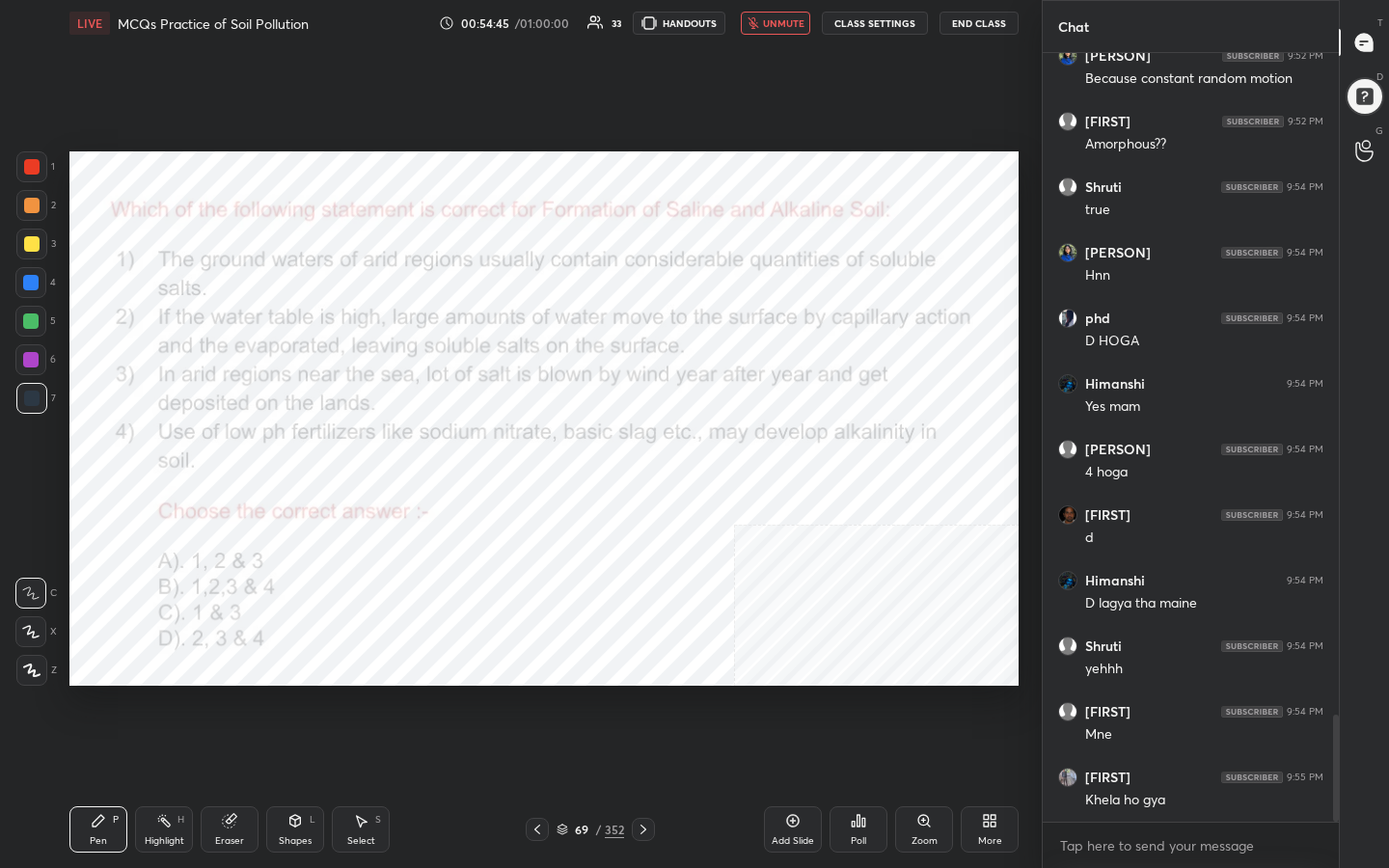 click at bounding box center (796, 460) 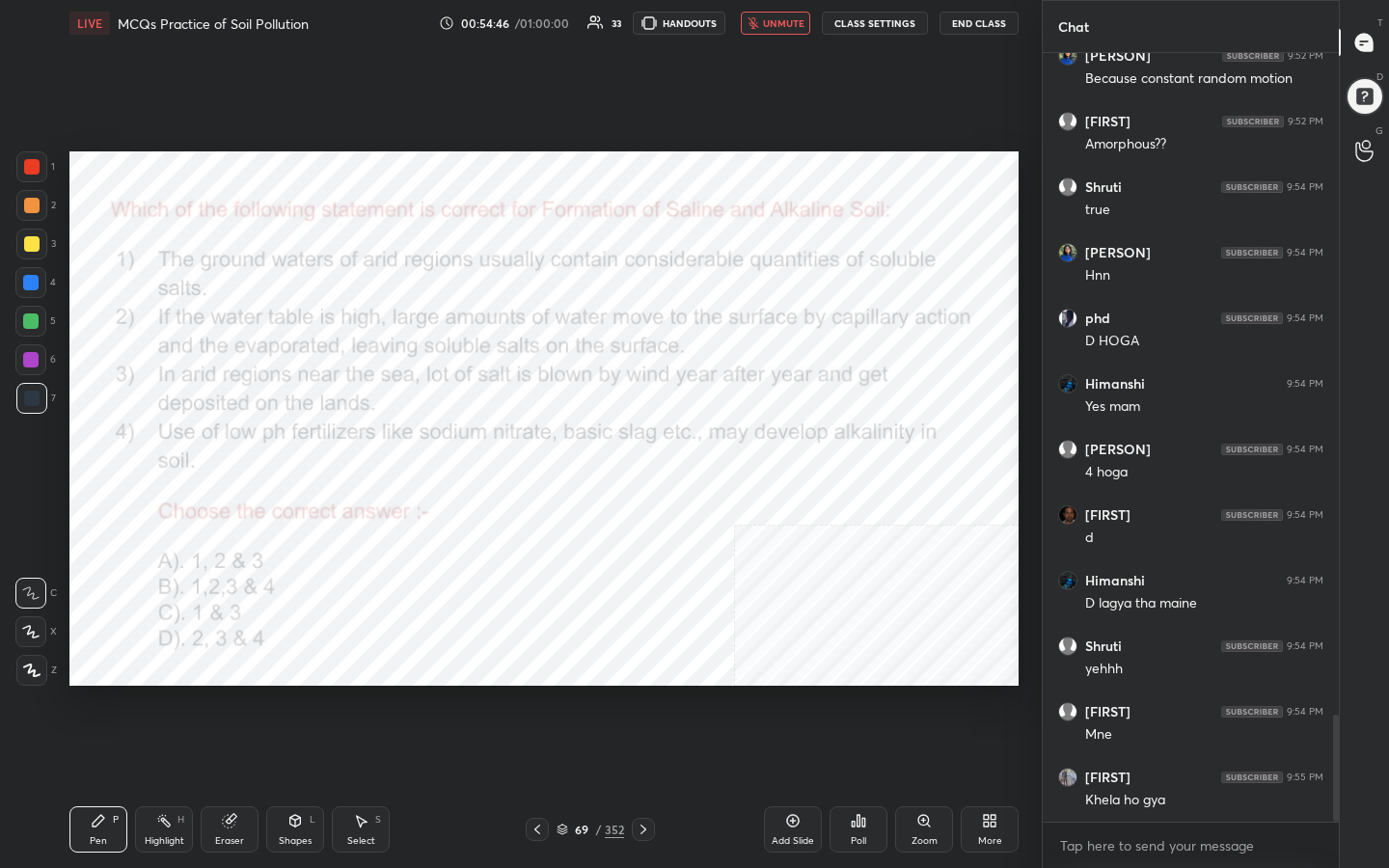 click on "Poll" at bounding box center [858, 841] 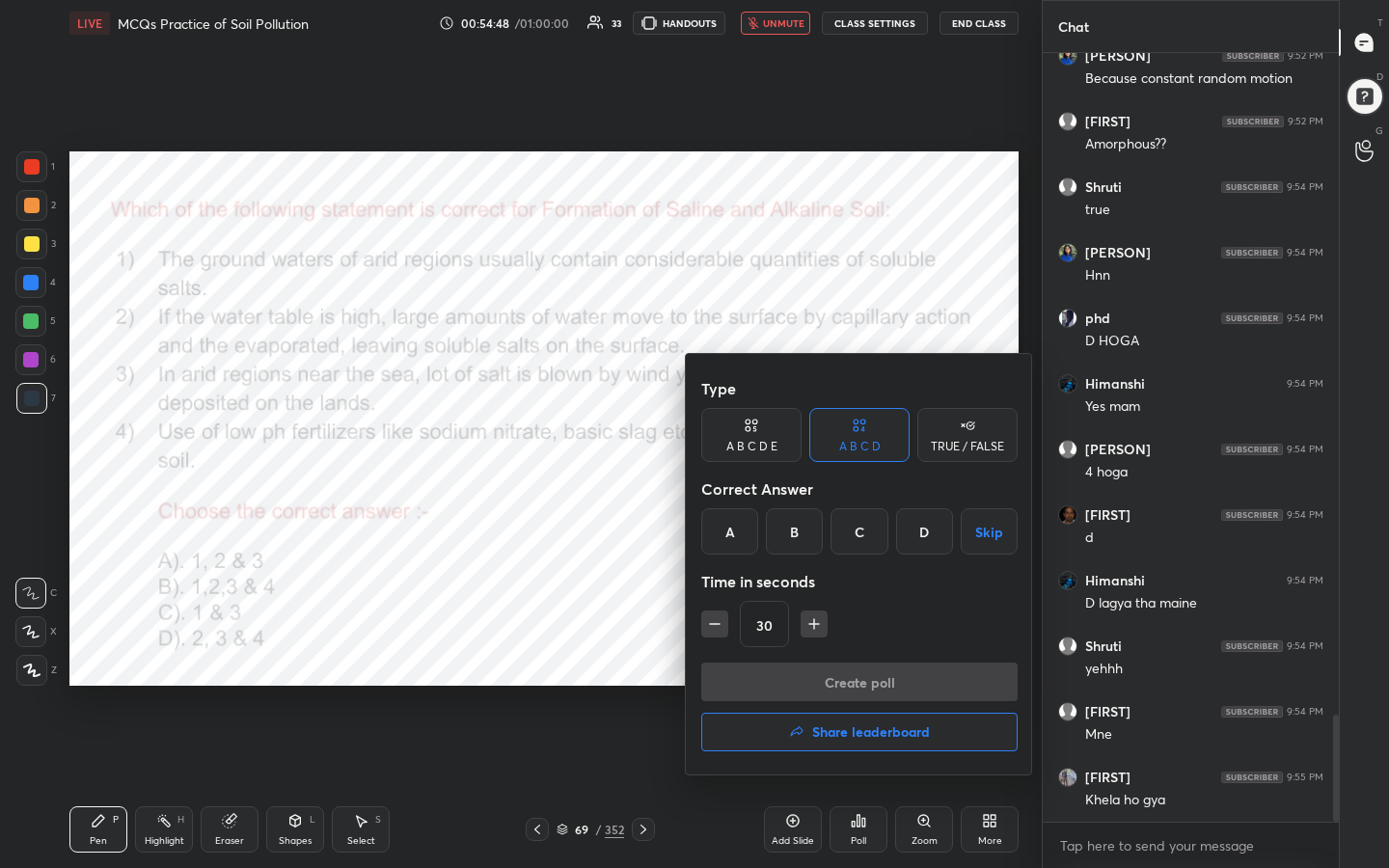 click on "C" at bounding box center [858, 531] 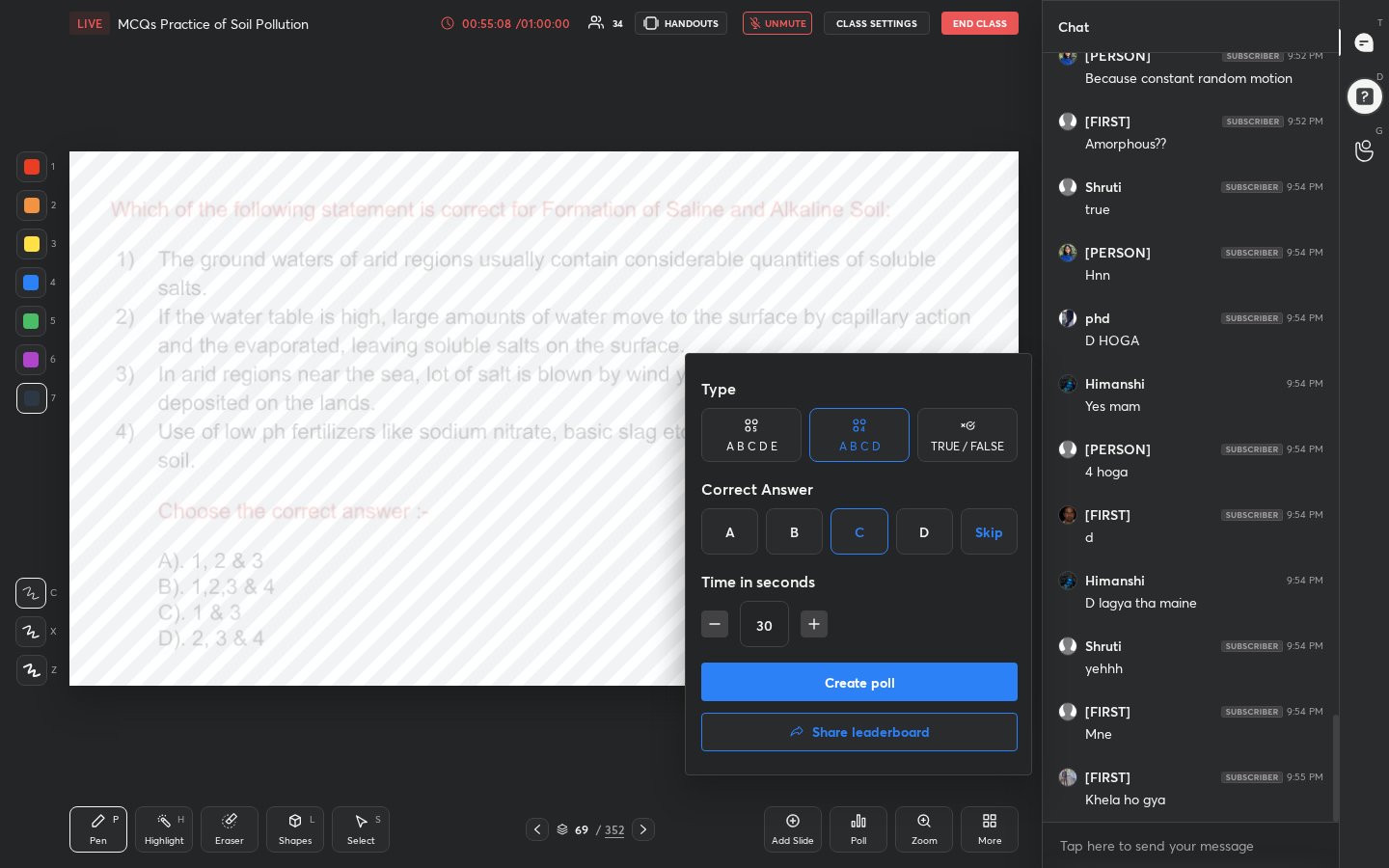click on "Create poll" at bounding box center (859, 682) 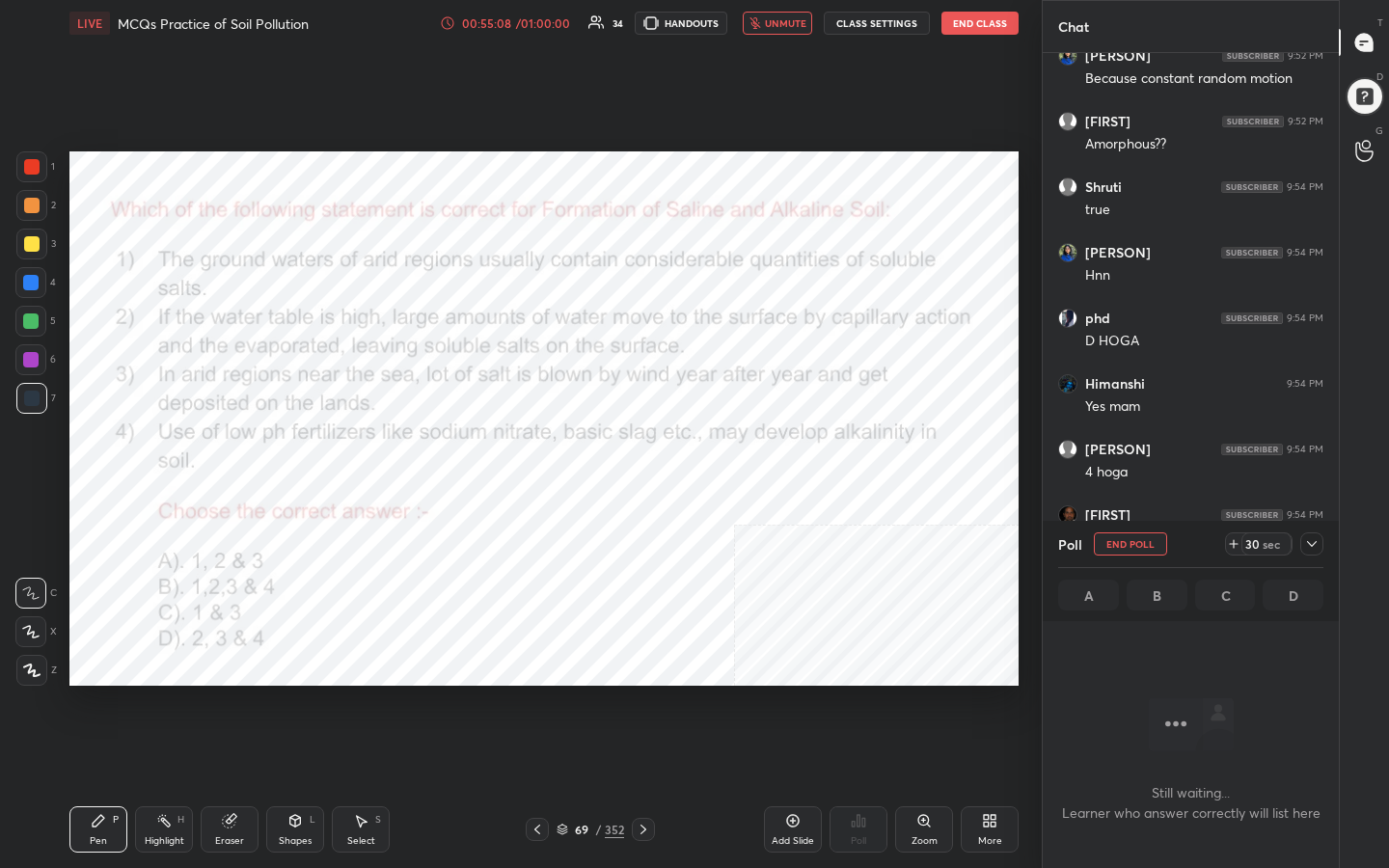 scroll, scrollTop: 502, scrollLeft: 290, axis: both 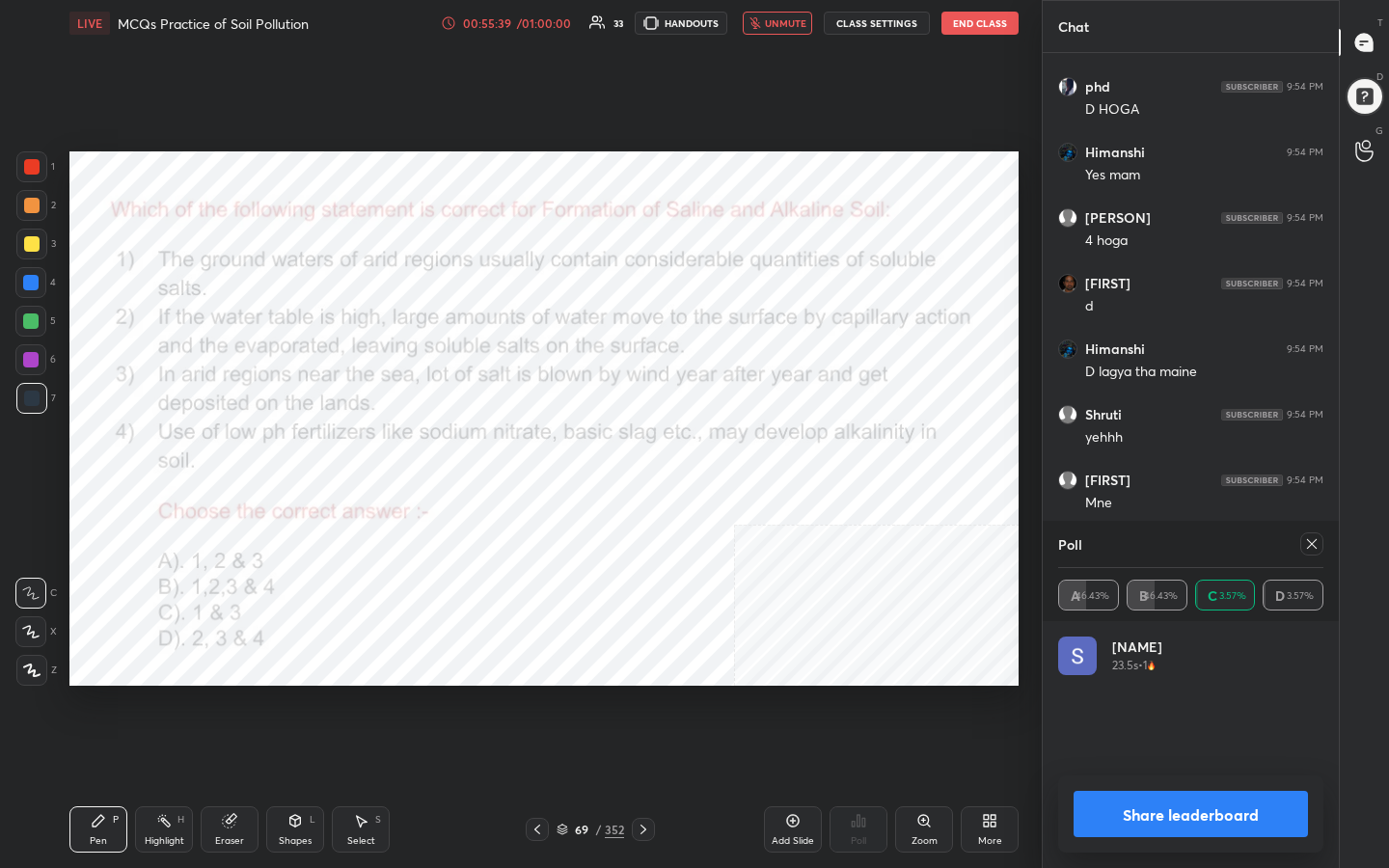 click 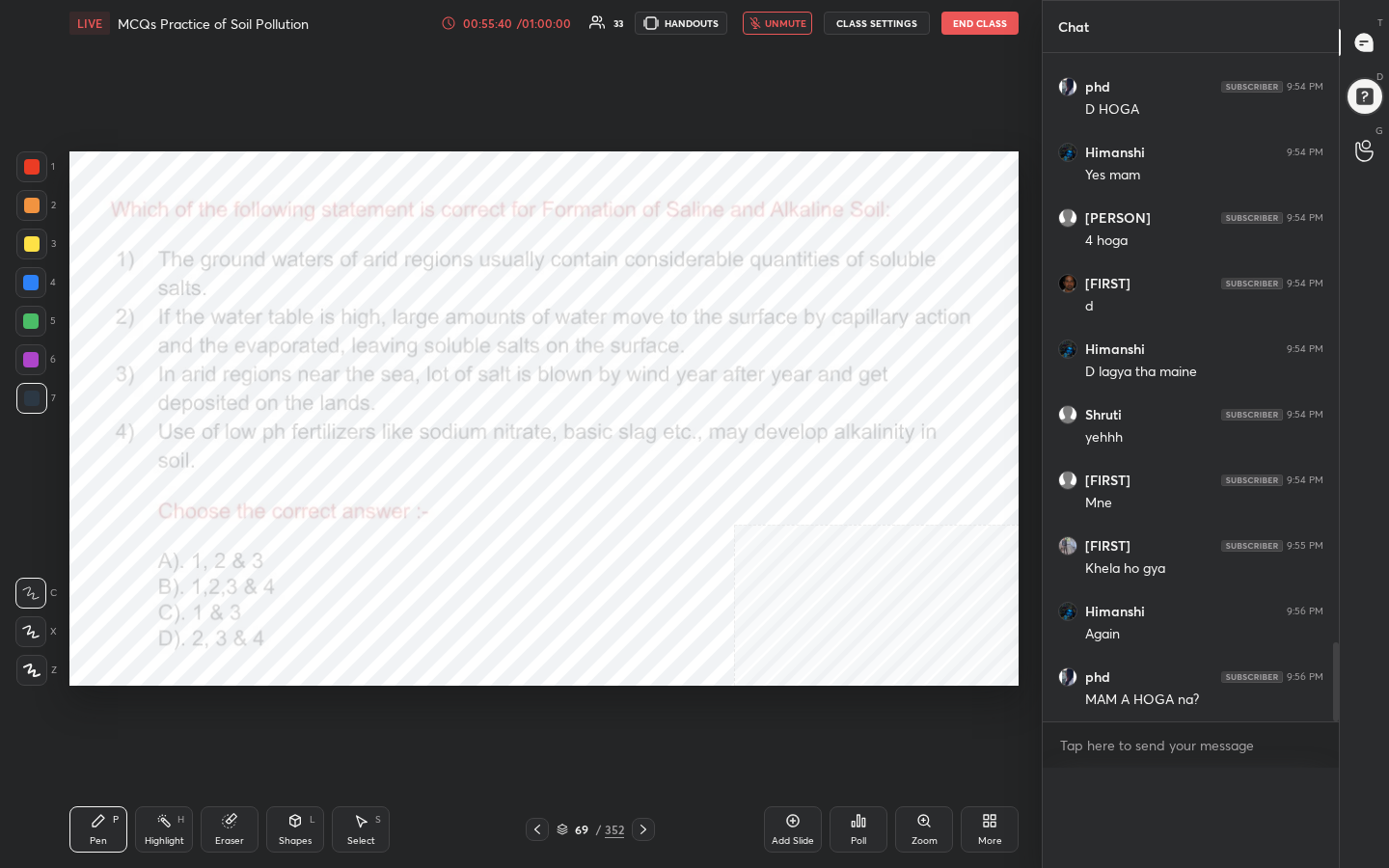 scroll, scrollTop: 0, scrollLeft: 0, axis: both 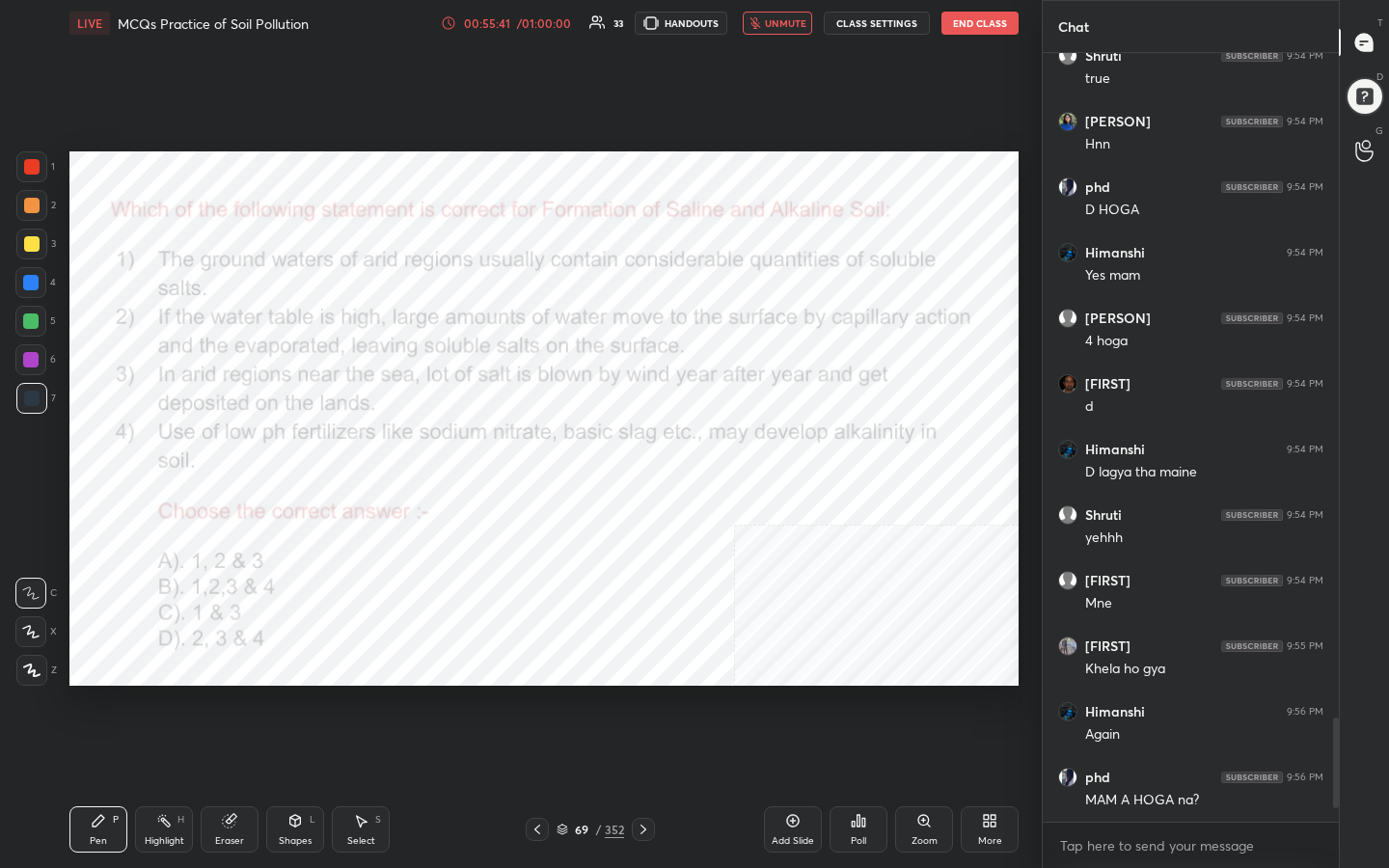 click on "unmute" at bounding box center (777, 23) 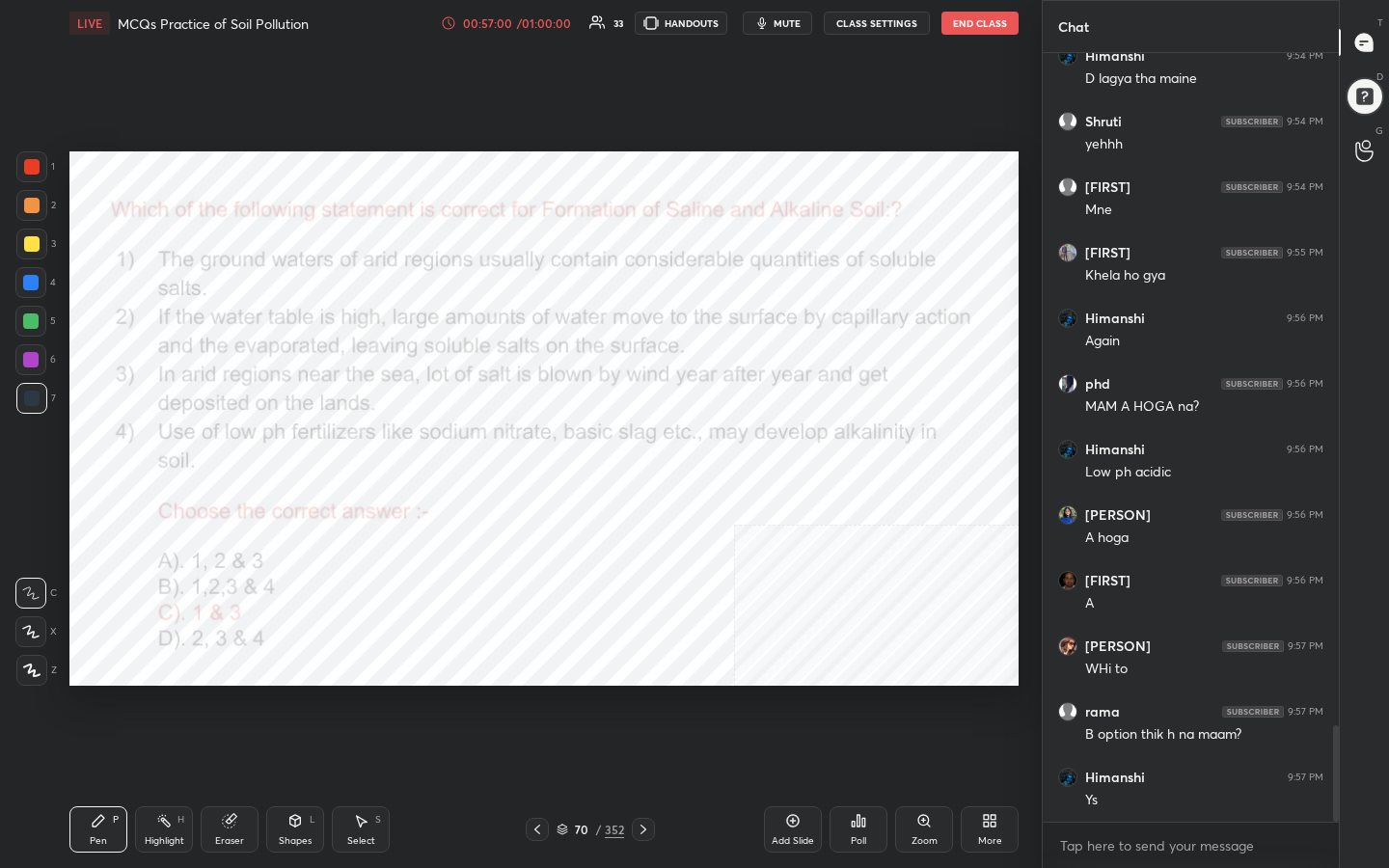 scroll, scrollTop: 5357, scrollLeft: 0, axis: vertical 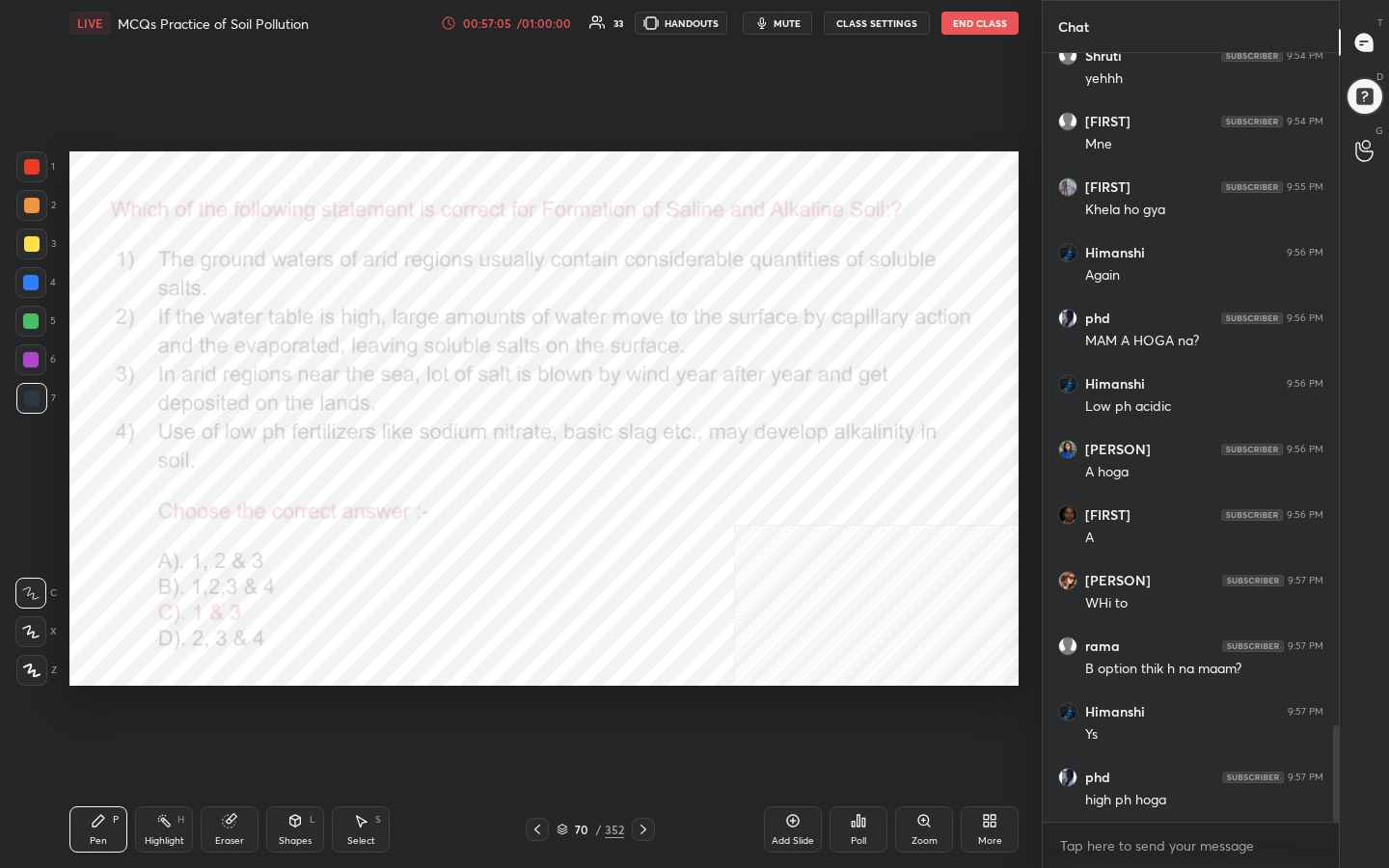 click on "70 / 352" at bounding box center [590, 829] 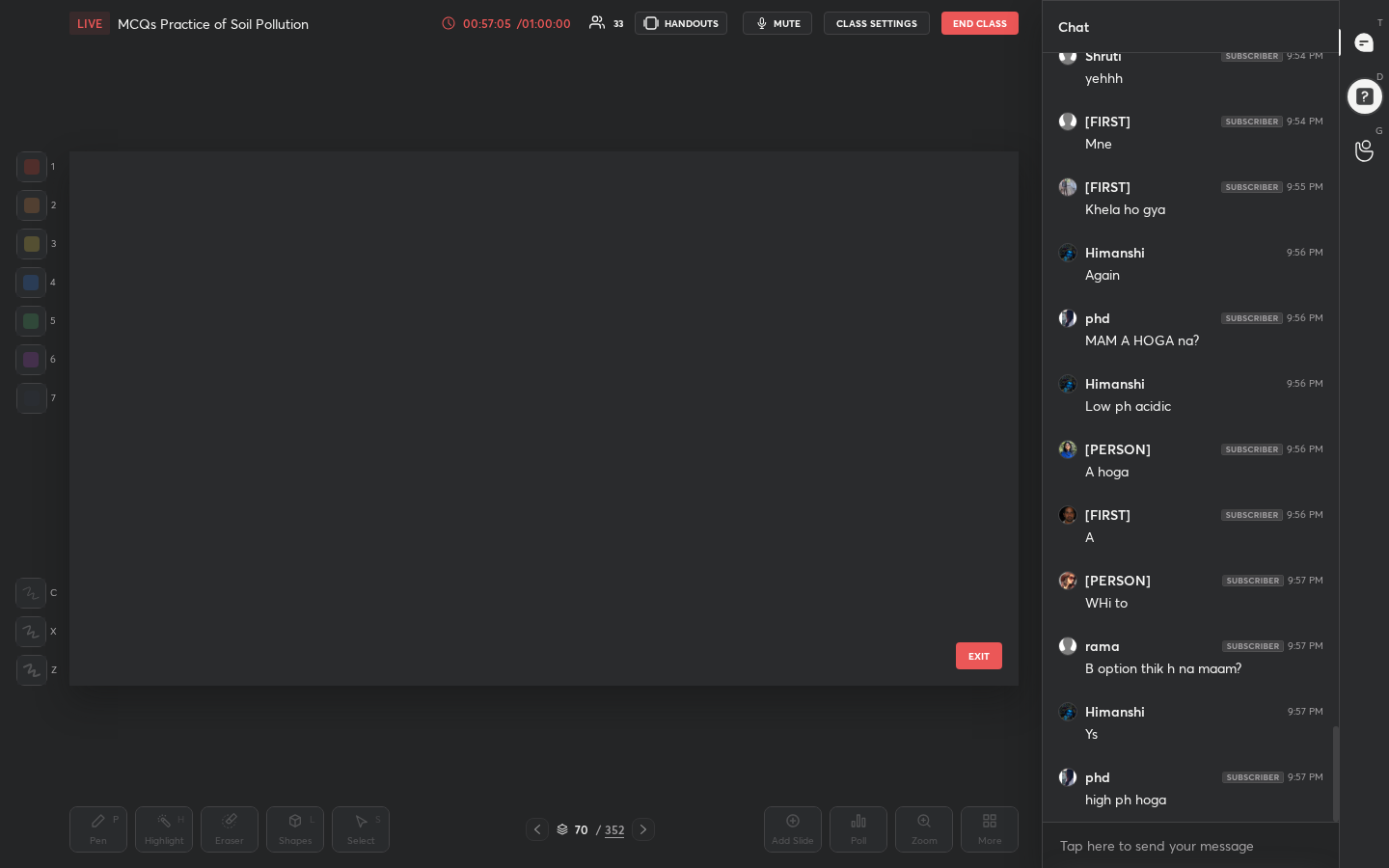 scroll, scrollTop: 5423, scrollLeft: 0, axis: vertical 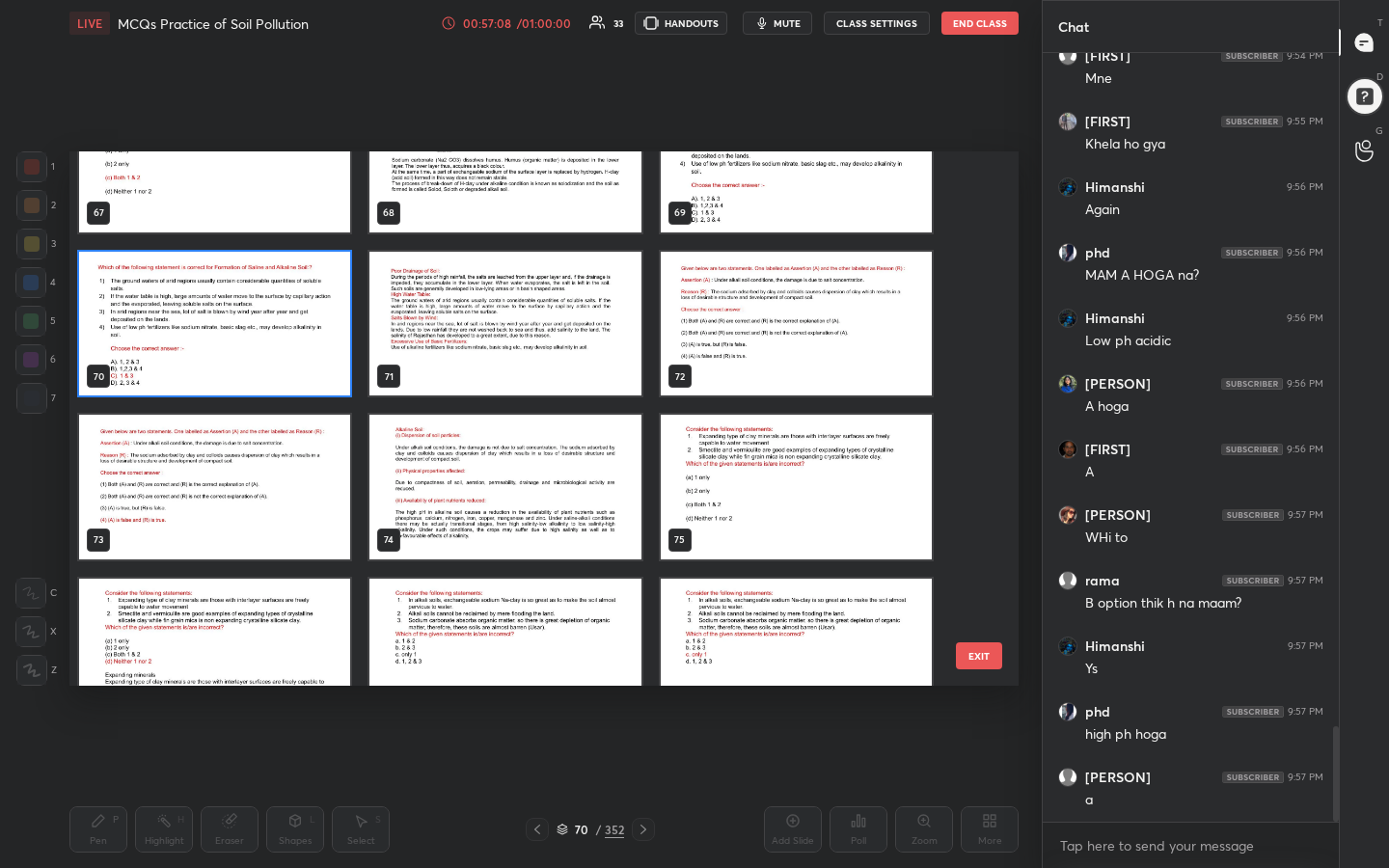 click at bounding box center (796, 324) 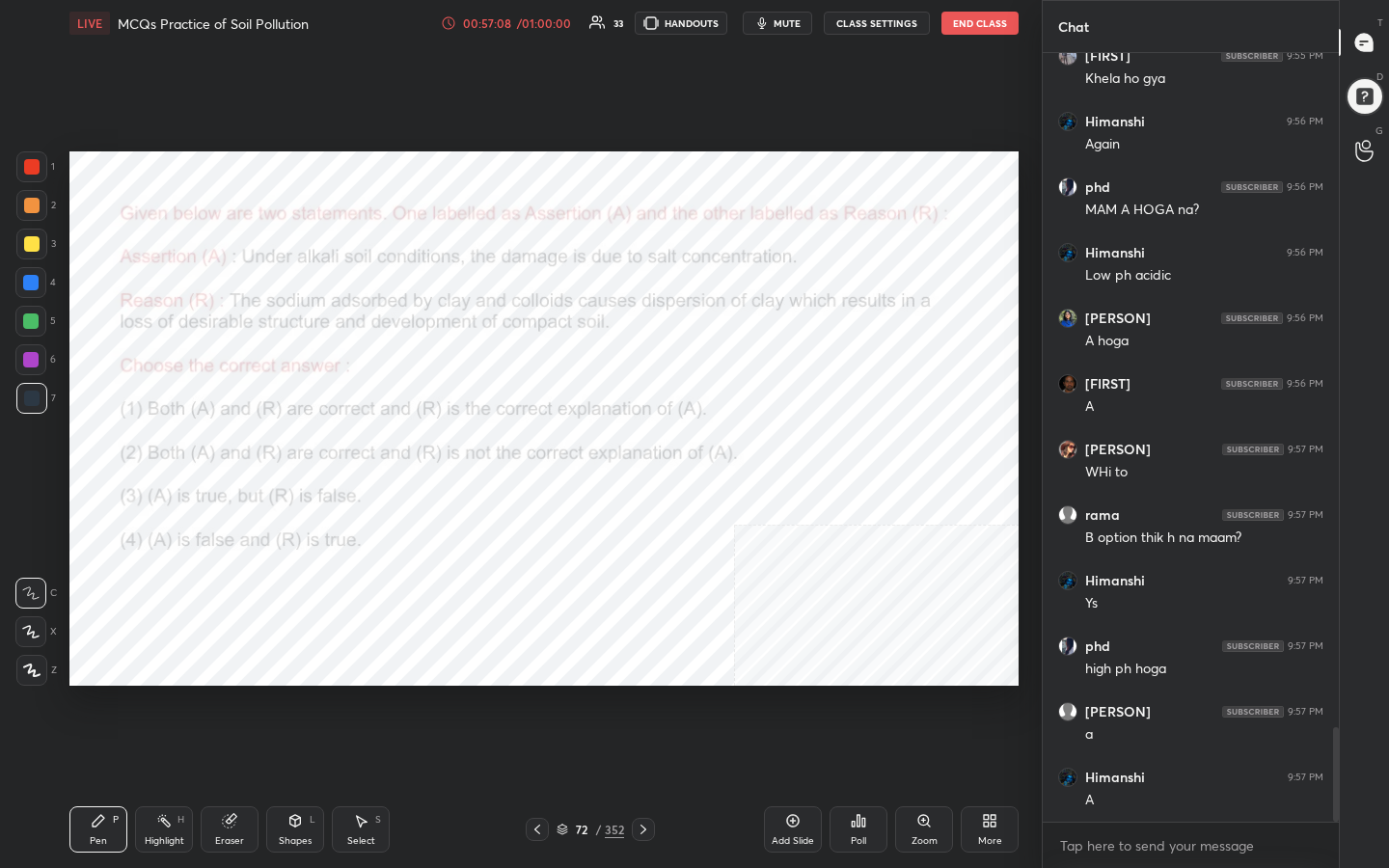 click at bounding box center (796, 324) 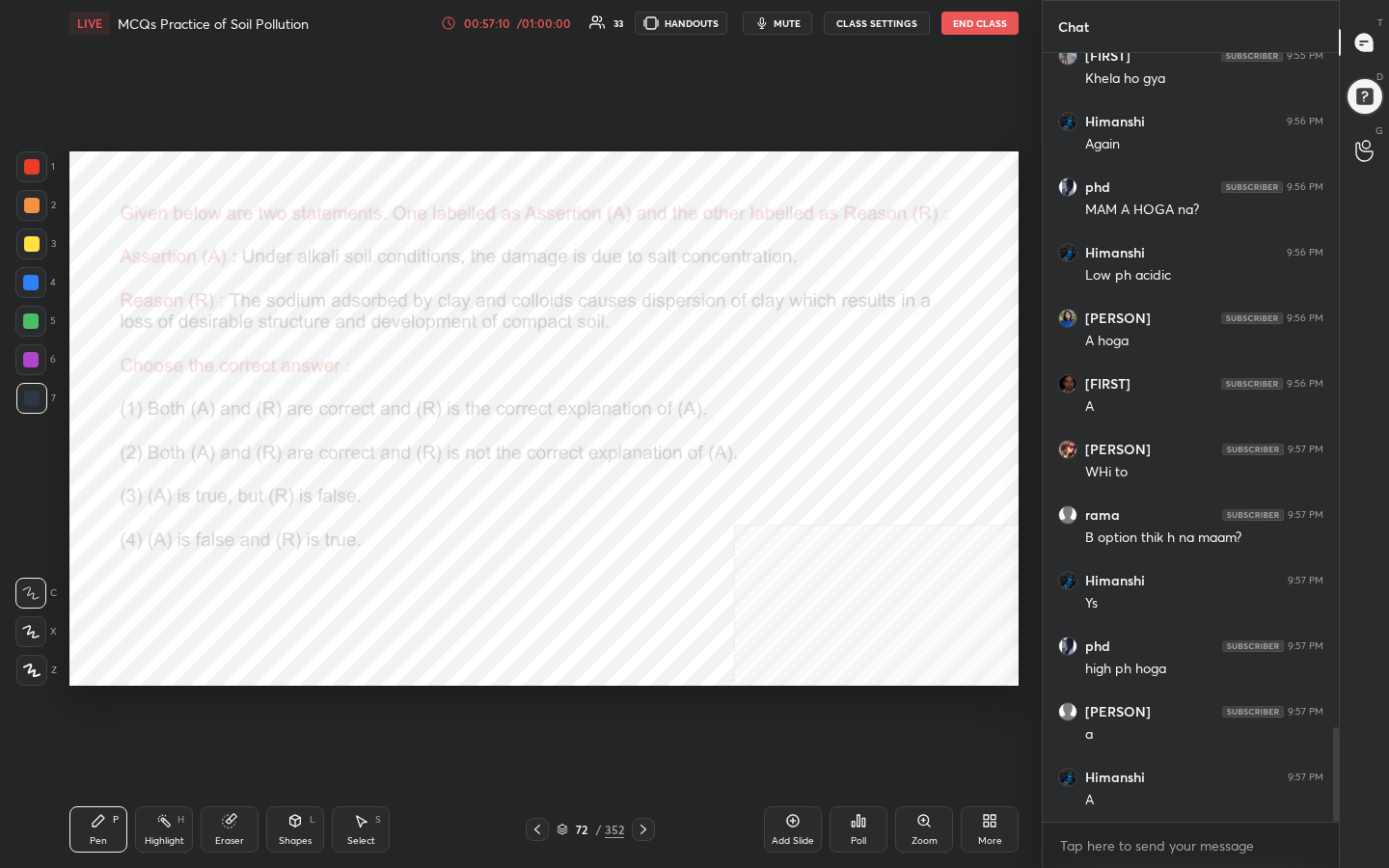 click on "mute" at bounding box center [787, 23] 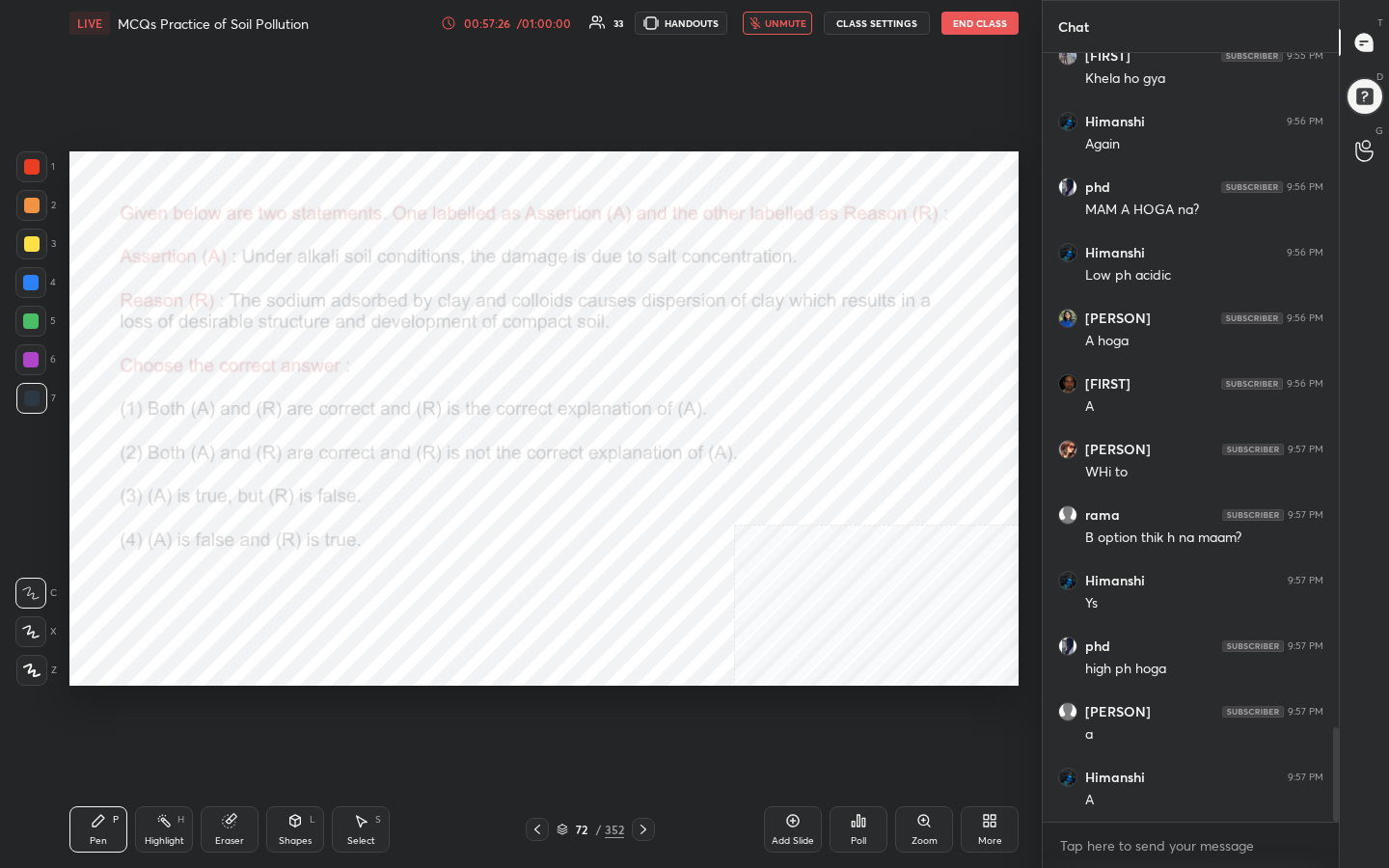 click on "72 / 352" at bounding box center [590, 829] 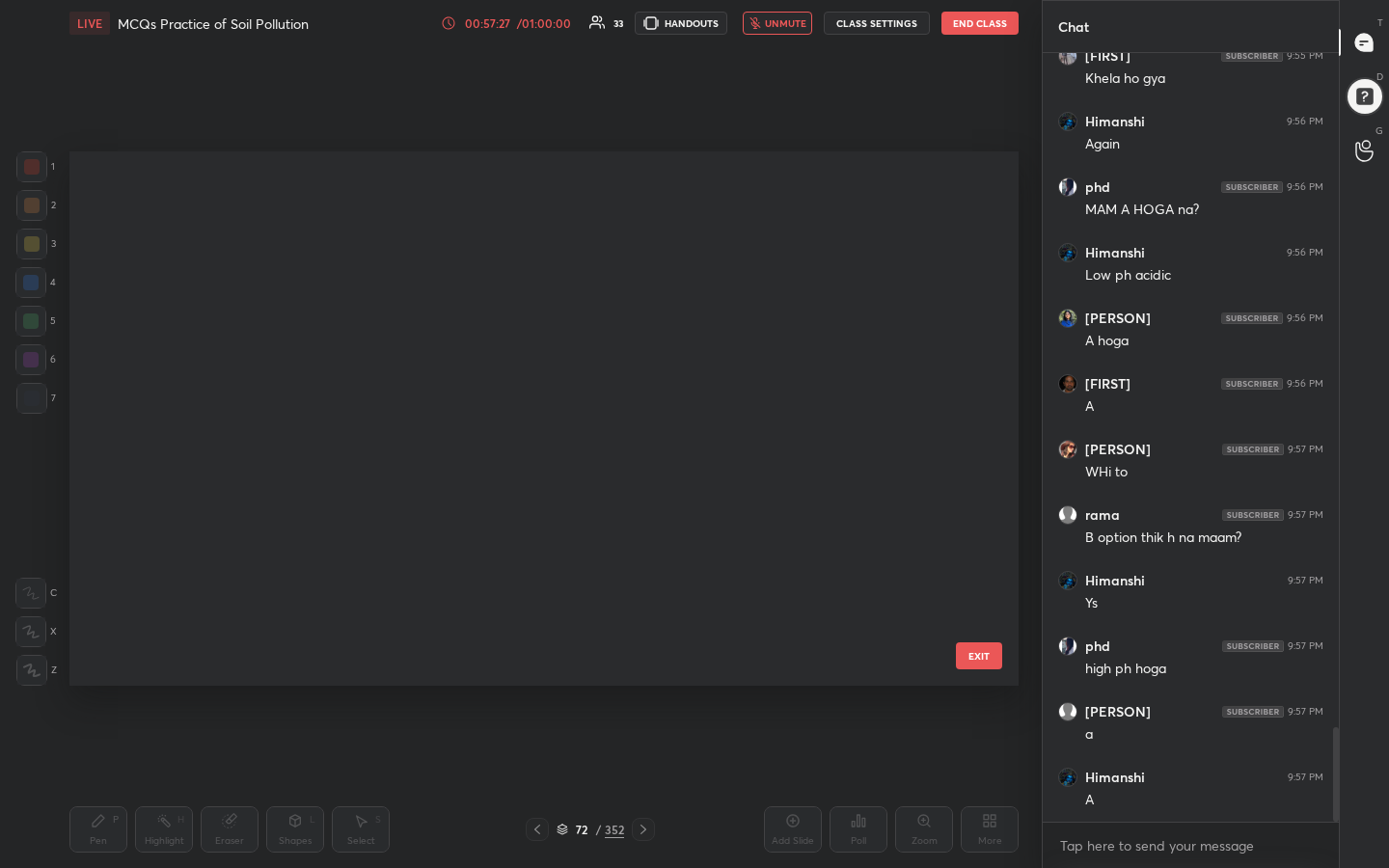 scroll, scrollTop: 3389, scrollLeft: 0, axis: vertical 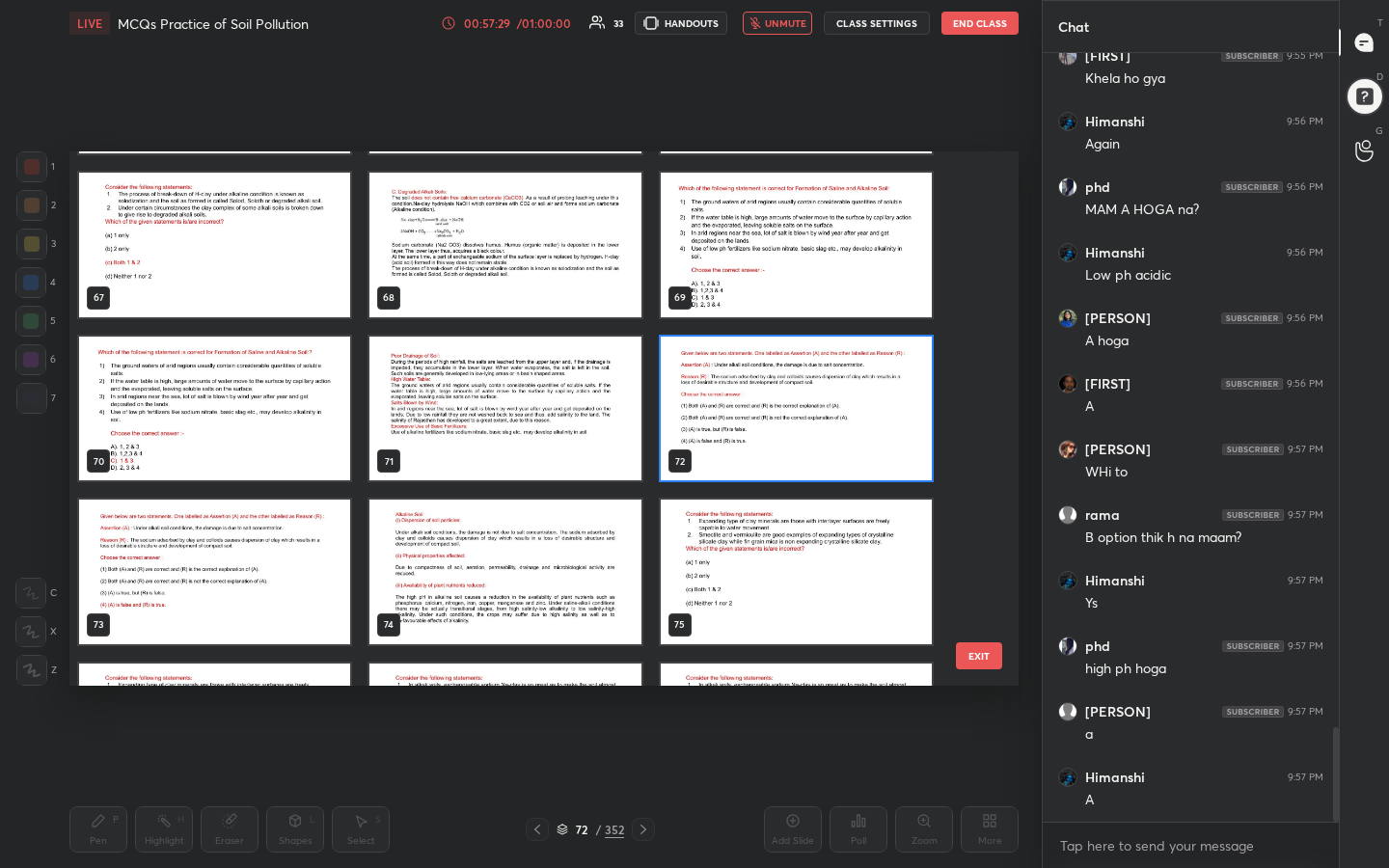 click at bounding box center [796, 409] 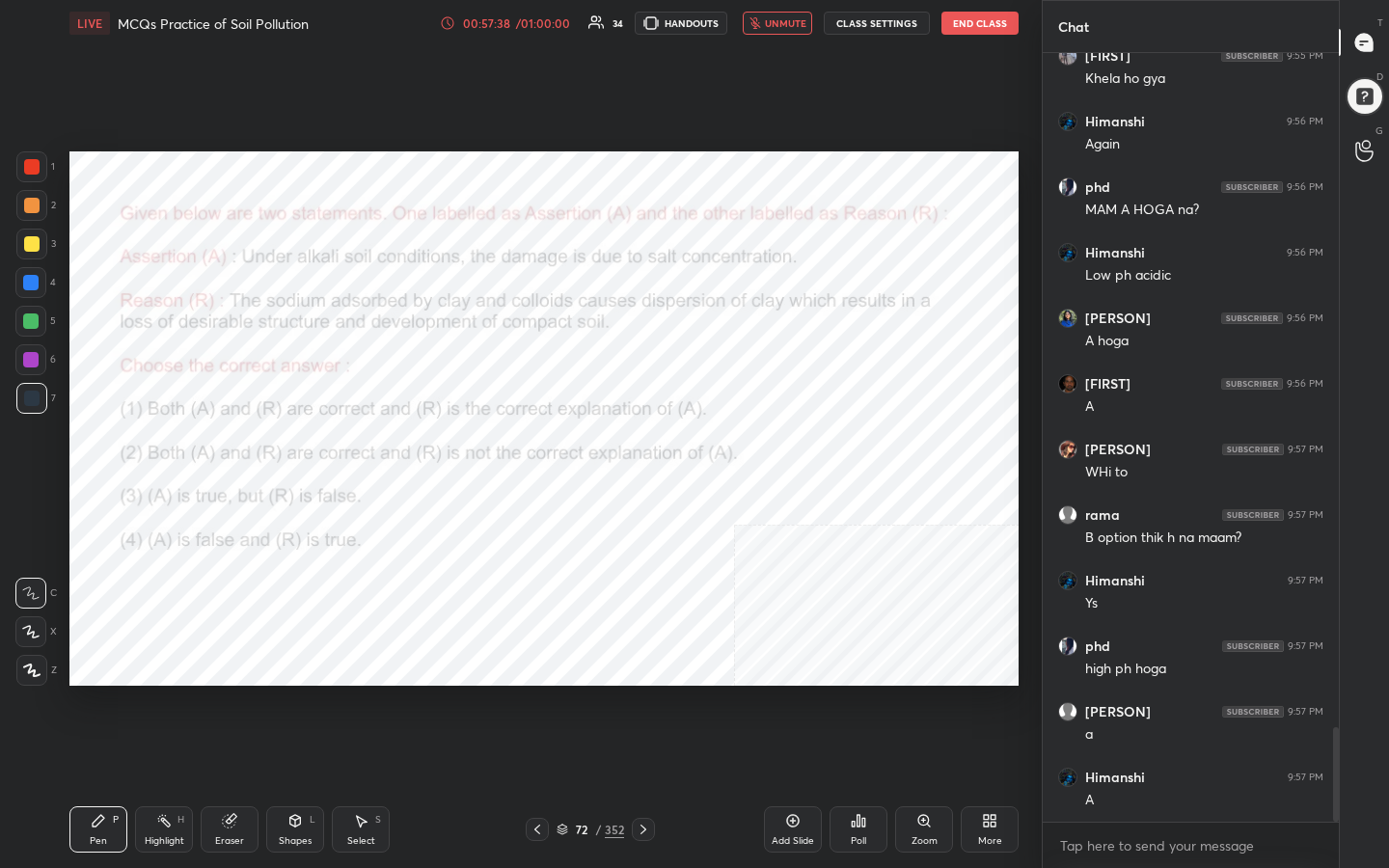 click 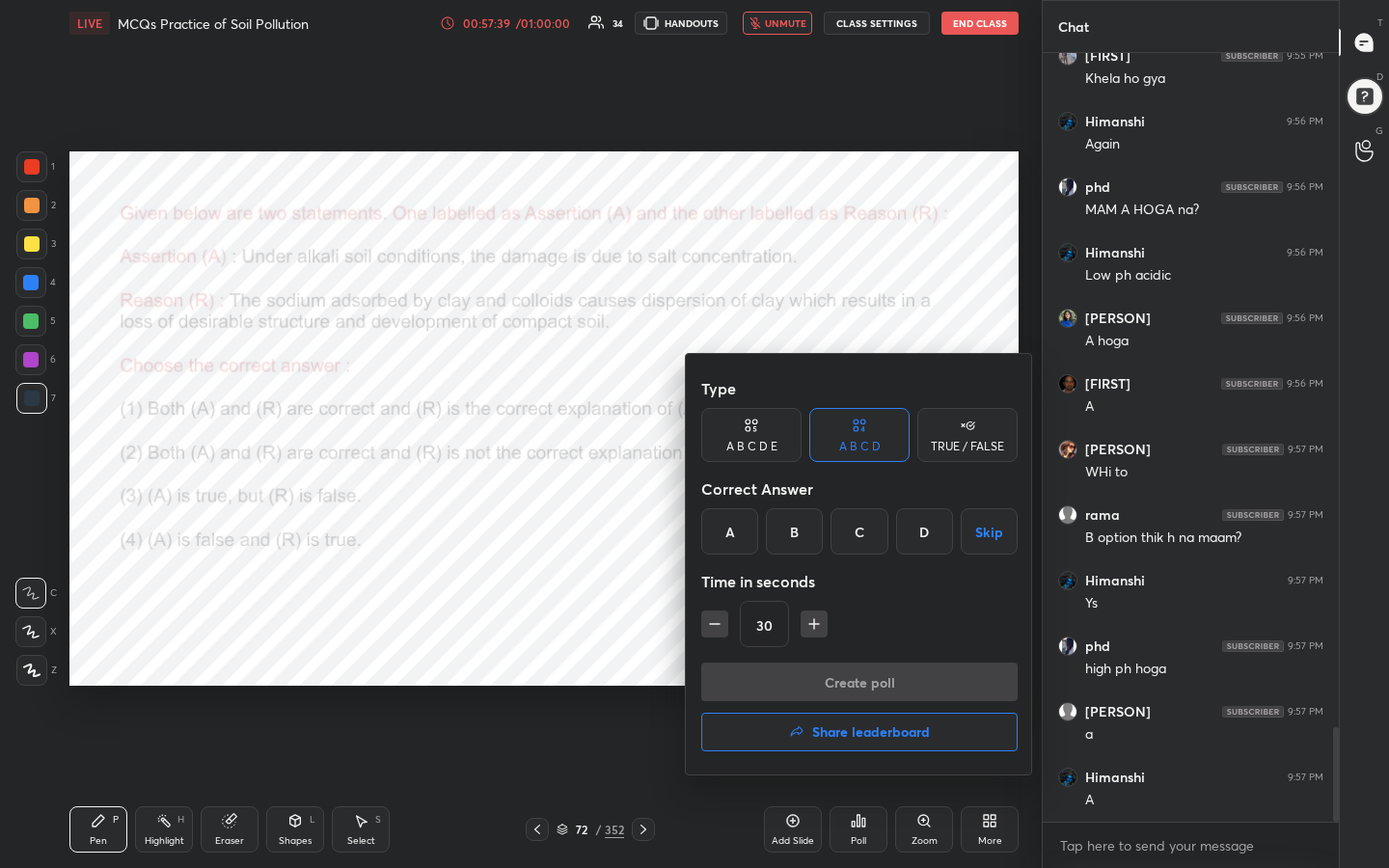 click on "D" at bounding box center (924, 531) 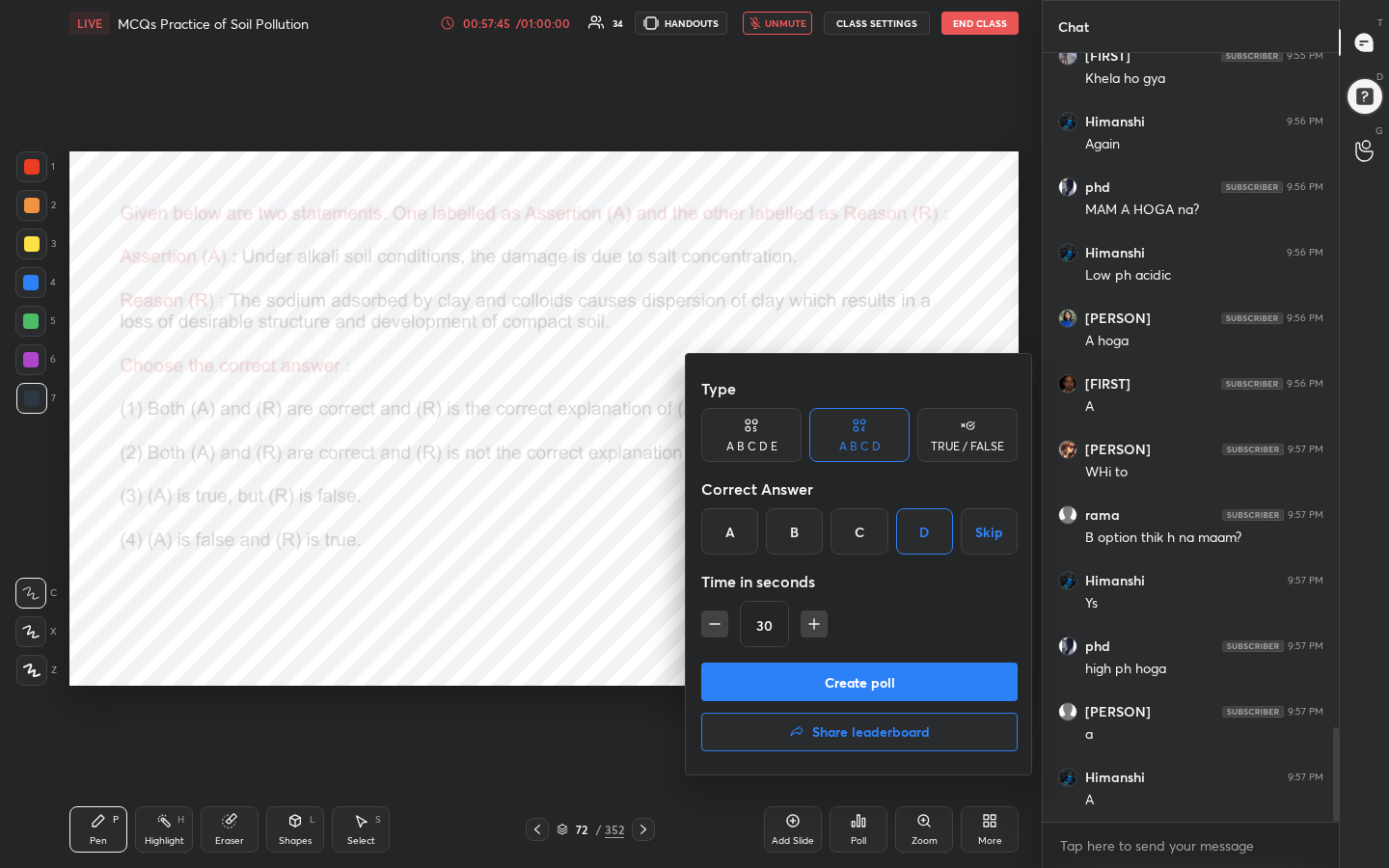 click on "Create poll" at bounding box center (859, 682) 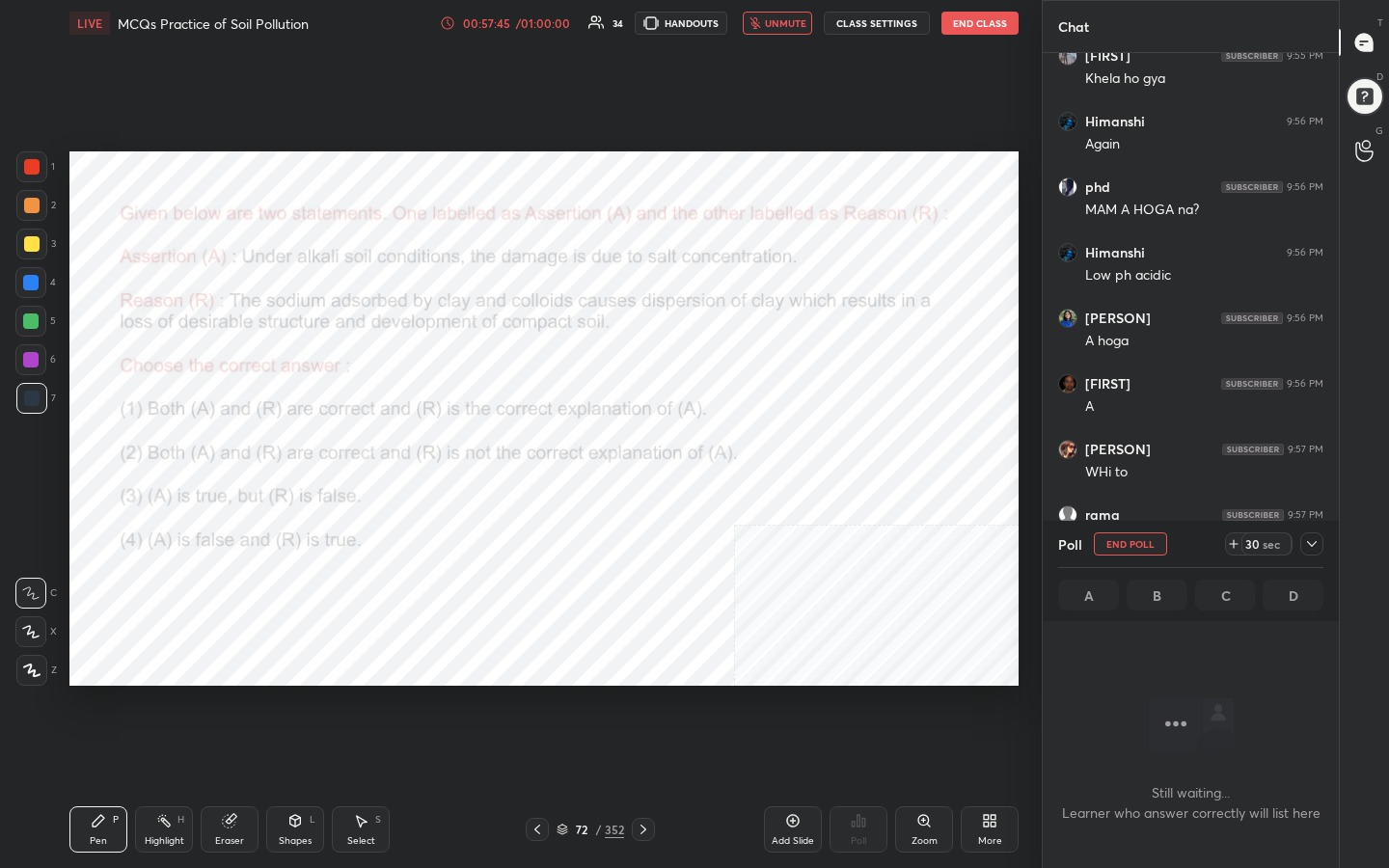 scroll, scrollTop: 542, scrollLeft: 290, axis: both 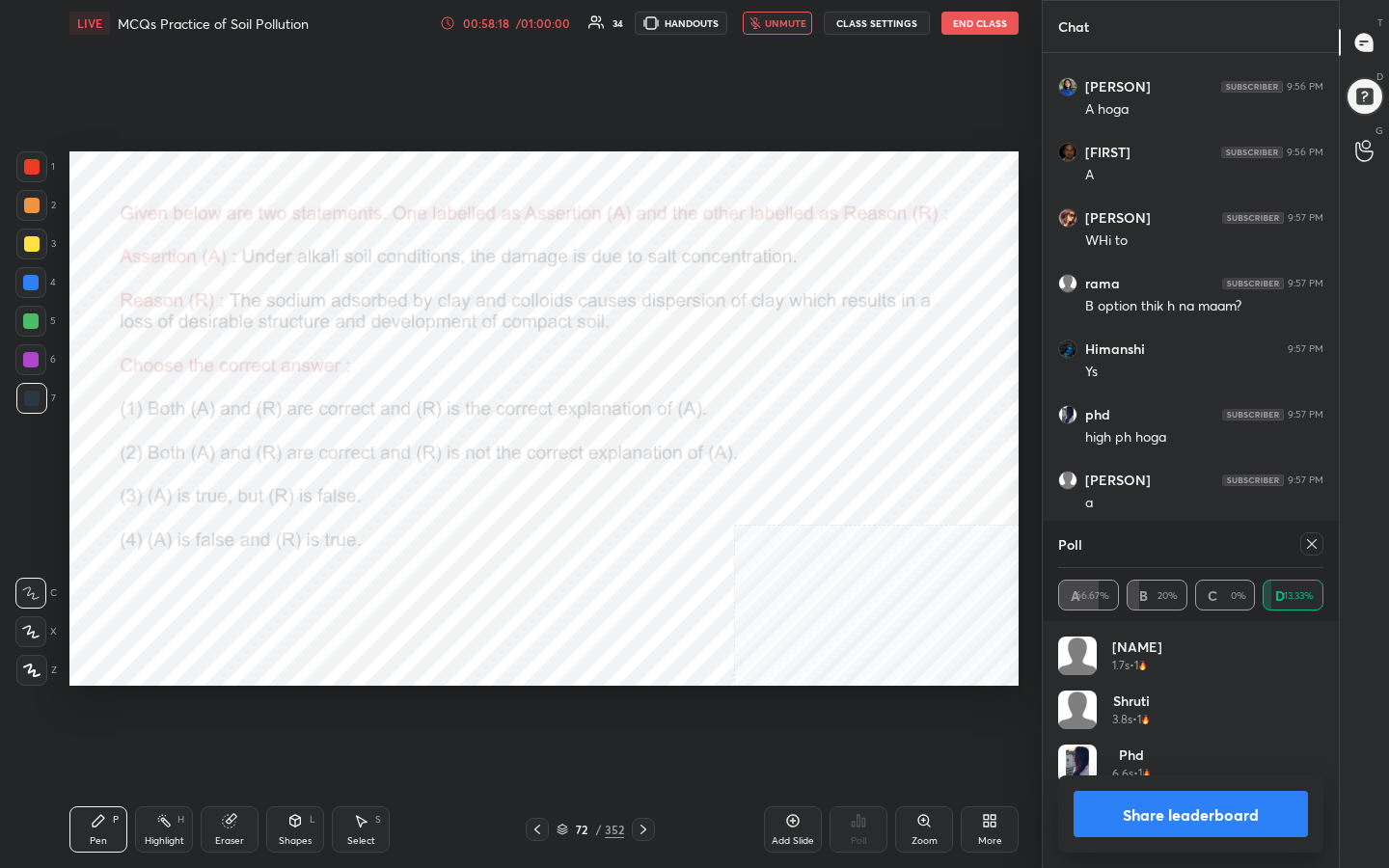 click 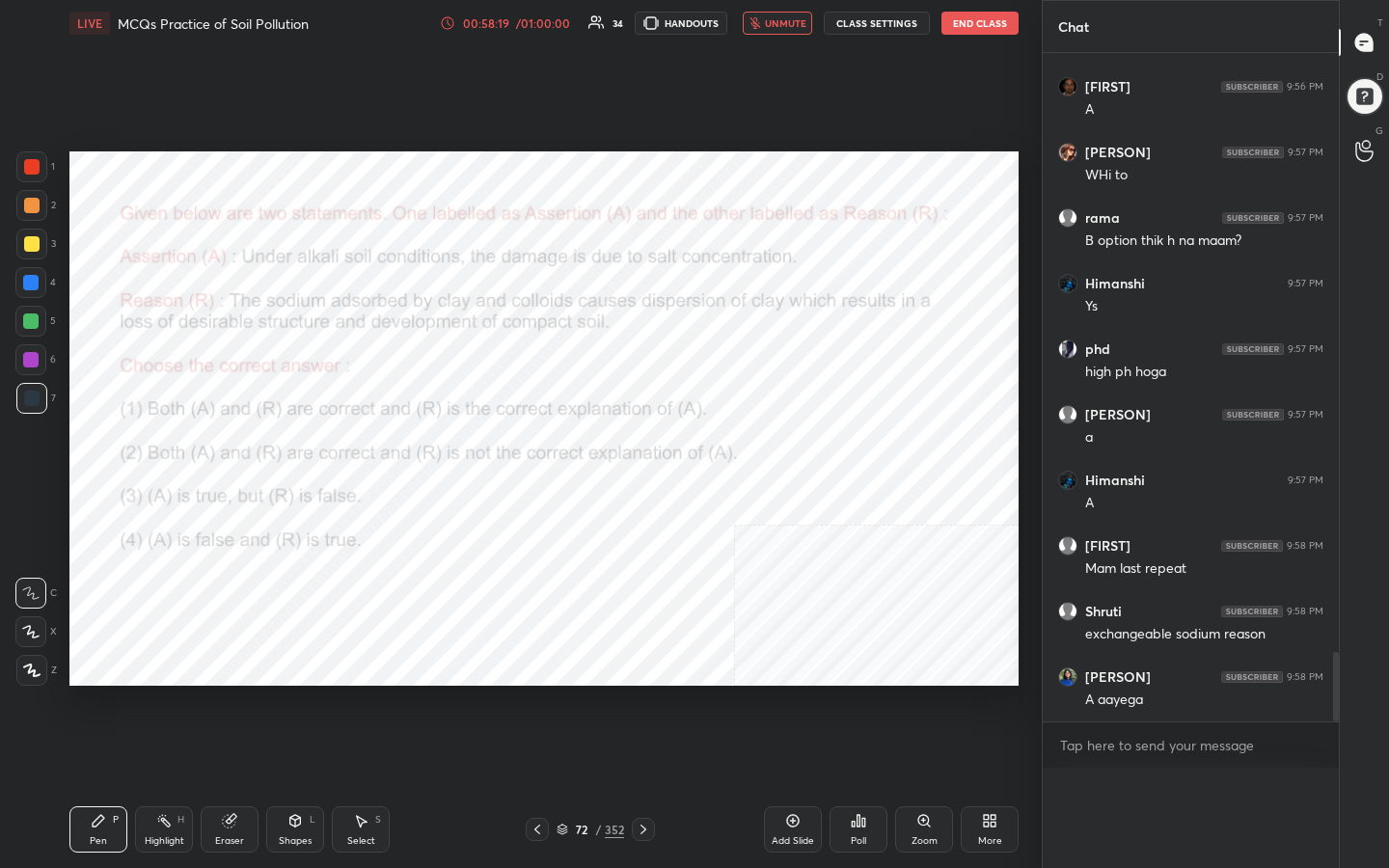 scroll, scrollTop: 0, scrollLeft: 0, axis: both 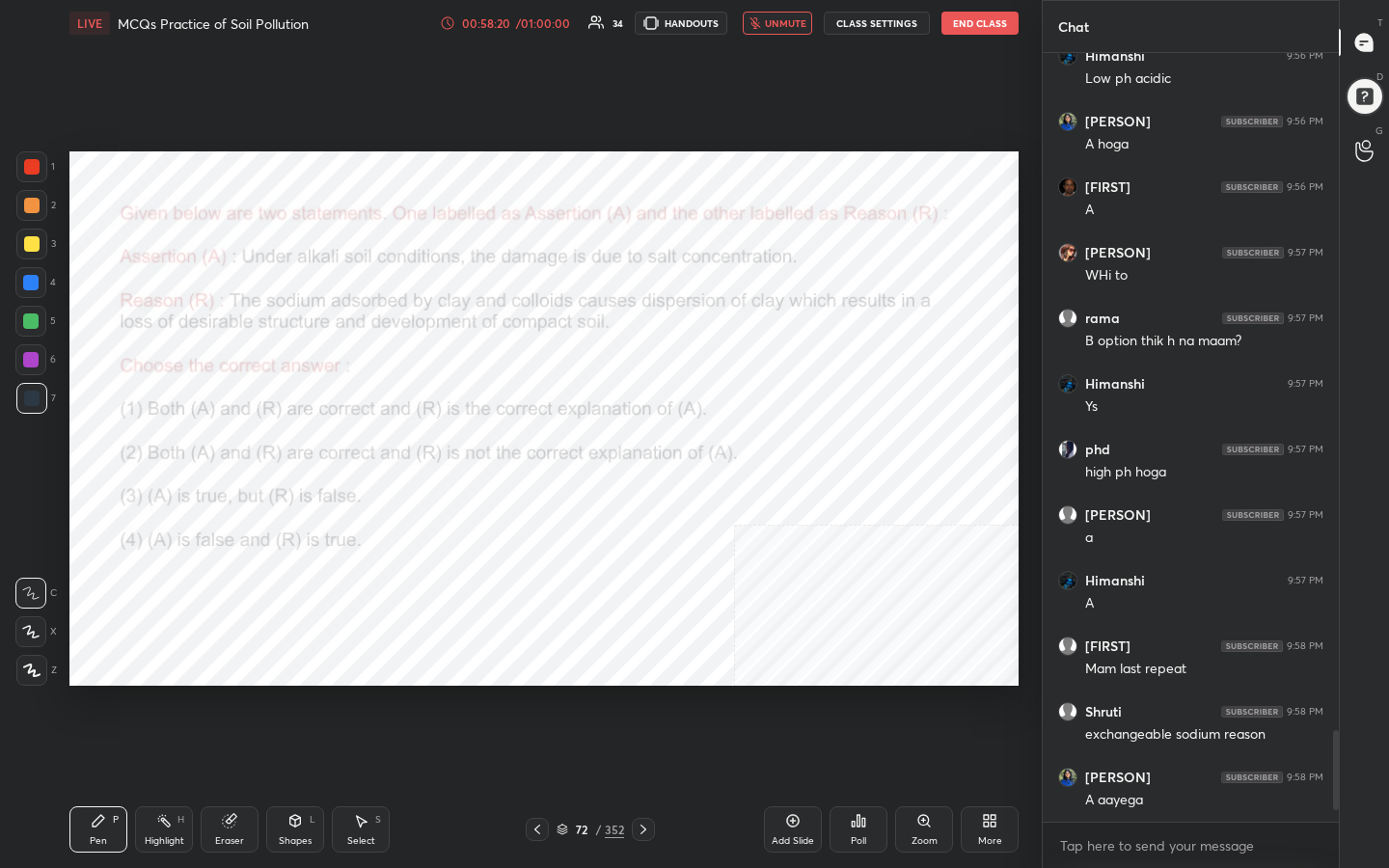 click on "unmute" at bounding box center (785, 23) 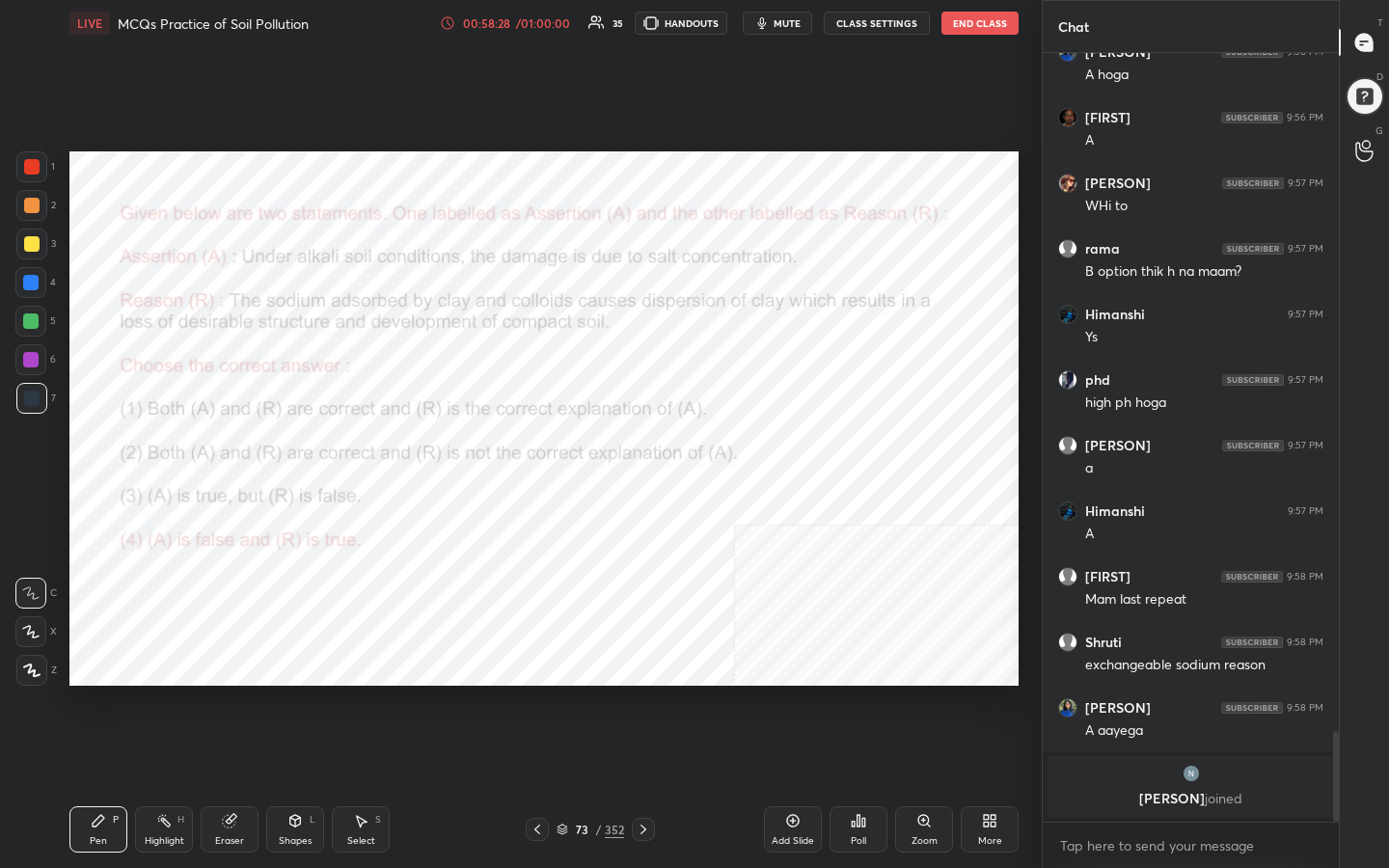 scroll, scrollTop: 5377, scrollLeft: 0, axis: vertical 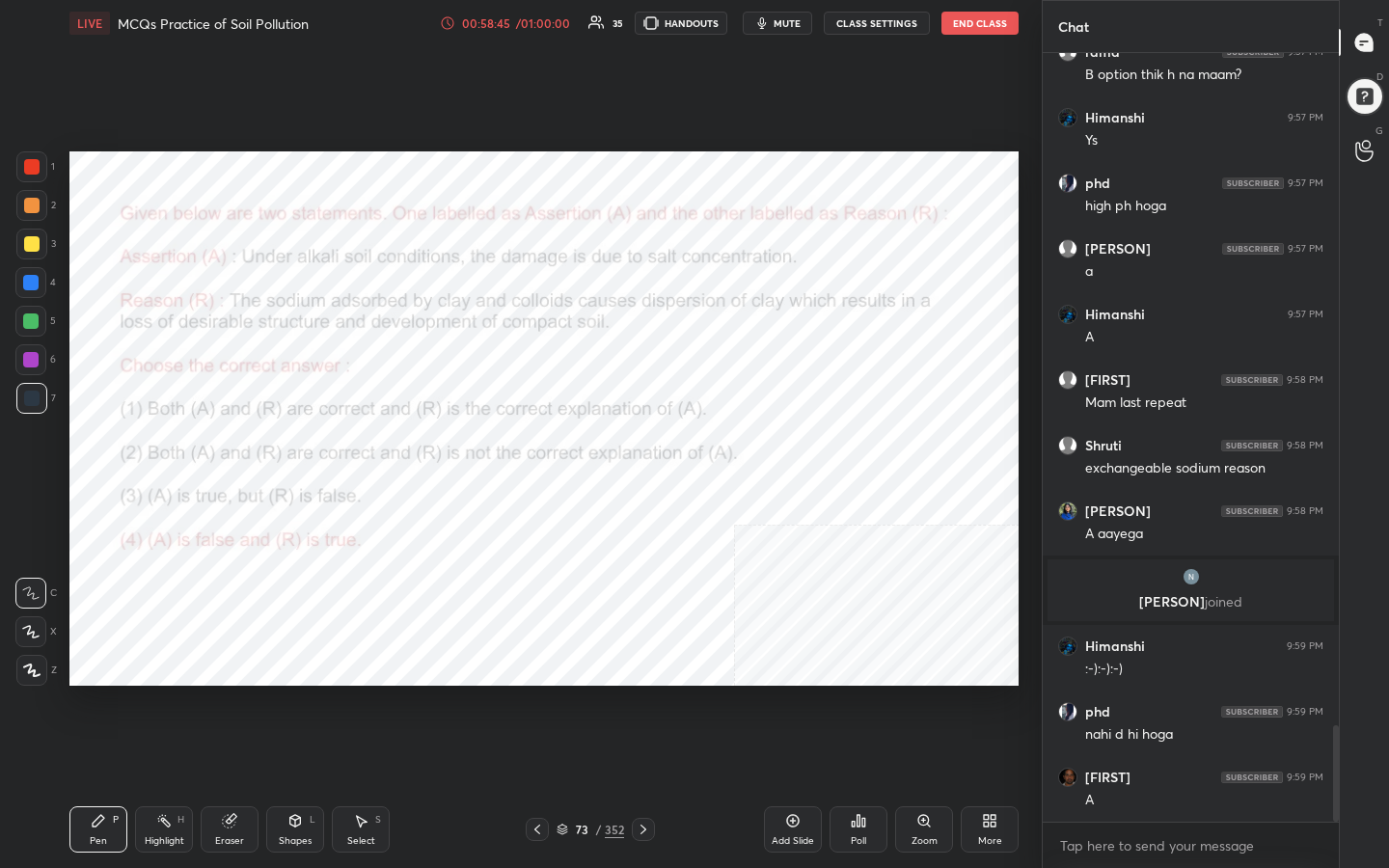 click on "73 / 352" at bounding box center (590, 829) 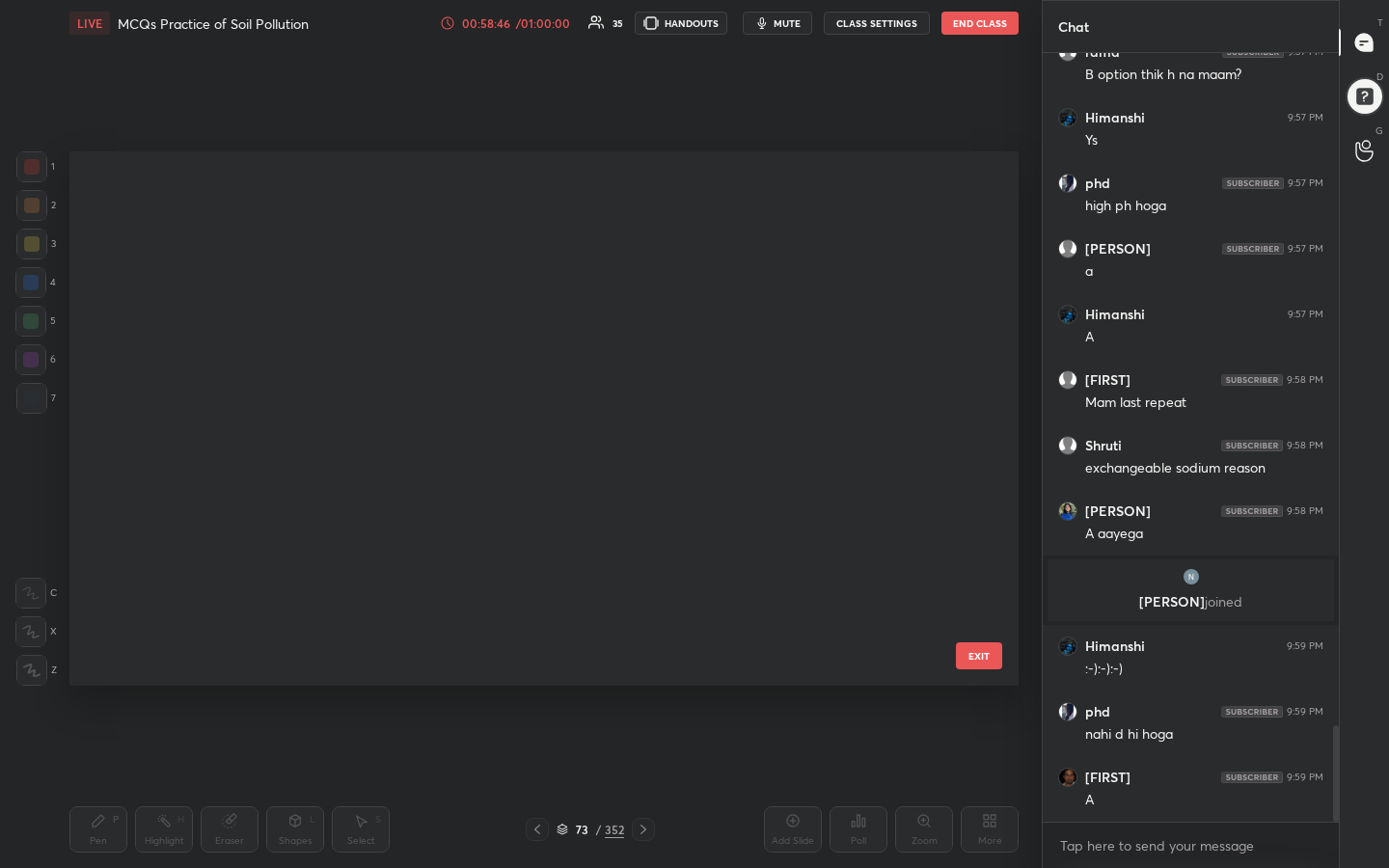 scroll, scrollTop: 3553, scrollLeft: 0, axis: vertical 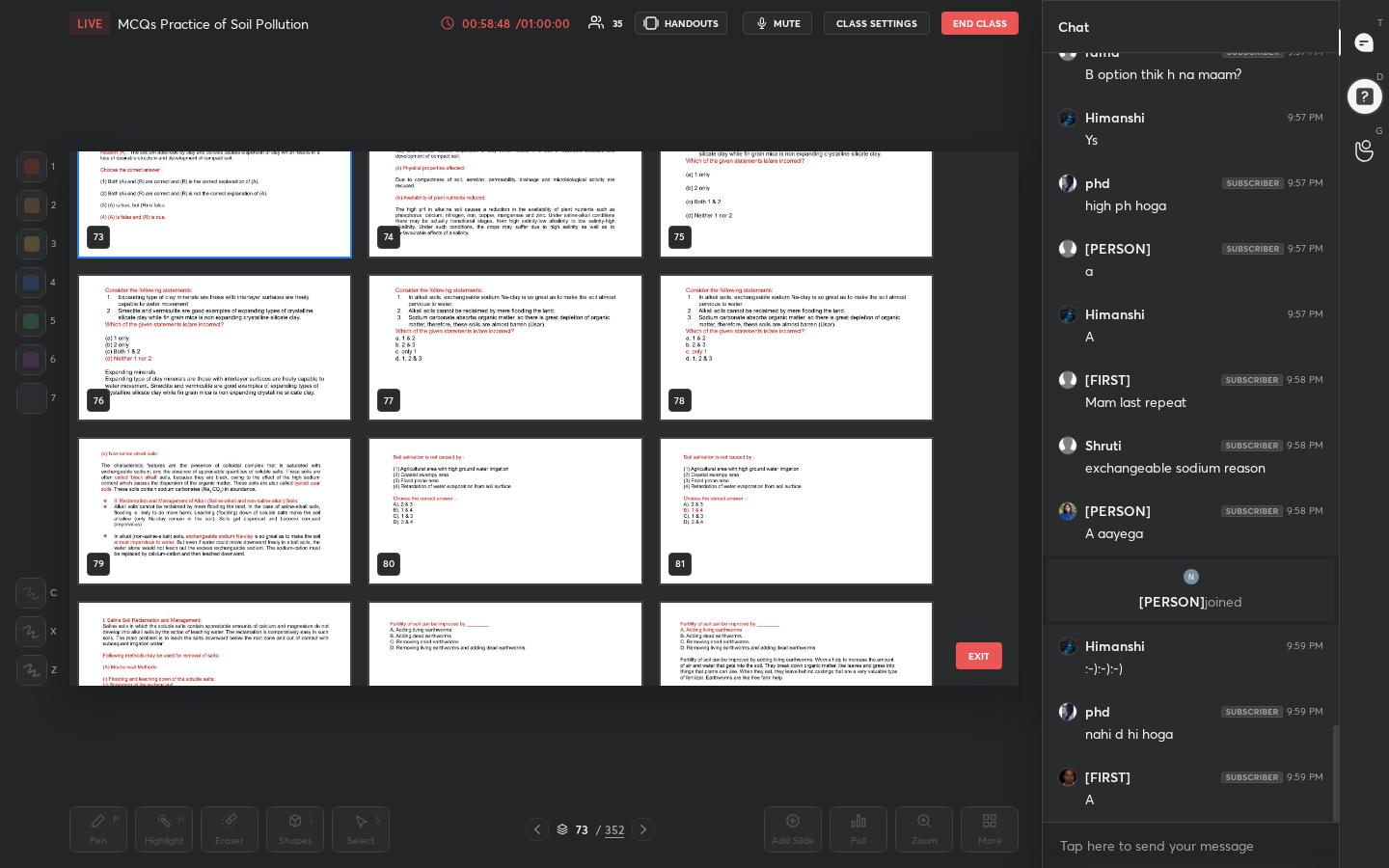 click at bounding box center (504, 511) 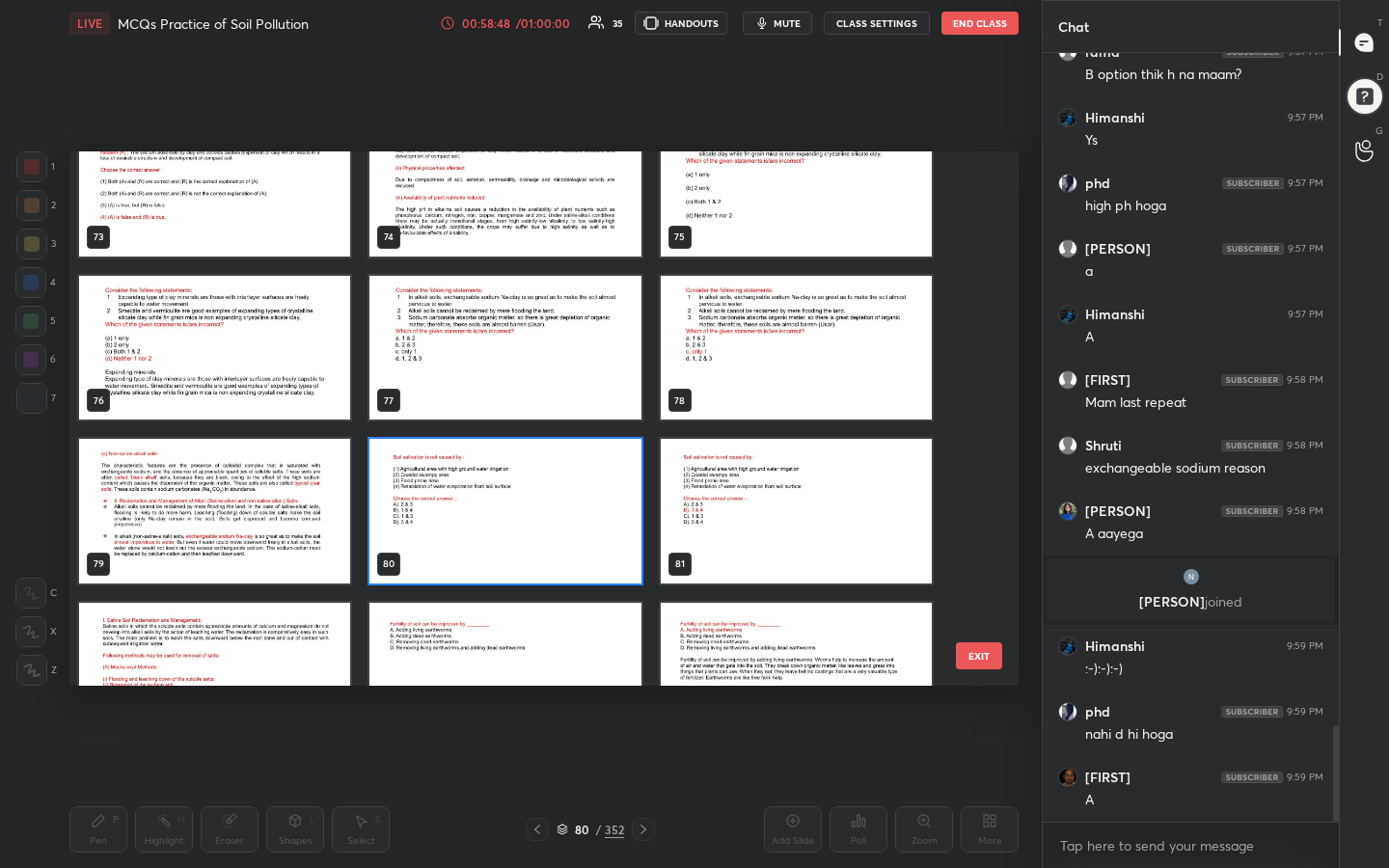 click at bounding box center (504, 511) 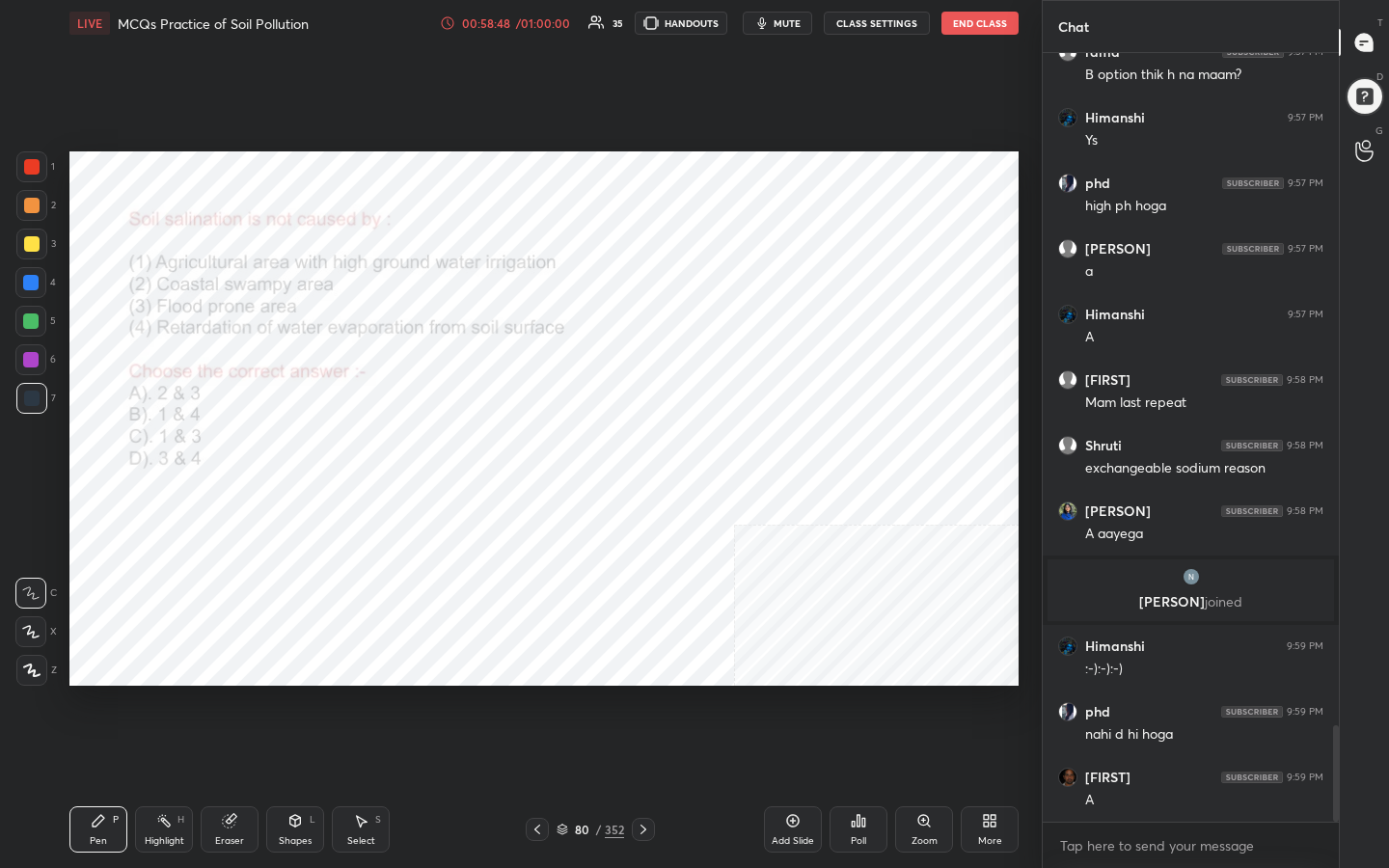 click at bounding box center (504, 511) 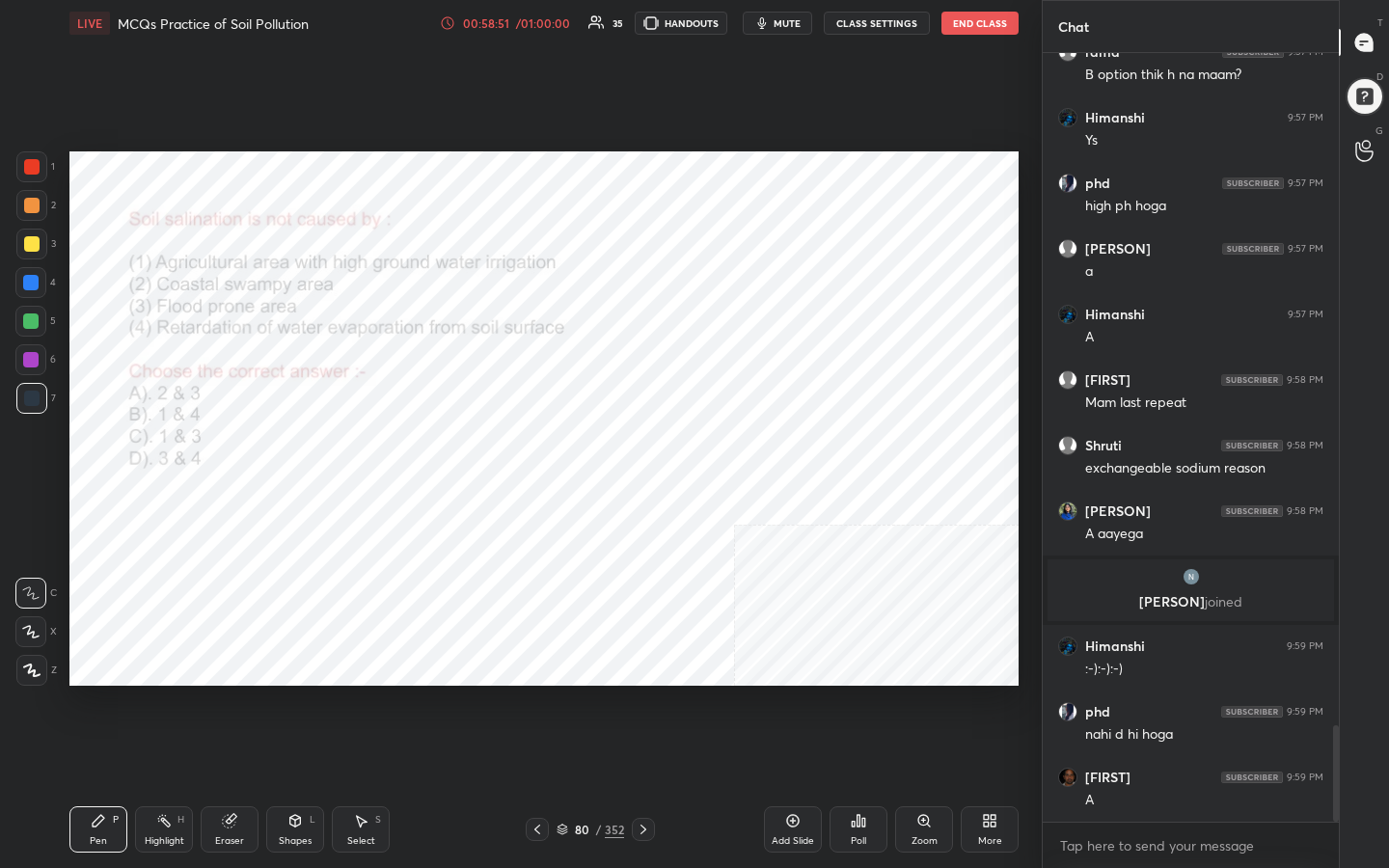 scroll, scrollTop: 5442, scrollLeft: 0, axis: vertical 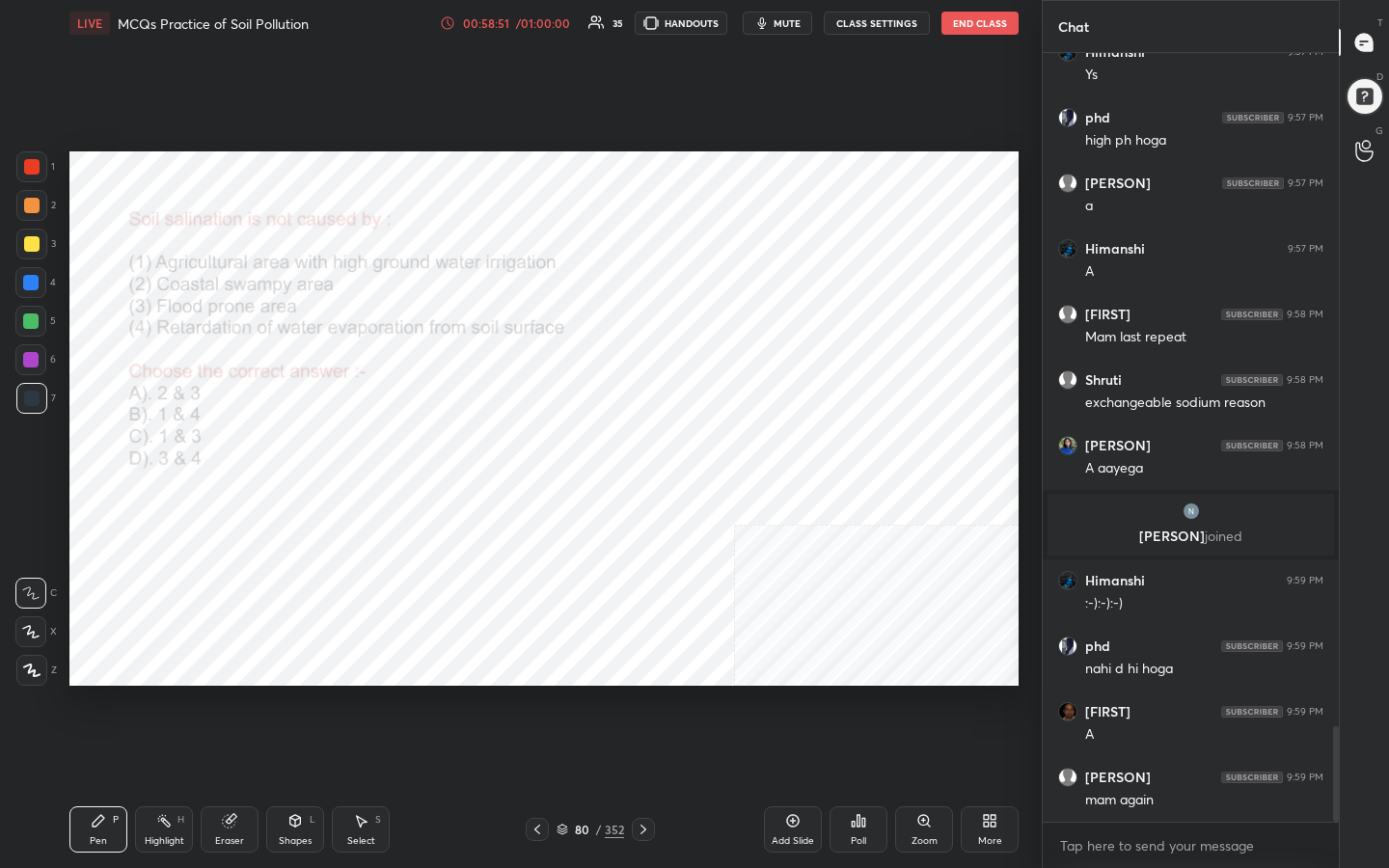 click on "LIVE MCQs Practice of Soil Pollution 00:58:51 /  01:00:00 35 HANDOUTS mute CLASS SETTINGS End Class" at bounding box center [544, 23] 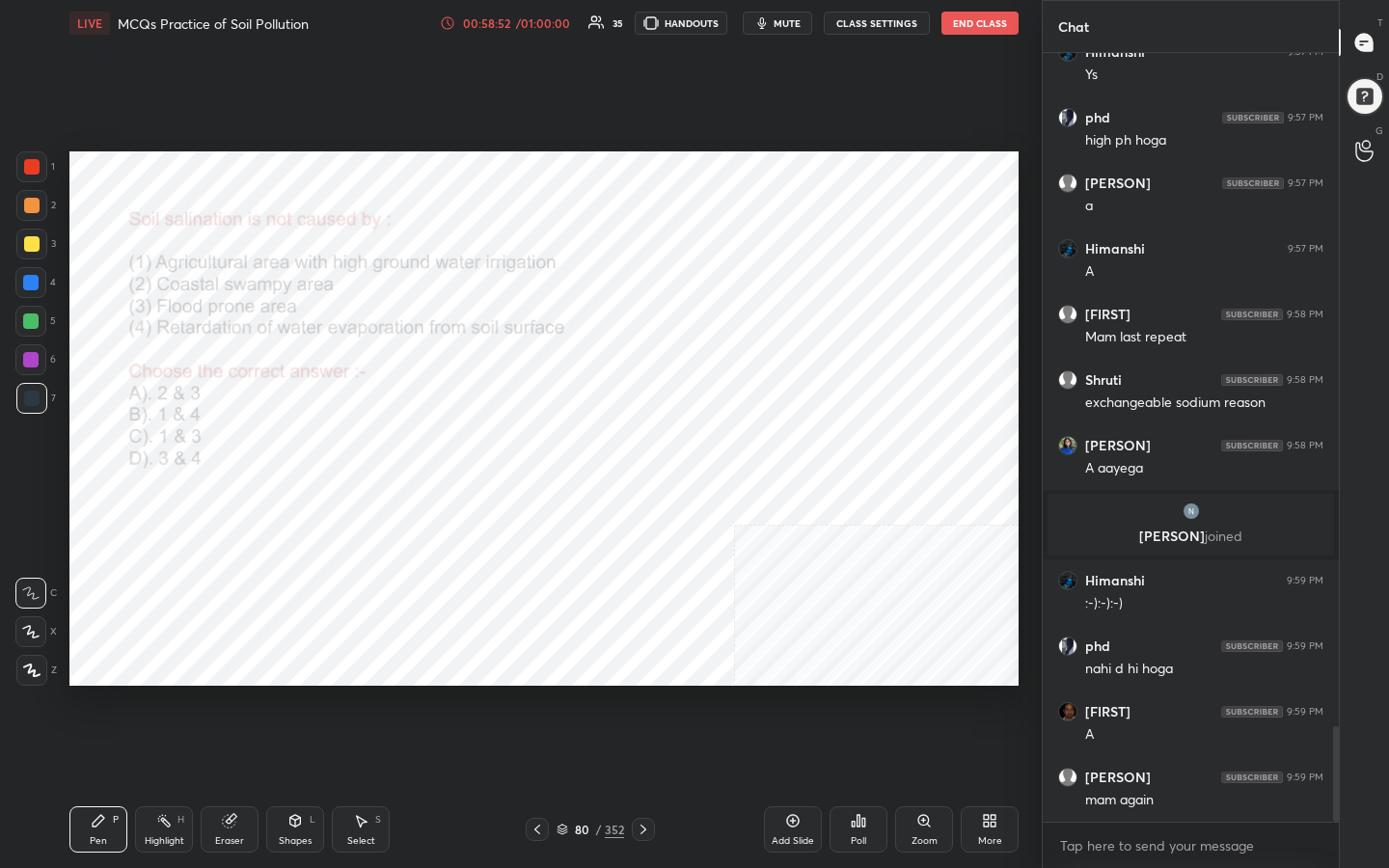 click on "LIVE MCQs Practice of Soil Pollution 00:58:52 /  01:00:00 35 HANDOUTS mute CLASS SETTINGS End Class" at bounding box center [544, 23] 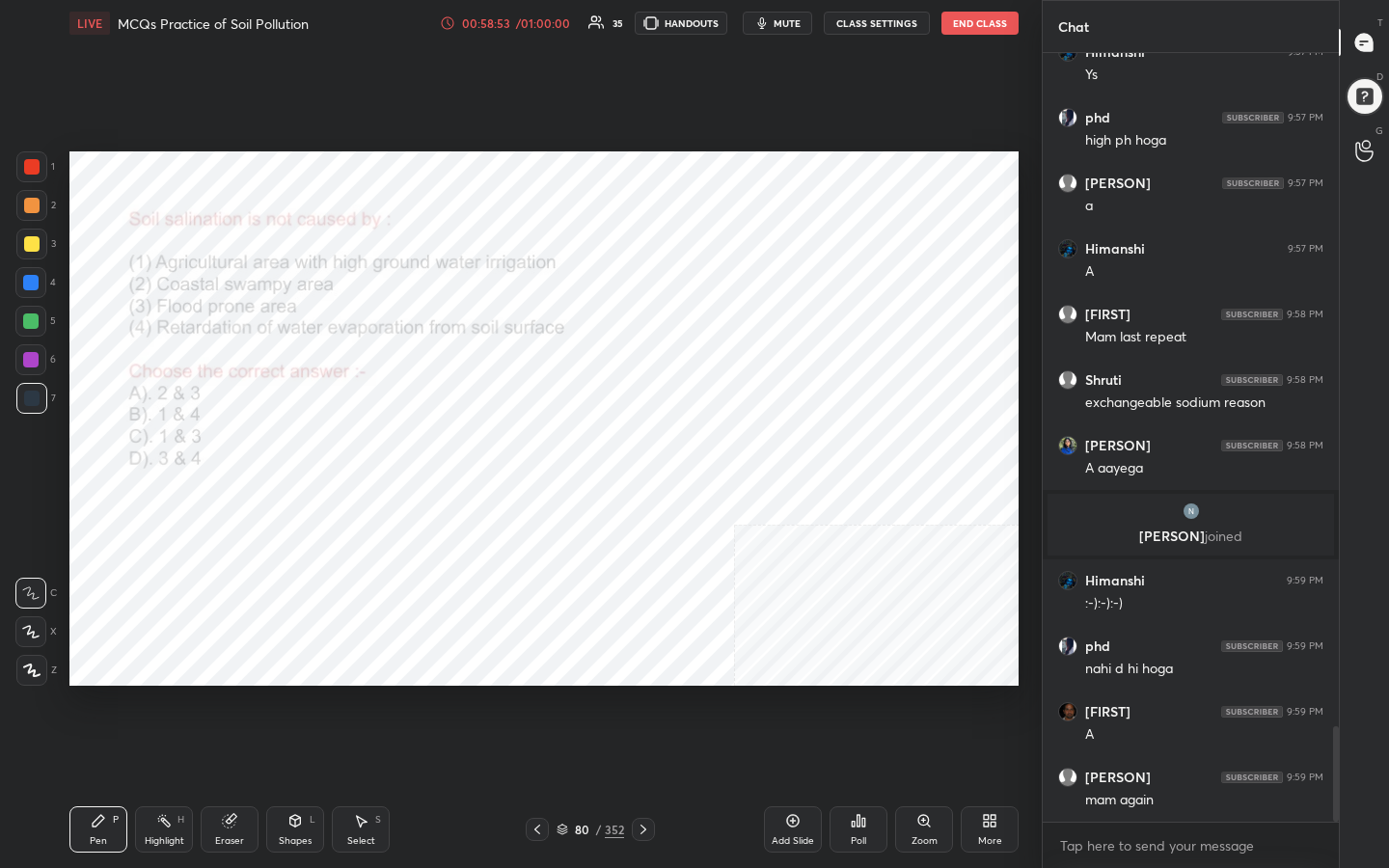 click on "80 / 352" at bounding box center [590, 829] 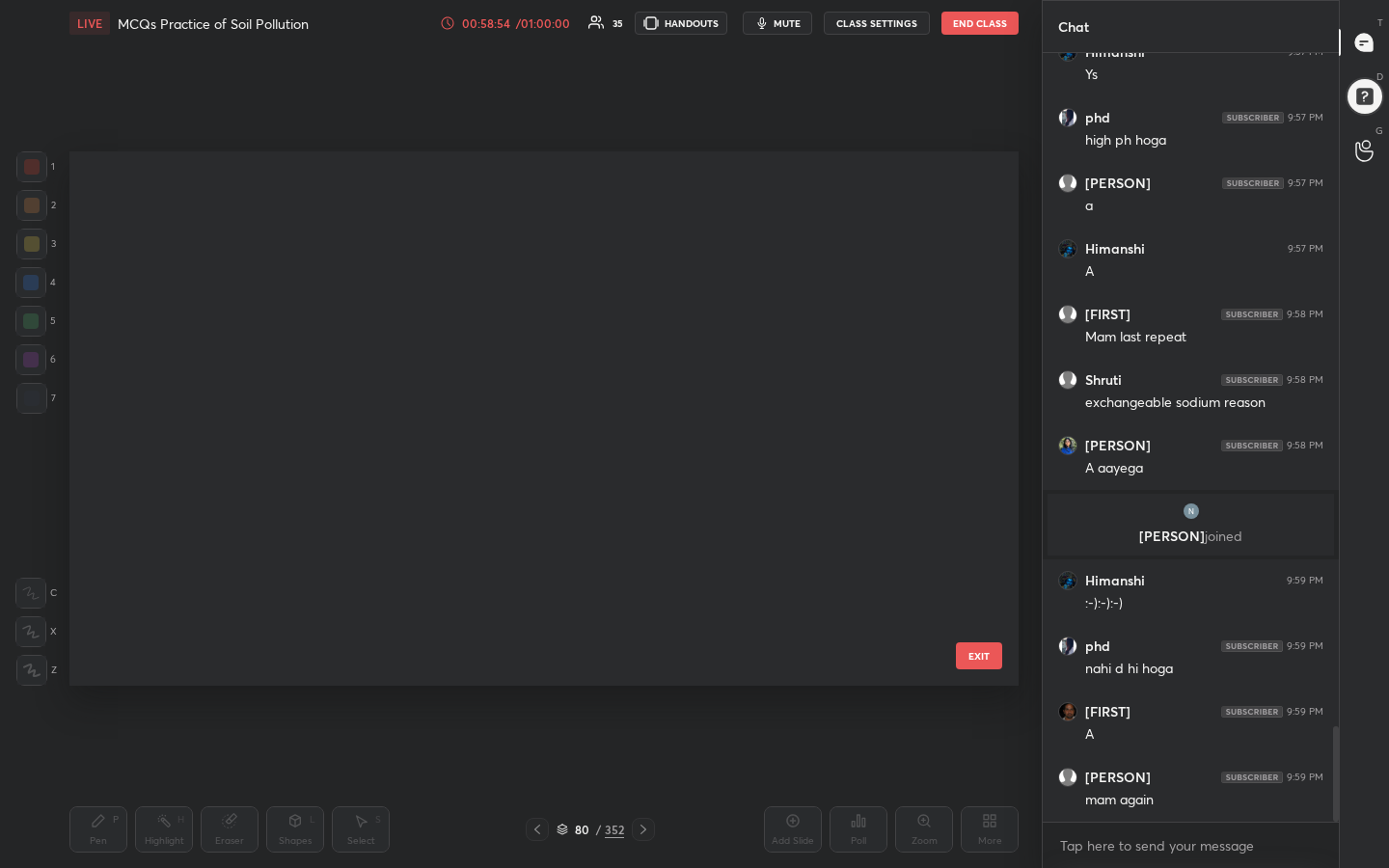 scroll, scrollTop: 3880, scrollLeft: 0, axis: vertical 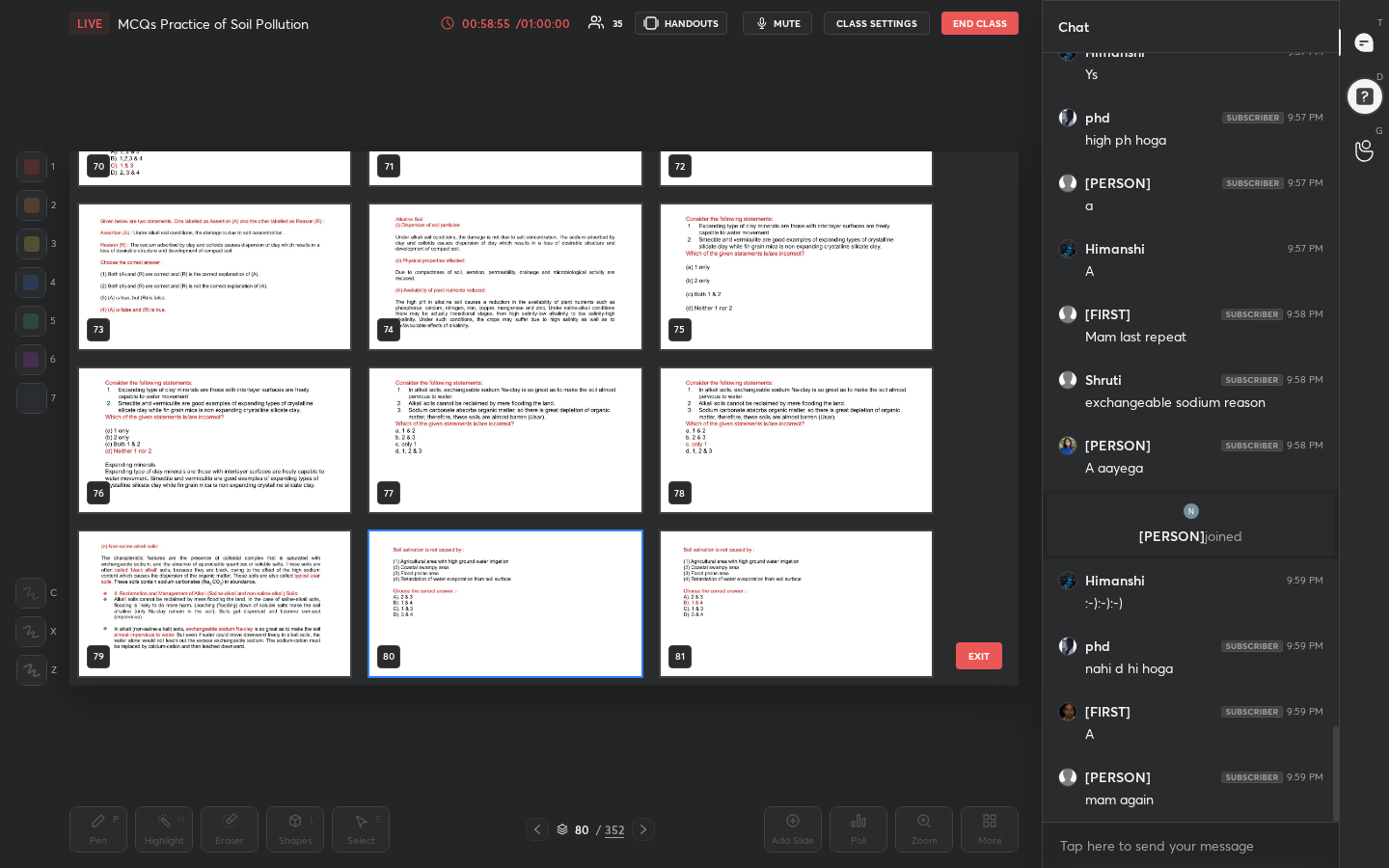 click at bounding box center (796, 277) 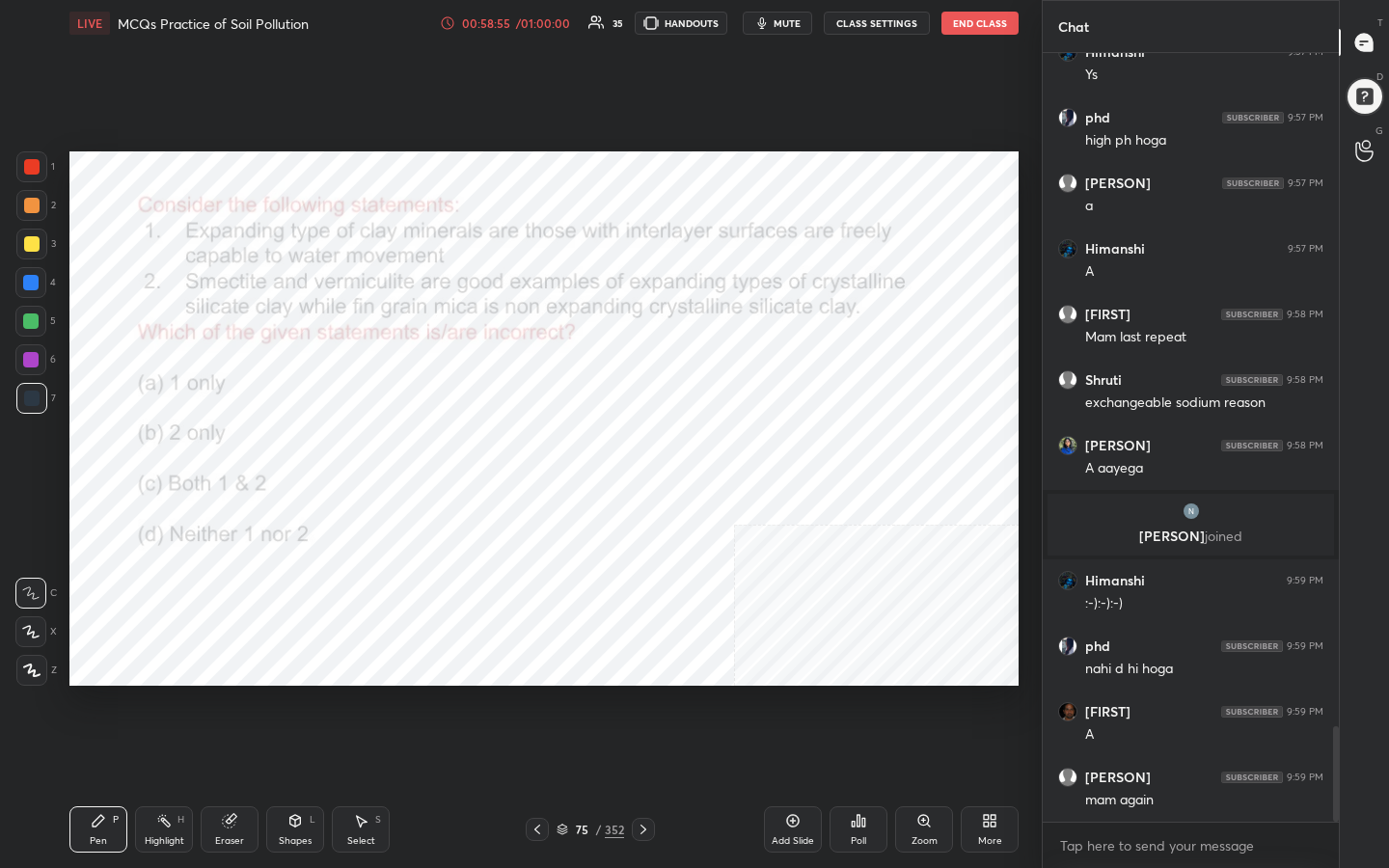 click at bounding box center (796, 277) 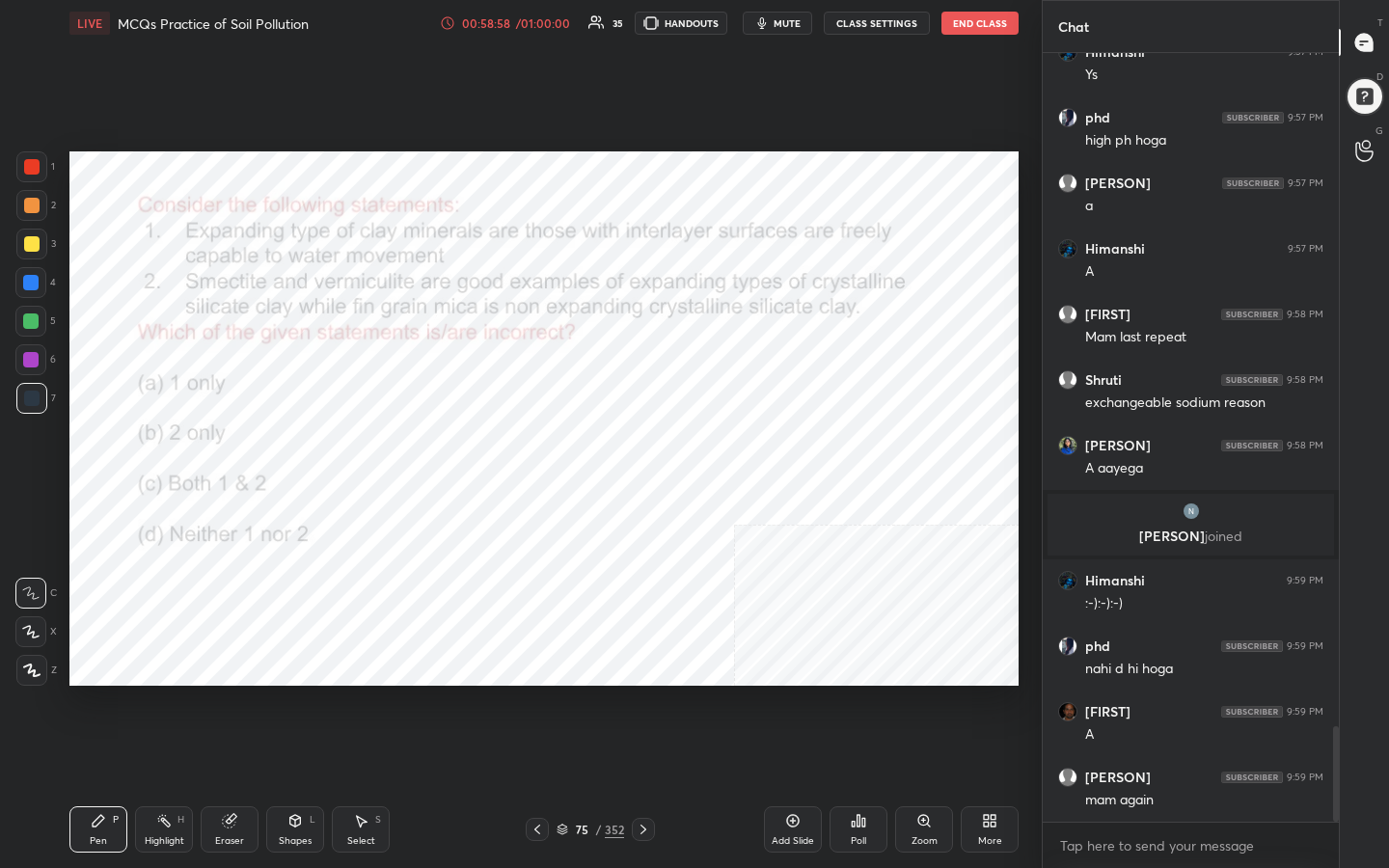 click 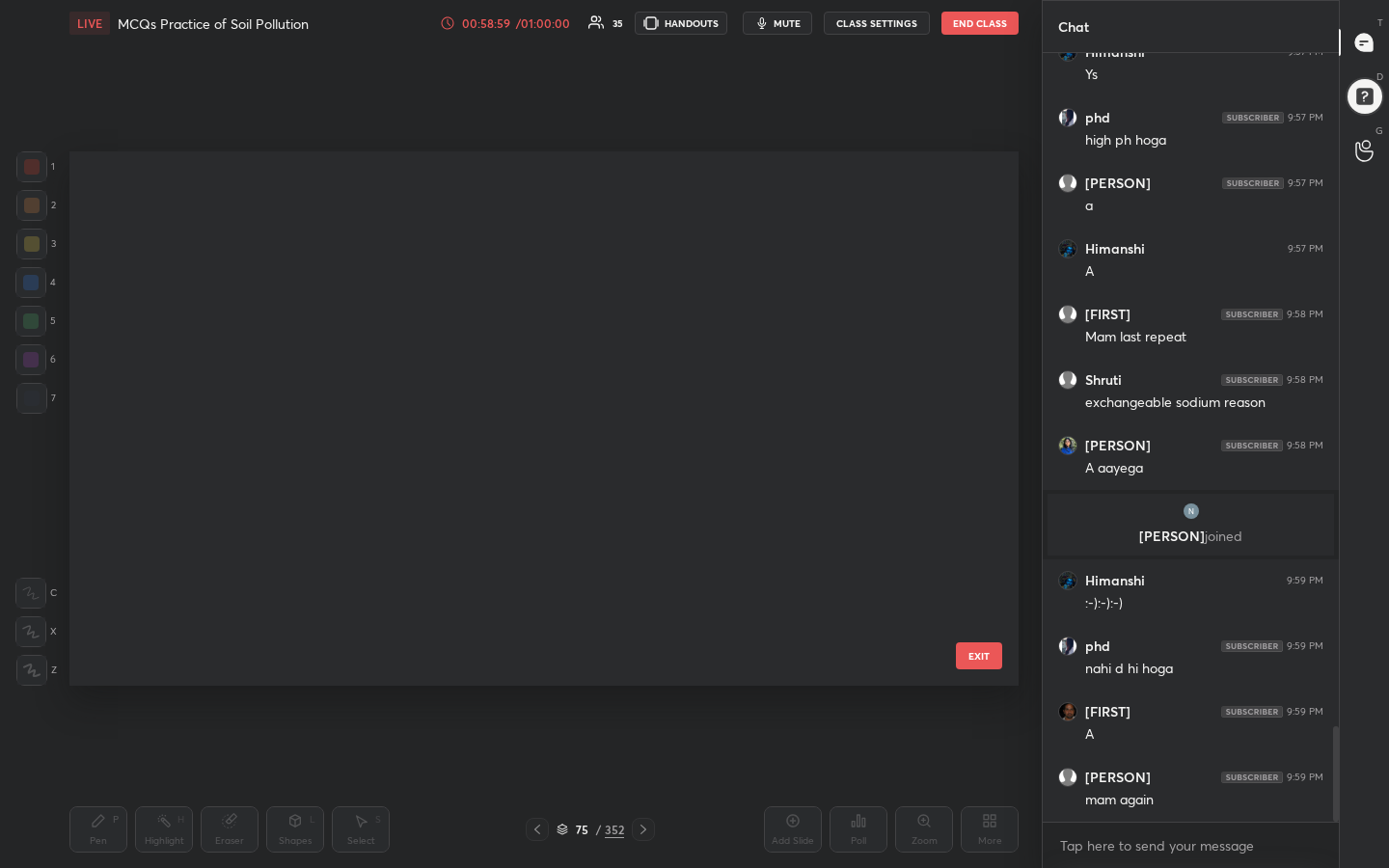 scroll, scrollTop: 3553, scrollLeft: 0, axis: vertical 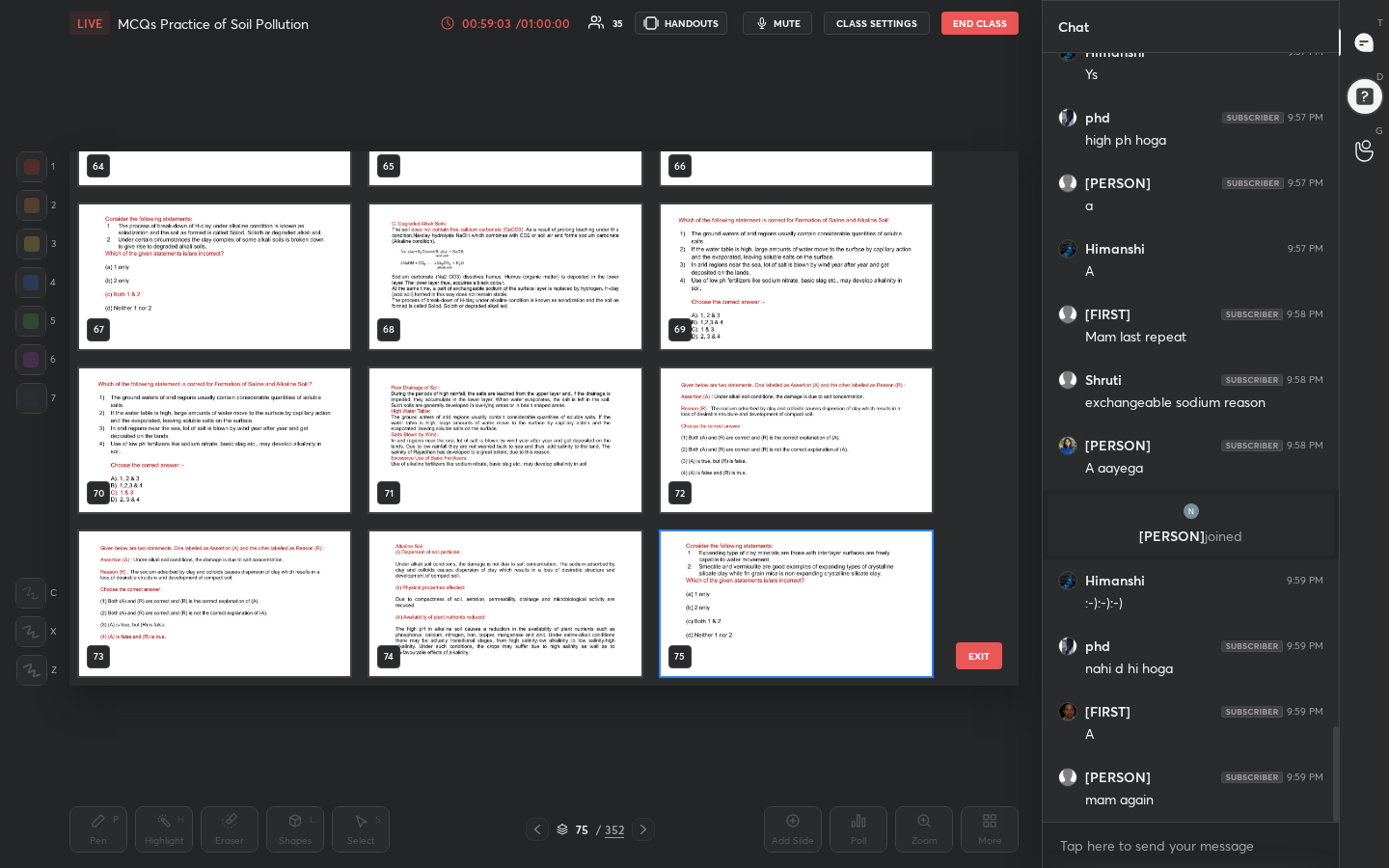 click at bounding box center [214, 604] 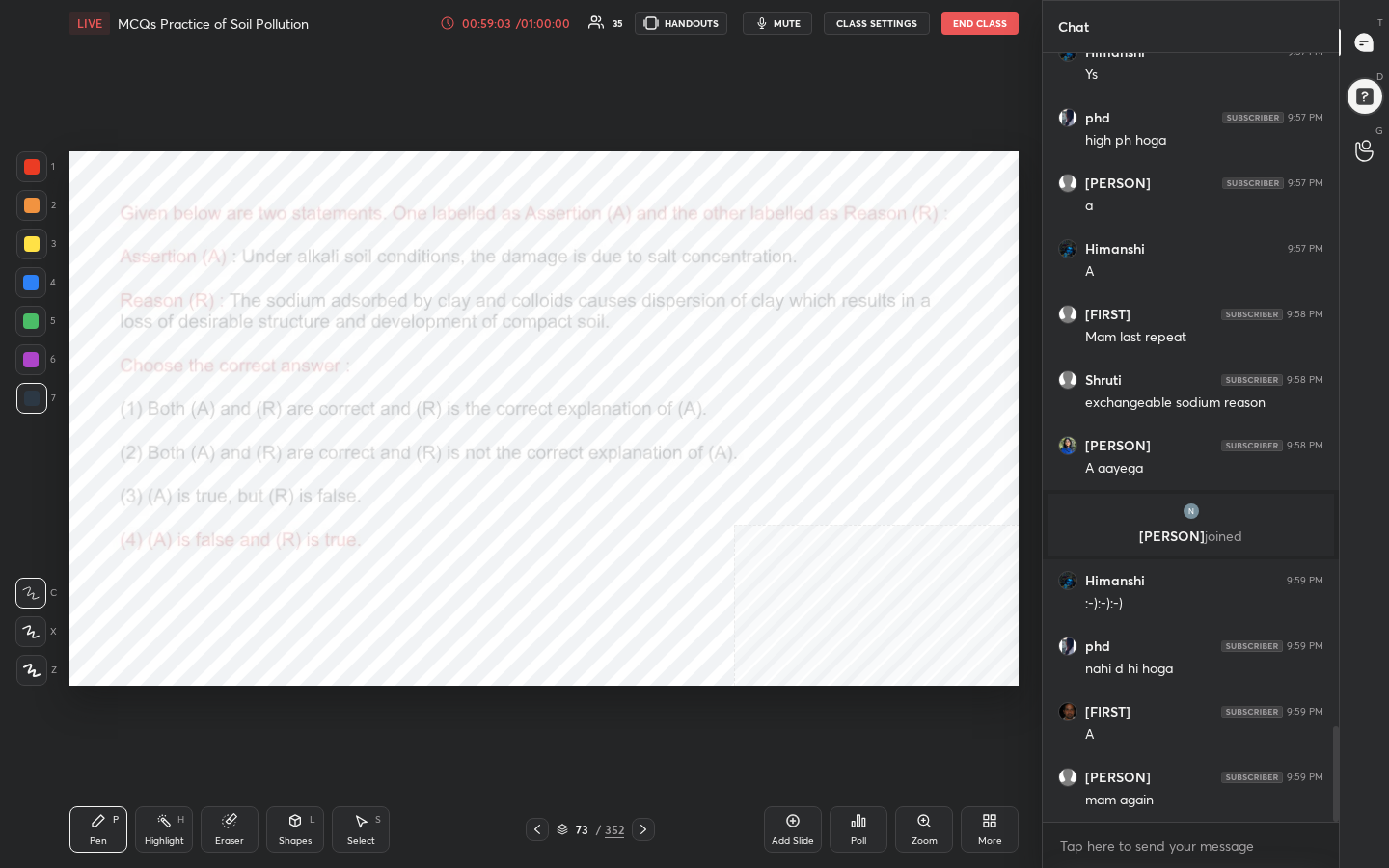 click at bounding box center (214, 604) 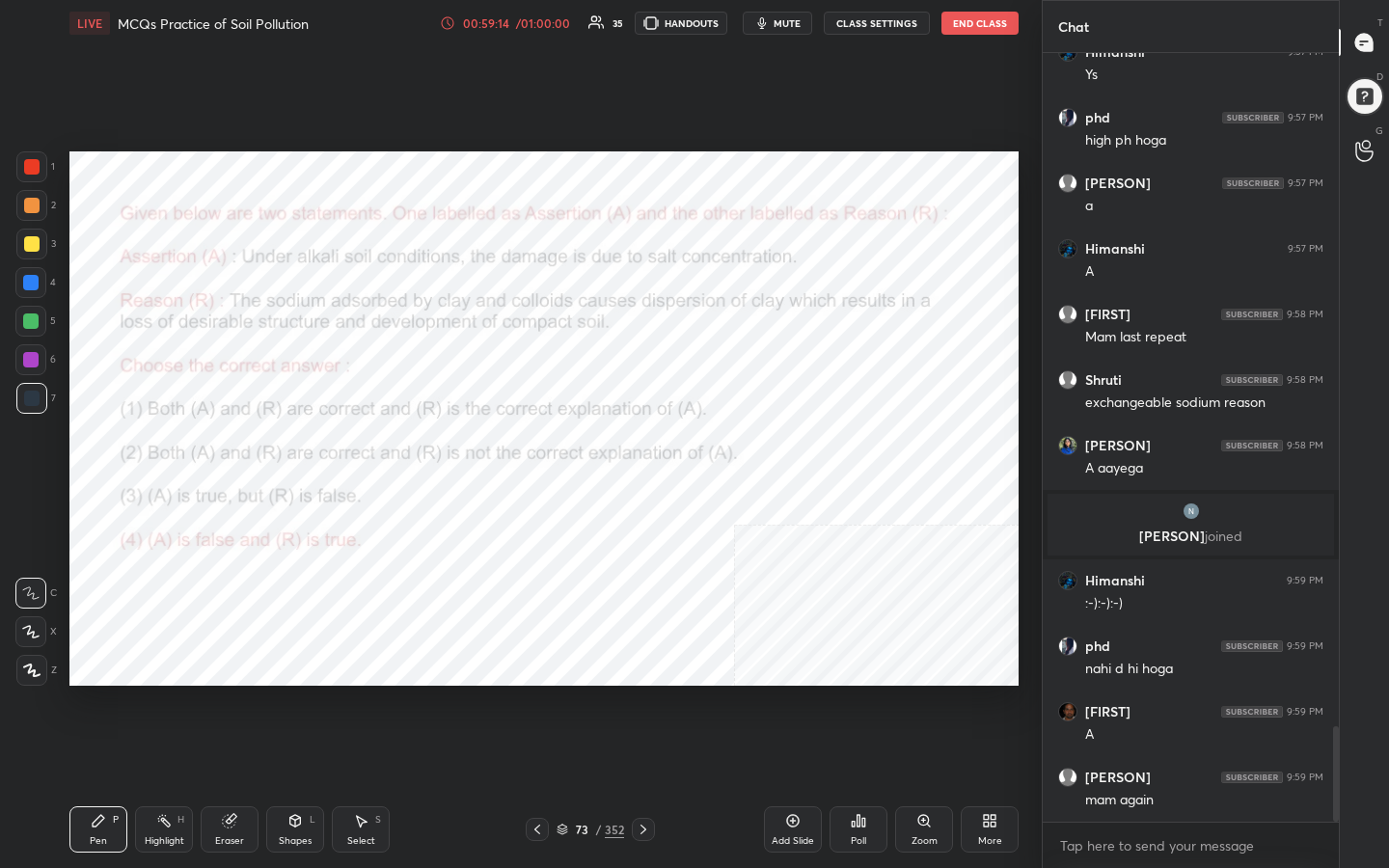 scroll, scrollTop: 5512, scrollLeft: 0, axis: vertical 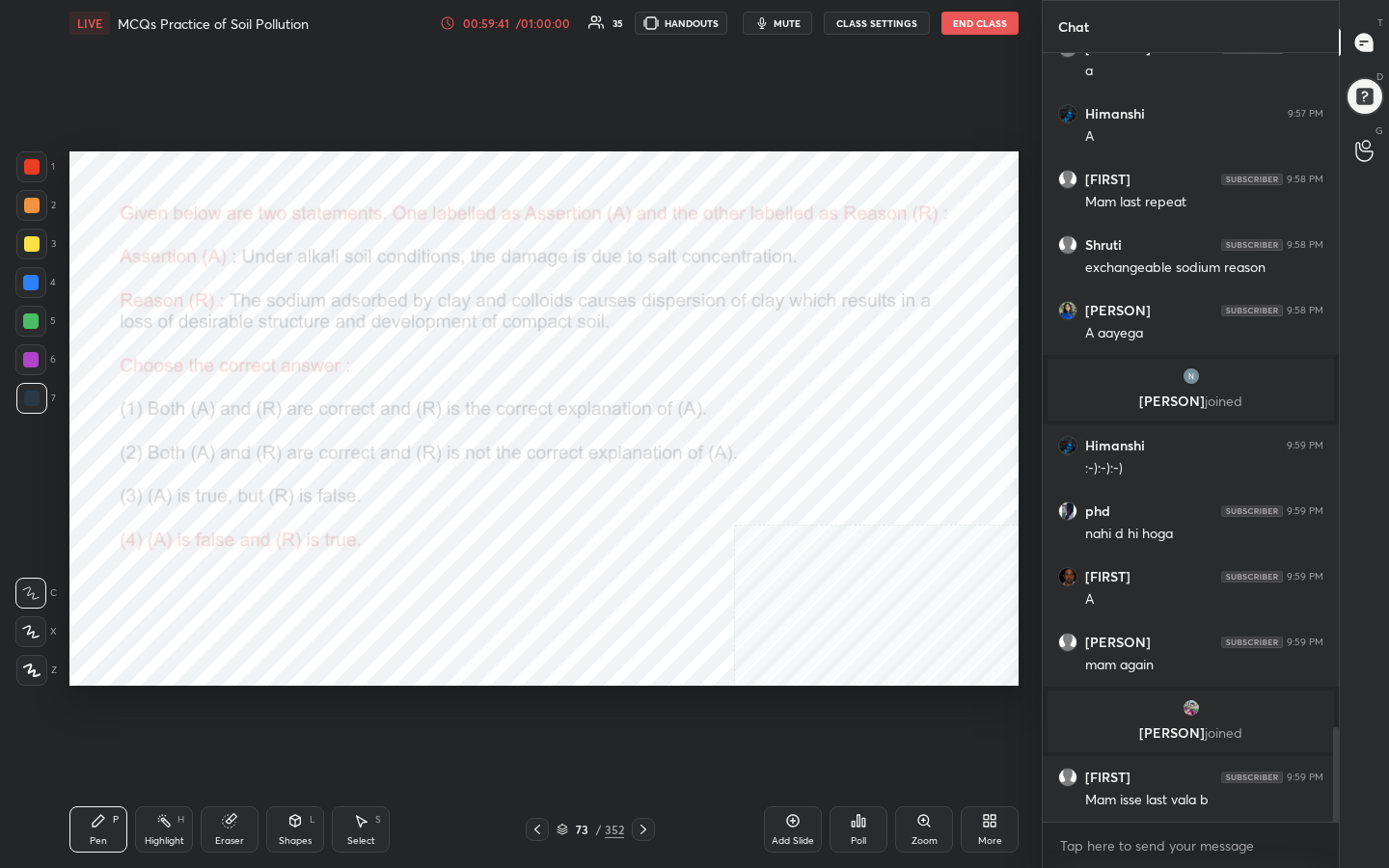 click 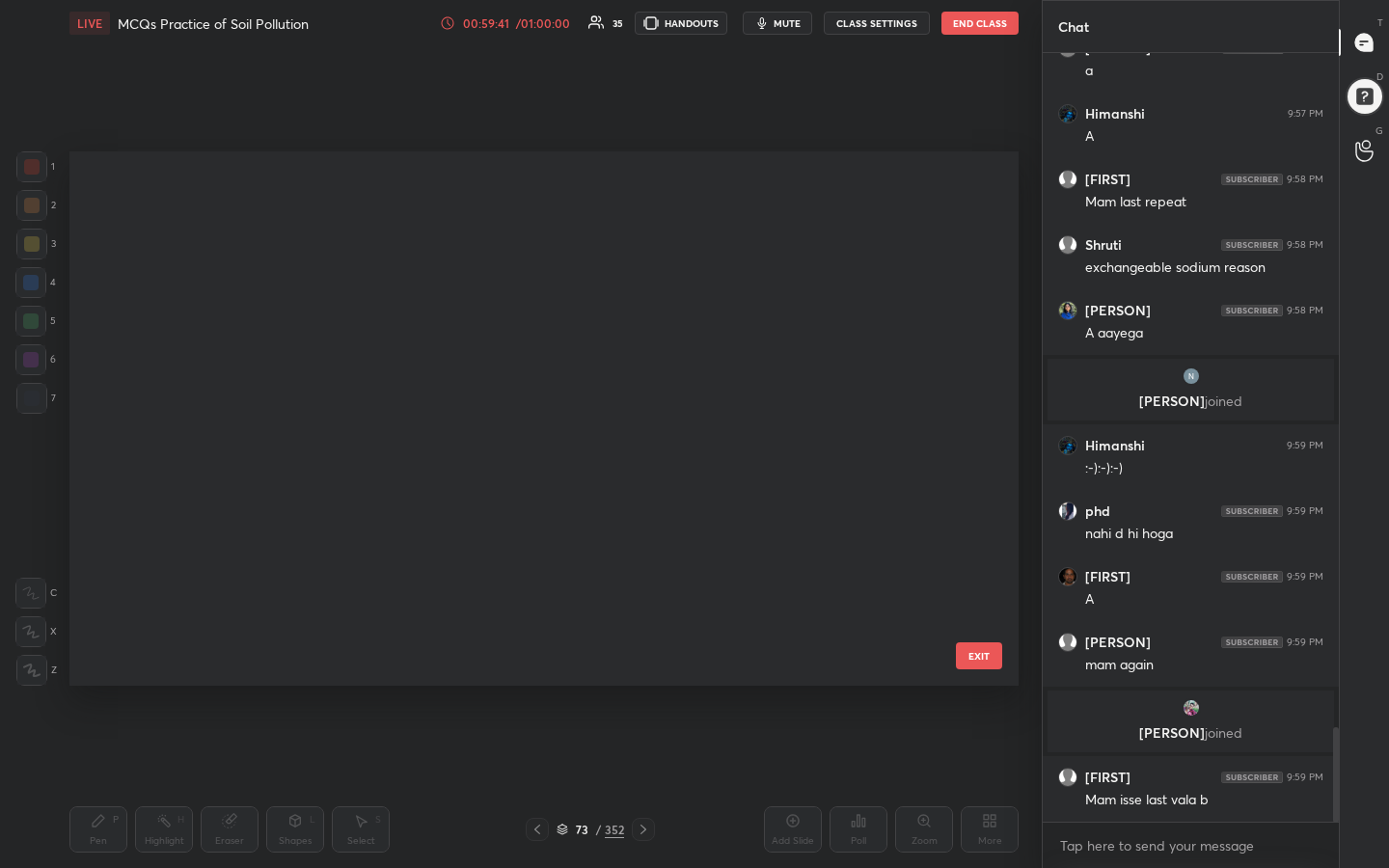 scroll, scrollTop: 3553, scrollLeft: 0, axis: vertical 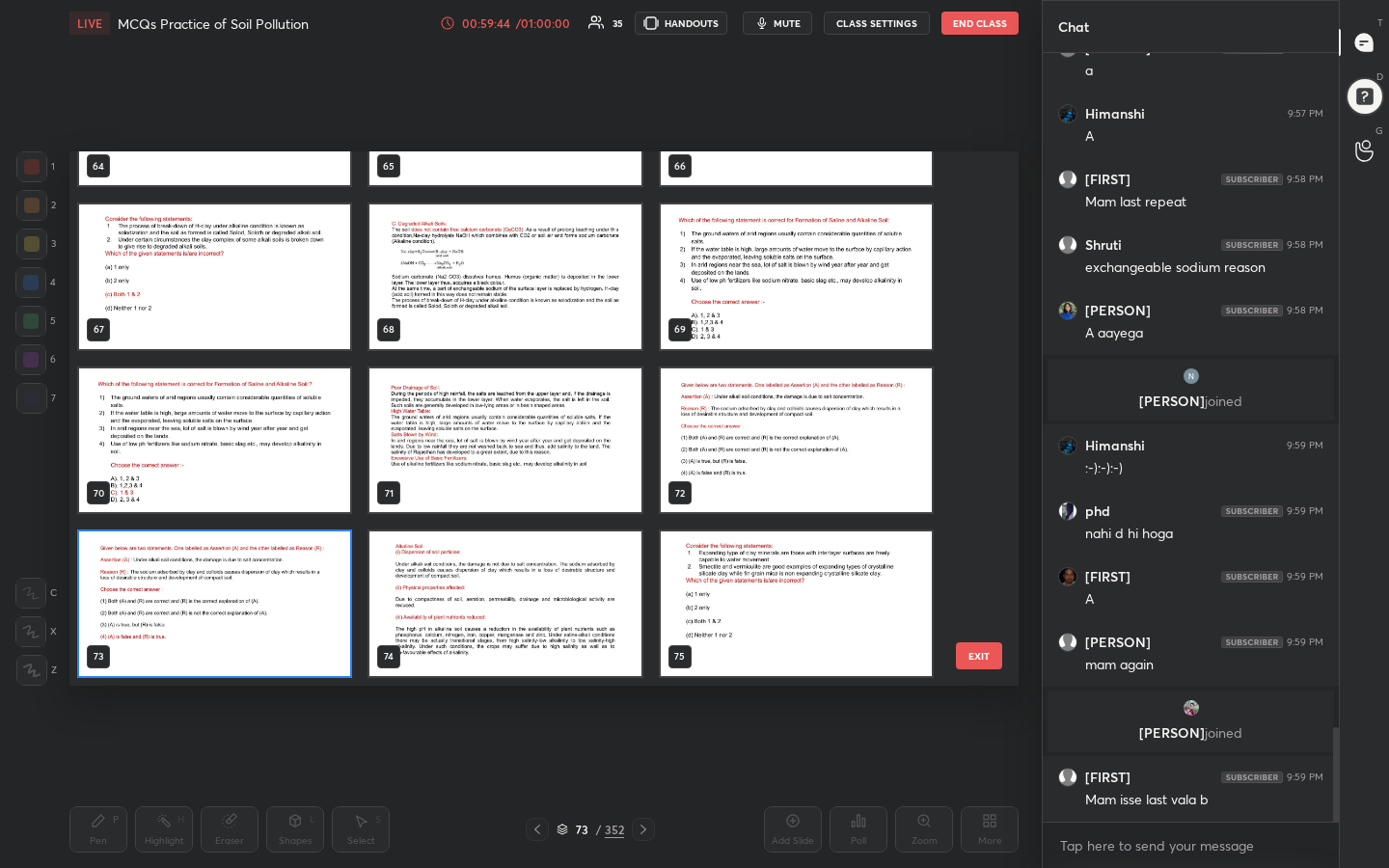 click at bounding box center (796, 277) 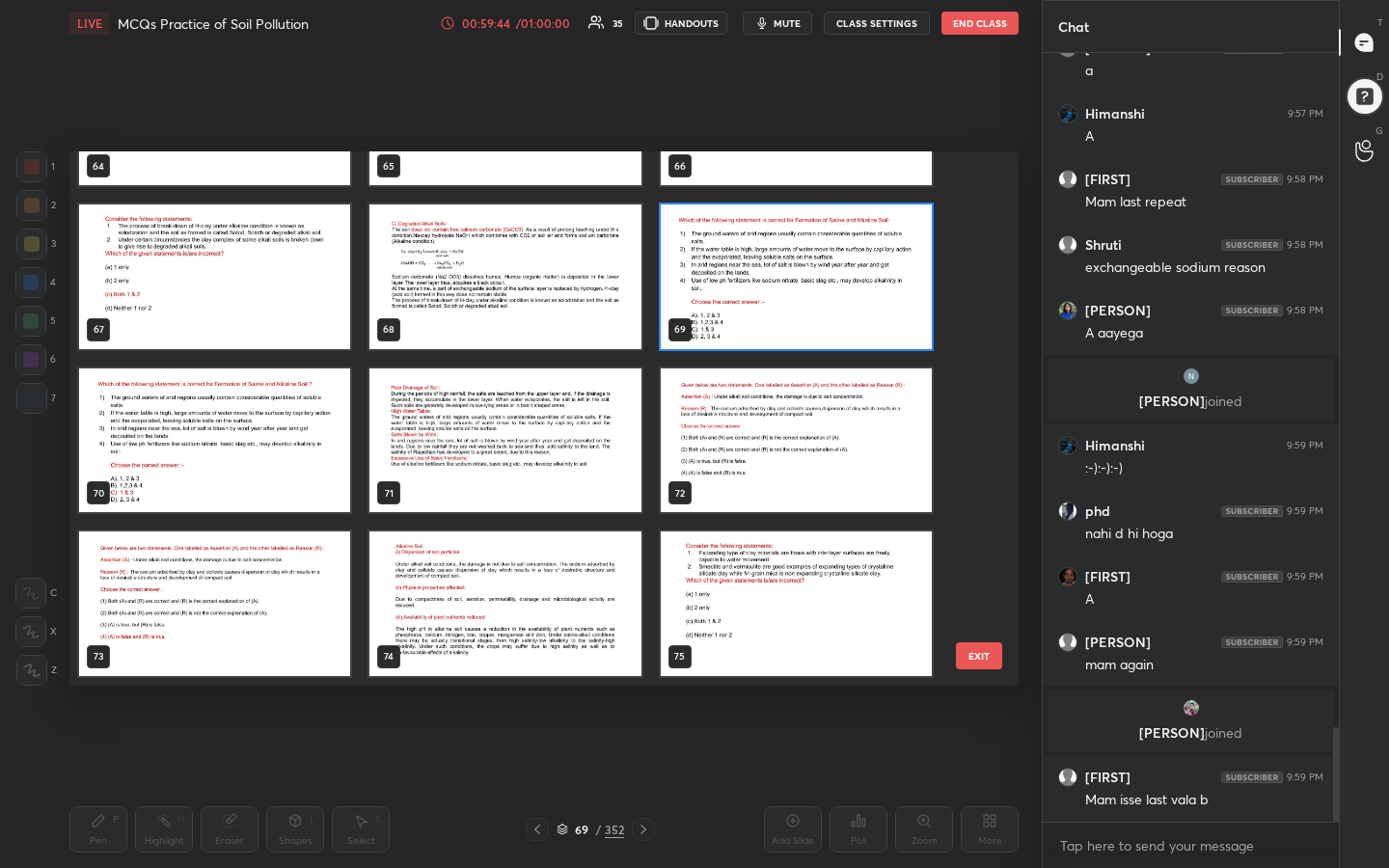click at bounding box center (796, 277) 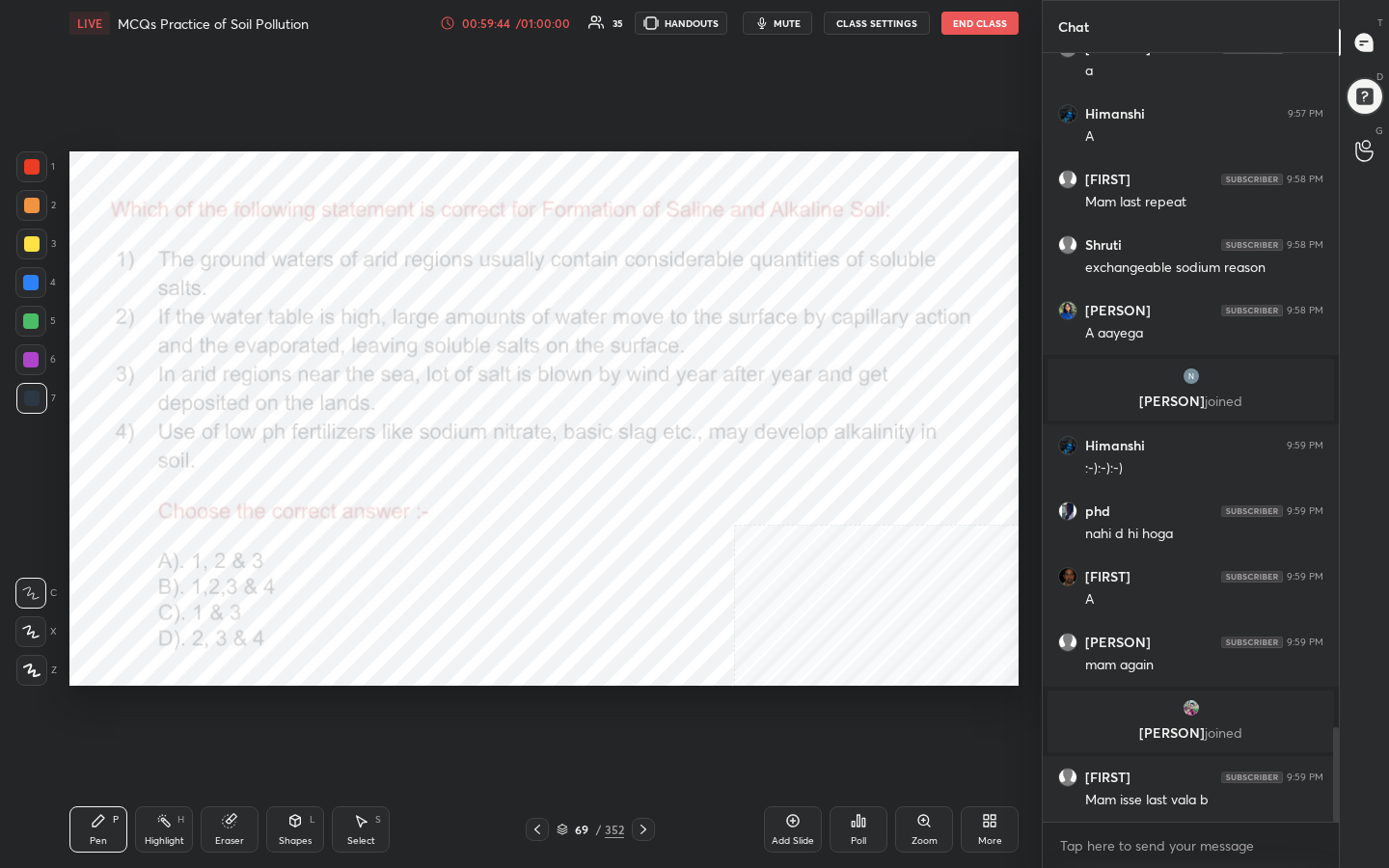 click at bounding box center [796, 277] 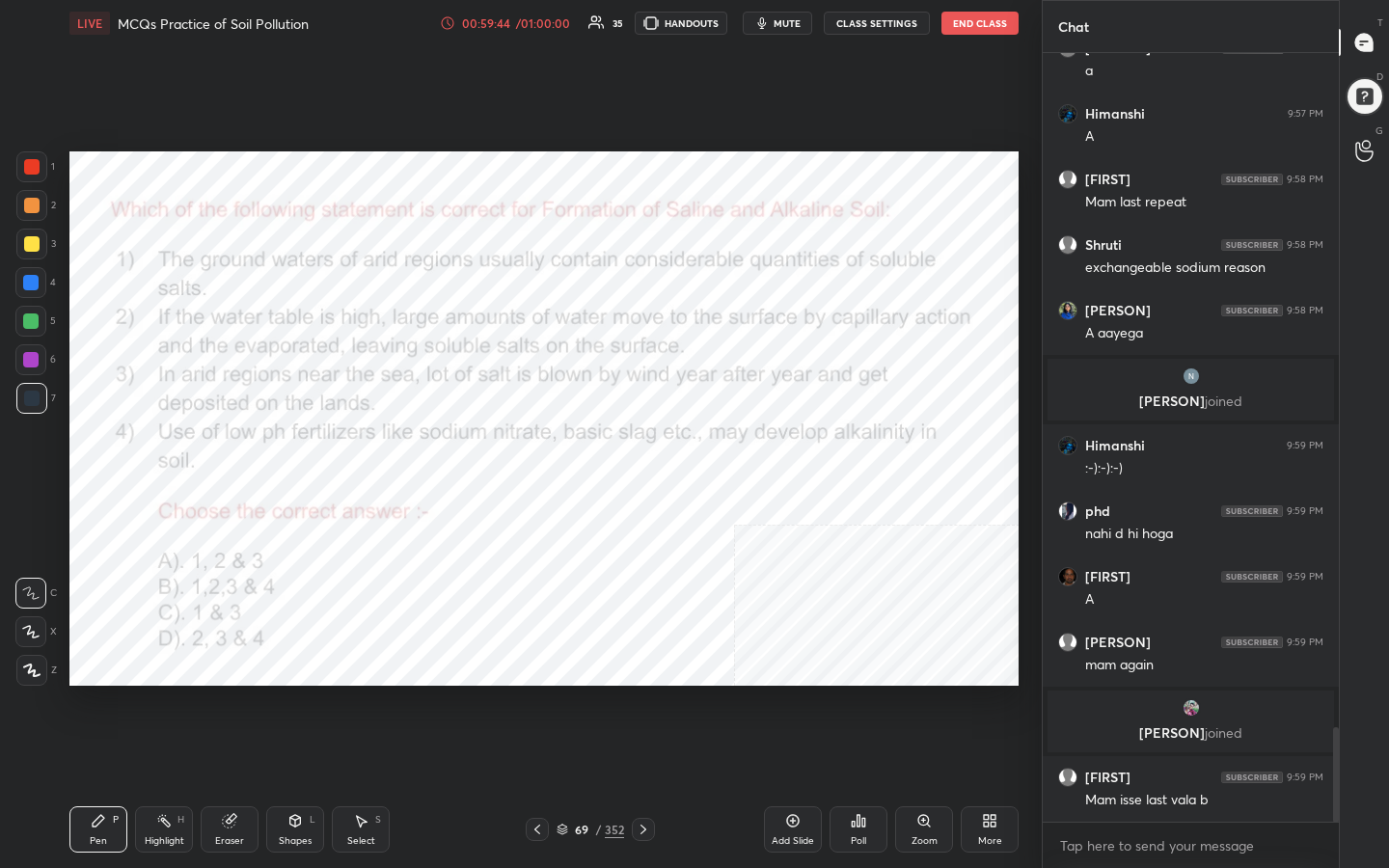 click at bounding box center [796, 277] 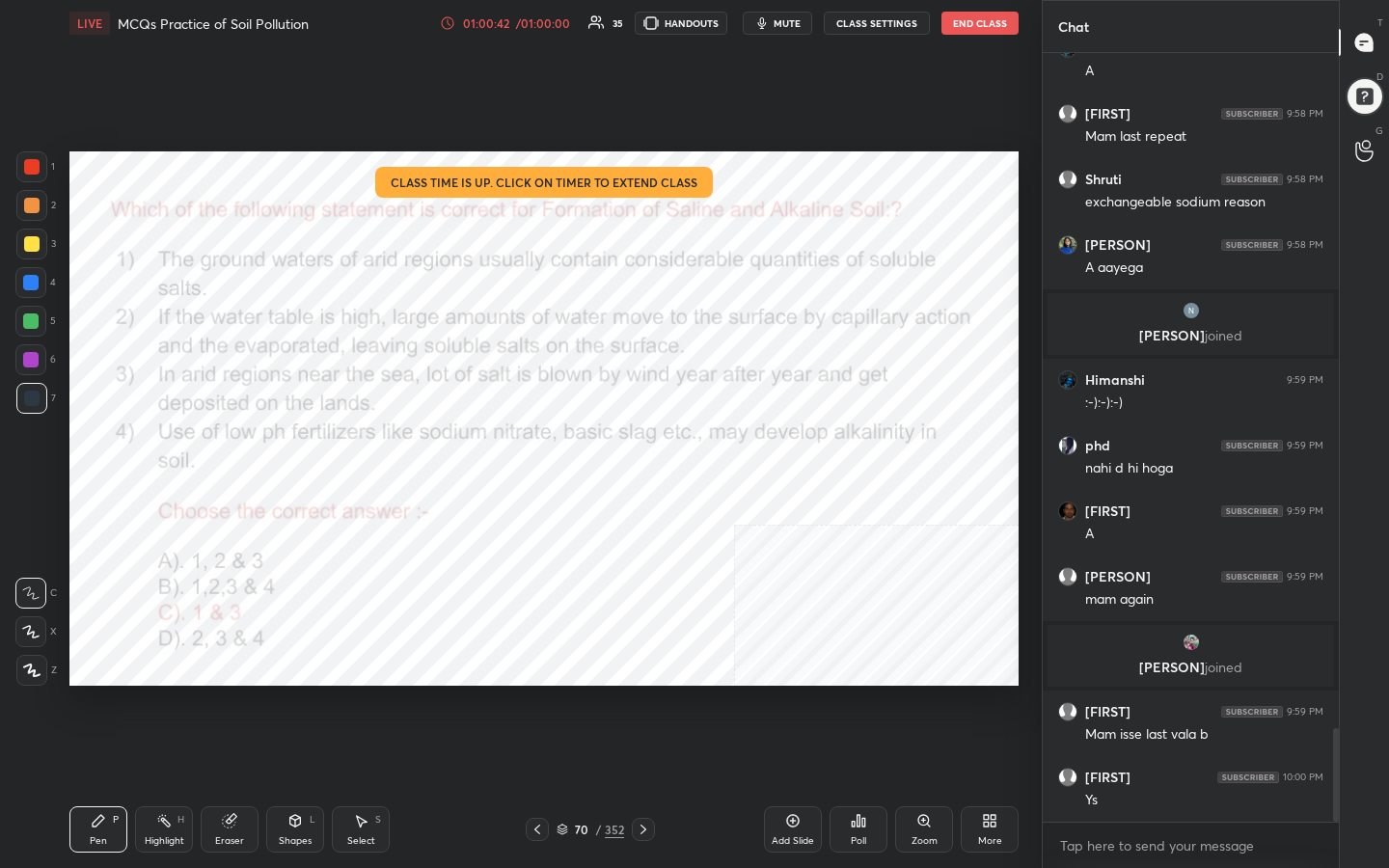 scroll, scrollTop: 5622, scrollLeft: 0, axis: vertical 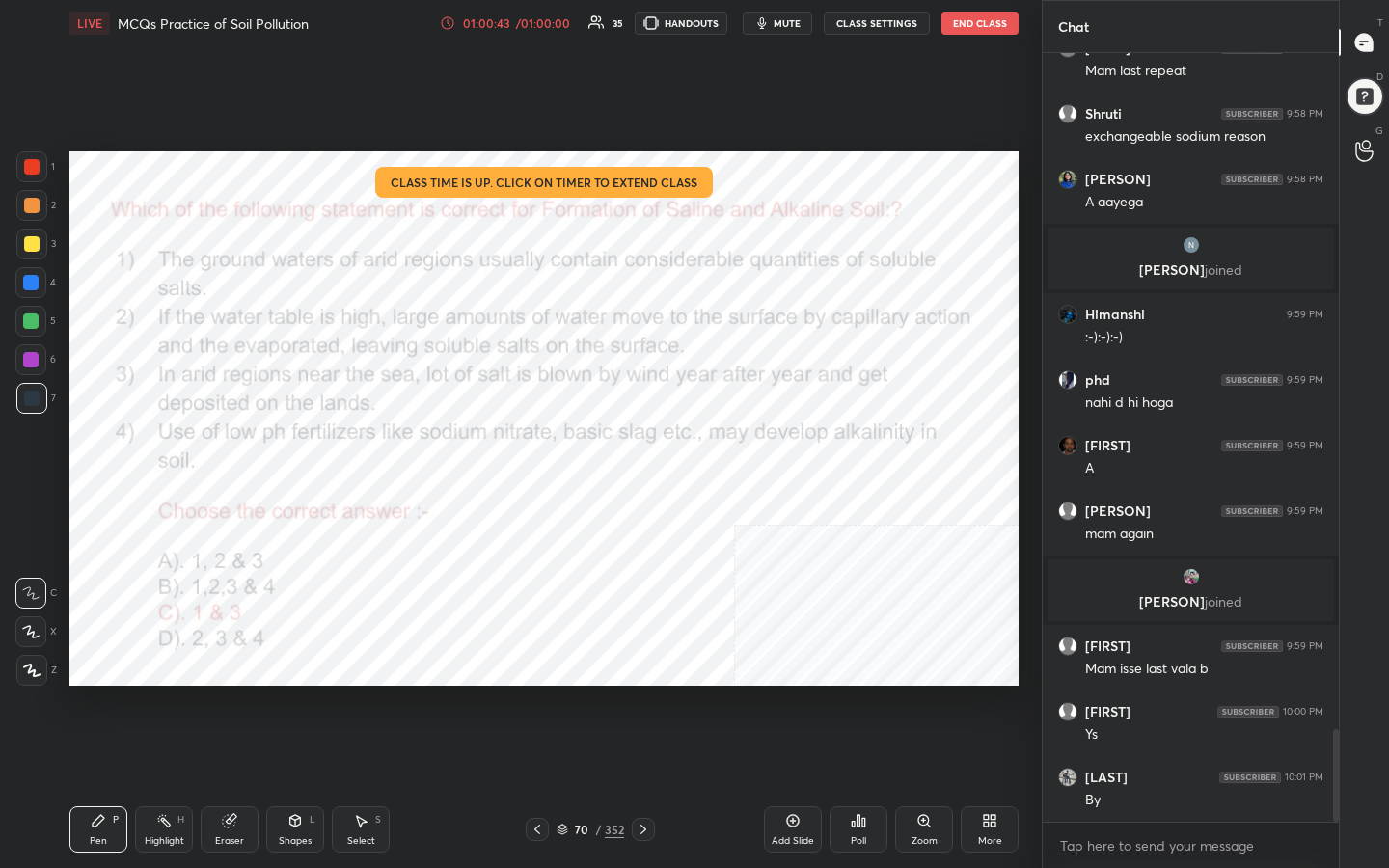 click on "End Class" at bounding box center (980, 23) 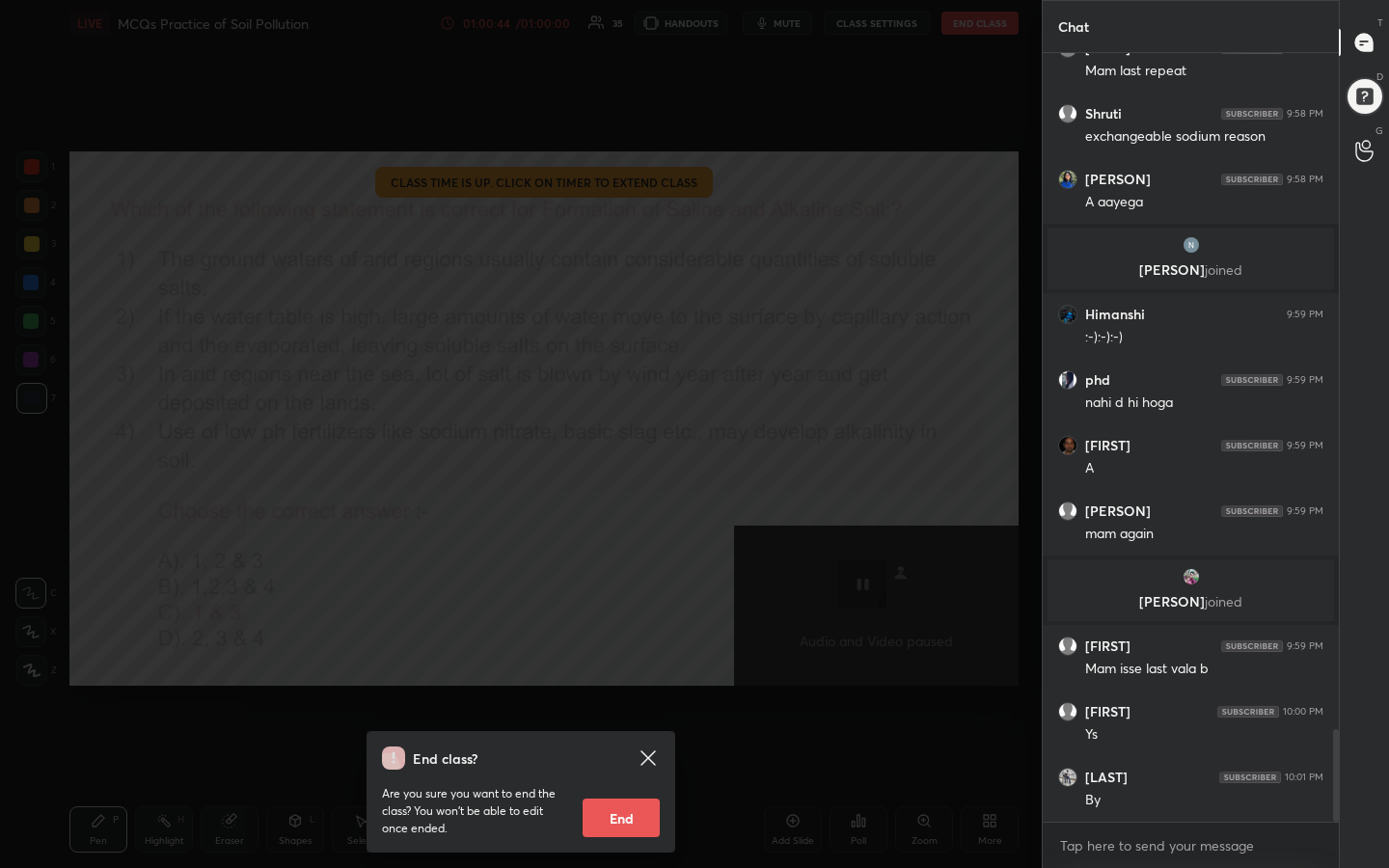 click on "End" at bounding box center [621, 818] 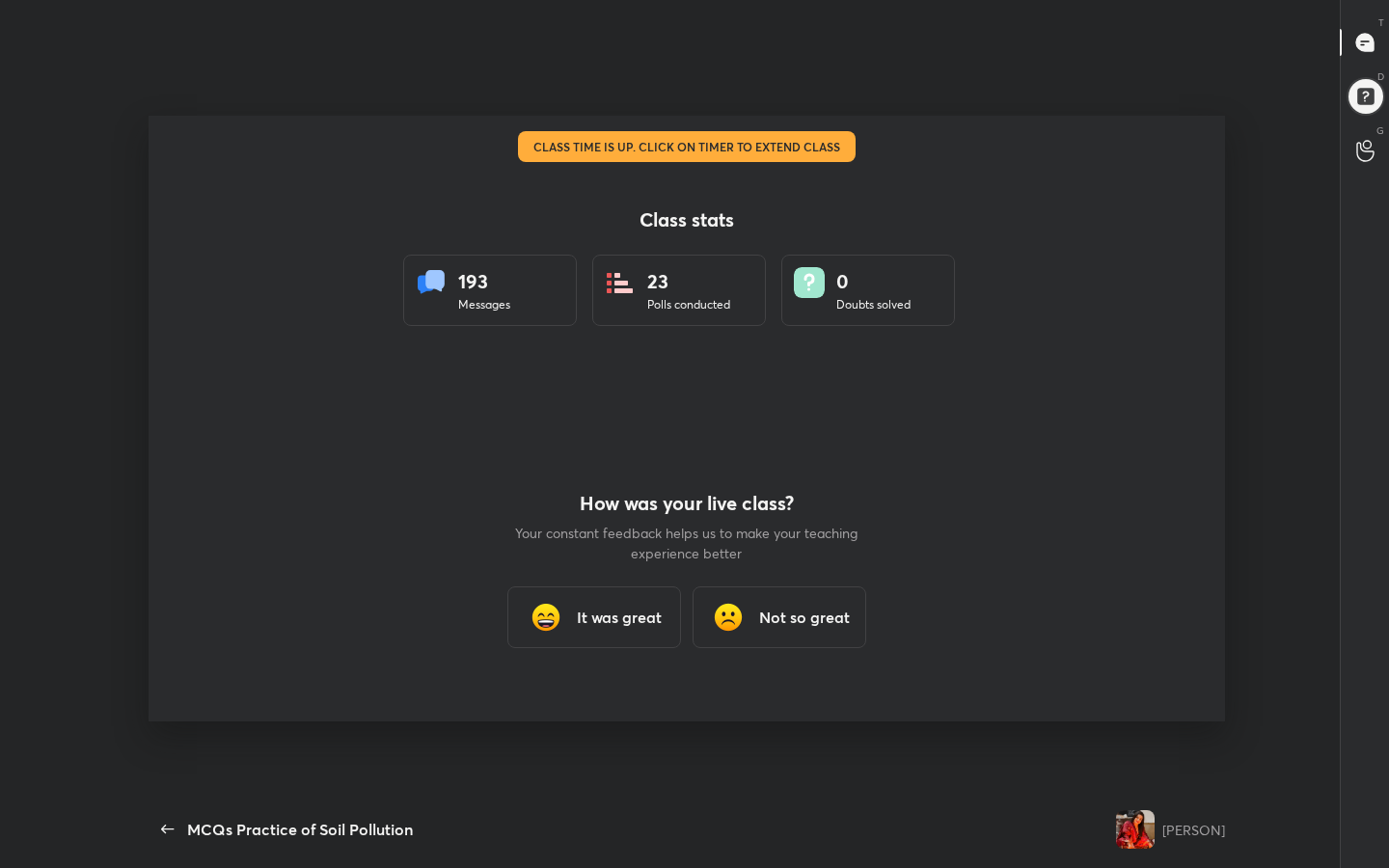 scroll, scrollTop: 0, scrollLeft: 0, axis: both 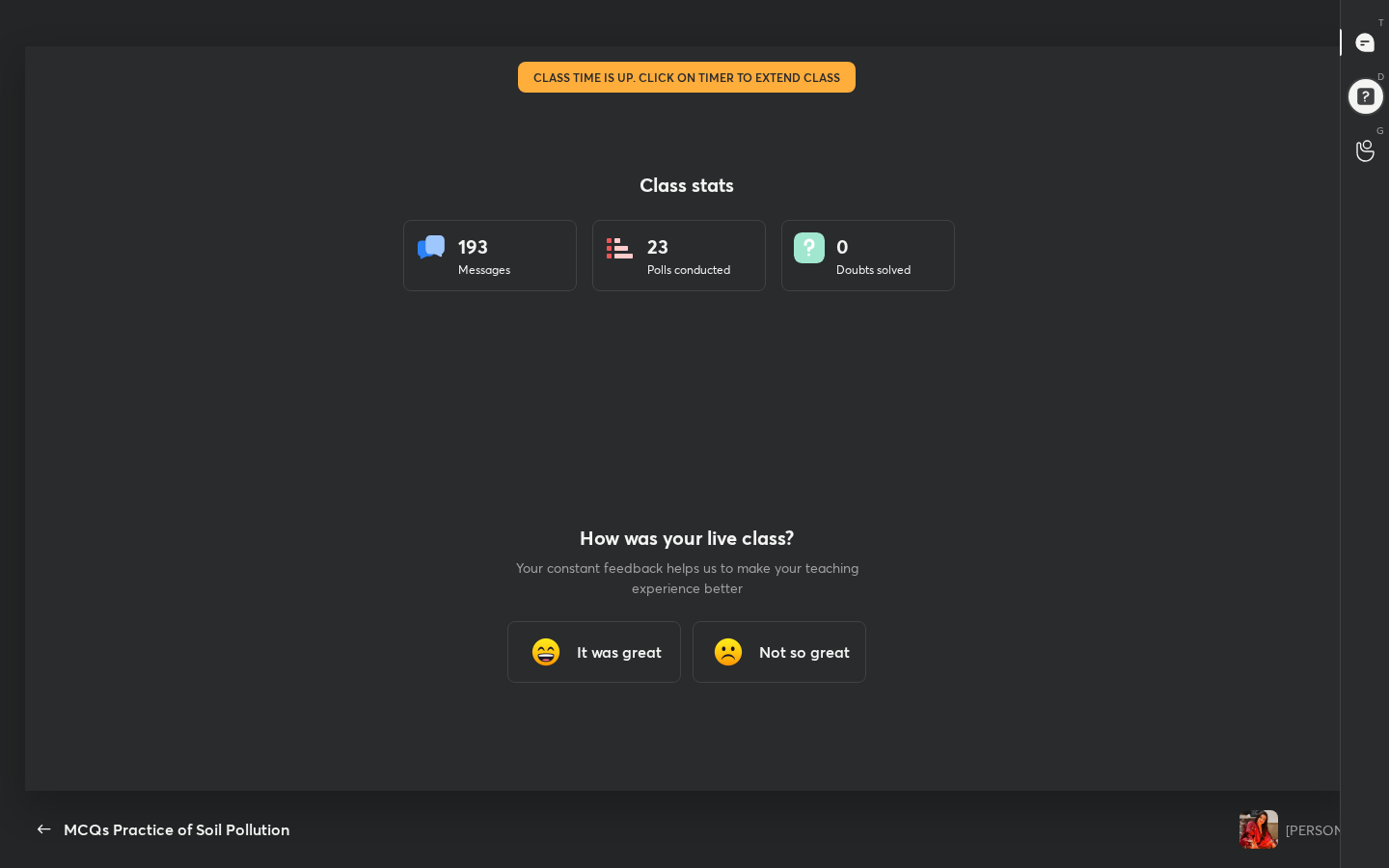 click on "It was great" at bounding box center (619, 652) 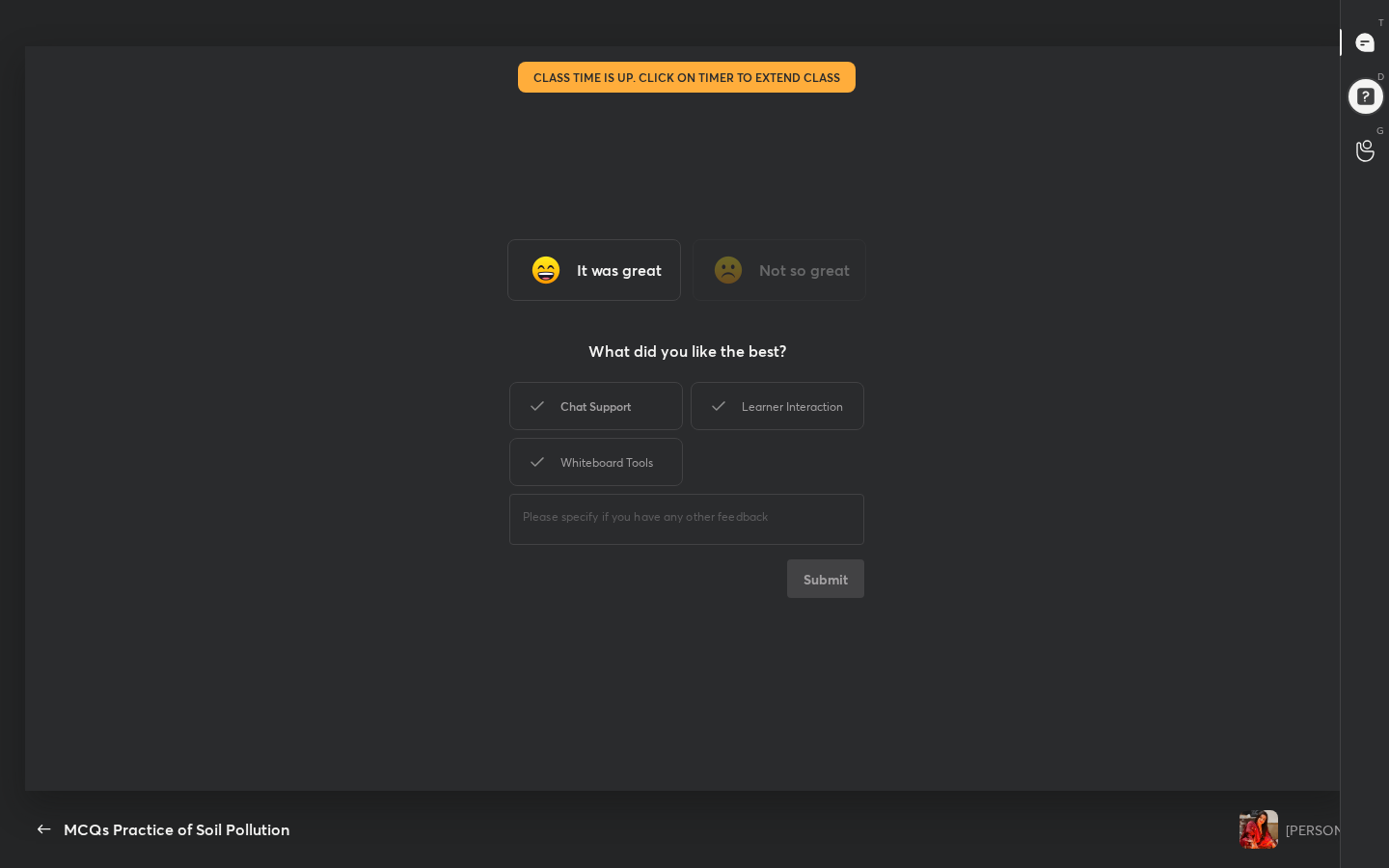 click on "Chat Support" at bounding box center [596, 406] 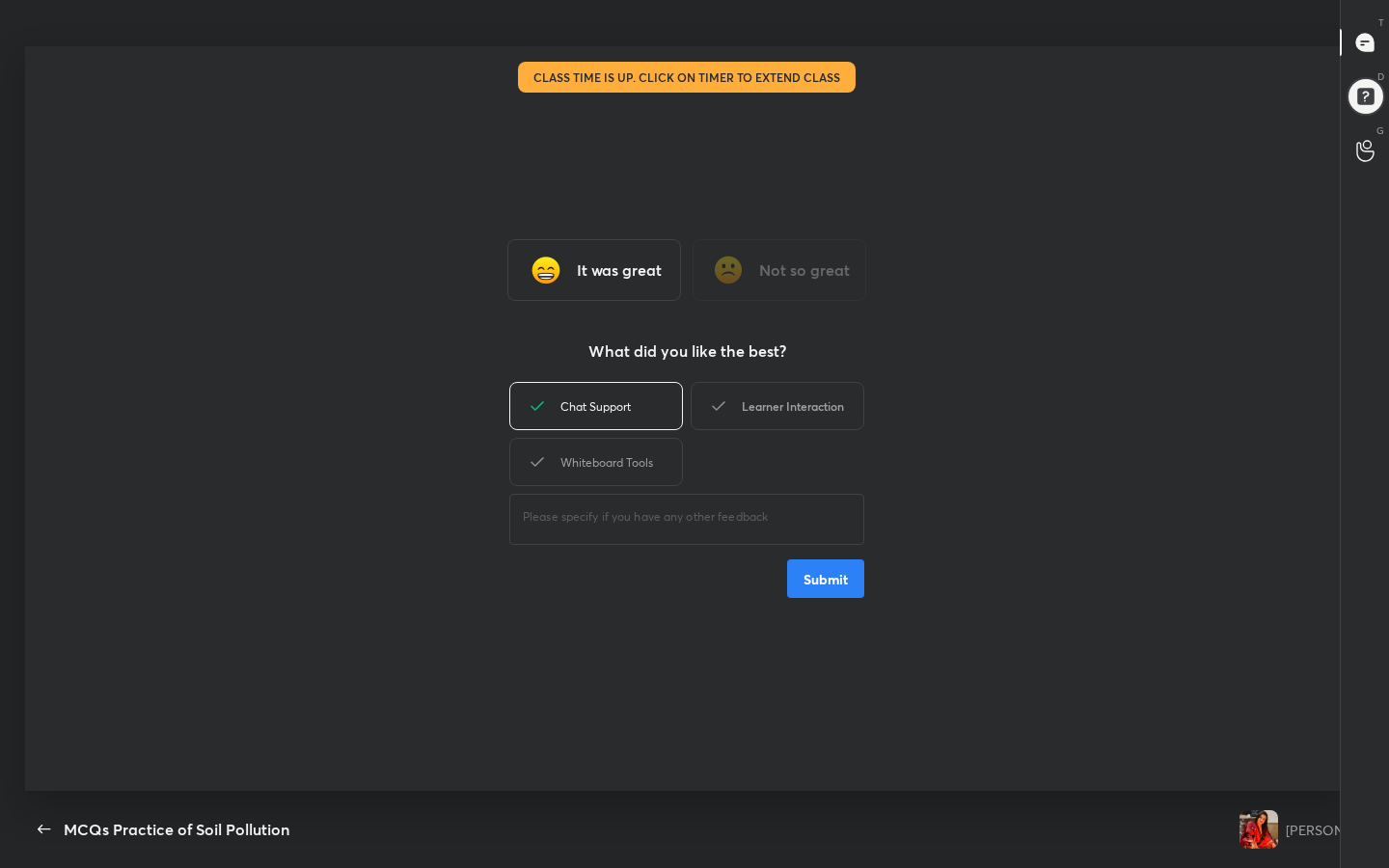 click on "Learner Interaction" at bounding box center (777, 406) 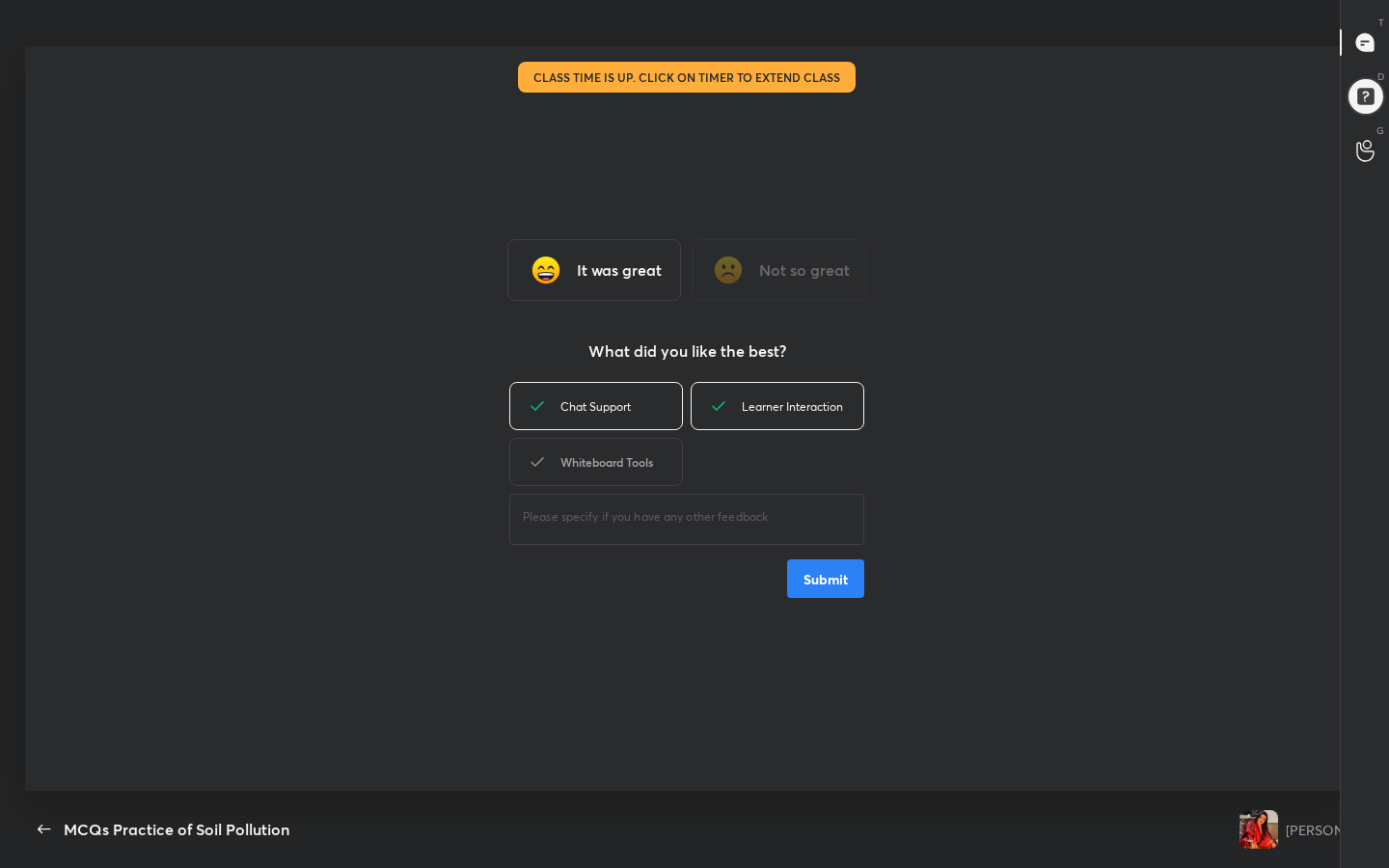 click on "Whiteboard Tools" at bounding box center (596, 462) 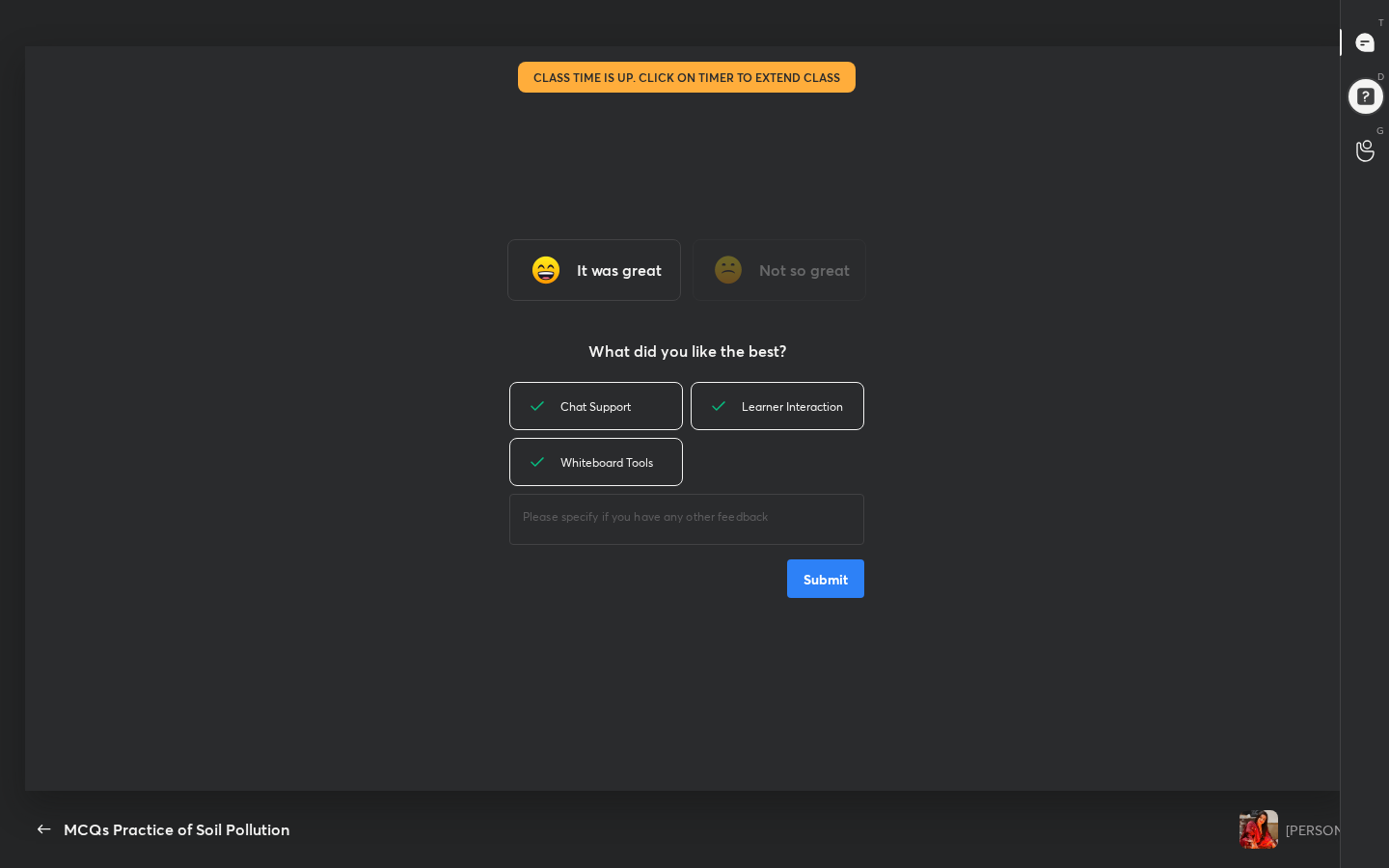 click on "Submit" at bounding box center [826, 579] 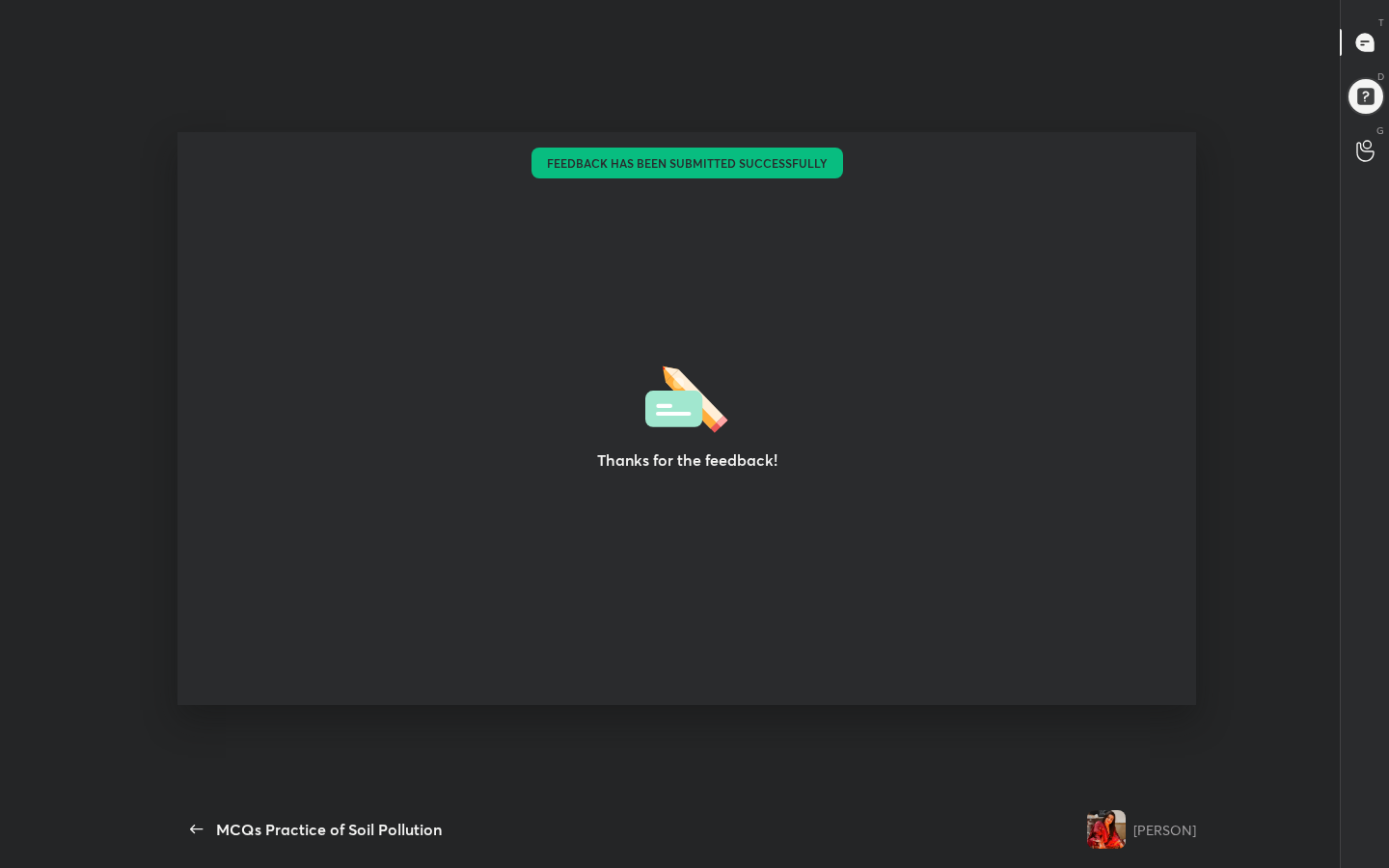 type on "x" 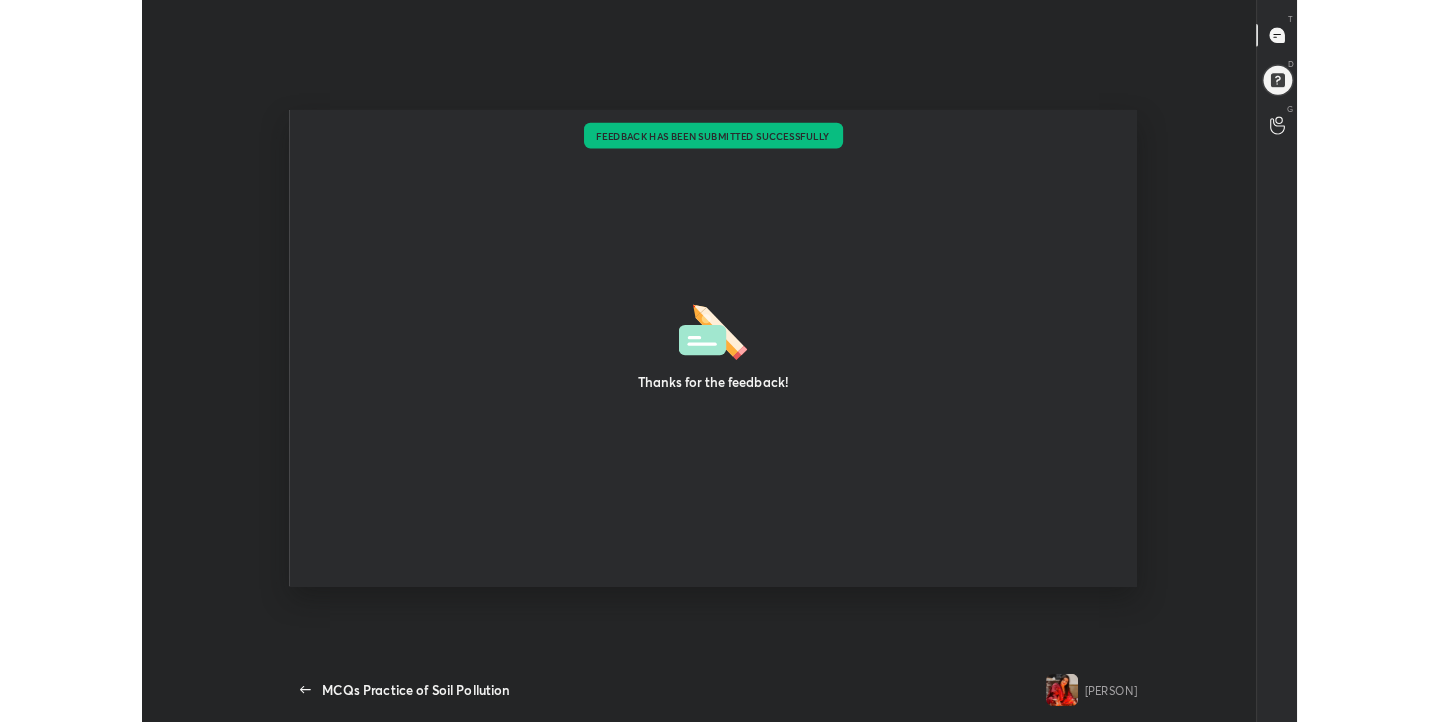 scroll, scrollTop: 594, scrollLeft: 1423, axis: both 